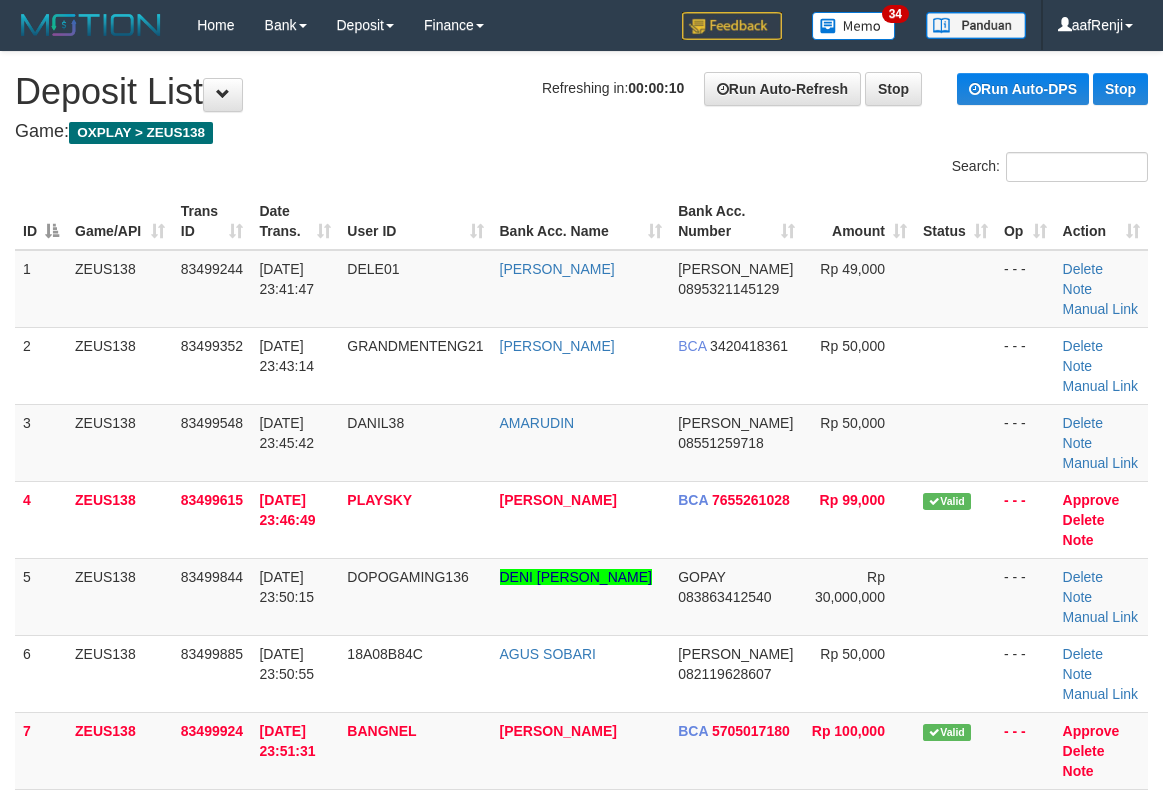 scroll, scrollTop: 0, scrollLeft: 0, axis: both 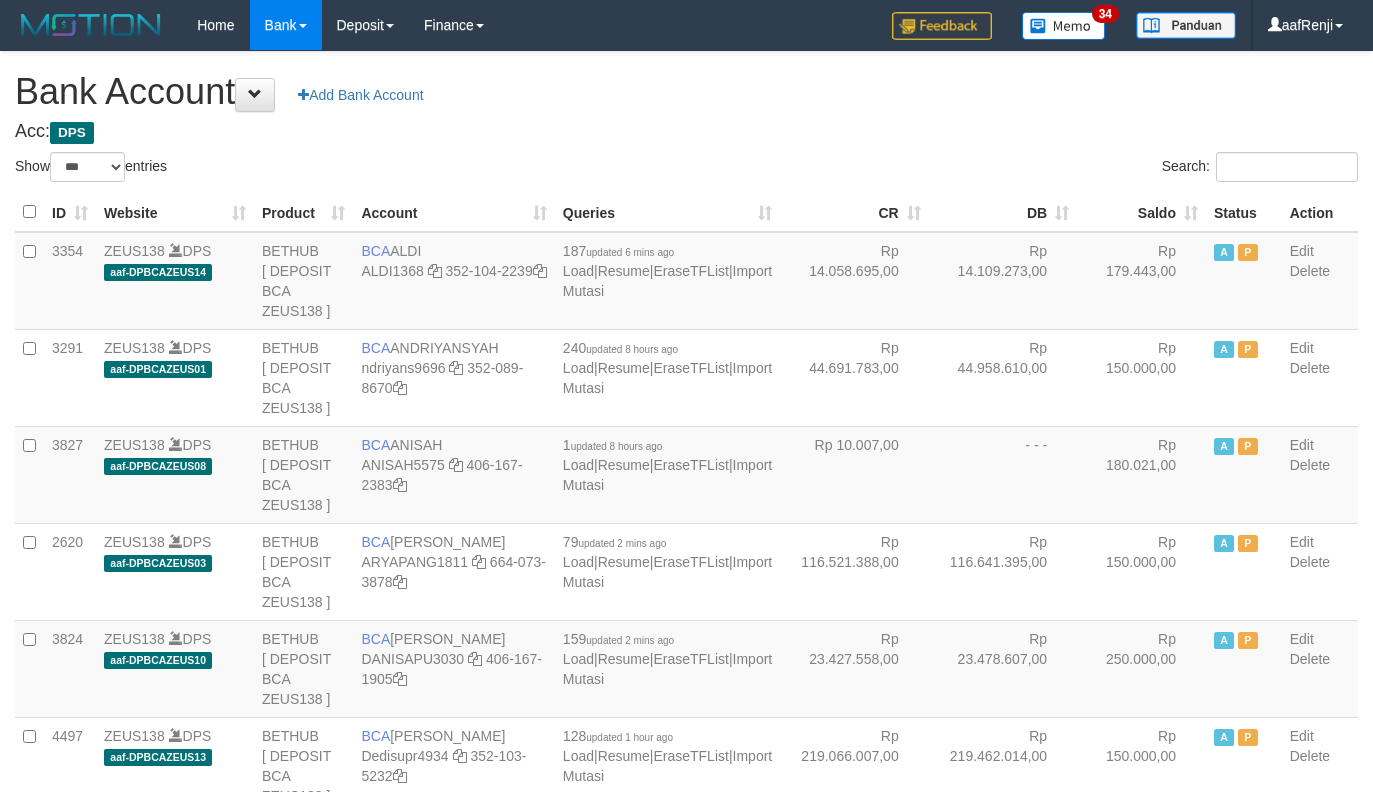 select on "***" 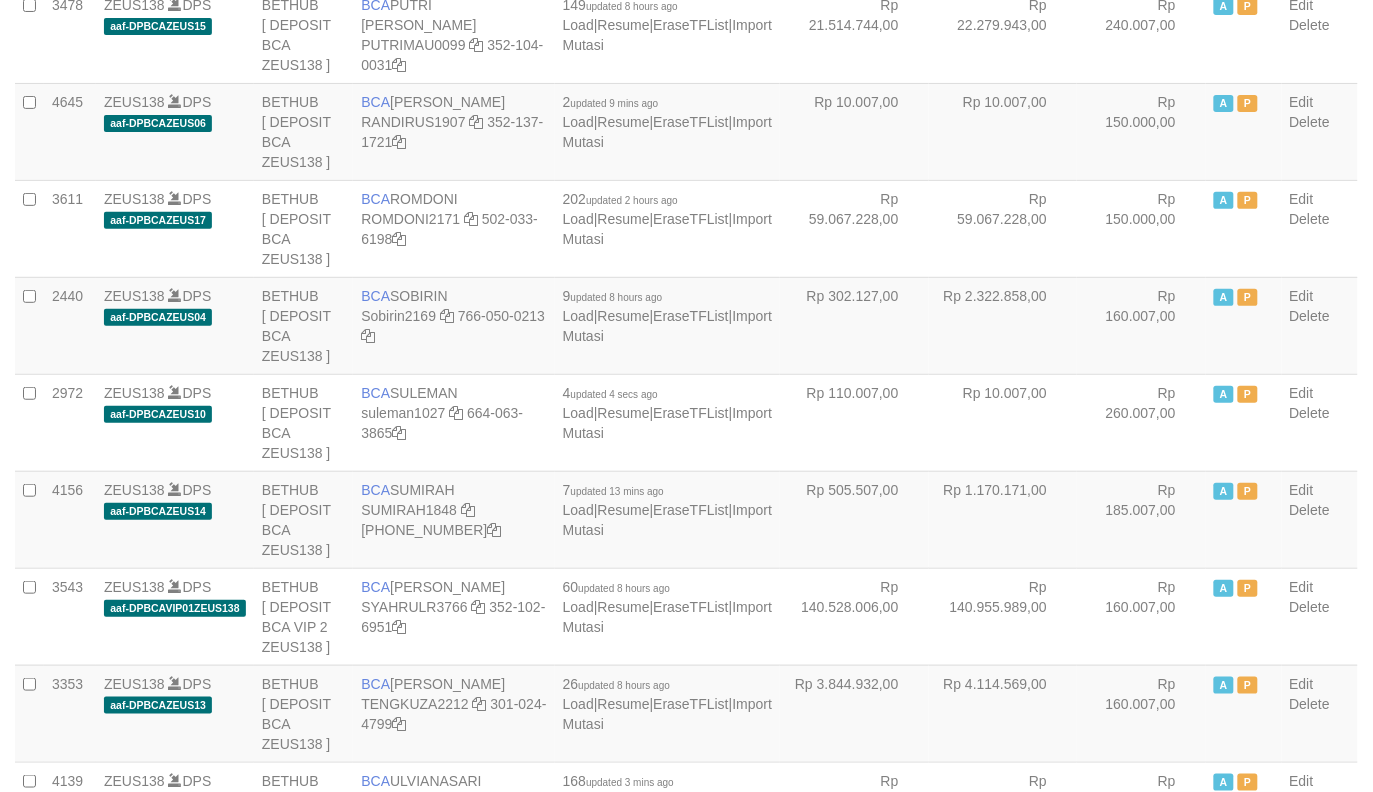 scroll, scrollTop: 2056, scrollLeft: 0, axis: vertical 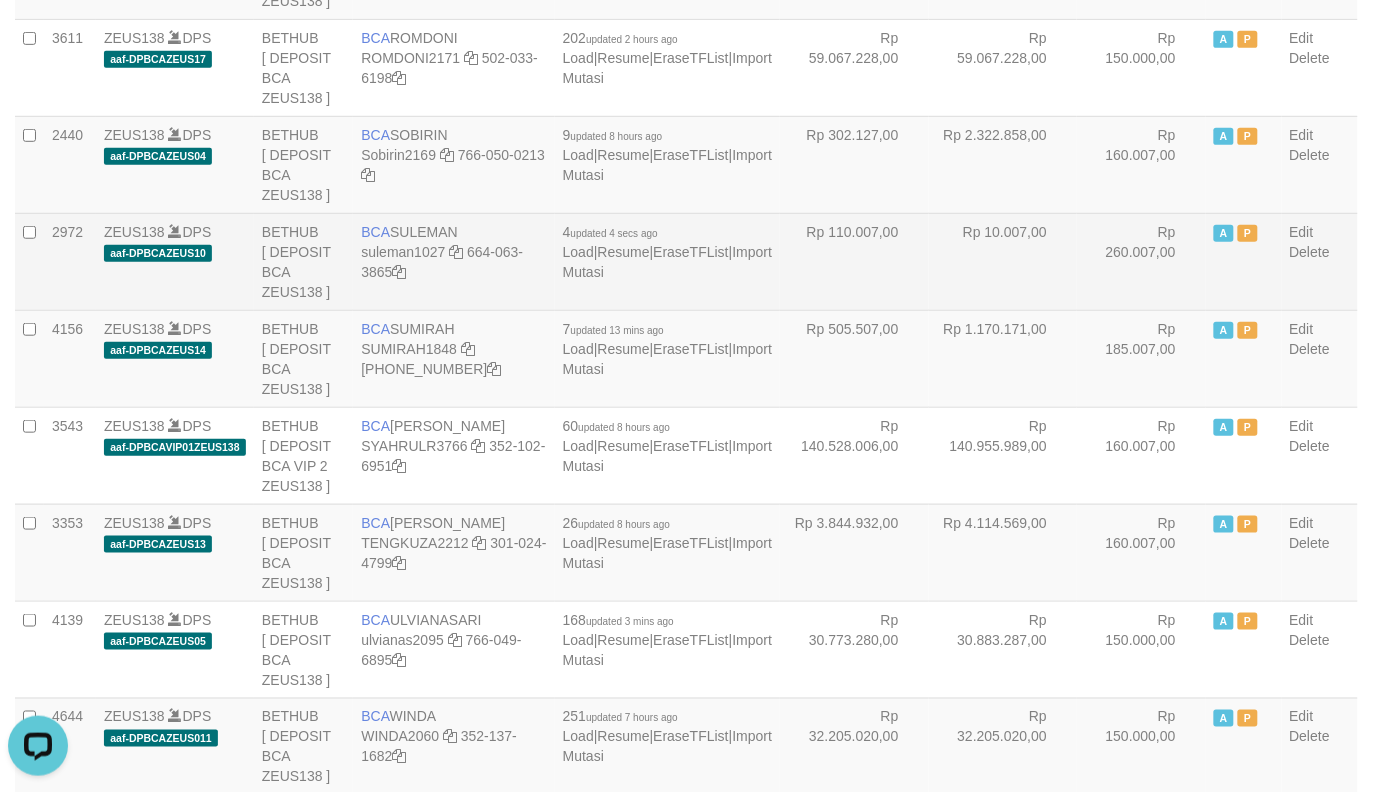 drag, startPoint x: 948, startPoint y: 363, endPoint x: 935, endPoint y: 407, distance: 45.88028 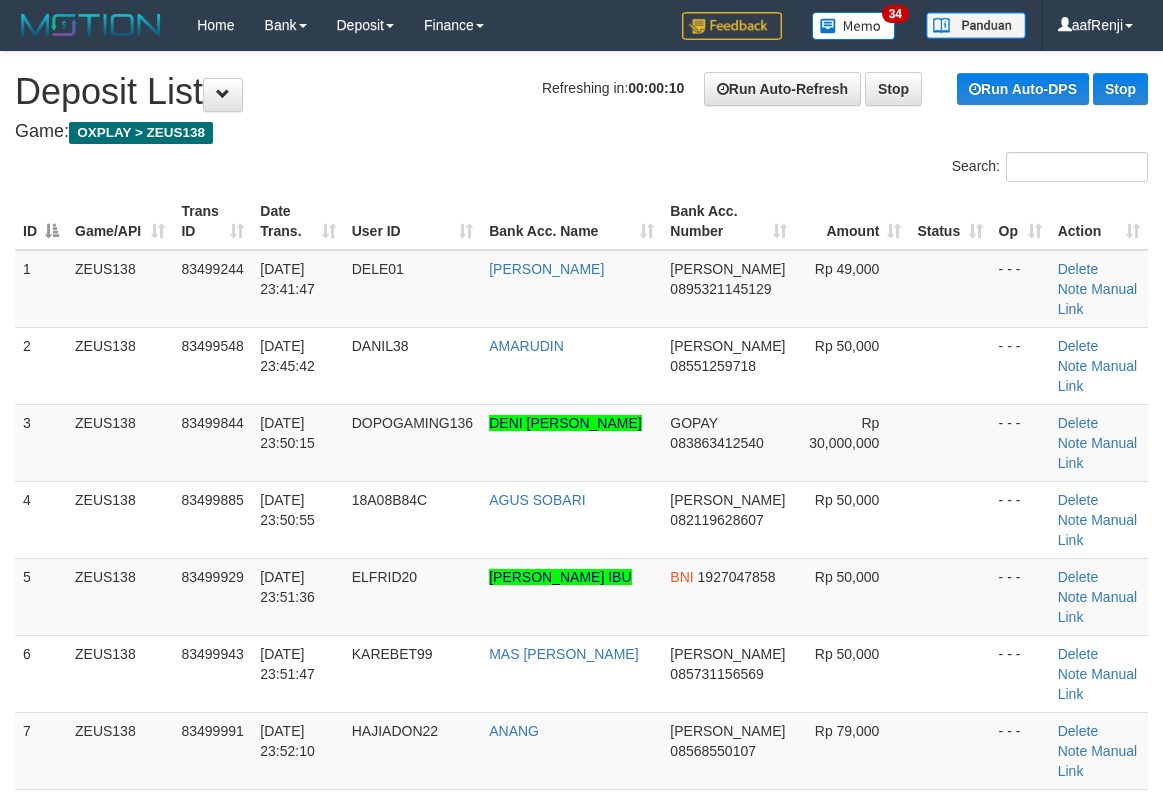 scroll, scrollTop: 0, scrollLeft: 0, axis: both 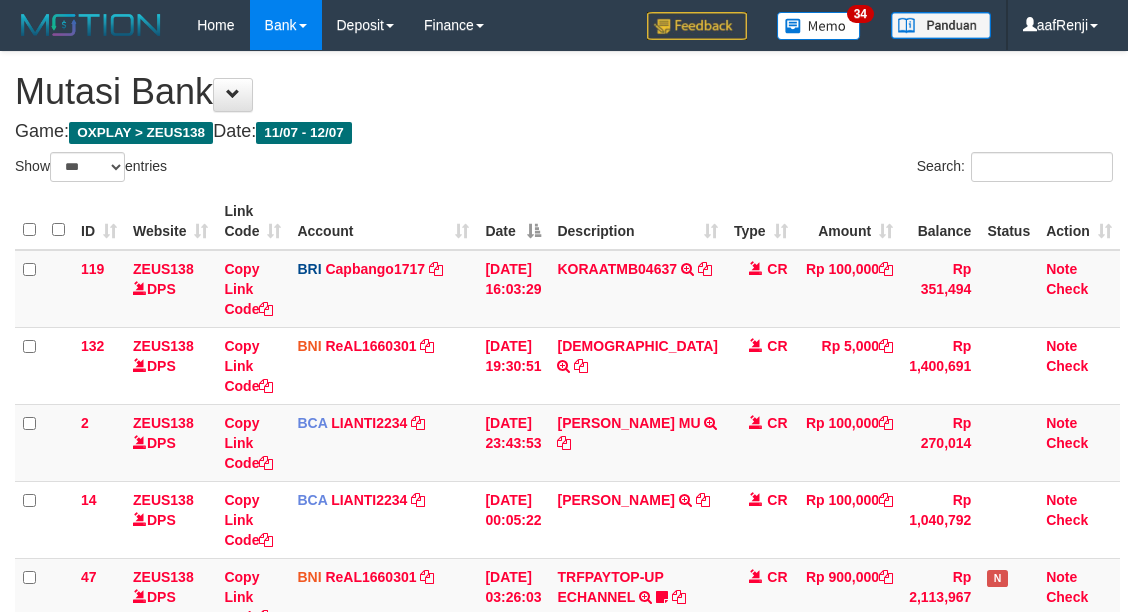 select on "***" 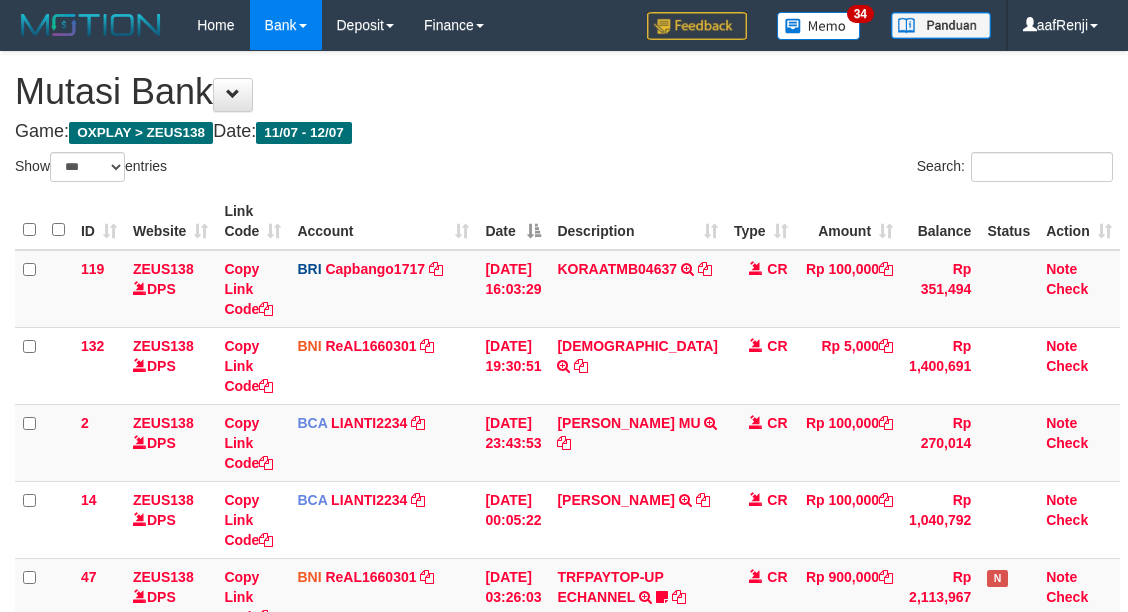 scroll, scrollTop: 1318, scrollLeft: 0, axis: vertical 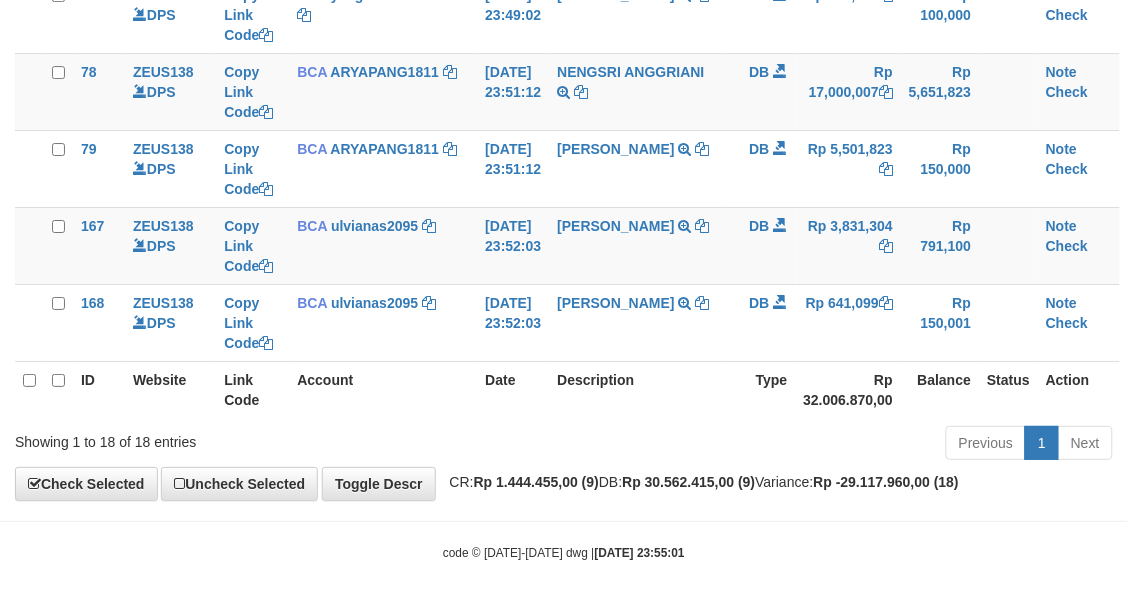 click on "Description" at bounding box center (637, 389) 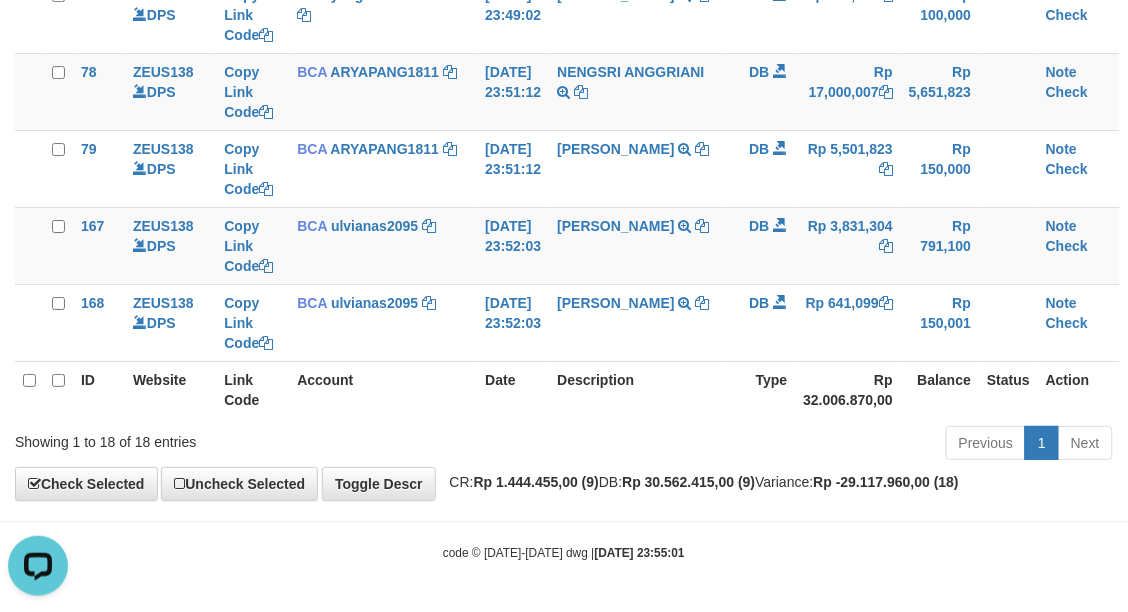 scroll, scrollTop: 0, scrollLeft: 0, axis: both 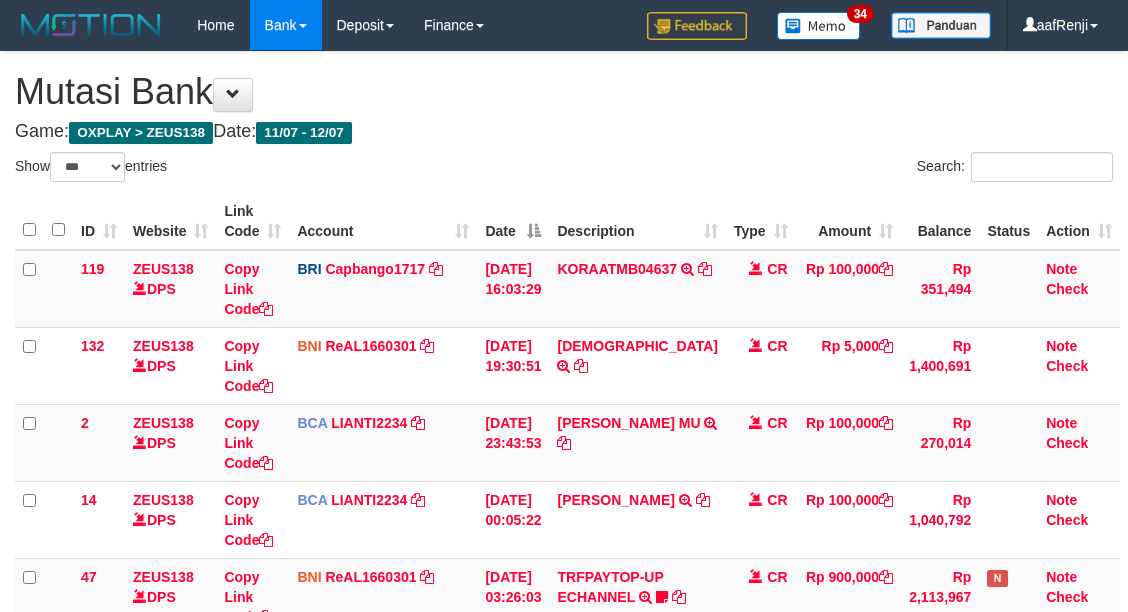 select on "***" 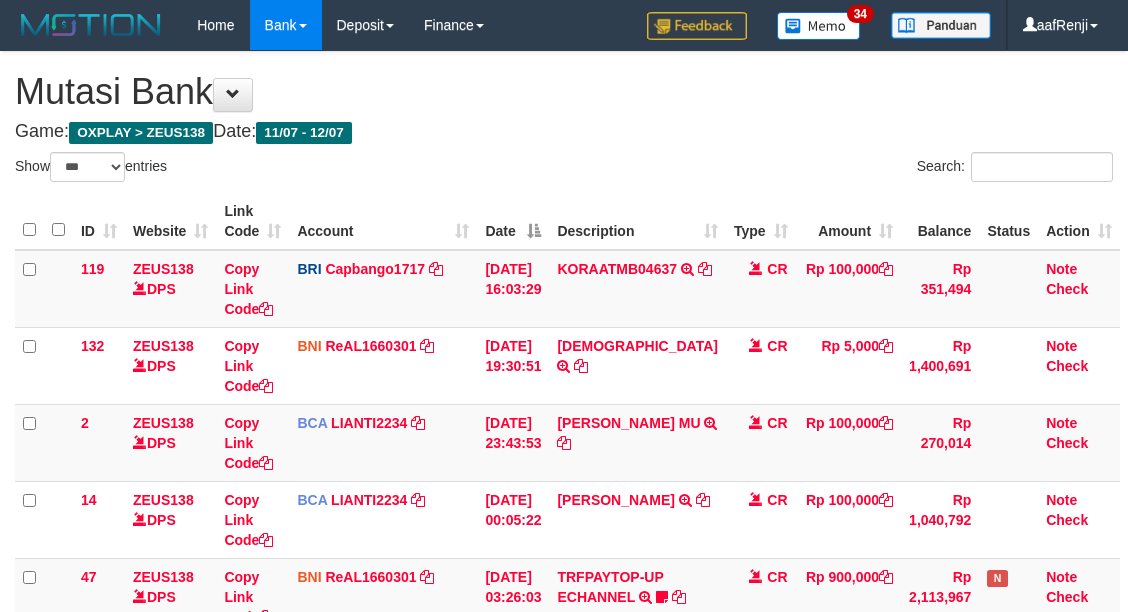 scroll, scrollTop: 1318, scrollLeft: 0, axis: vertical 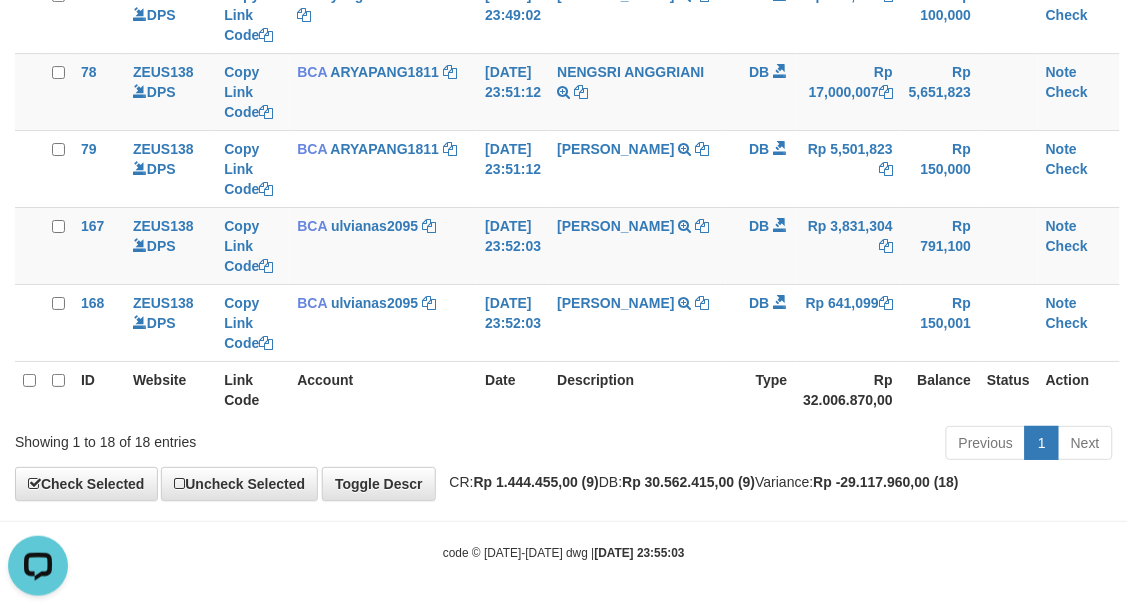 click on "Type" at bounding box center (761, 389) 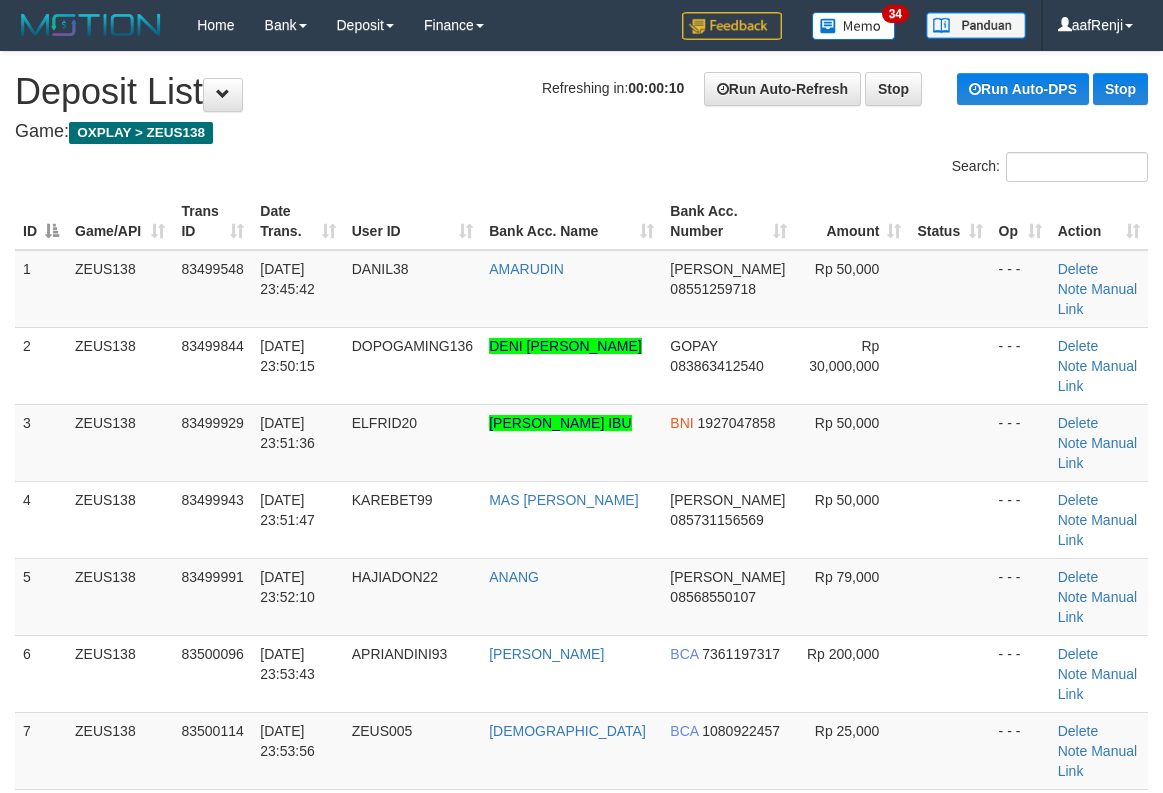 scroll, scrollTop: 0, scrollLeft: 0, axis: both 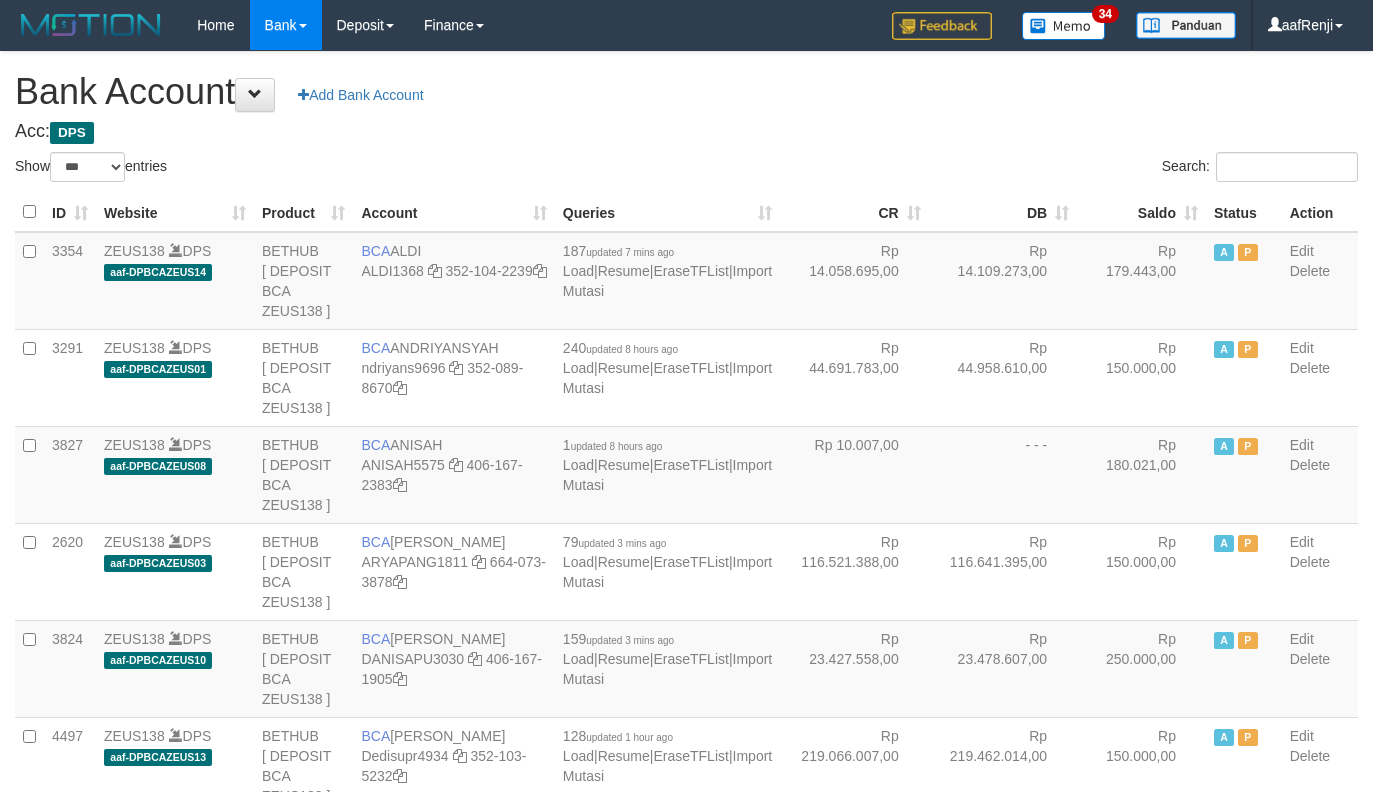 select on "***" 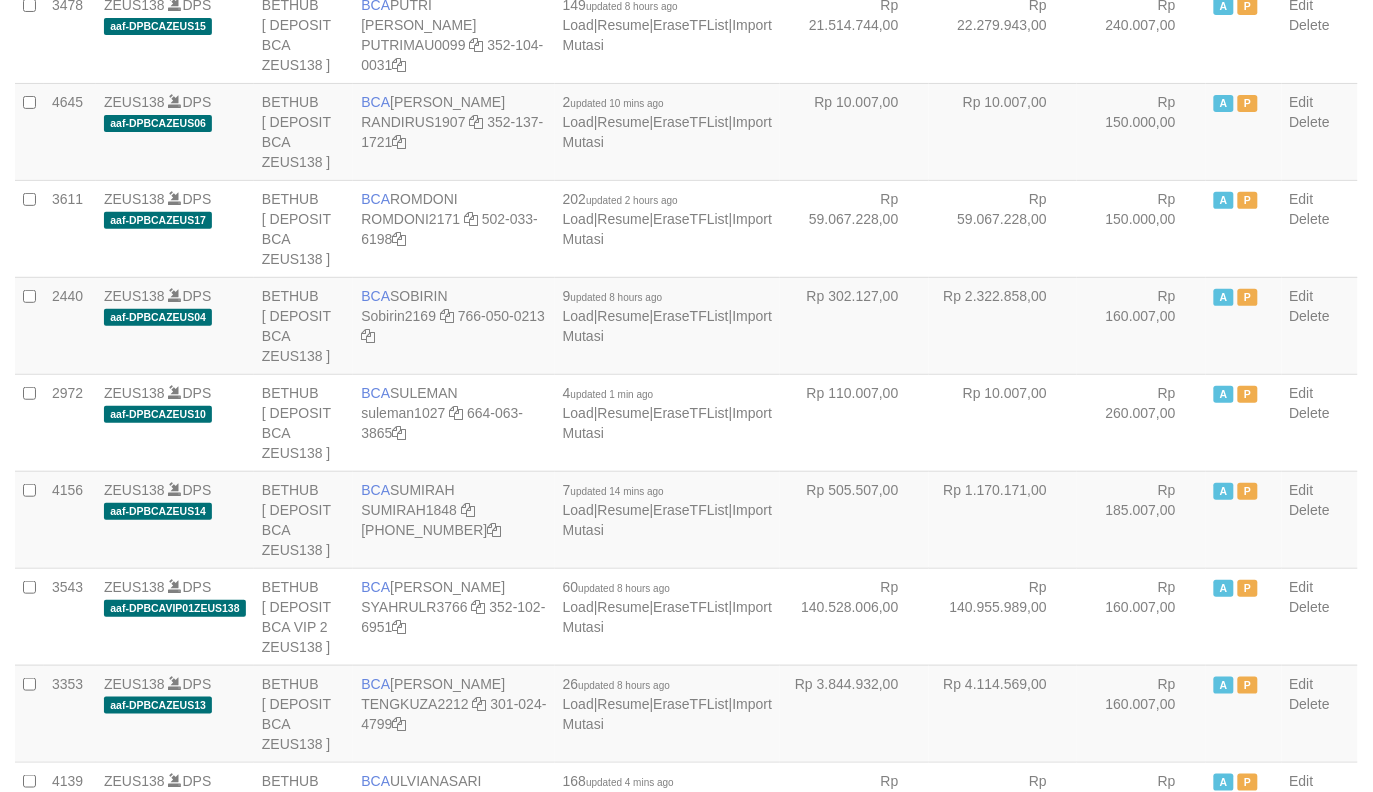 scroll, scrollTop: 2056, scrollLeft: 0, axis: vertical 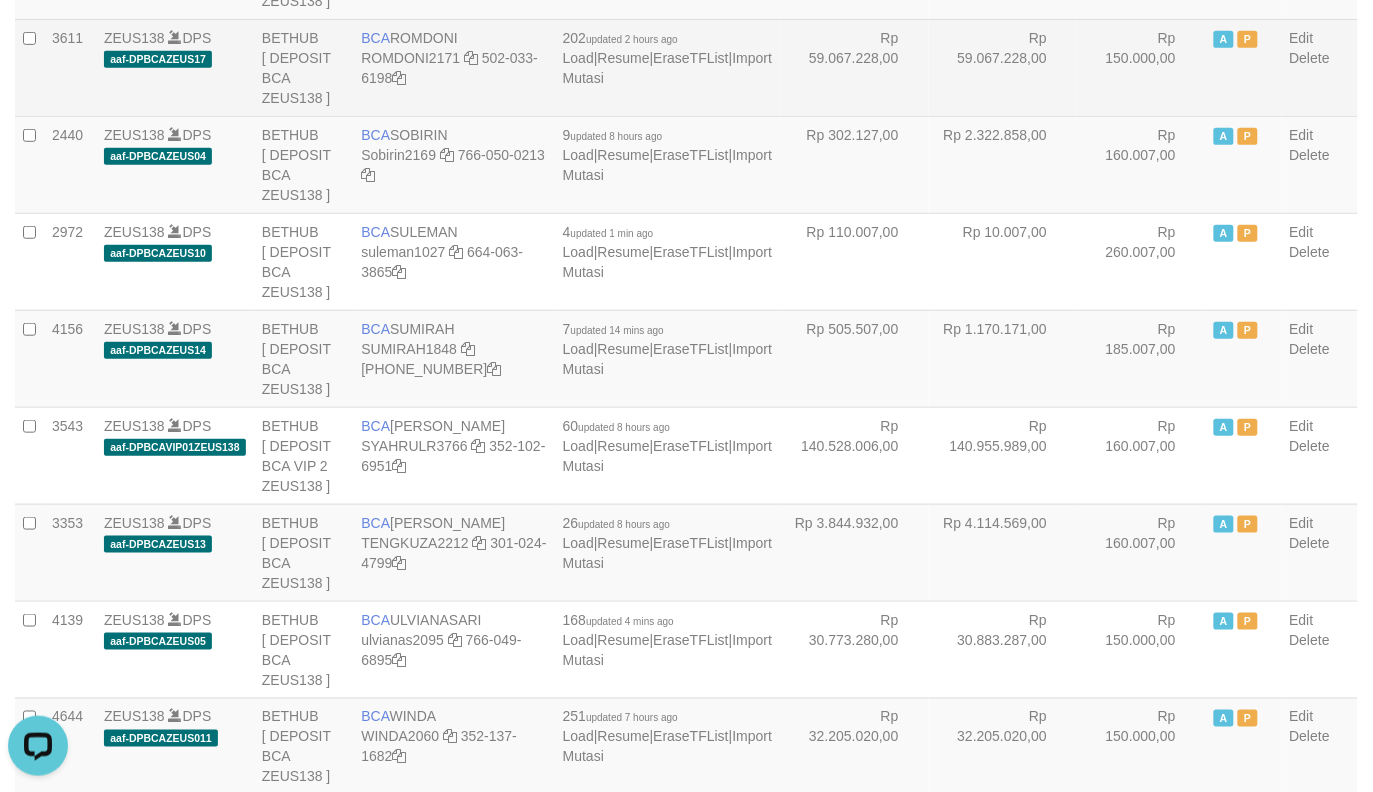 drag, startPoint x: 808, startPoint y: 225, endPoint x: 838, endPoint y: 226, distance: 30.016663 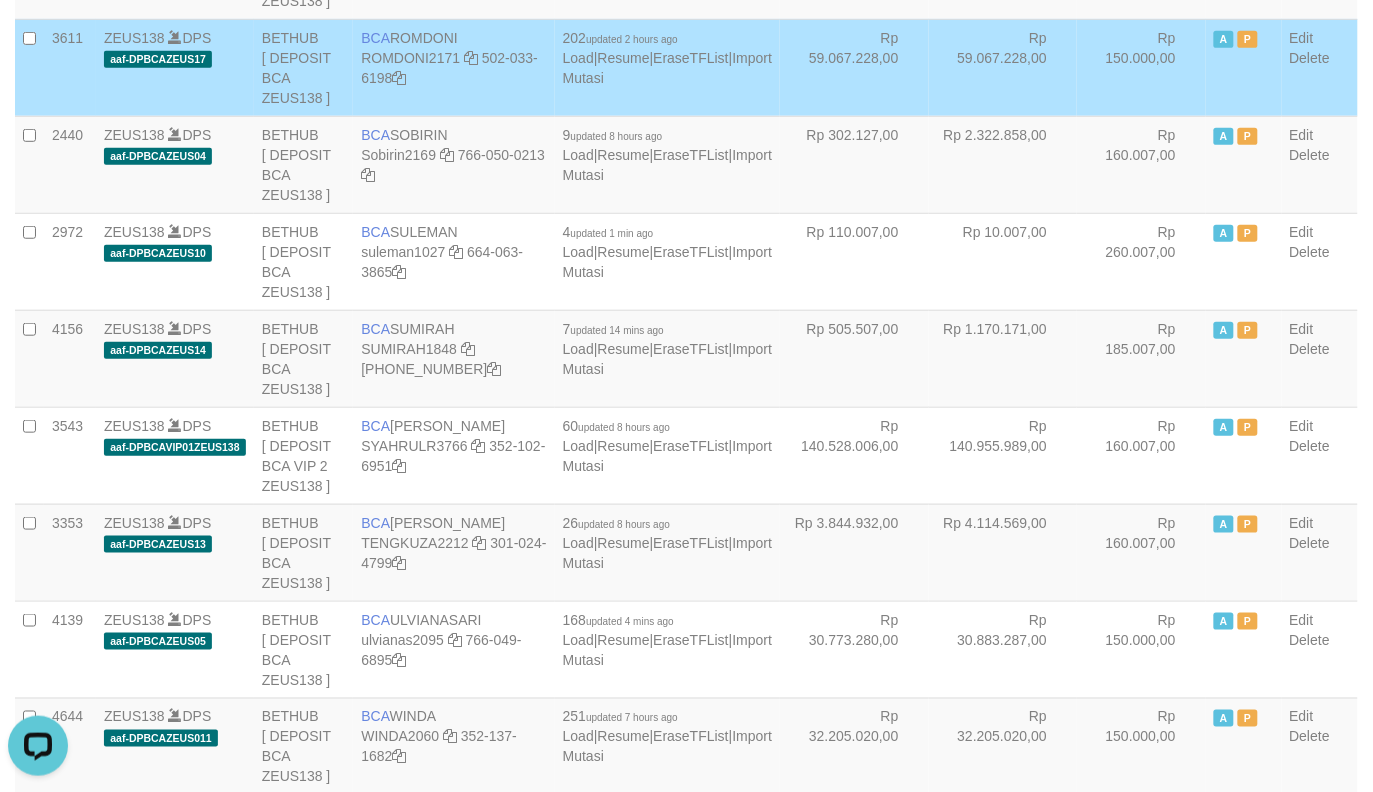 scroll, scrollTop: 0, scrollLeft: 0, axis: both 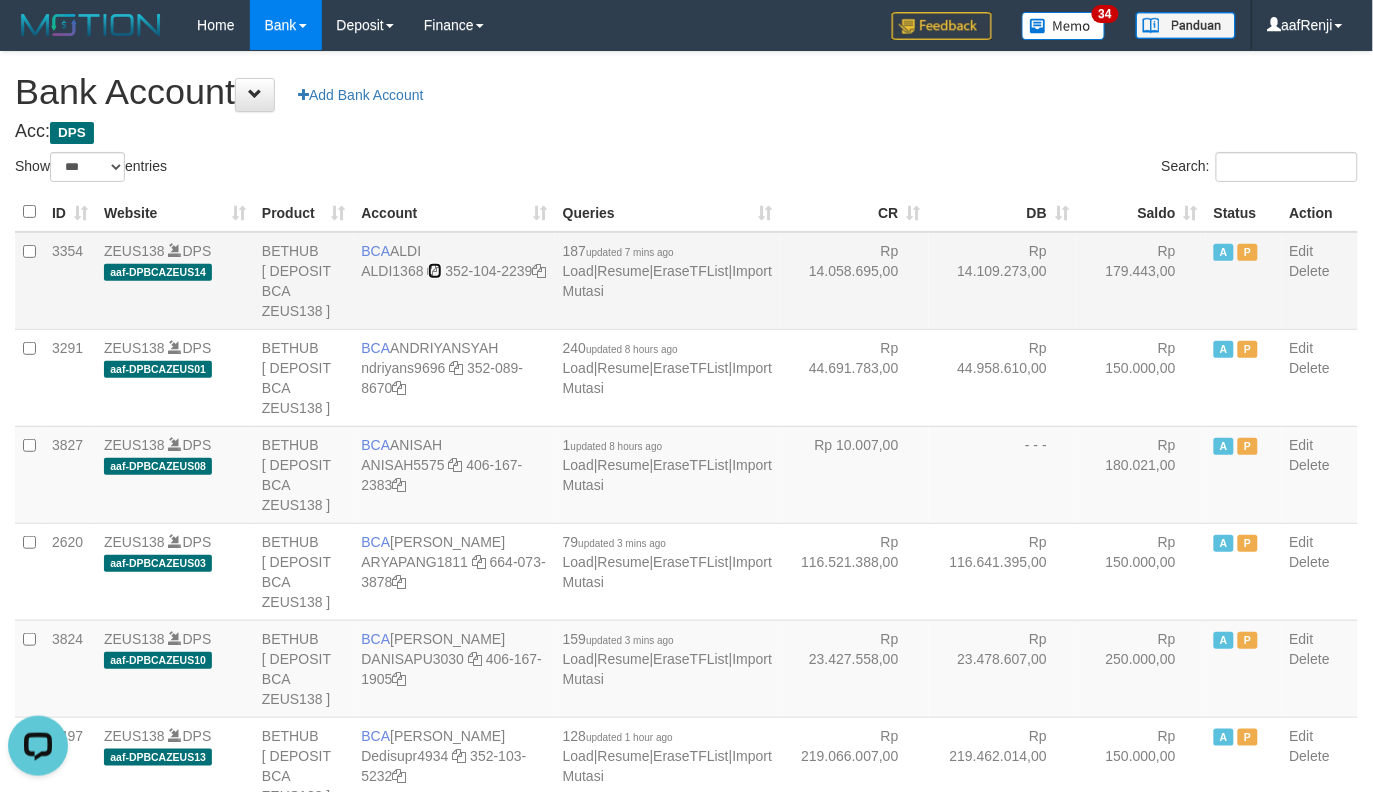 click at bounding box center [435, 271] 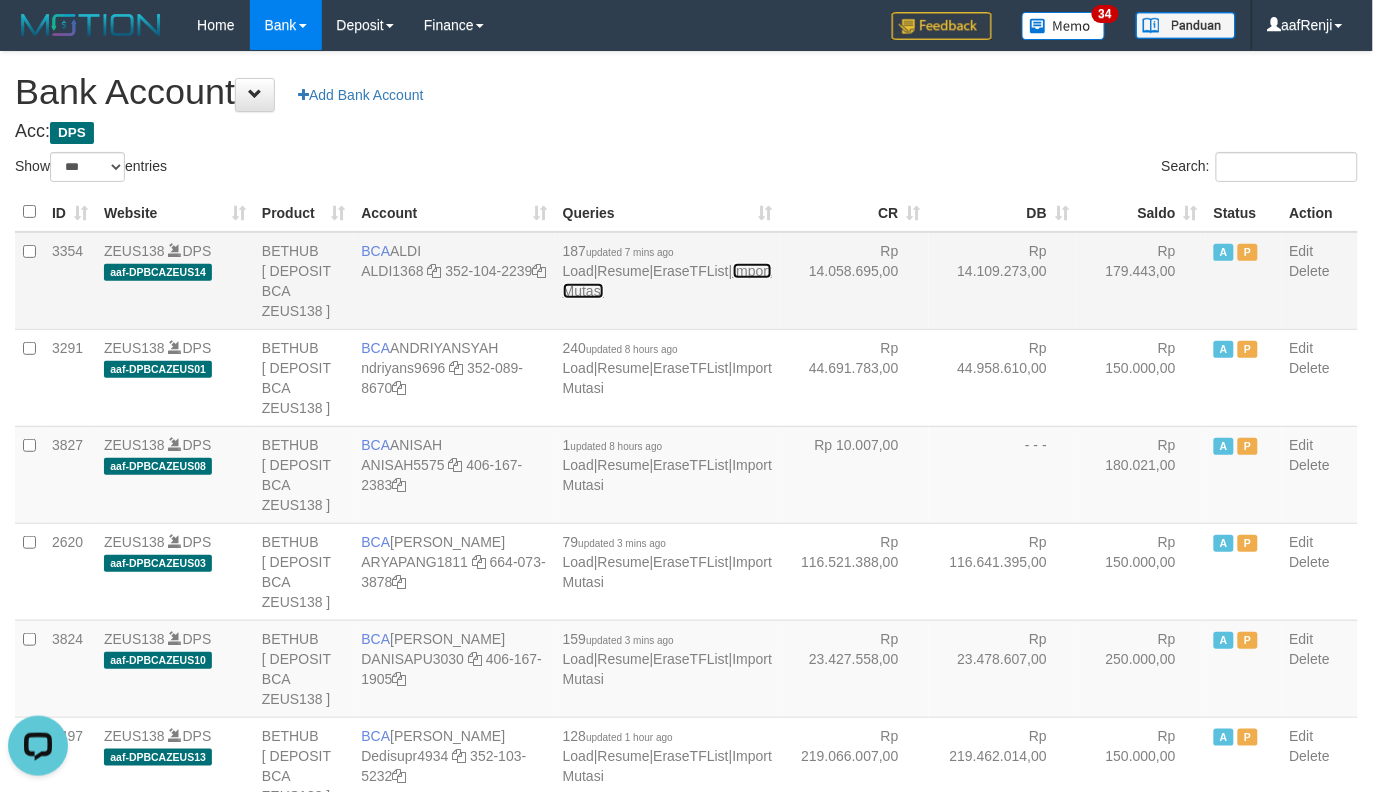 click on "Import Mutasi" at bounding box center [667, 281] 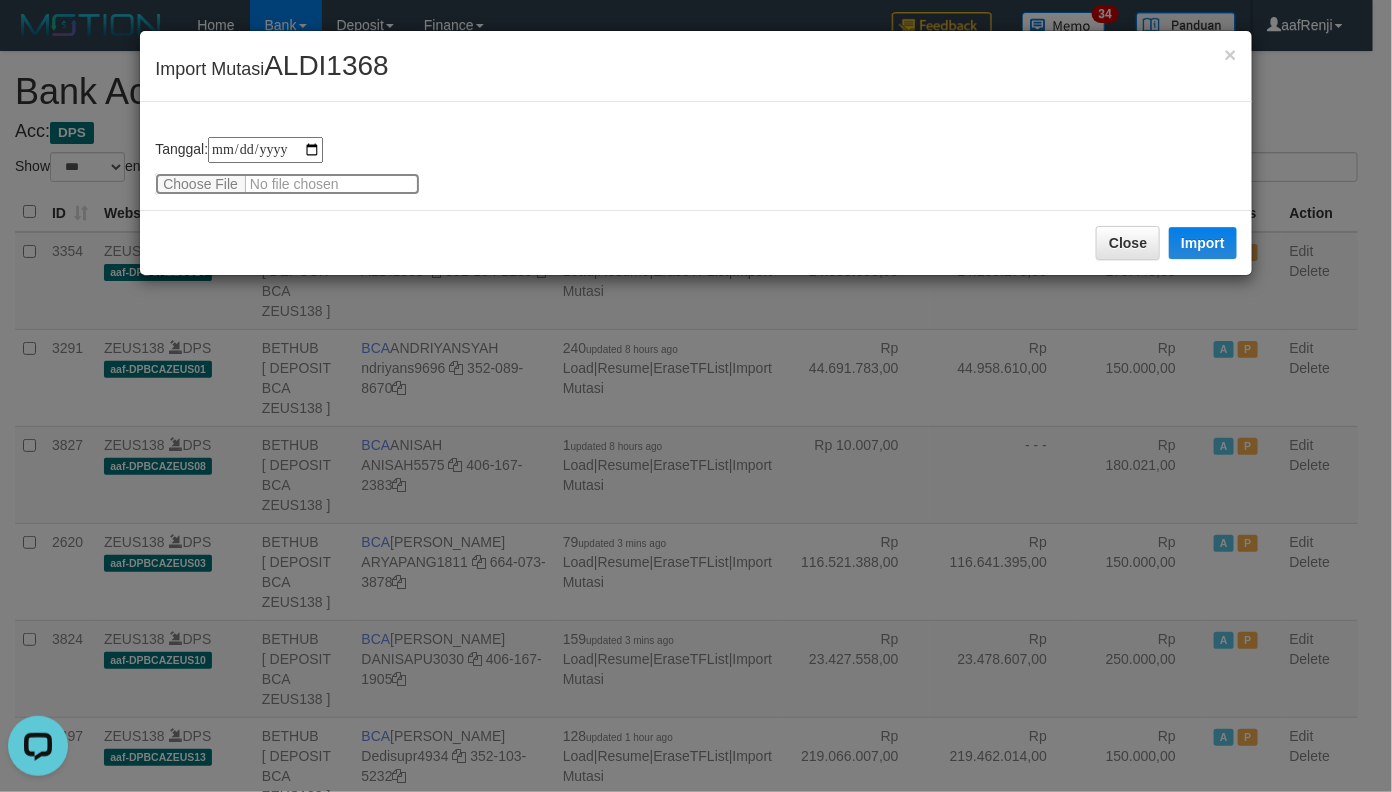 click at bounding box center [287, 184] 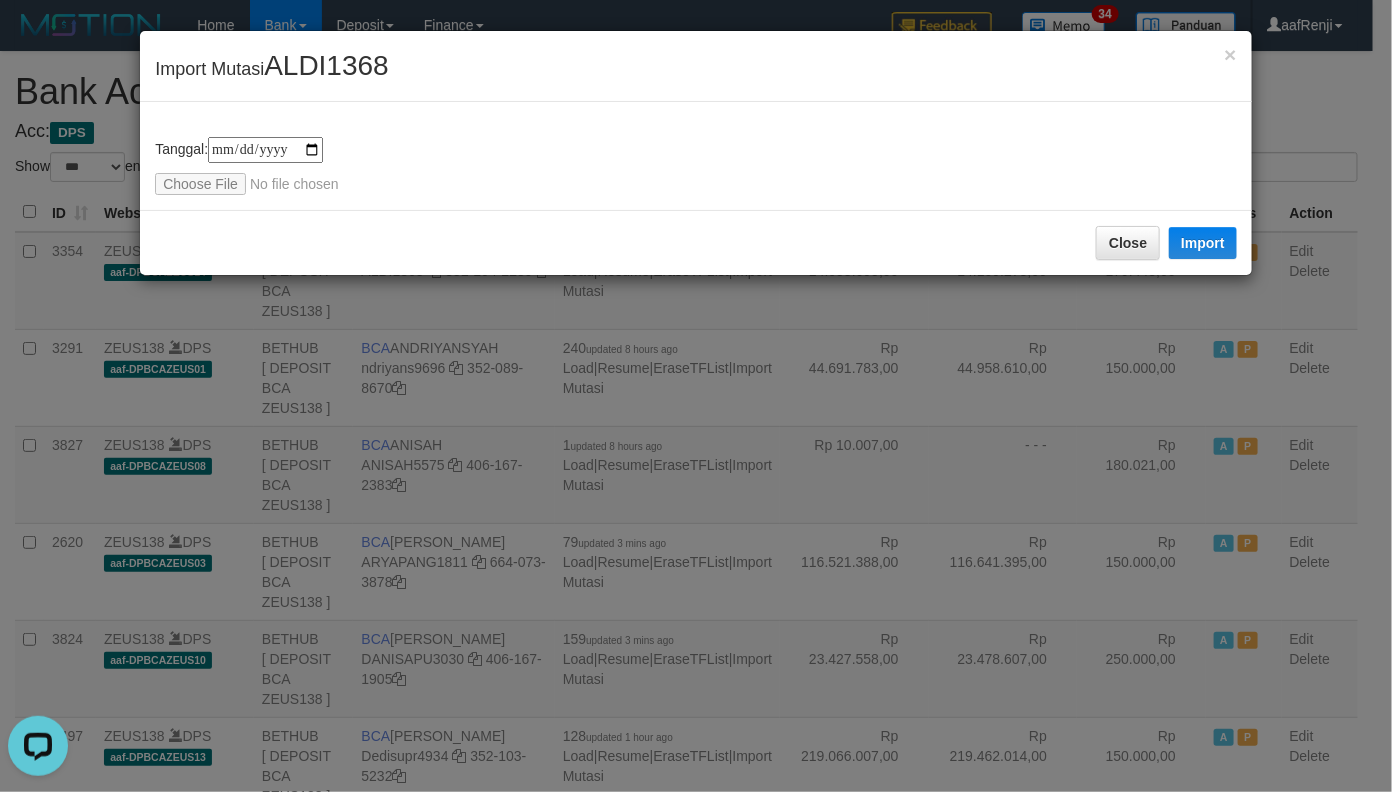 click on "ALDI1368" at bounding box center (326, 65) 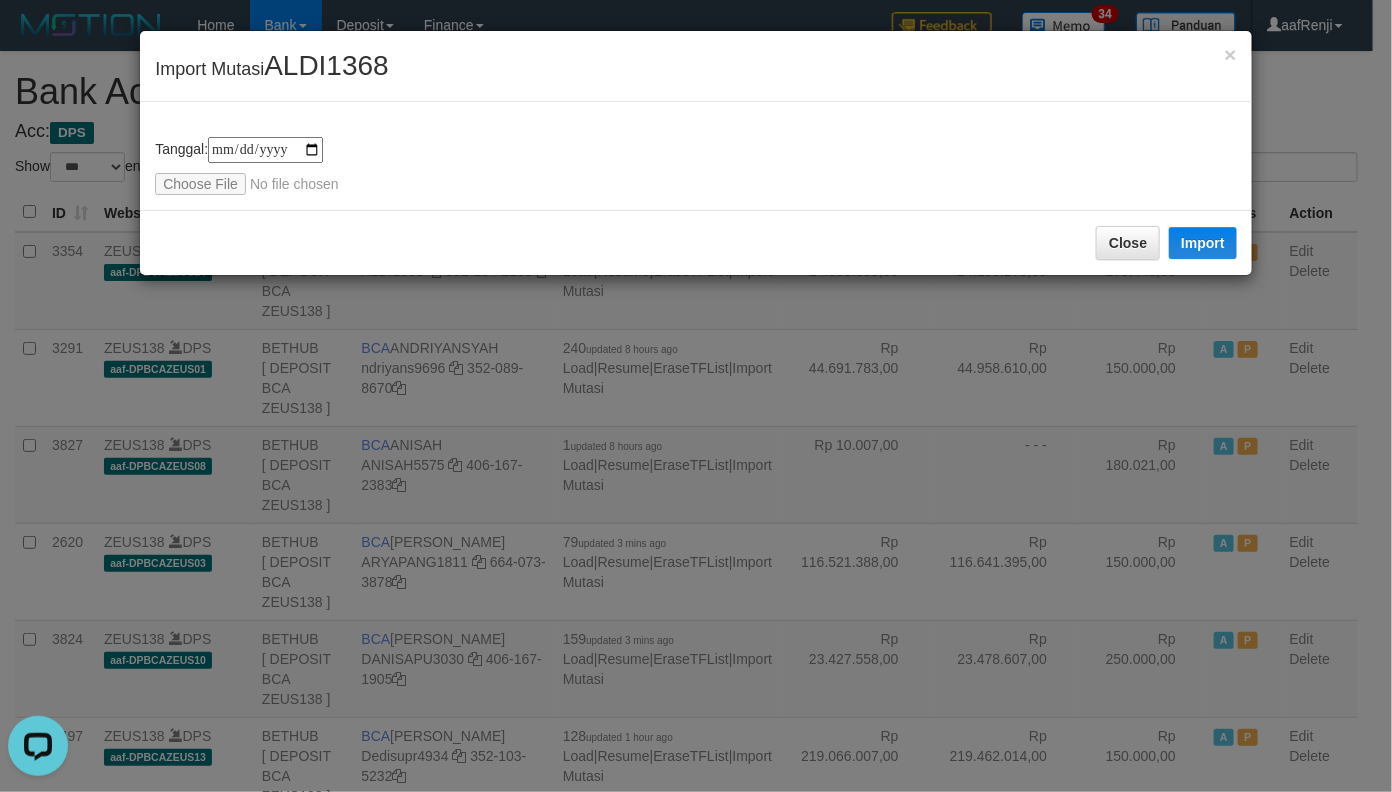 drag, startPoint x: 460, startPoint y: 121, endPoint x: 450, endPoint y: 125, distance: 10.770329 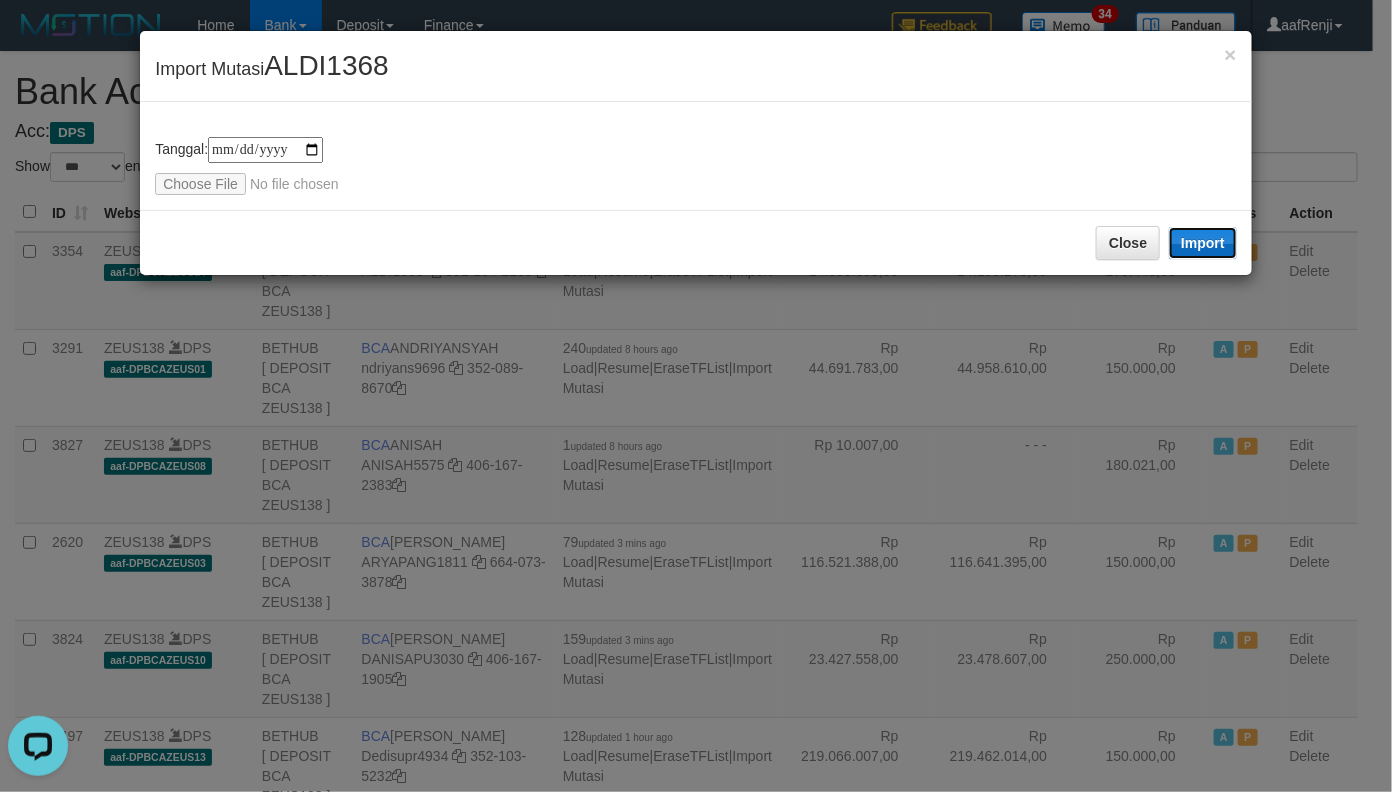drag, startPoint x: 1210, startPoint y: 245, endPoint x: 278, endPoint y: 190, distance: 933.62146 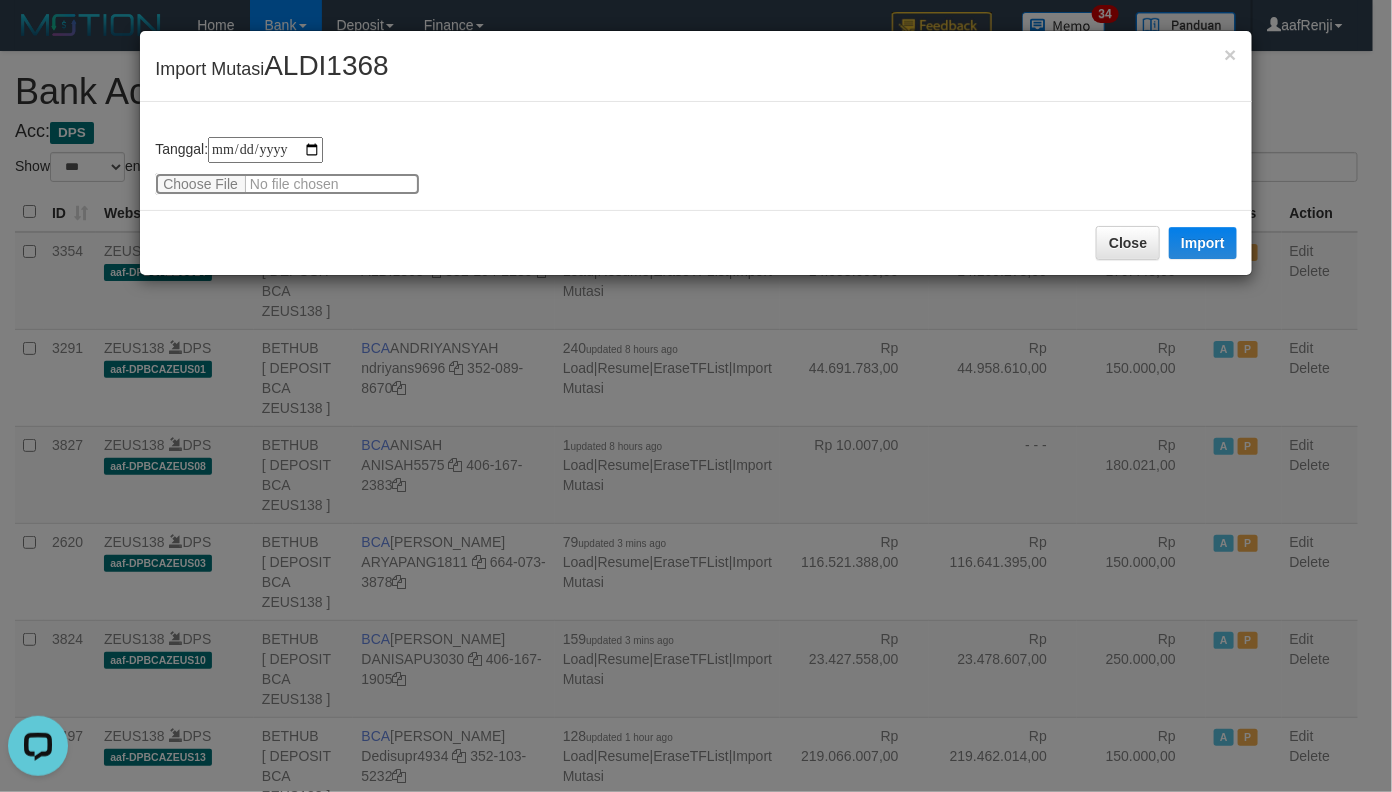 click at bounding box center [287, 184] 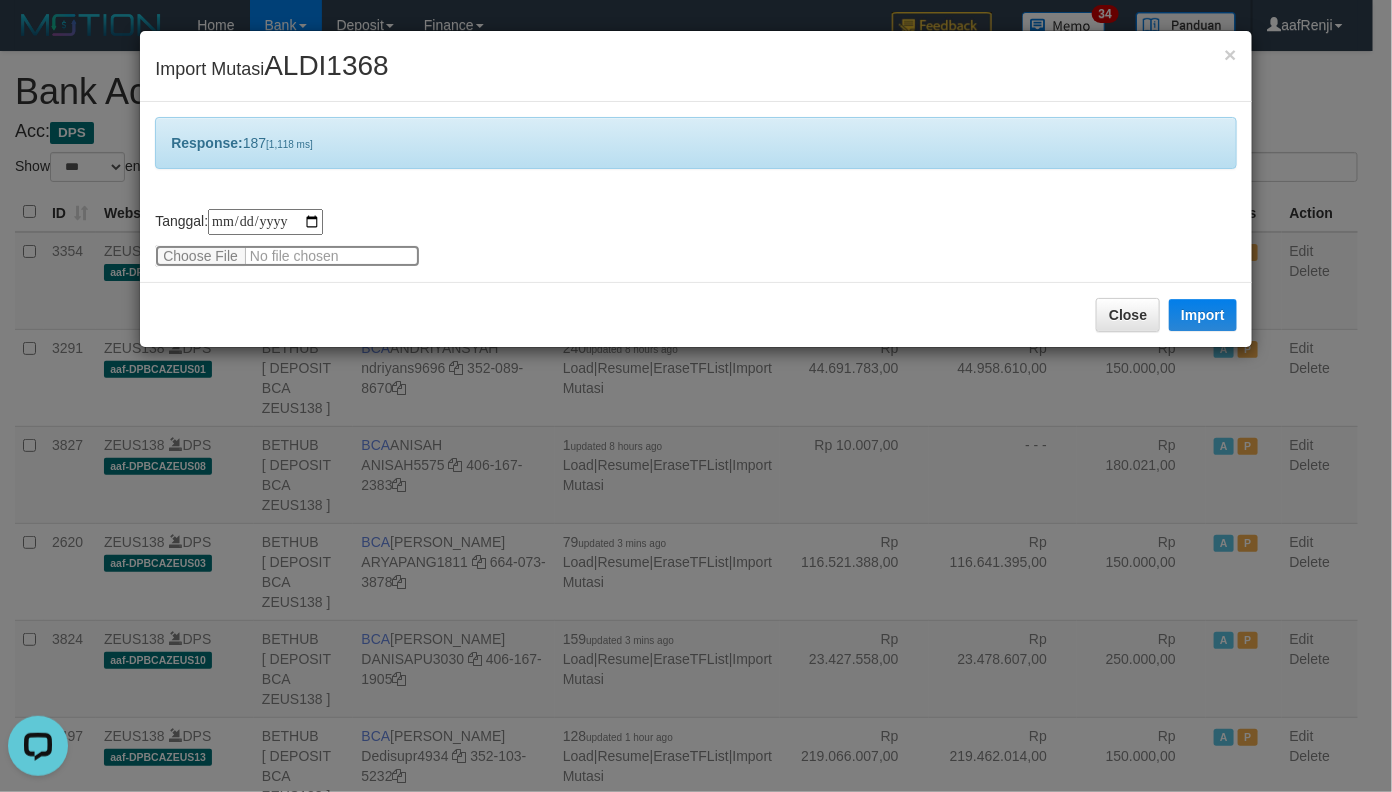 type 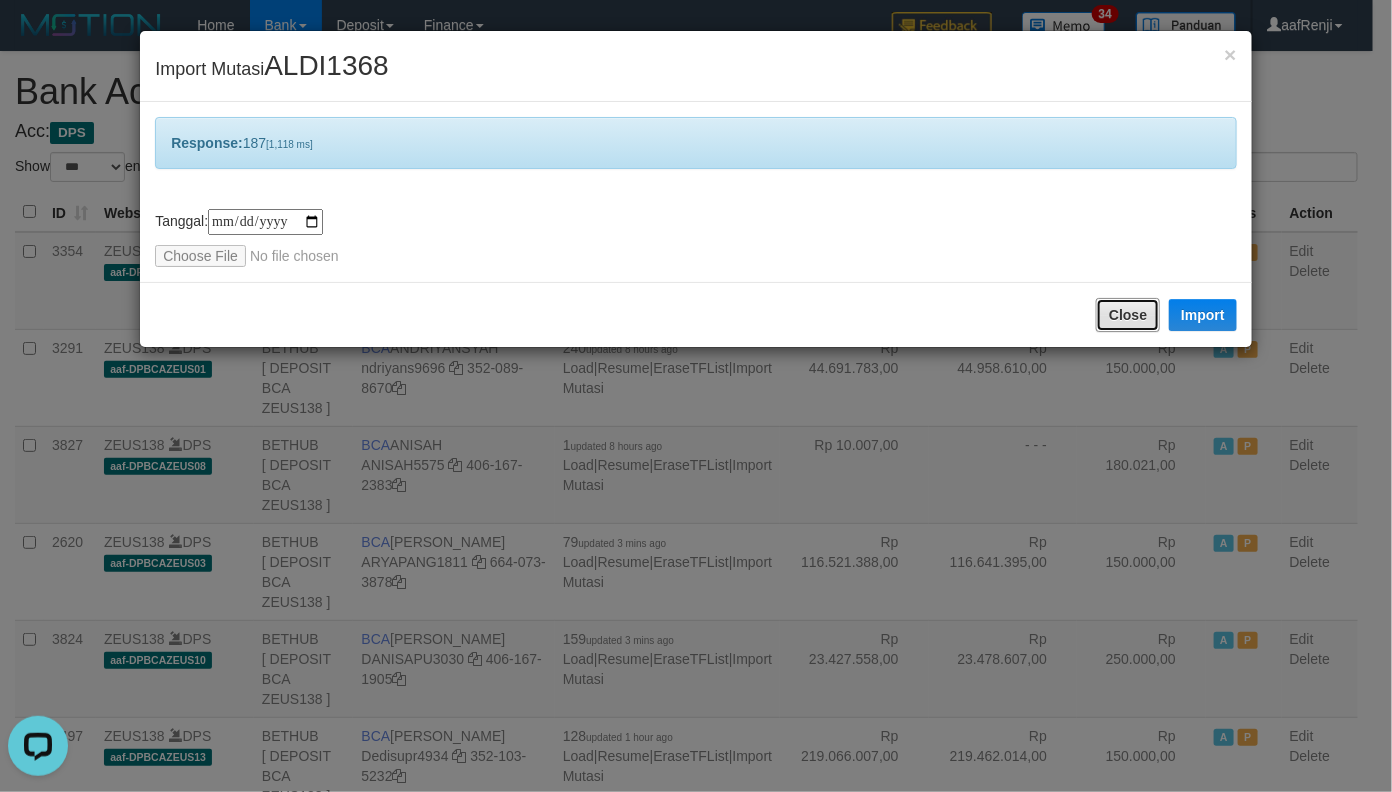drag, startPoint x: 1107, startPoint y: 323, endPoint x: 1081, endPoint y: 318, distance: 26.476404 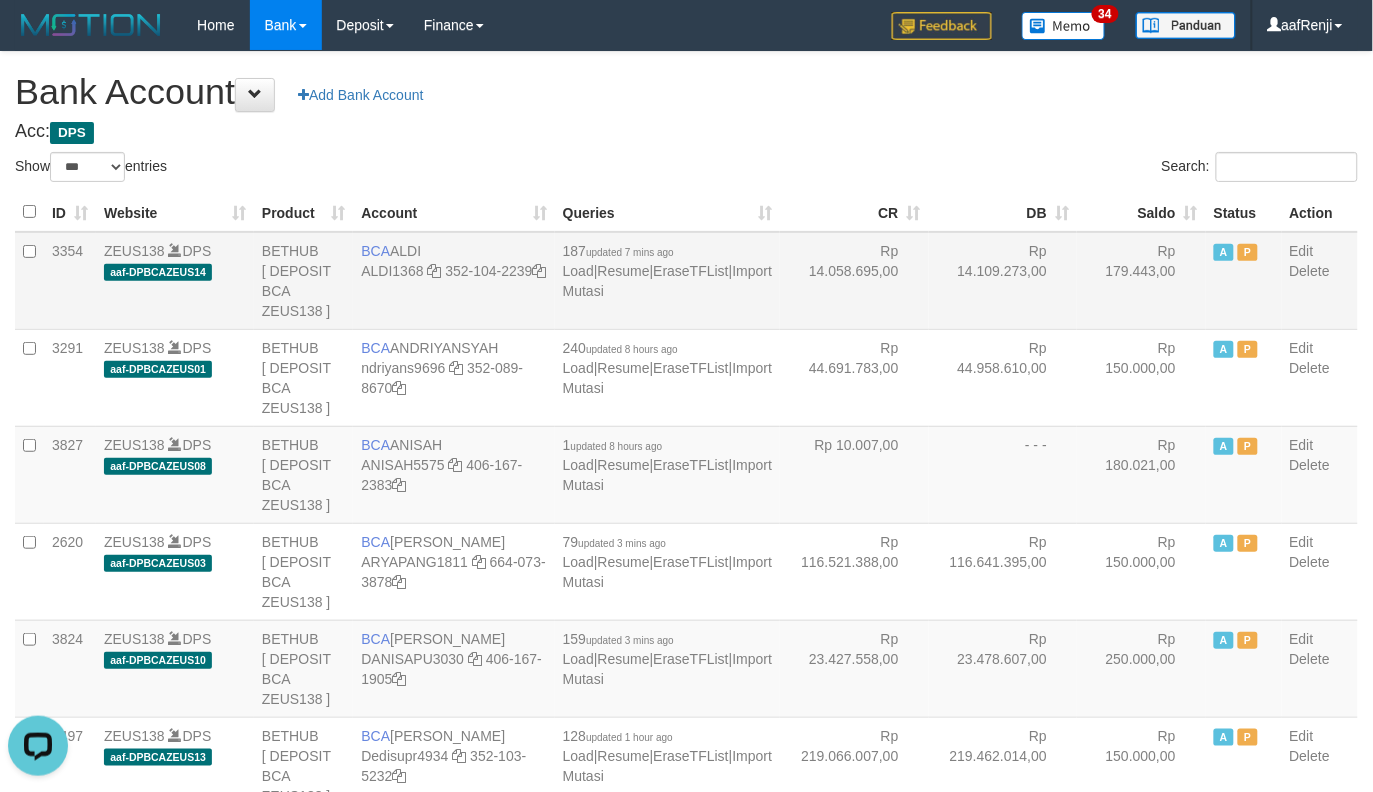 click on "Rp 14.058.695,00" at bounding box center (854, 281) 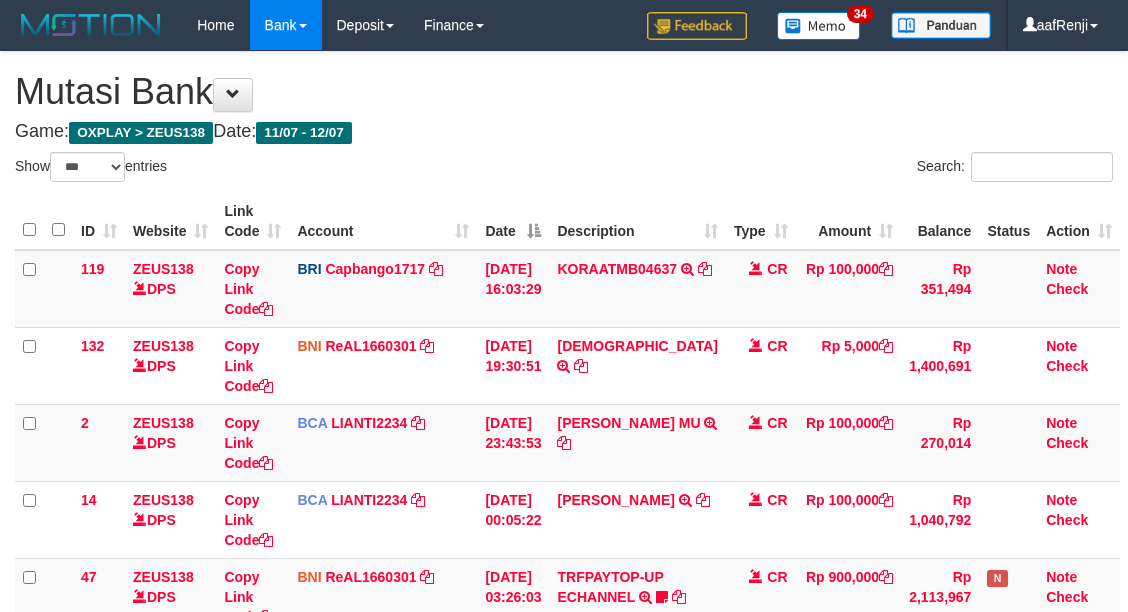 select on "***" 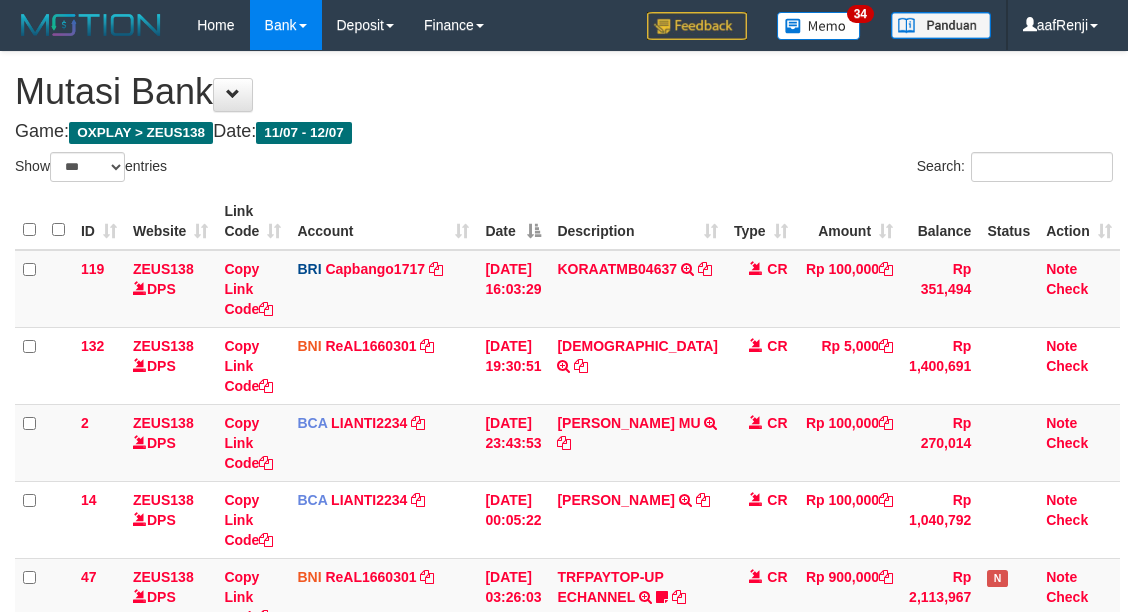 scroll, scrollTop: 1241, scrollLeft: 0, axis: vertical 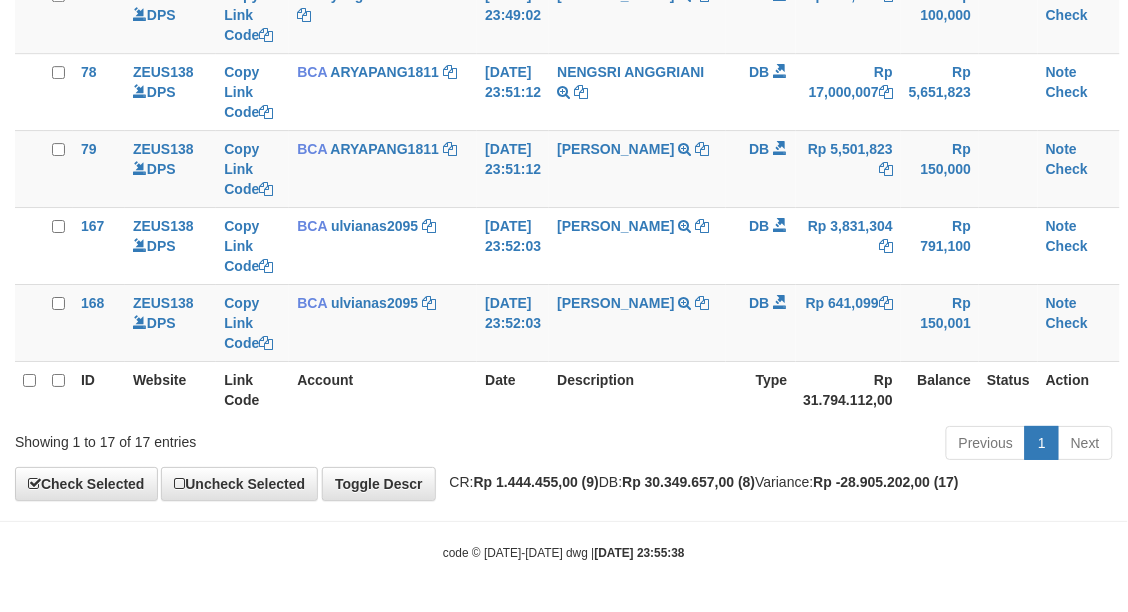 click on "Description" at bounding box center [637, 389] 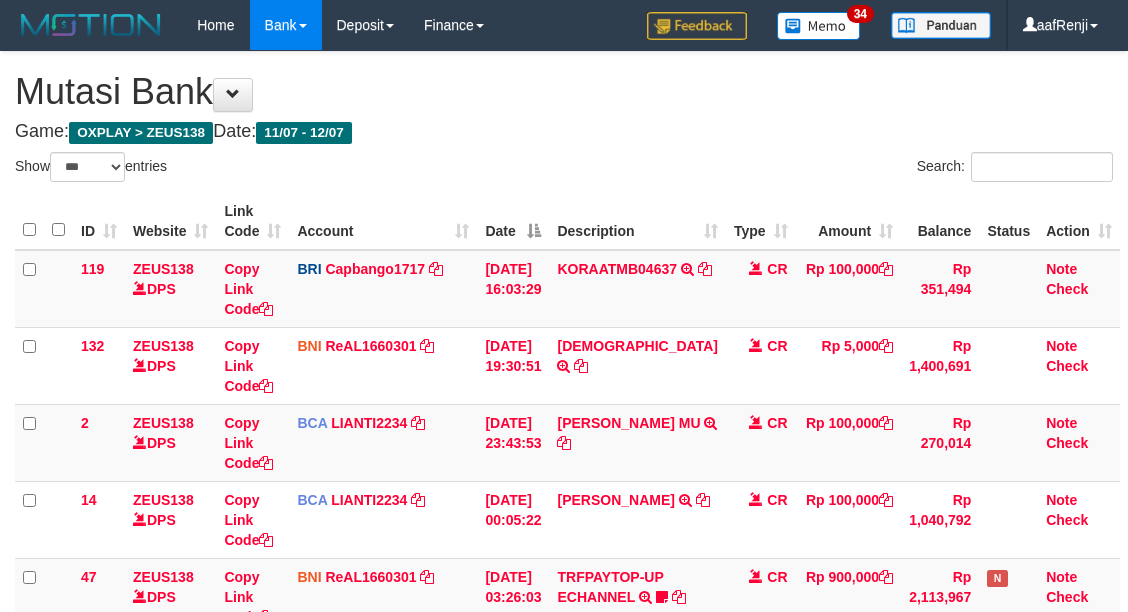 select on "***" 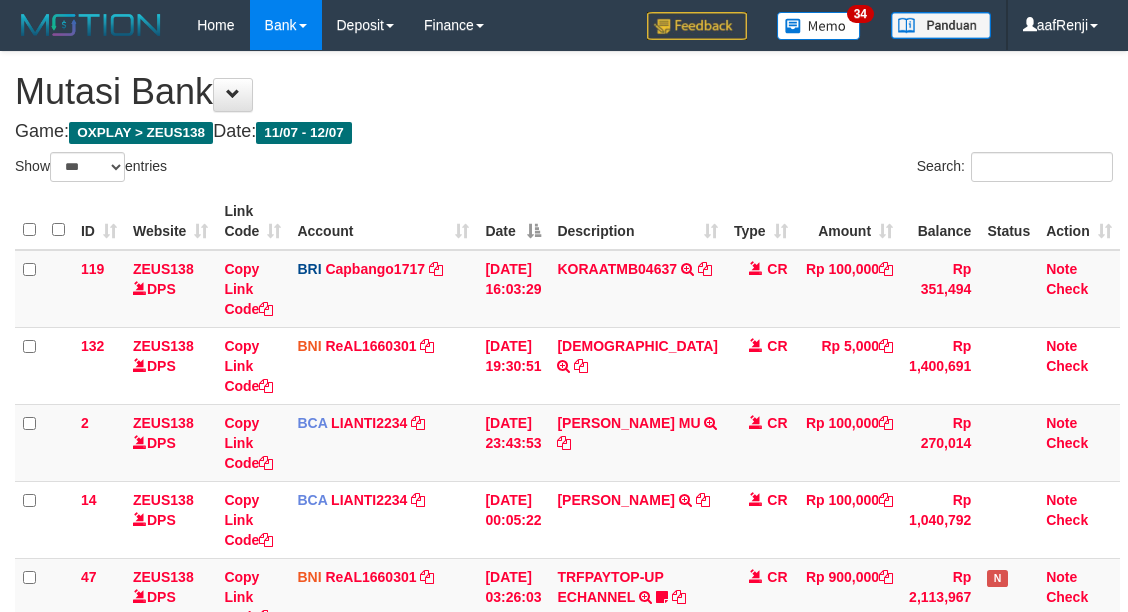 scroll, scrollTop: 1241, scrollLeft: 0, axis: vertical 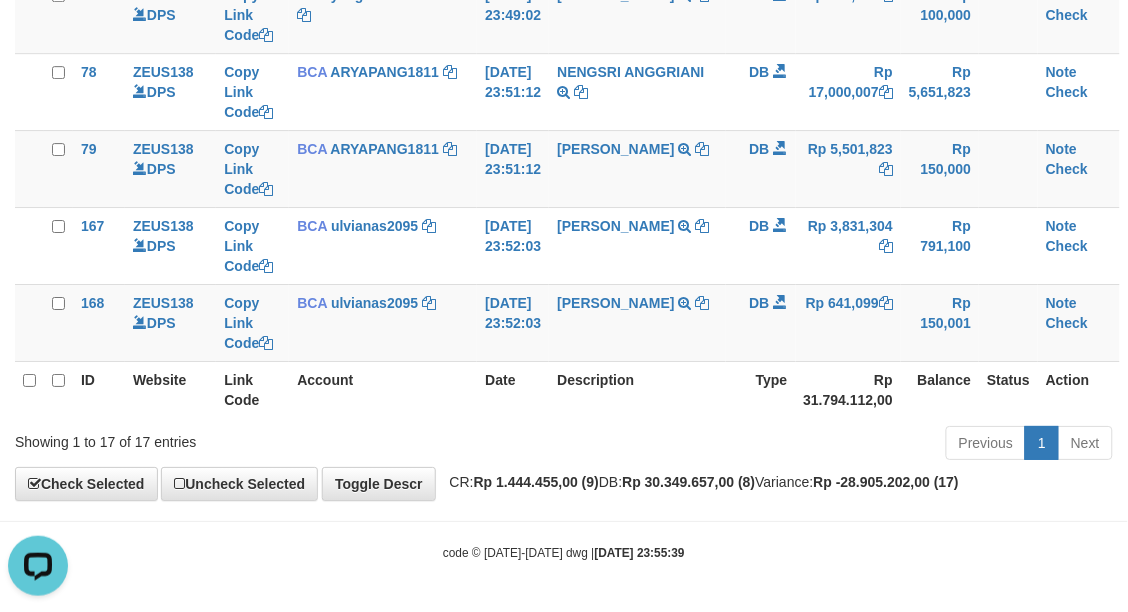 click on "Previous 1 Next" at bounding box center [799, 445] 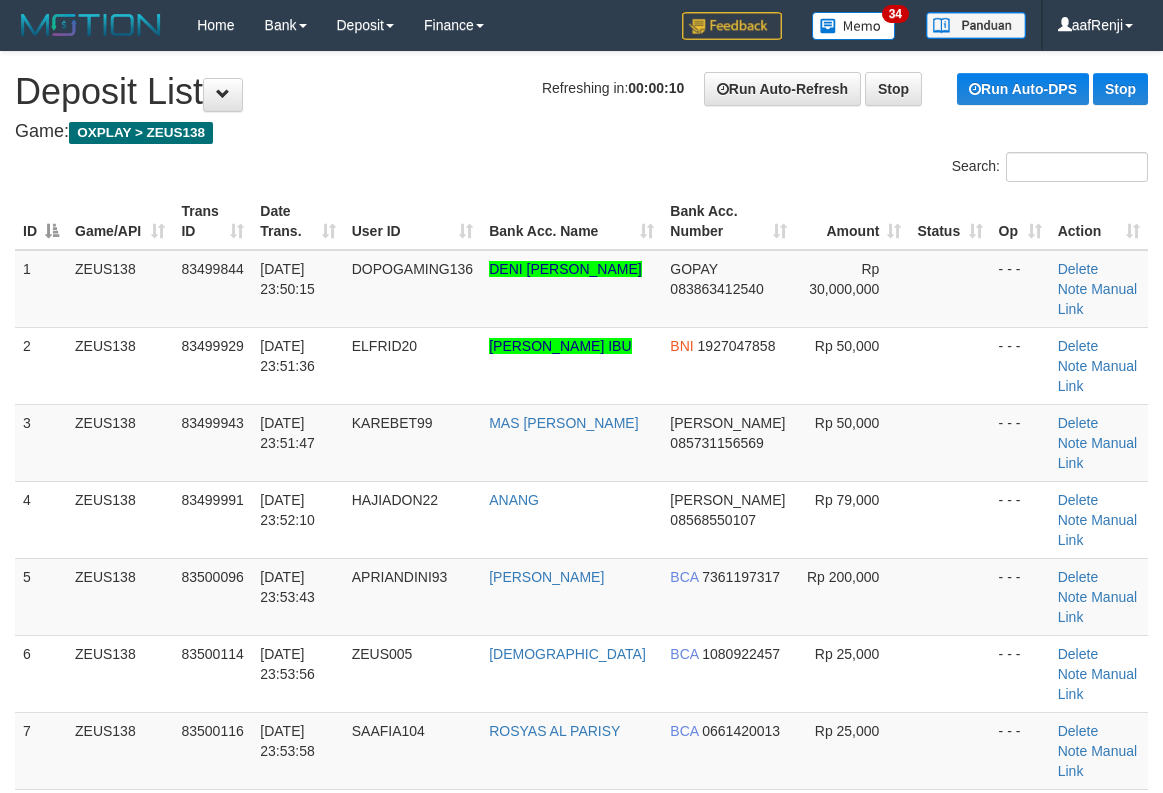 scroll, scrollTop: 0, scrollLeft: 0, axis: both 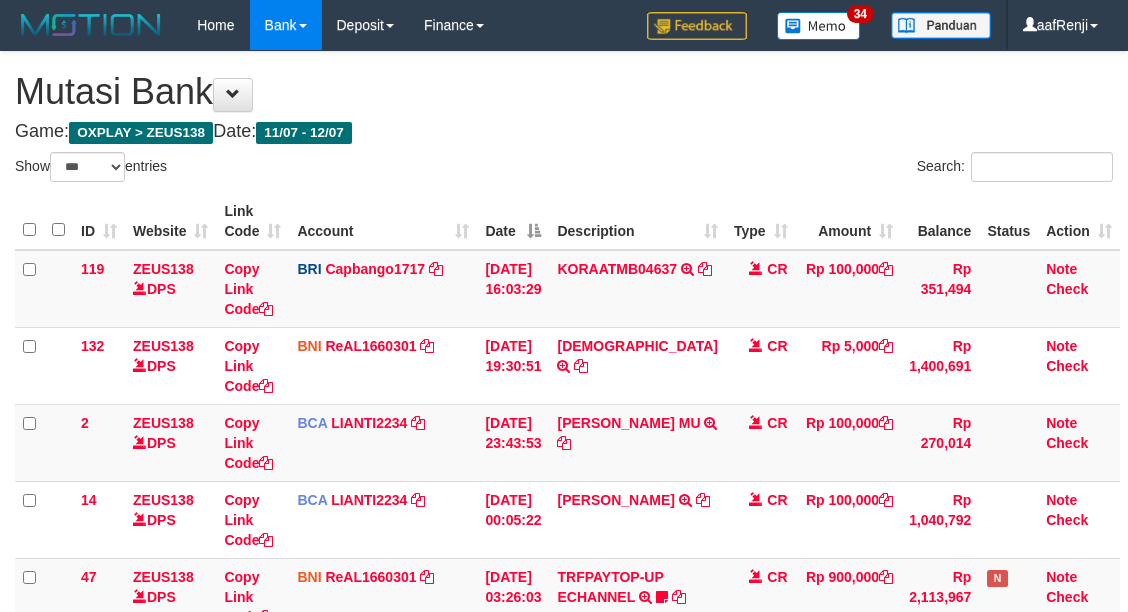 select on "***" 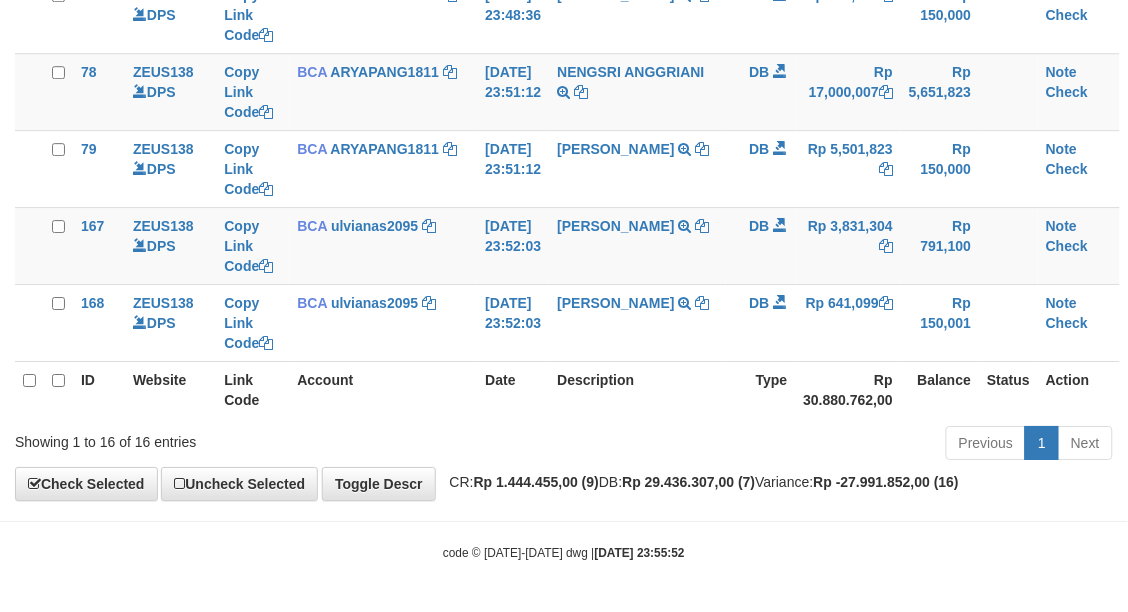 scroll, scrollTop: 1165, scrollLeft: 0, axis: vertical 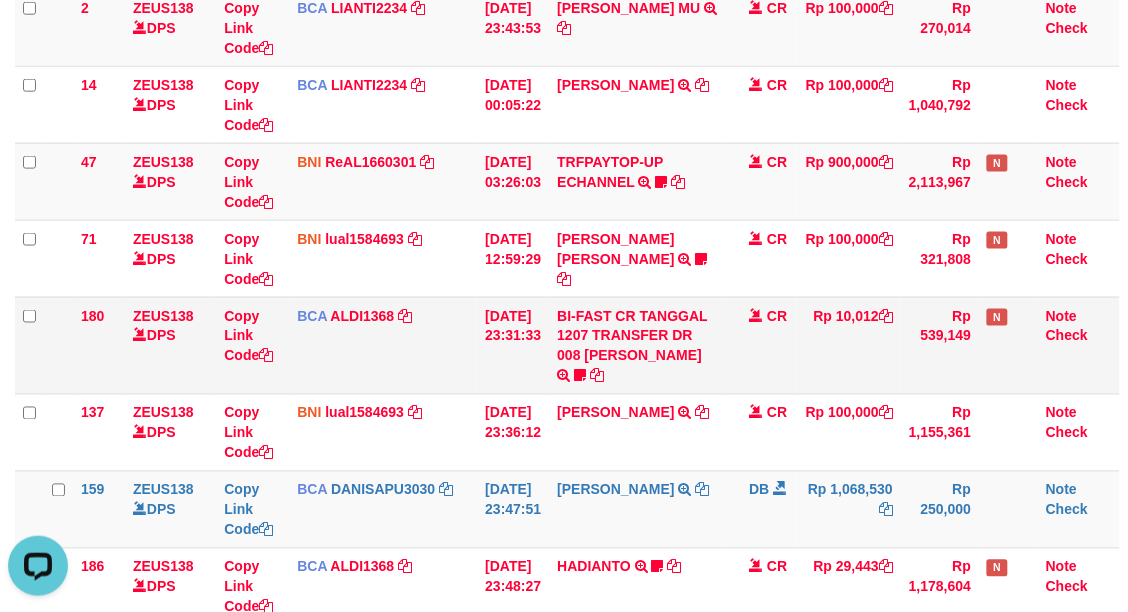 click on "Rp 10,012" at bounding box center [849, 345] 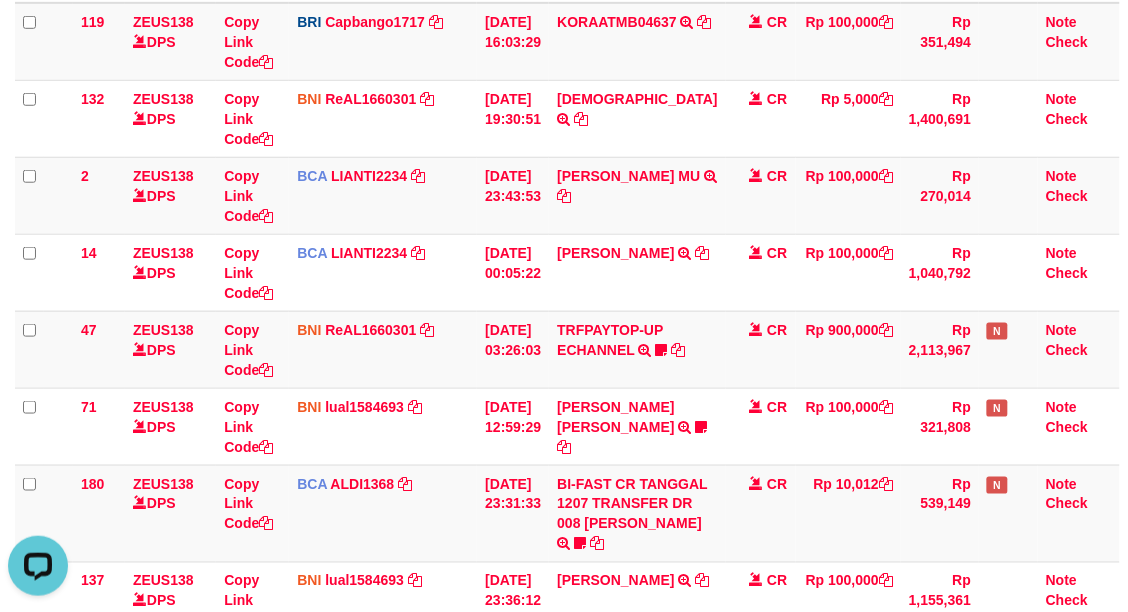 scroll, scrollTop: 500, scrollLeft: 0, axis: vertical 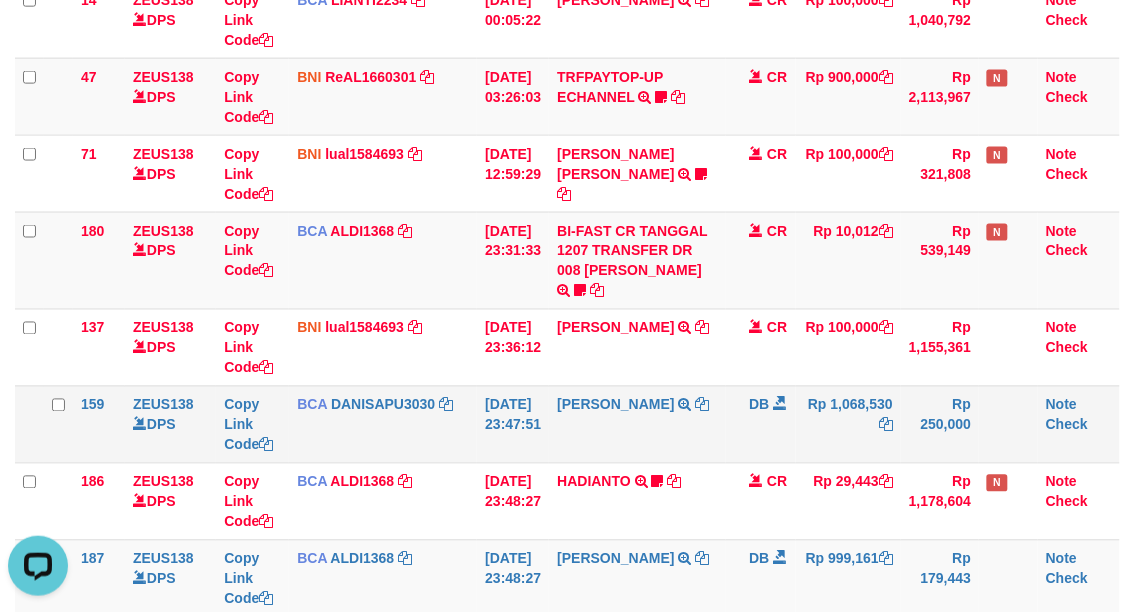 click on "Rp 1,068,530" at bounding box center [849, 424] 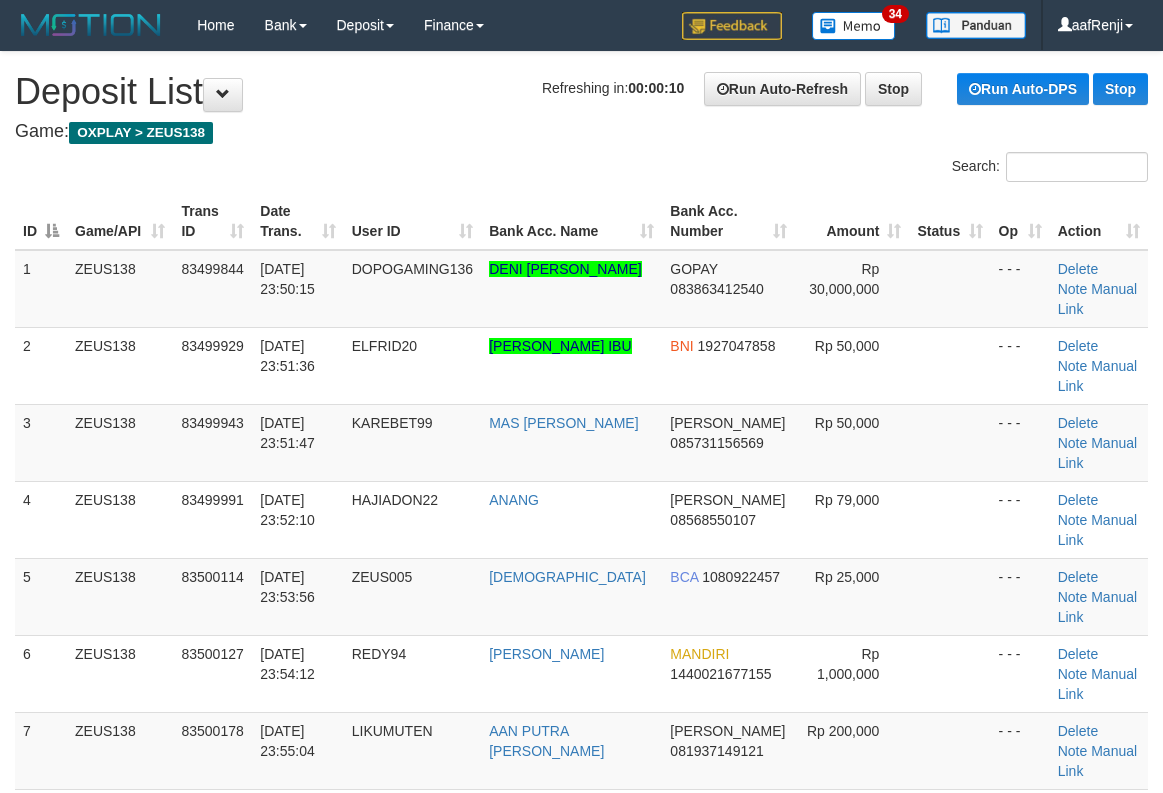 scroll, scrollTop: 0, scrollLeft: 0, axis: both 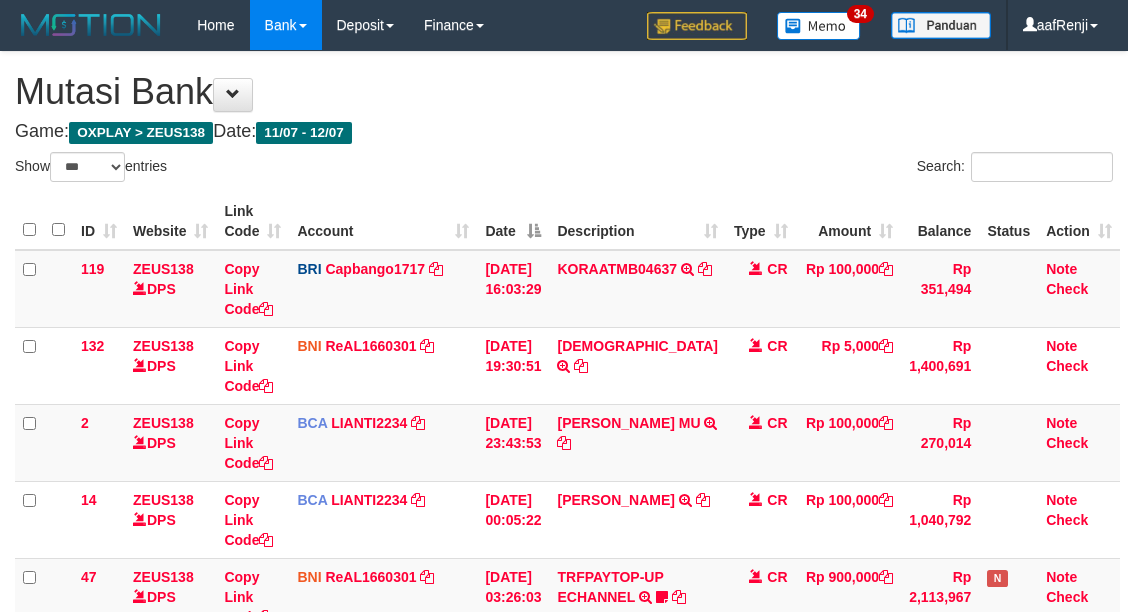 select on "***" 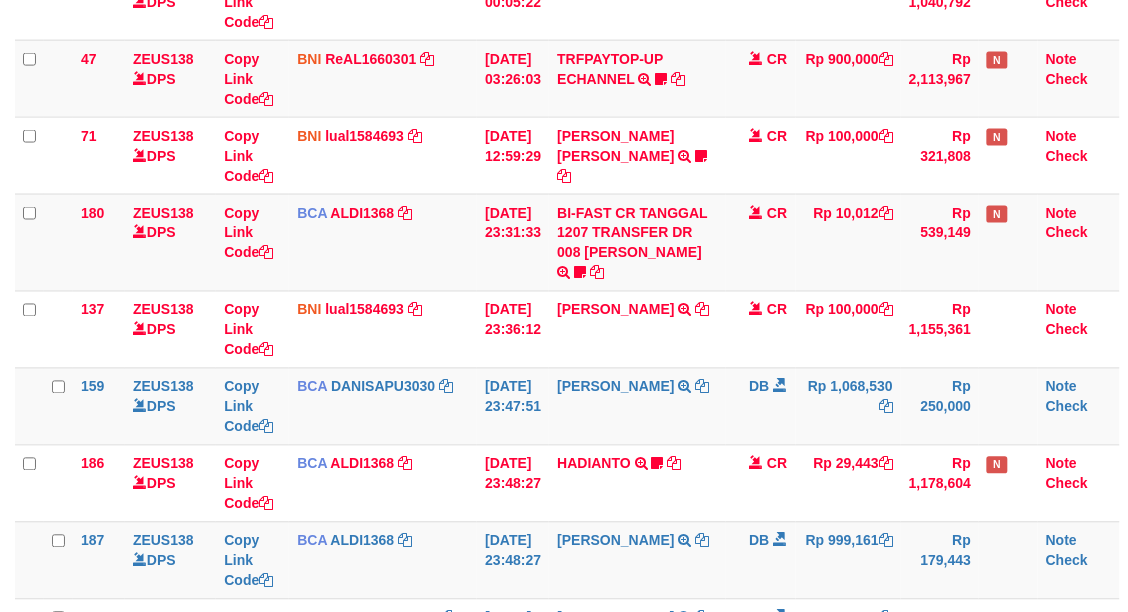 scroll, scrollTop: 500, scrollLeft: 0, axis: vertical 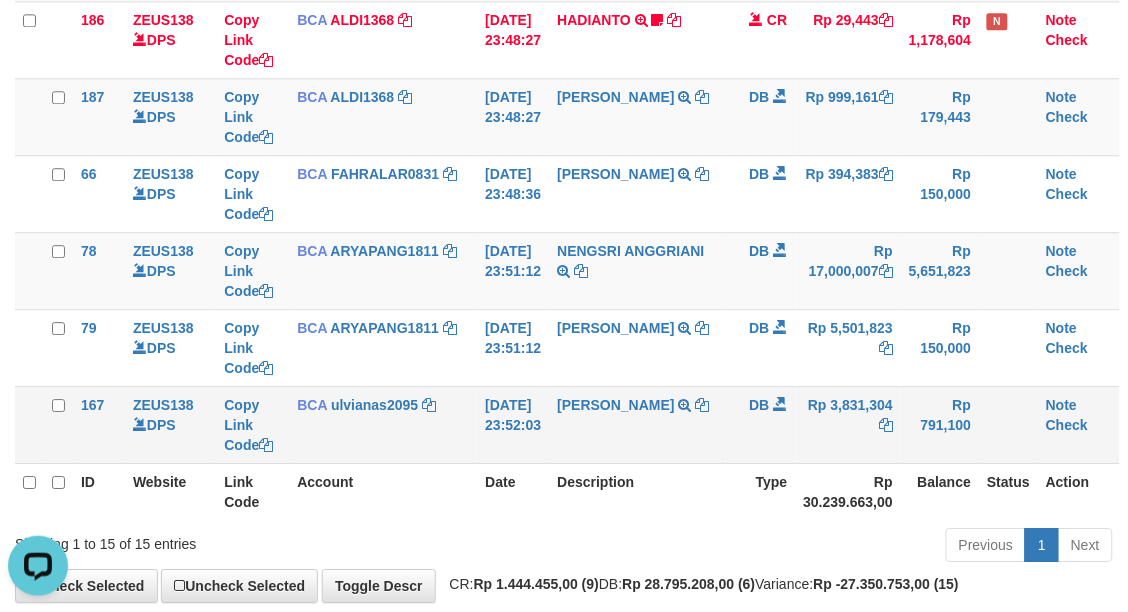 click on "MARWATI         TRSF E-BANKING DB 1207/FTSCY/WS95031
3831304.00MARWATI" at bounding box center (637, 424) 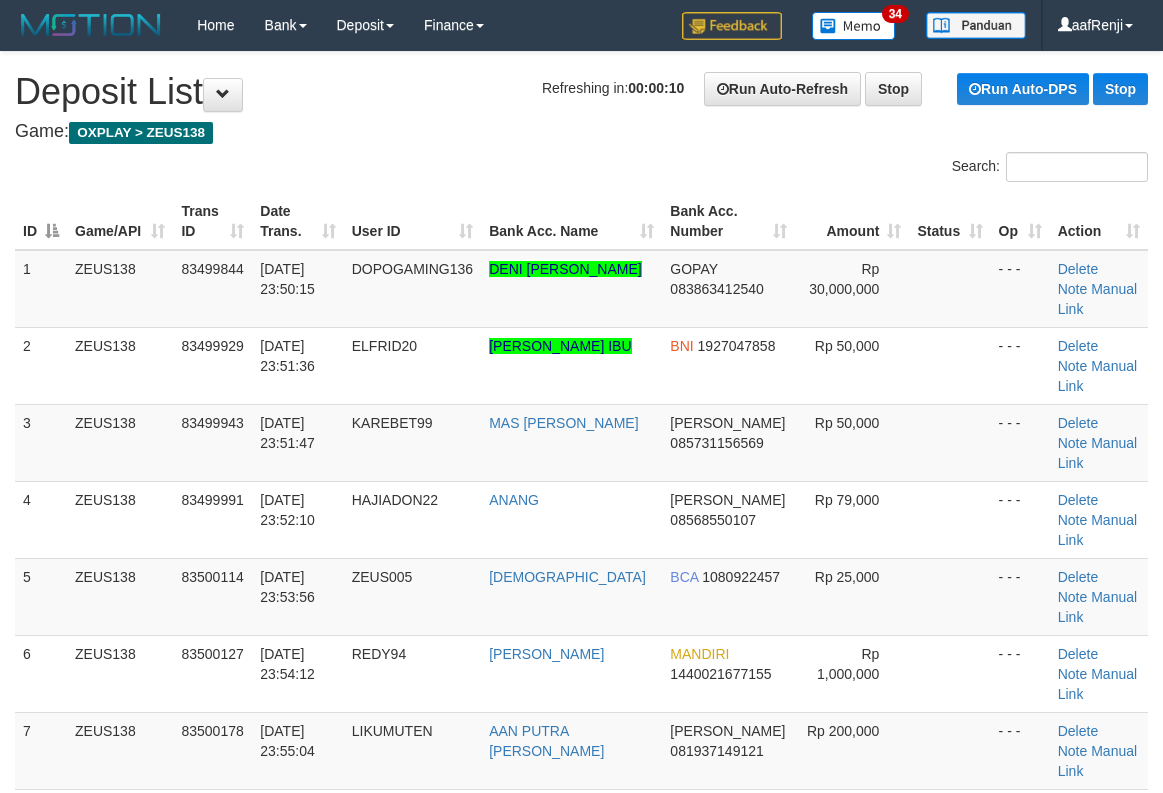 scroll, scrollTop: 0, scrollLeft: 0, axis: both 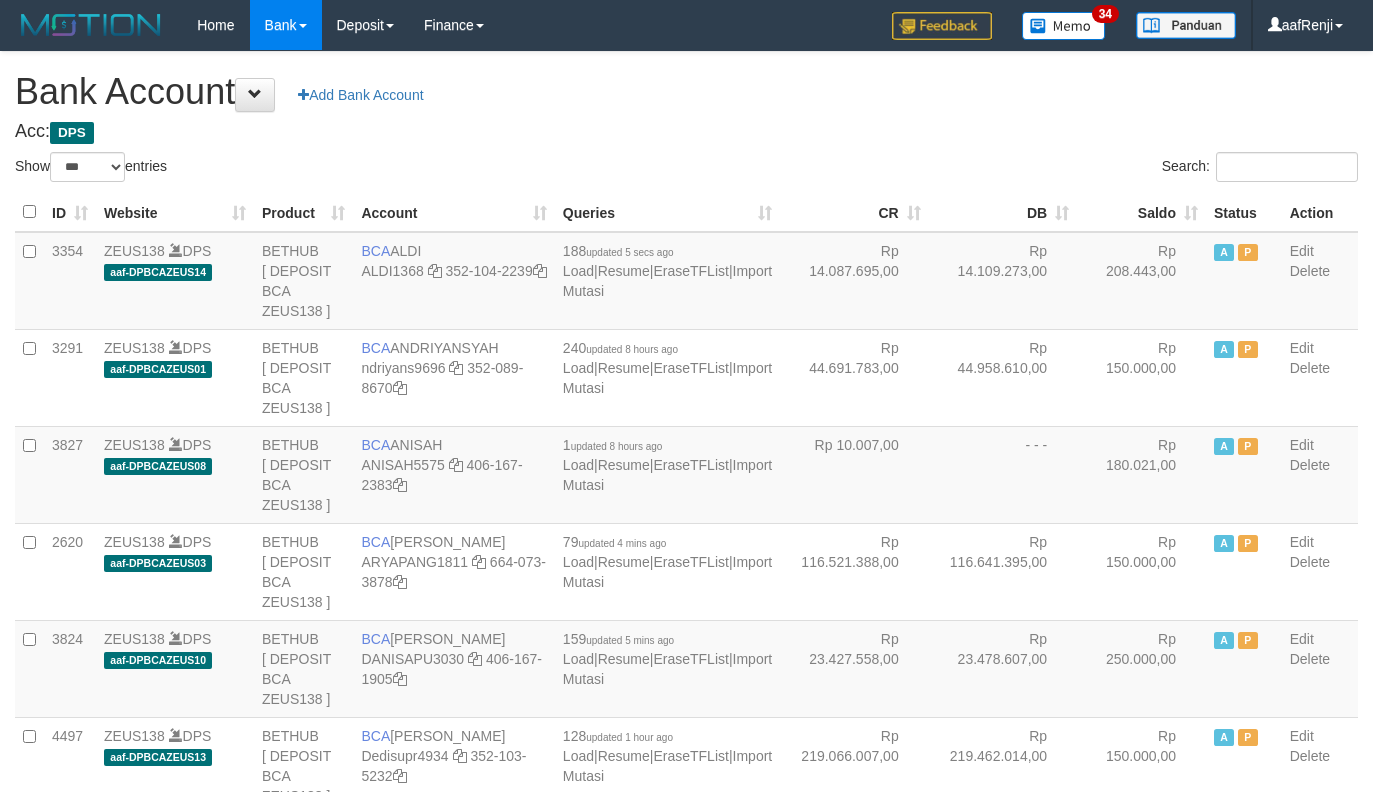 select on "***" 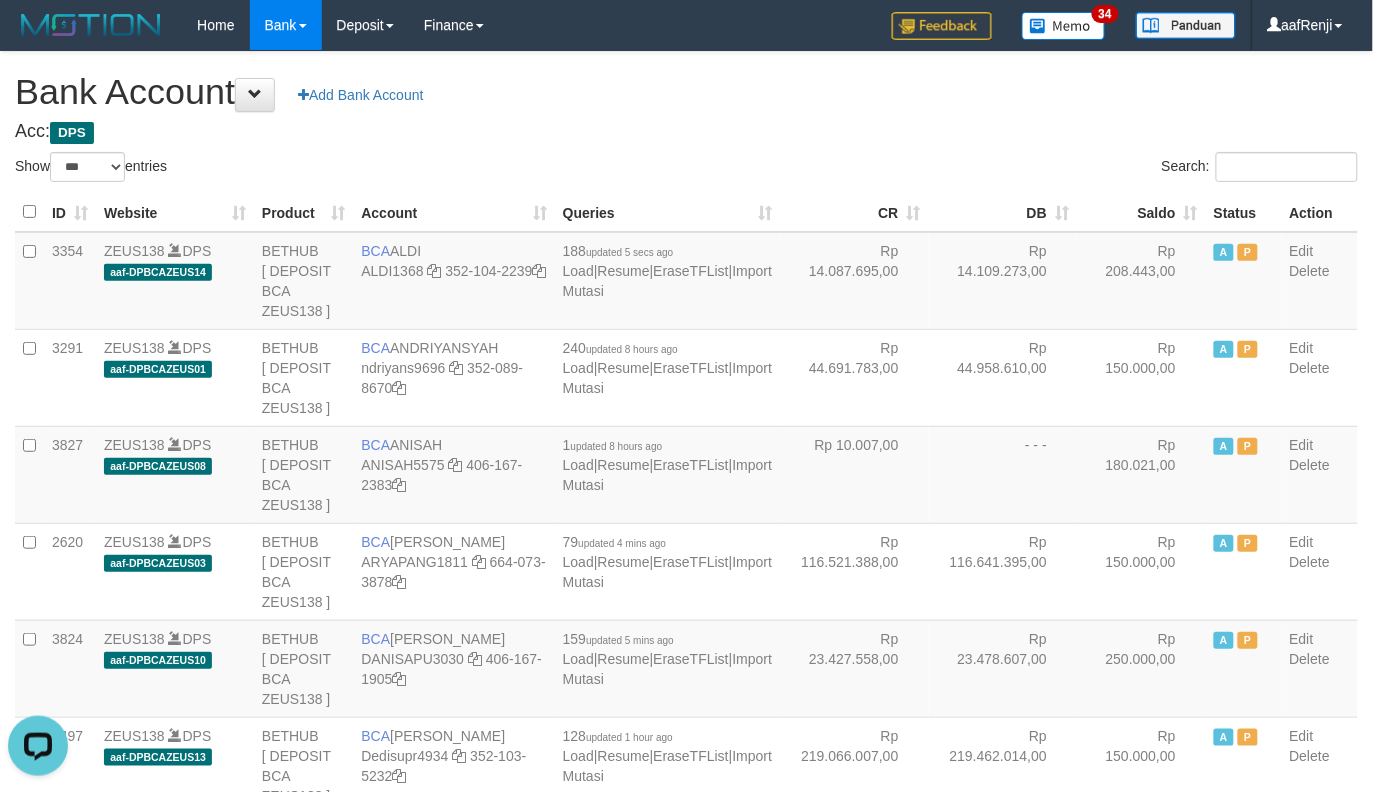 scroll, scrollTop: 0, scrollLeft: 0, axis: both 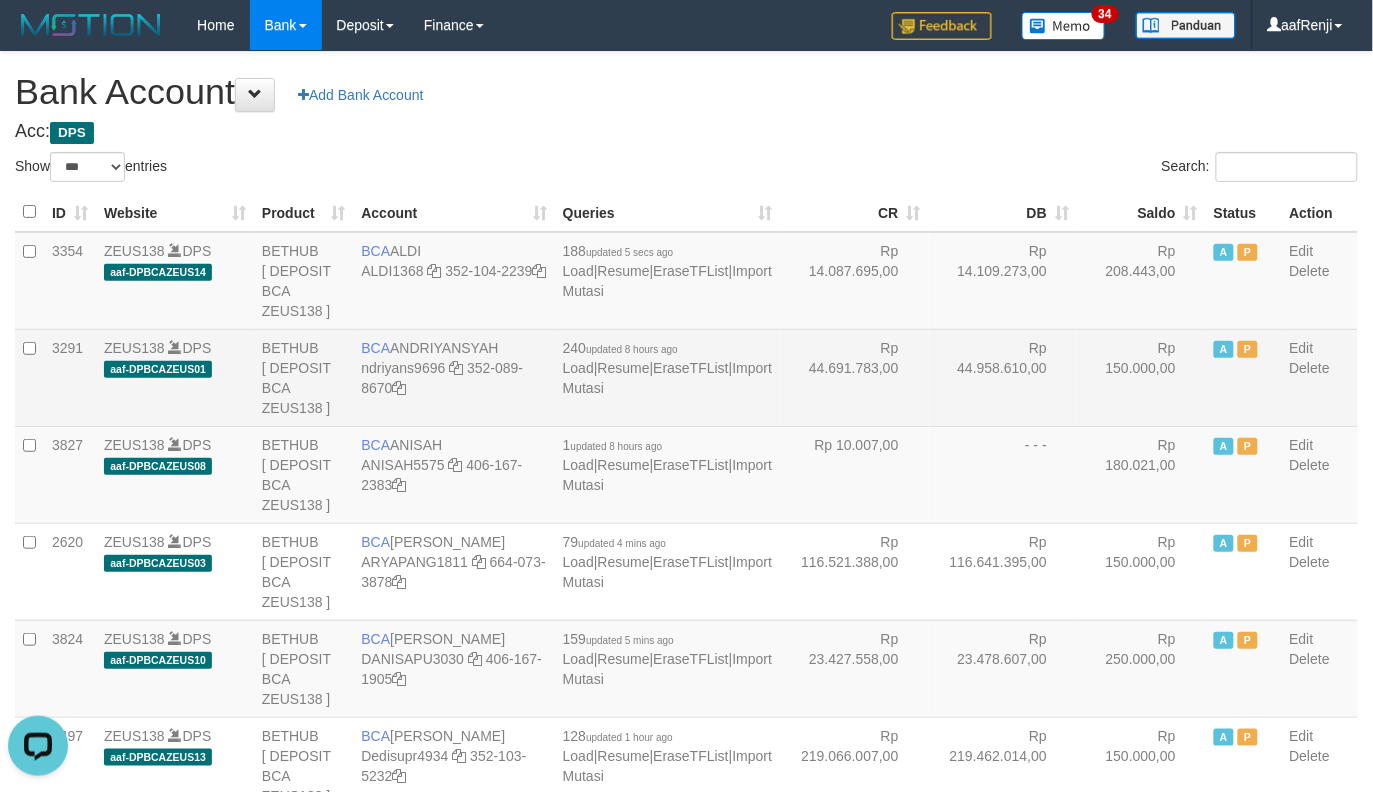 click on "Rp 44.958.610,00" at bounding box center (1003, 377) 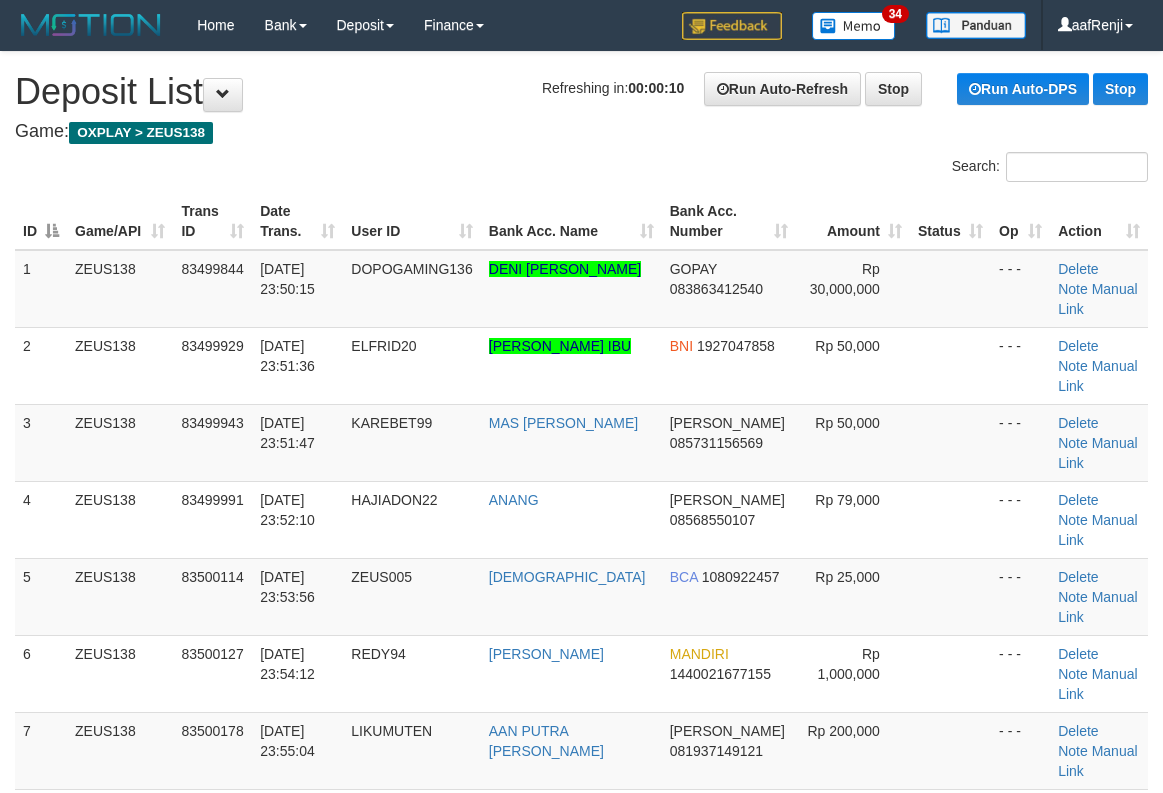 scroll, scrollTop: 0, scrollLeft: 0, axis: both 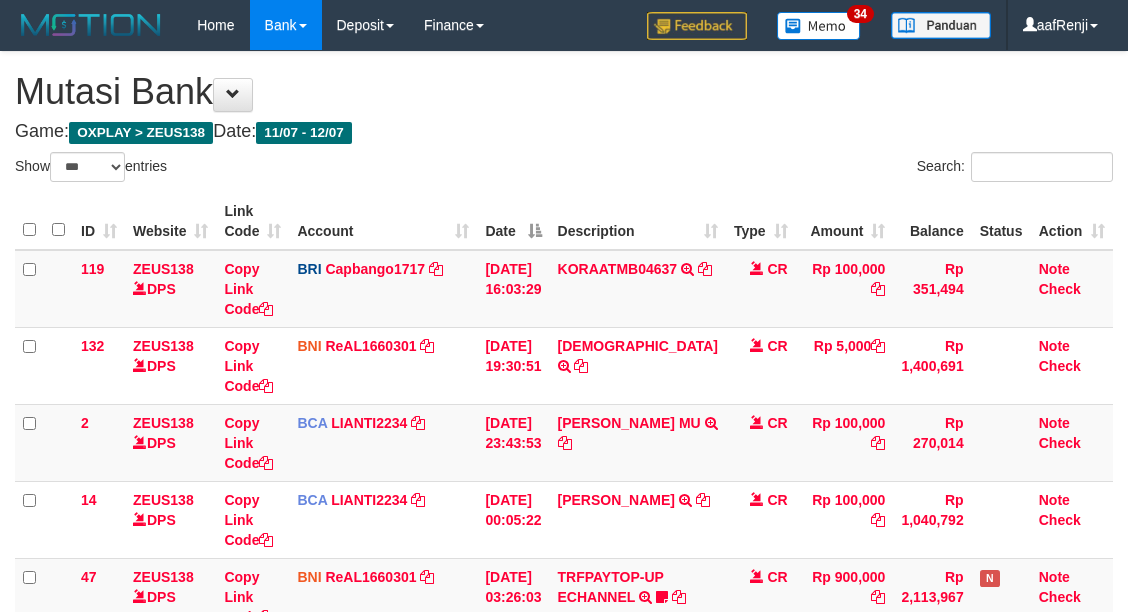 select on "***" 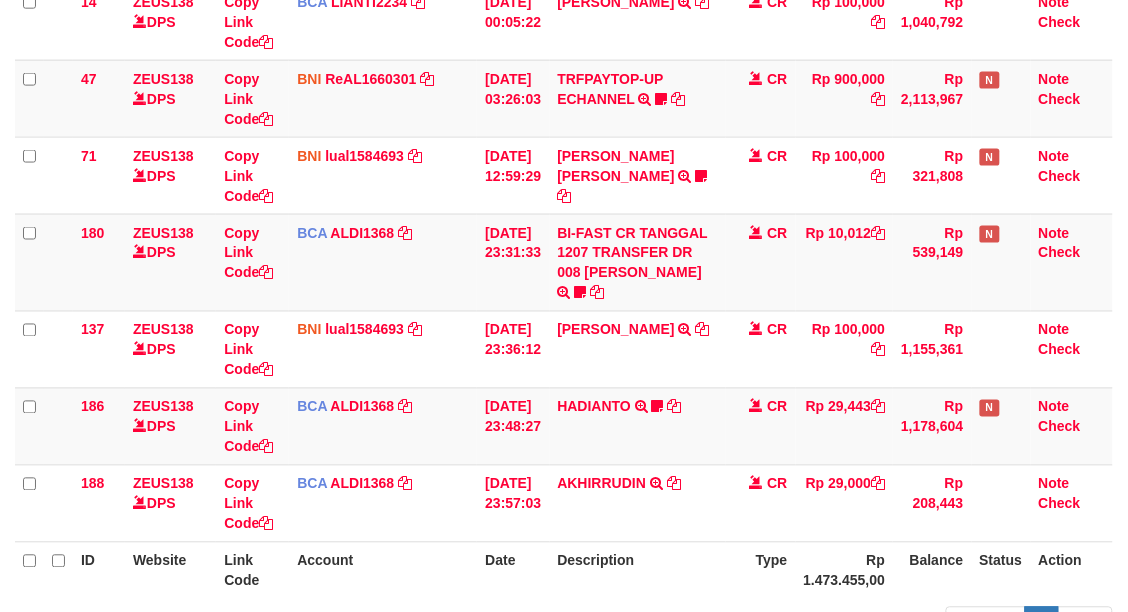 scroll, scrollTop: 625, scrollLeft: 0, axis: vertical 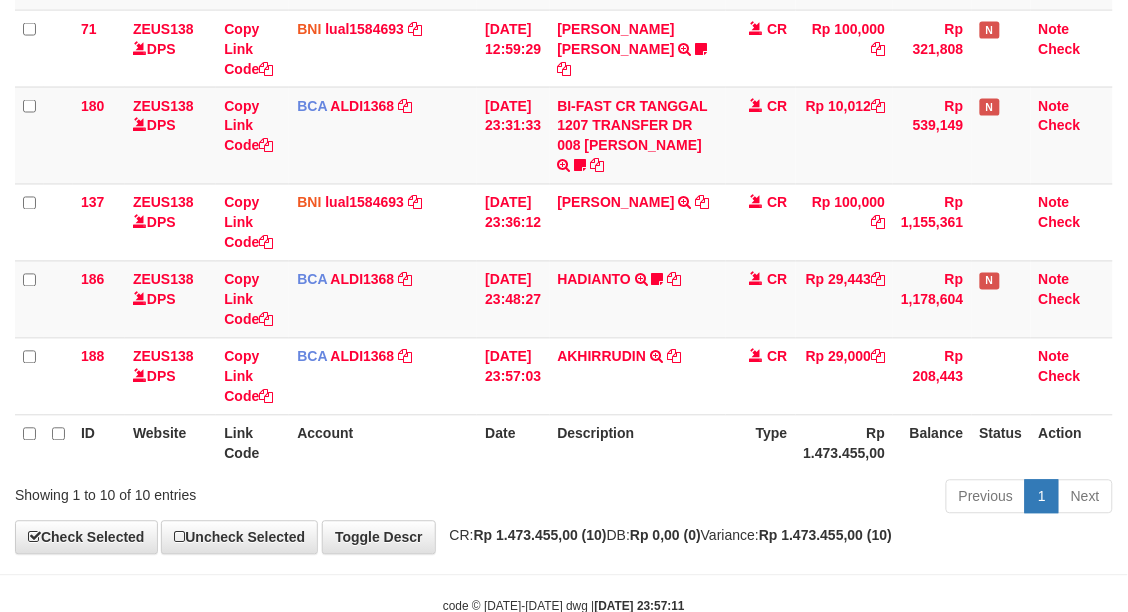 click on "Description" at bounding box center [638, 443] 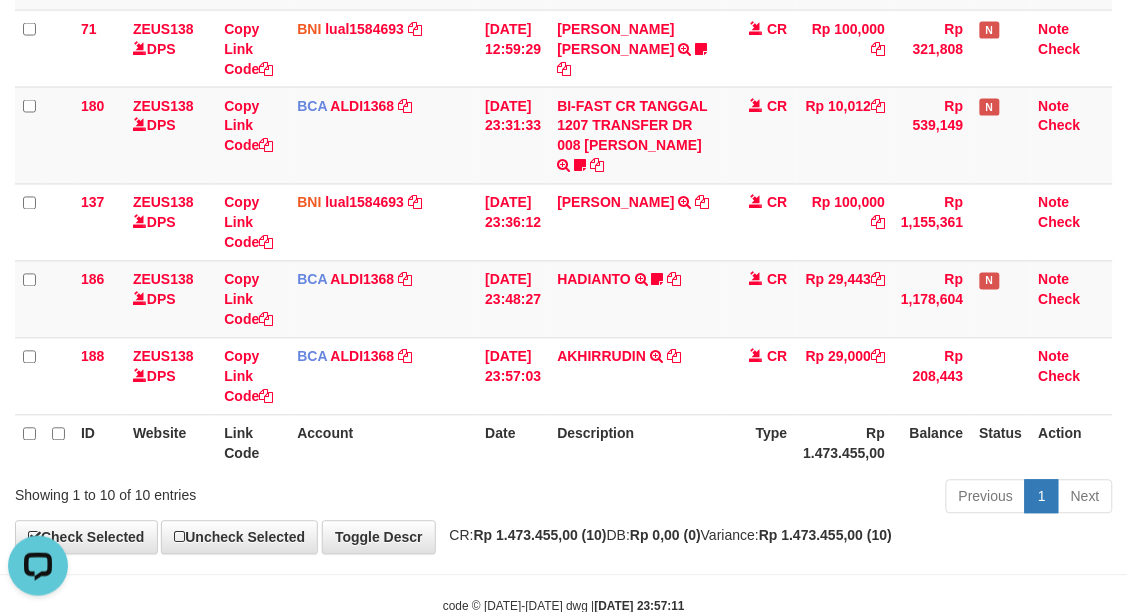 scroll, scrollTop: 0, scrollLeft: 0, axis: both 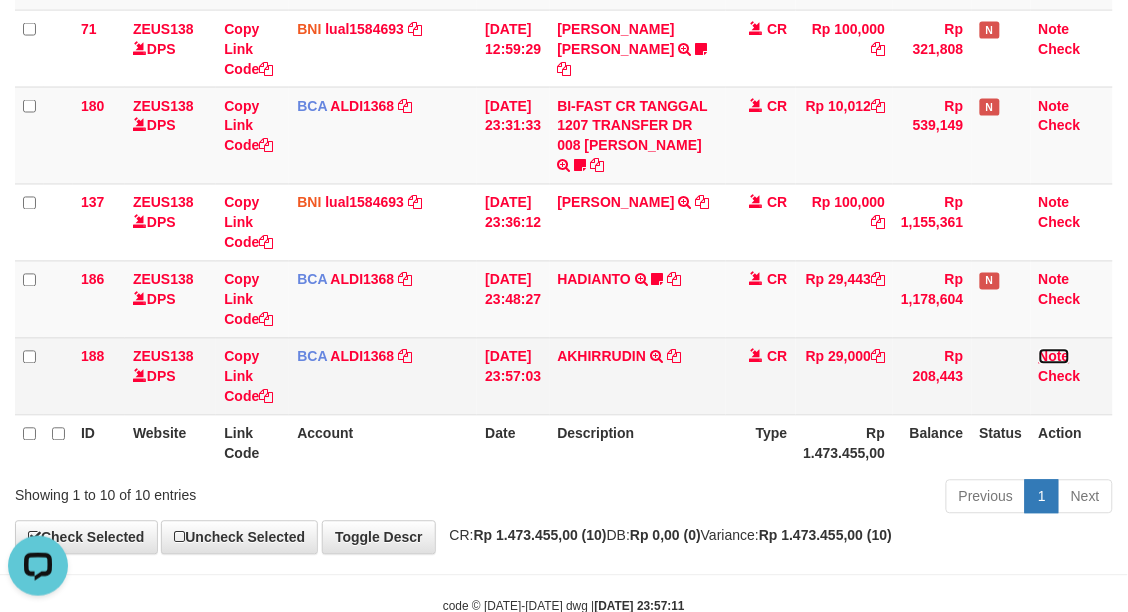 click on "Note" at bounding box center [1054, 357] 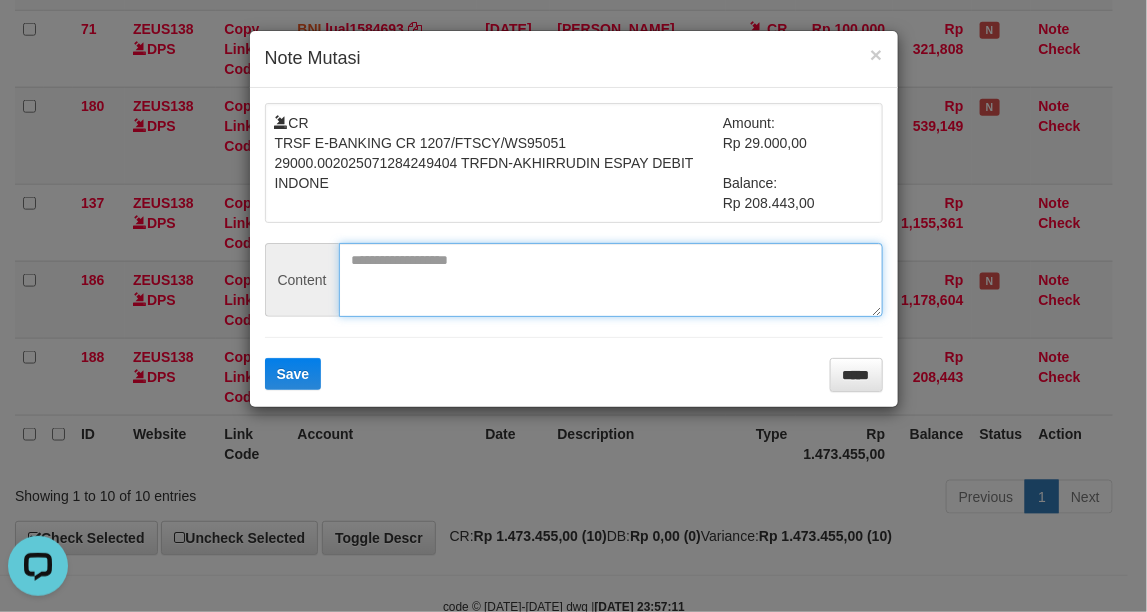 drag, startPoint x: 565, startPoint y: 295, endPoint x: 346, endPoint y: 350, distance: 225.8008 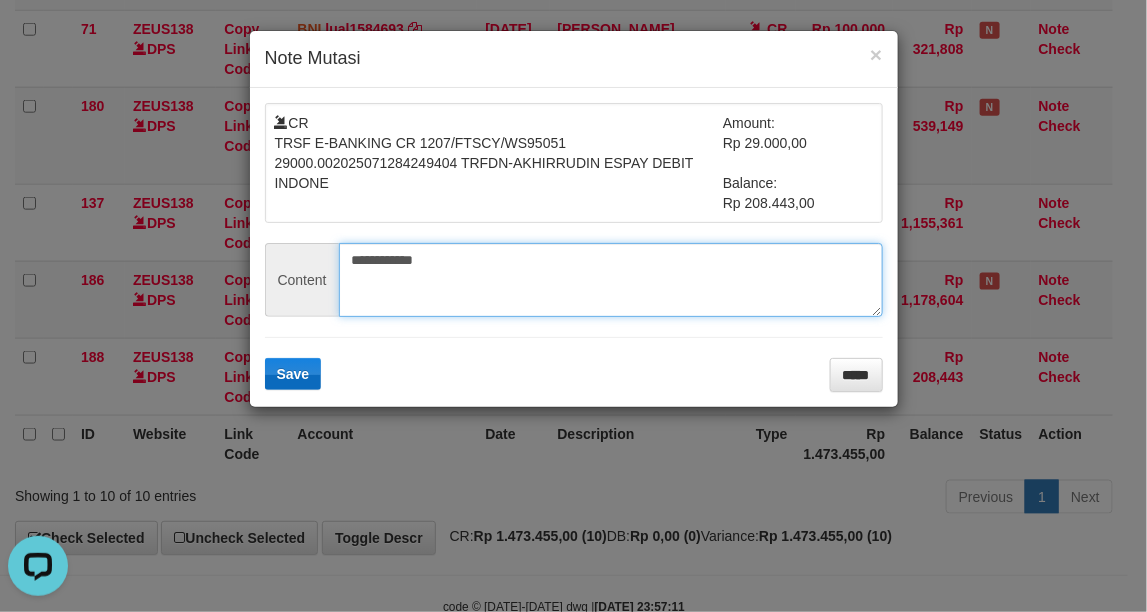 type on "**********" 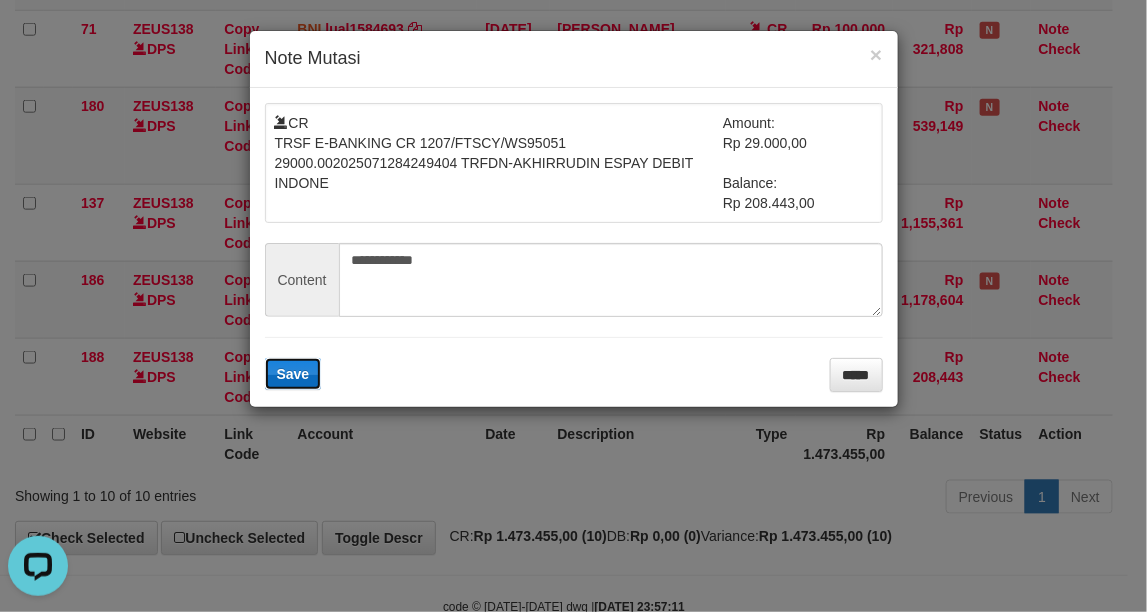 click on "Save" at bounding box center (293, 374) 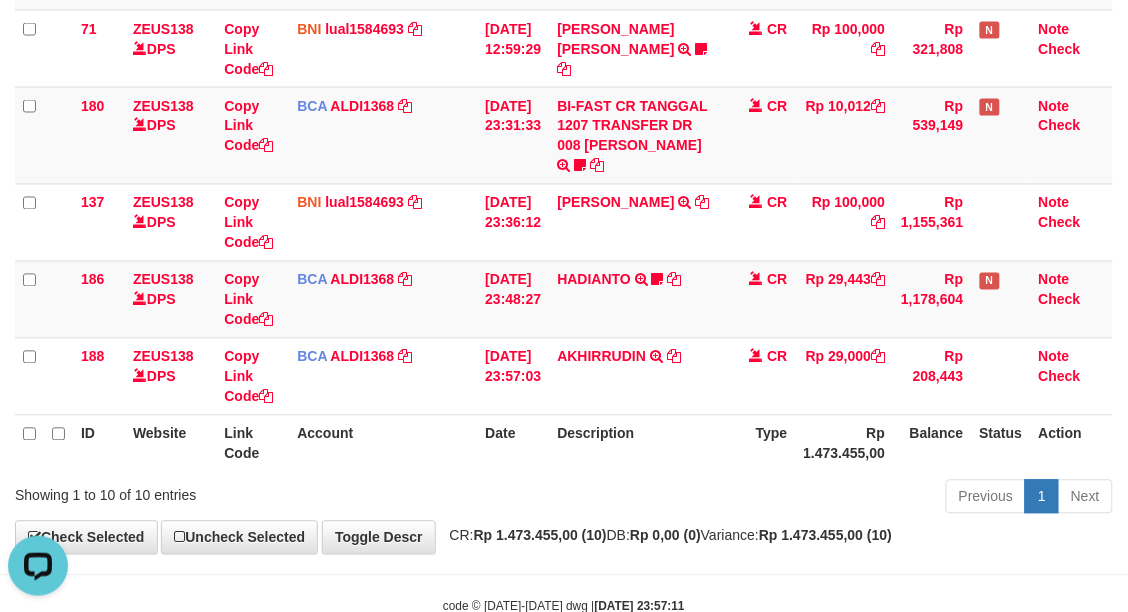 click on "ID Website Link Code Account Date Description Type Rp 1.473.455,00 Balance Status Action" at bounding box center [564, 443] 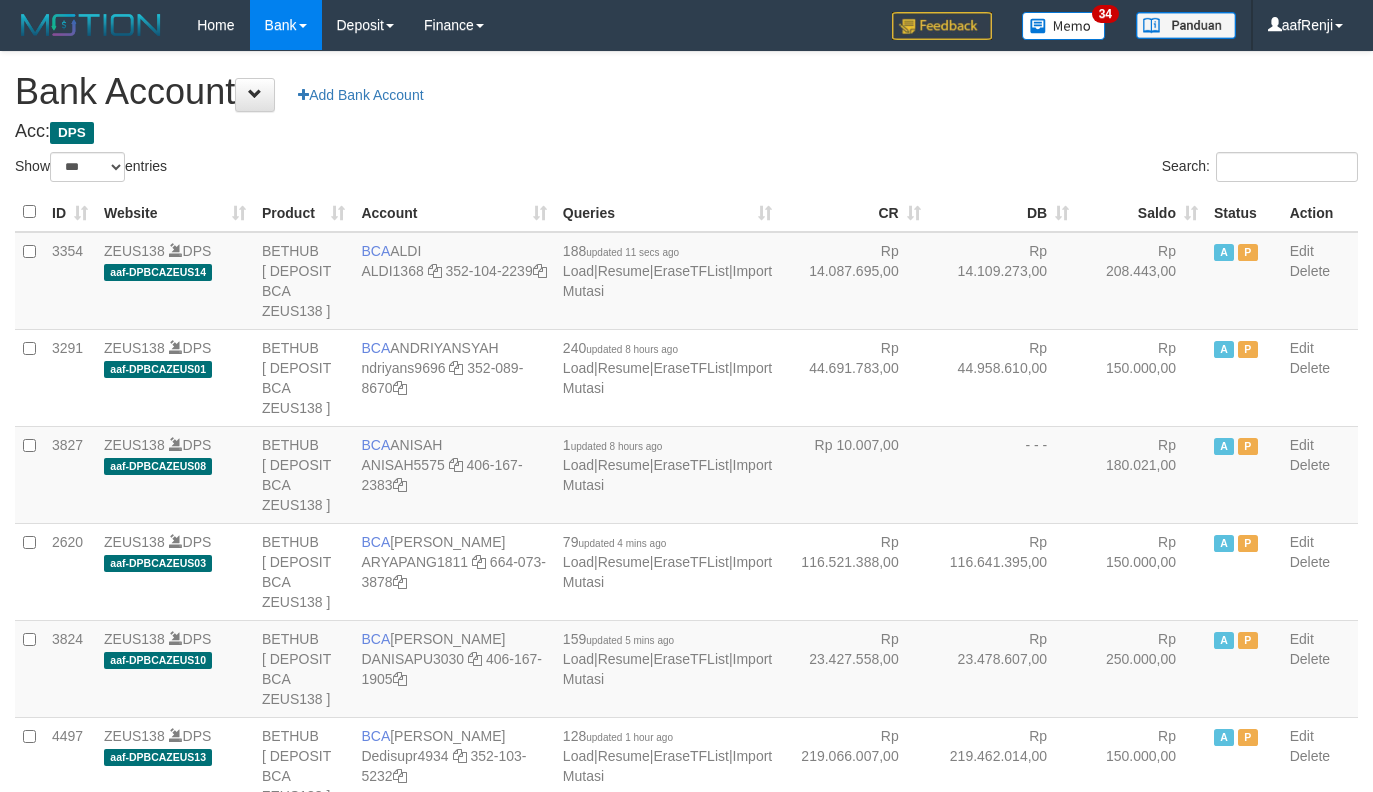 select on "***" 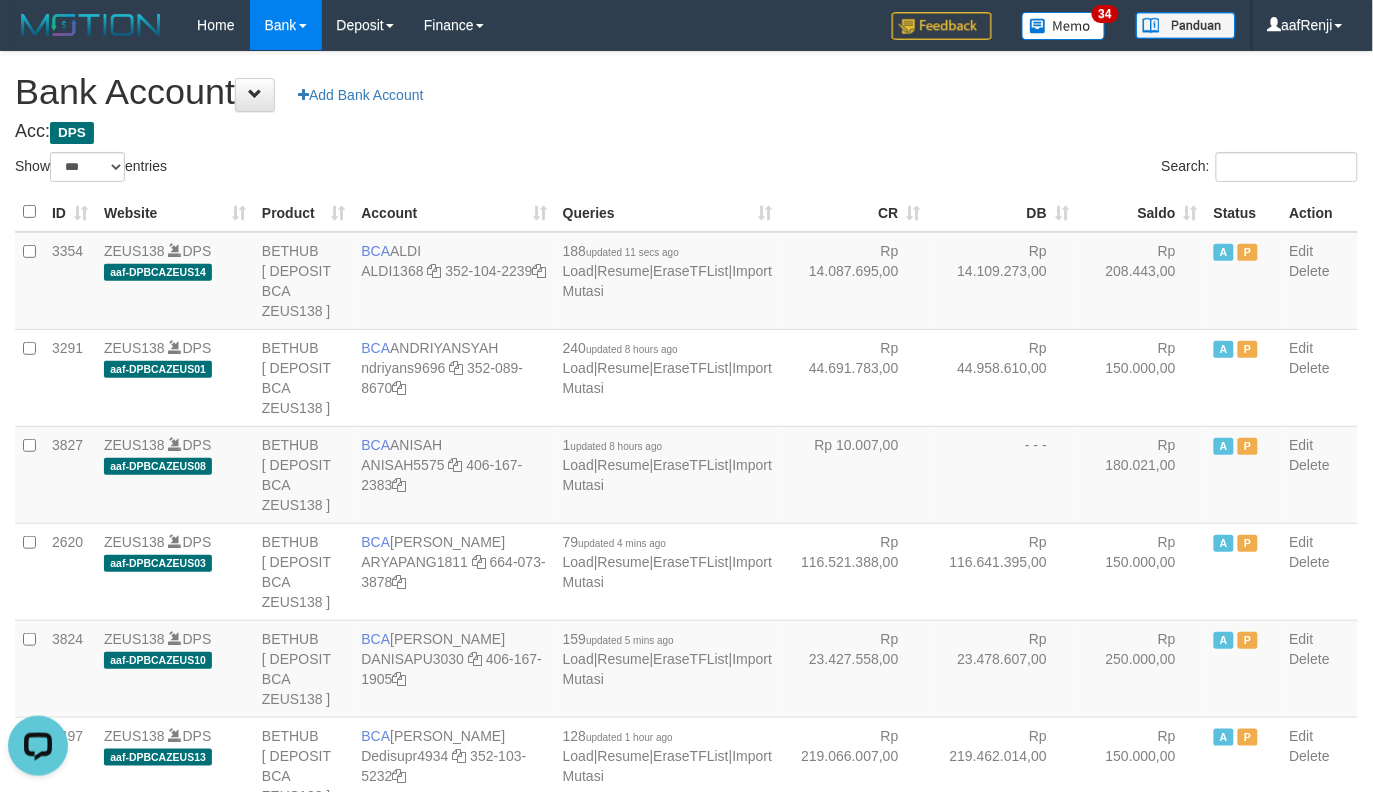 scroll, scrollTop: 0, scrollLeft: 0, axis: both 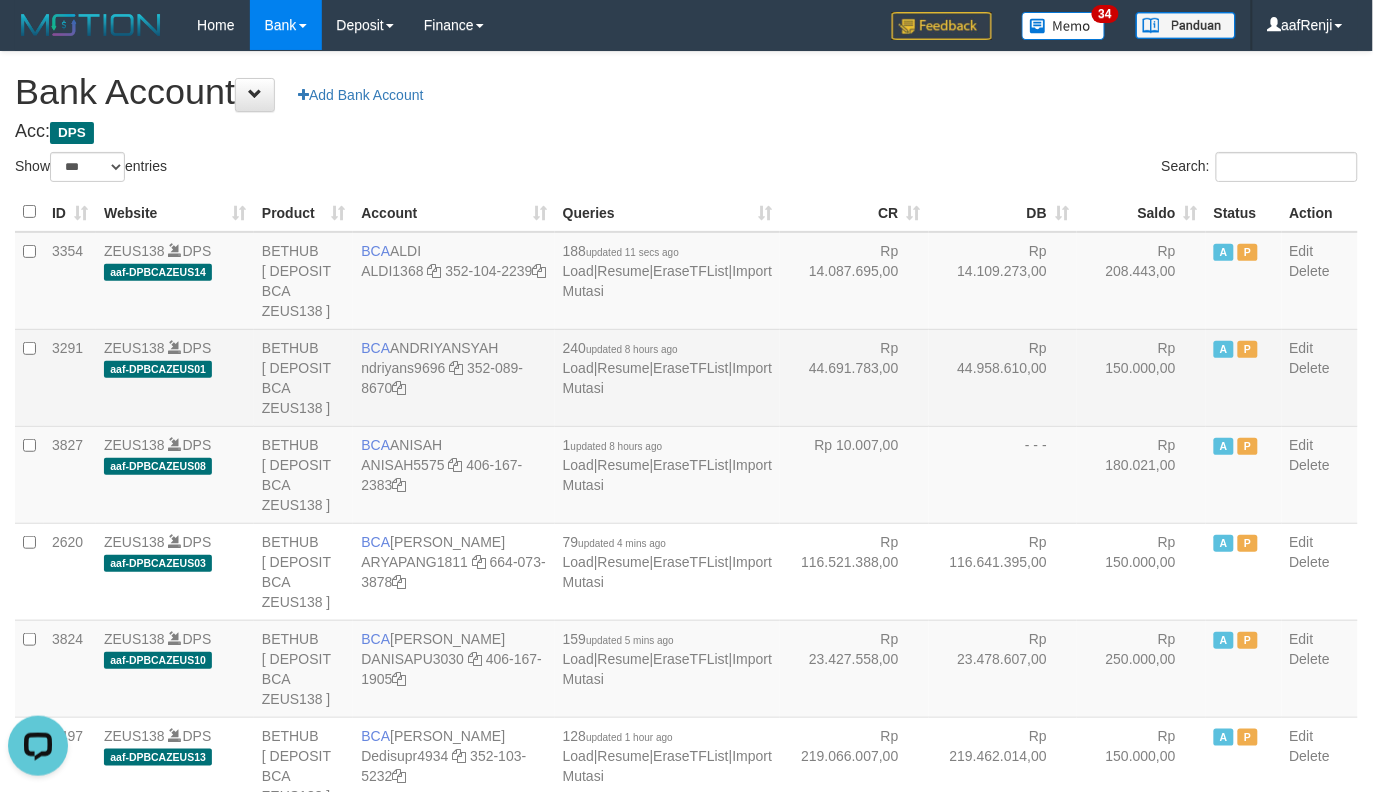 click on "Rp 44.958.610,00" at bounding box center (1003, 377) 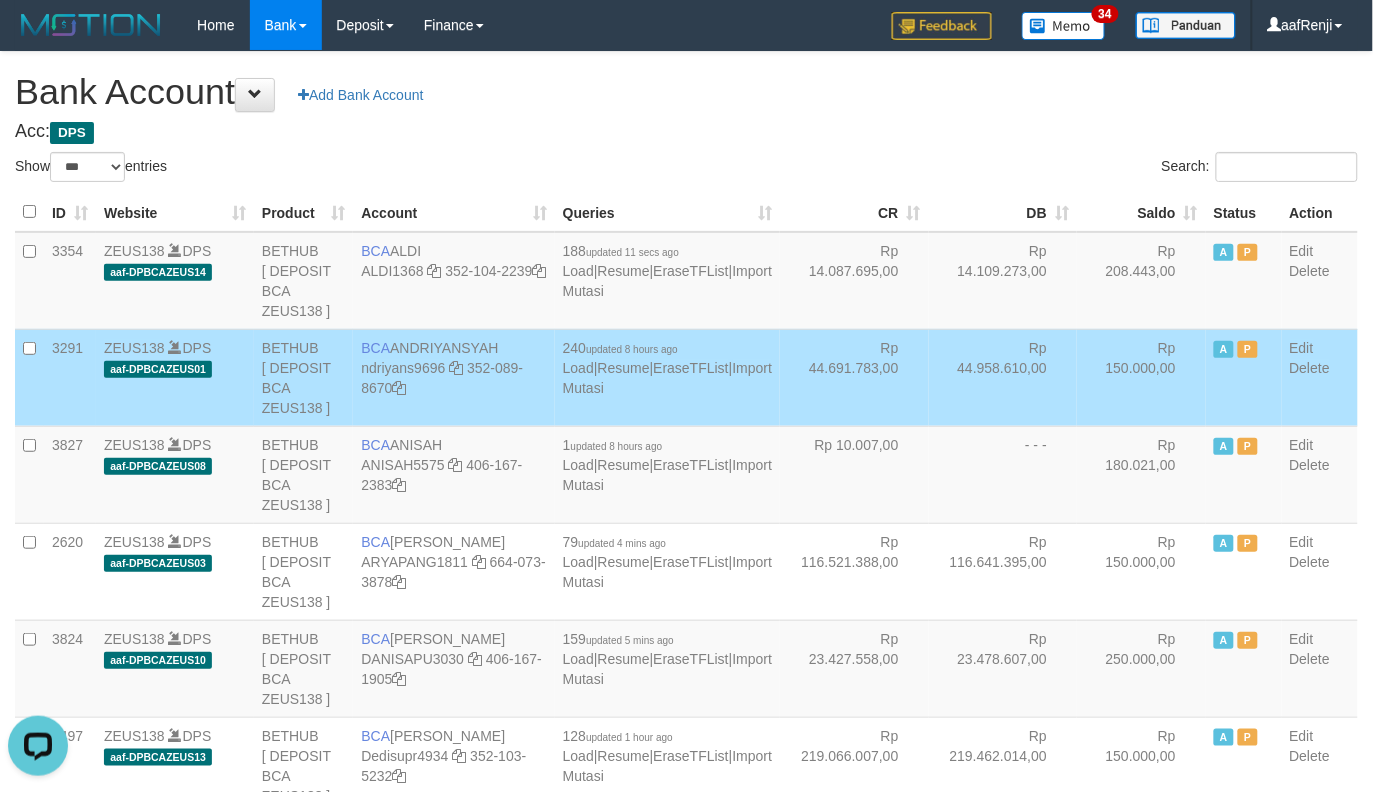 click on "Rp 44.958.610,00" at bounding box center [1003, 377] 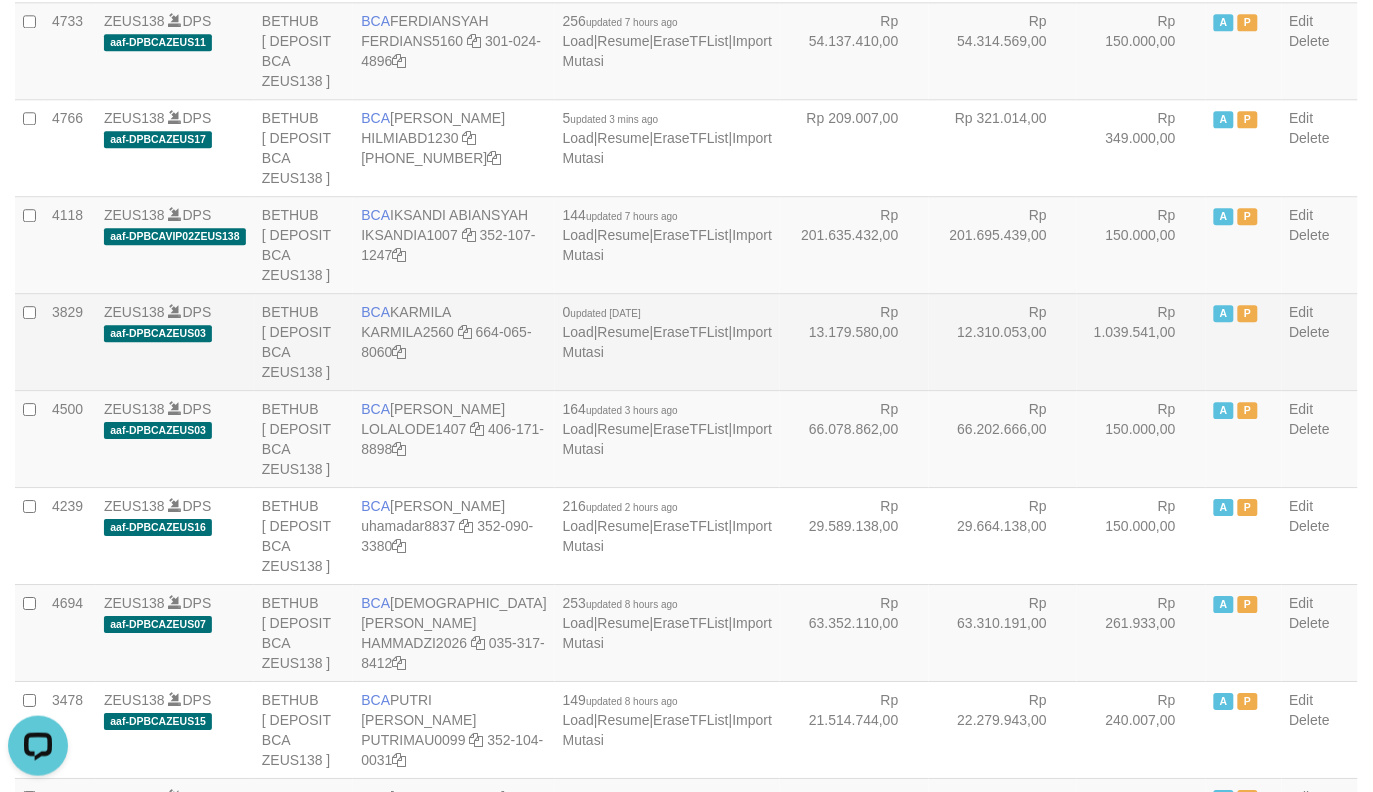 scroll, scrollTop: 1233, scrollLeft: 0, axis: vertical 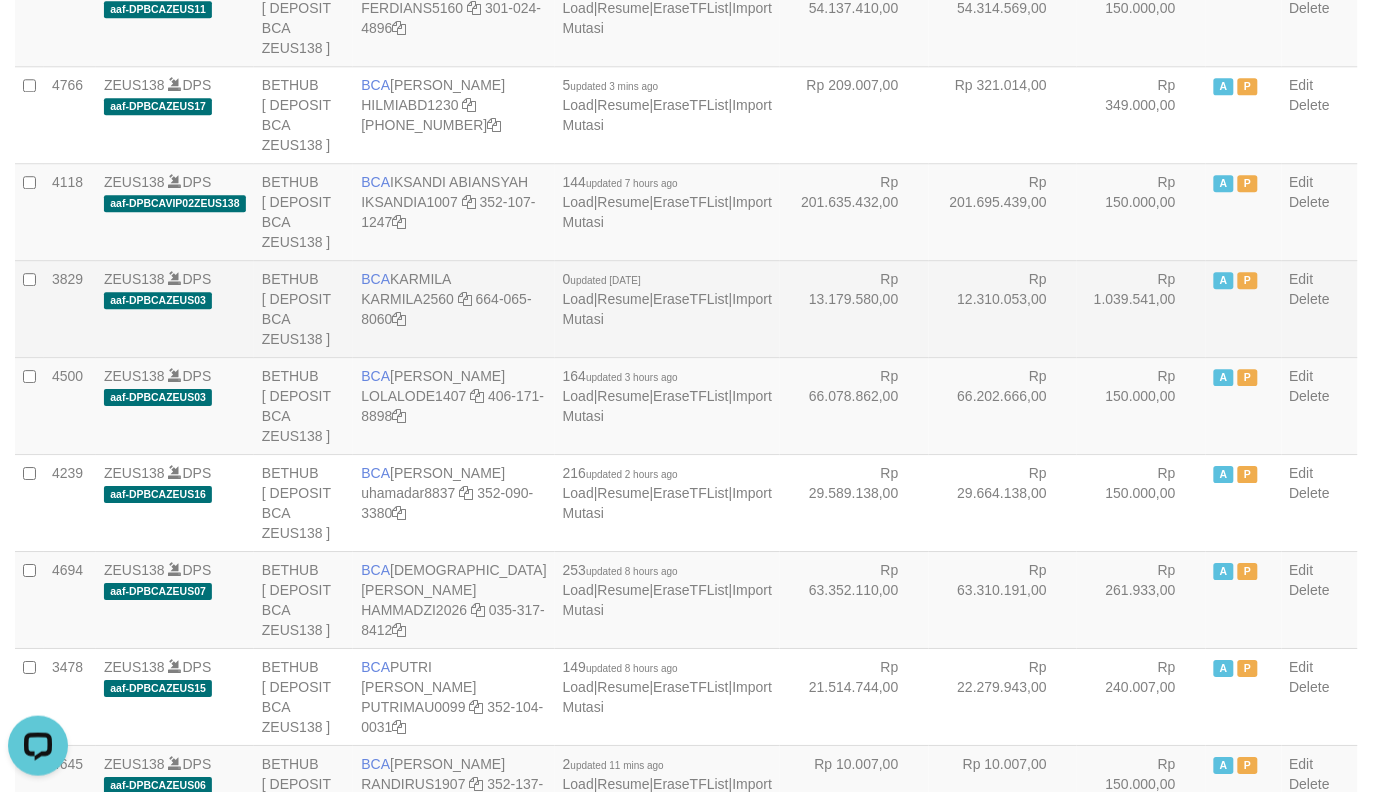 click on "Rp 12.310.053,00" at bounding box center (1003, 308) 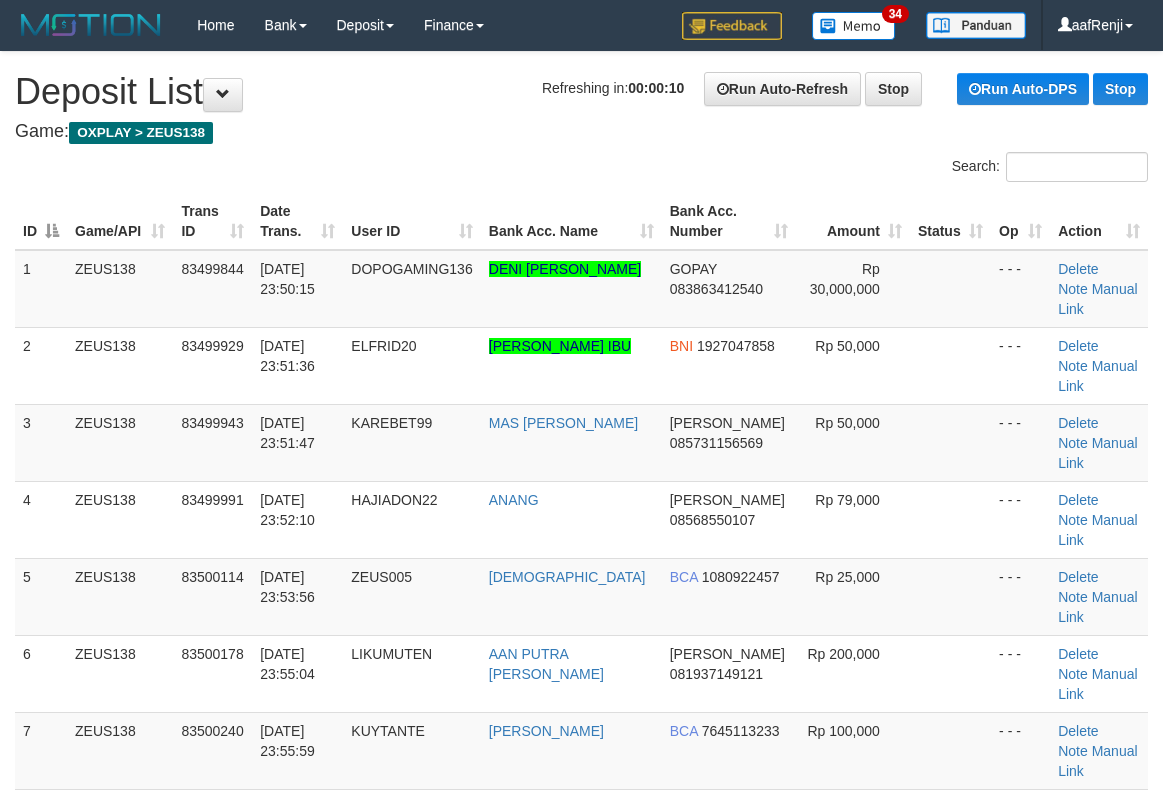 scroll, scrollTop: 0, scrollLeft: 0, axis: both 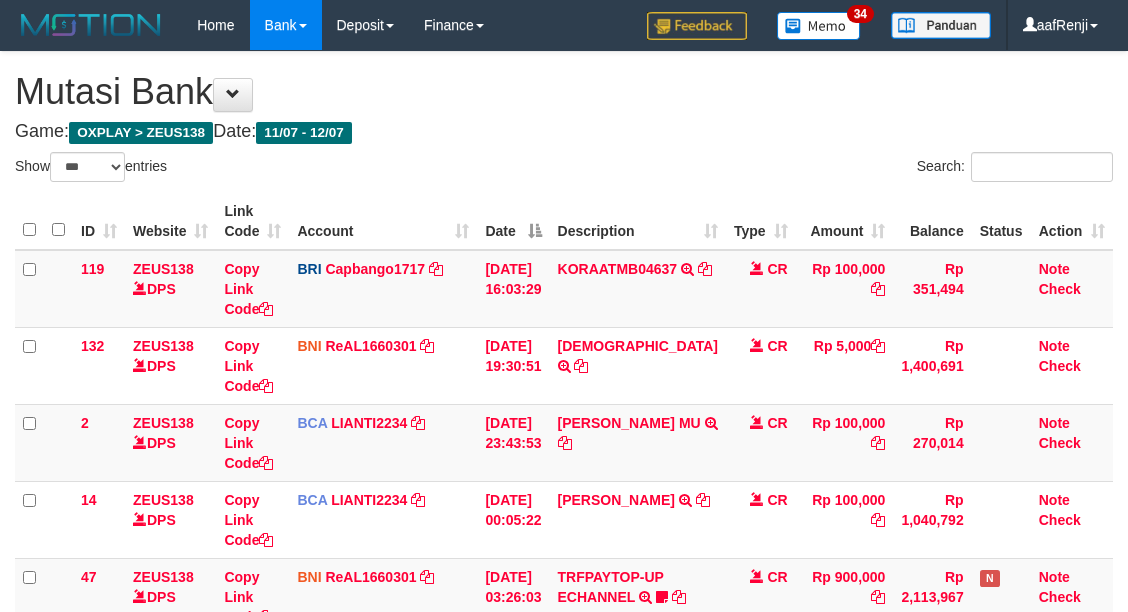 select on "***" 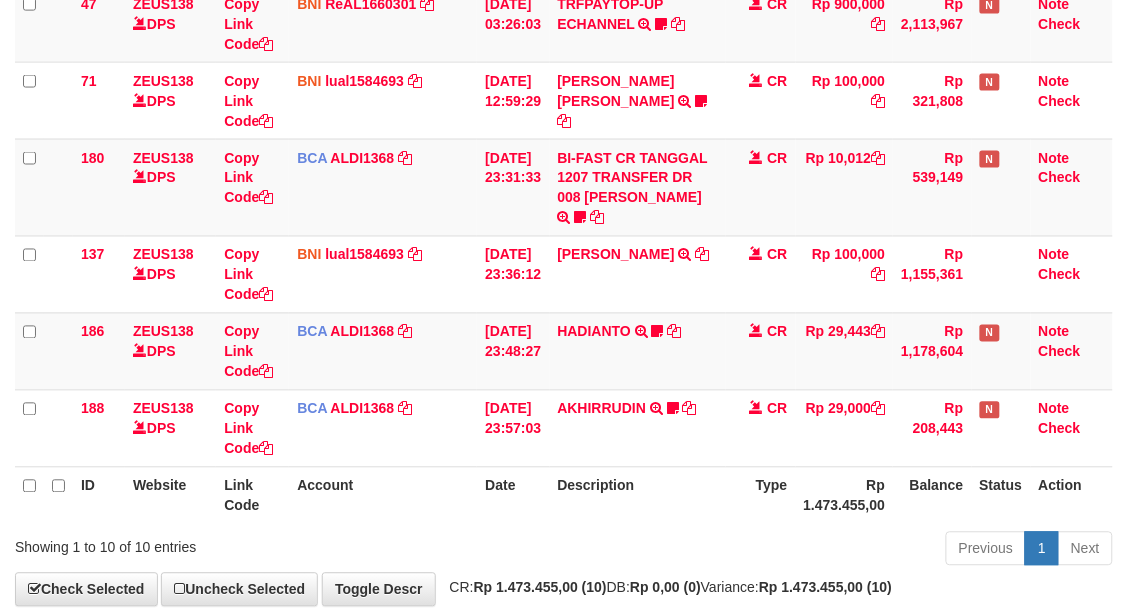 scroll, scrollTop: 625, scrollLeft: 0, axis: vertical 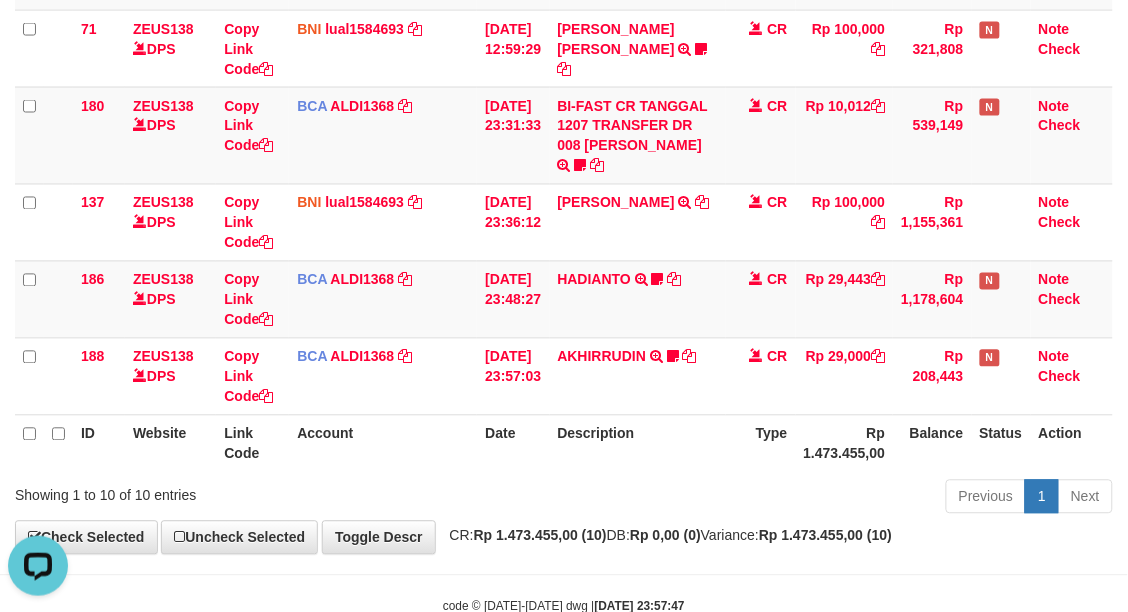 click on "Description" at bounding box center [638, 443] 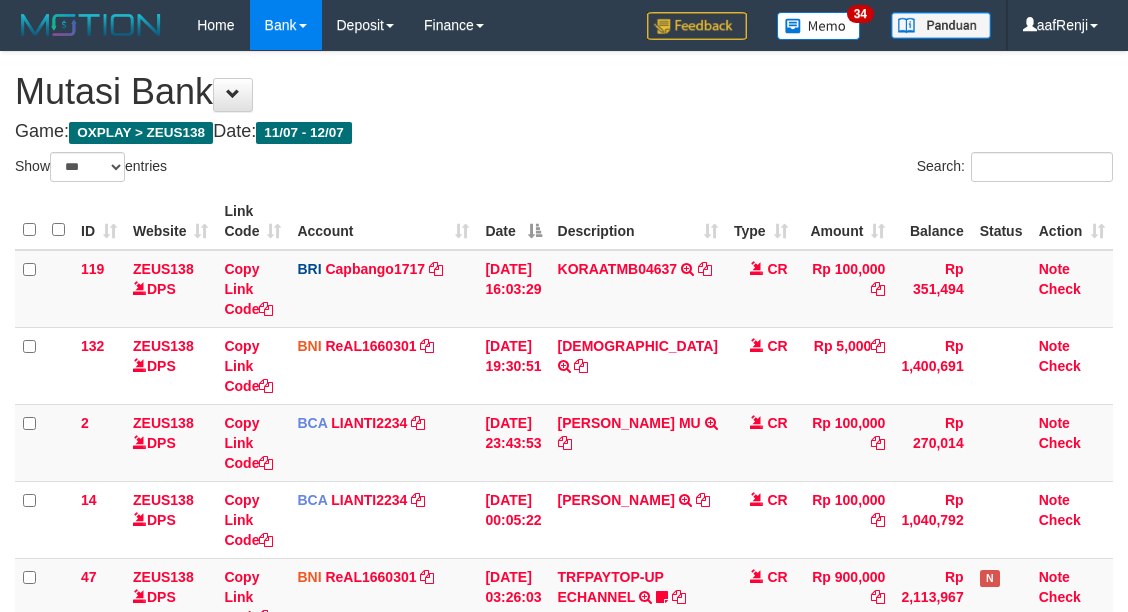 select on "***" 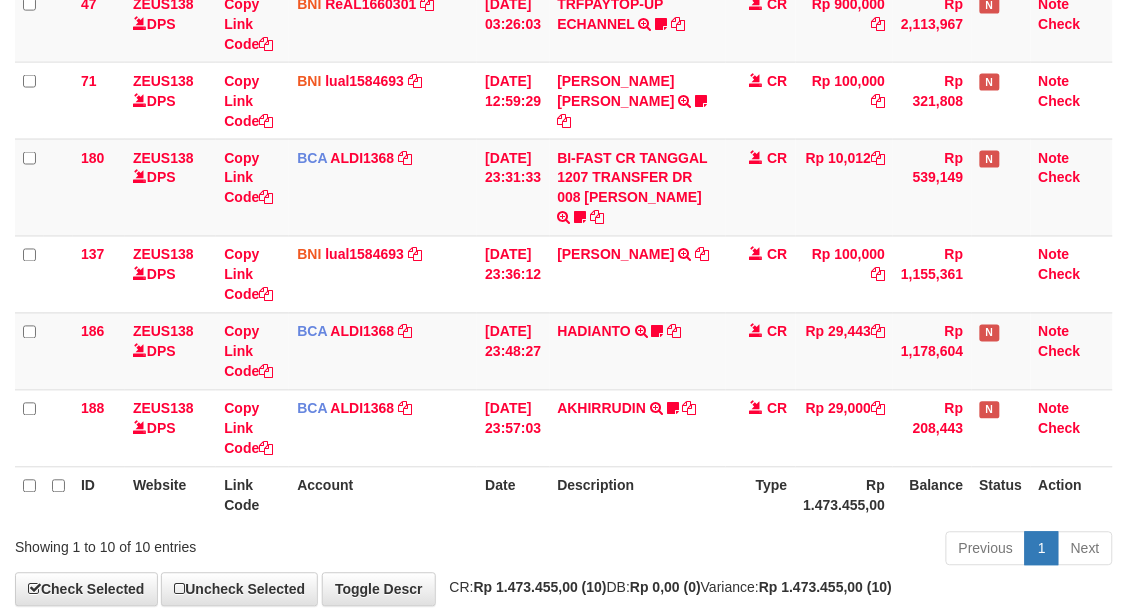 scroll, scrollTop: 625, scrollLeft: 0, axis: vertical 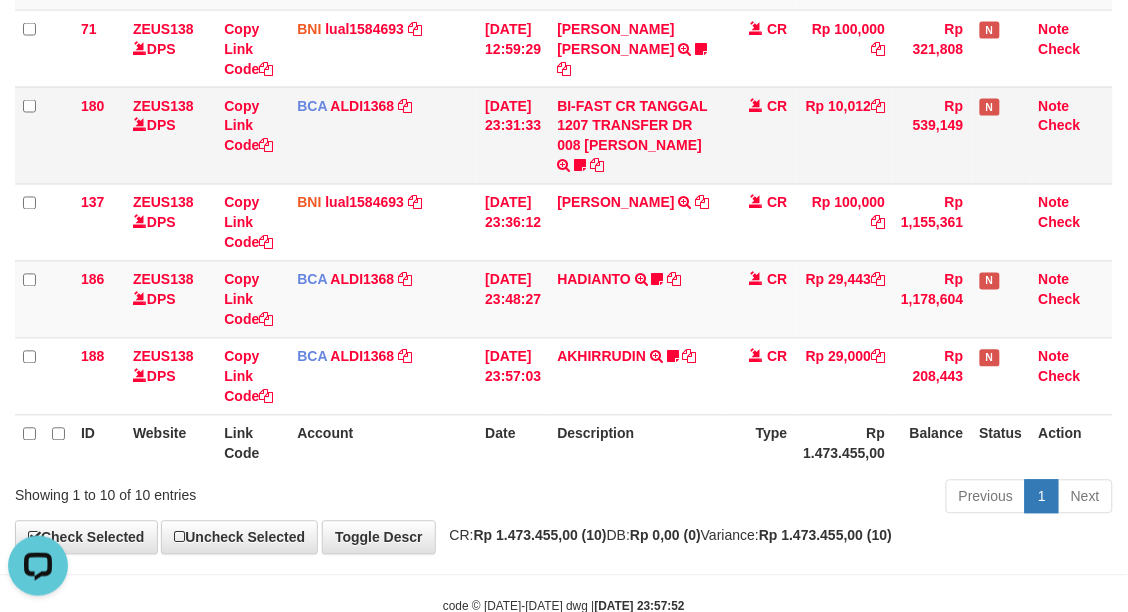click on "Rp 10,012" at bounding box center (845, 135) 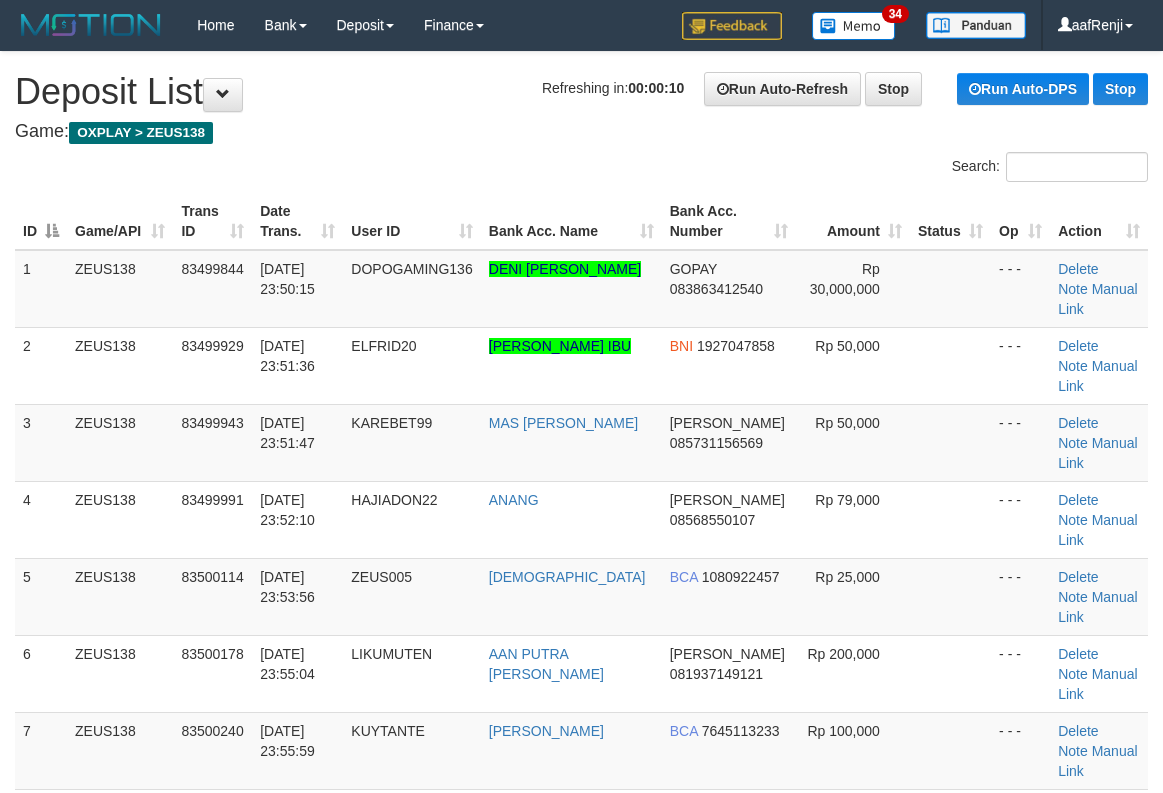 scroll, scrollTop: 0, scrollLeft: 0, axis: both 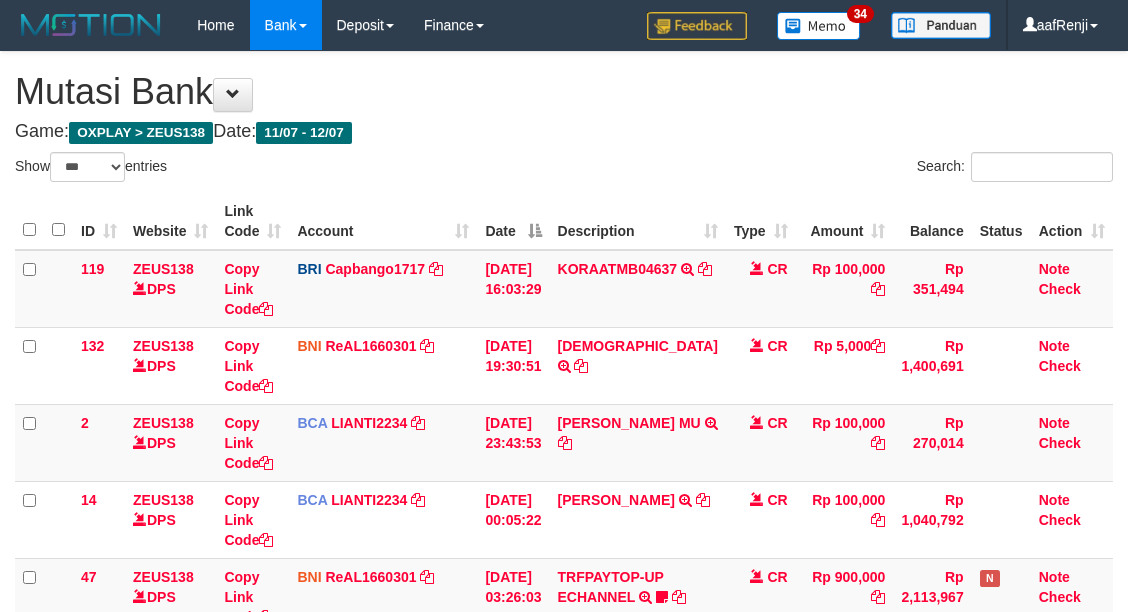 select on "***" 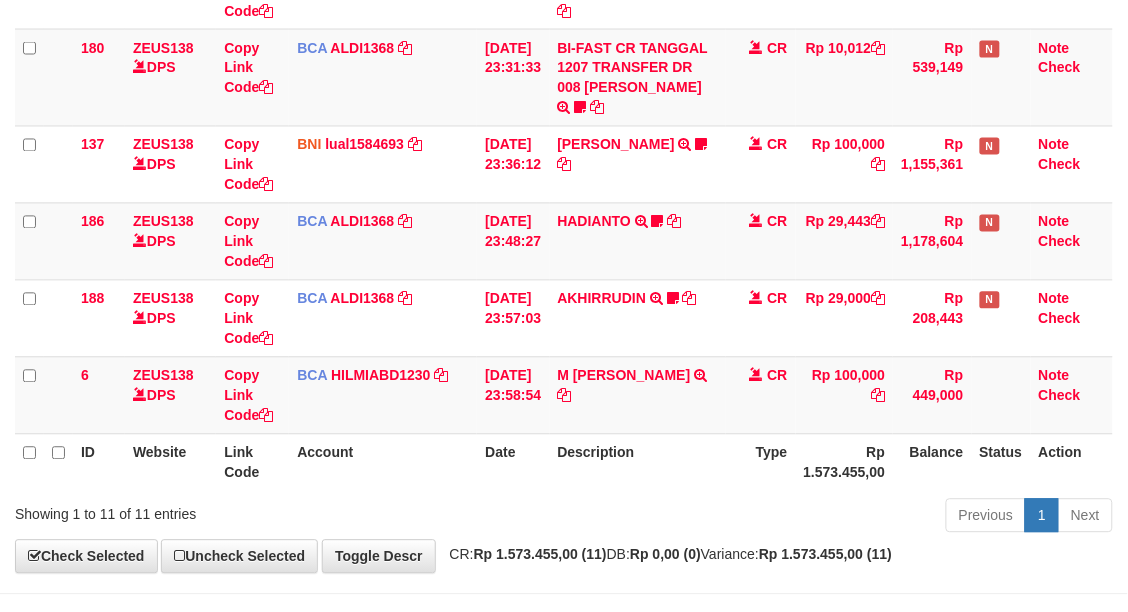 scroll, scrollTop: 625, scrollLeft: 0, axis: vertical 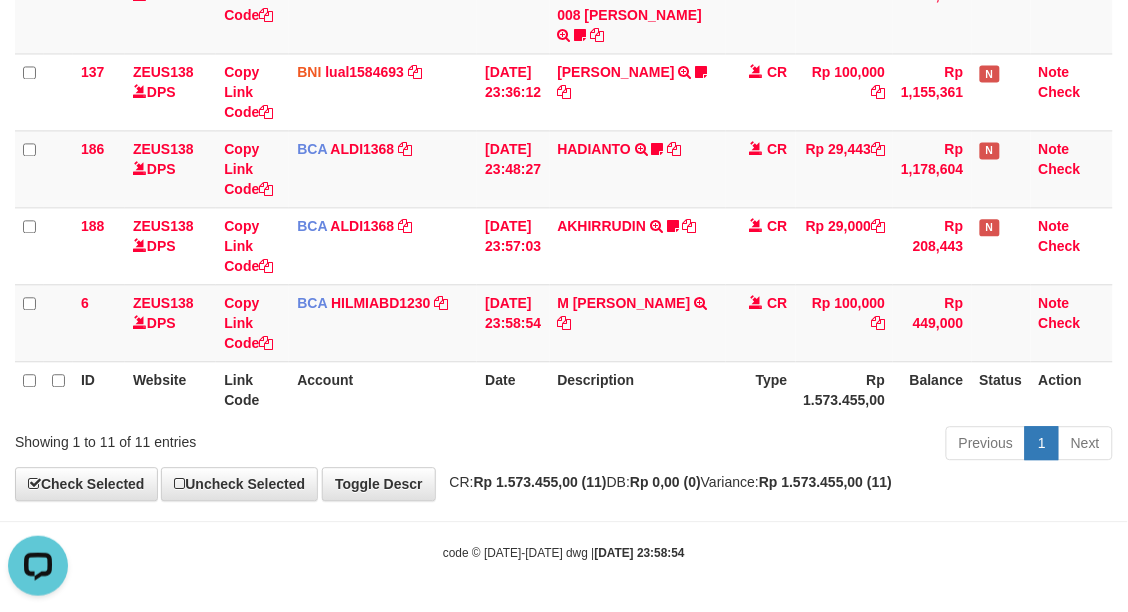 click on "ID Website Link Code Account Date Description Type Amount Balance Status Action
119
ZEUS138    DPS
Copy Link Code
BRI
Capbango1717
DPS
HELMI
mutasi_20250711_2435 | 119
mutasi_20250711_2435 | 119
11/07/2025 16:03:29
KORAATMB04637         KORAATMB04:637215011156650 2:250710:61892
CR
Rp 100,000
Rp 351,494
Note
Check
132
ZEUS138    DPS
Copy Link Code
BNI
ReAL1660301" at bounding box center (564, -73) 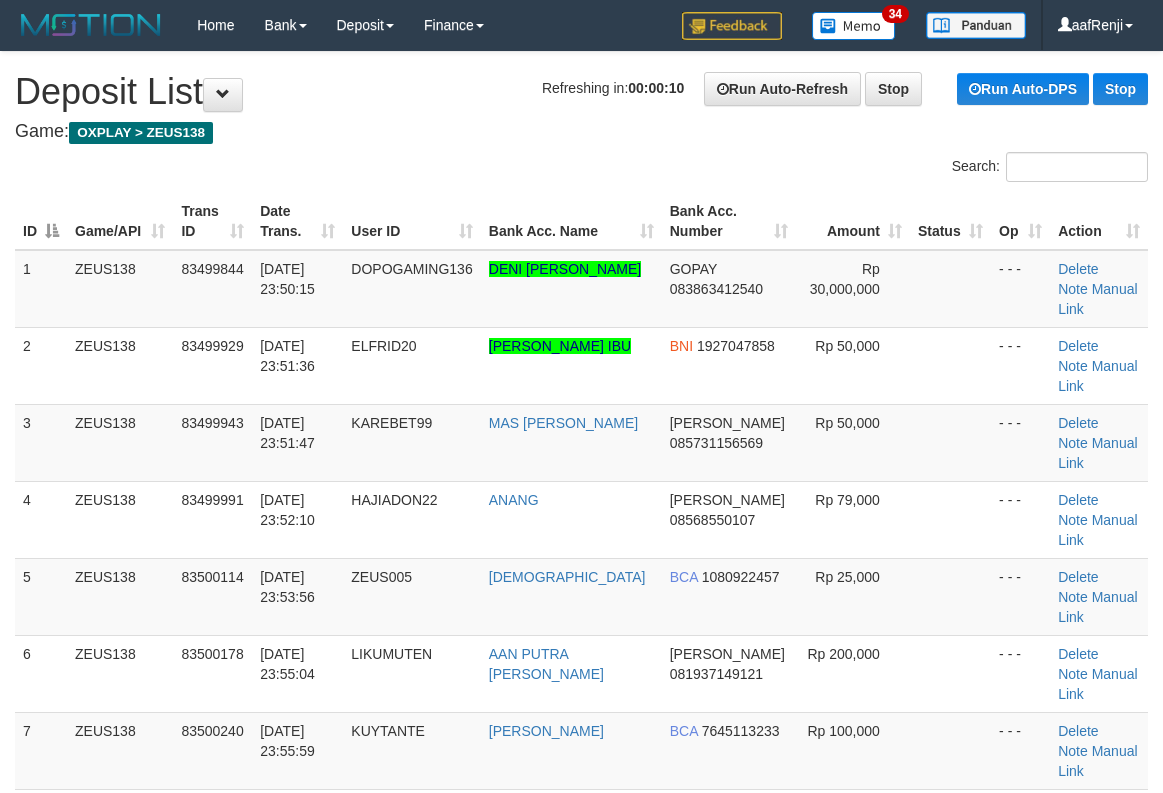 scroll, scrollTop: 0, scrollLeft: 0, axis: both 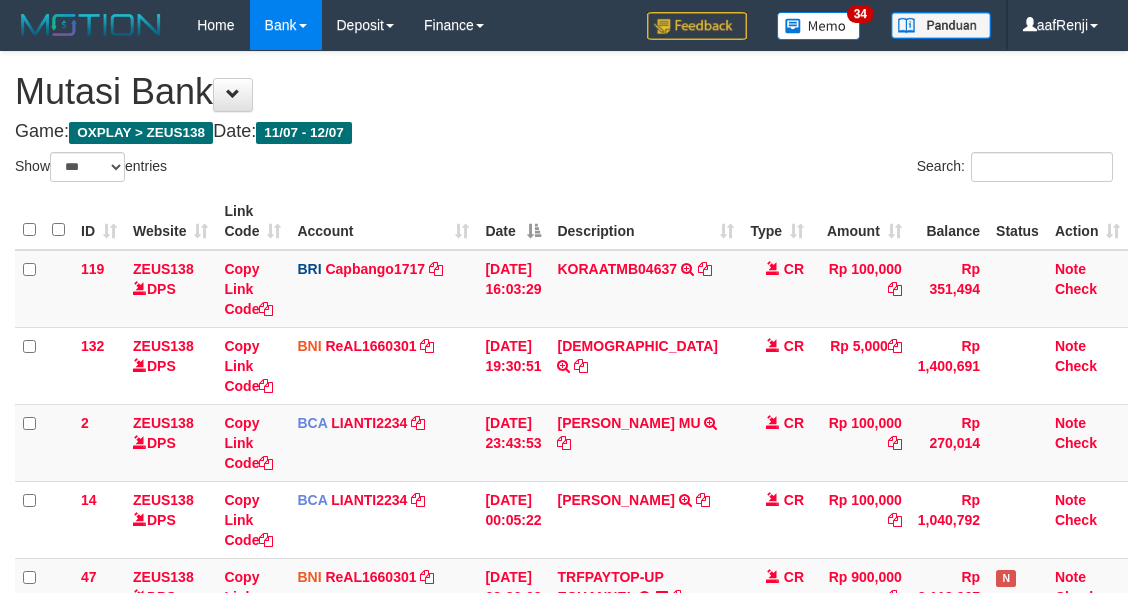 select on "***" 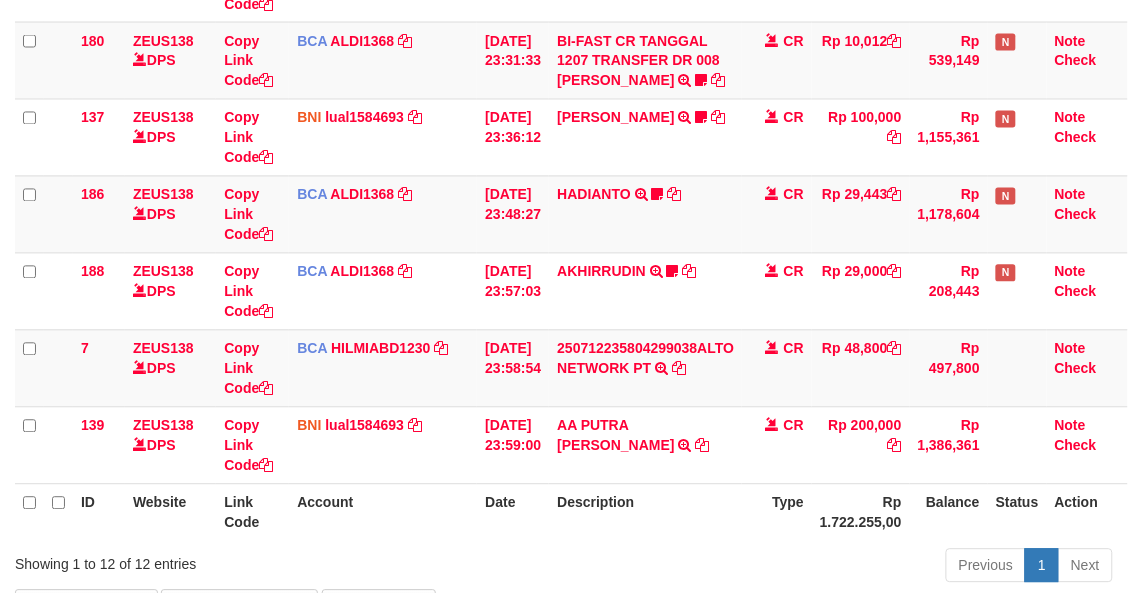 scroll, scrollTop: 778, scrollLeft: 0, axis: vertical 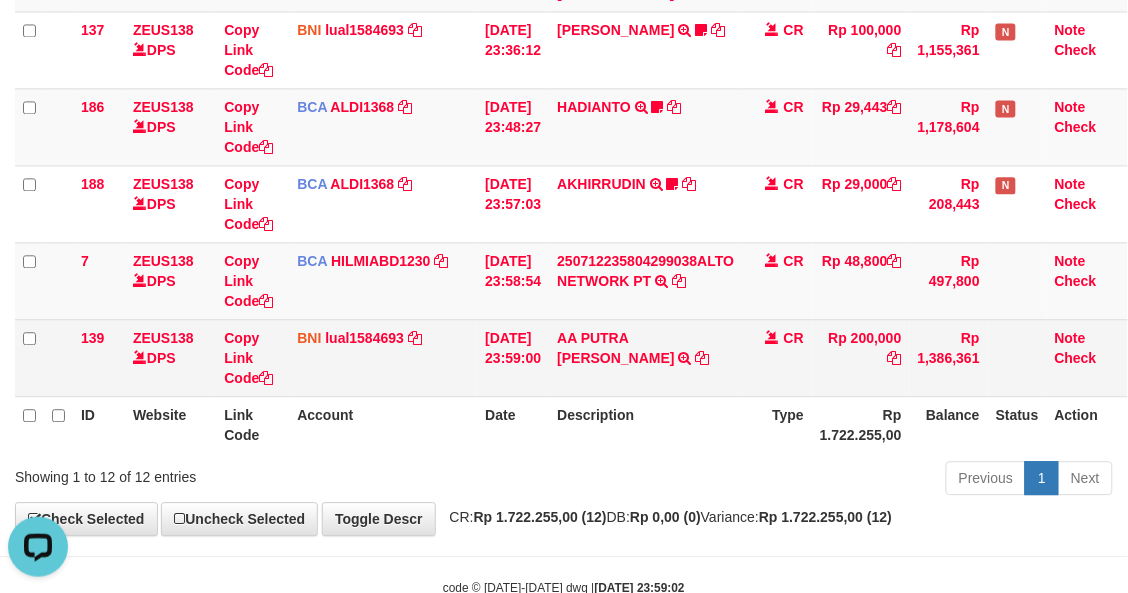 click on "[DATE] 23:59:00" at bounding box center (513, 357) 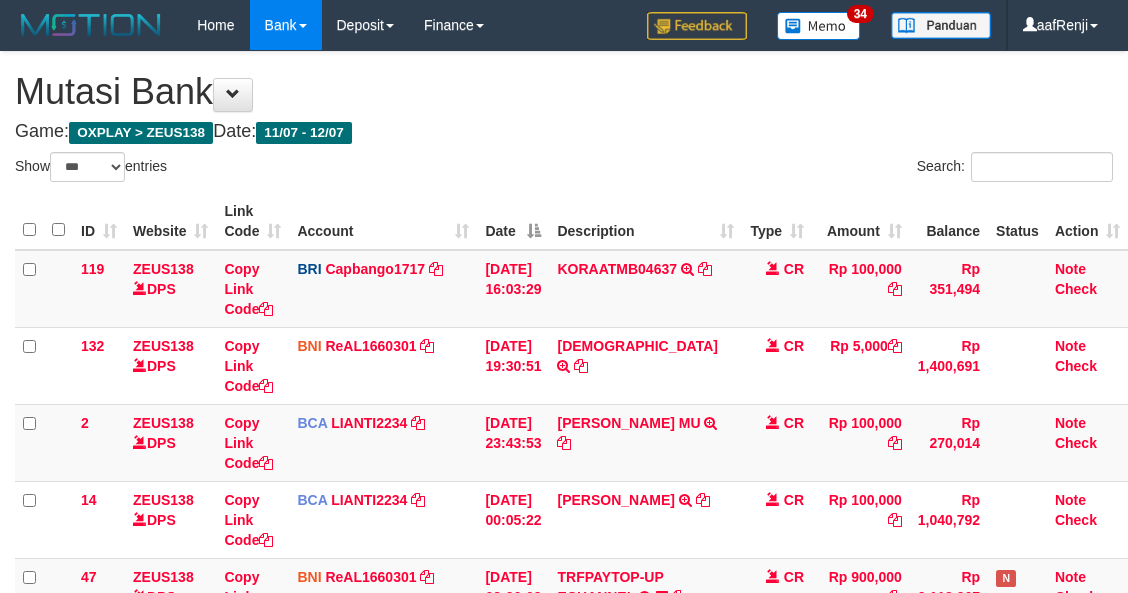select on "***" 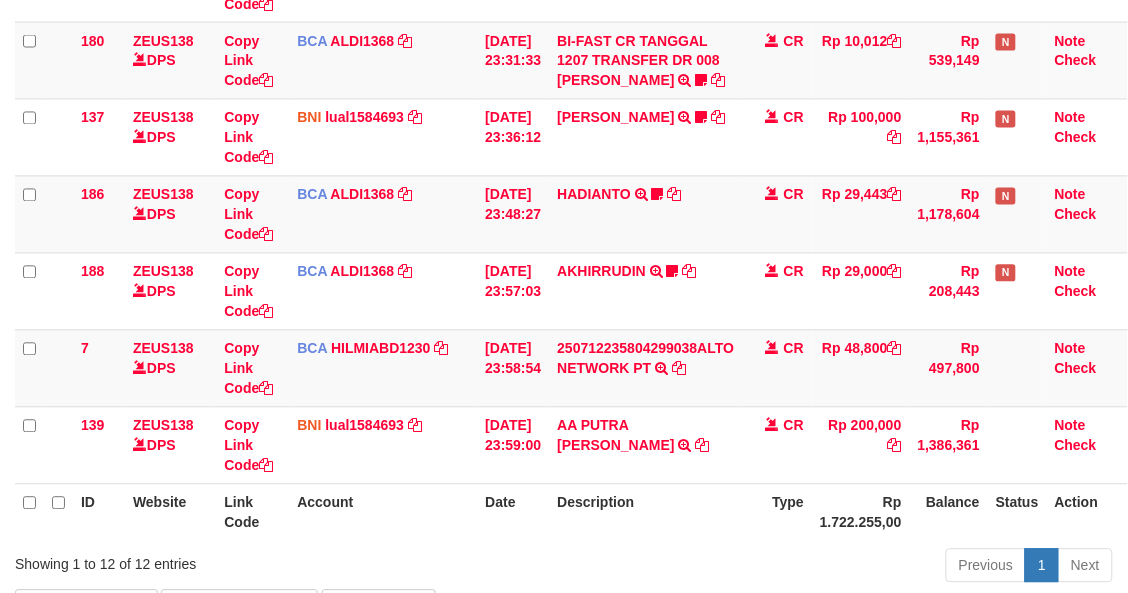 scroll, scrollTop: 778, scrollLeft: 0, axis: vertical 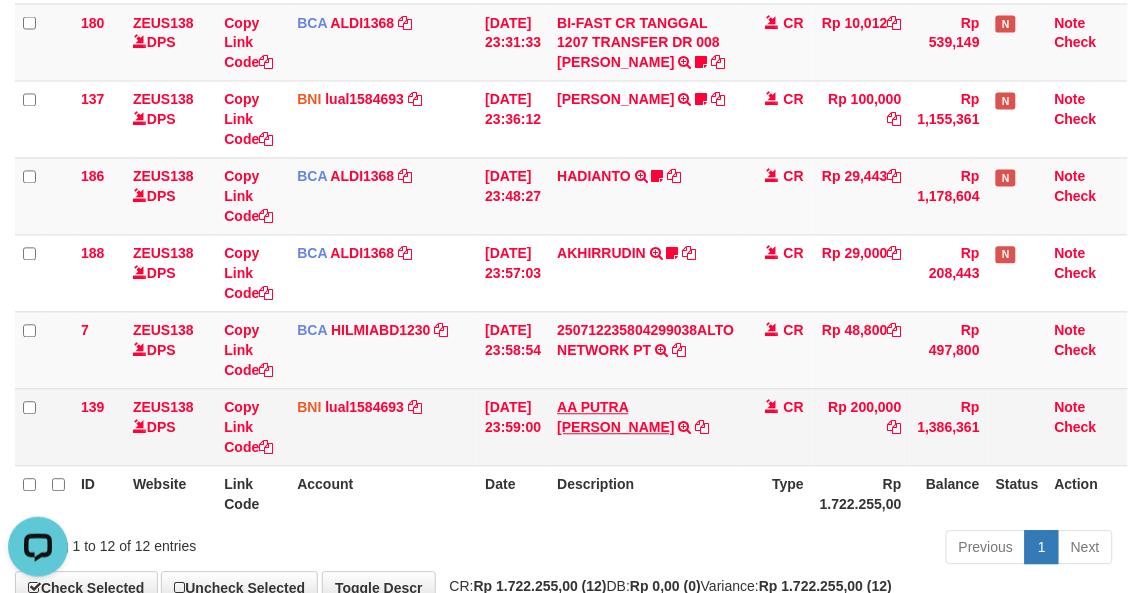 click on "AA PUTRA PRASTYA         TRANSFER DARI SDR AA PUTRA PRASTYA" at bounding box center (645, 427) 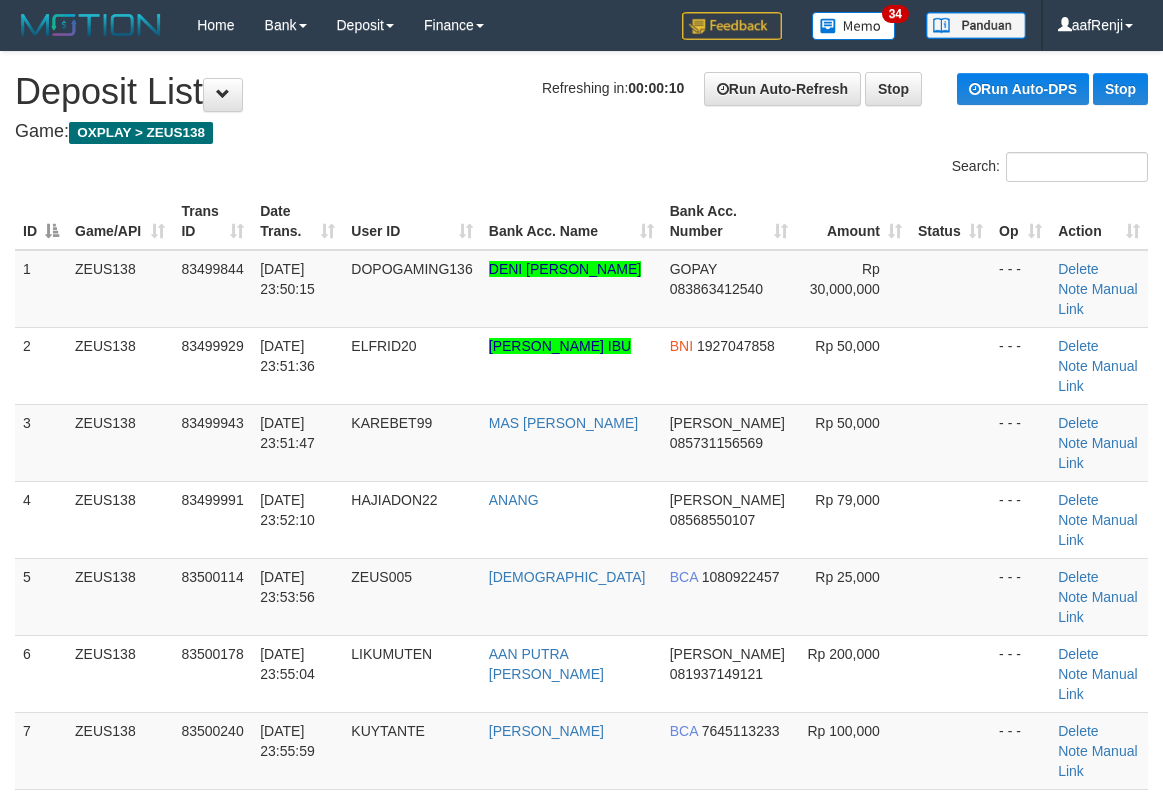 scroll, scrollTop: 0, scrollLeft: 0, axis: both 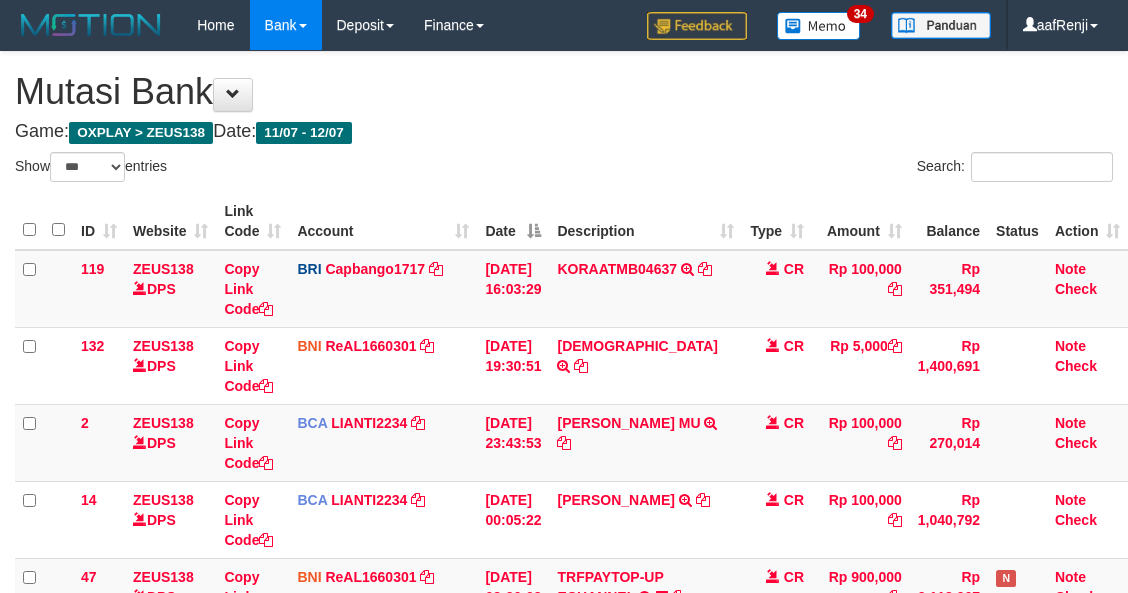 select on "***" 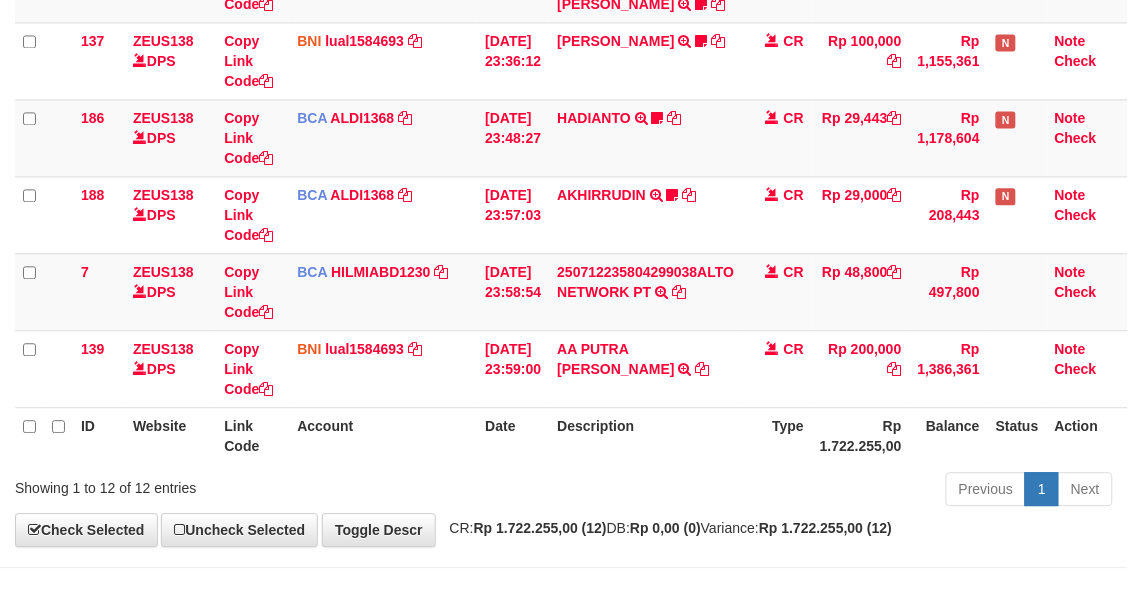 scroll, scrollTop: 708, scrollLeft: 0, axis: vertical 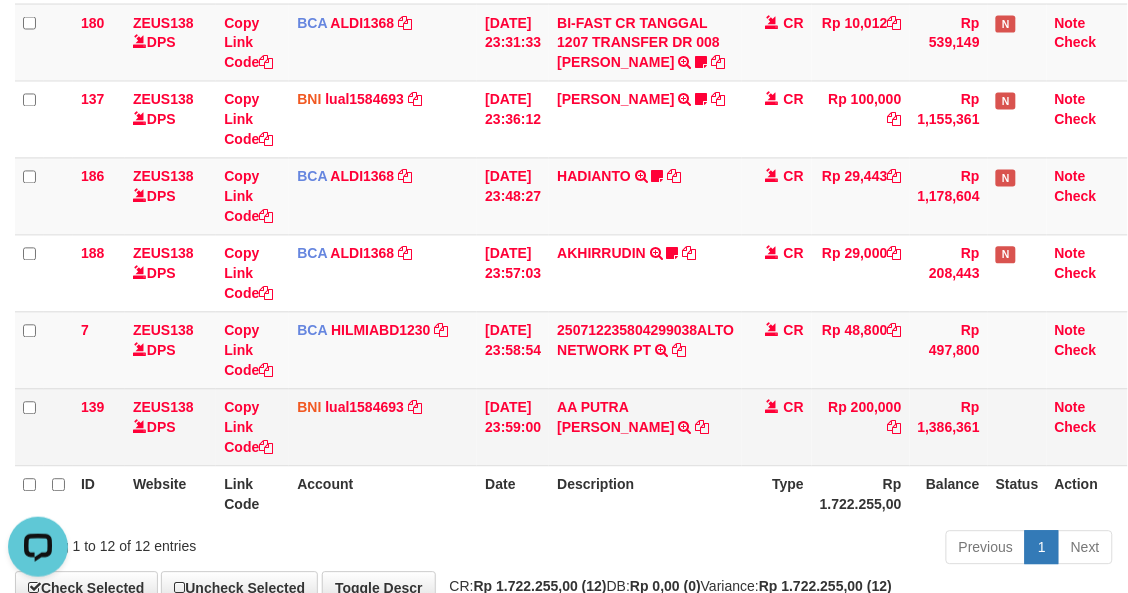 click on "AA PUTRA PRASTYA         TRANSFER DARI SDR AA PUTRA PRASTYA" at bounding box center (645, 427) 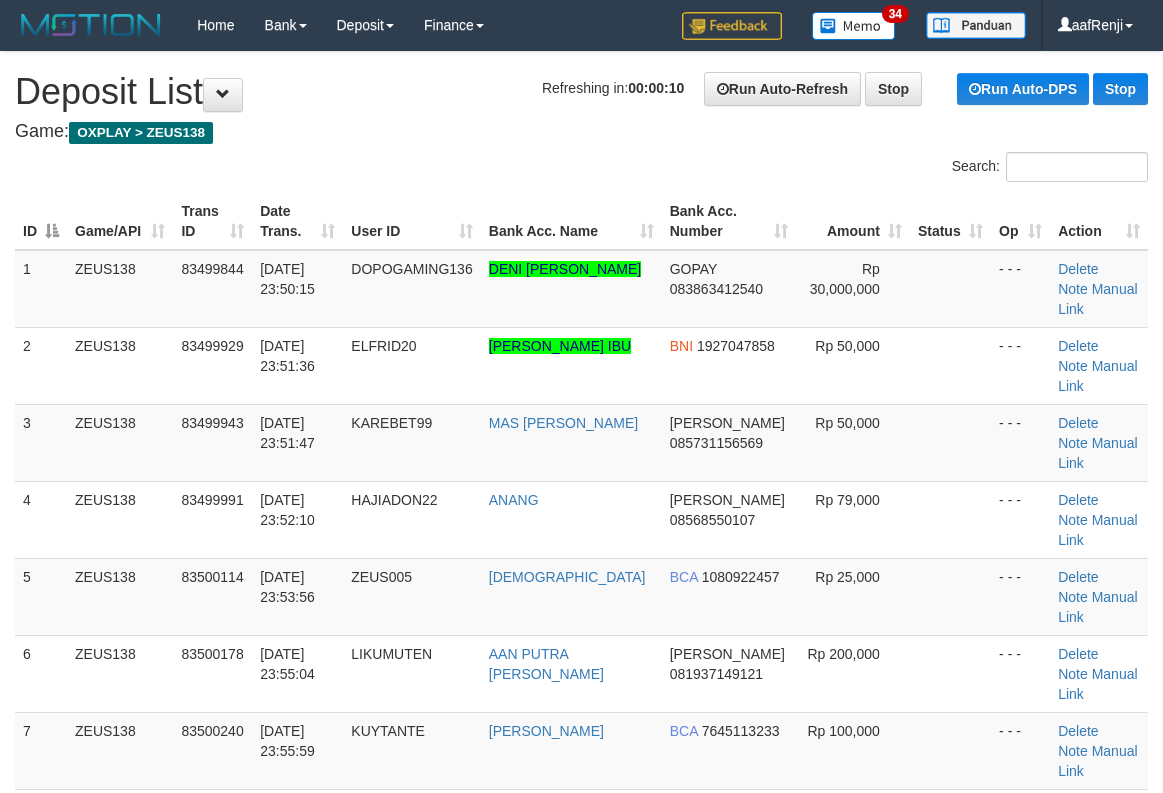 scroll, scrollTop: 0, scrollLeft: 0, axis: both 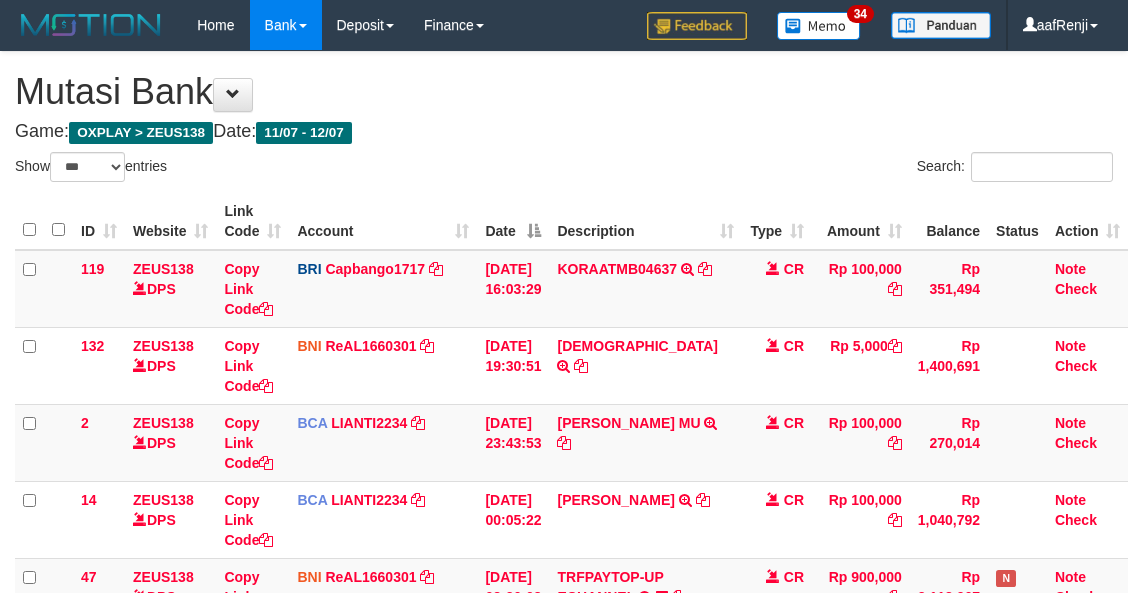 select on "***" 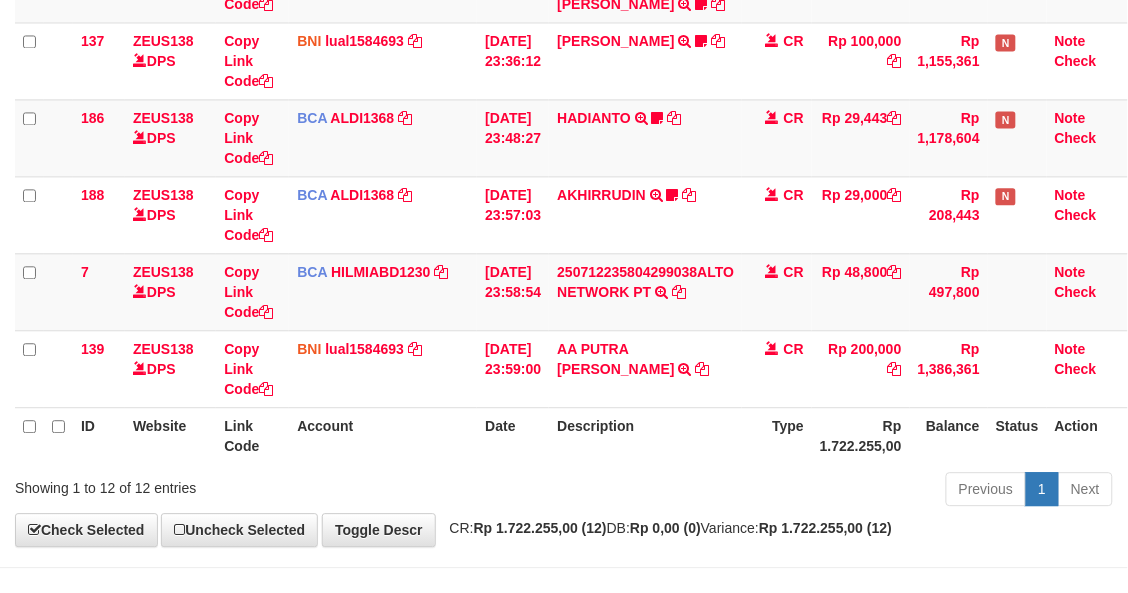 scroll, scrollTop: 708, scrollLeft: 0, axis: vertical 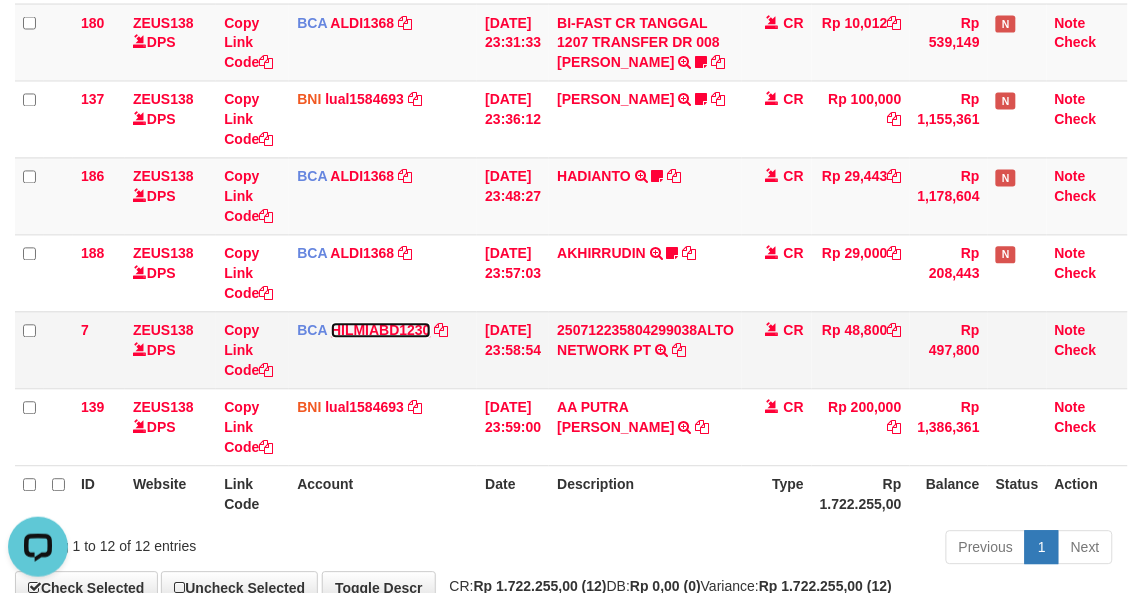 click on "HILMIABD1230" at bounding box center [381, 331] 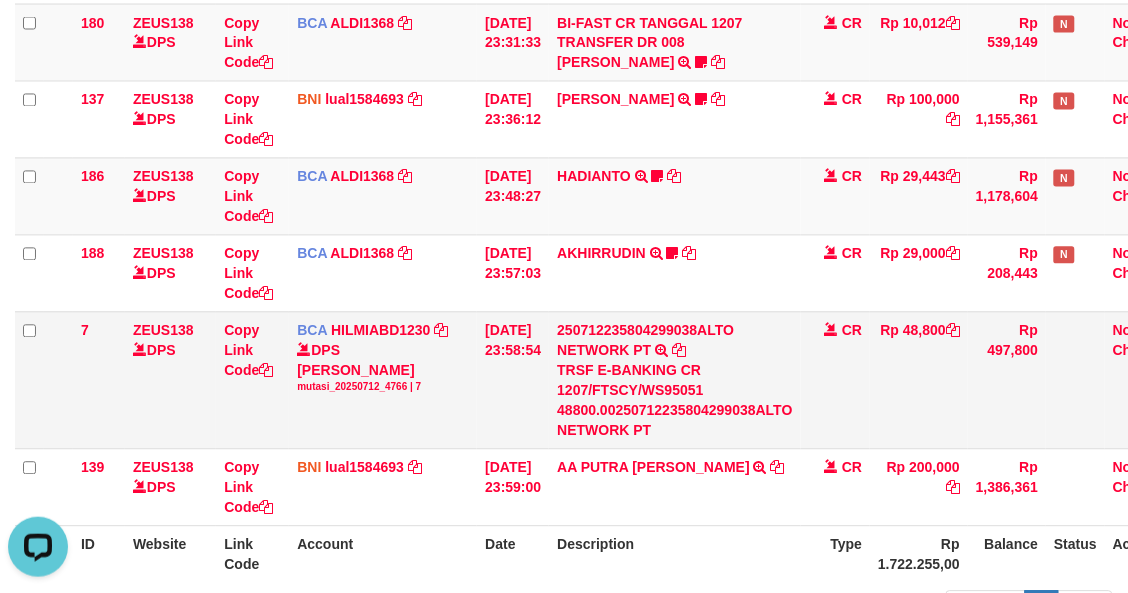 click on "CR" at bounding box center (836, 380) 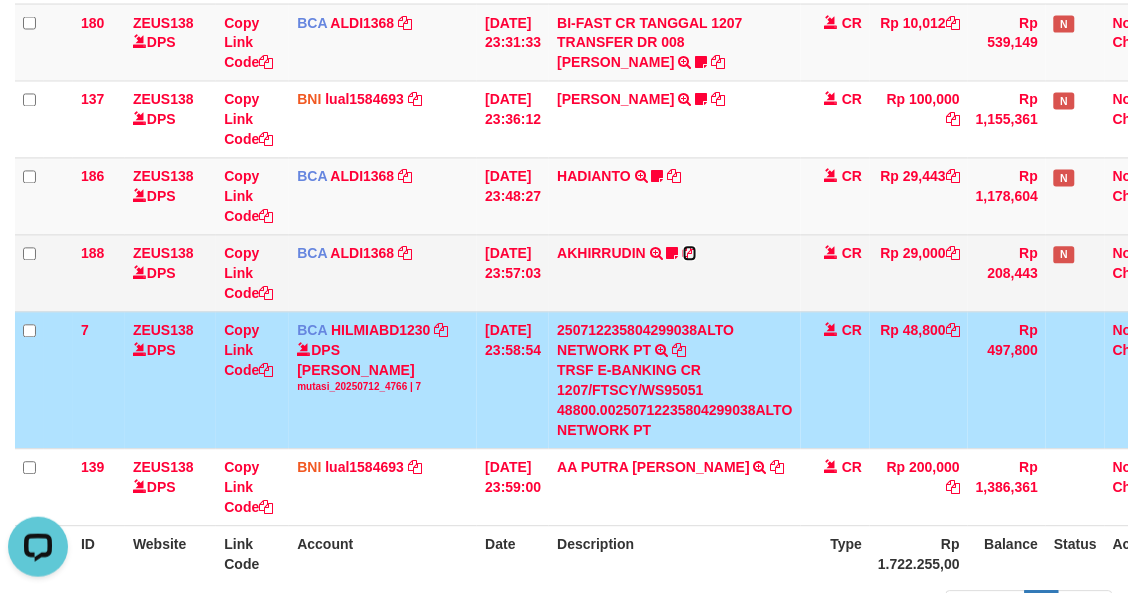 click at bounding box center (690, 254) 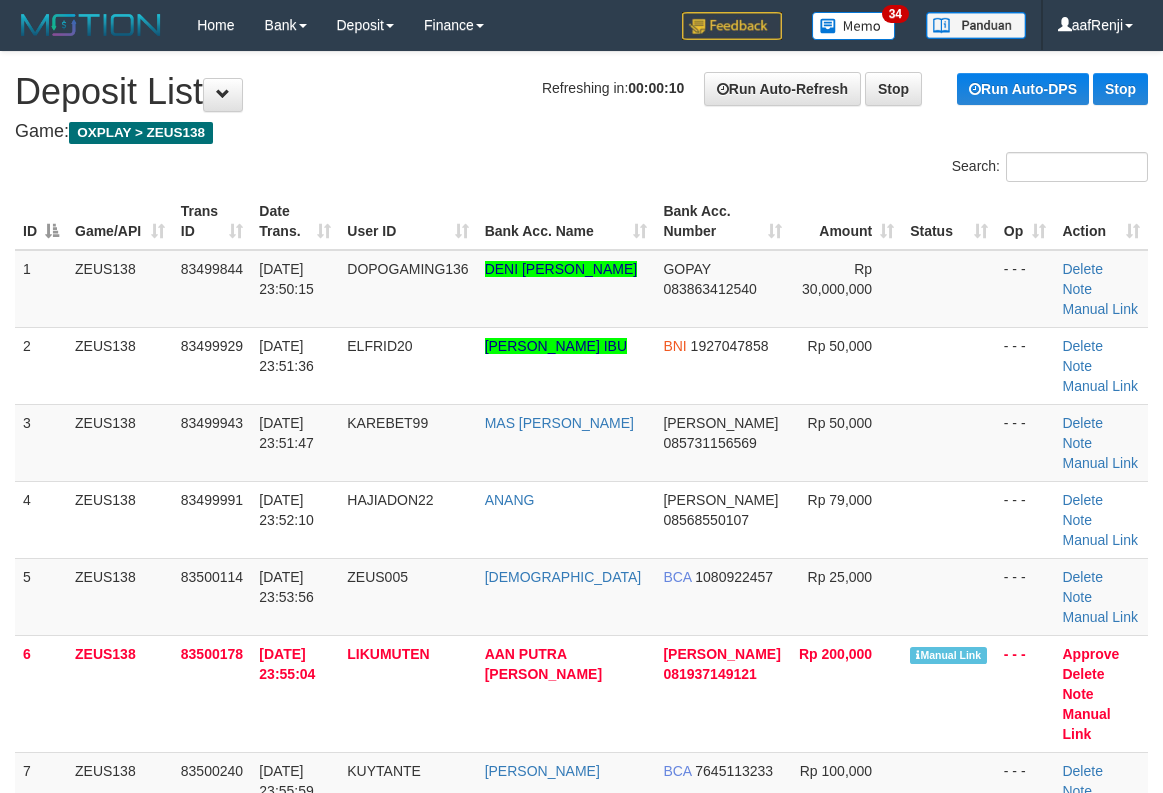 scroll, scrollTop: 0, scrollLeft: 0, axis: both 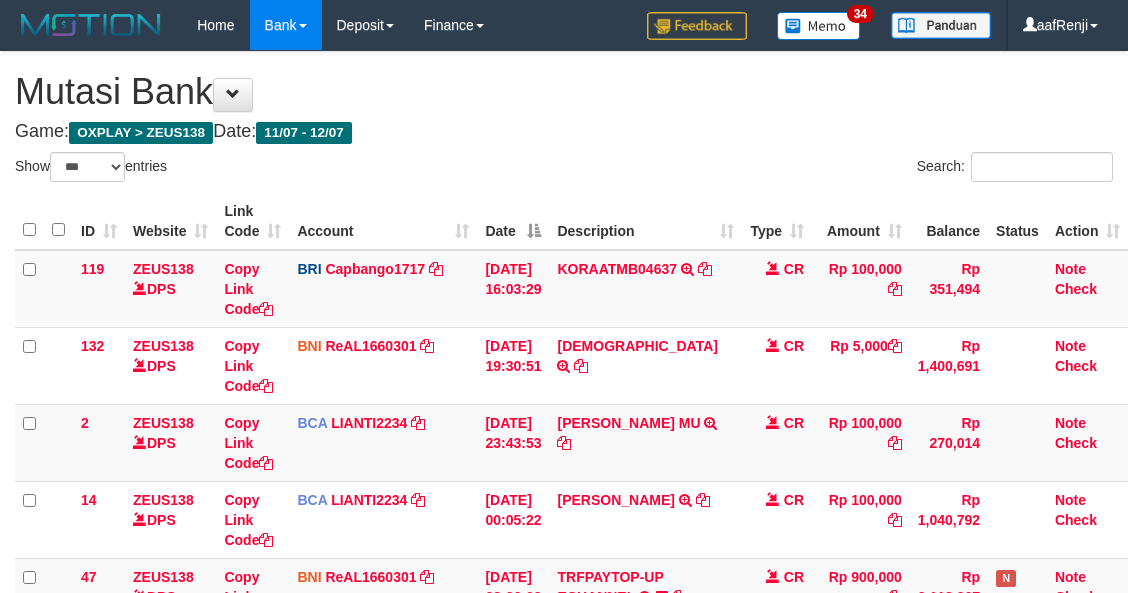 select on "***" 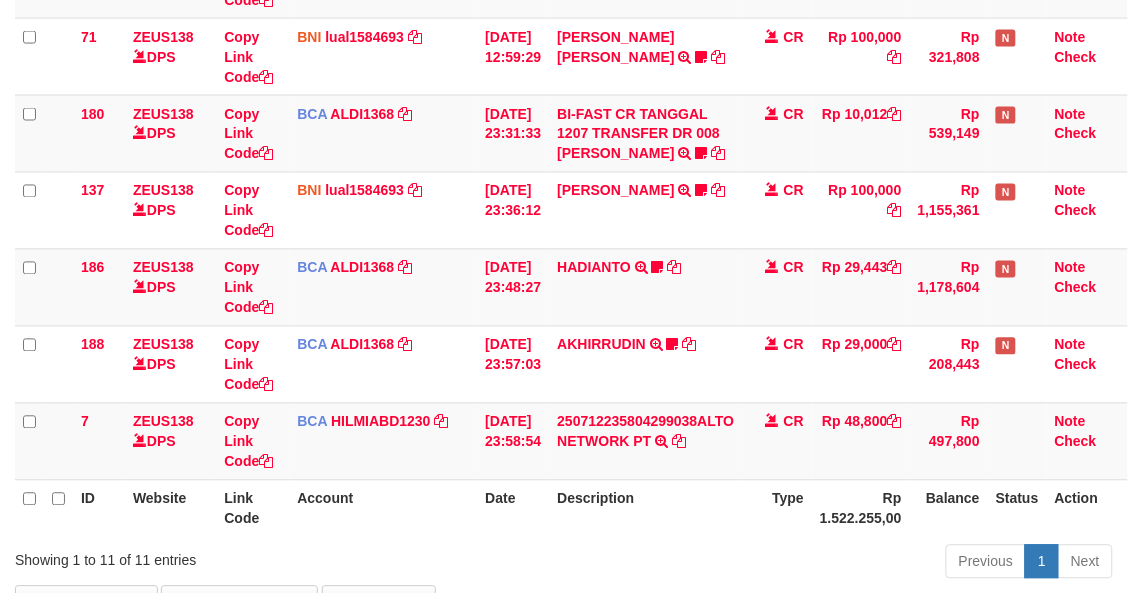 scroll, scrollTop: 708, scrollLeft: 0, axis: vertical 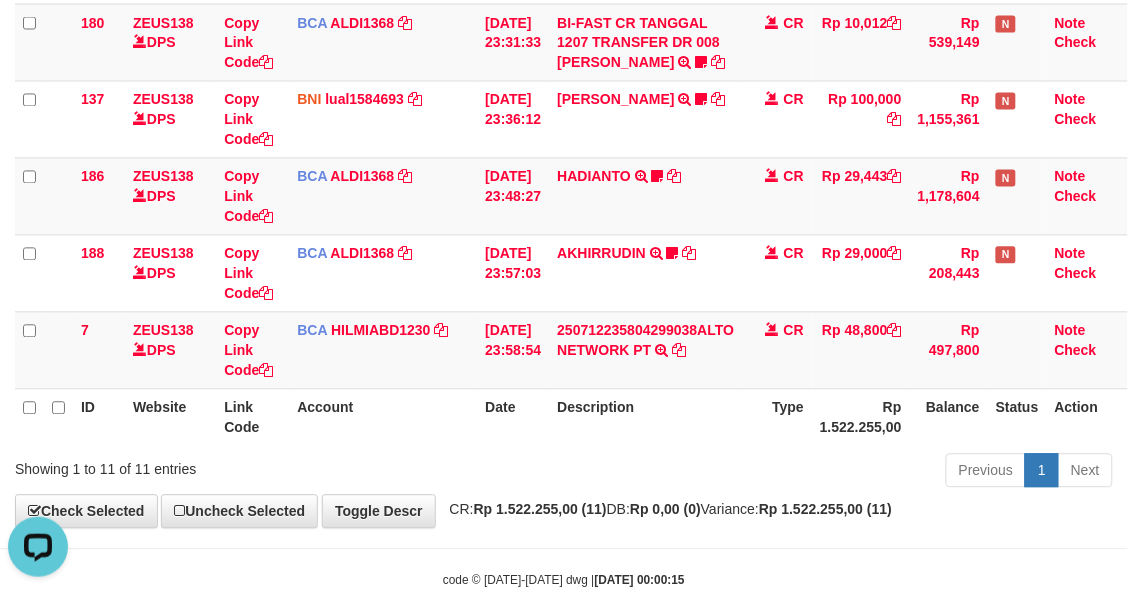 click on "Description" at bounding box center [645, 417] 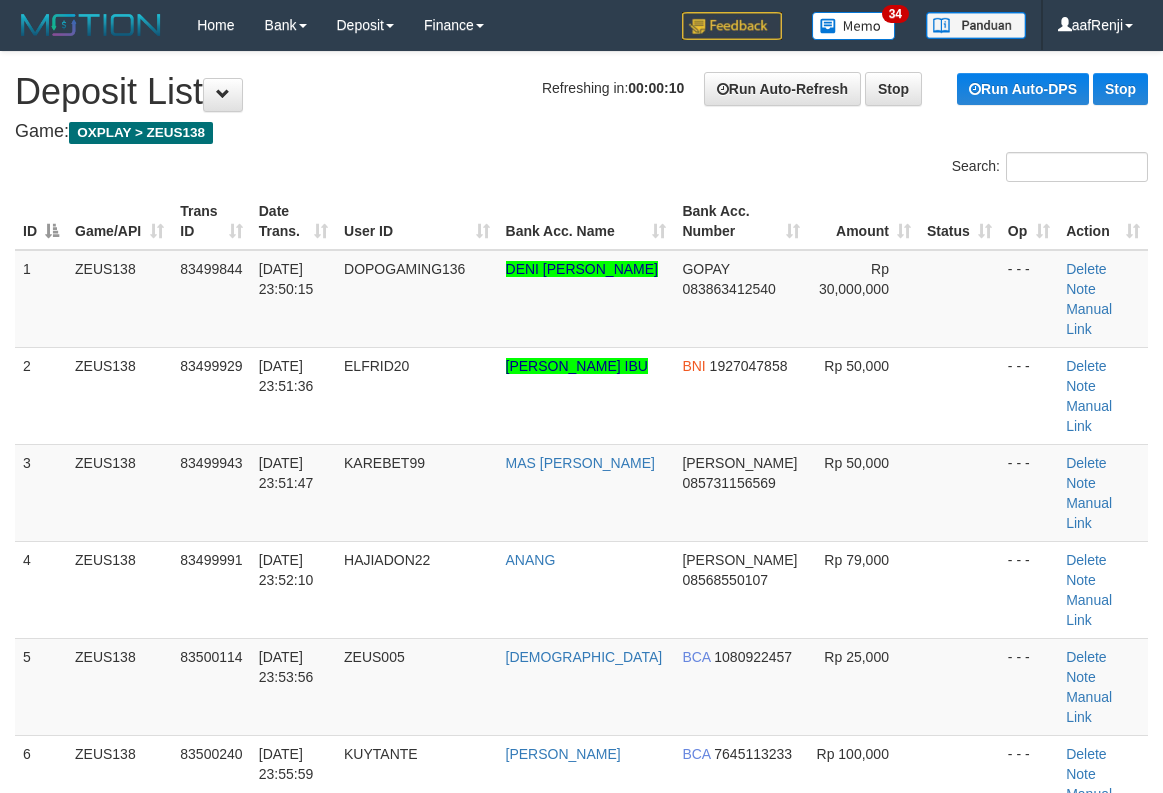 scroll, scrollTop: 0, scrollLeft: 0, axis: both 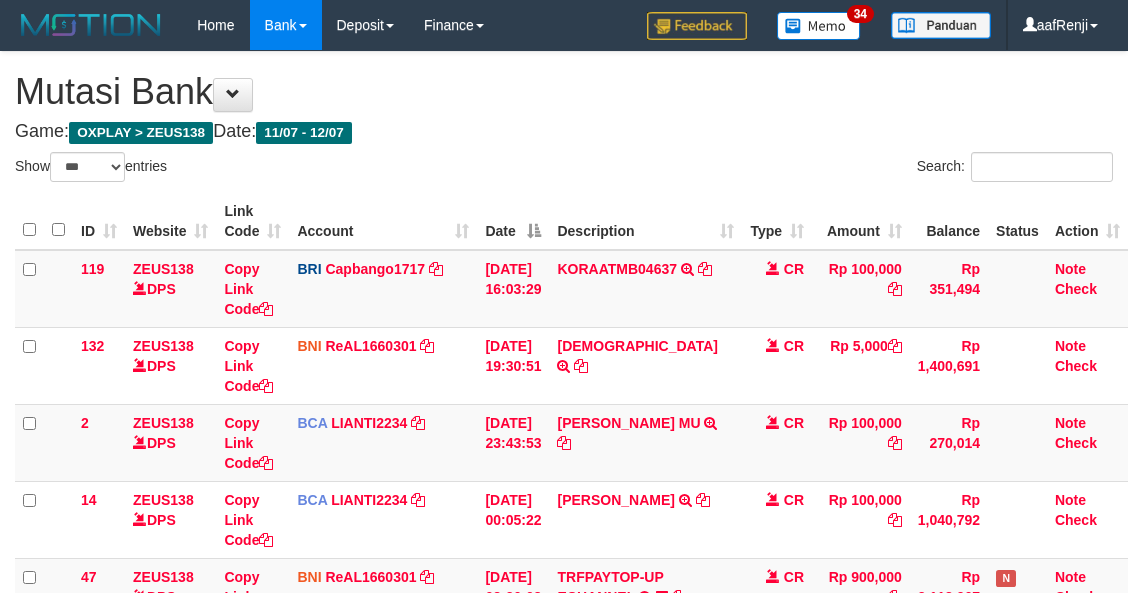 select on "***" 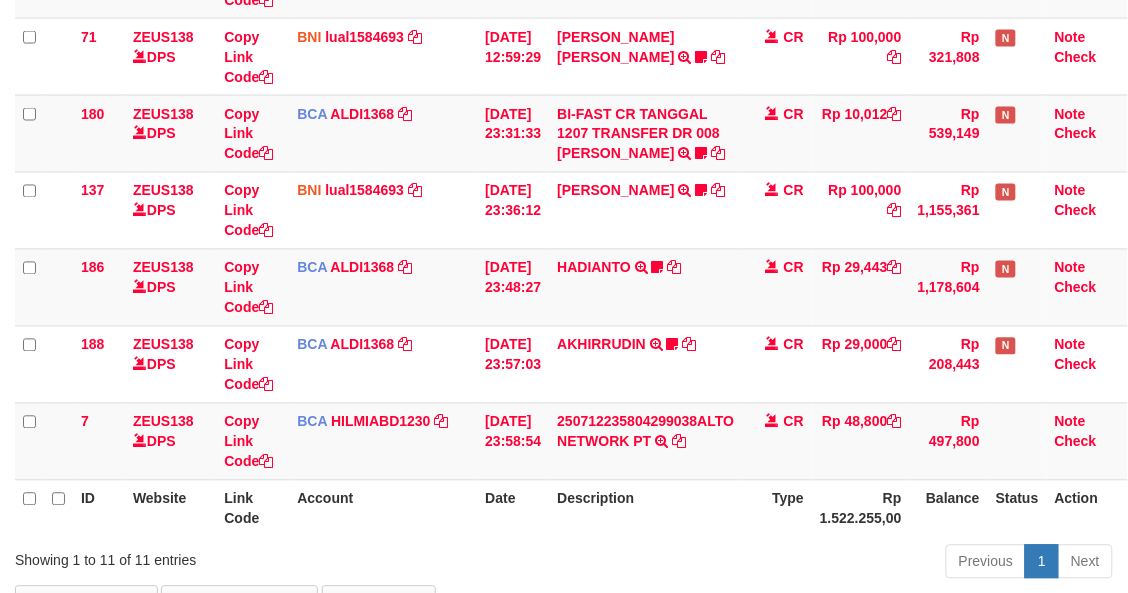 scroll, scrollTop: 708, scrollLeft: 0, axis: vertical 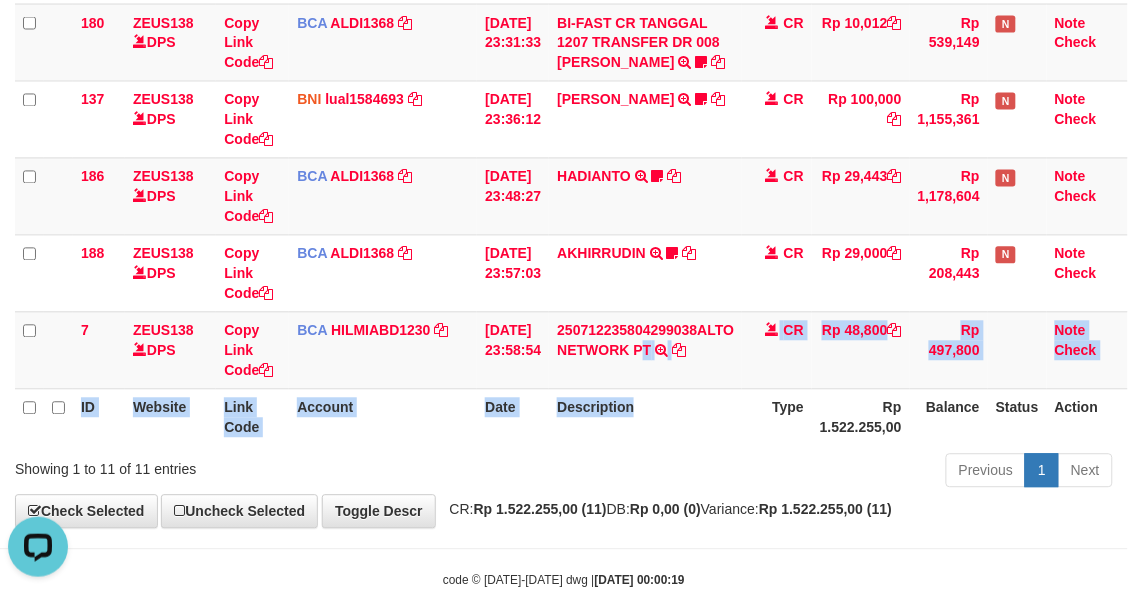 click on "ID Website Link Code Account Date Description Type Amount Balance Status Action
119
ZEUS138    DPS
Copy Link Code
BRI
Capbango1717
DPS
HELMI
mutasi_20250711_2435 | 119
mutasi_20250711_2435 | 119
11/07/2025 16:03:29
KORAATMB04637         KORAATMB04:637215011156650 2:250710:61892
CR
Rp 100,000
Rp 351,494
Note
Check
132
ZEUS138    DPS
Copy Link Code
BNI
ReAL1660301" at bounding box center [571, -35] 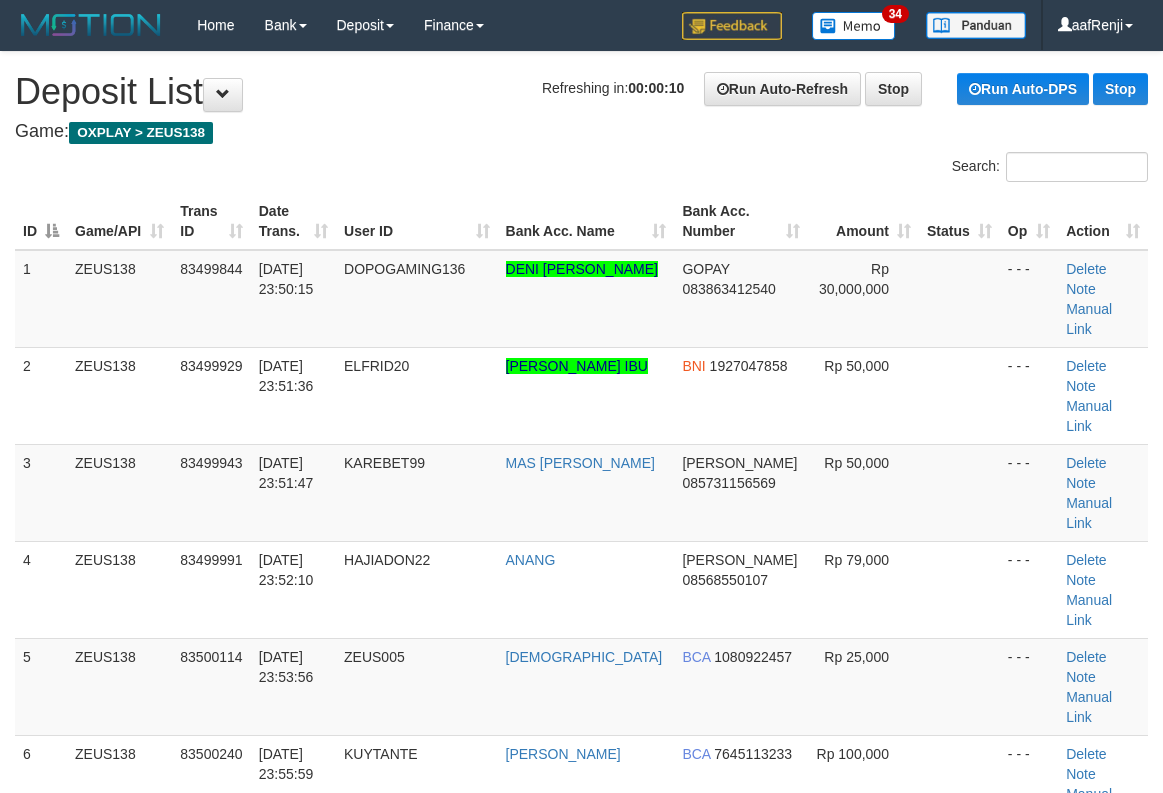 scroll, scrollTop: 0, scrollLeft: 0, axis: both 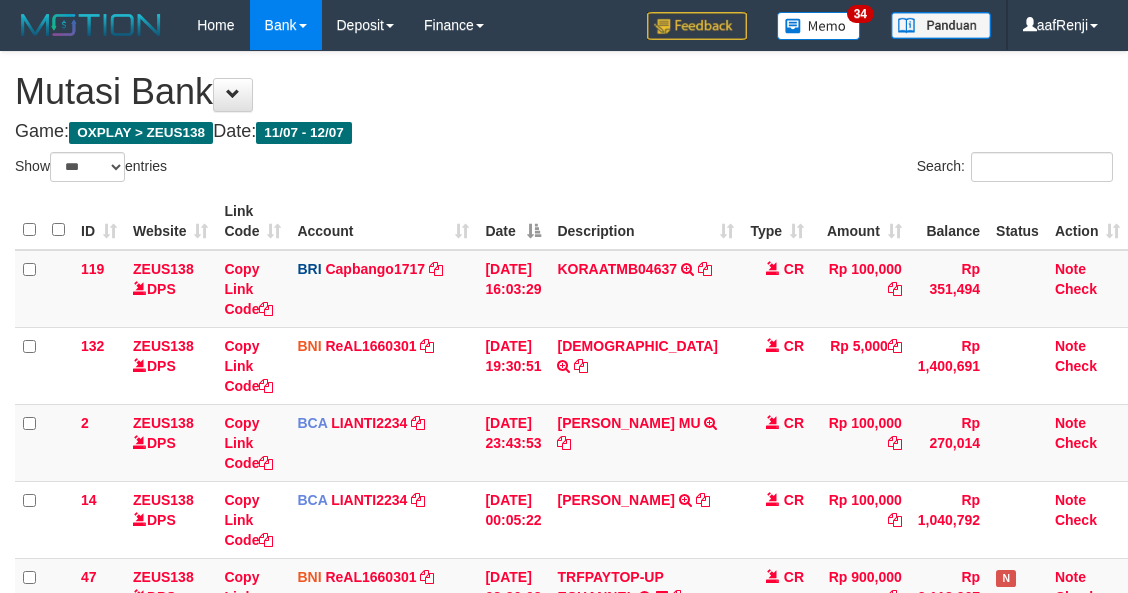 select on "***" 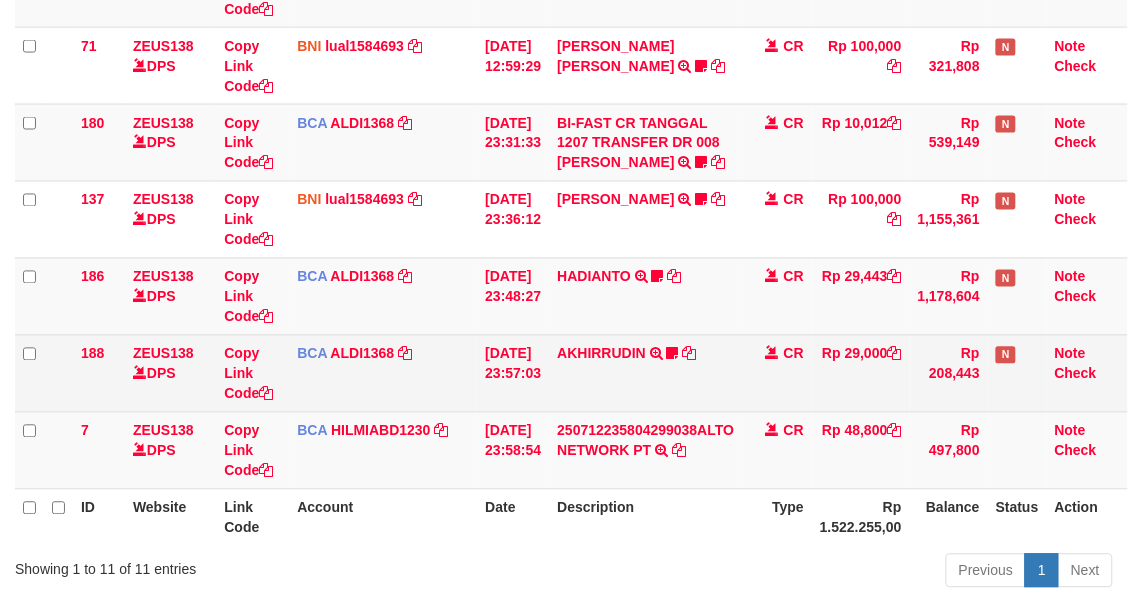 click on "AKHIRRUDIN            TRSF E-BANKING CR 1207/FTSCY/WS95051
29000.002025071284249404 TRFDN-AKHIRRUDIN ESPAY DEBIT INDONE    Akhirudin123" at bounding box center (645, 373) 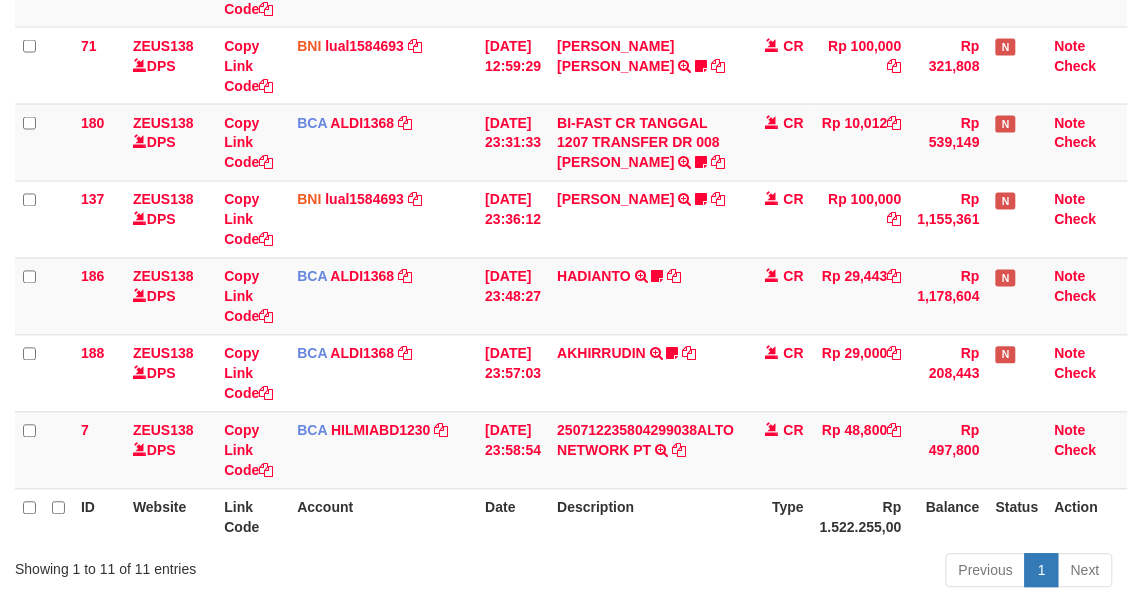 scroll, scrollTop: 700, scrollLeft: 0, axis: vertical 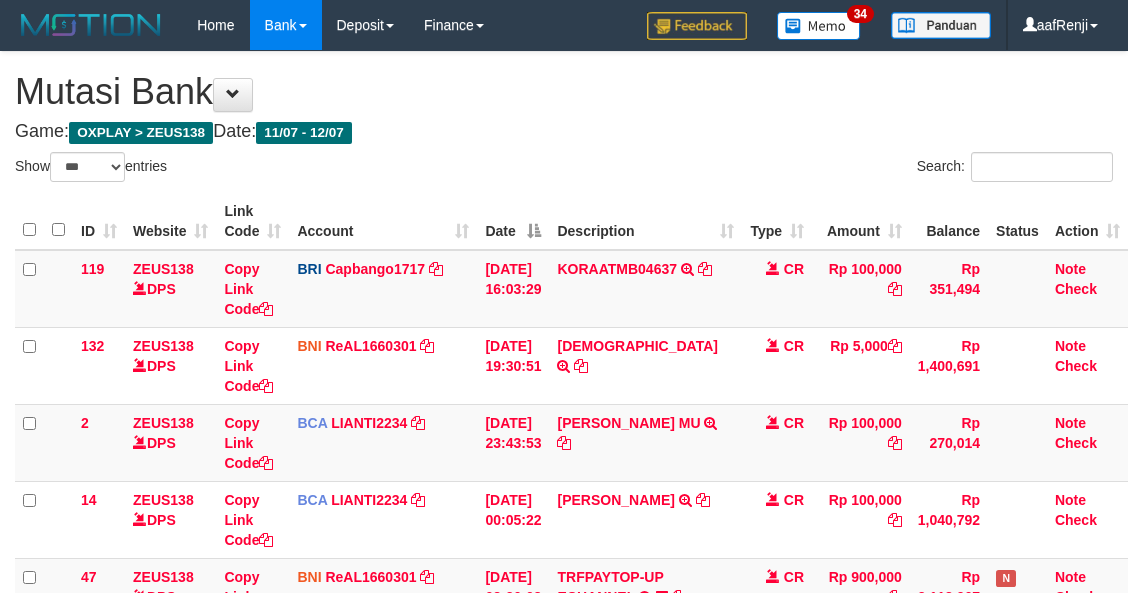 select on "***" 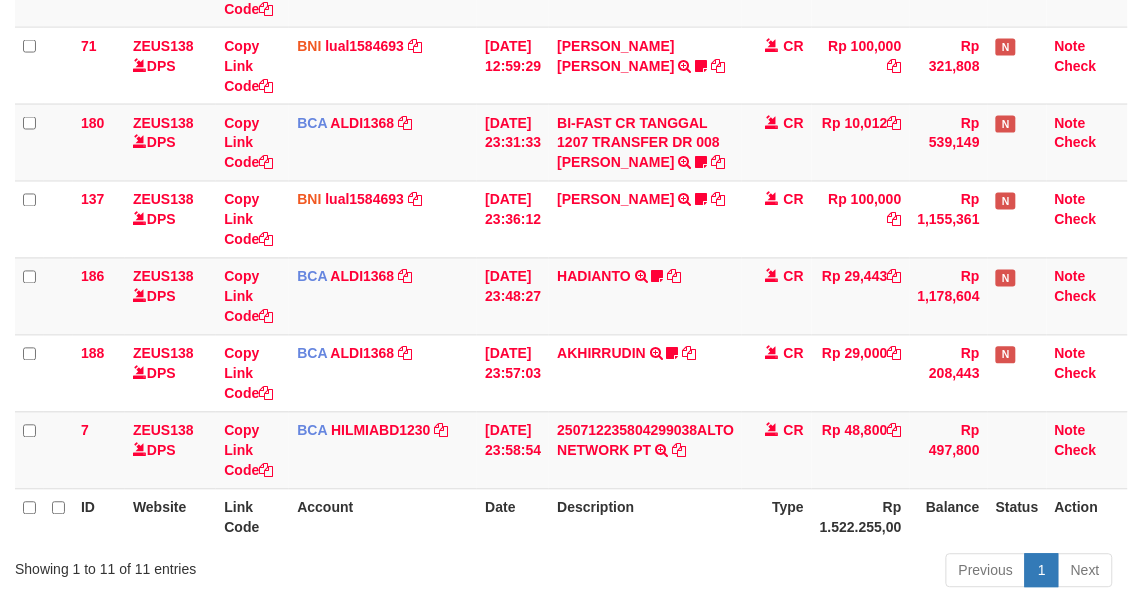 scroll, scrollTop: 700, scrollLeft: 0, axis: vertical 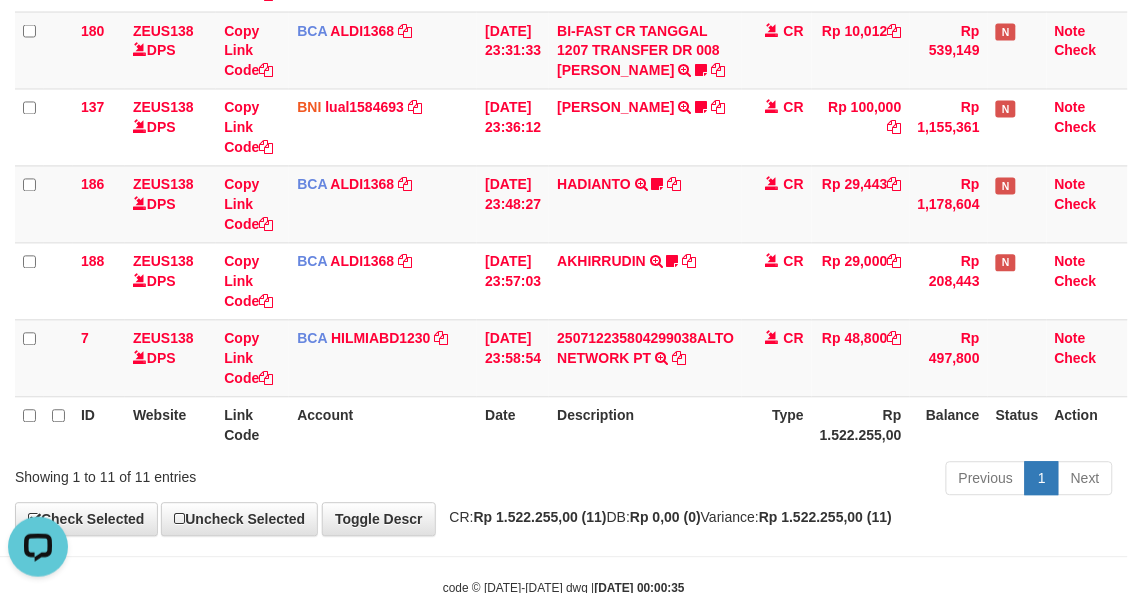 click on "Date" at bounding box center [513, 425] 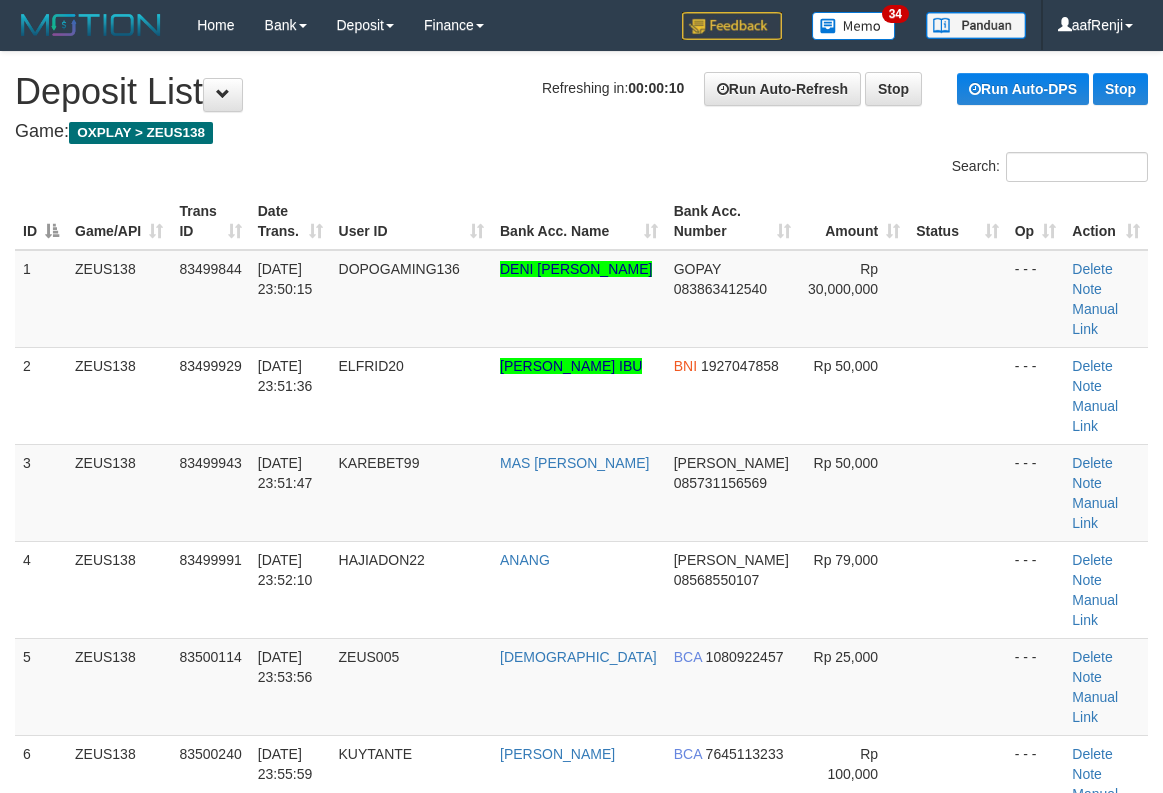scroll, scrollTop: 0, scrollLeft: 0, axis: both 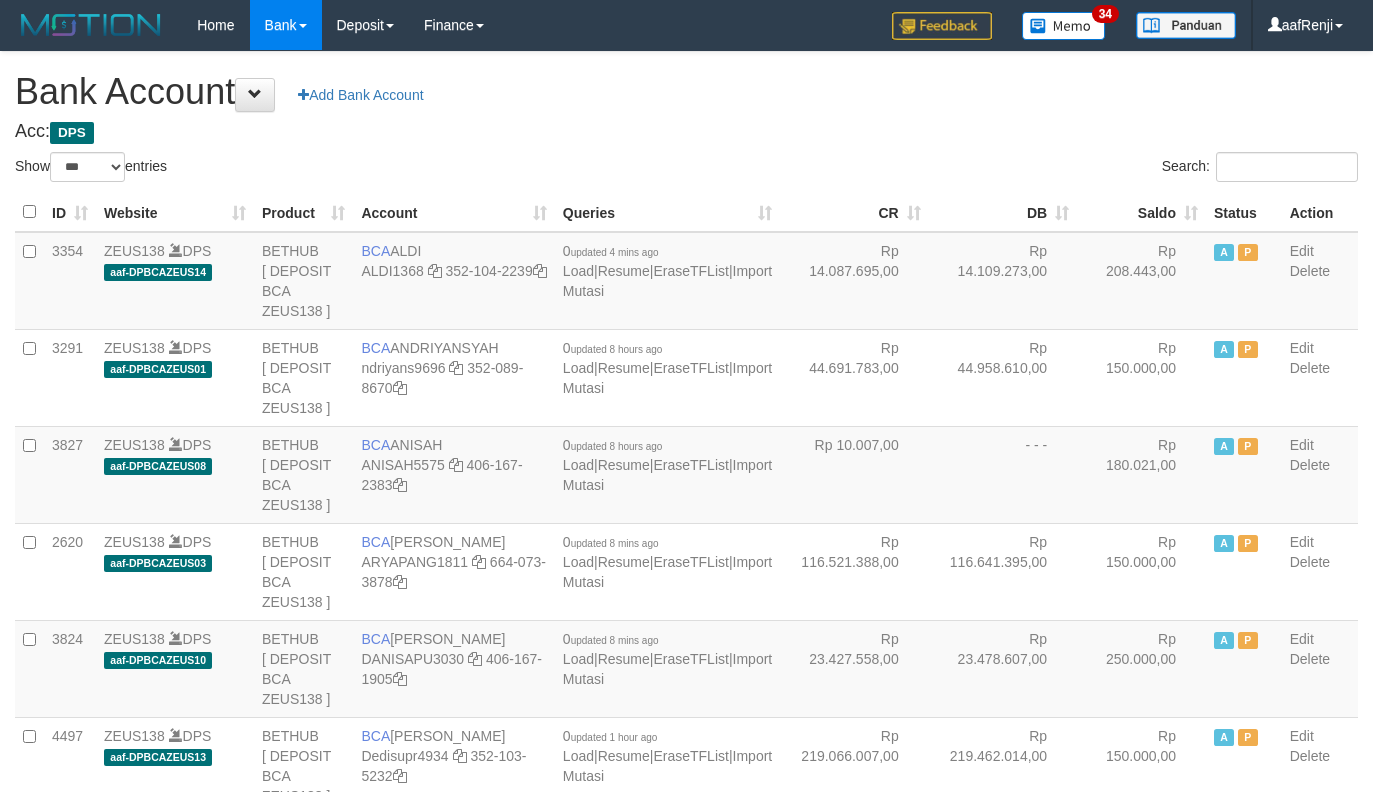 select on "***" 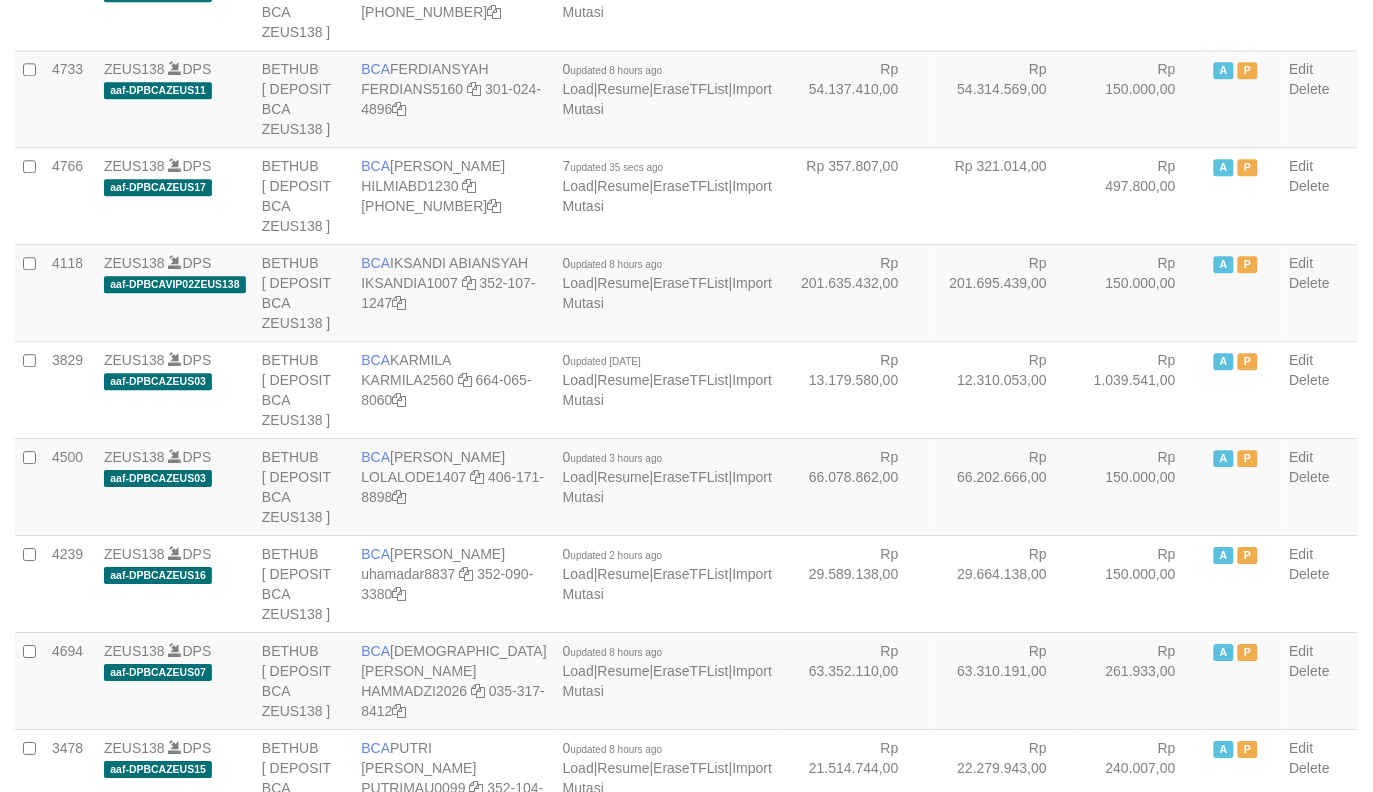 scroll, scrollTop: 1233, scrollLeft: 0, axis: vertical 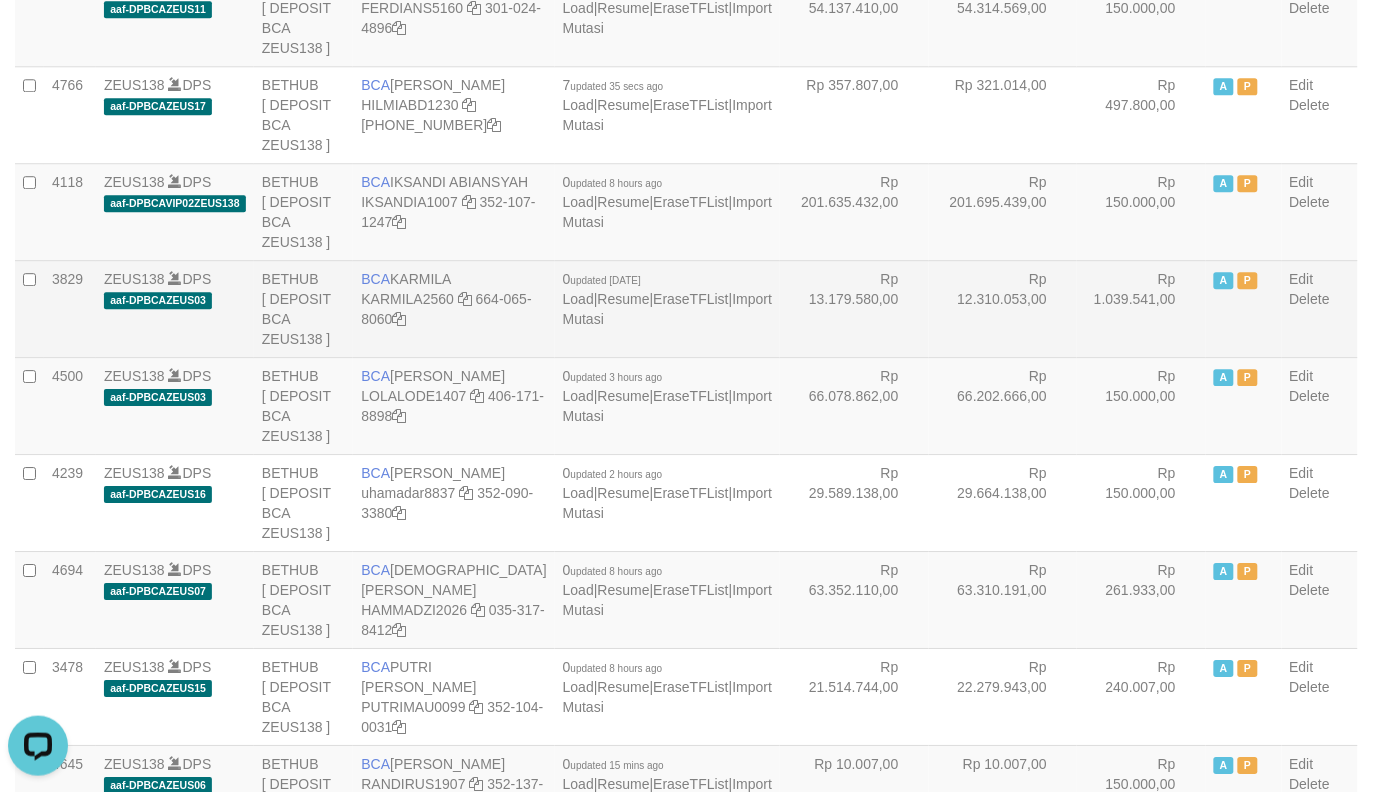 click on "Rp 12.310.053,00" at bounding box center [1003, 308] 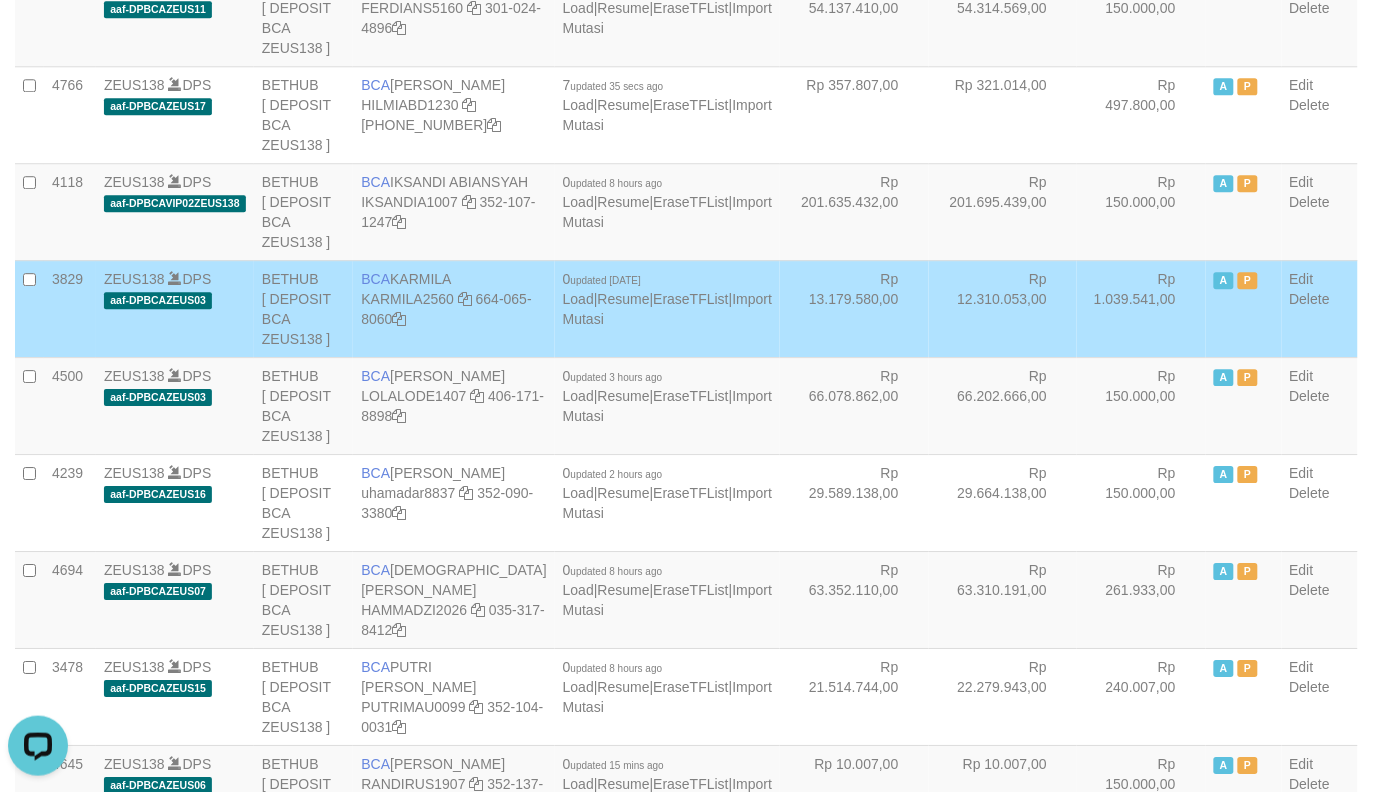 scroll, scrollTop: 2490, scrollLeft: 0, axis: vertical 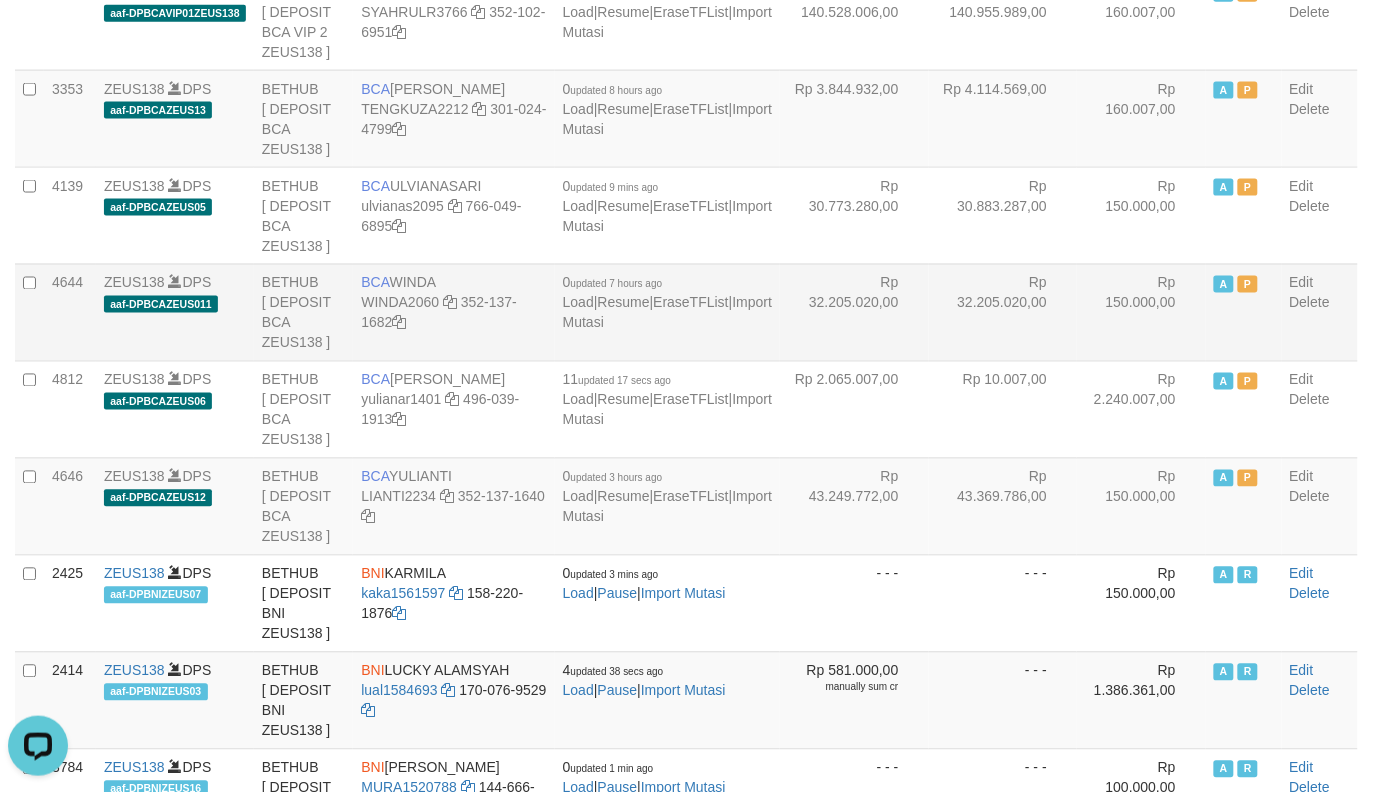 click on "Rp 32.205.020,00" at bounding box center [854, 312] 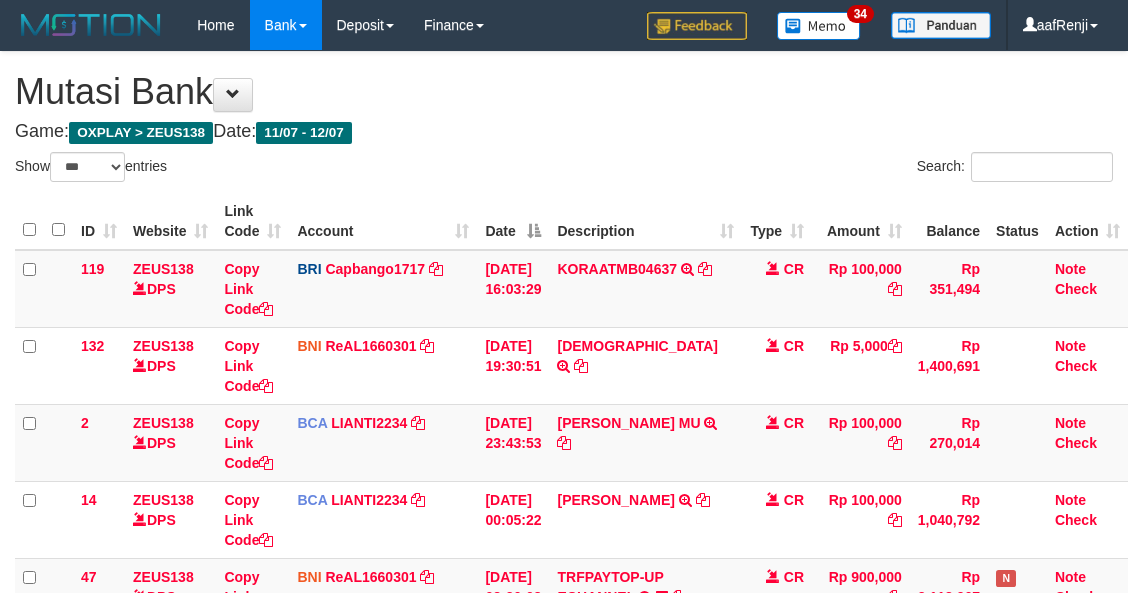select on "***" 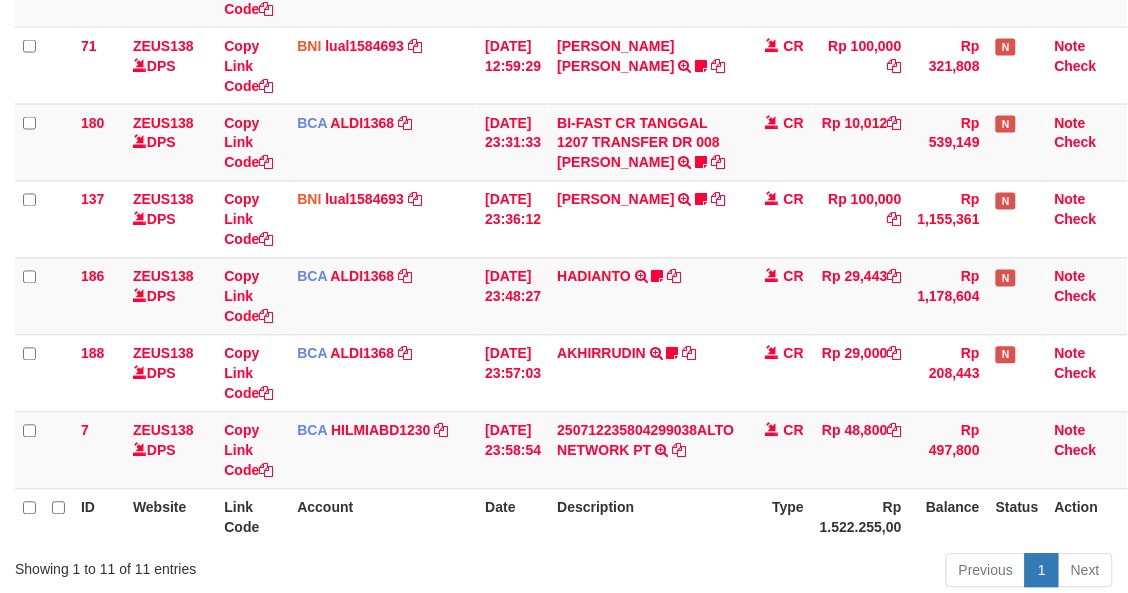 scroll, scrollTop: 700, scrollLeft: 0, axis: vertical 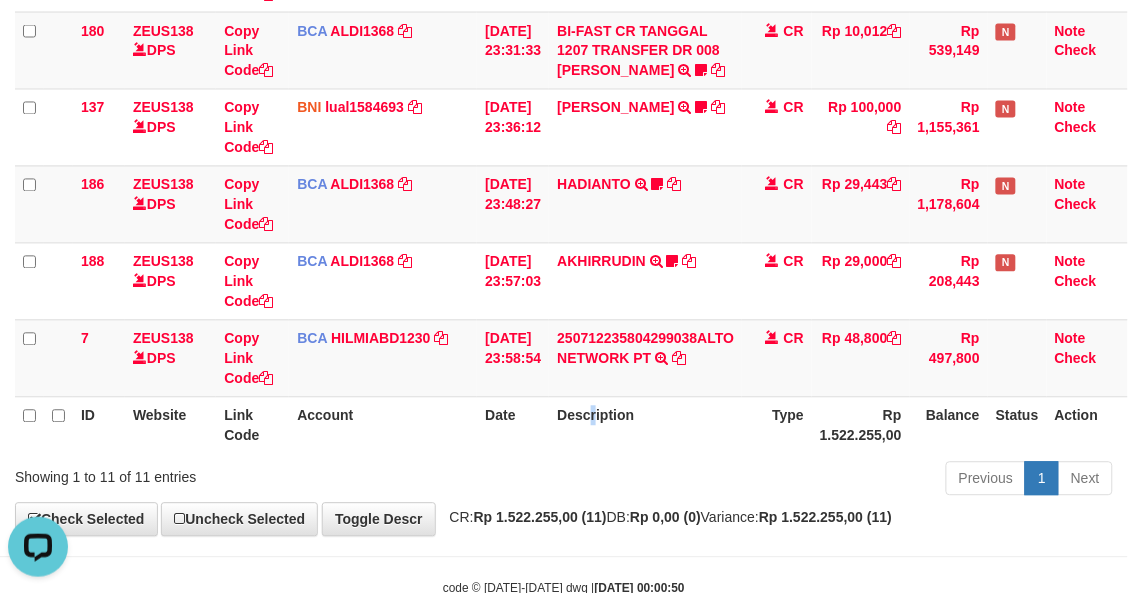 click on "Description" at bounding box center (645, 425) 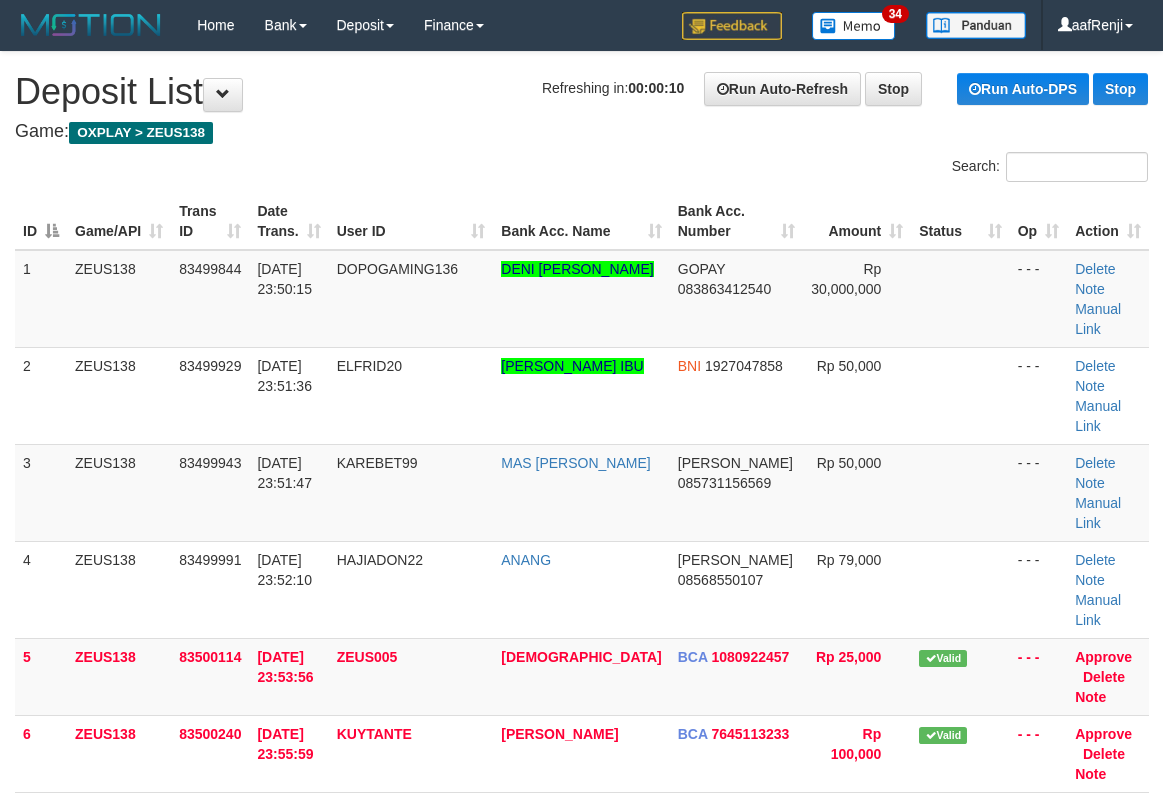 scroll, scrollTop: 0, scrollLeft: 0, axis: both 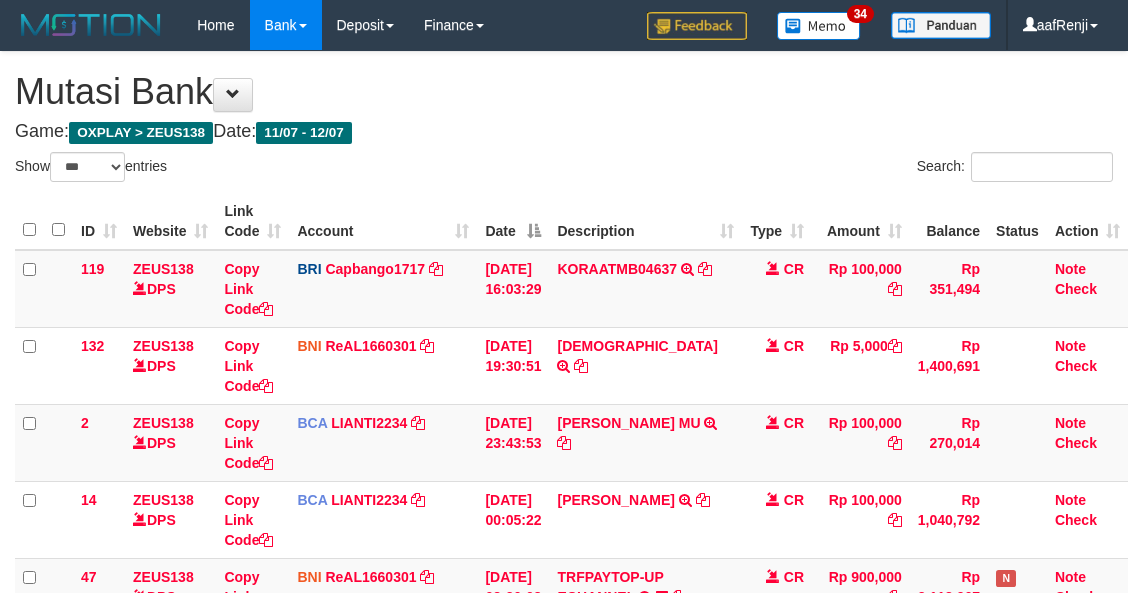 select on "***" 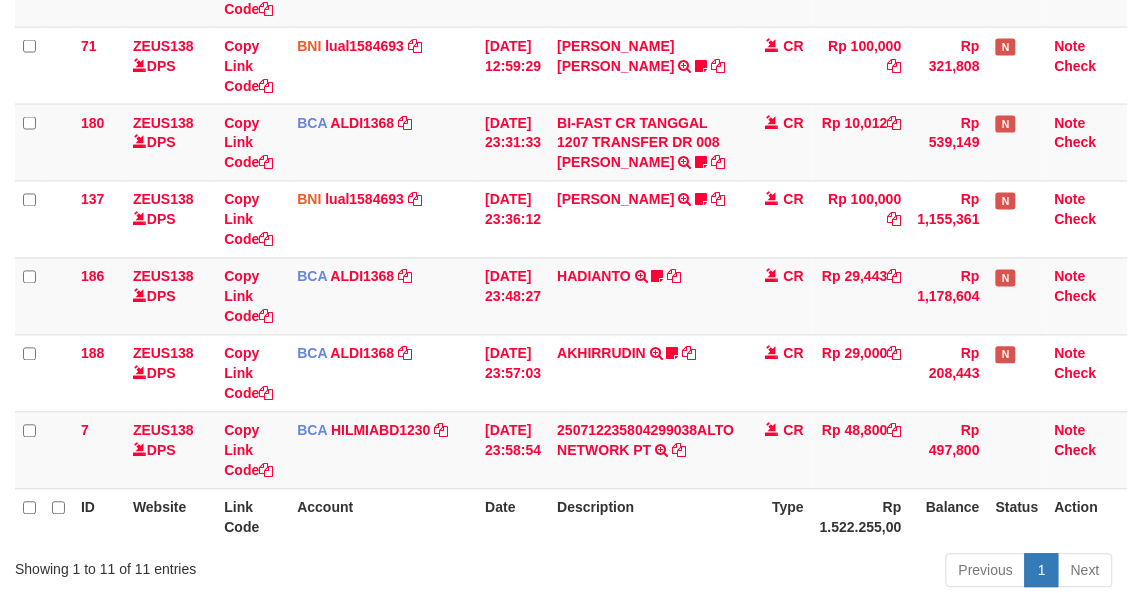 scroll, scrollTop: 700, scrollLeft: 0, axis: vertical 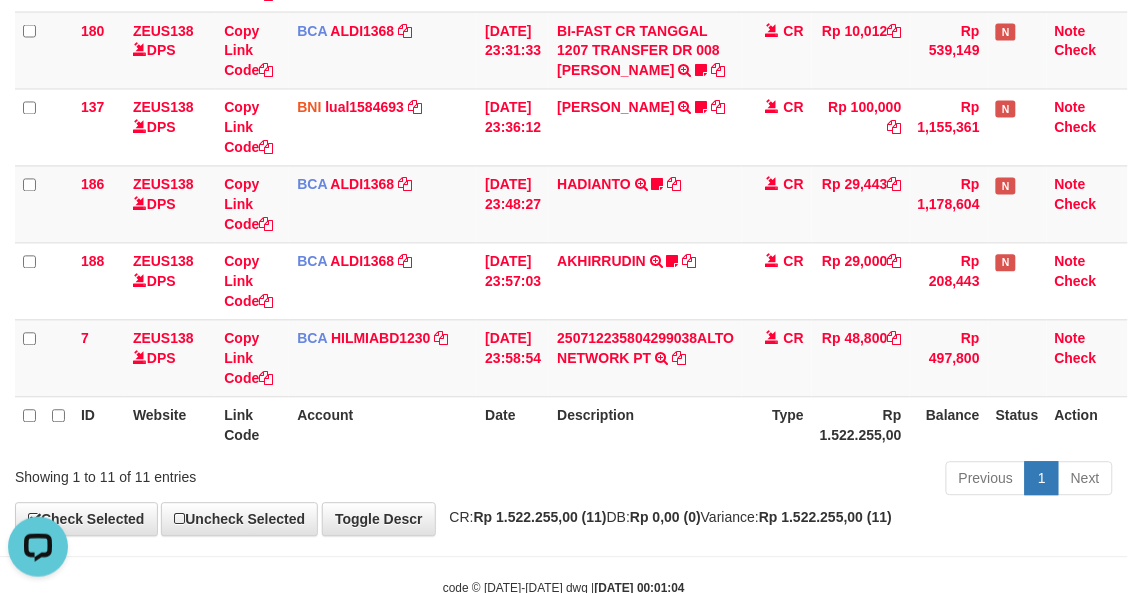 click on "Description" at bounding box center (645, 425) 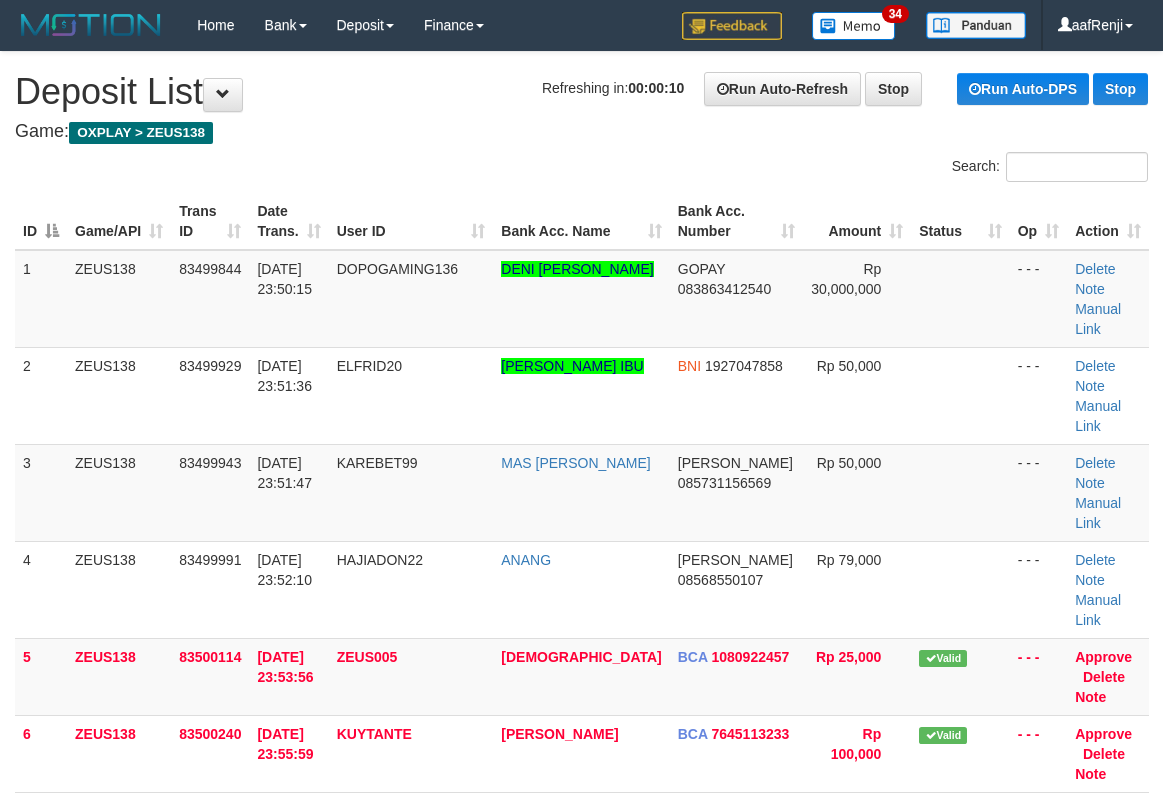 scroll, scrollTop: 0, scrollLeft: 0, axis: both 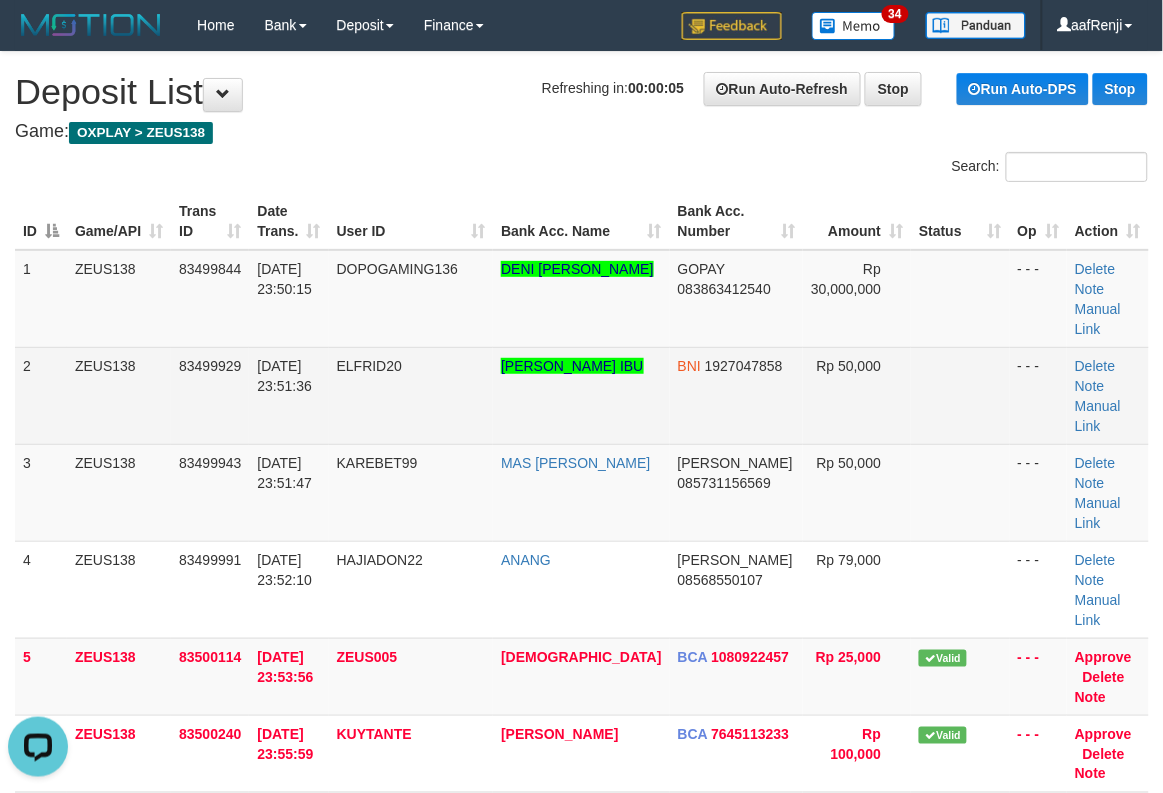 click at bounding box center (960, 395) 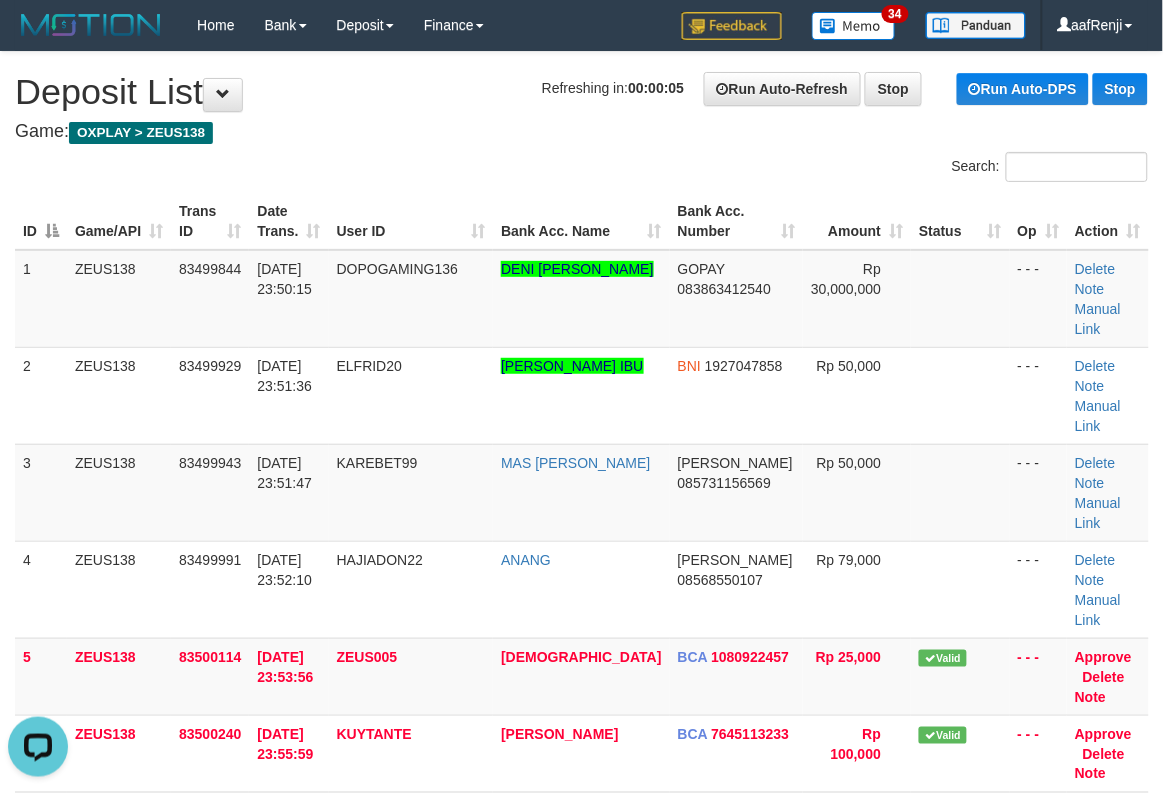 scroll, scrollTop: 1358, scrollLeft: 0, axis: vertical 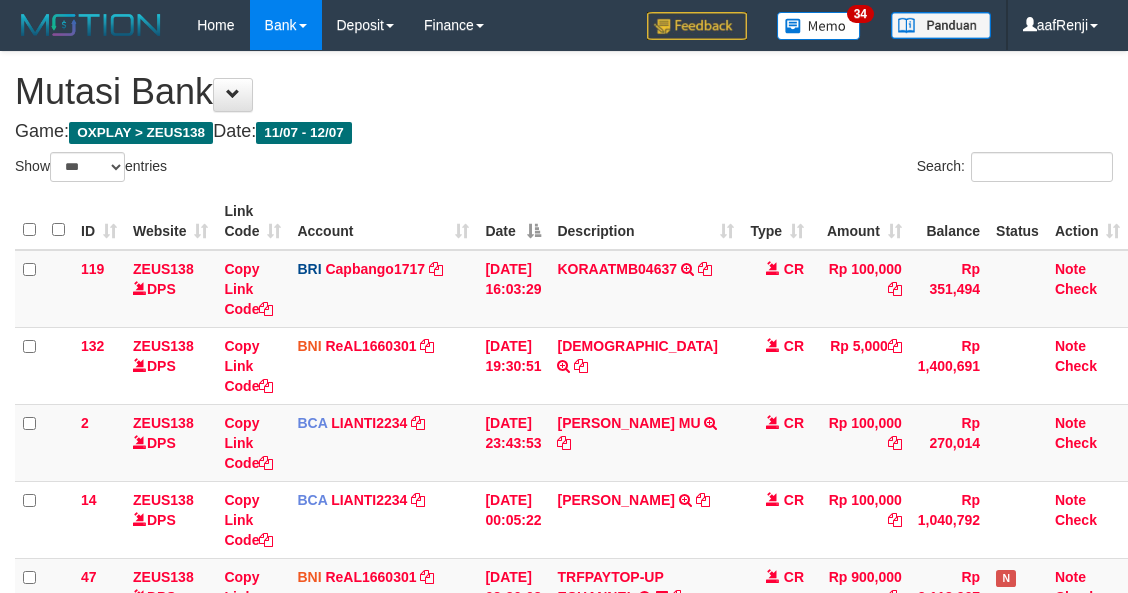 select on "***" 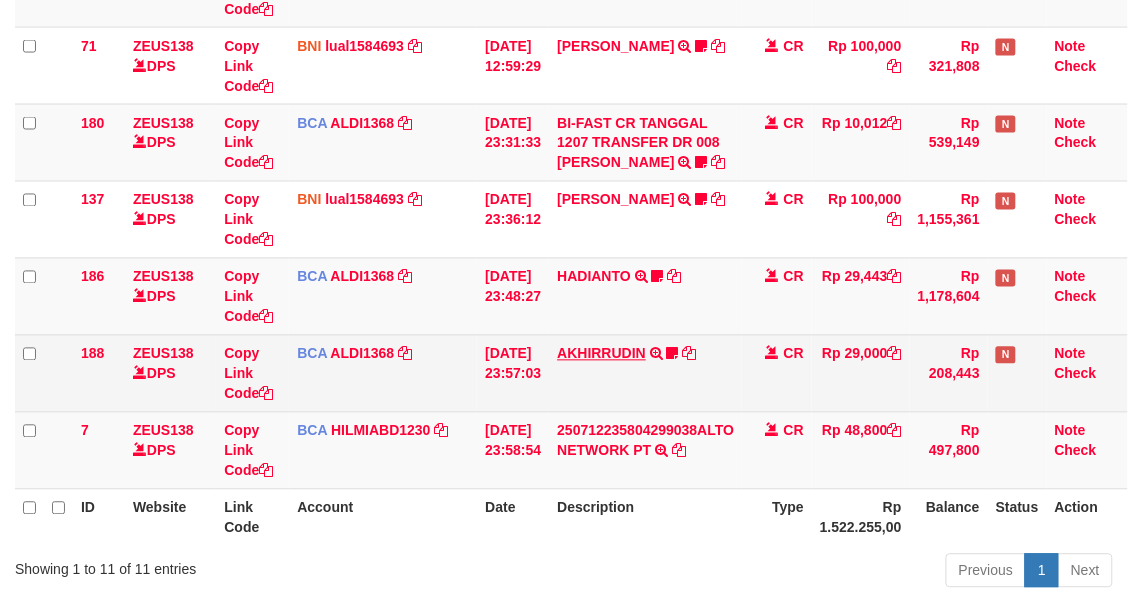 scroll, scrollTop: 700, scrollLeft: 0, axis: vertical 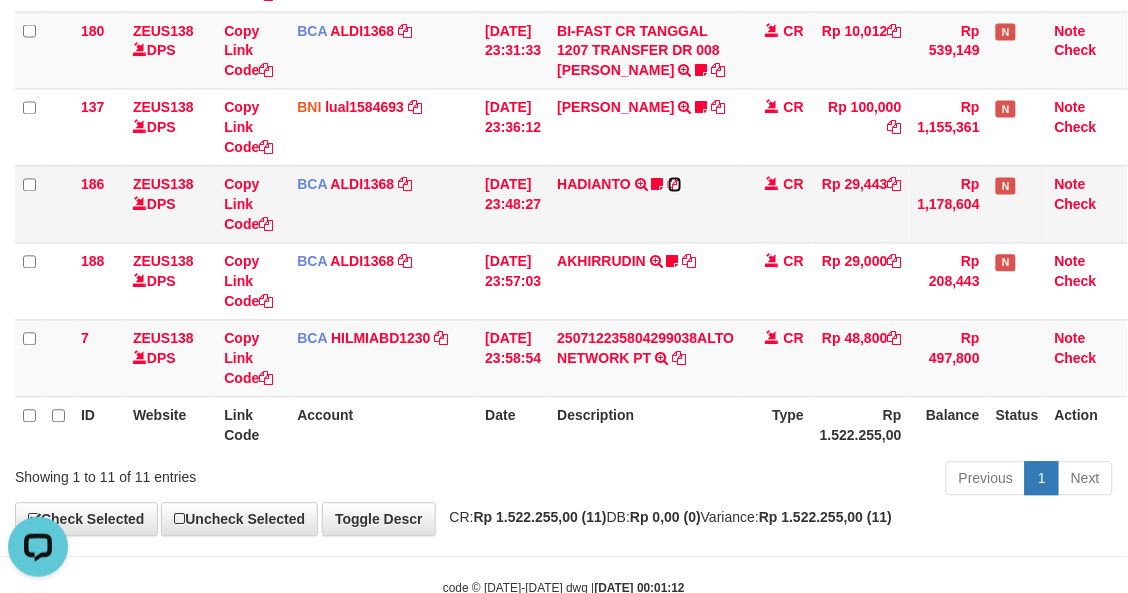 drag, startPoint x: 688, startPoint y: 186, endPoint x: 818, endPoint y: 190, distance: 130.06152 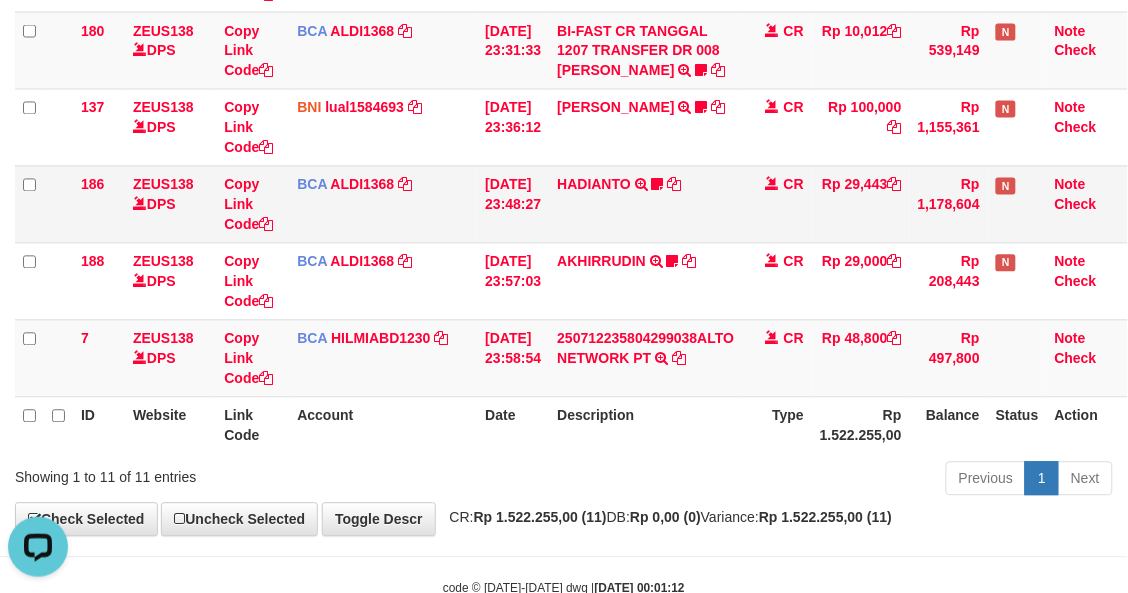 click on "186
ZEUS138    DPS
Copy Link Code
BCA
ALDI1368
DPS
ALDI
mutasi_20250712_3354 | 186
mutasi_20250712_3354 | 186
12/07/2025 23:48:27
HADIANTO            TRSF E-BANKING CR 1207/FTSCY/WS95051
29443.002025071273888956 TRFDN-HADIANTO ESPAY DEBIT INDONE    Rangking
CR
Rp 29,443
Rp 1,178,604
N
Note
Check" at bounding box center [571, 204] 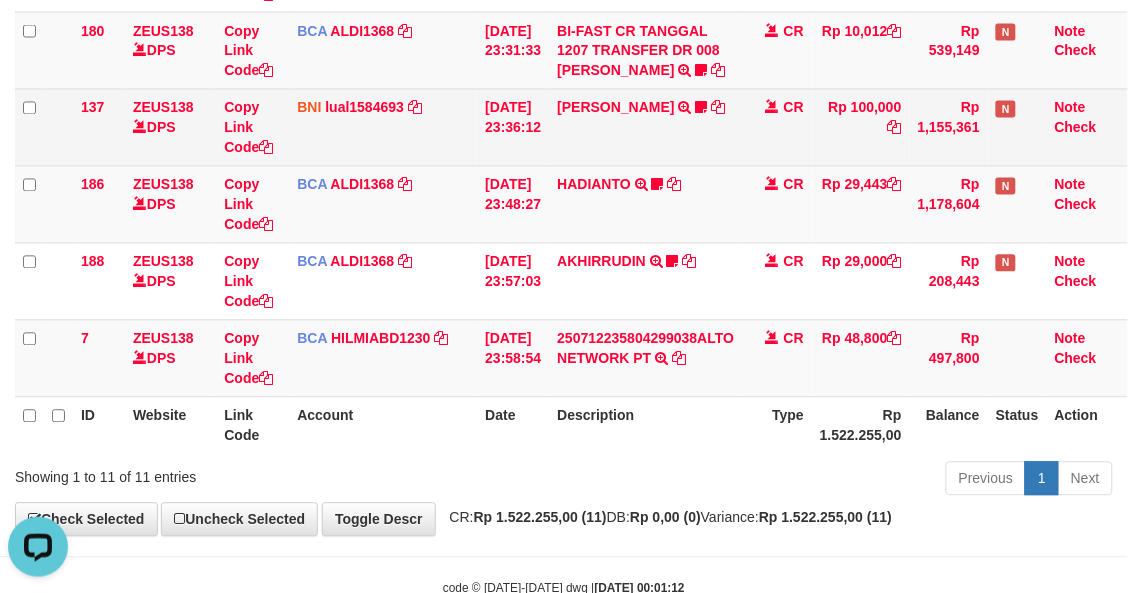 drag, startPoint x: 741, startPoint y: 150, endPoint x: 737, endPoint y: 161, distance: 11.7046995 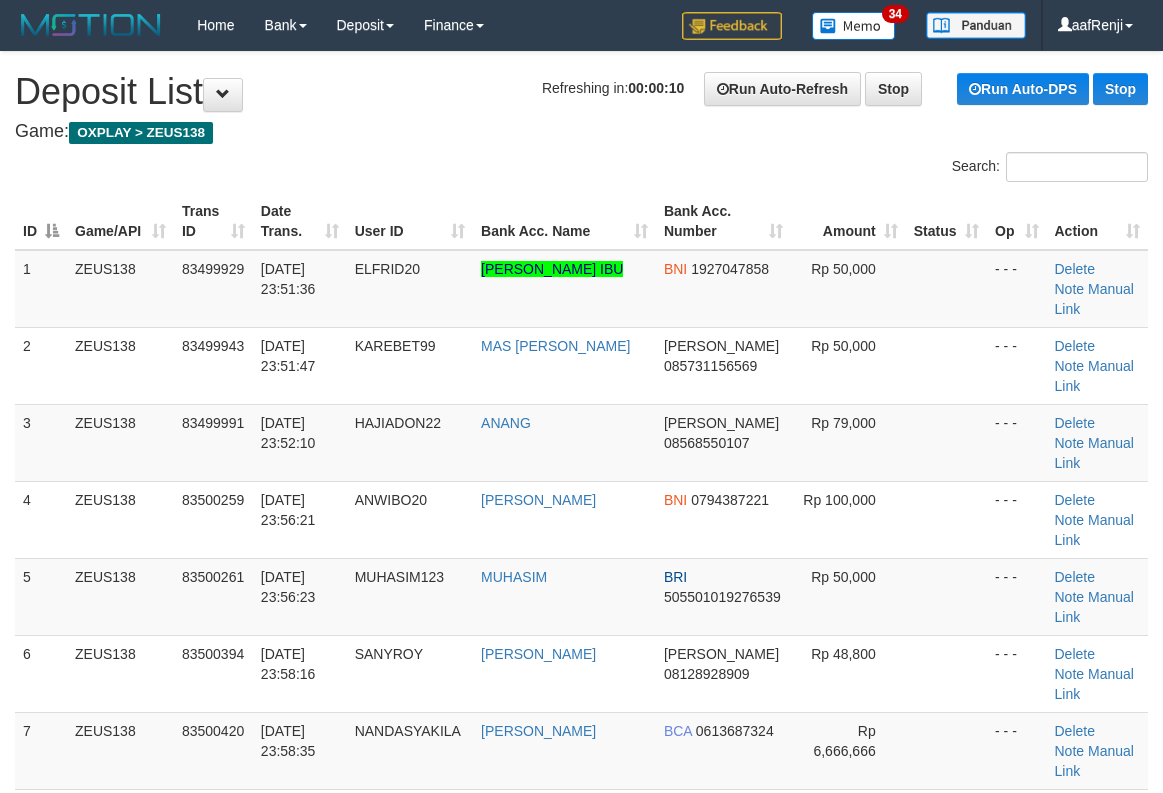 scroll, scrollTop: 0, scrollLeft: 0, axis: both 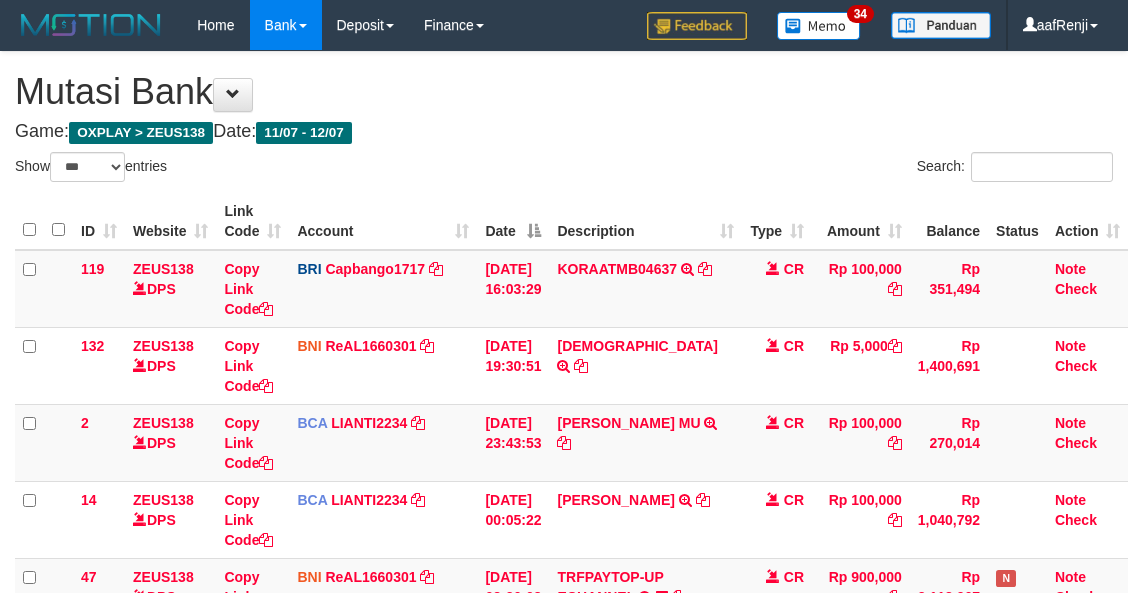 select on "***" 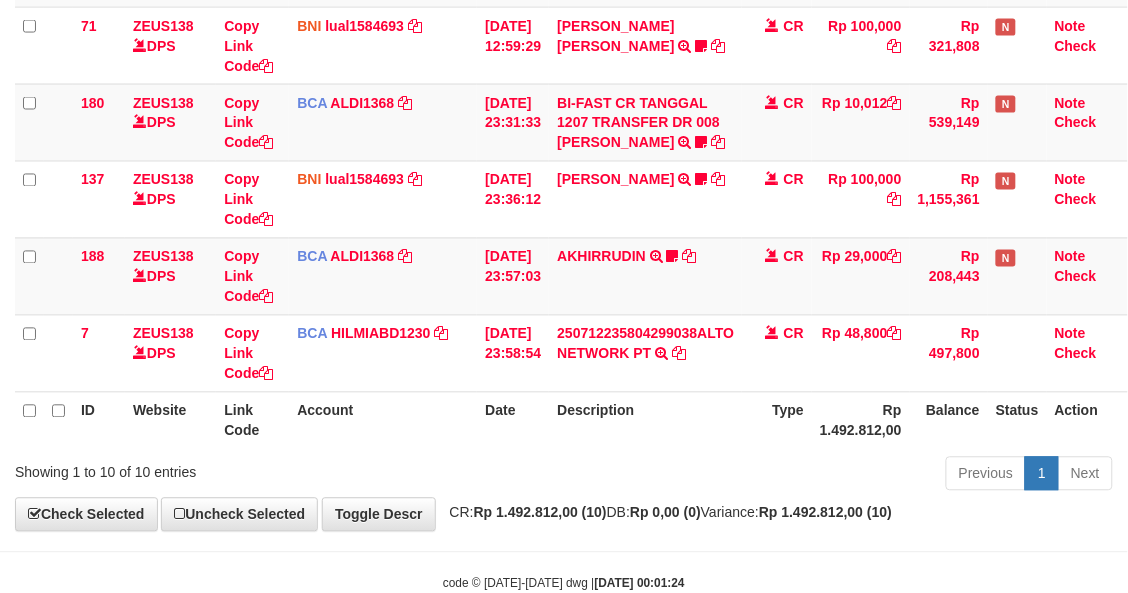 scroll, scrollTop: 680, scrollLeft: 0, axis: vertical 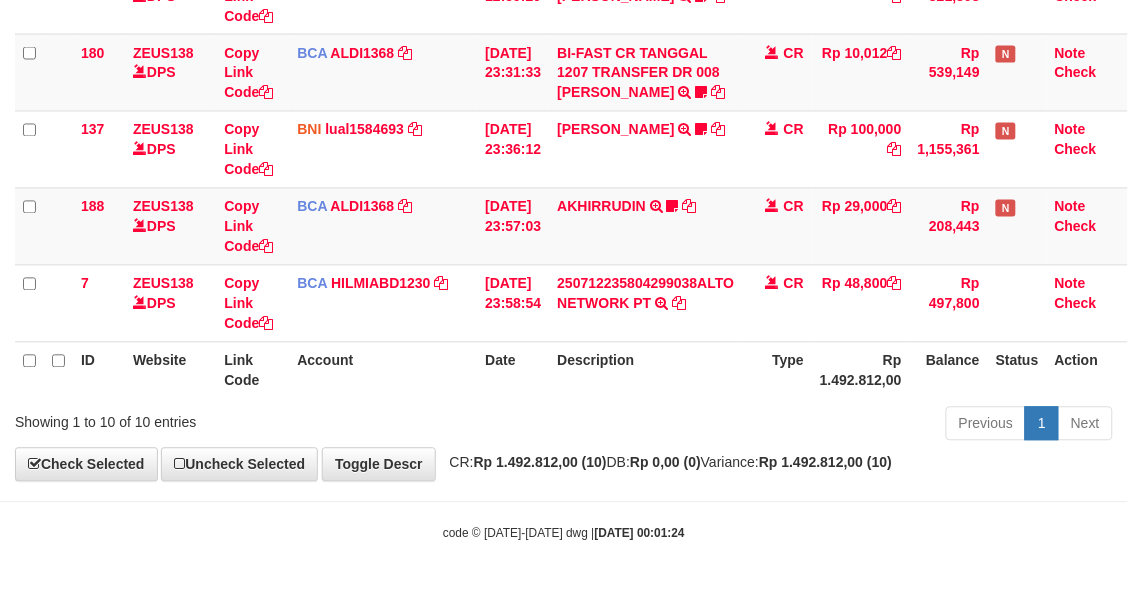 click on "Description" at bounding box center (645, 370) 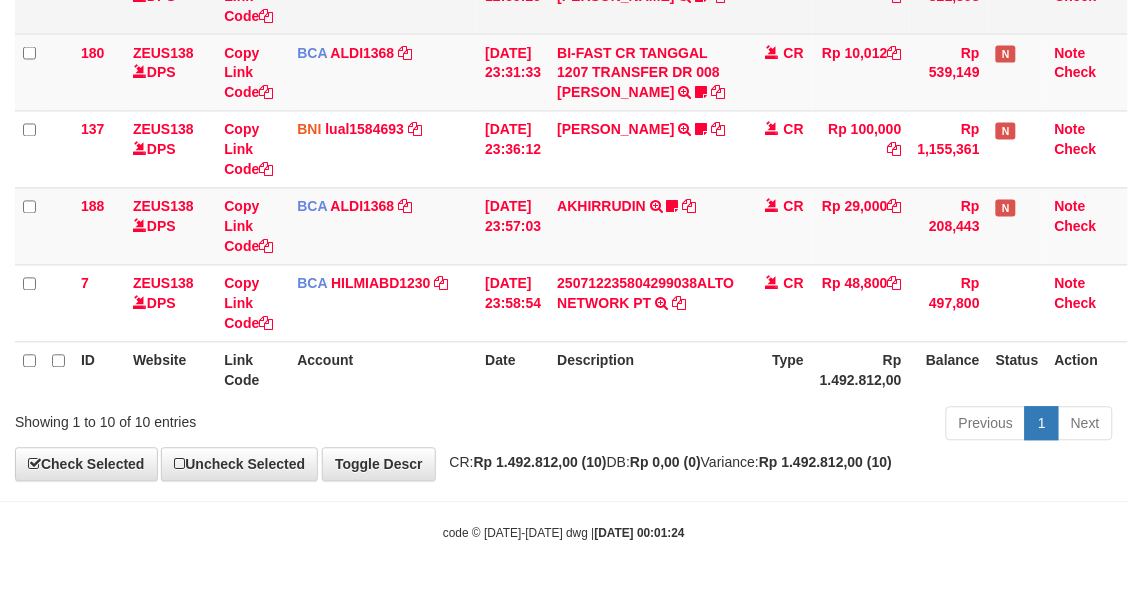 scroll, scrollTop: 561, scrollLeft: 0, axis: vertical 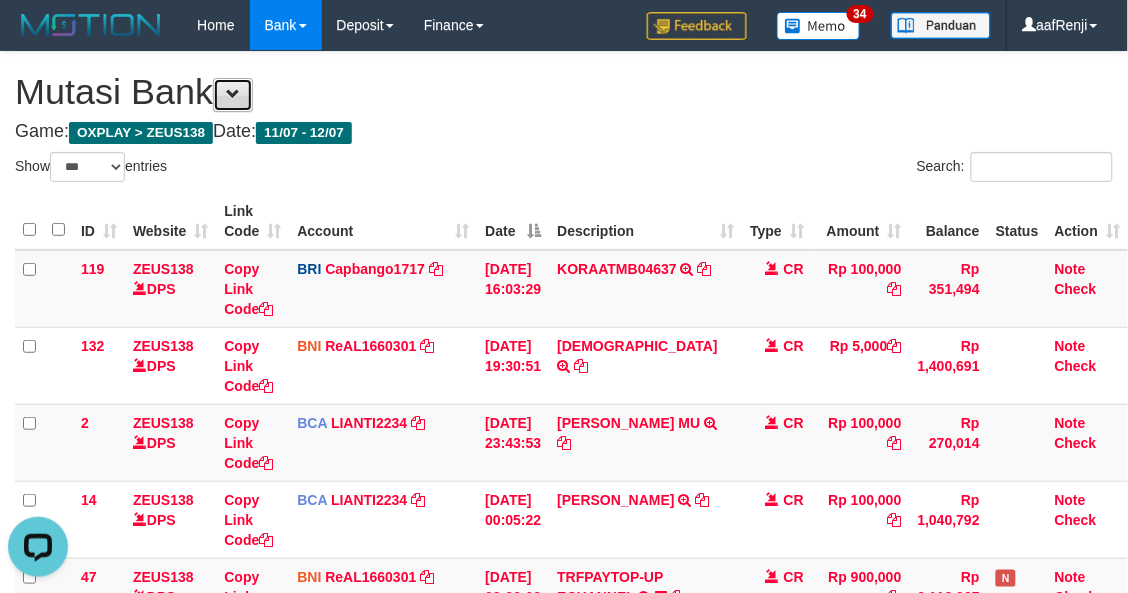 click at bounding box center (233, 95) 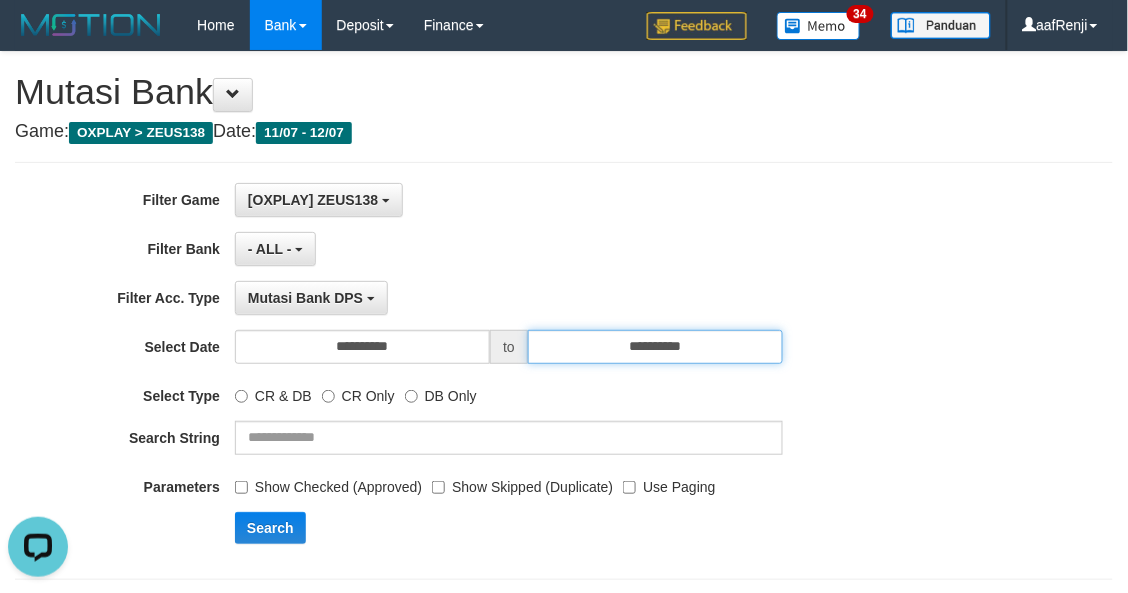 click on "**********" at bounding box center (655, 347) 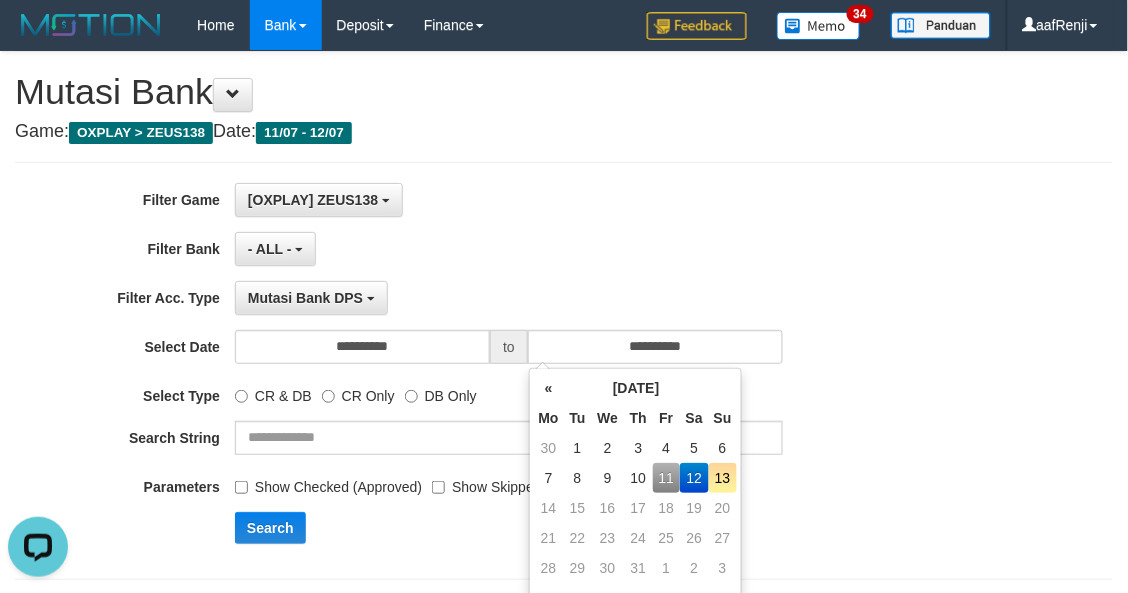 click on "13" at bounding box center [723, 478] 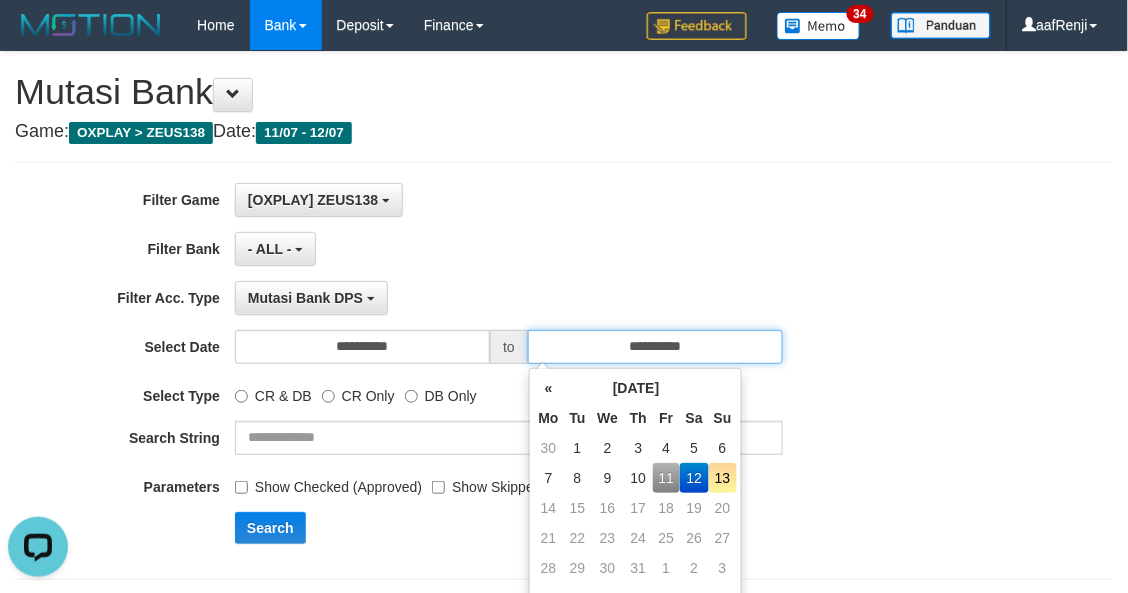 type on "**********" 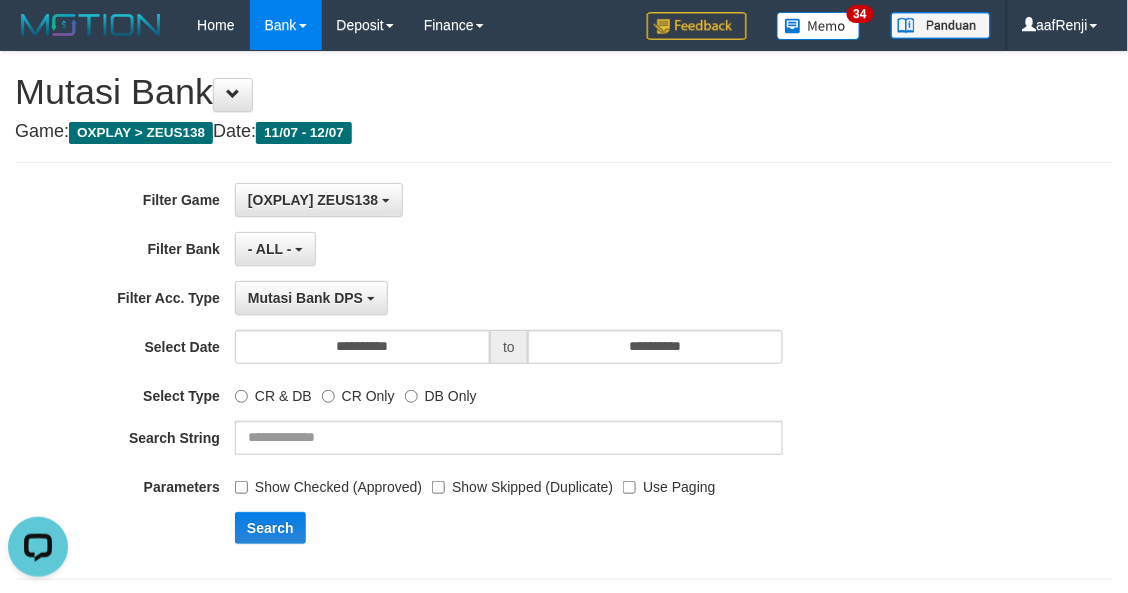 click on "Search" at bounding box center [587, 528] 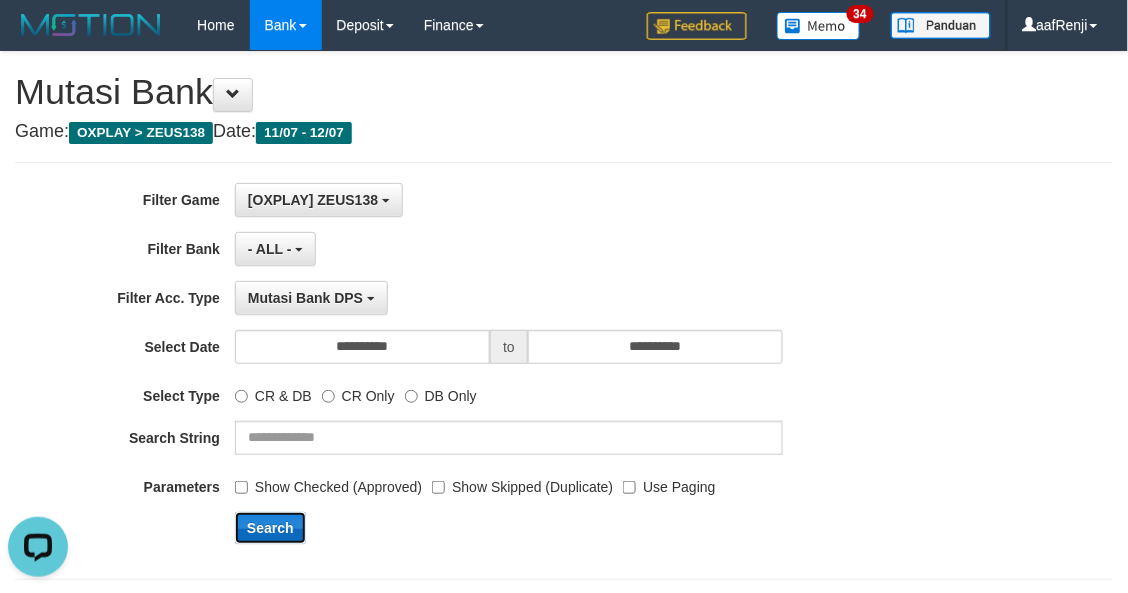 click on "Search" at bounding box center [270, 528] 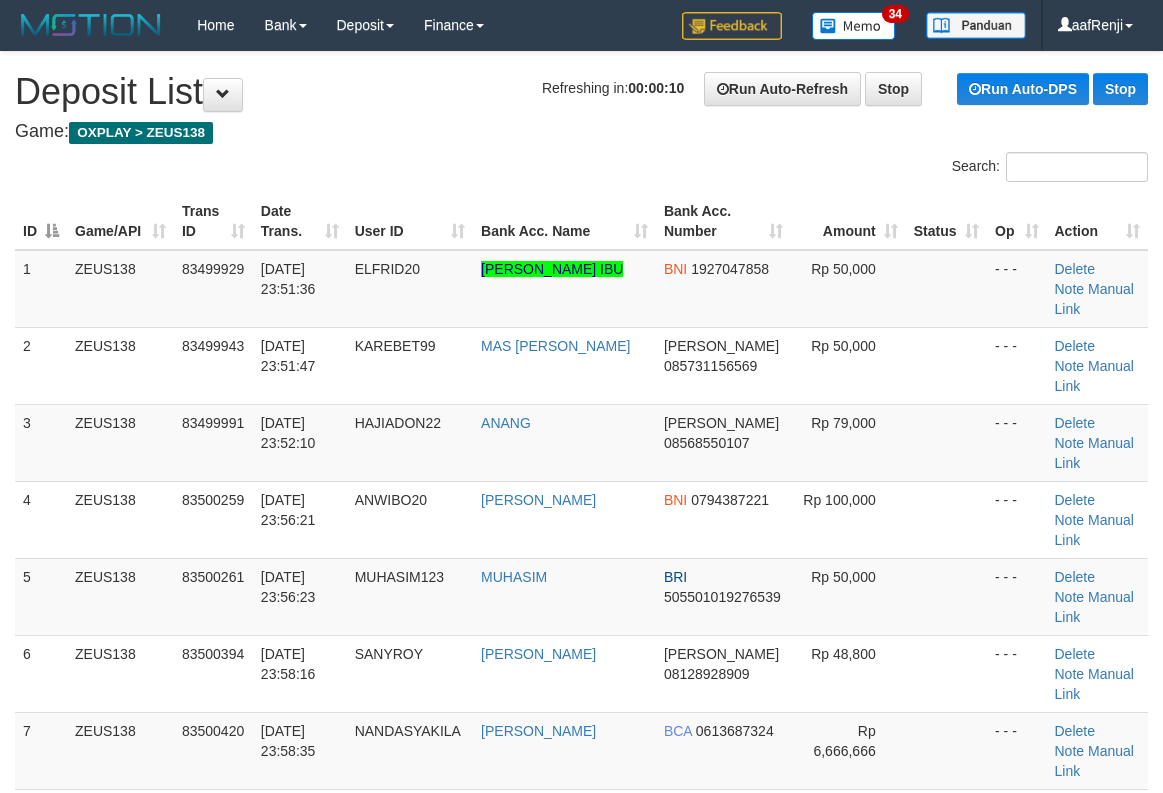 scroll, scrollTop: 0, scrollLeft: 0, axis: both 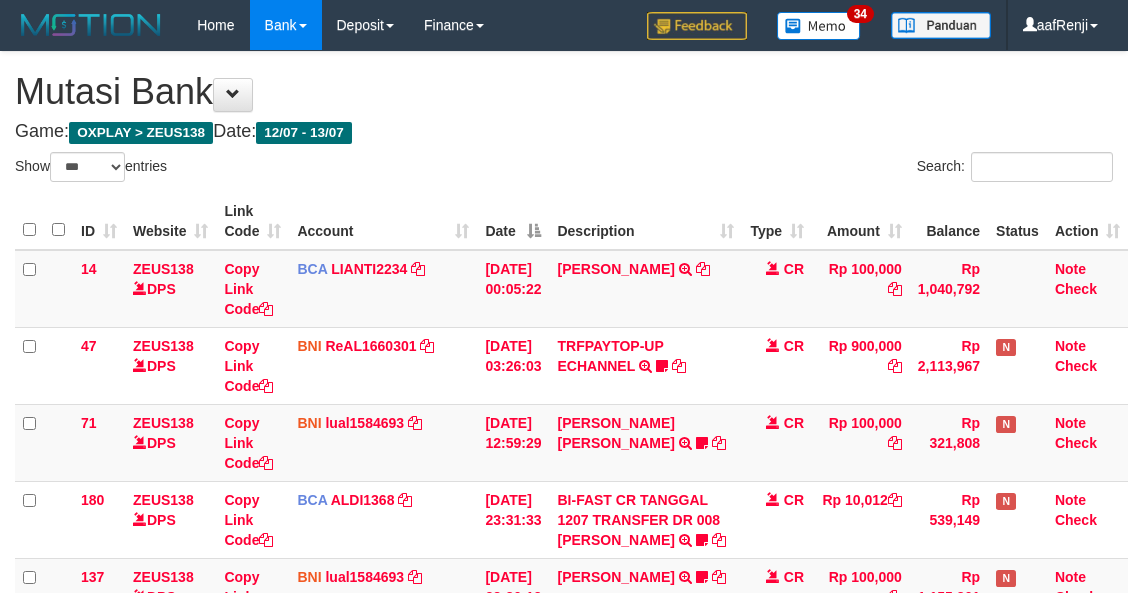 select on "***" 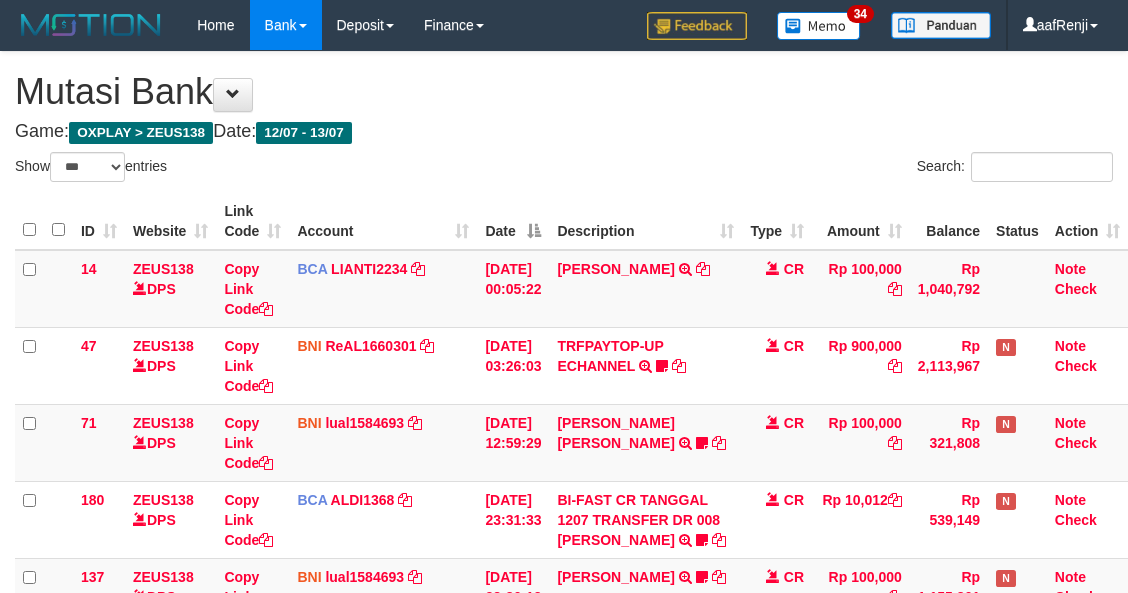 scroll, scrollTop: 0, scrollLeft: 0, axis: both 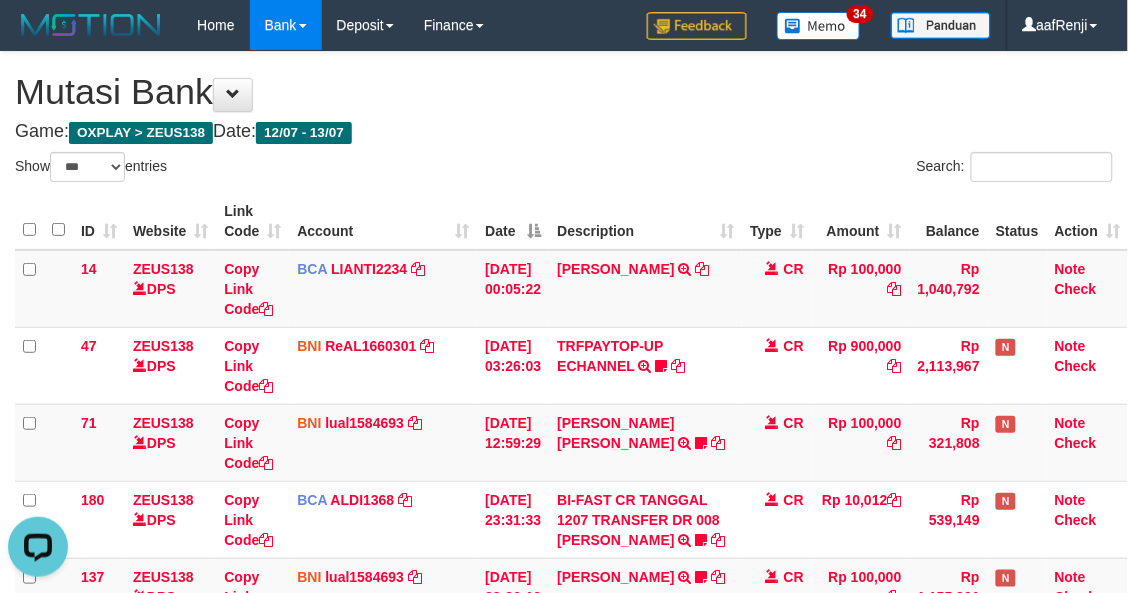 drag, startPoint x: 685, startPoint y: 163, endPoint x: 697, endPoint y: 176, distance: 17.691807 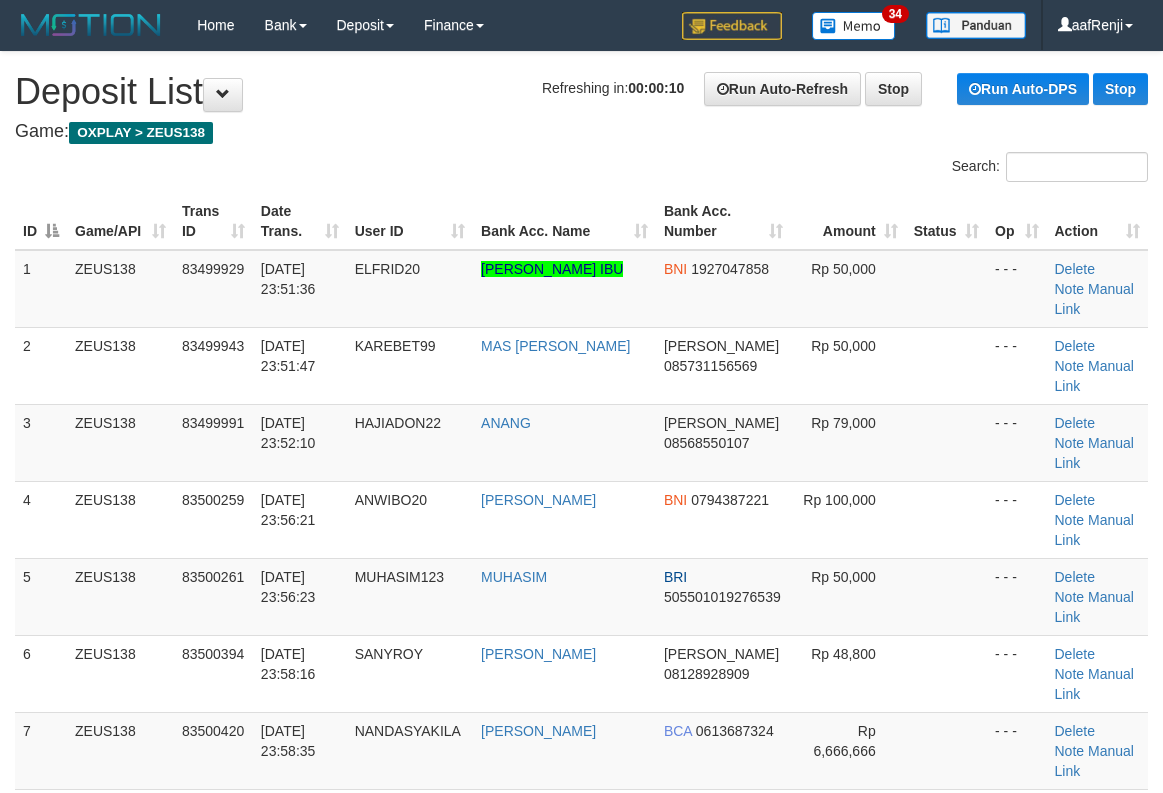 scroll, scrollTop: 0, scrollLeft: 0, axis: both 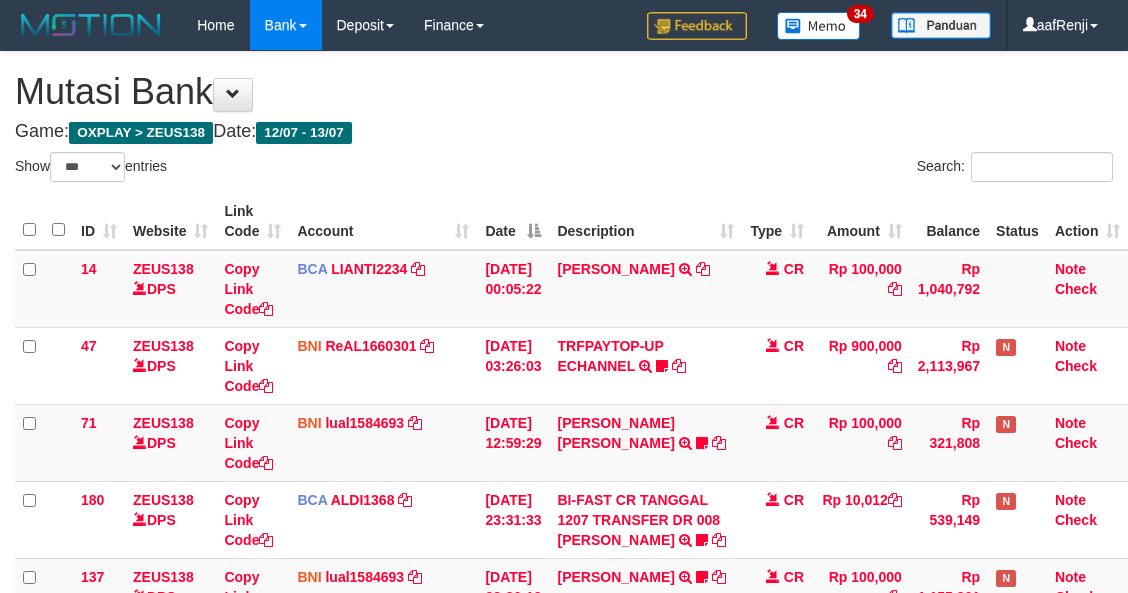 select on "***" 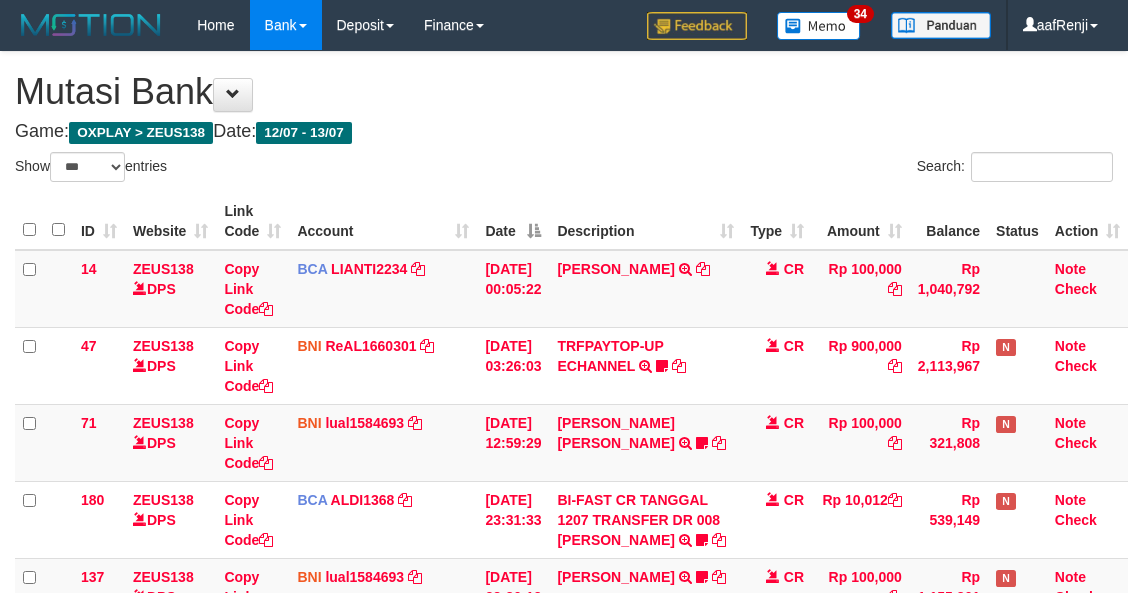 scroll, scrollTop: 0, scrollLeft: 0, axis: both 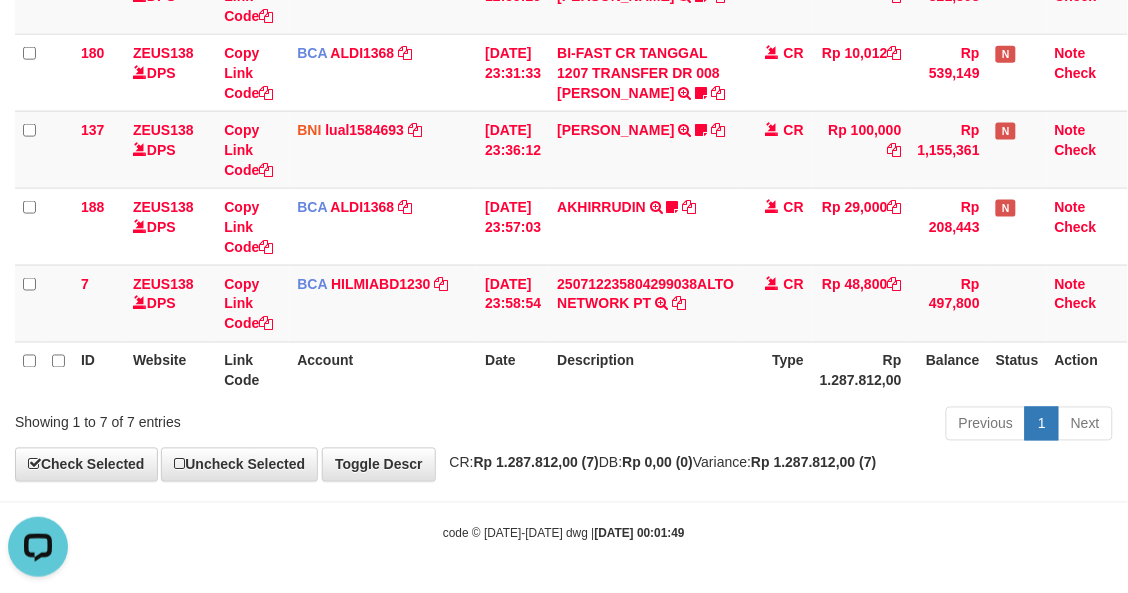 click on "Previous 1 Next" at bounding box center (799, 426) 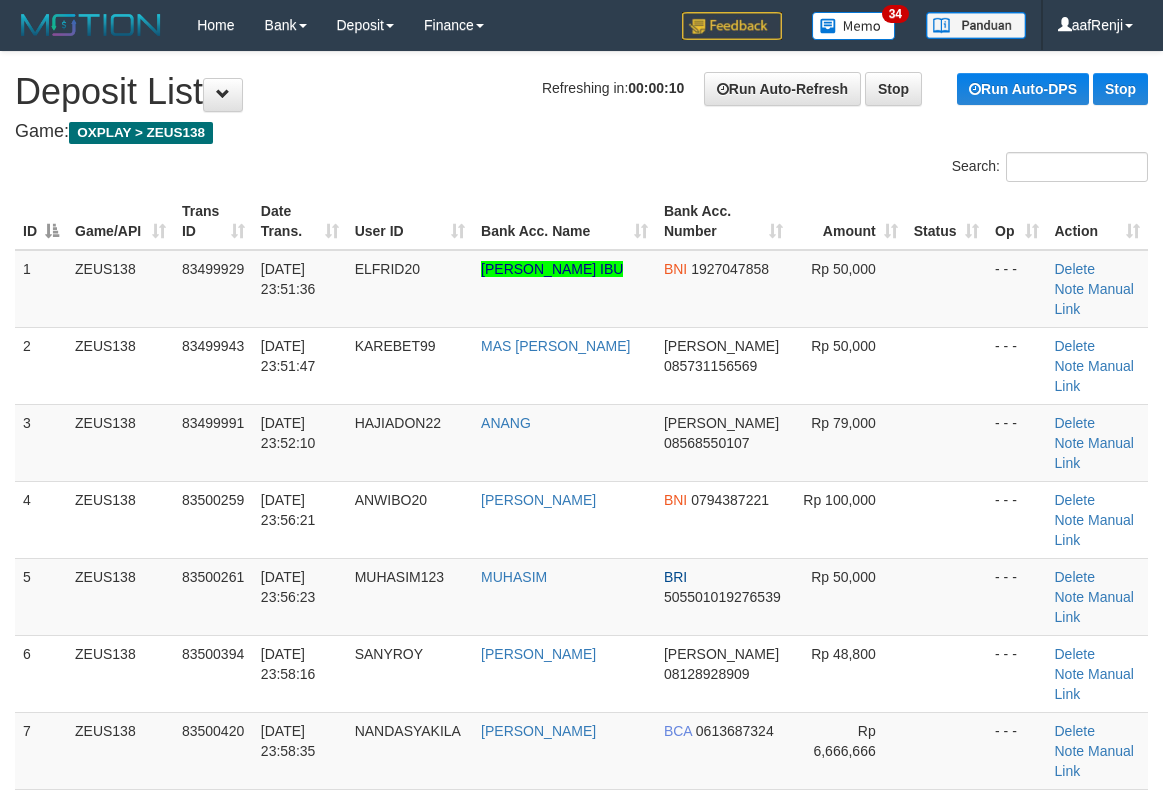 scroll, scrollTop: 0, scrollLeft: 0, axis: both 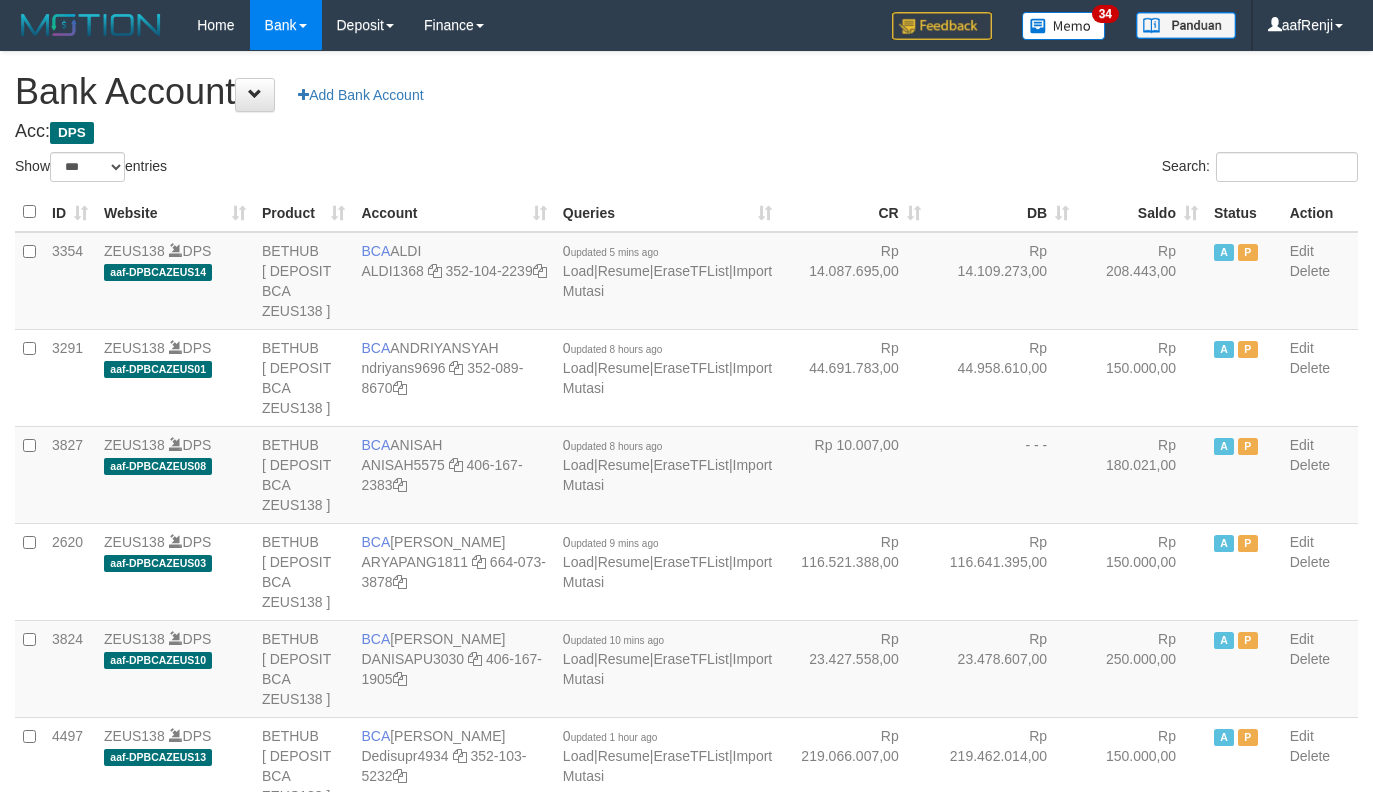 select on "***" 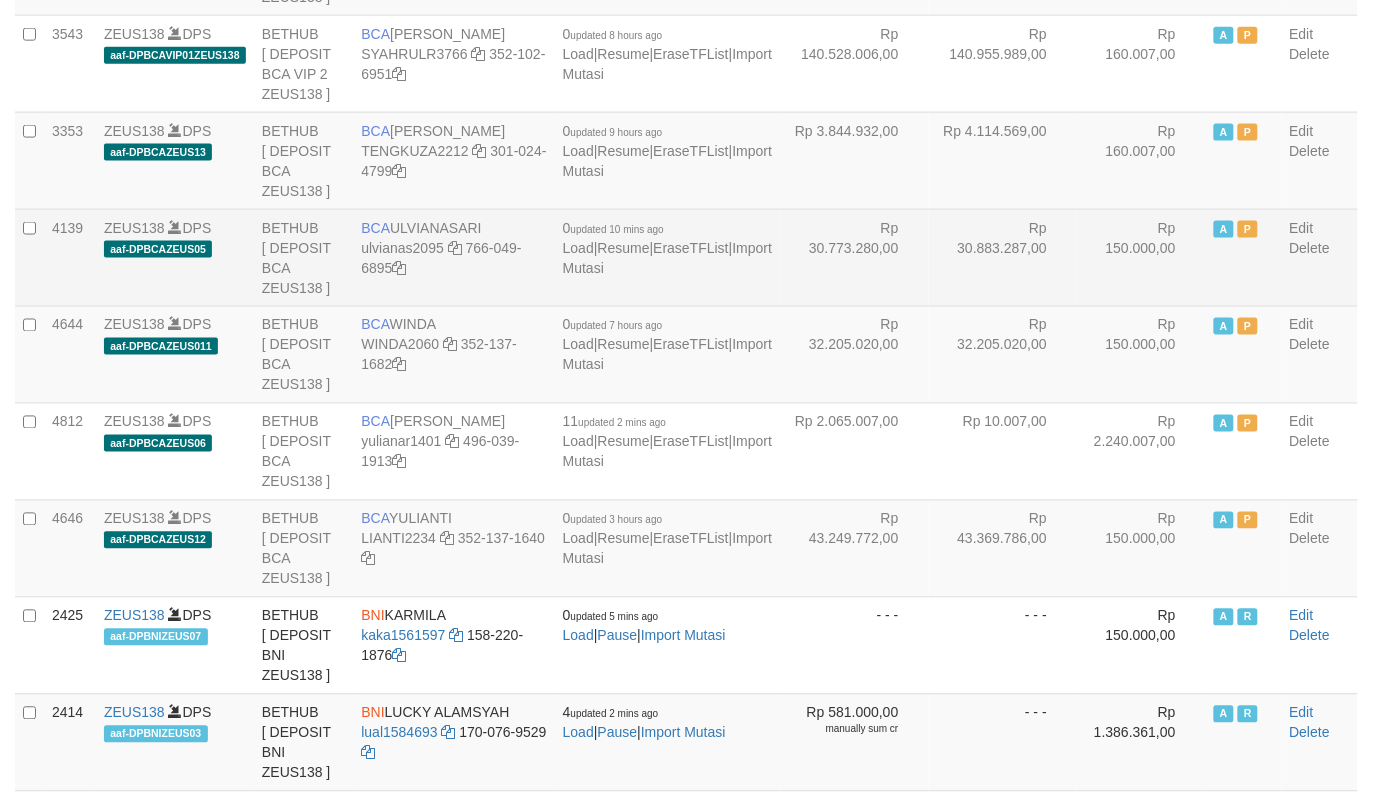 scroll, scrollTop: 2490, scrollLeft: 0, axis: vertical 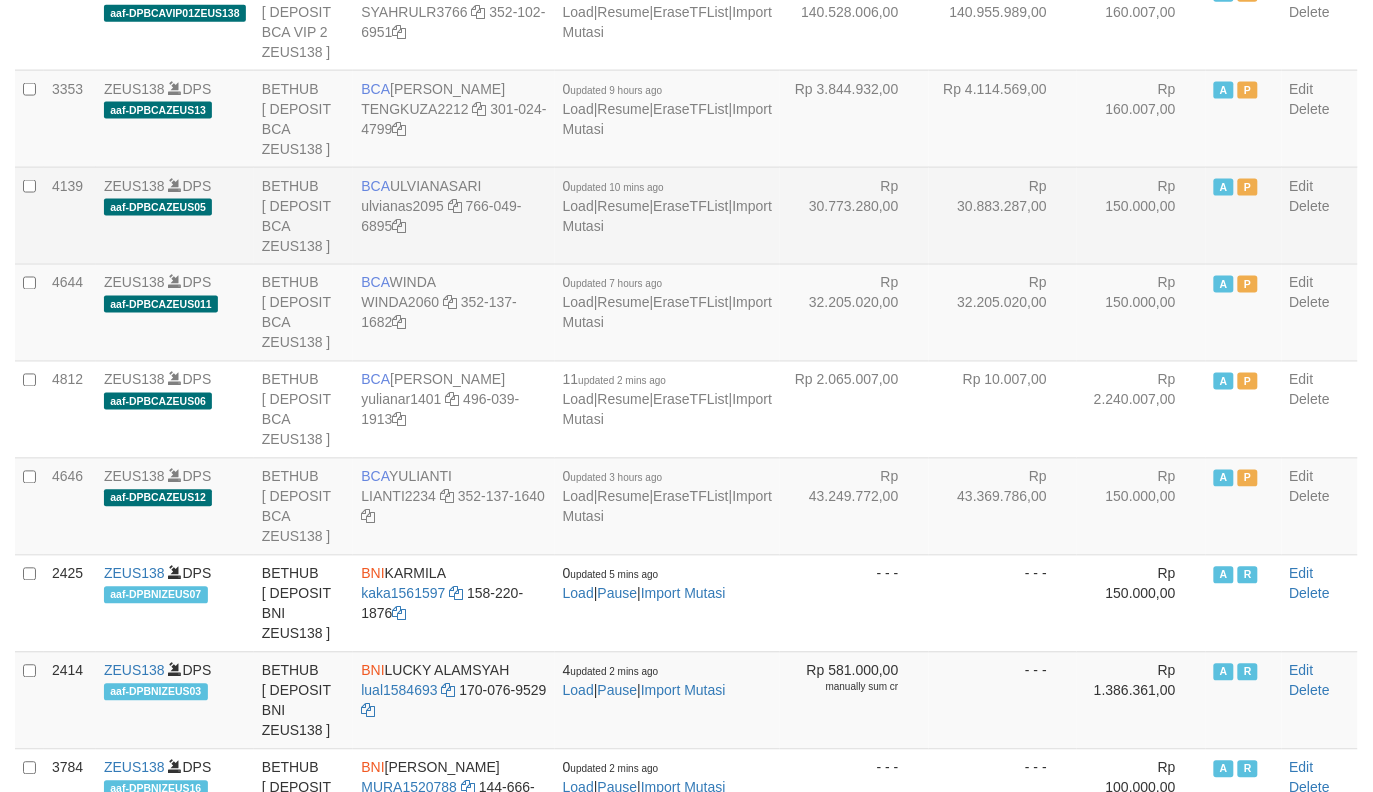 click on "Rp 32.205.020,00" at bounding box center [854, 312] 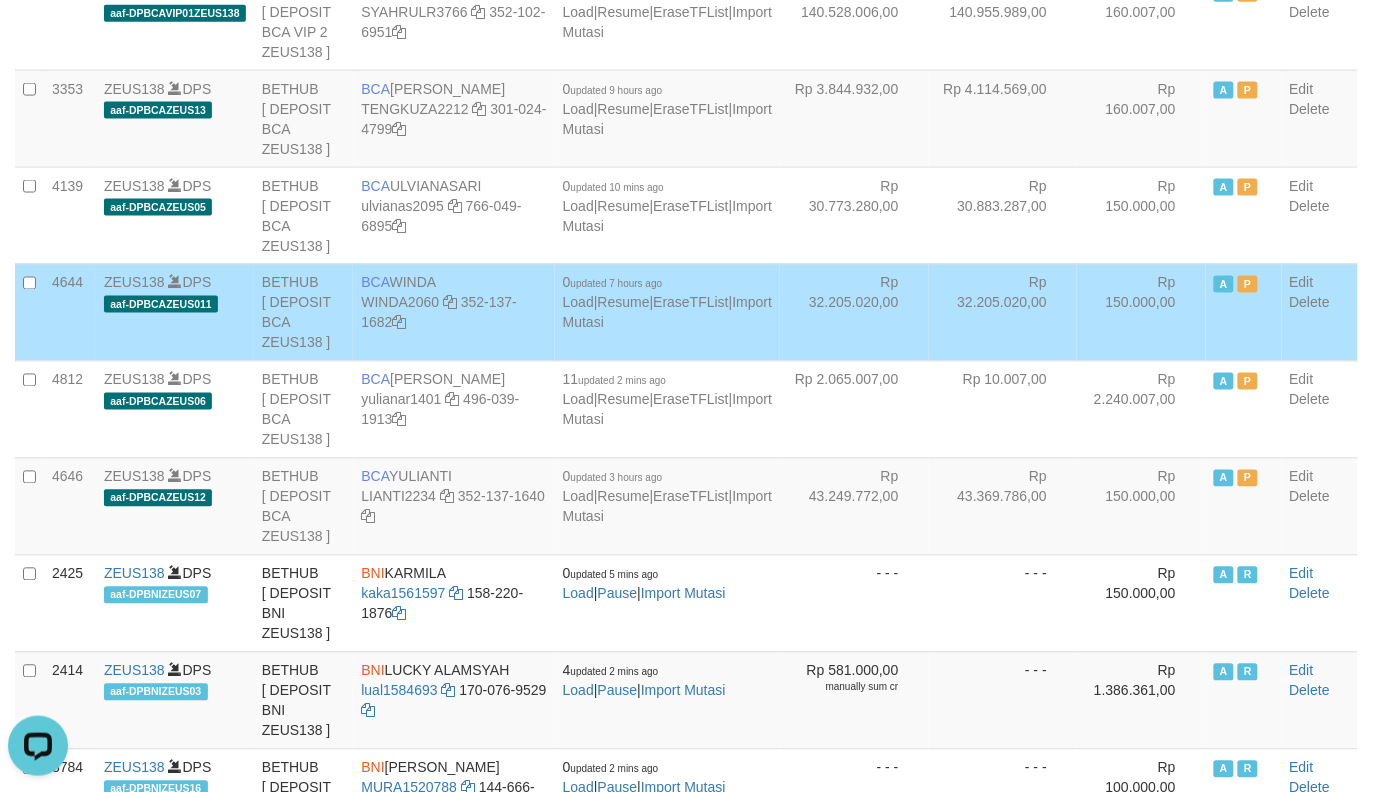 scroll, scrollTop: 0, scrollLeft: 0, axis: both 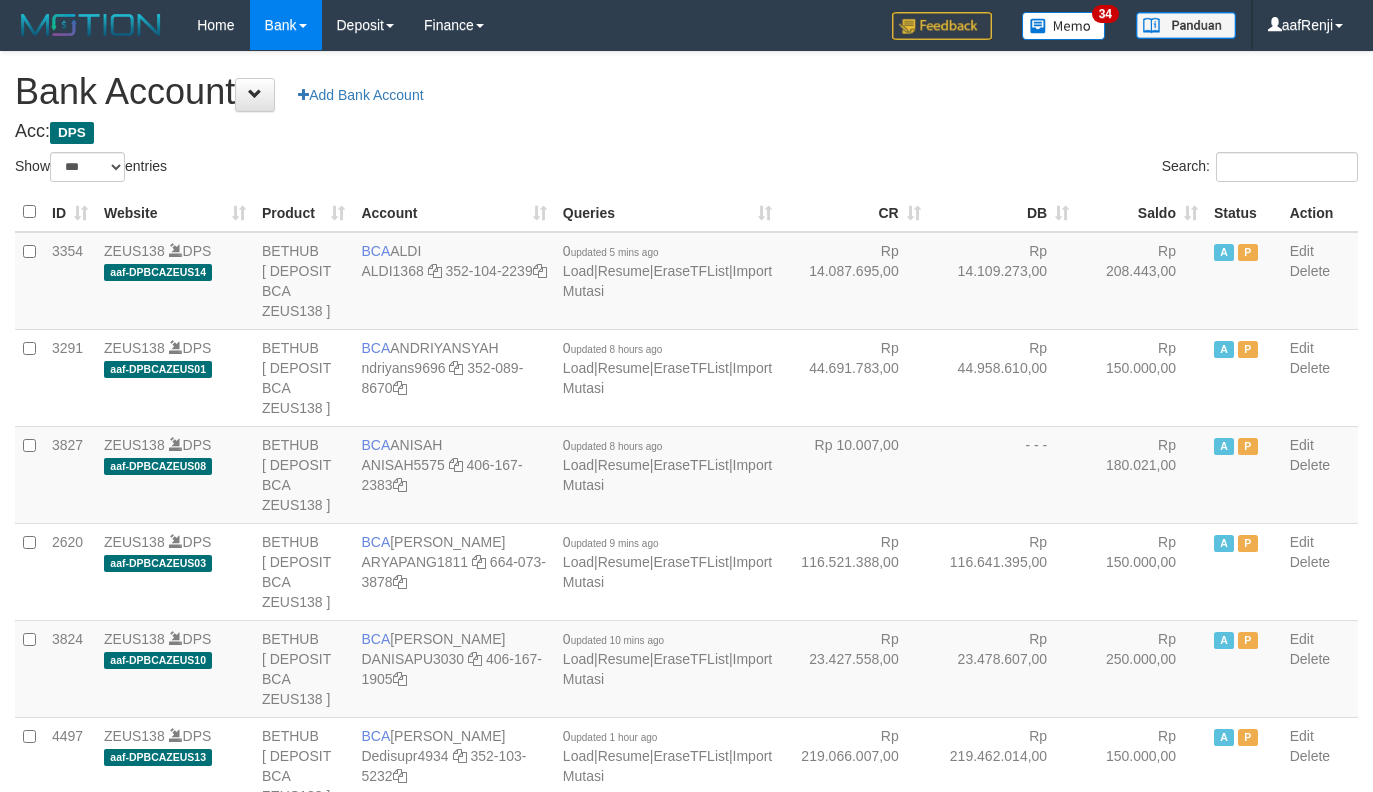 select on "***" 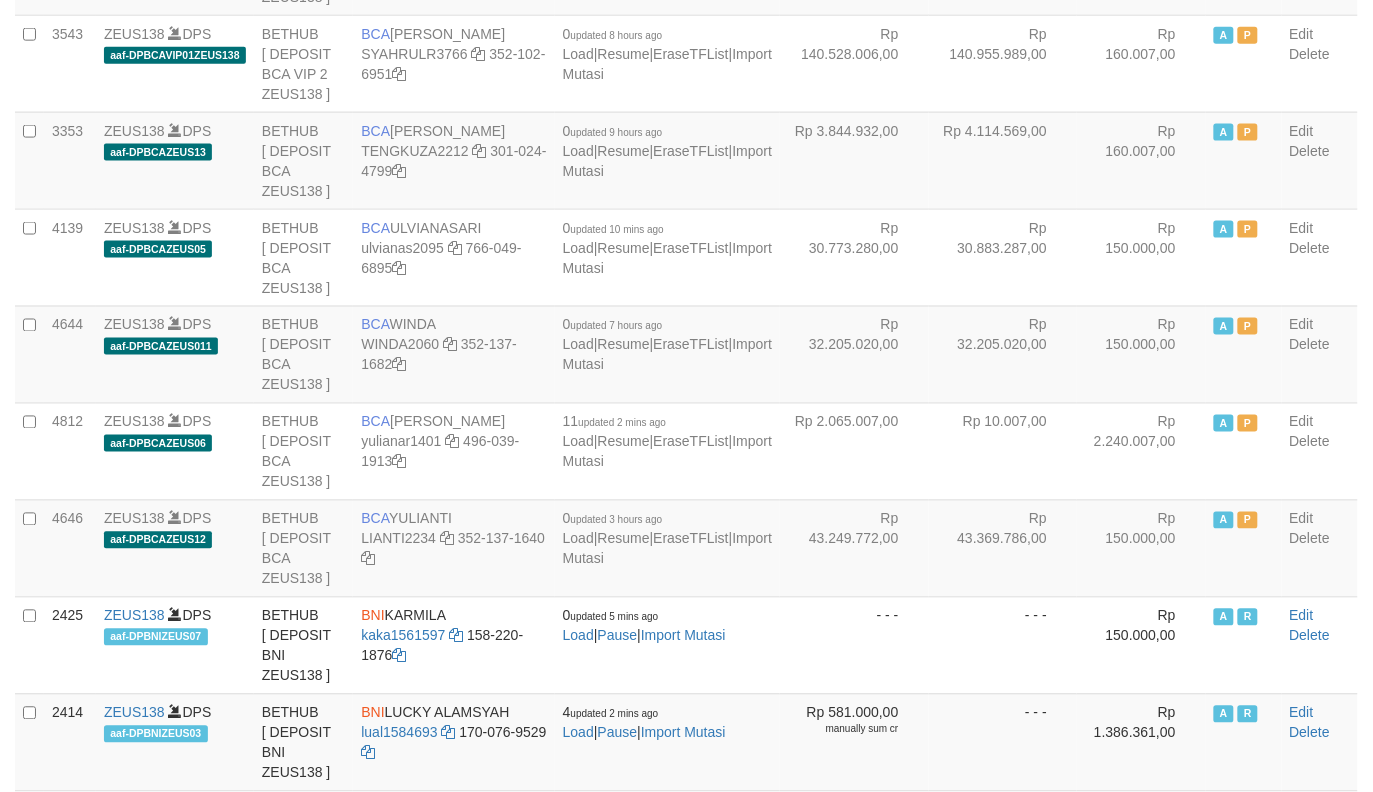 scroll, scrollTop: 2490, scrollLeft: 0, axis: vertical 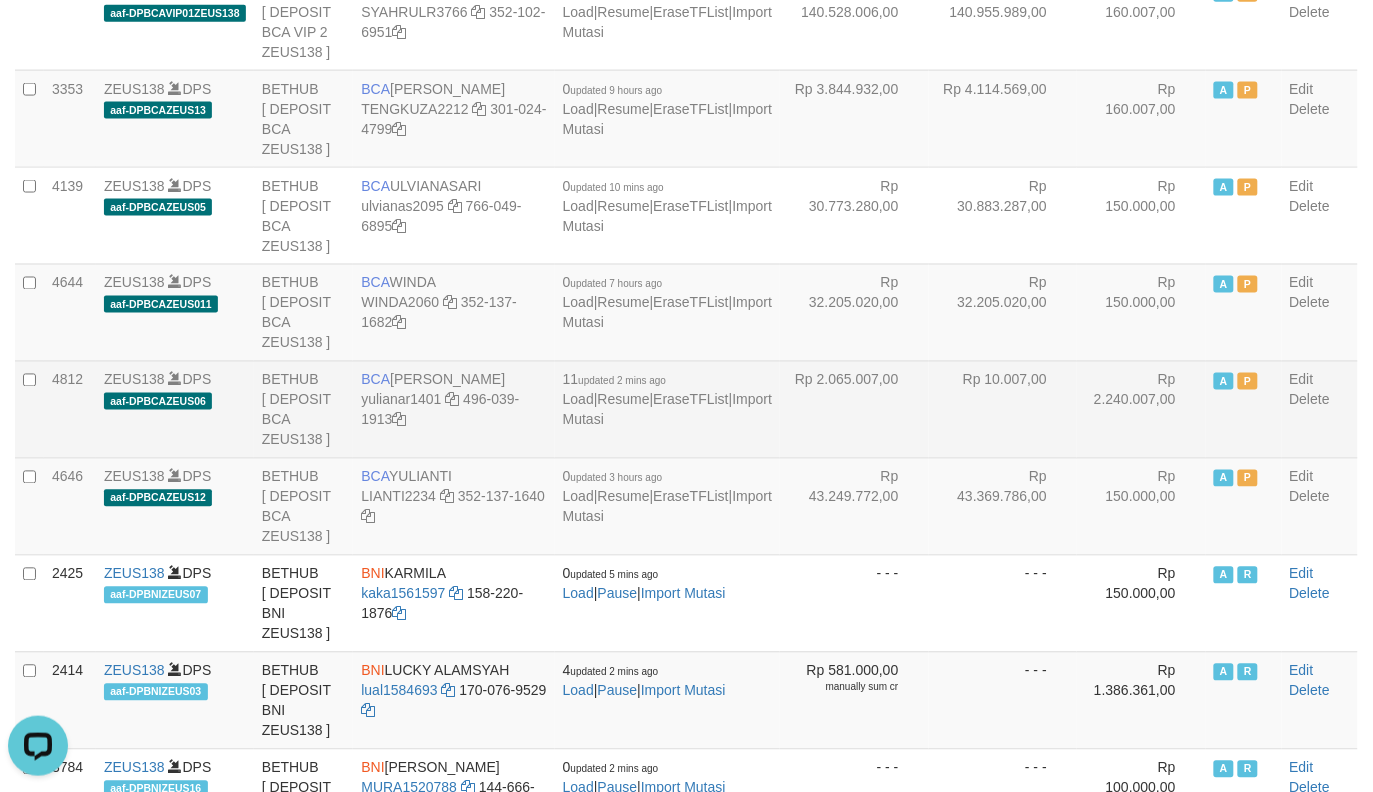 click on "4812
ZEUS138
DPS
aaf-DPBCAZEUS06
BETHUB
[ DEPOSIT BCA ZEUS138 ]
BCA
YULIANA RISKI ASTUTI
yulianar1401
496-039-1913
11  updated 2 mins ago
Load
|
Resume
|
EraseTFList
|
Import Mutasi
Rp 2.065.007,00
Rp 10.007,00
Rp 2.240.007,00
A
P
Edit
Delete" at bounding box center (686, 409) 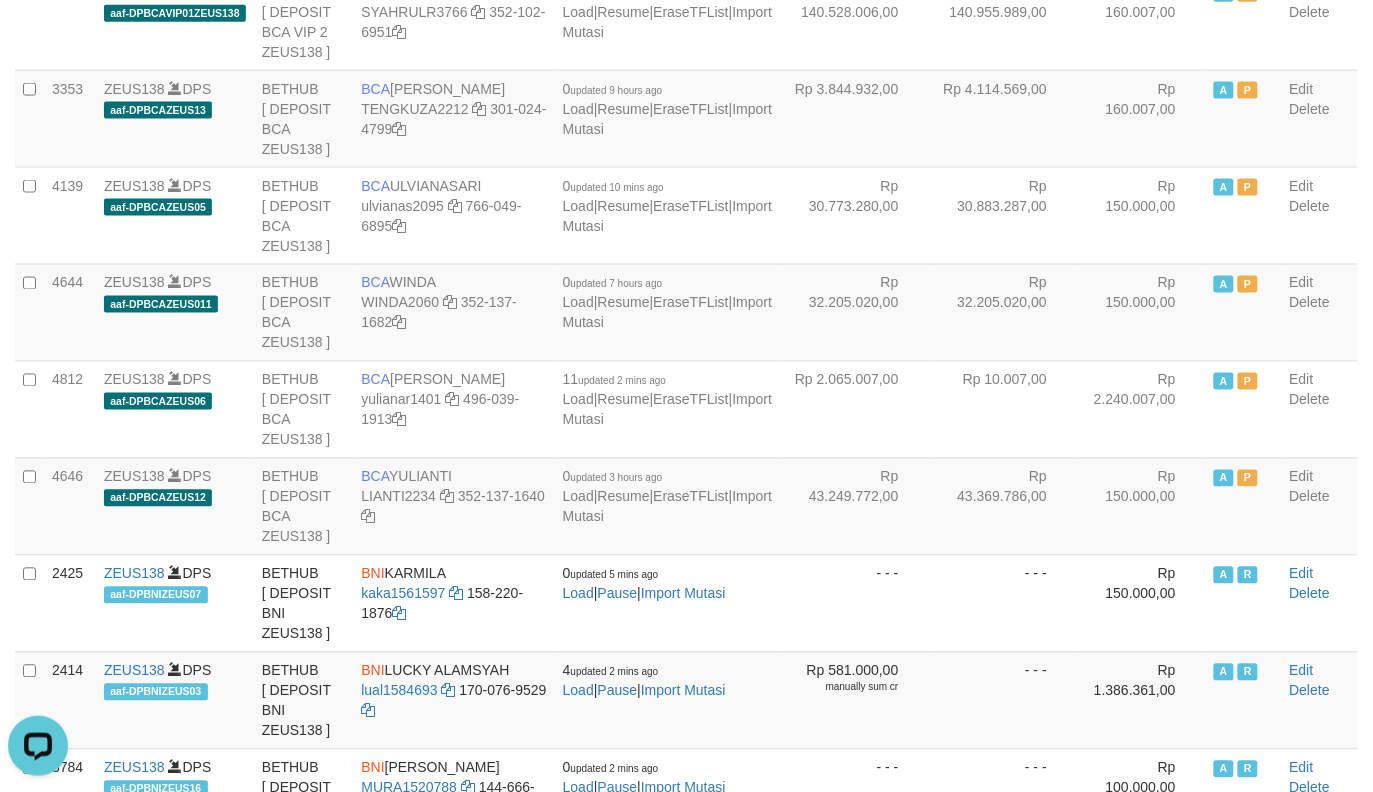 scroll, scrollTop: 1605, scrollLeft: 0, axis: vertical 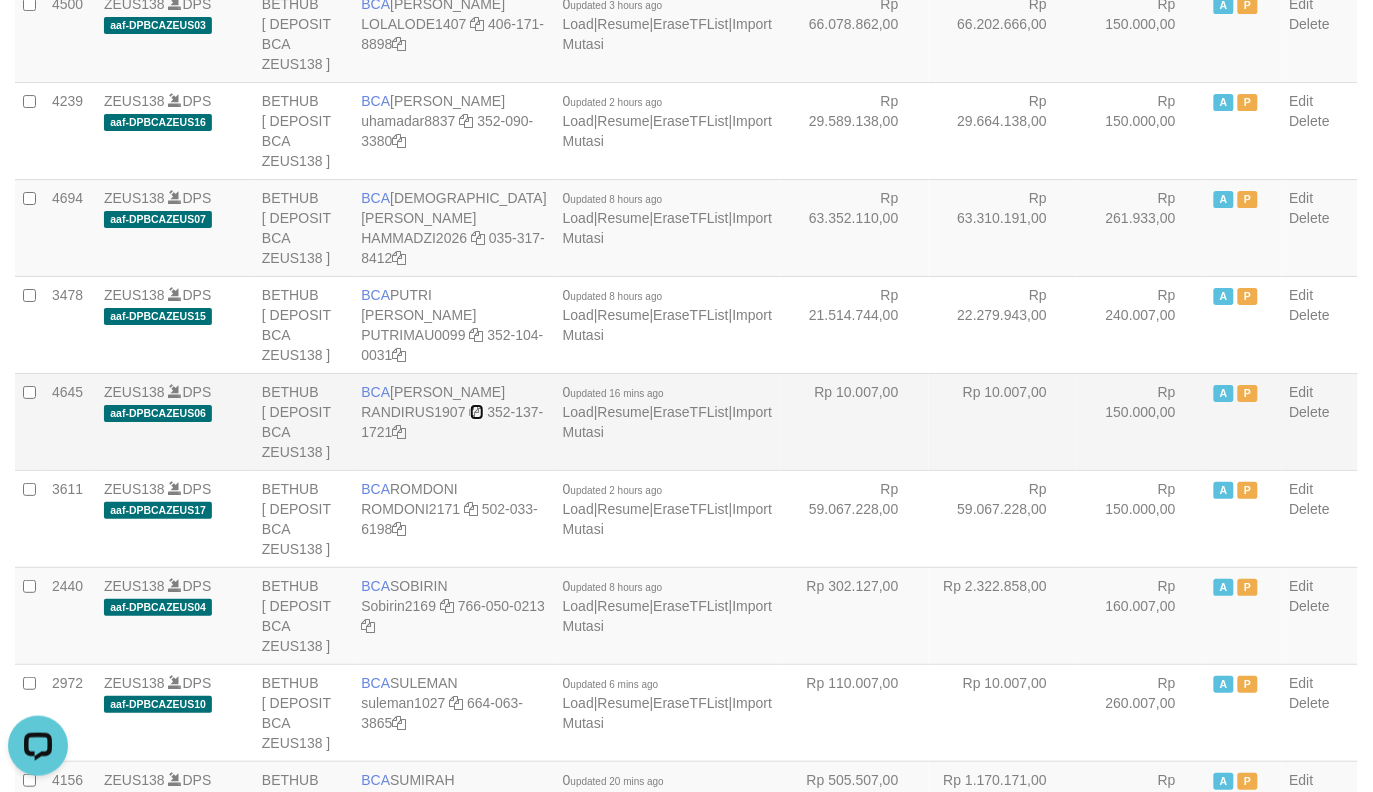 click at bounding box center (477, 412) 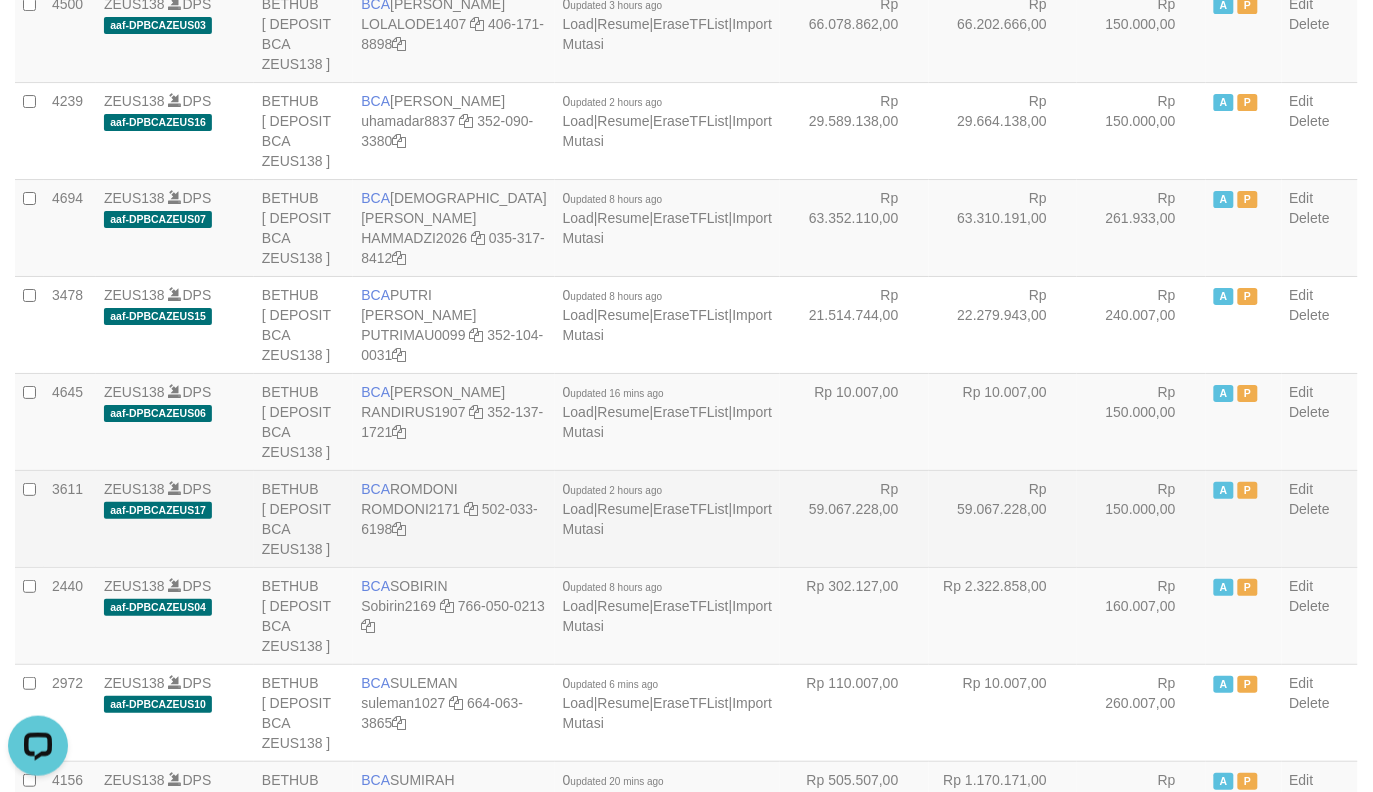 click on "Rp 59.067.228,00" at bounding box center (1003, 518) 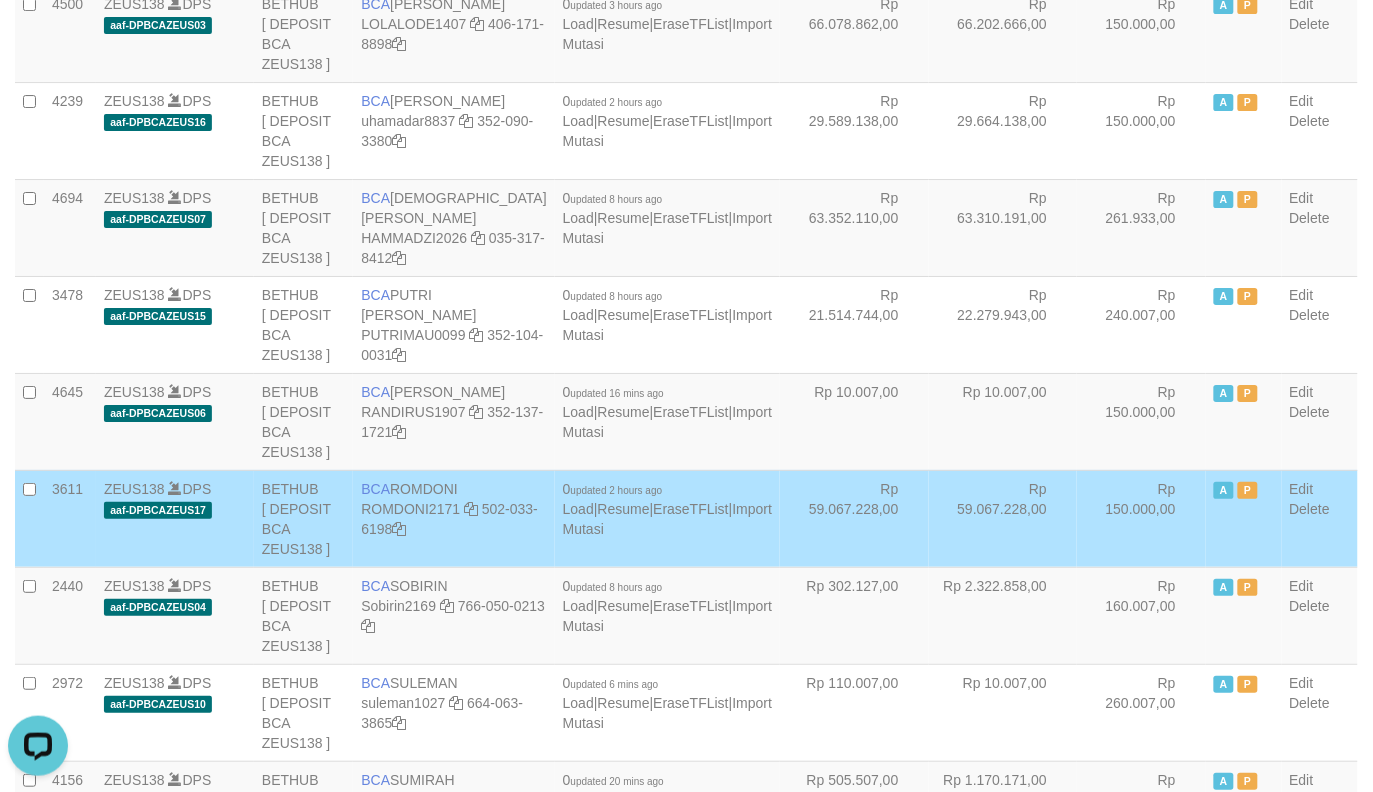 scroll, scrollTop: 535, scrollLeft: 0, axis: vertical 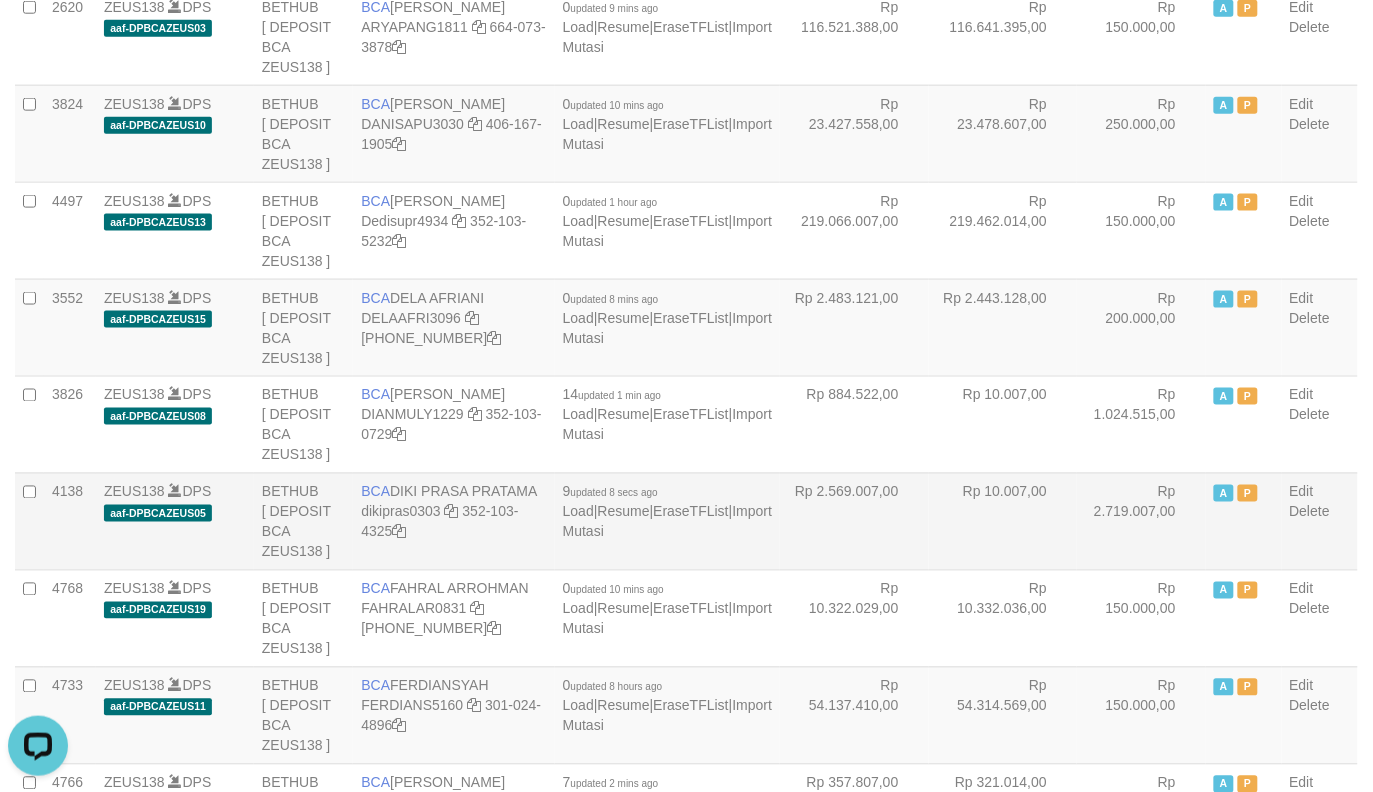 click on "Rp 10.007,00" at bounding box center (1003, 521) 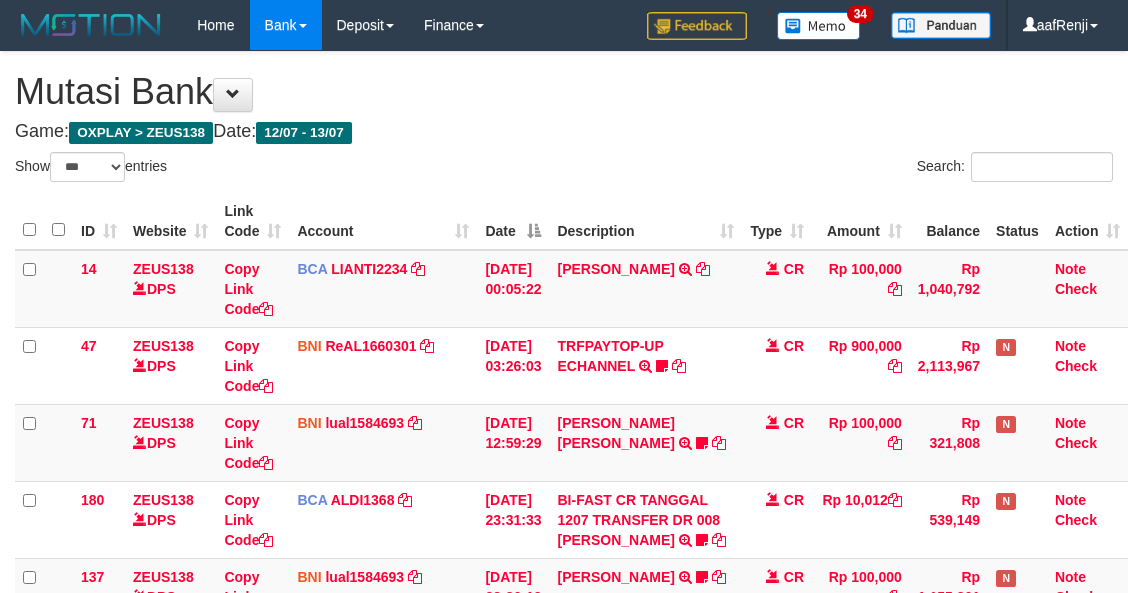 select on "***" 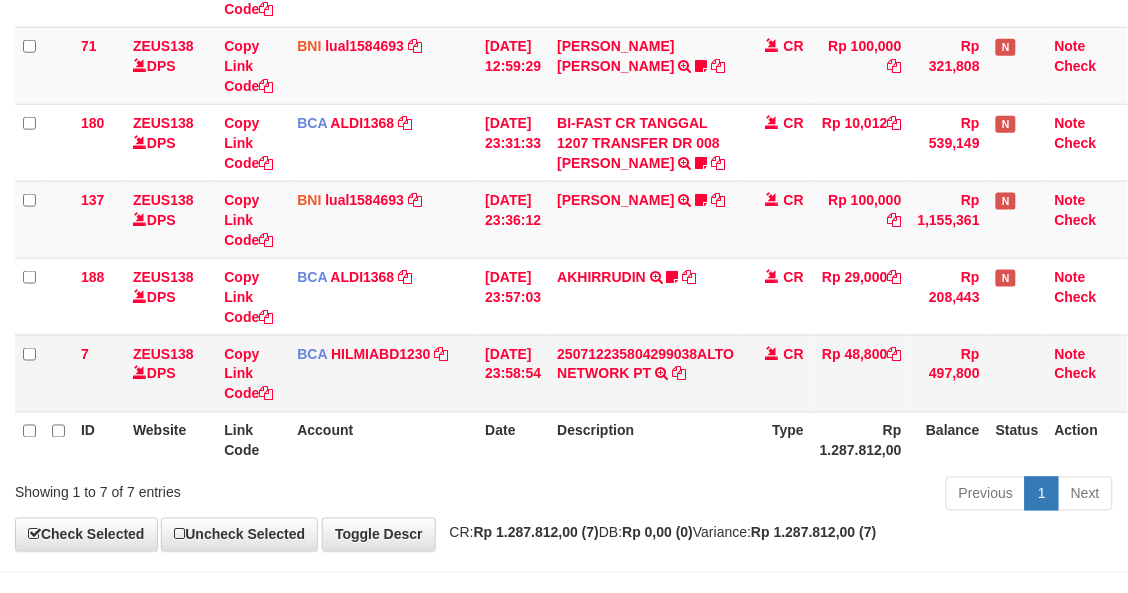 click on "250712235804299038ALTO NETWORK PT         TRSF E-BANKING CR 1207/FTSCY/WS95051
48800.00250712235804299038ALTO NETWORK PT" at bounding box center (645, 373) 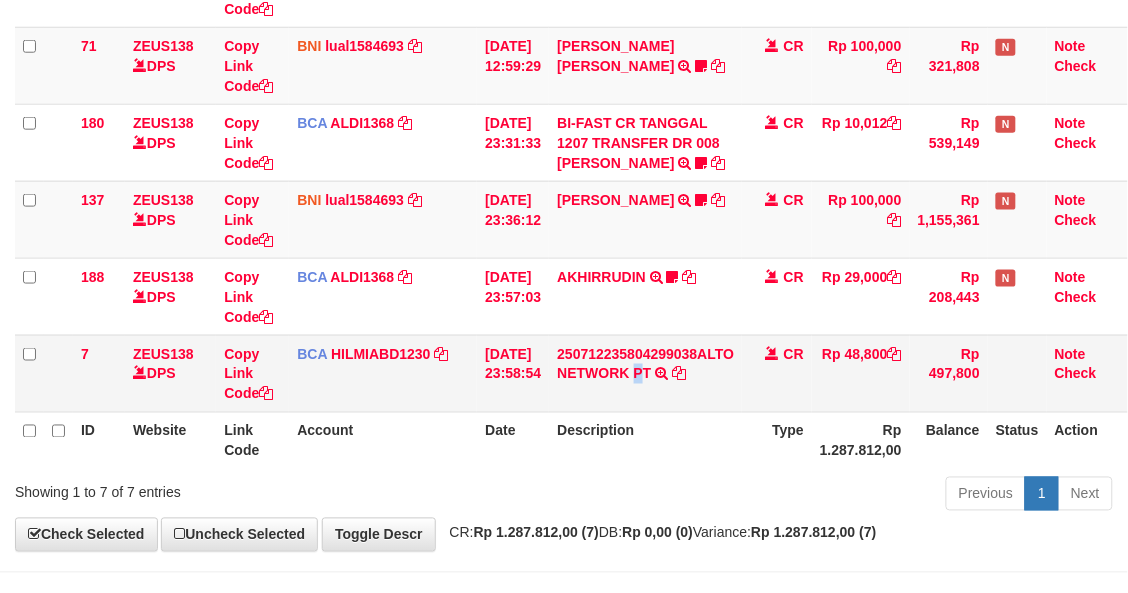 scroll, scrollTop: 377, scrollLeft: 0, axis: vertical 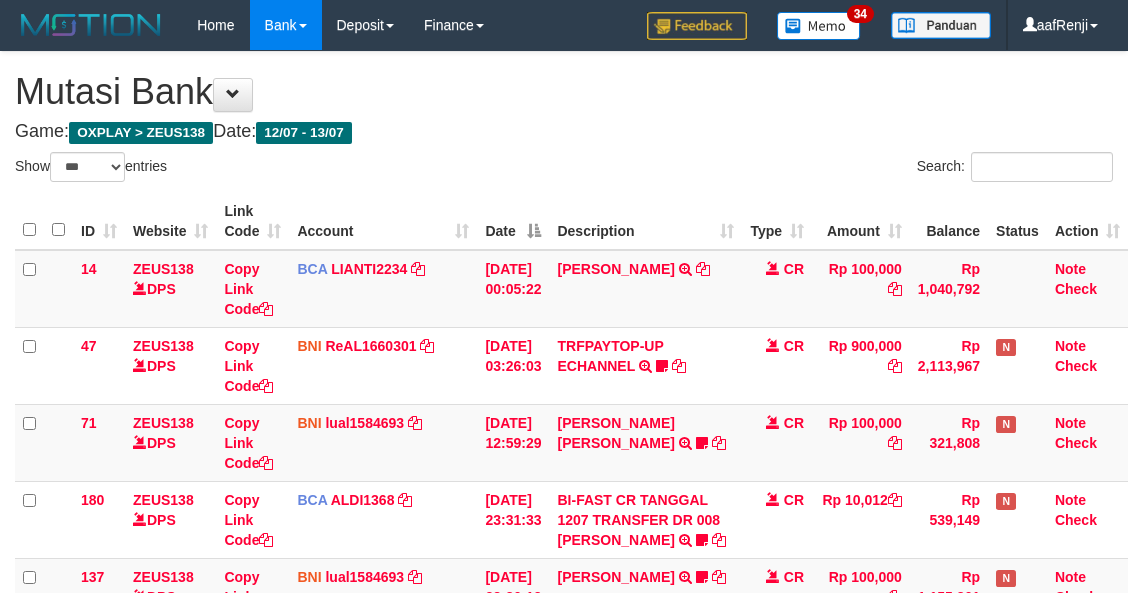 select on "***" 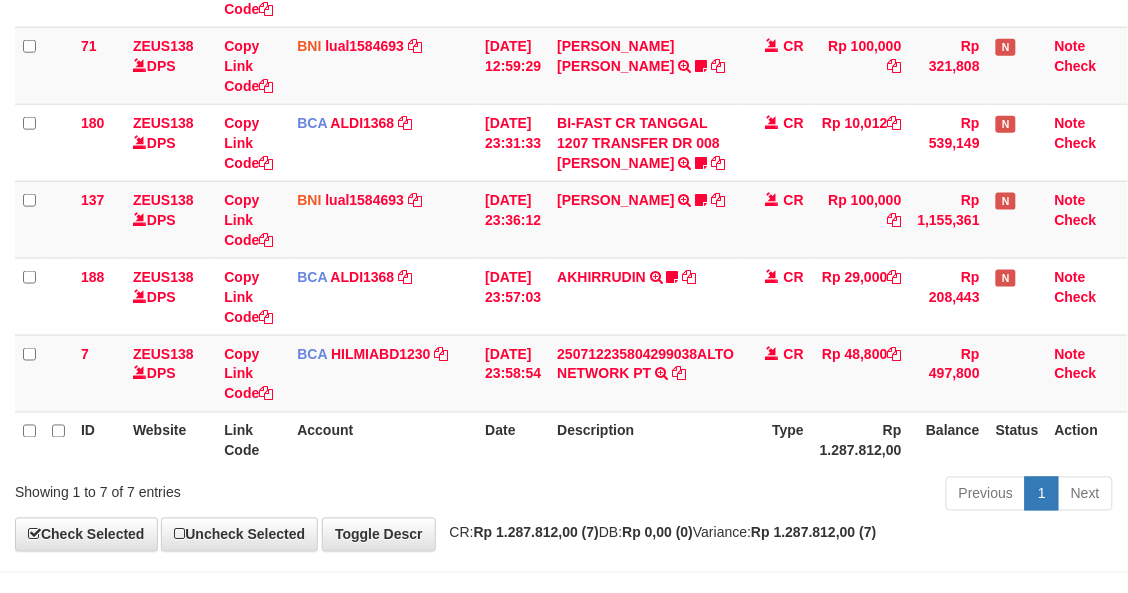 scroll, scrollTop: 448, scrollLeft: 0, axis: vertical 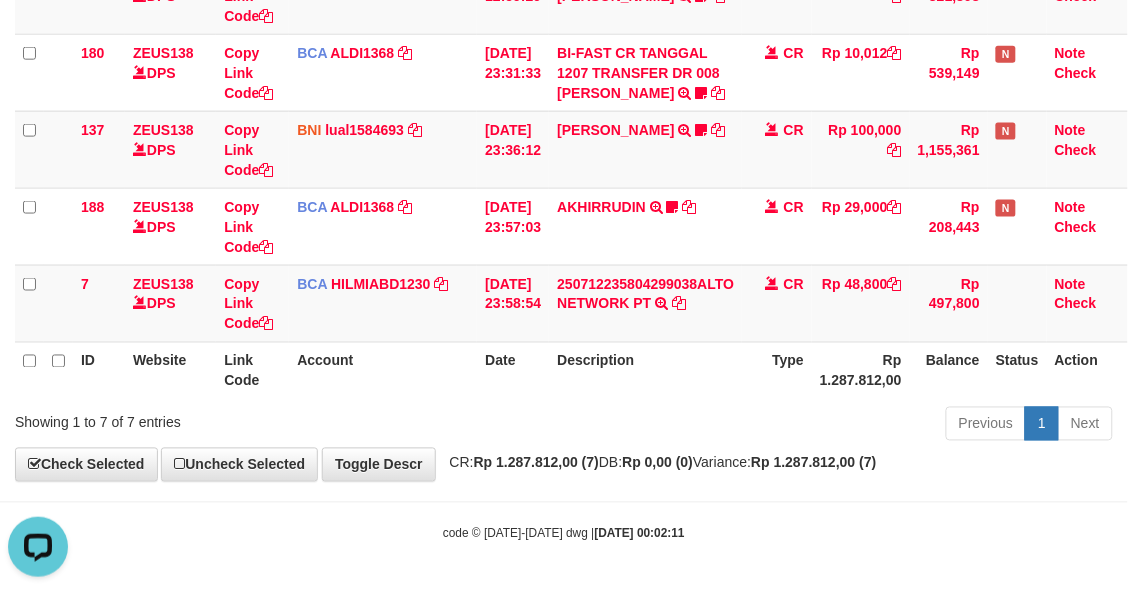 drag, startPoint x: 571, startPoint y: 372, endPoint x: 415, endPoint y: 386, distance: 156.62694 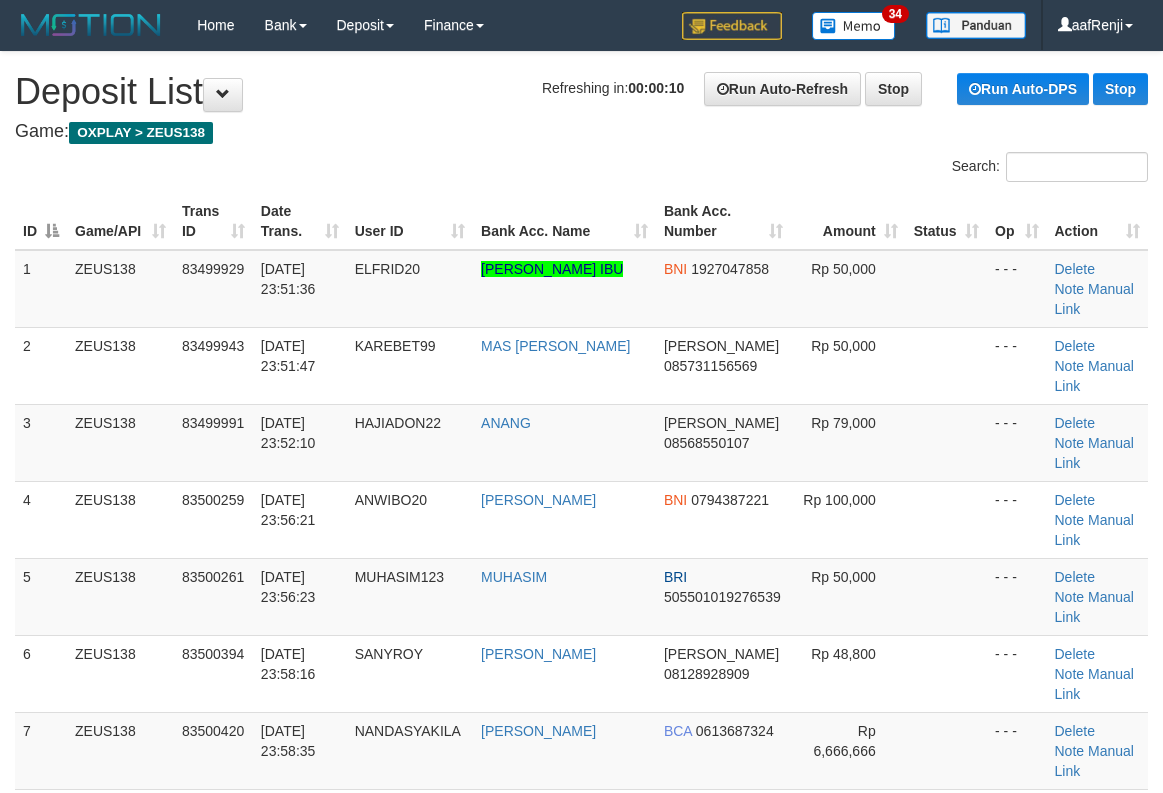 scroll, scrollTop: 0, scrollLeft: 0, axis: both 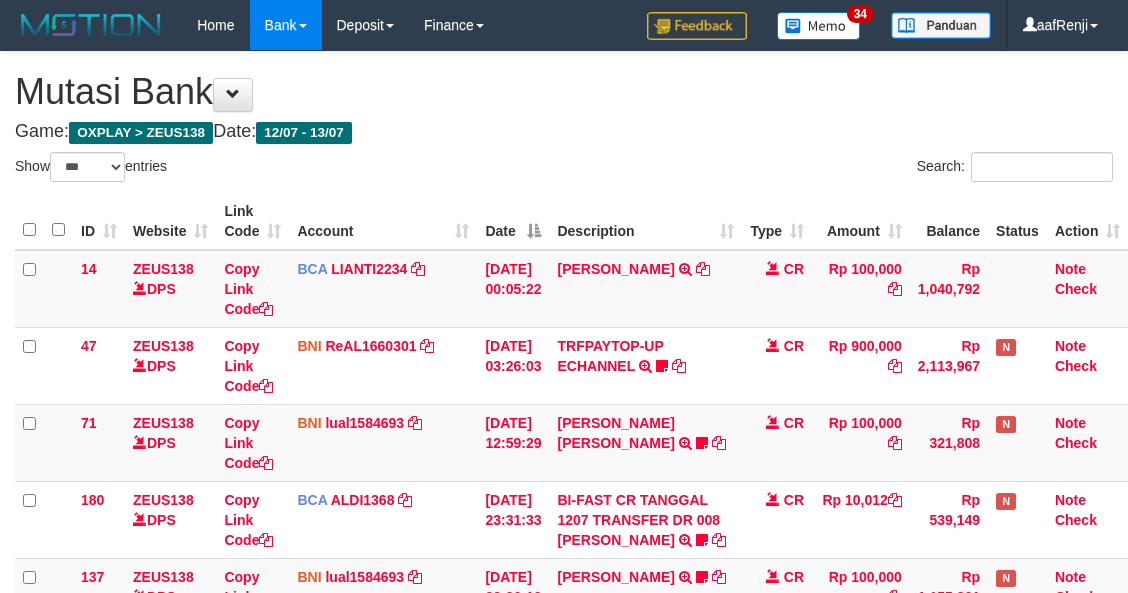 select on "***" 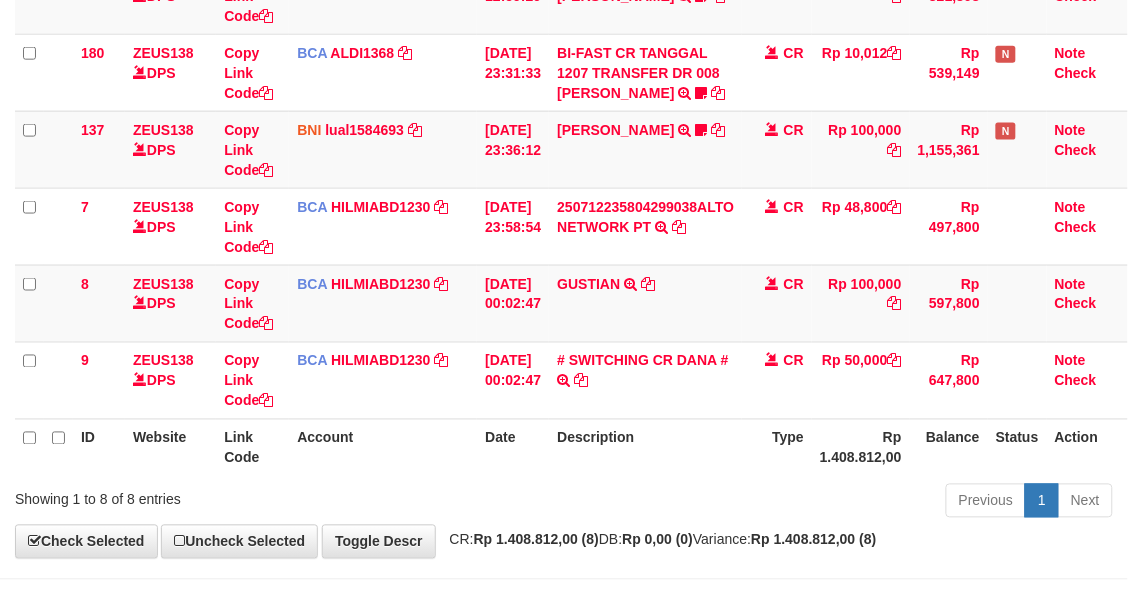 scroll, scrollTop: 448, scrollLeft: 0, axis: vertical 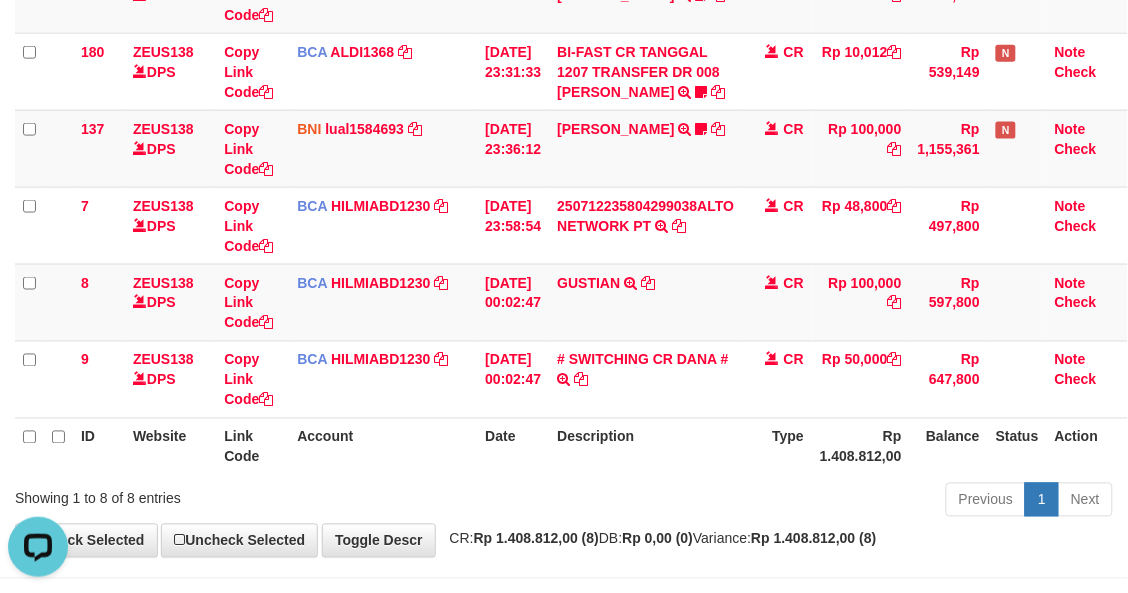 click on "Previous 1 Next" at bounding box center (799, 502) 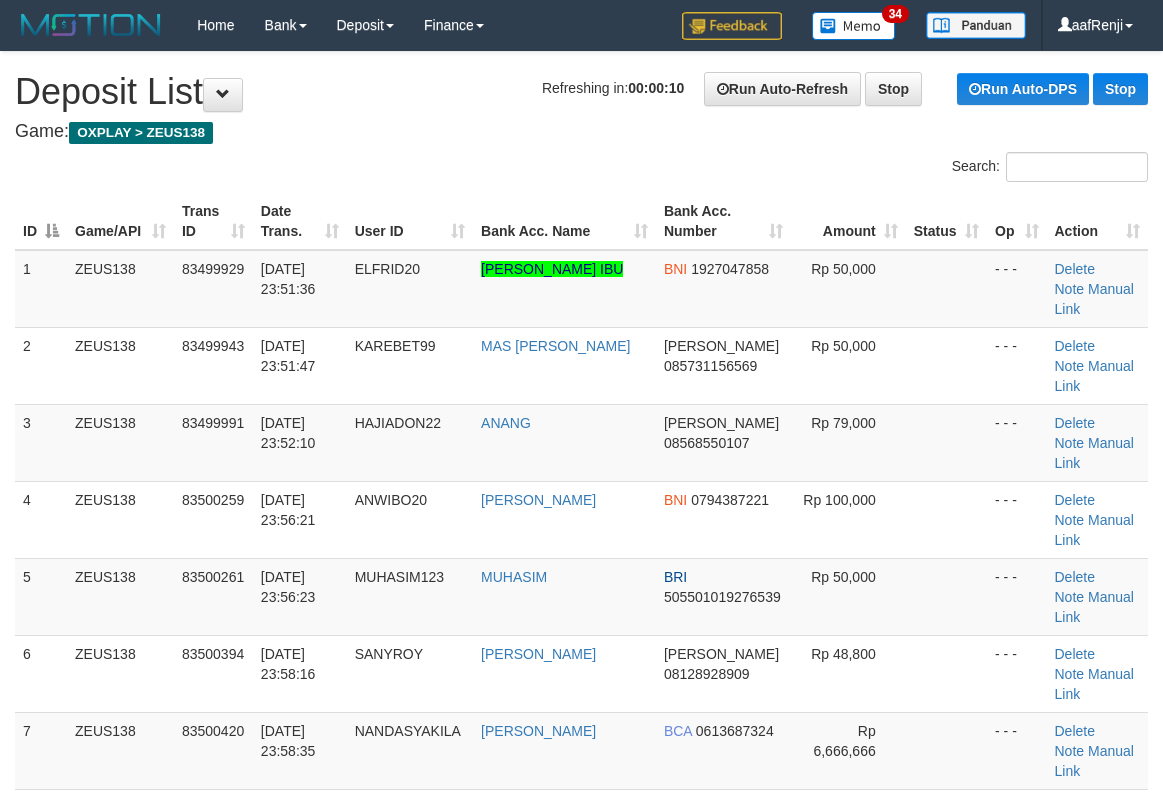scroll, scrollTop: 0, scrollLeft: 0, axis: both 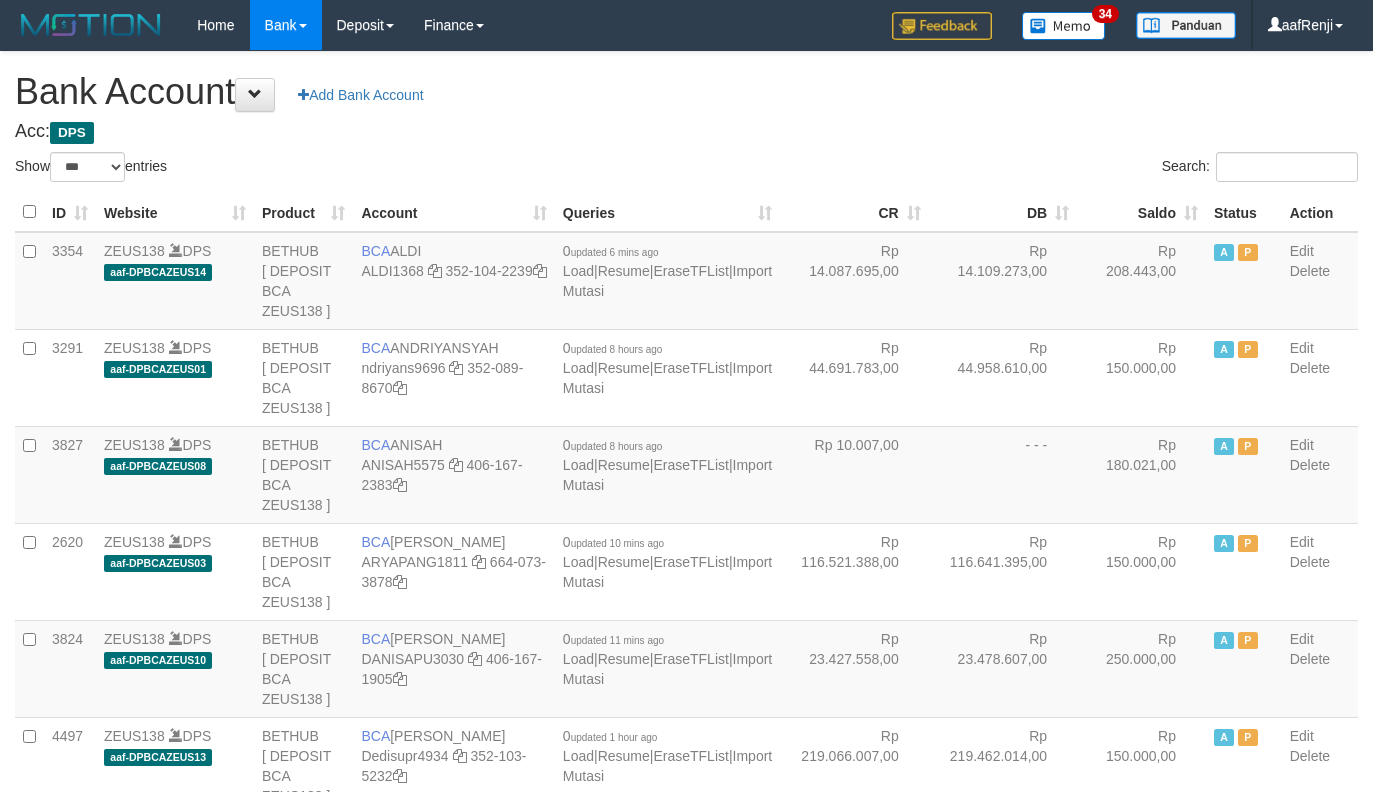 select on "***" 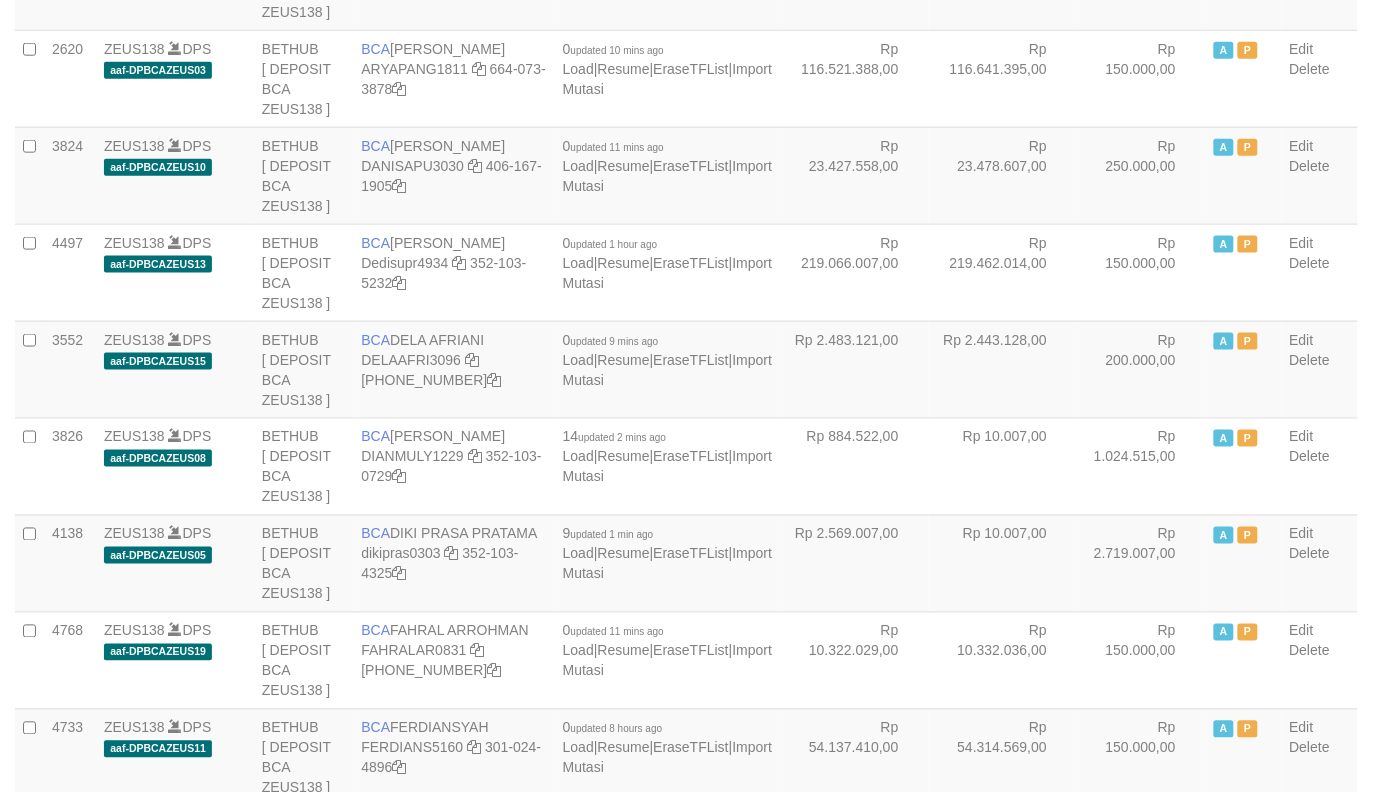 scroll, scrollTop: 535, scrollLeft: 0, axis: vertical 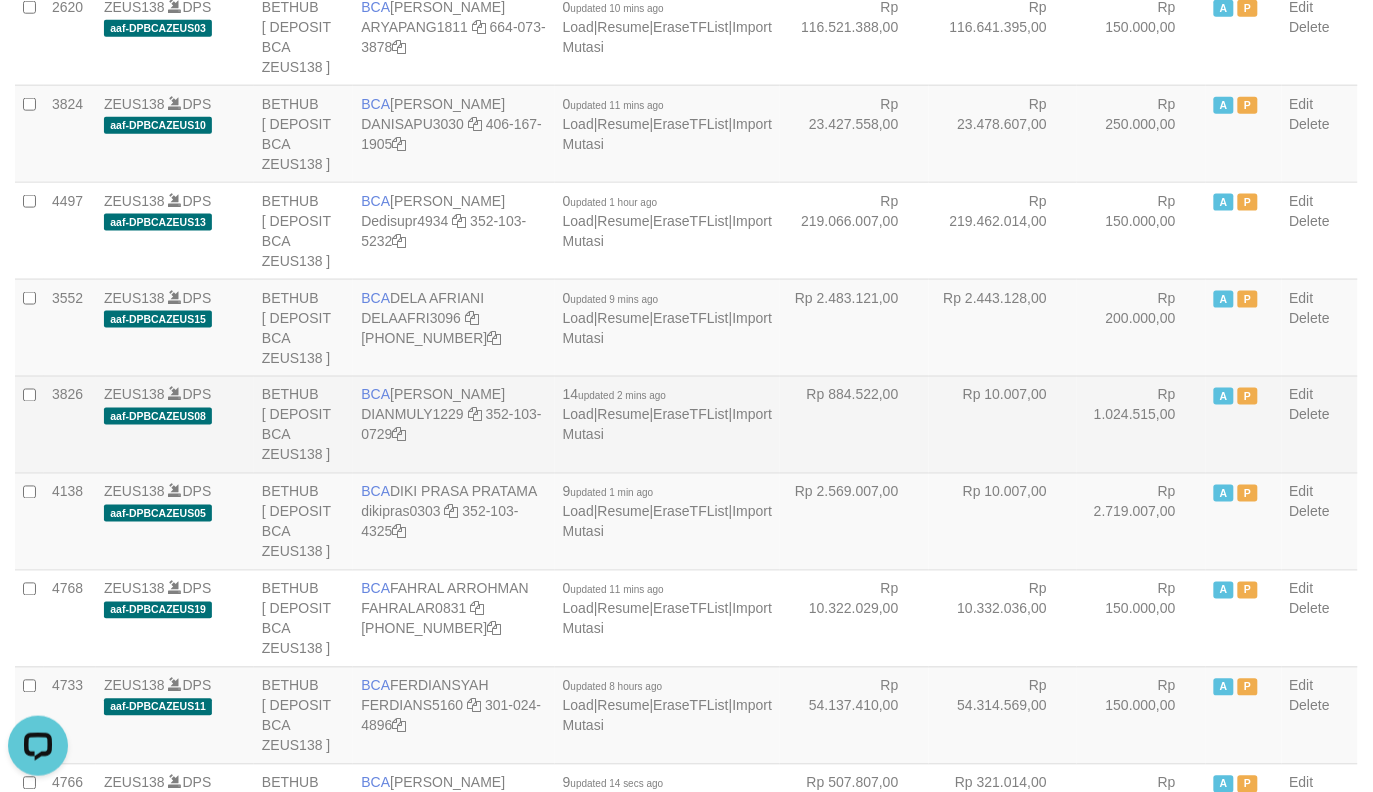click on "Rp 1.024.515,00" at bounding box center [1141, 424] 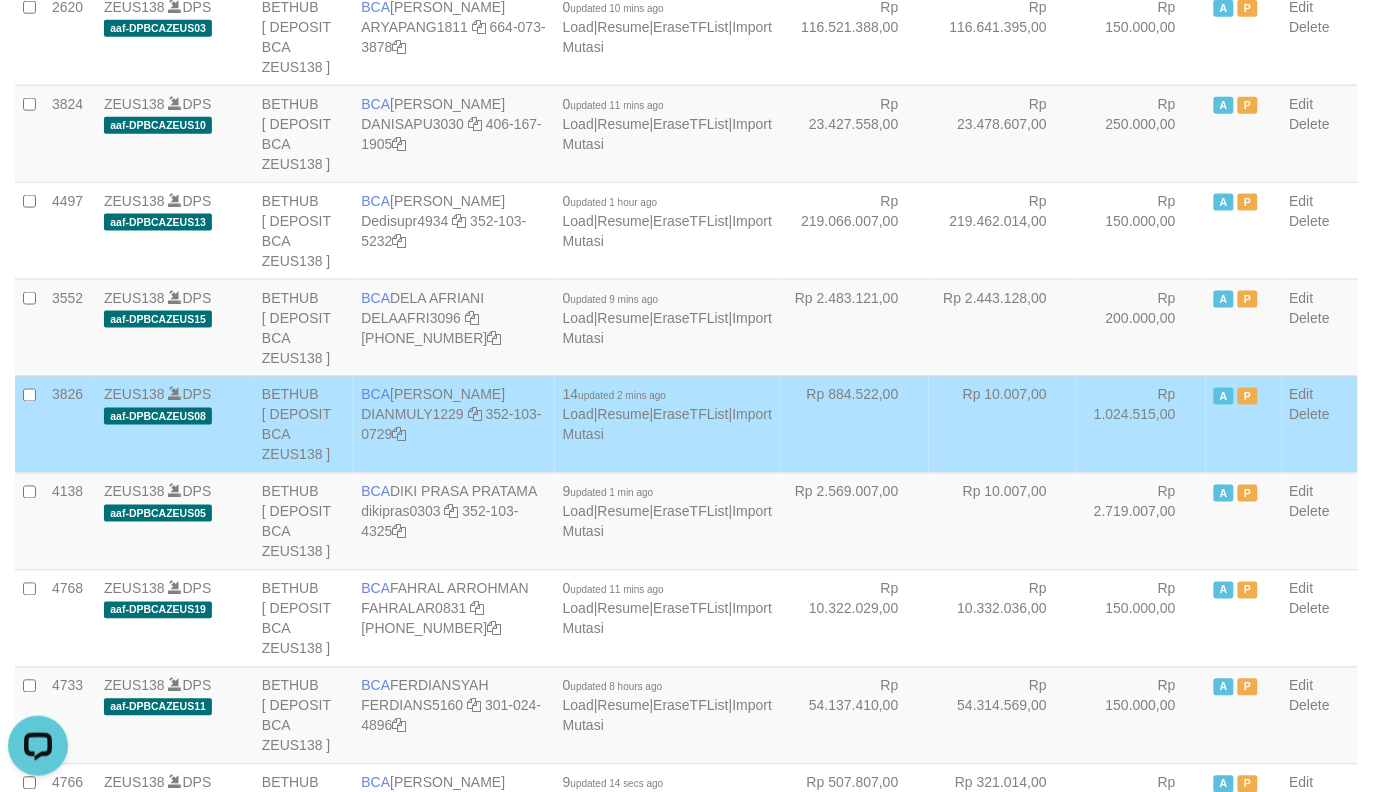 scroll, scrollTop: 1605, scrollLeft: 0, axis: vertical 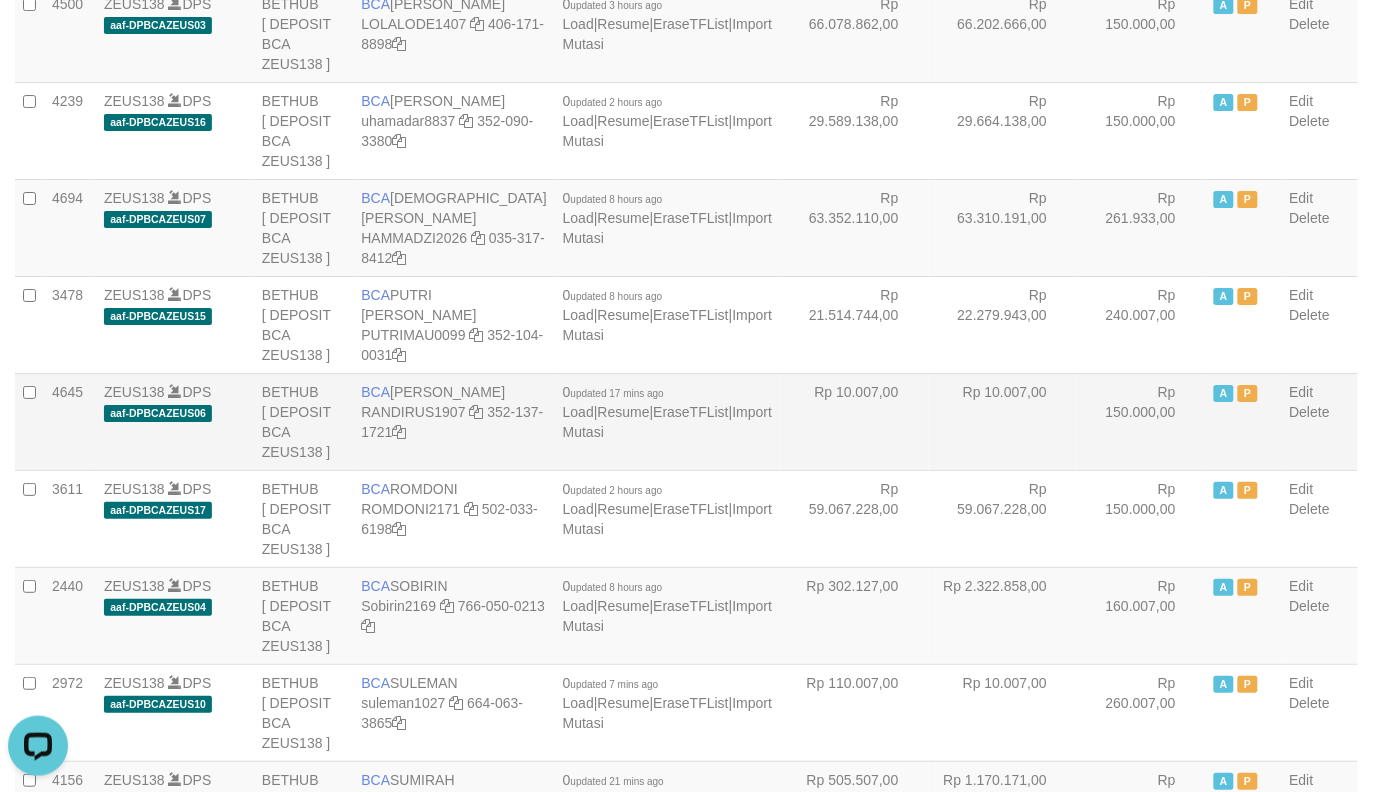 click on "BCA
RANDI RUSTANDI
RANDIRUS1907
352-137-1721" at bounding box center [453, 421] 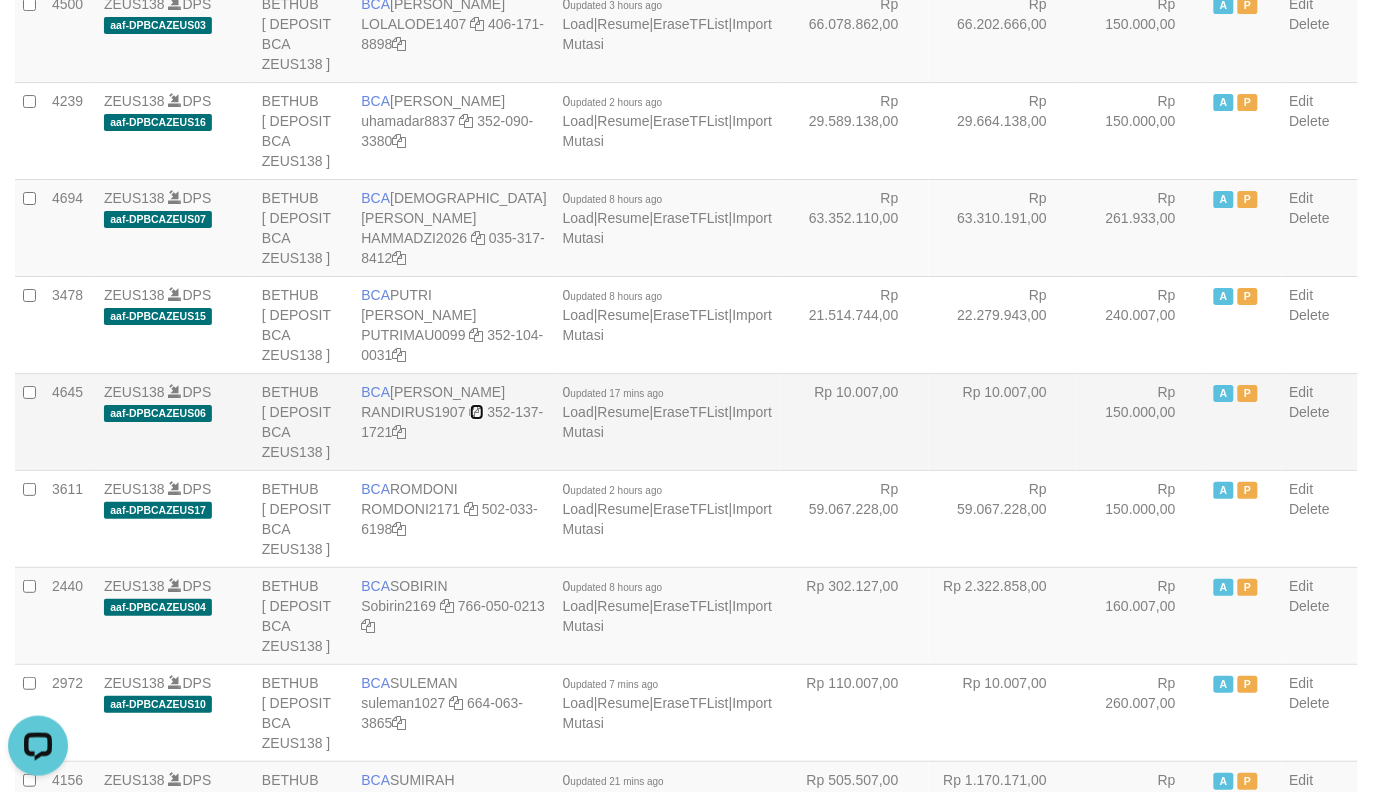 click at bounding box center [477, 412] 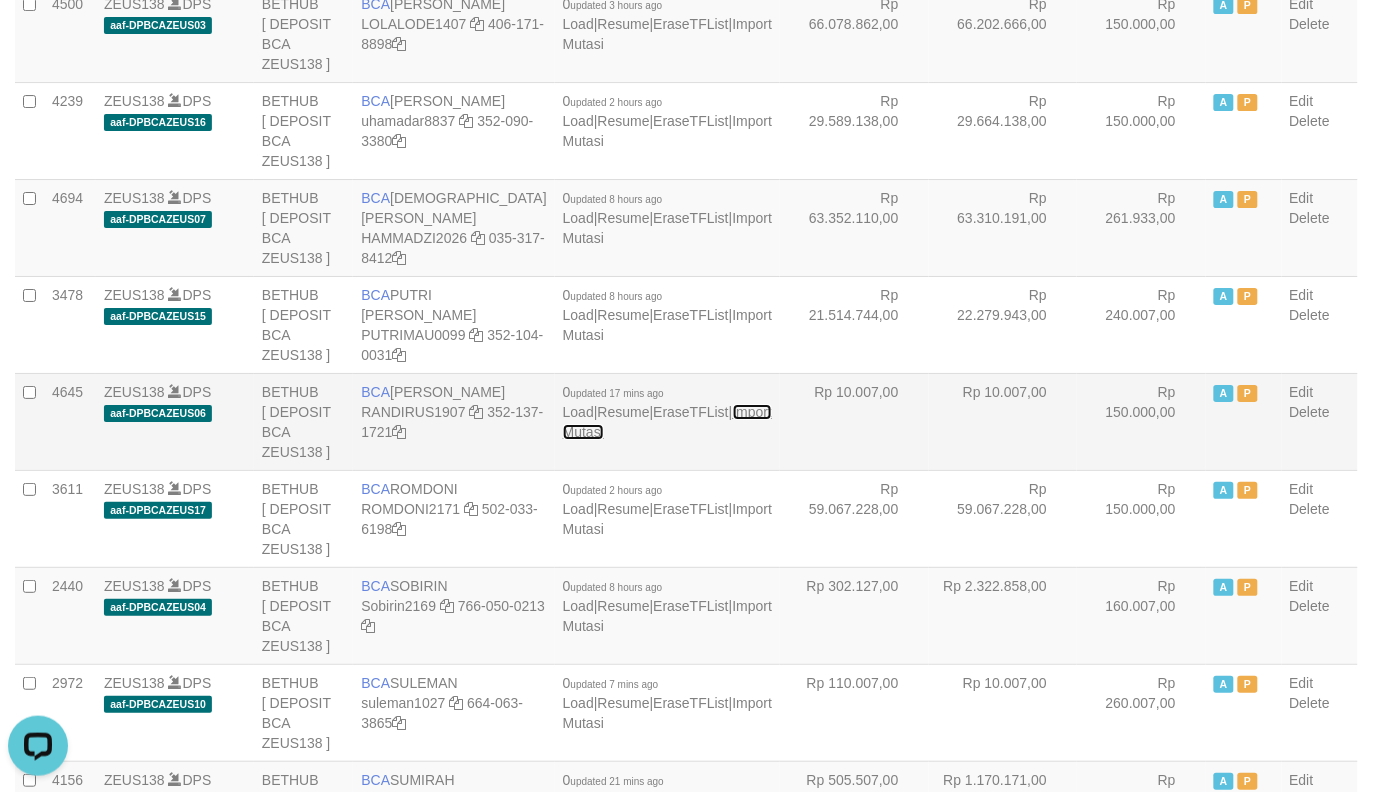 click on "Import Mutasi" at bounding box center [667, 422] 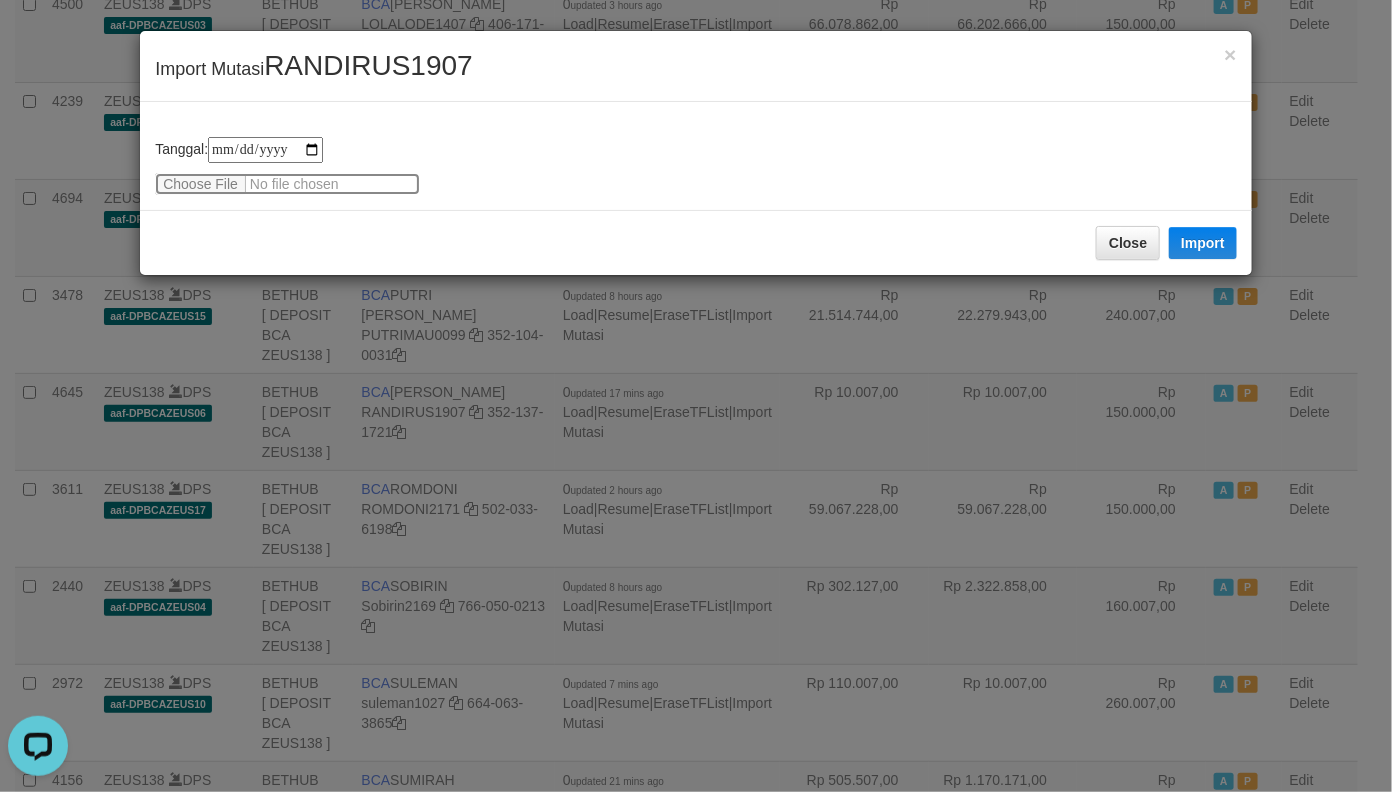 click at bounding box center (287, 184) 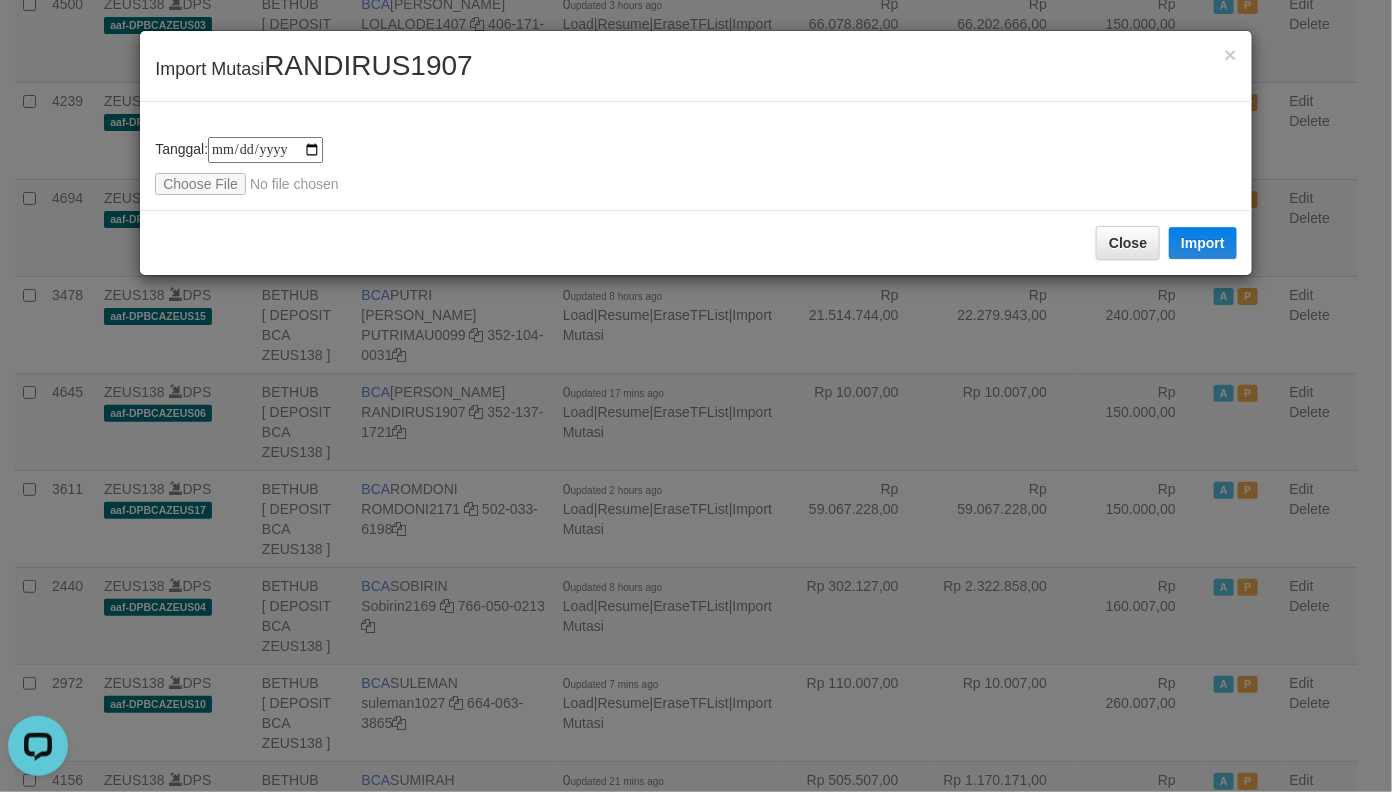 click on "RANDIRUS1907" at bounding box center [368, 65] 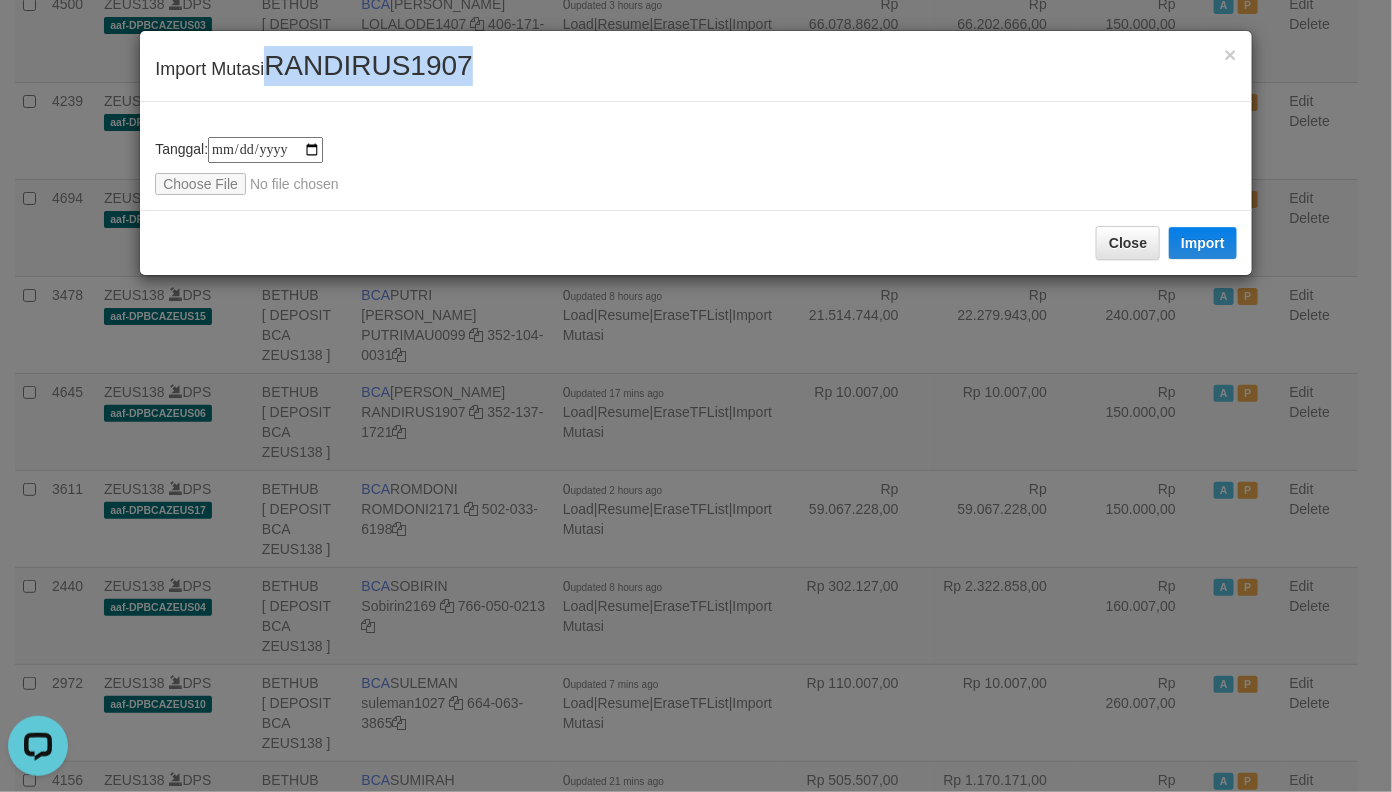 click on "RANDIRUS1907" at bounding box center [368, 65] 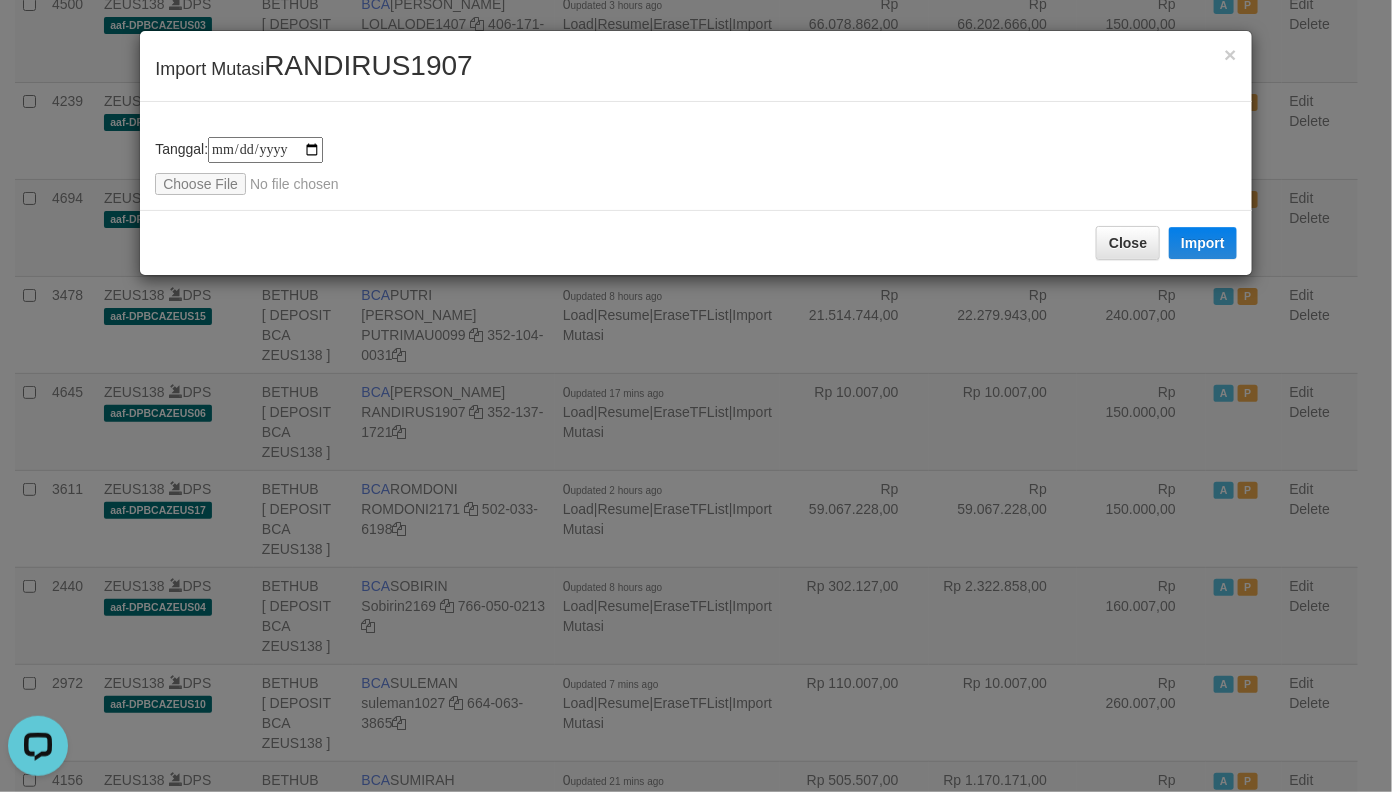 click on "**********" at bounding box center [696, 156] 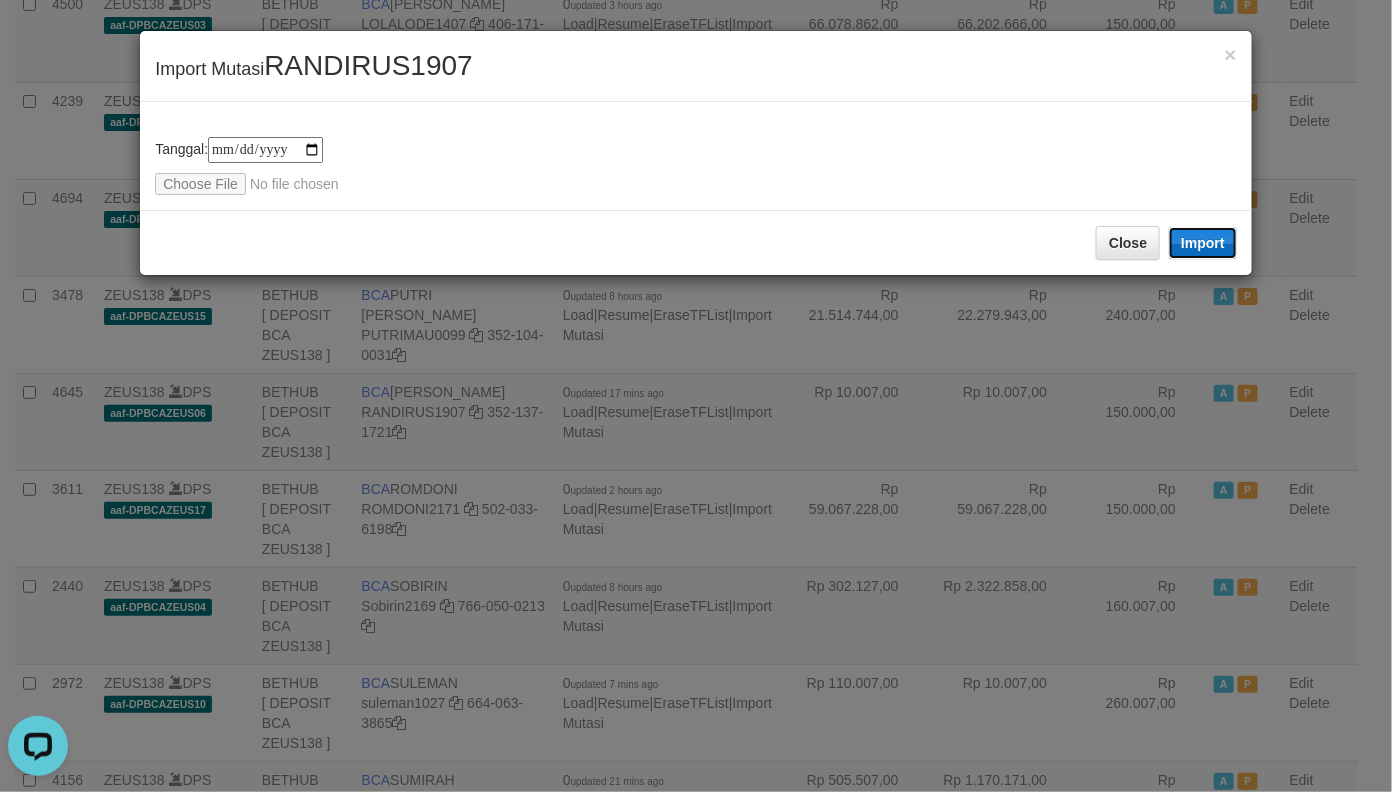 click on "Import" at bounding box center (1203, 243) 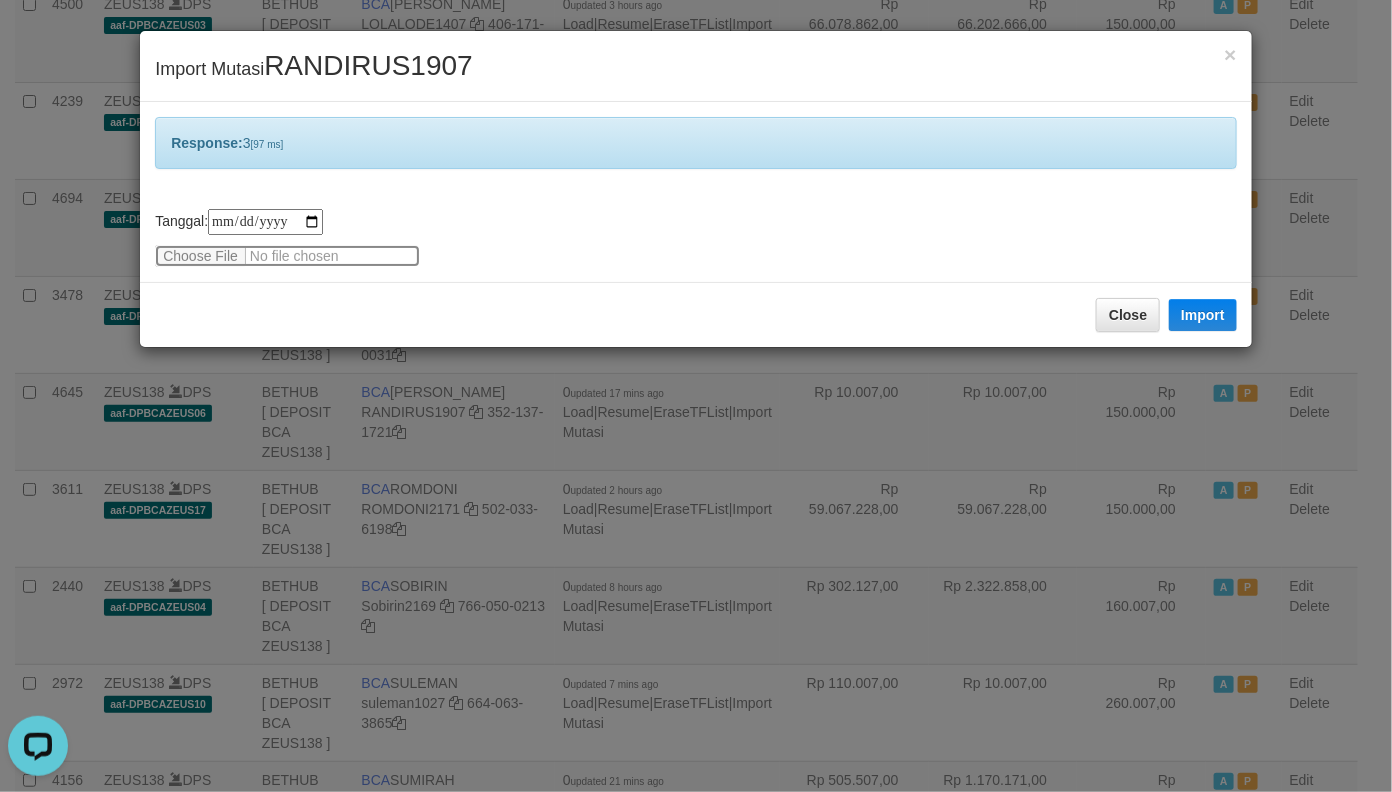 click at bounding box center [287, 256] 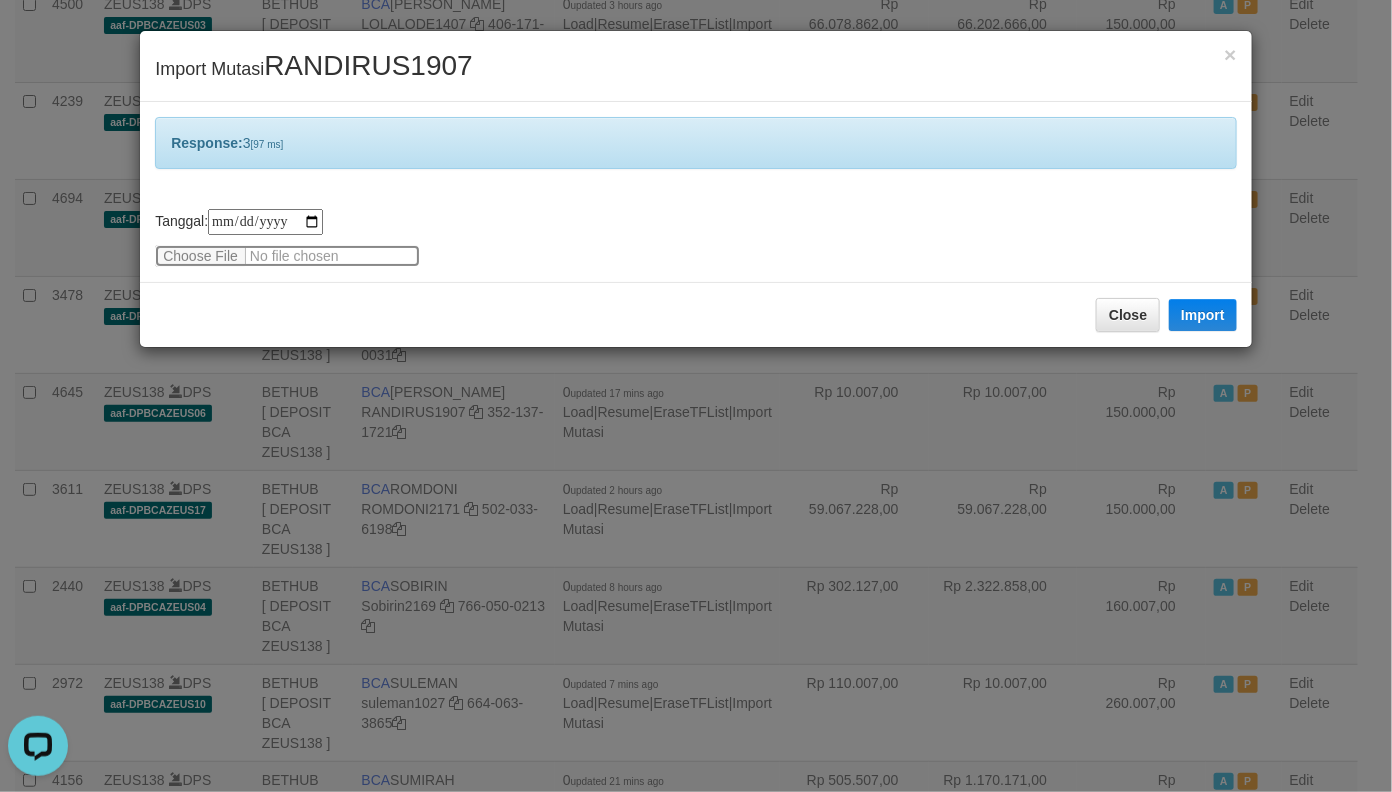type 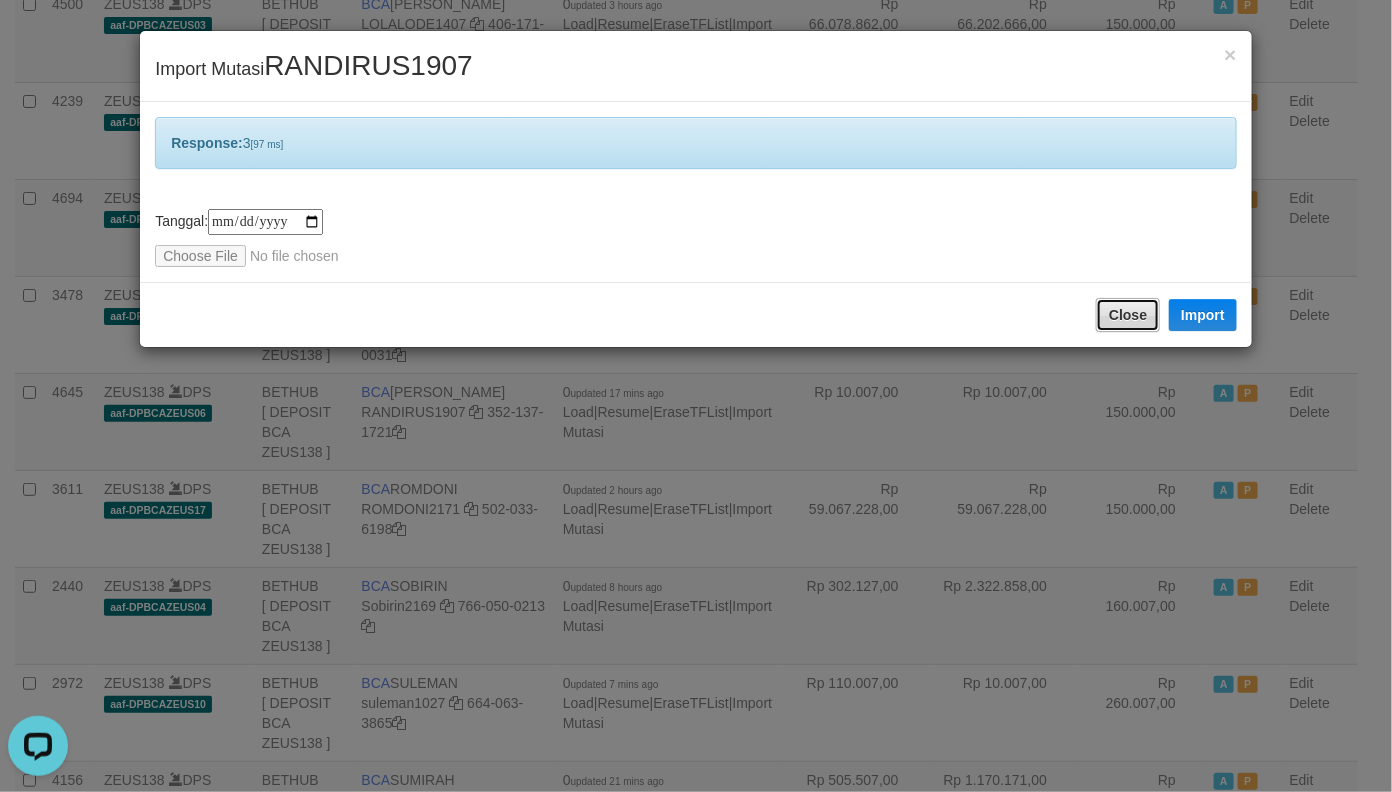 click on "Close" at bounding box center (1128, 315) 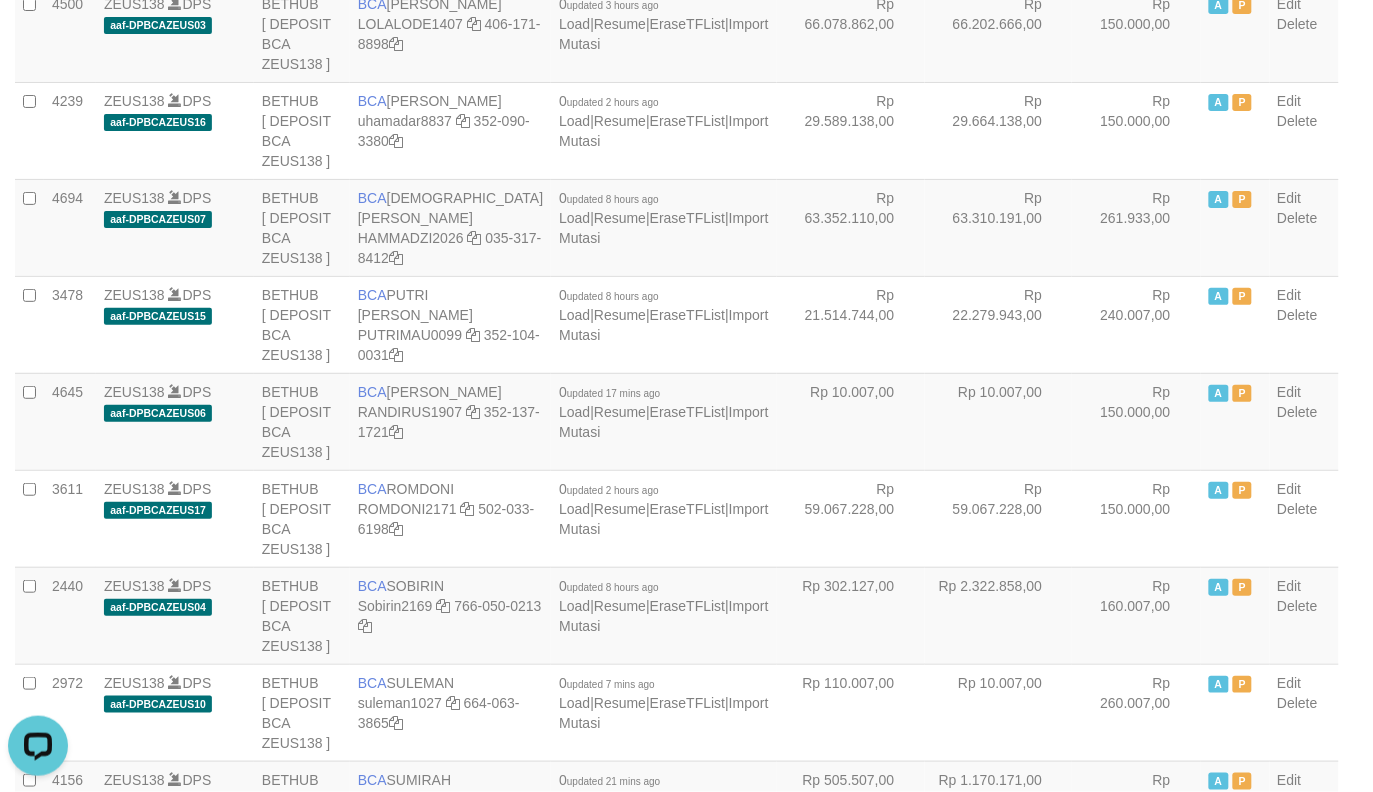 click on "Rp 21.514.744,00" at bounding box center [851, 324] 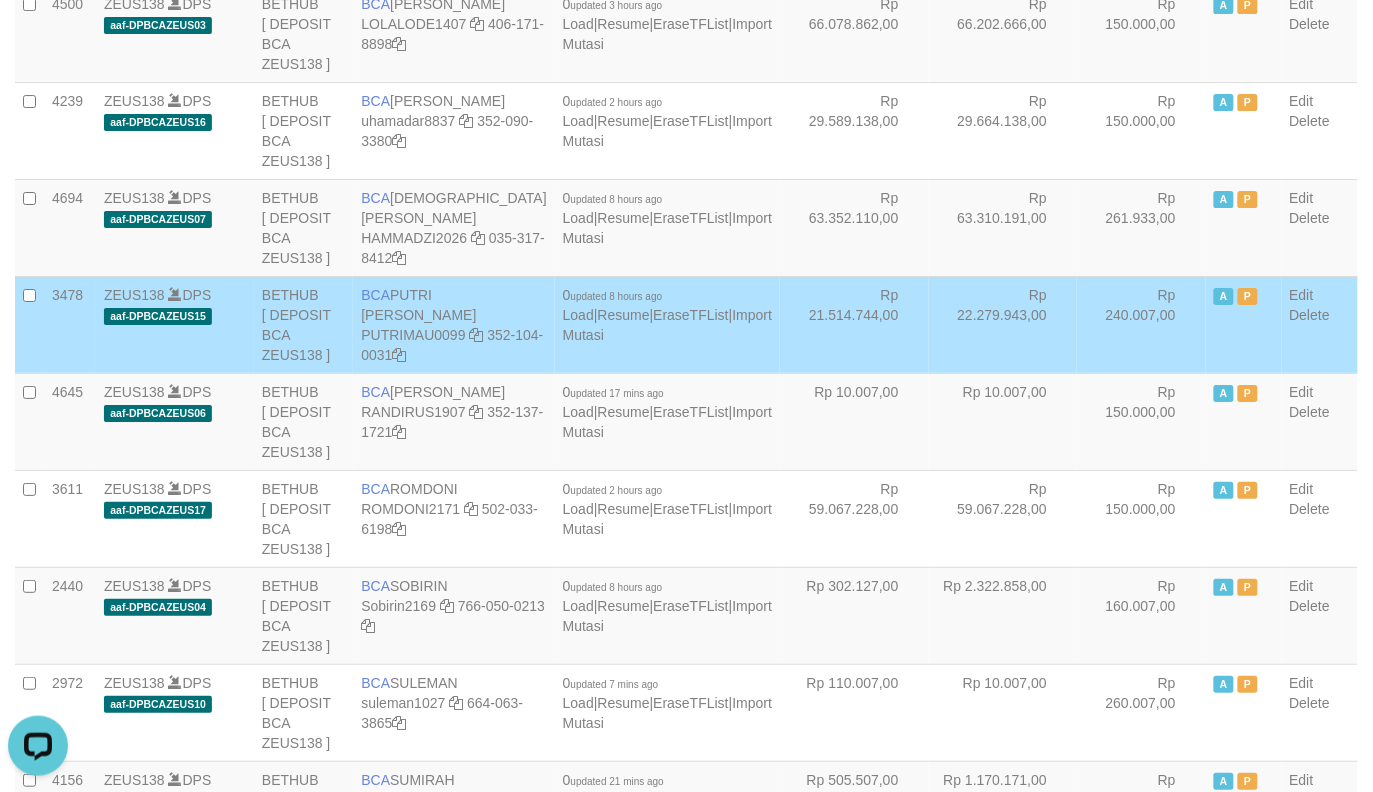 click on "Rp 21.514.744,00" at bounding box center (854, 324) 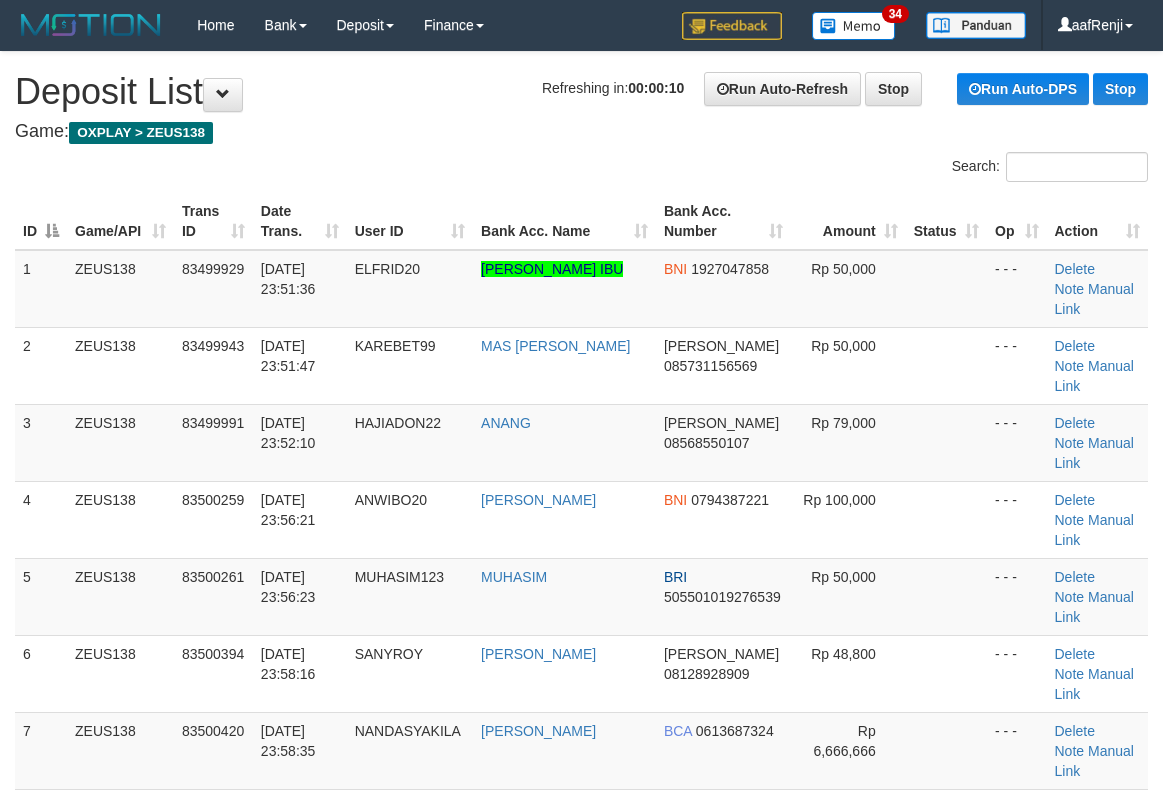 scroll, scrollTop: 0, scrollLeft: 0, axis: both 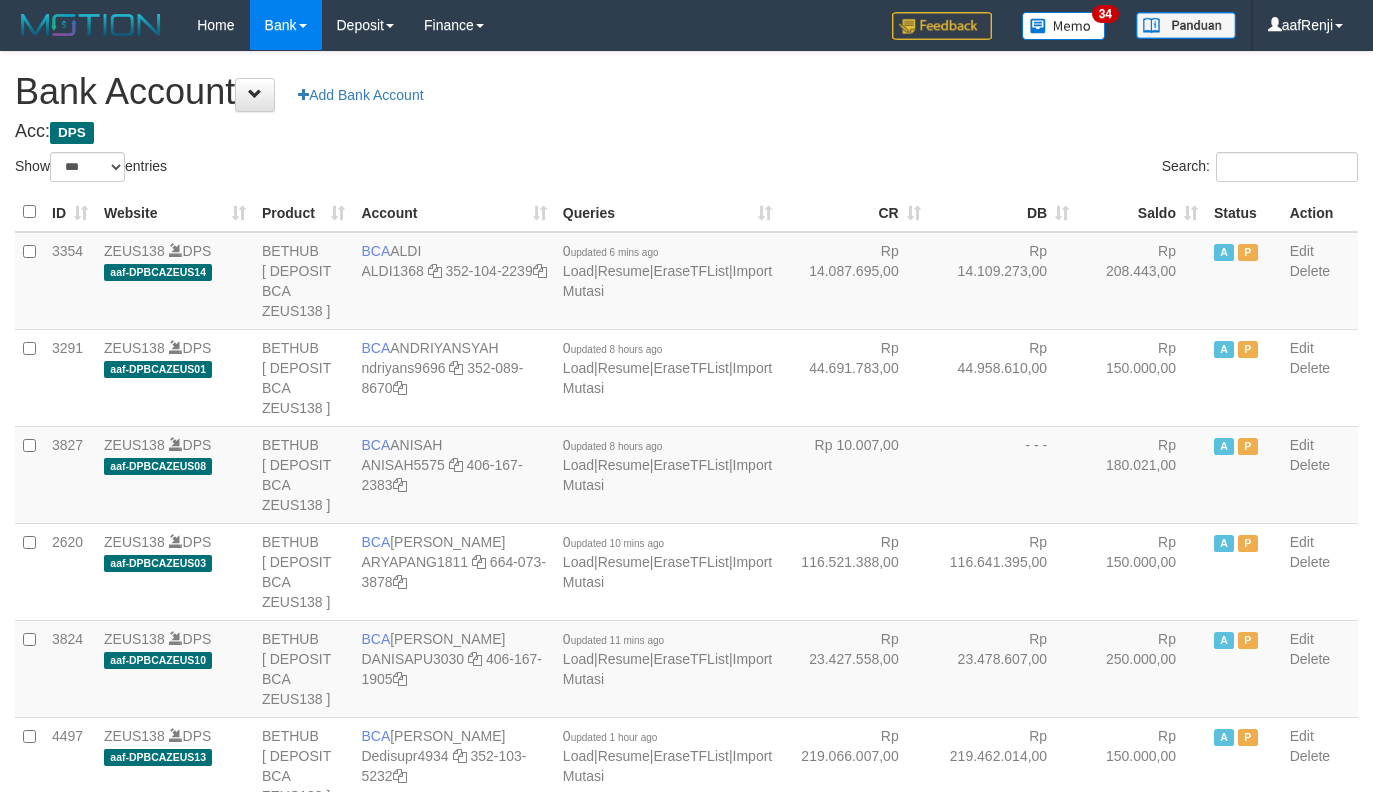select on "***" 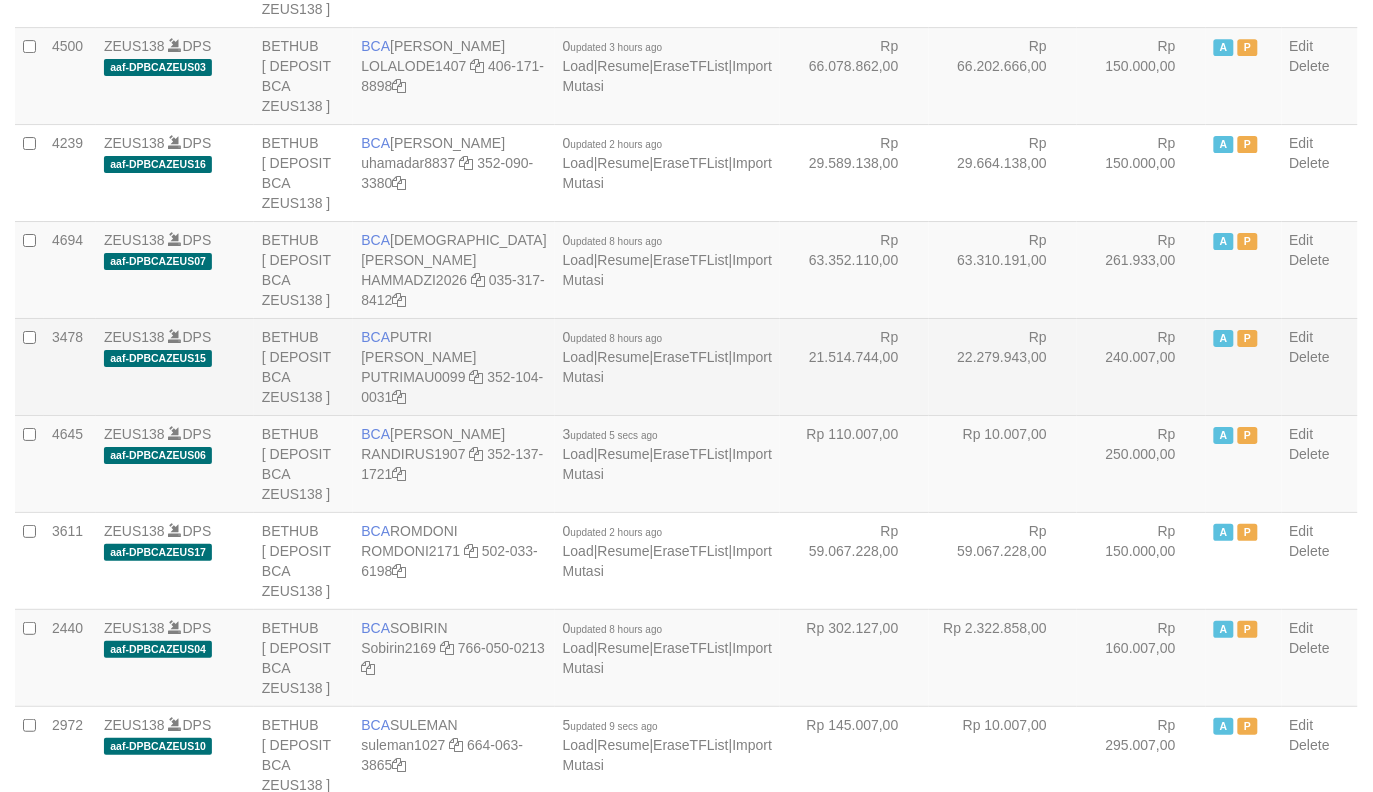 scroll, scrollTop: 1605, scrollLeft: 0, axis: vertical 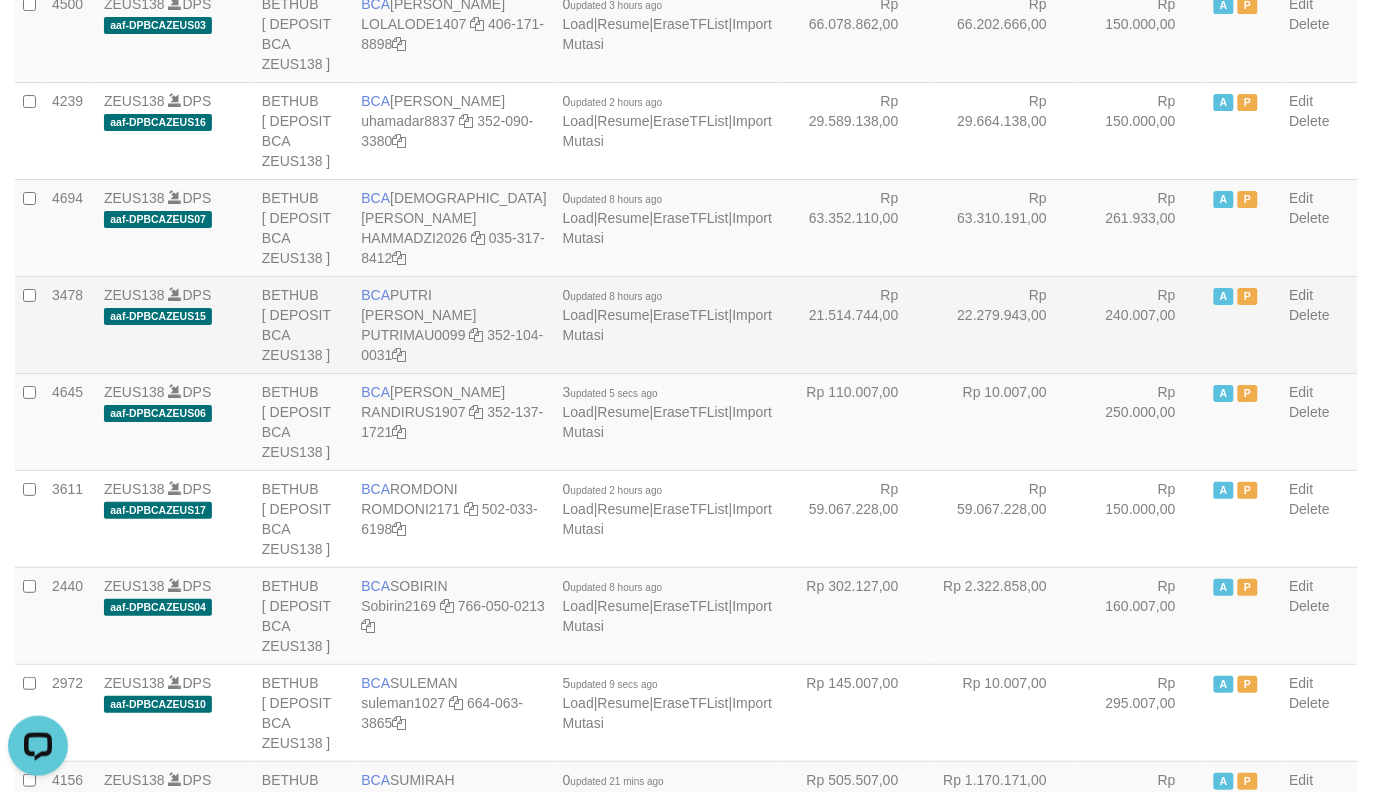 click on "Rp 21.514.744,00" at bounding box center (854, 324) 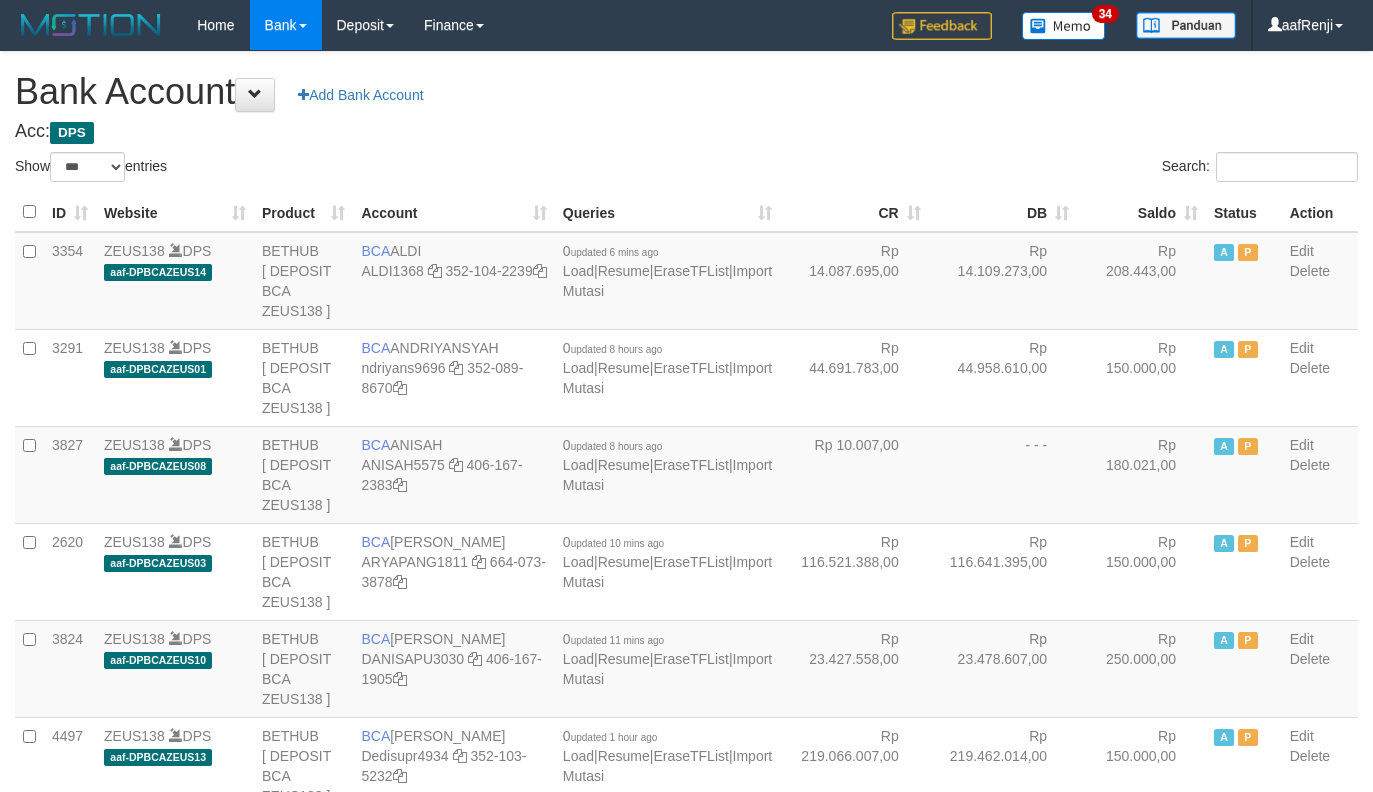 select on "***" 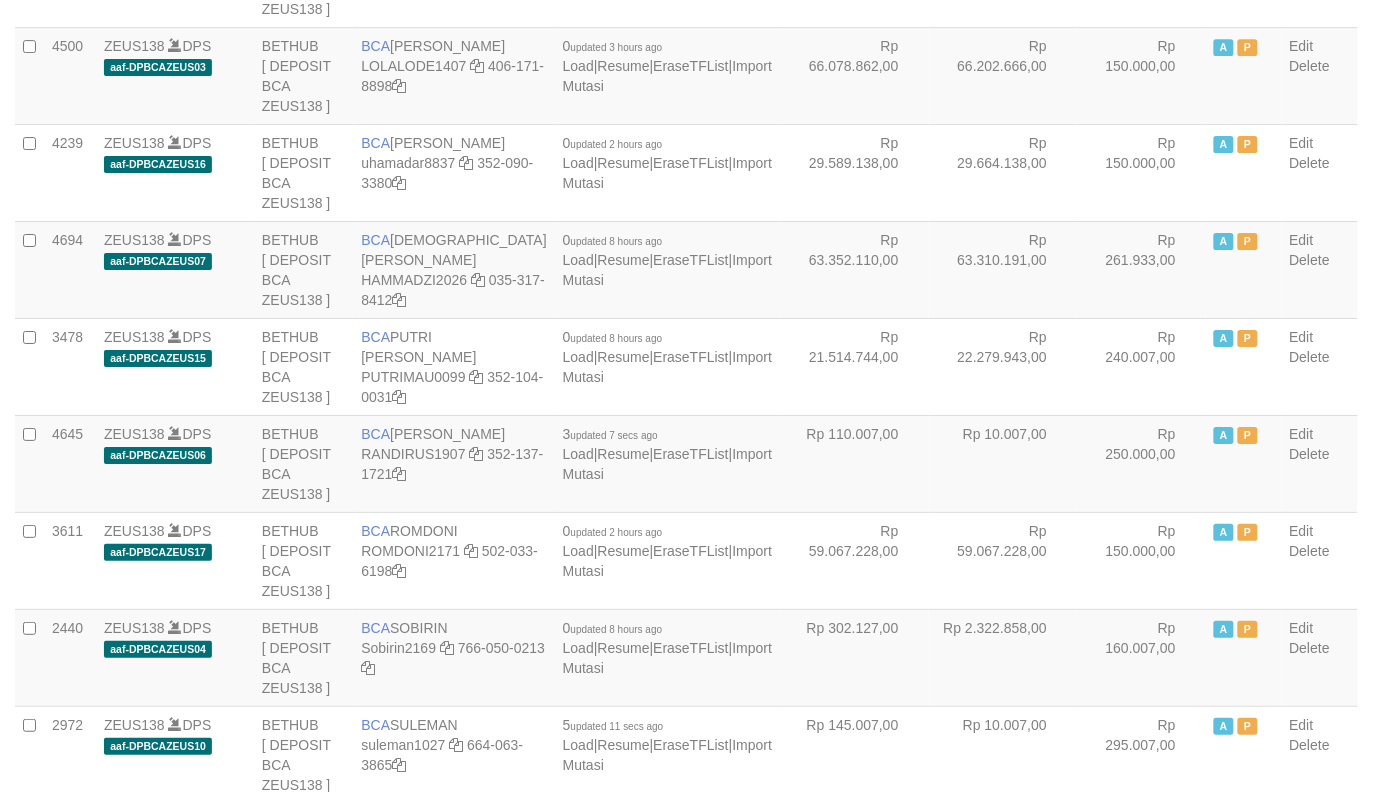 scroll, scrollTop: 1605, scrollLeft: 0, axis: vertical 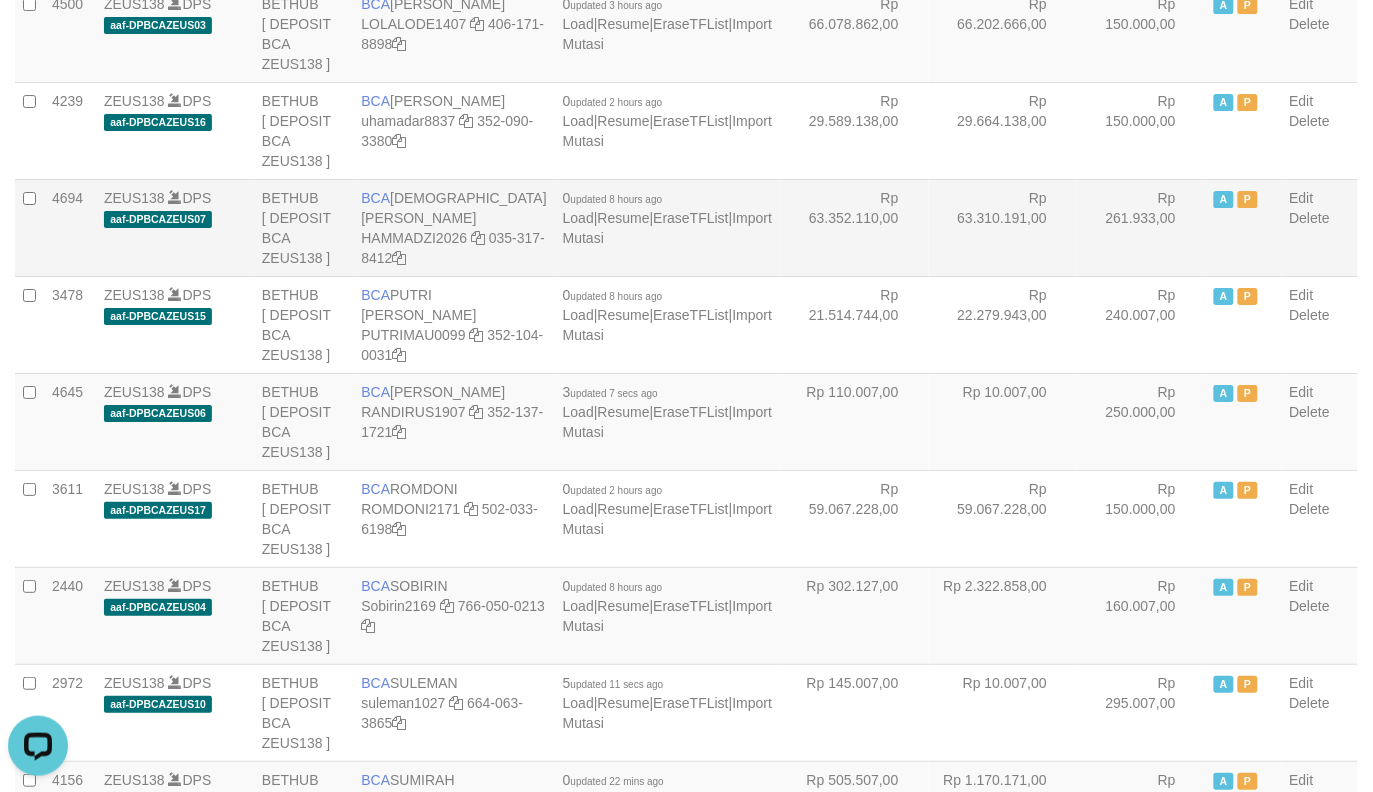 click on "Rp 261.933,00" at bounding box center (1141, 227) 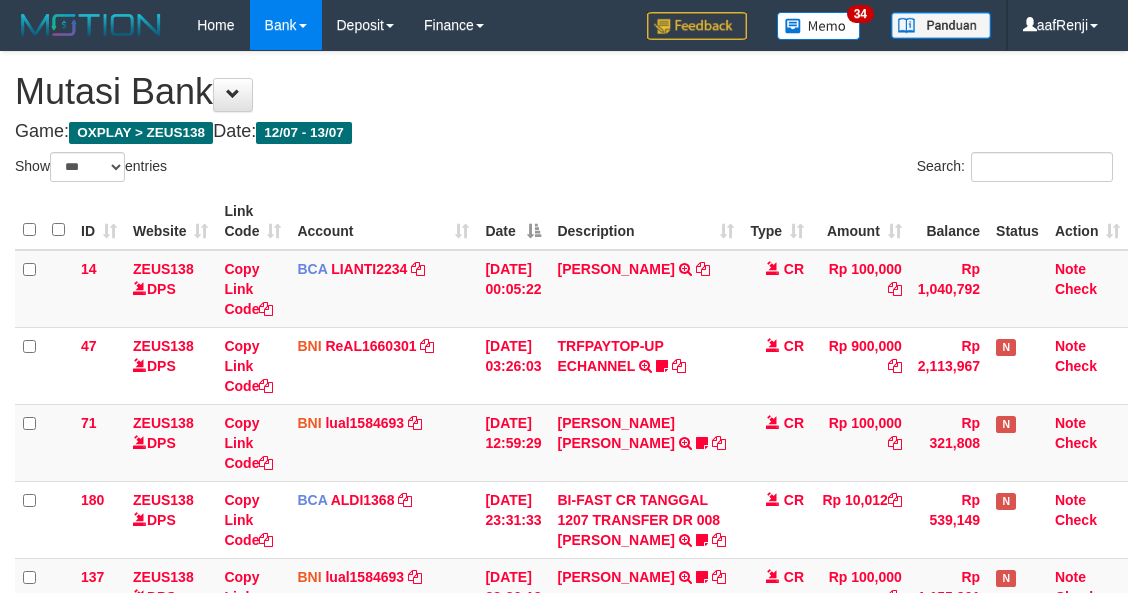 select on "***" 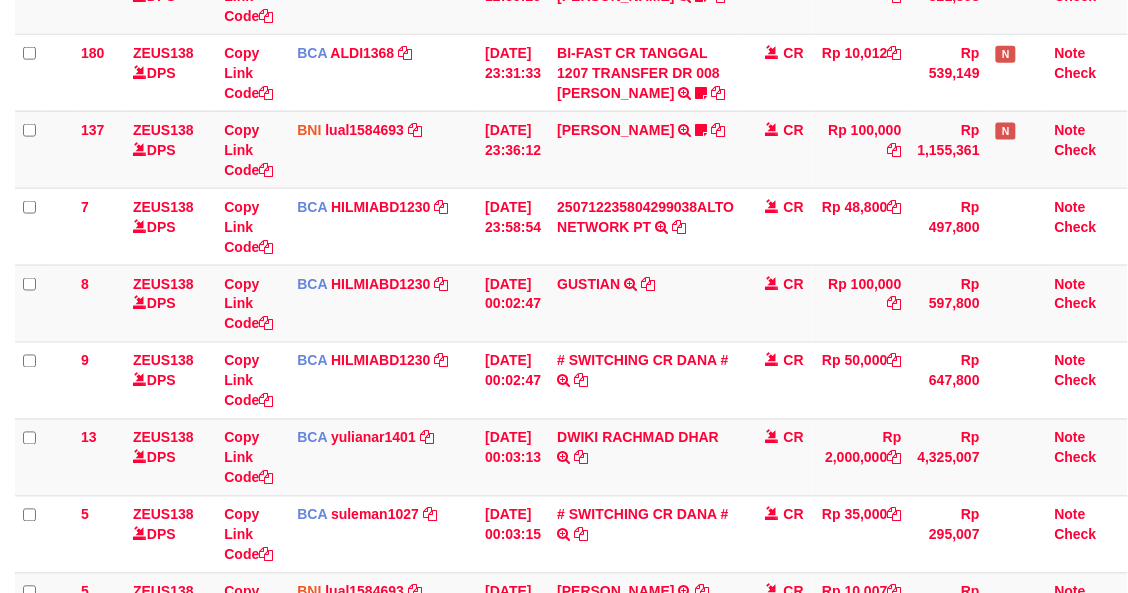 scroll, scrollTop: 448, scrollLeft: 0, axis: vertical 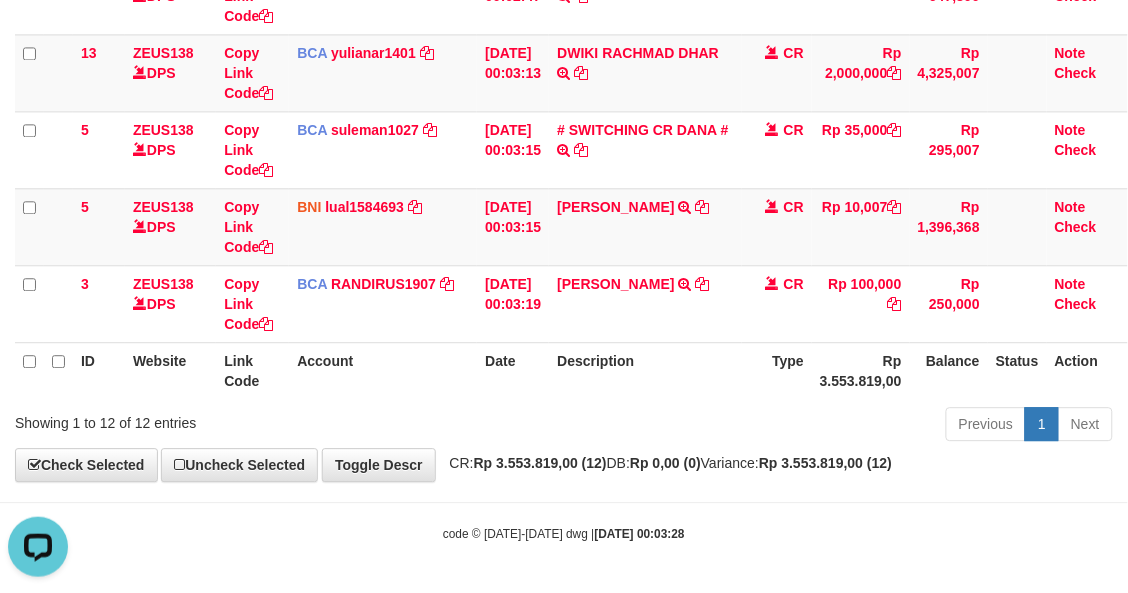 drag, startPoint x: 706, startPoint y: 410, endPoint x: 693, endPoint y: 410, distance: 13 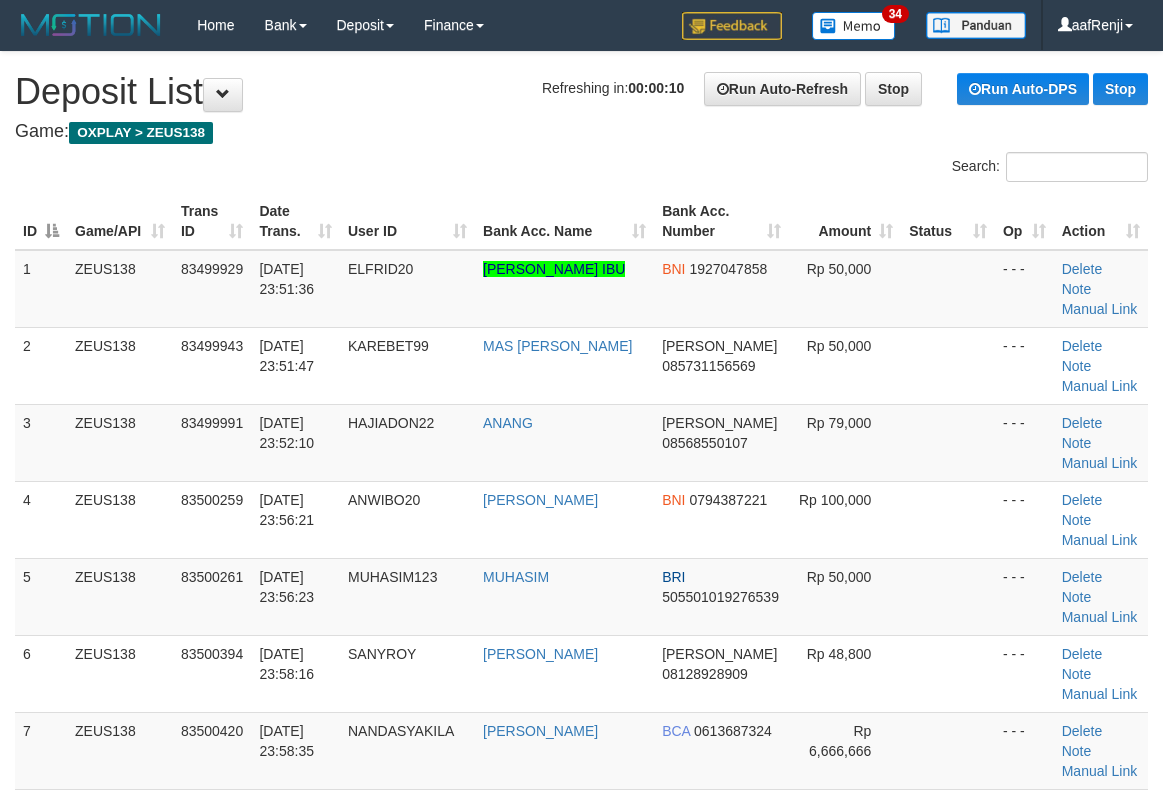 scroll, scrollTop: 0, scrollLeft: 0, axis: both 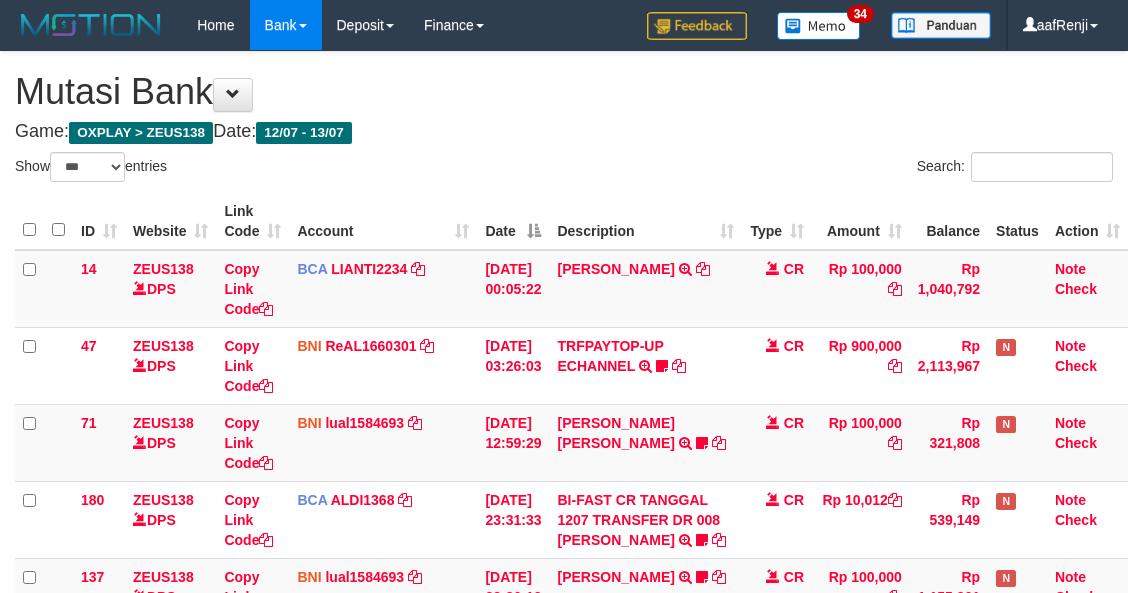select on "***" 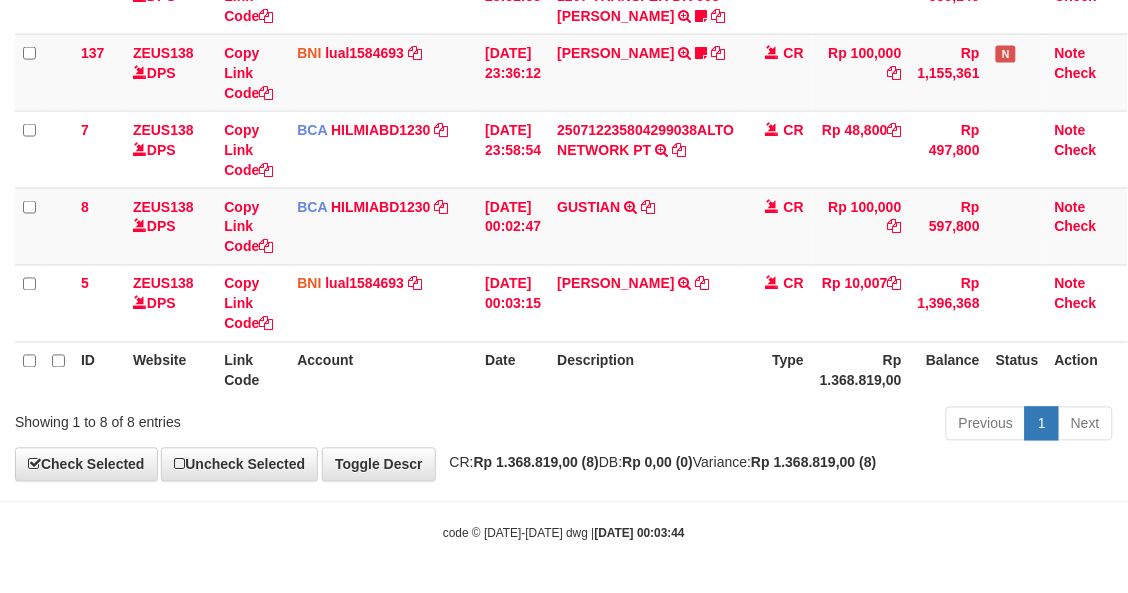scroll, scrollTop: 25, scrollLeft: 0, axis: vertical 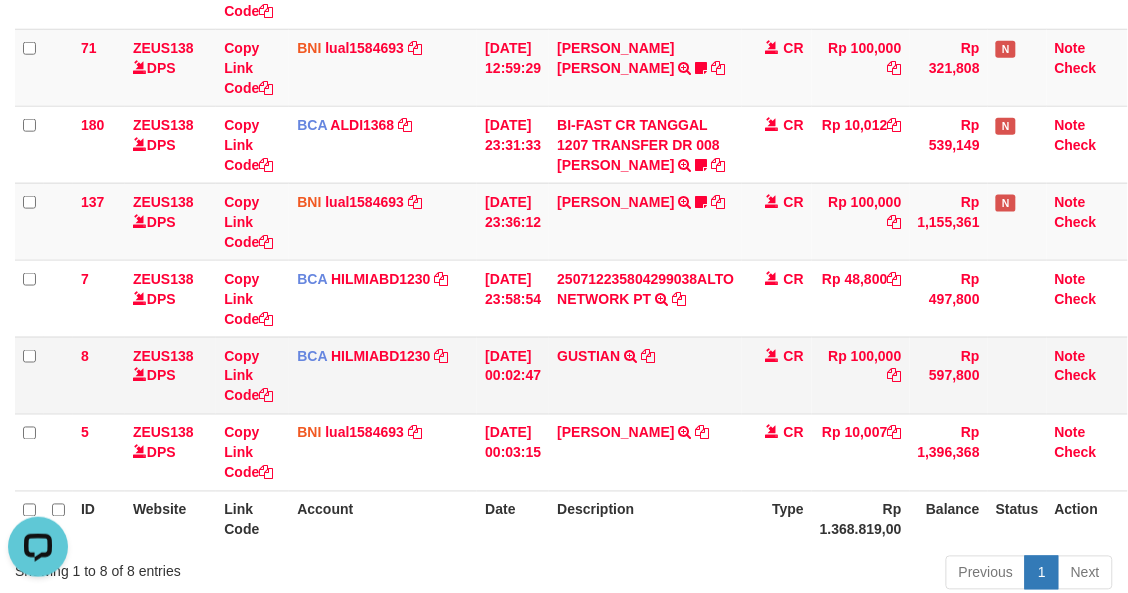 click on "GUSTIAN         TRSF E-BANKING CR 1307/FTSCY/WS95031
100000.00GUSTIAN" at bounding box center (645, 375) 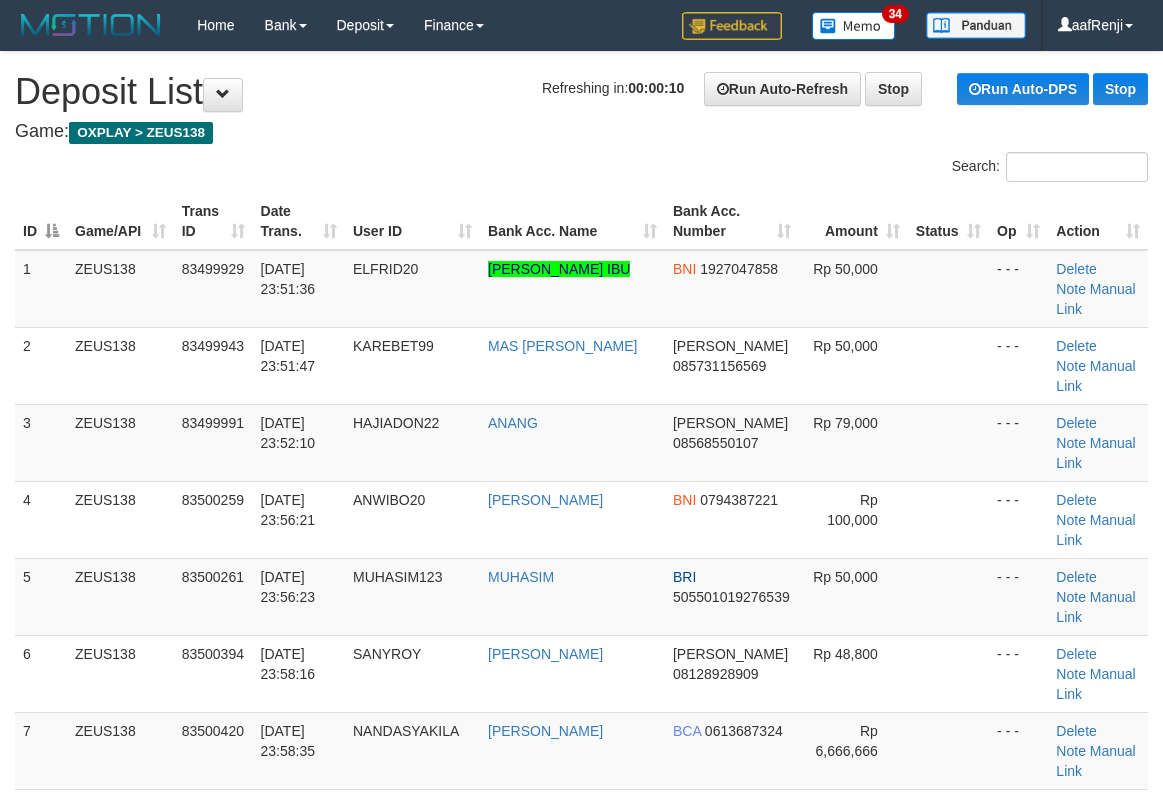 scroll, scrollTop: 0, scrollLeft: 0, axis: both 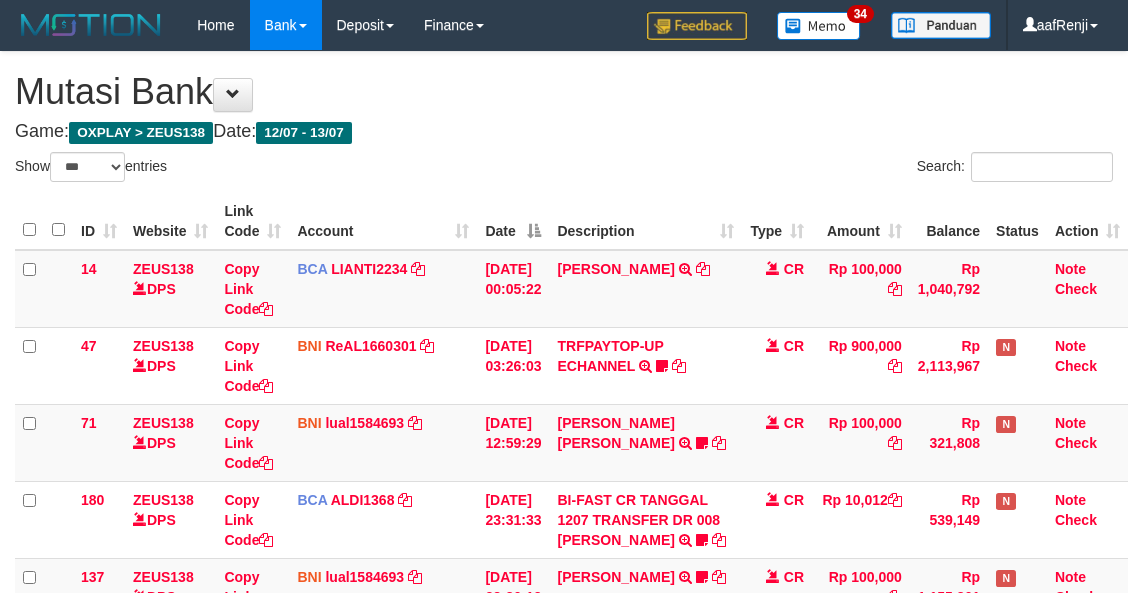 select on "***" 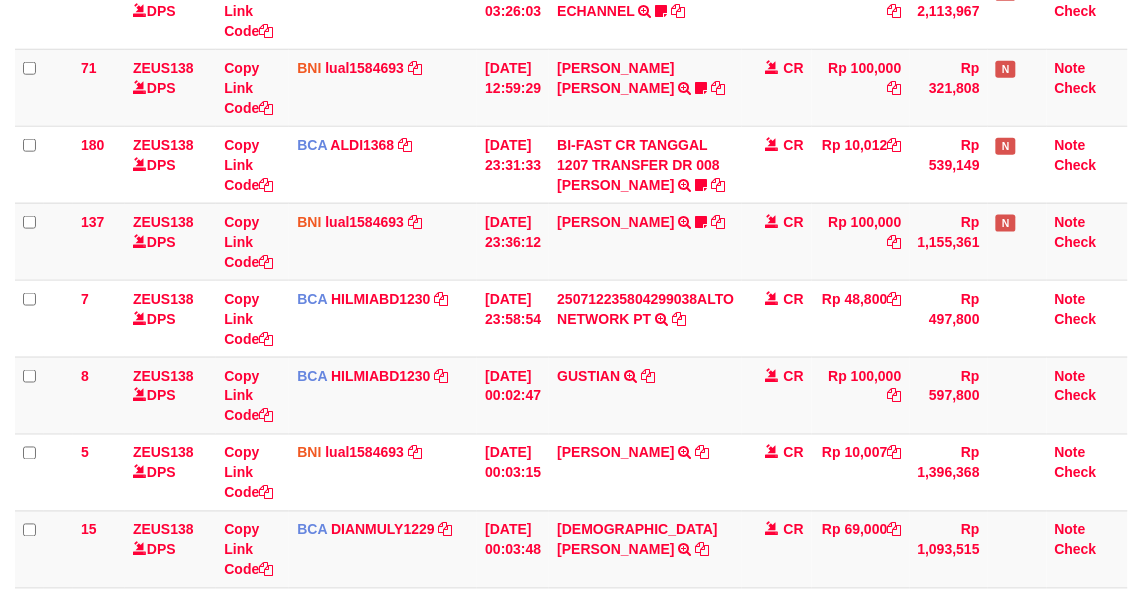 scroll, scrollTop: 375, scrollLeft: 0, axis: vertical 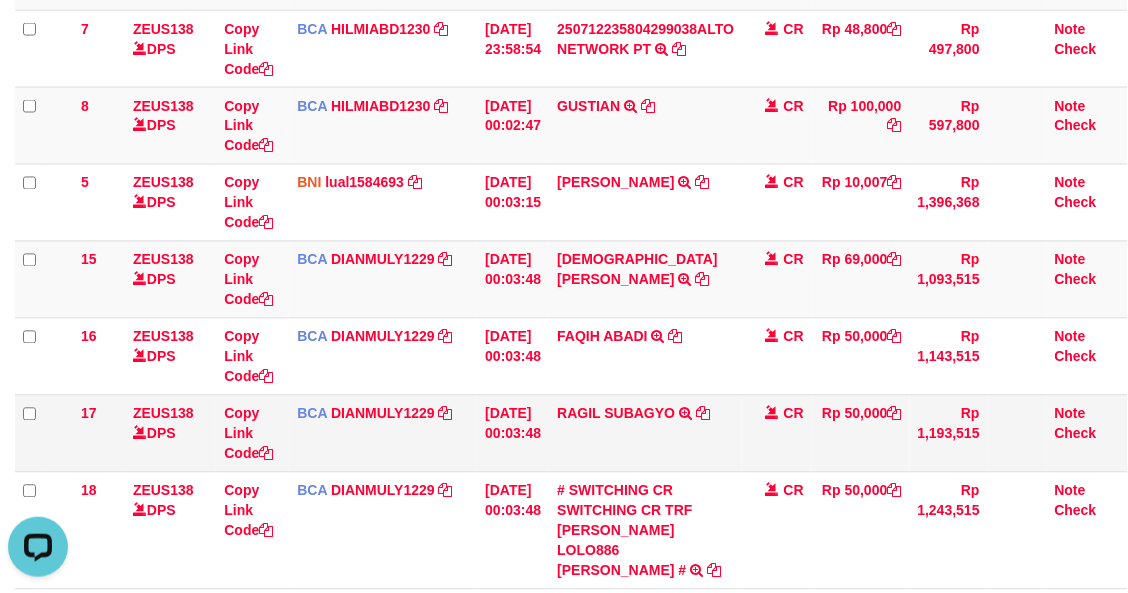 click on "RAGIL SUBAGYO         TRSF E-BANKING CR 1307/FTSCY/WS95031
50000.00RAGIL SUBAGYO" at bounding box center [645, 433] 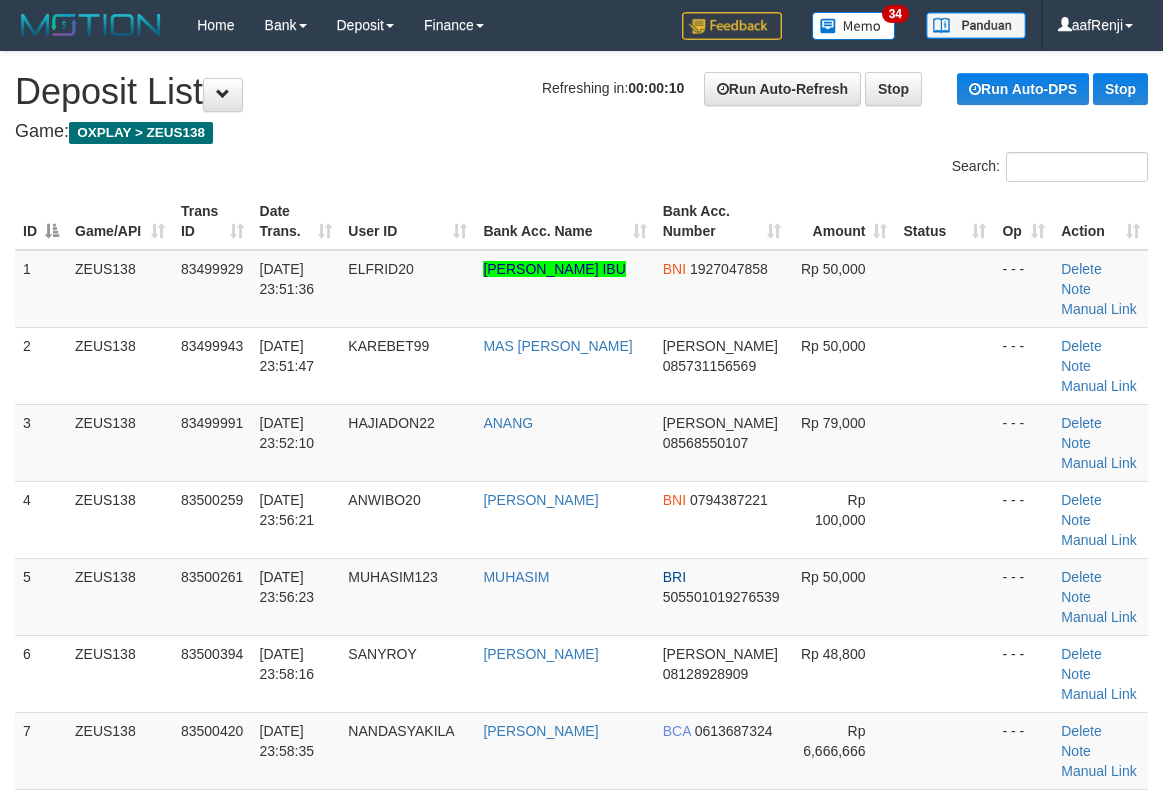 scroll, scrollTop: 0, scrollLeft: 0, axis: both 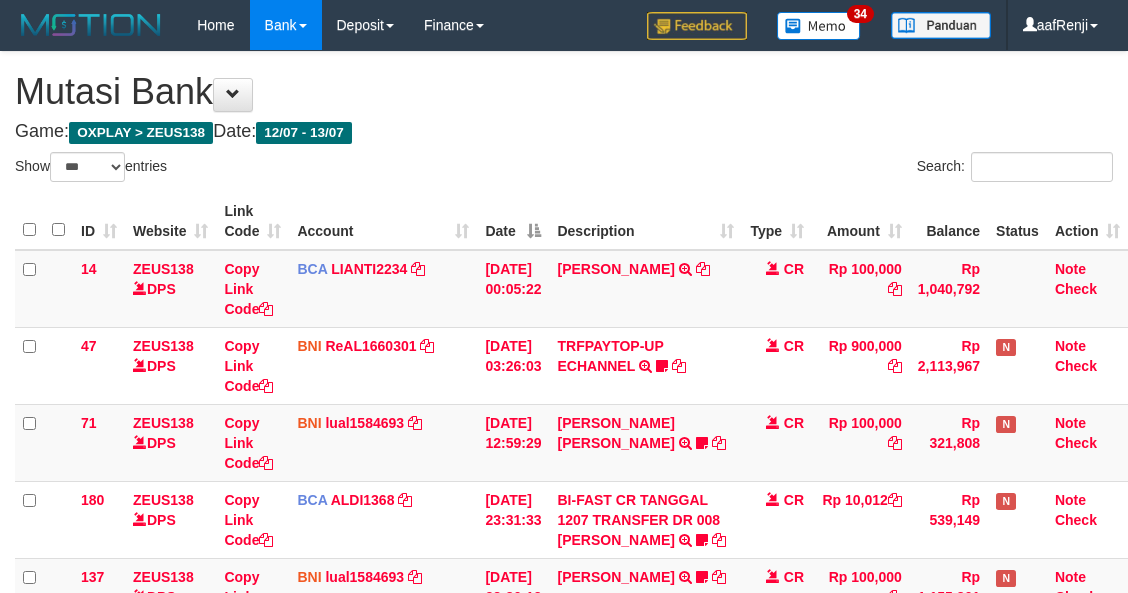 select on "***" 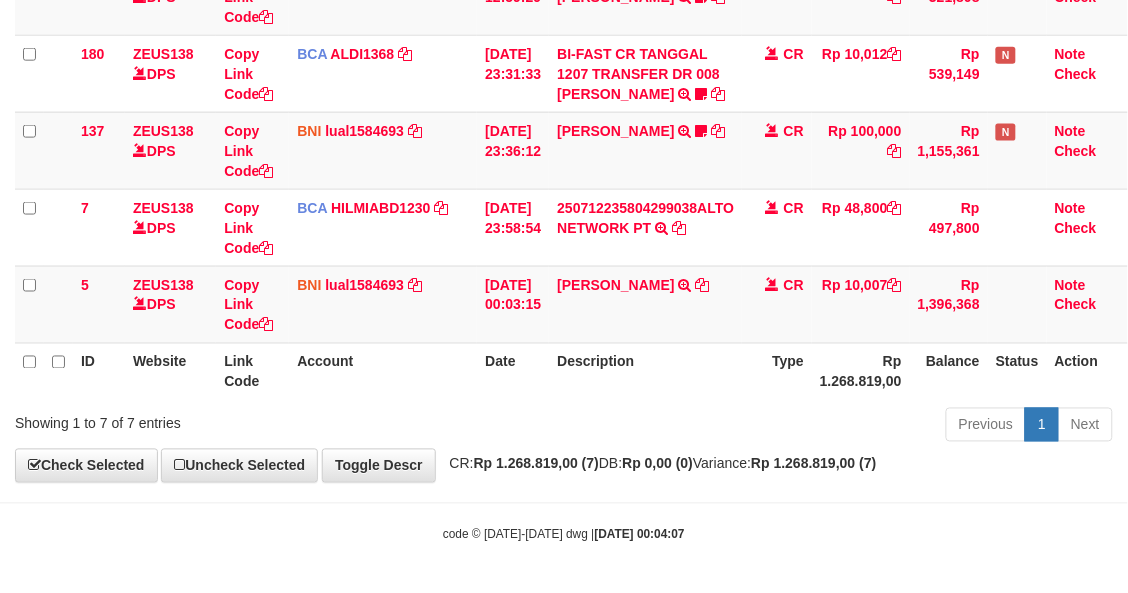 scroll, scrollTop: 448, scrollLeft: 0, axis: vertical 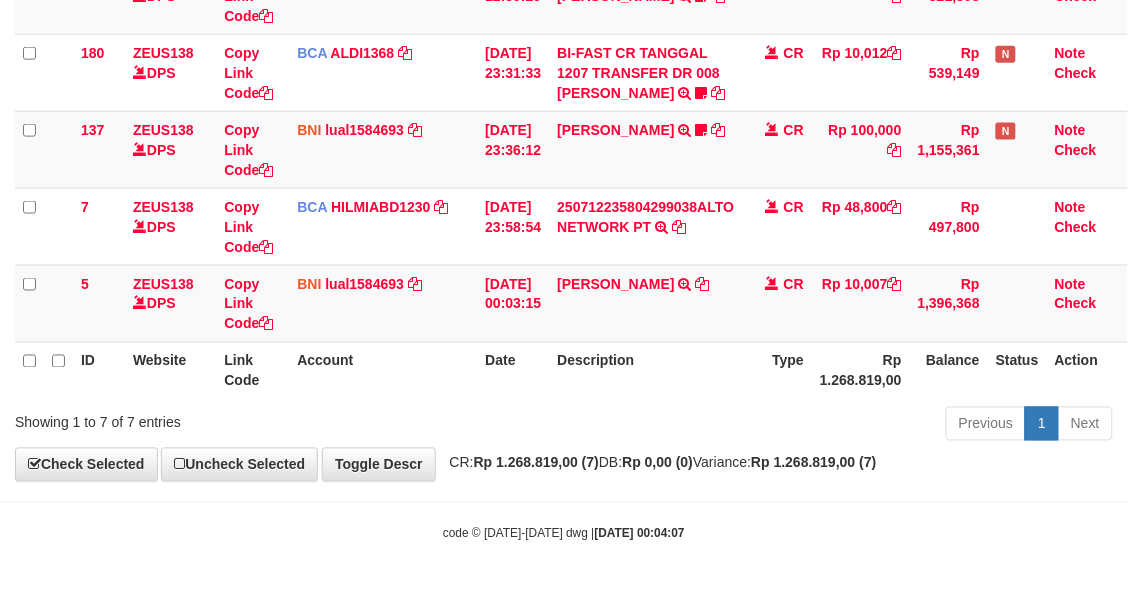 click on "Rp 1.268.819,00 (7)" at bounding box center (813, 463) 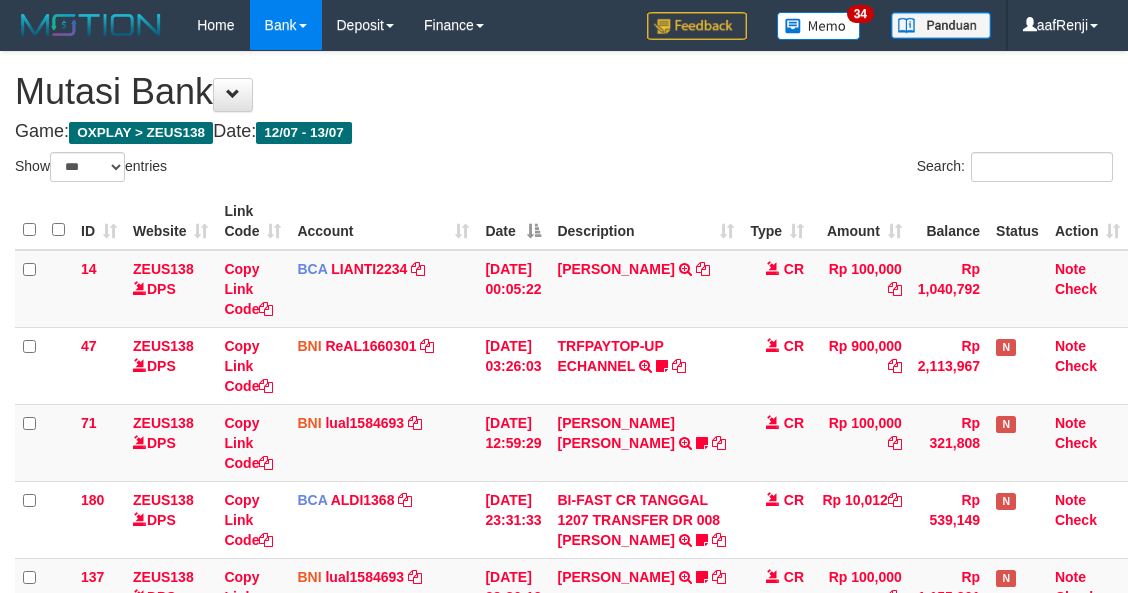 select on "***" 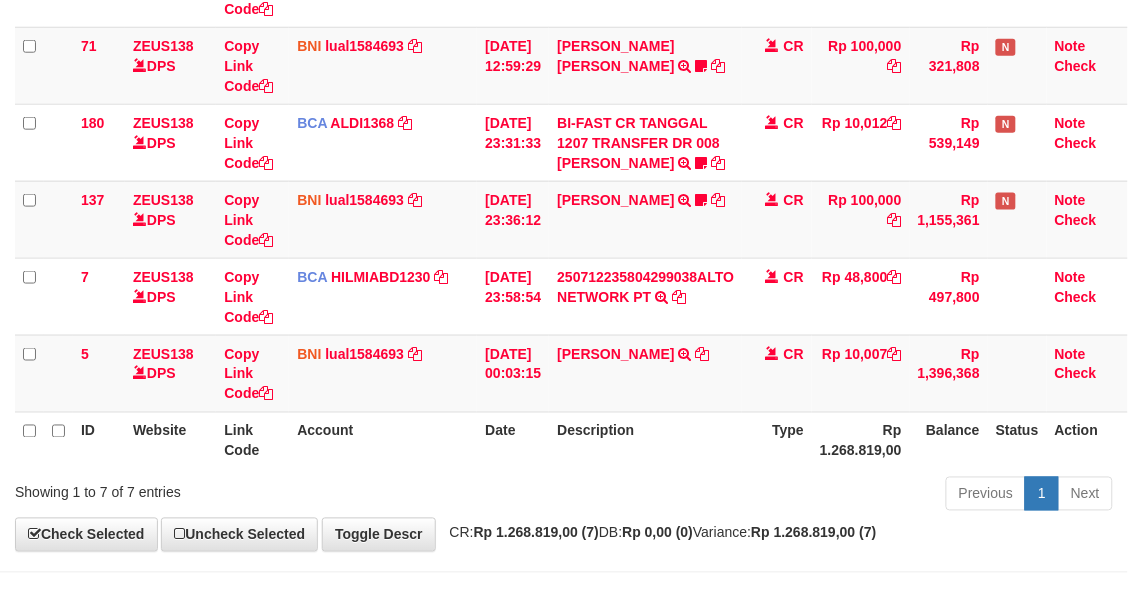 scroll, scrollTop: 448, scrollLeft: 0, axis: vertical 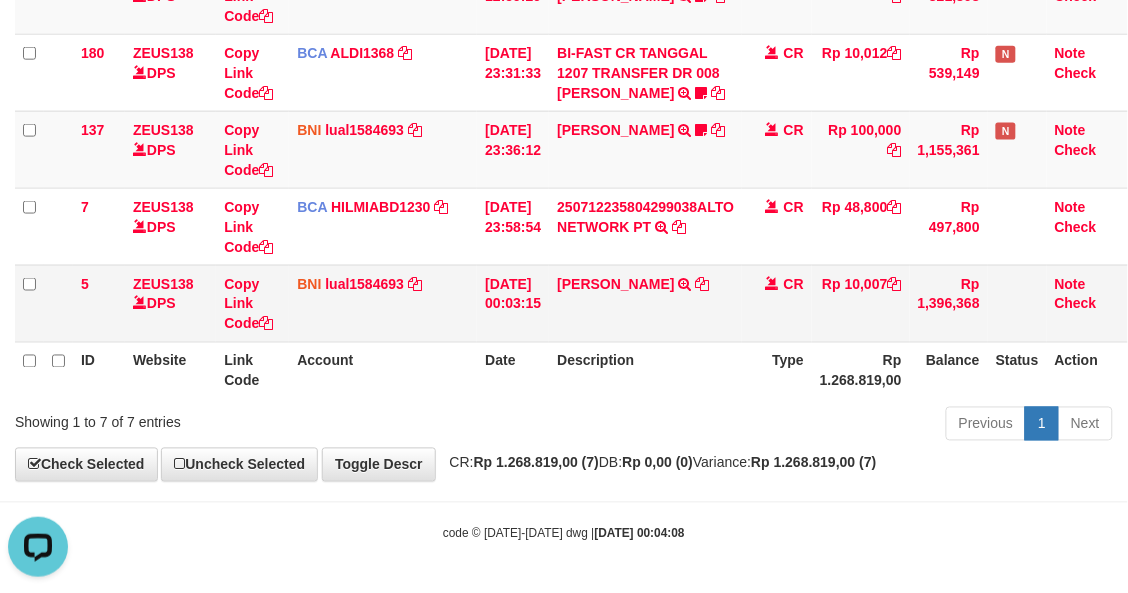 click on "13/07/2025 00:03:15" at bounding box center [513, 303] 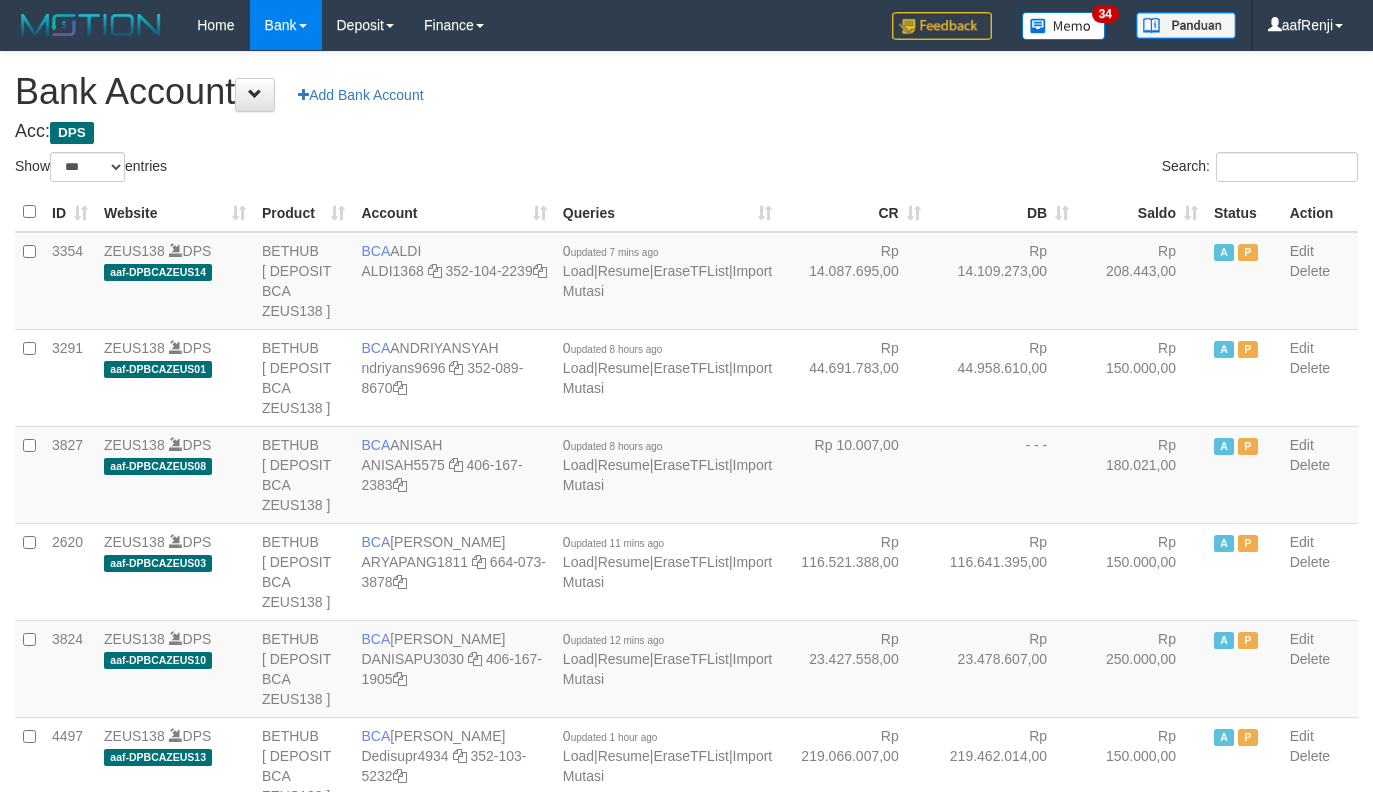 select on "***" 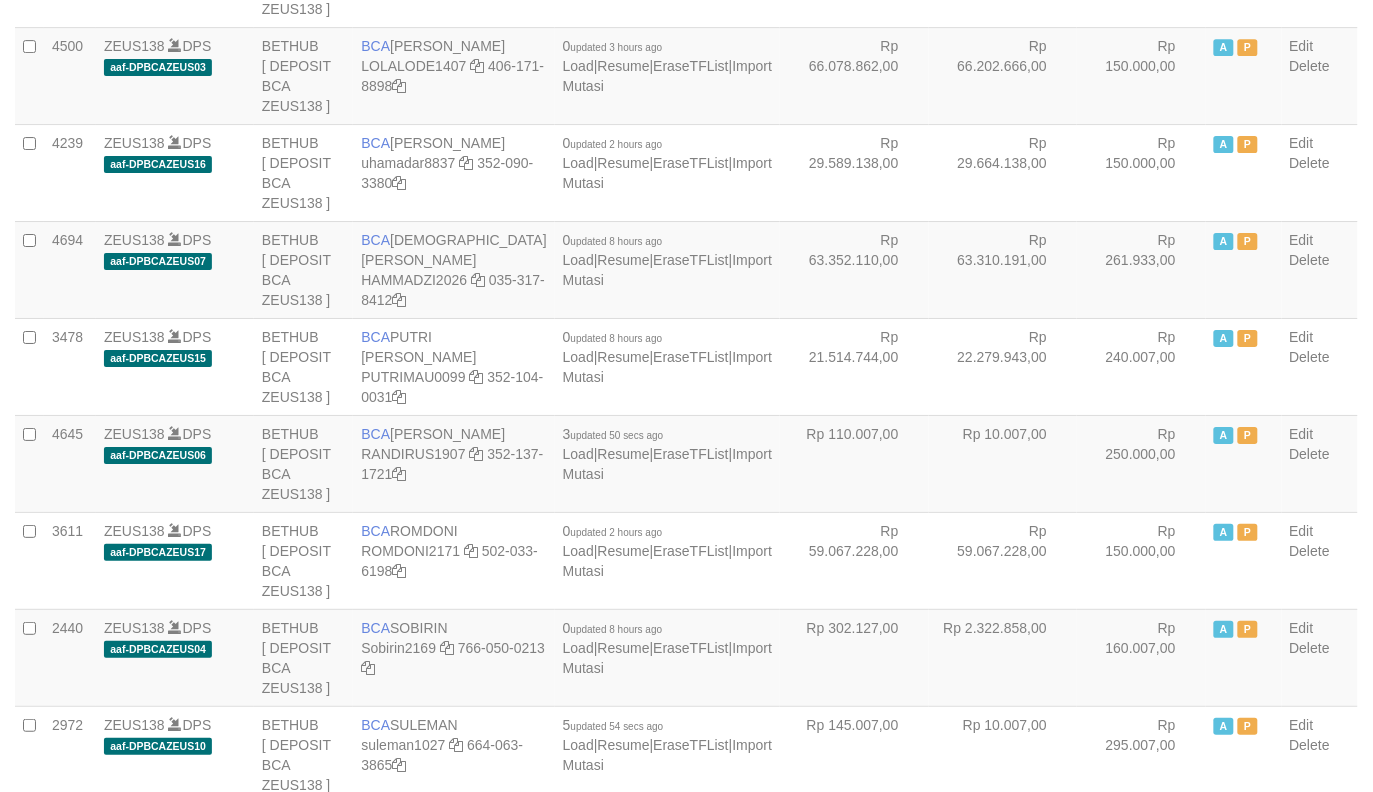 scroll, scrollTop: 1605, scrollLeft: 0, axis: vertical 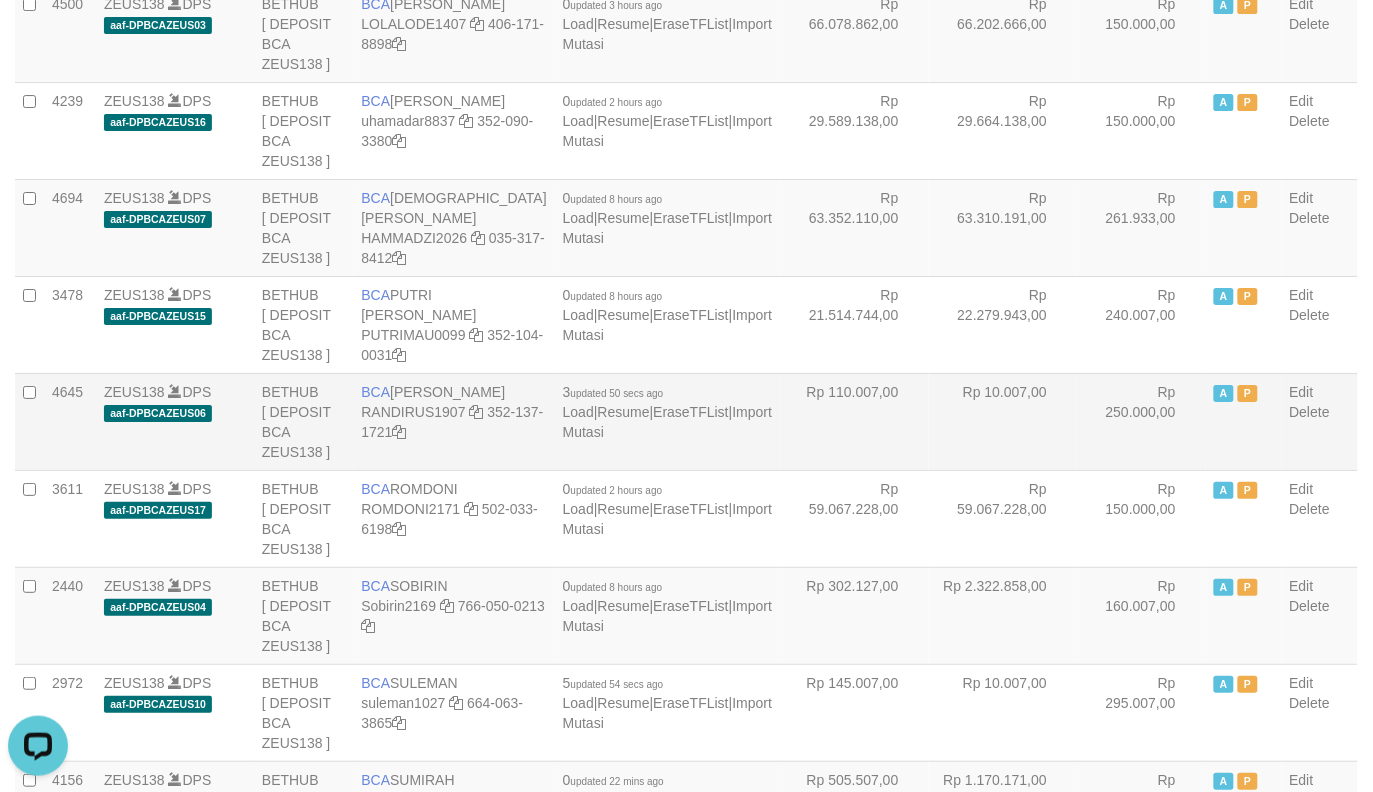 click on "Rp 10.007,00" at bounding box center (1003, 421) 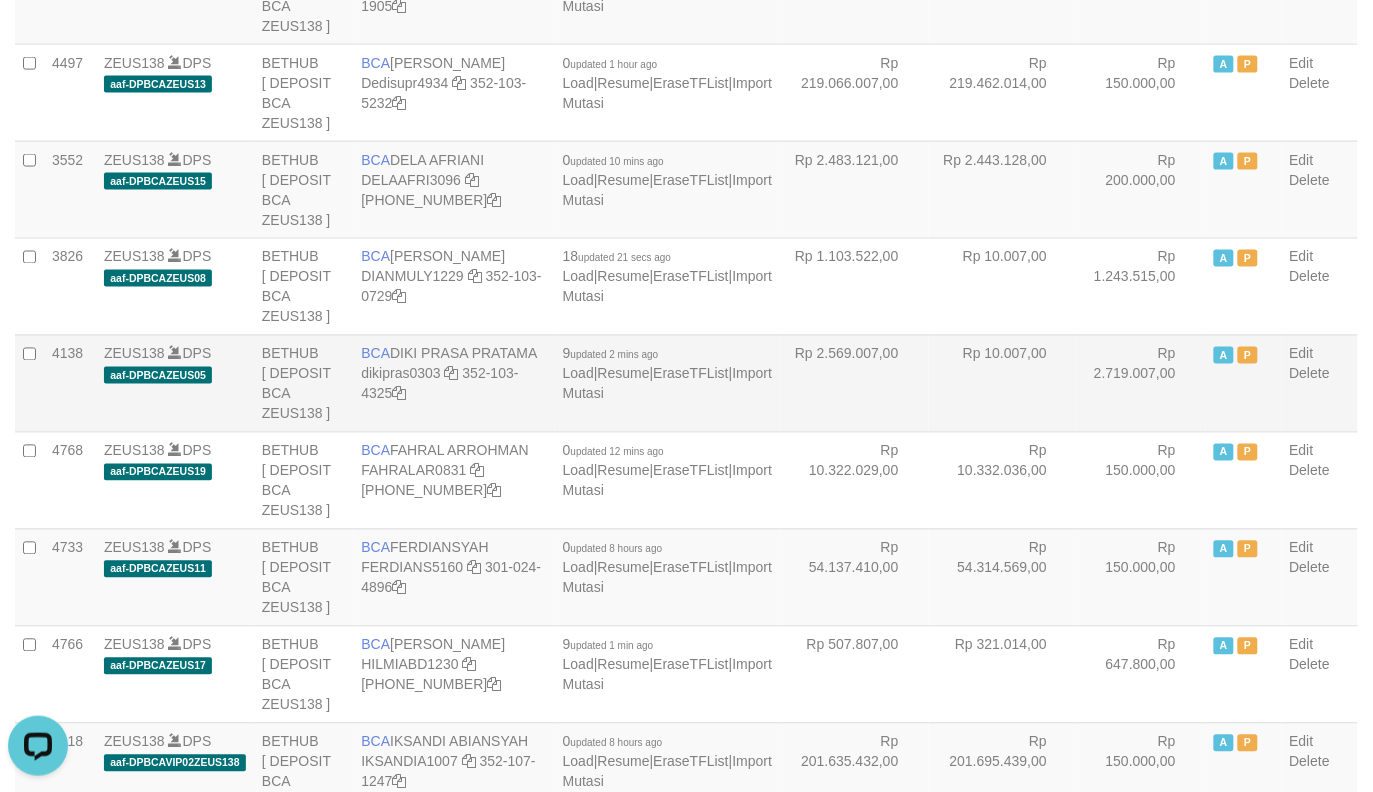 scroll, scrollTop: 642, scrollLeft: 0, axis: vertical 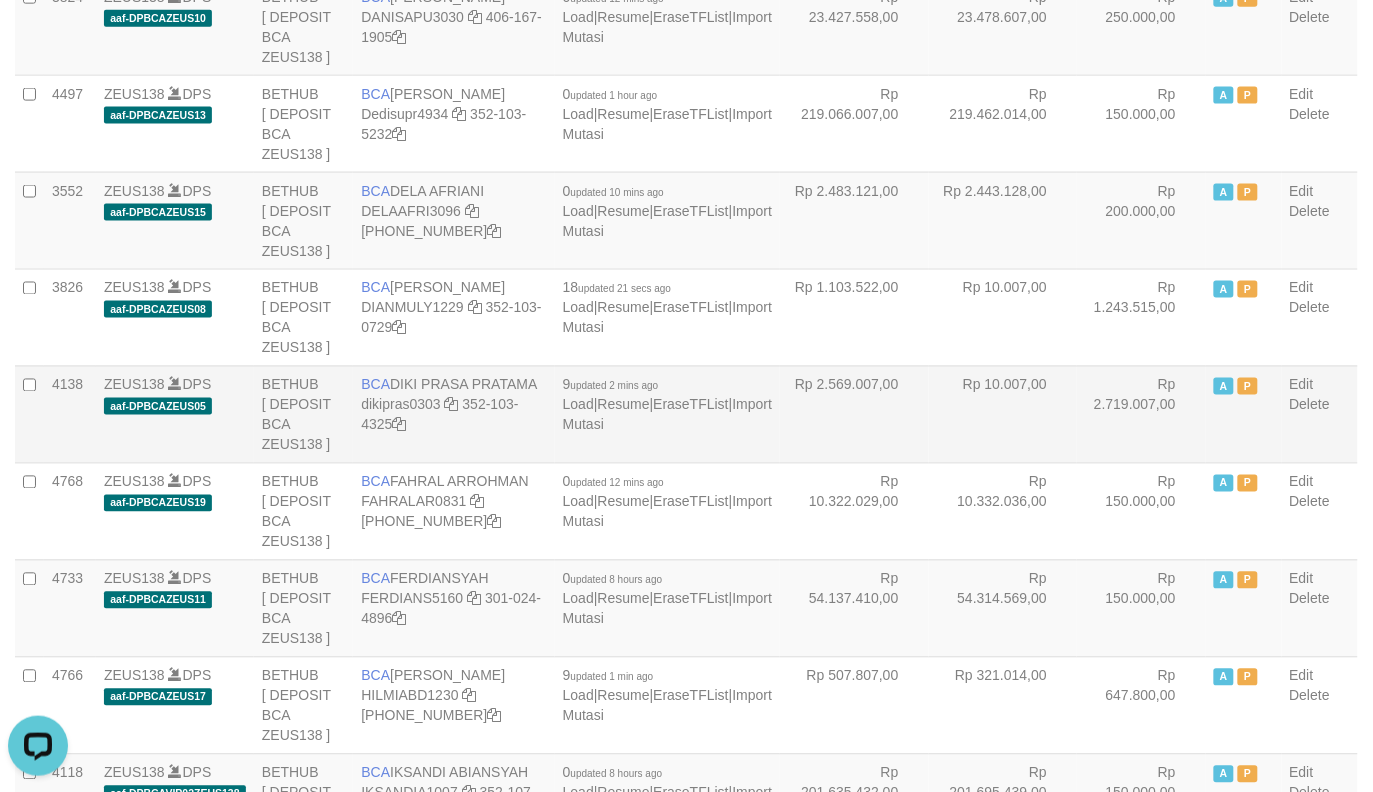drag, startPoint x: 745, startPoint y: 388, endPoint x: 730, endPoint y: 393, distance: 15.811388 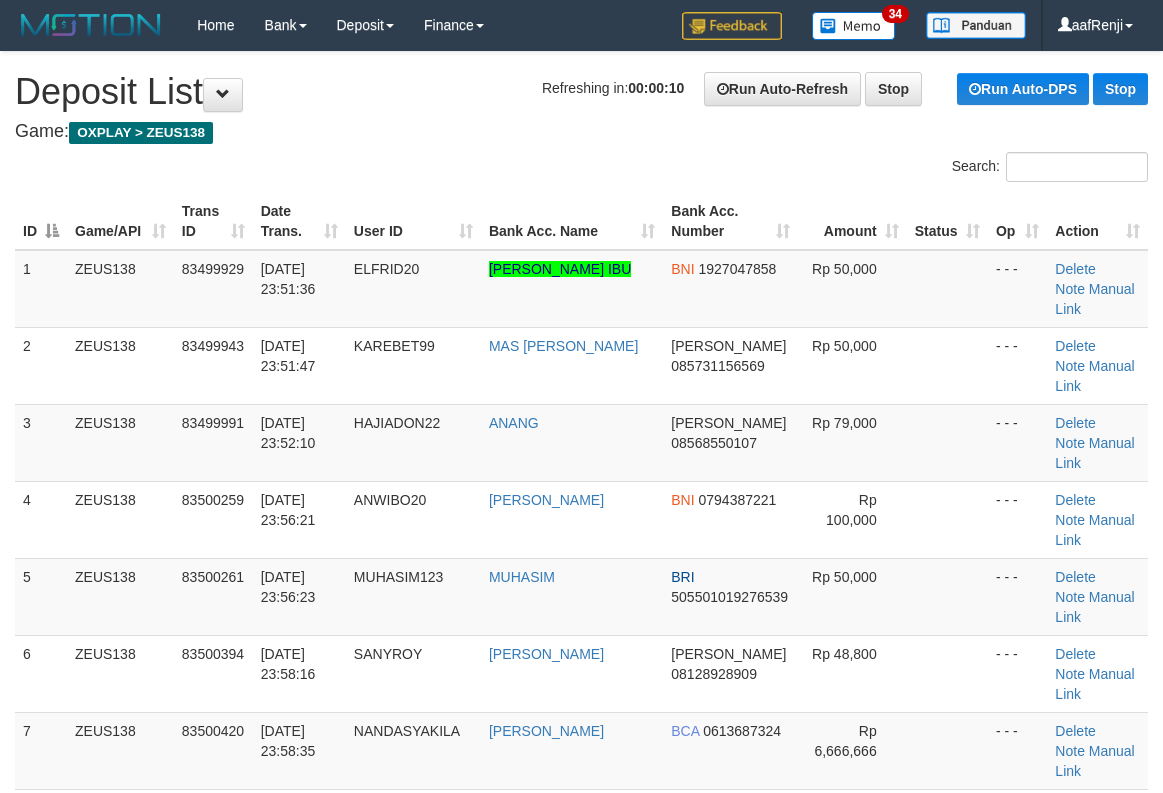 scroll, scrollTop: 0, scrollLeft: 0, axis: both 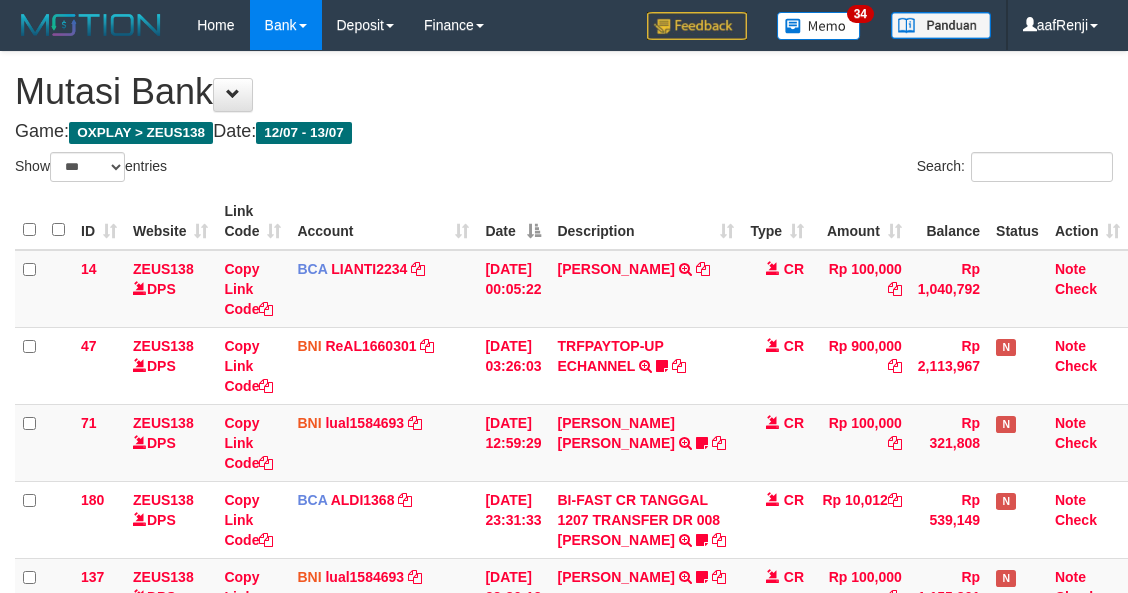 select on "***" 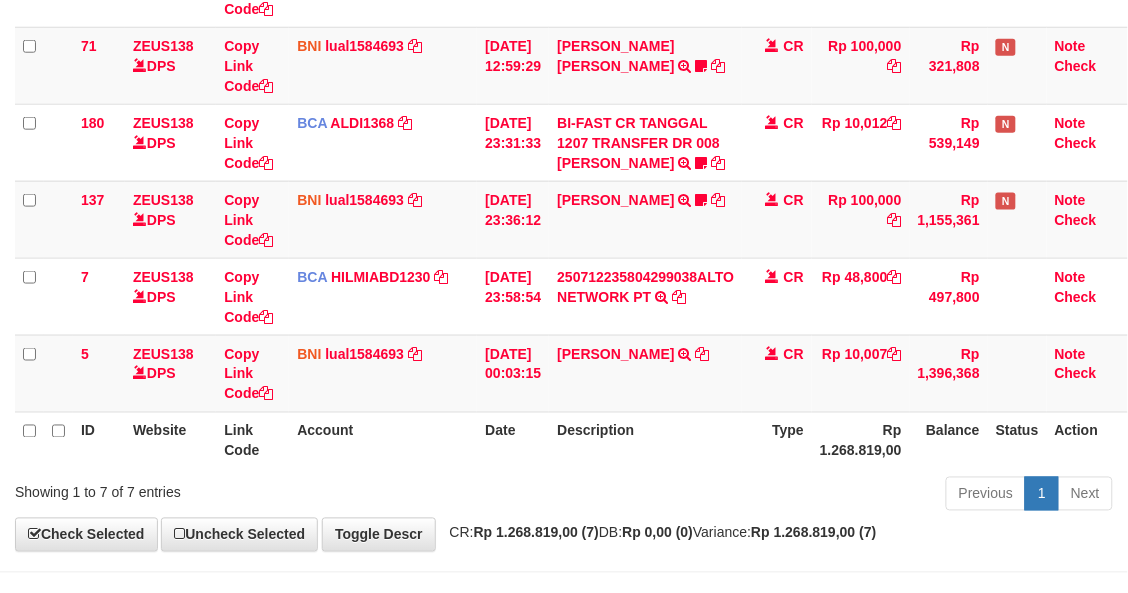 scroll, scrollTop: 448, scrollLeft: 0, axis: vertical 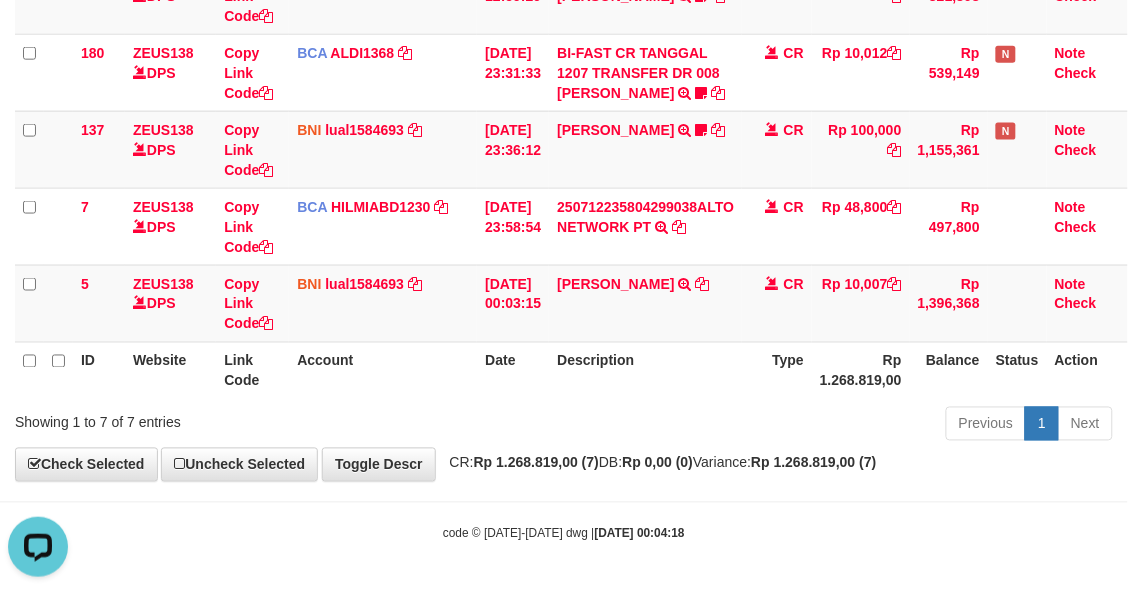 click on "Date" at bounding box center (513, 370) 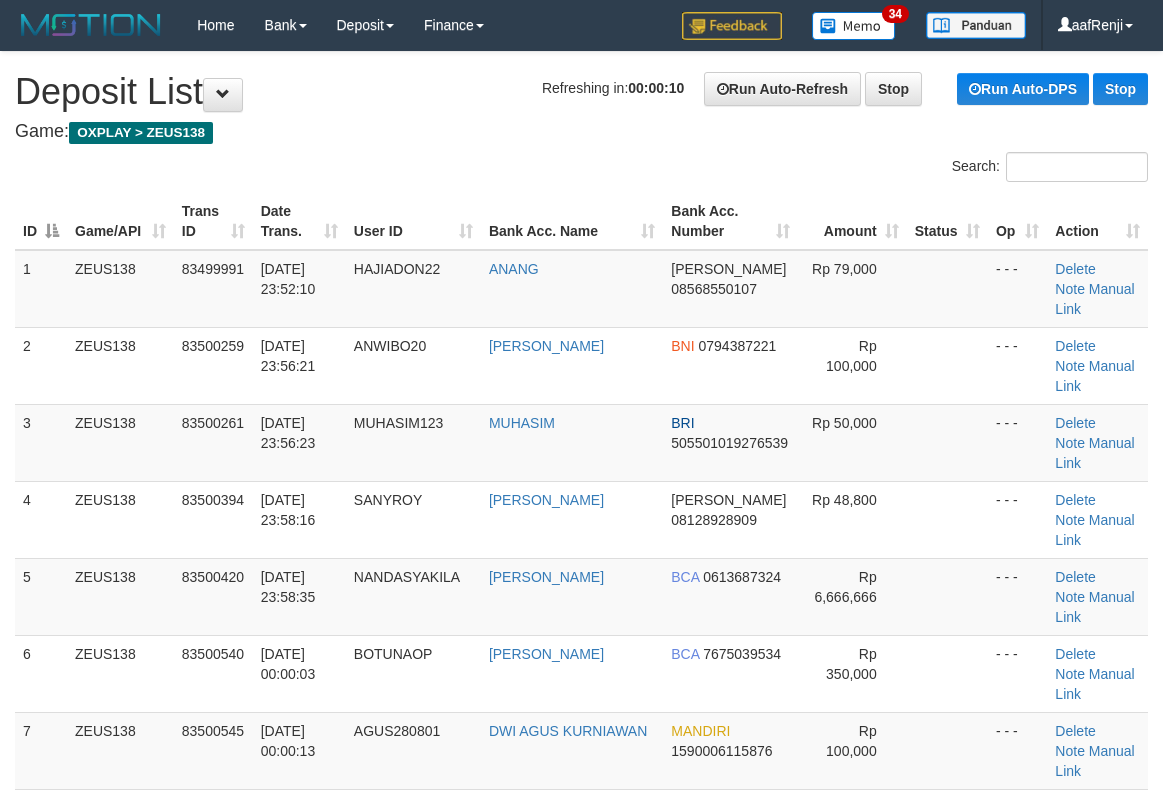 scroll, scrollTop: 0, scrollLeft: 0, axis: both 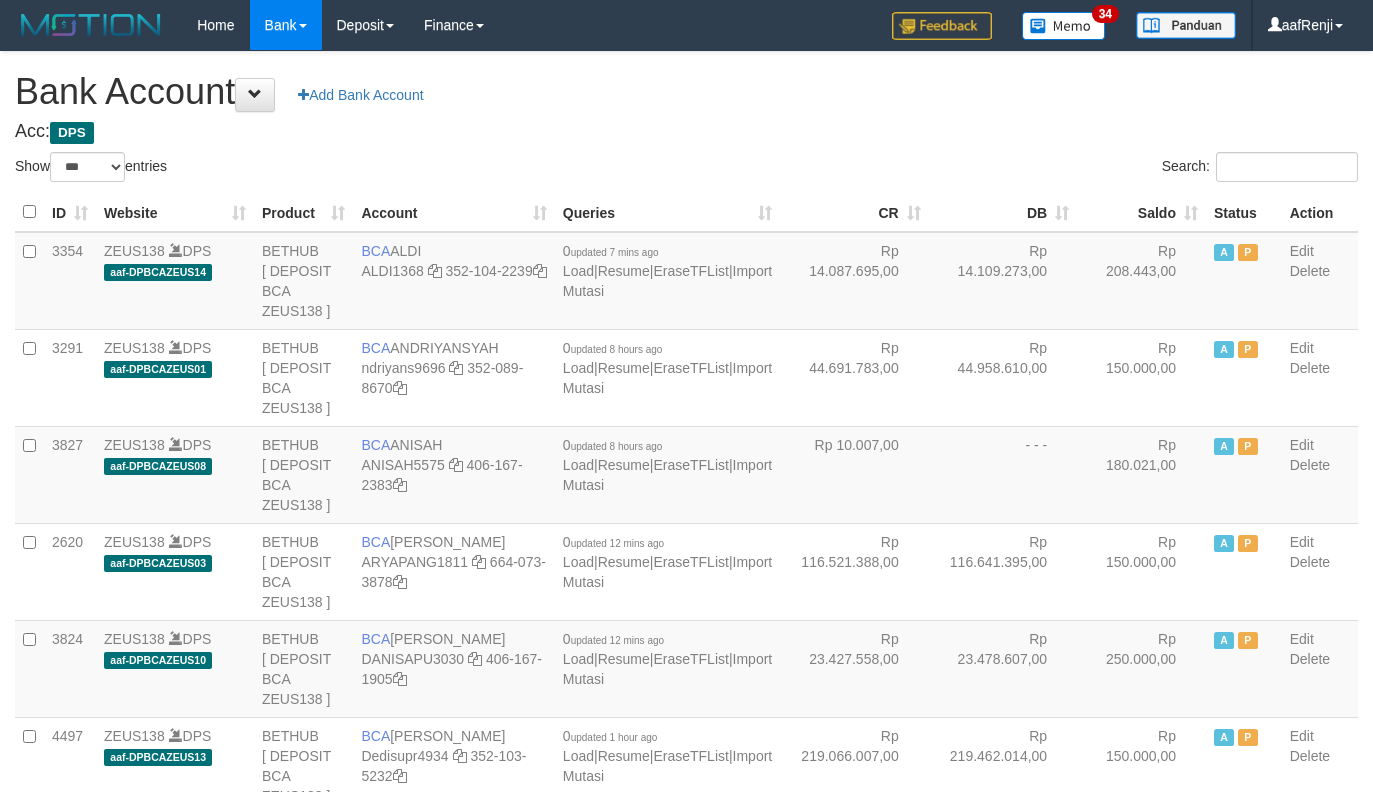select on "***" 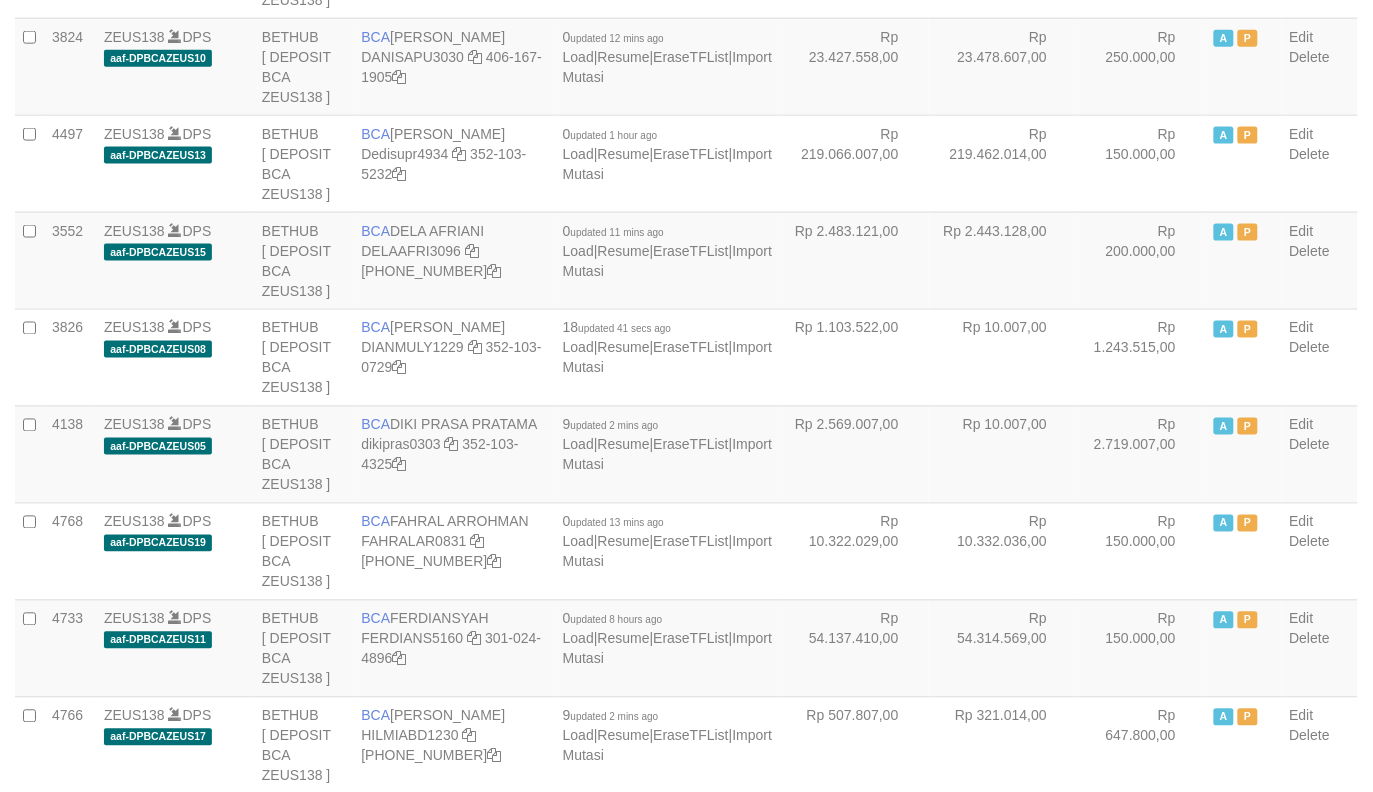 scroll, scrollTop: 642, scrollLeft: 0, axis: vertical 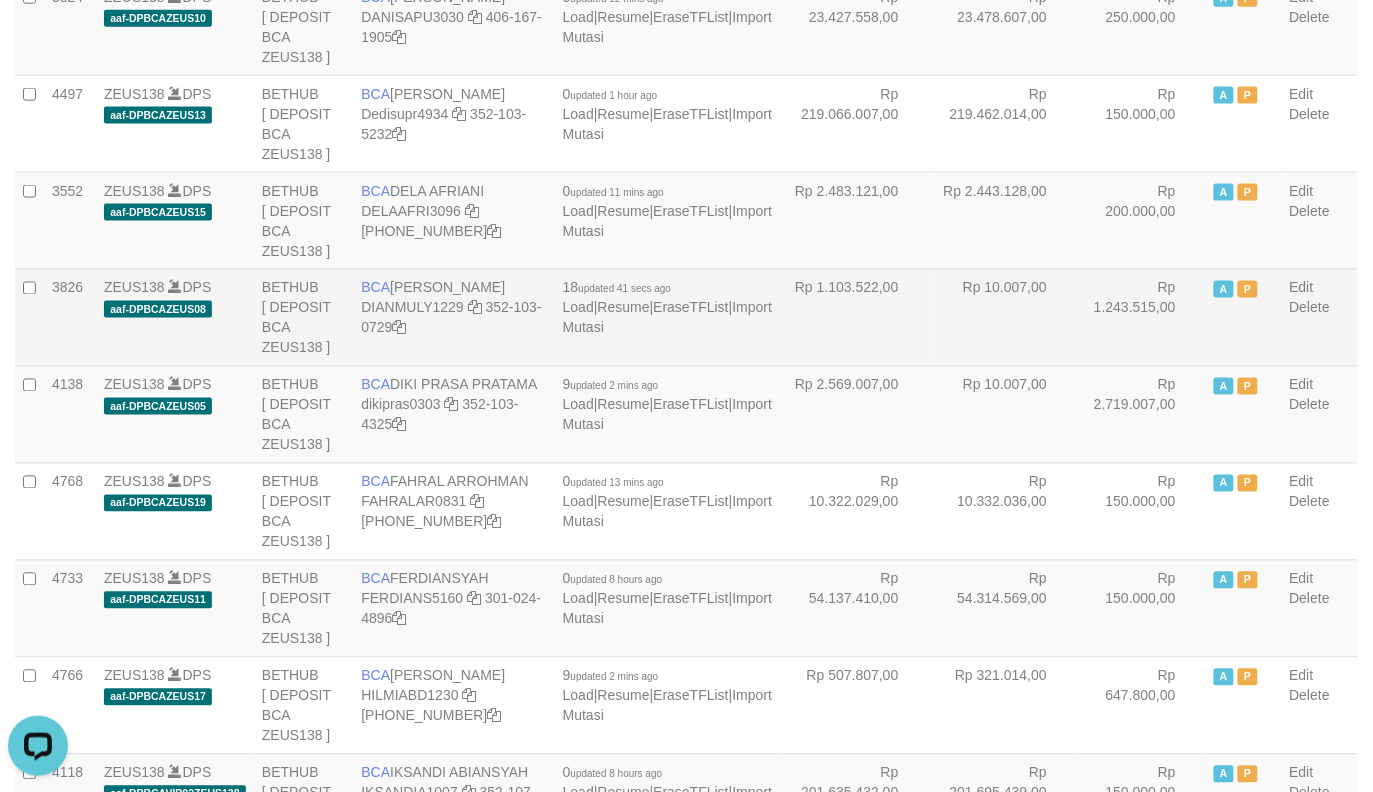 click on "Rp 1.103.522,00" at bounding box center [854, 317] 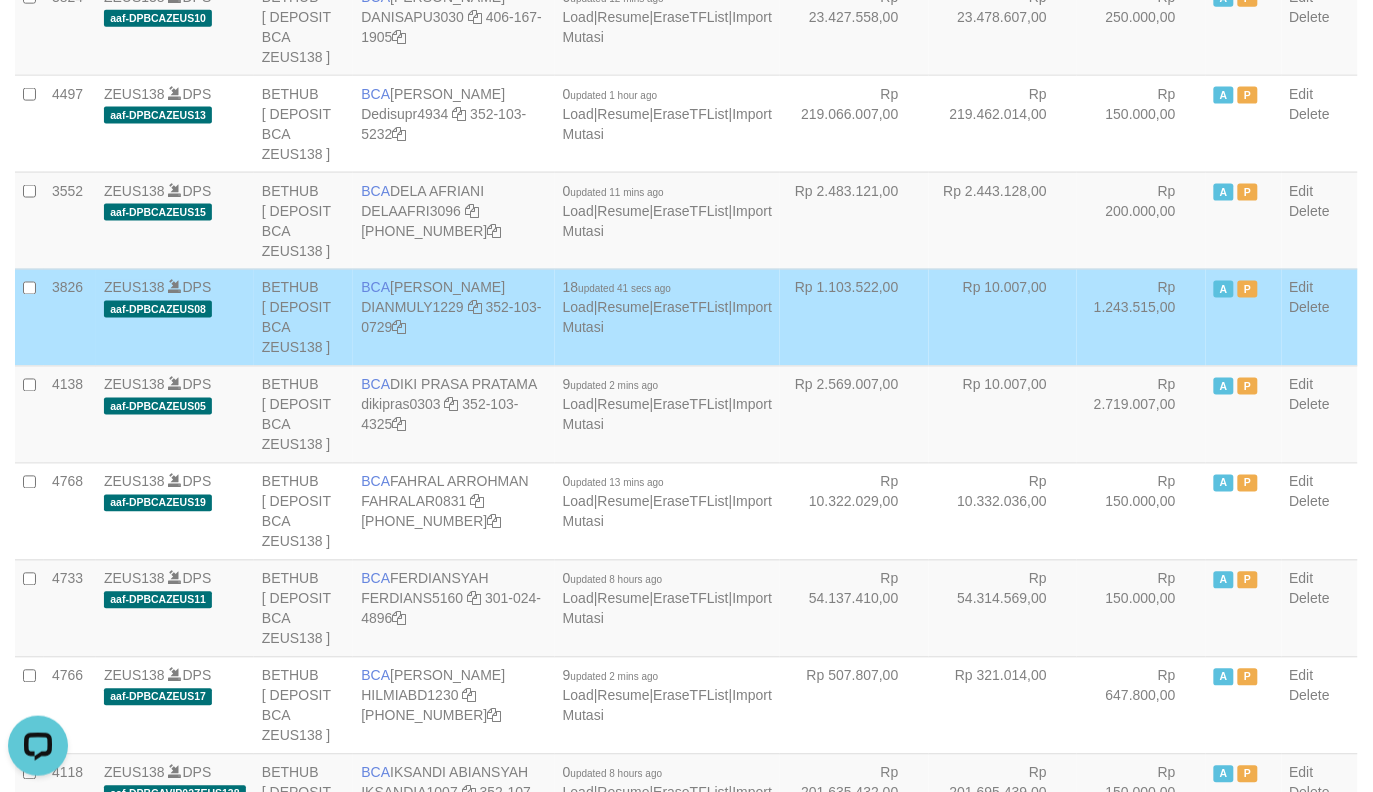 scroll, scrollTop: 2490, scrollLeft: 0, axis: vertical 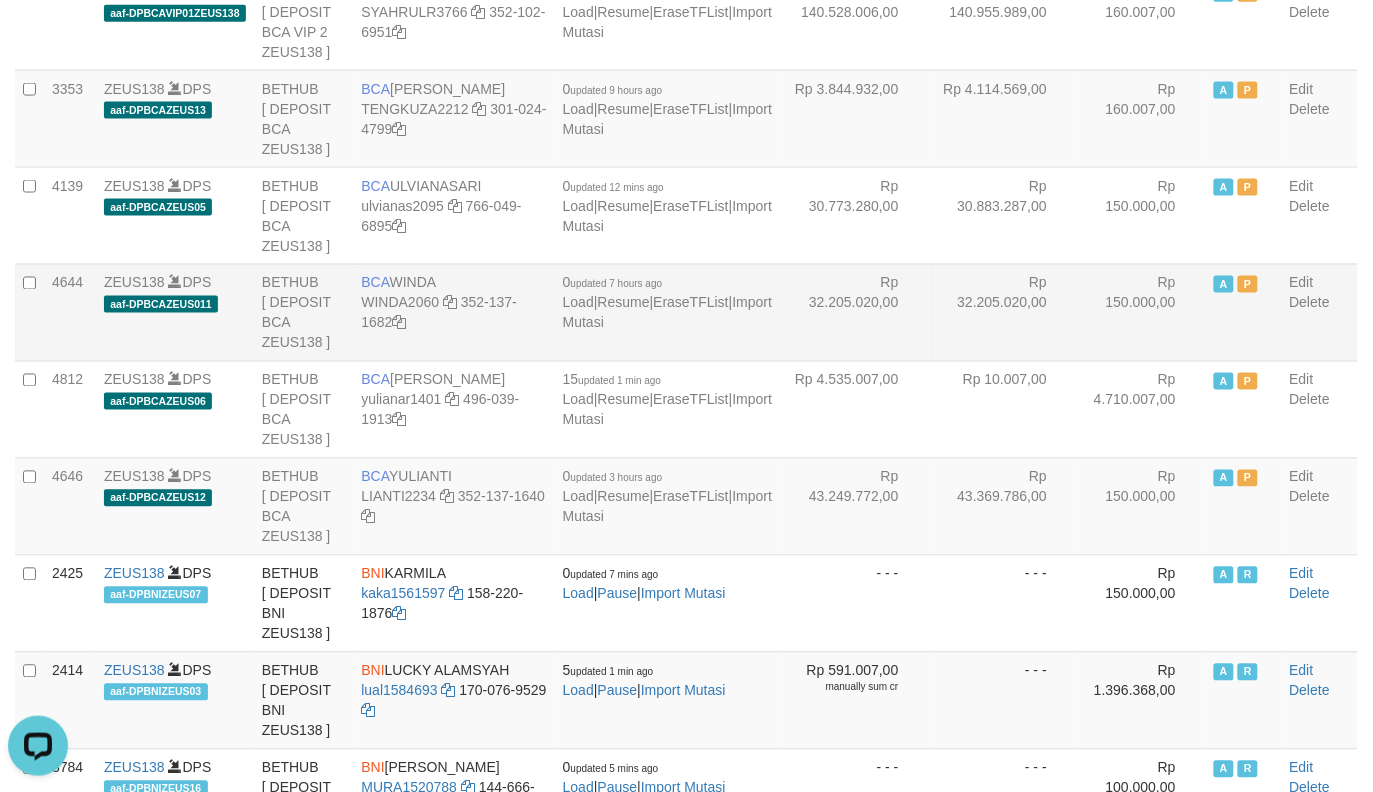 click on "Rp 32.205.020,00" at bounding box center (854, 312) 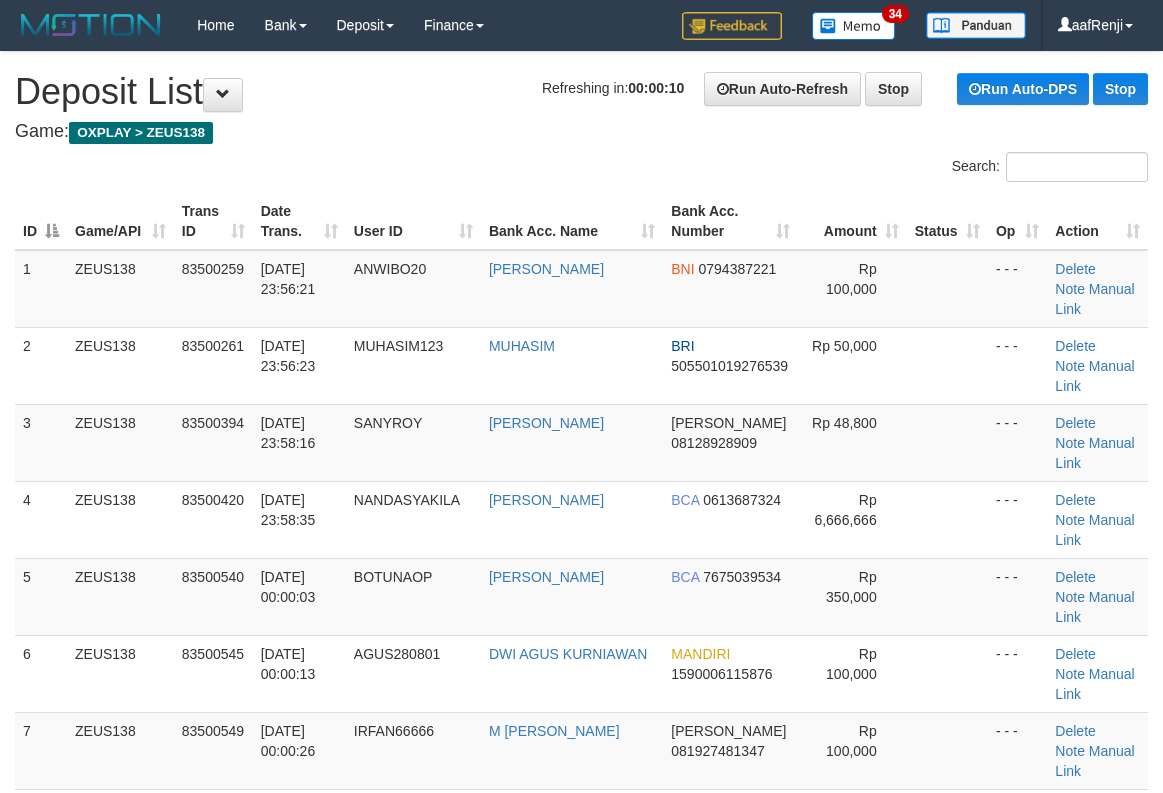 scroll, scrollTop: 0, scrollLeft: 0, axis: both 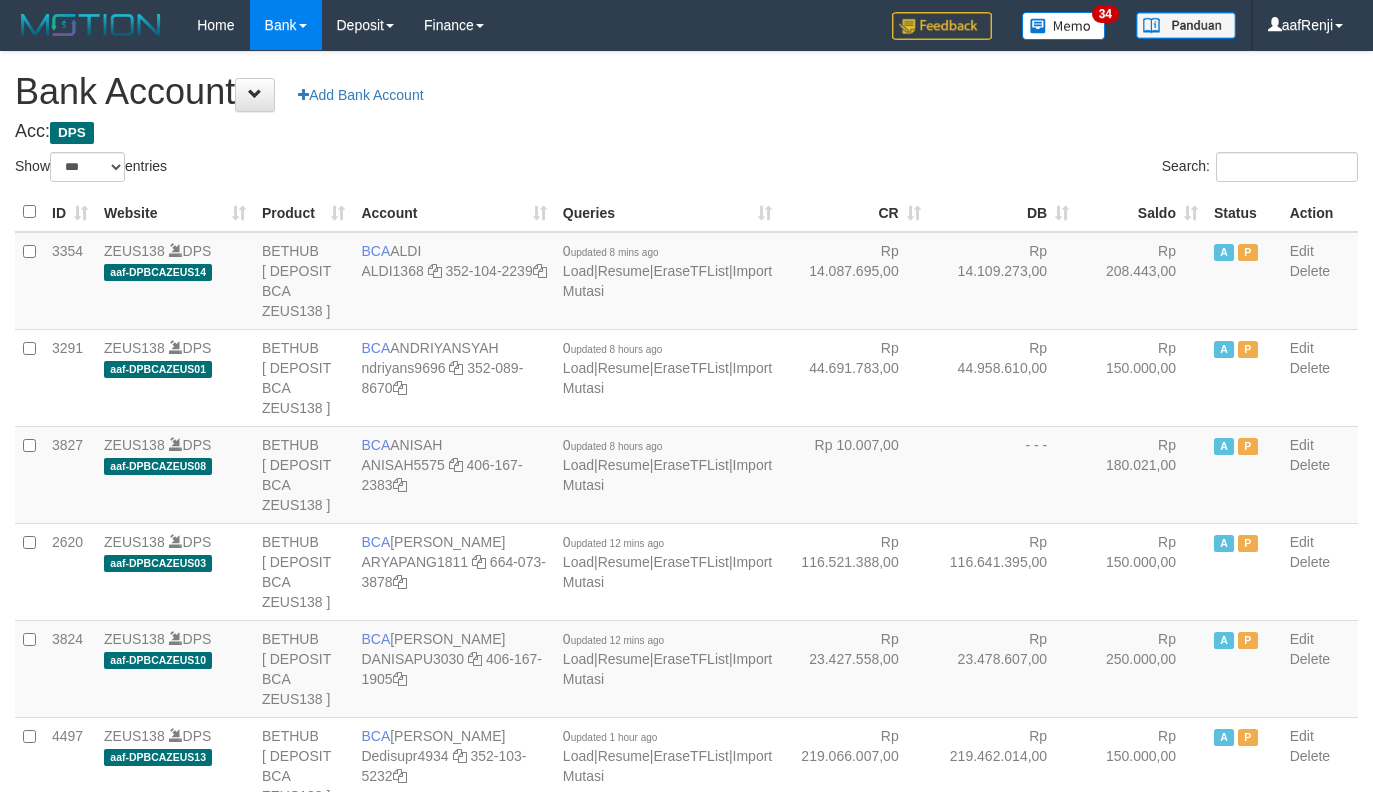 select on "***" 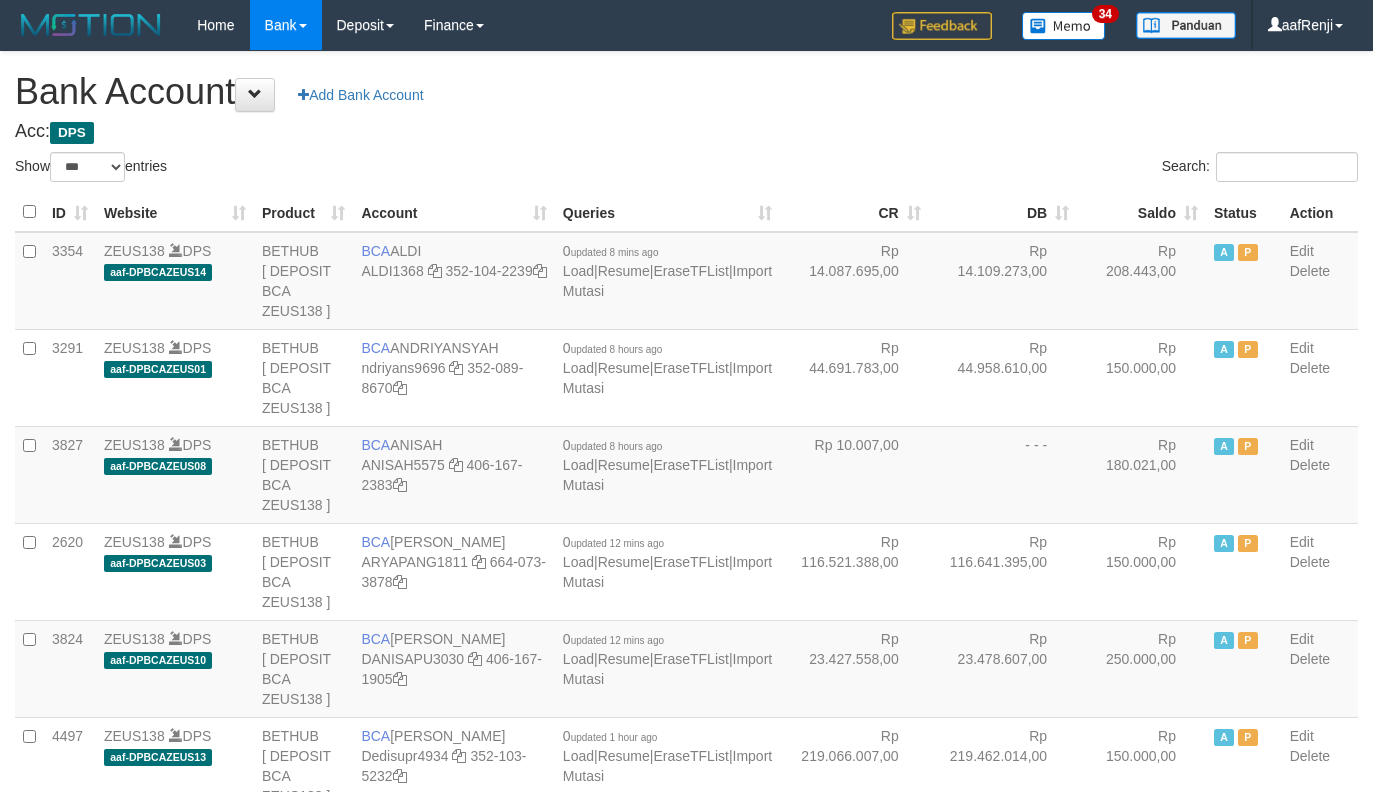 scroll, scrollTop: 2448, scrollLeft: 0, axis: vertical 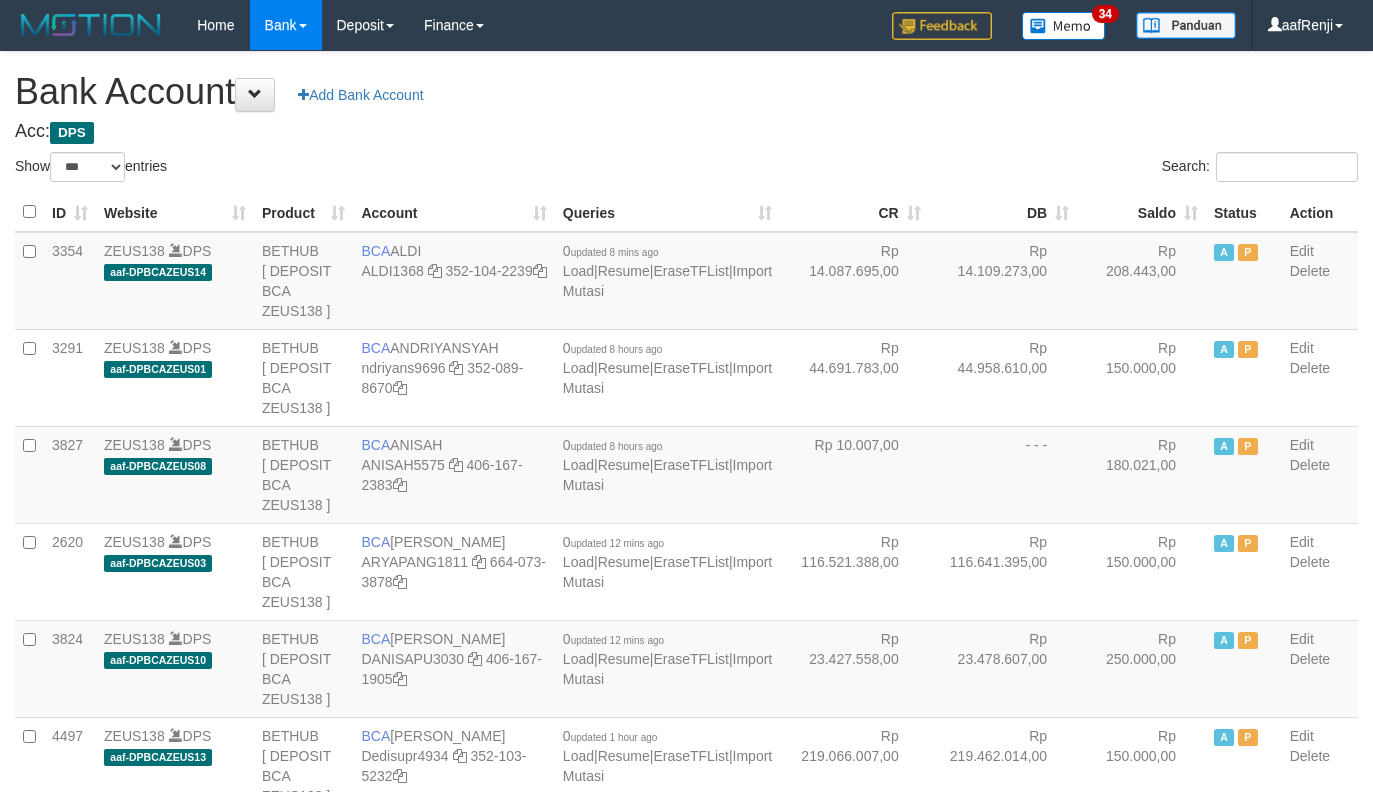 select on "***" 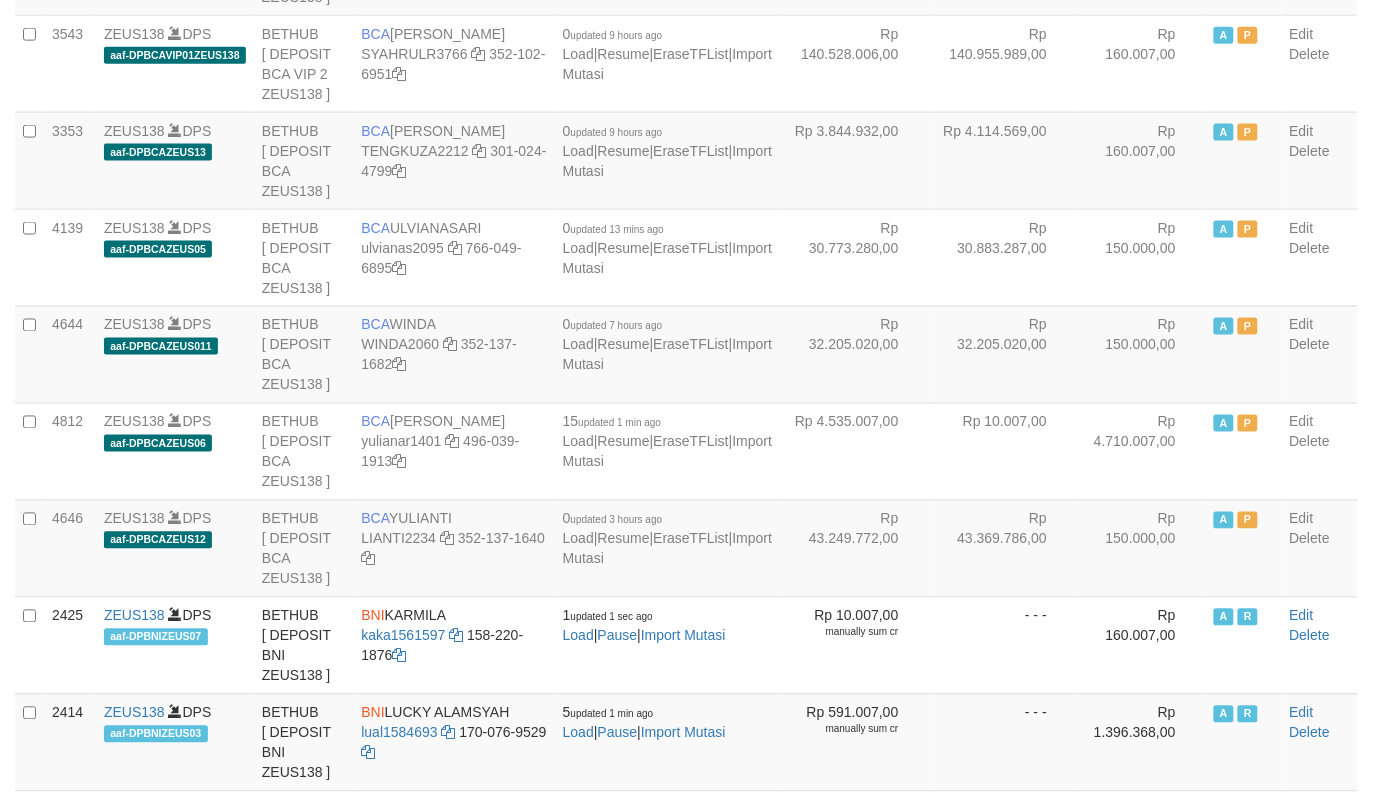 scroll, scrollTop: 2490, scrollLeft: 0, axis: vertical 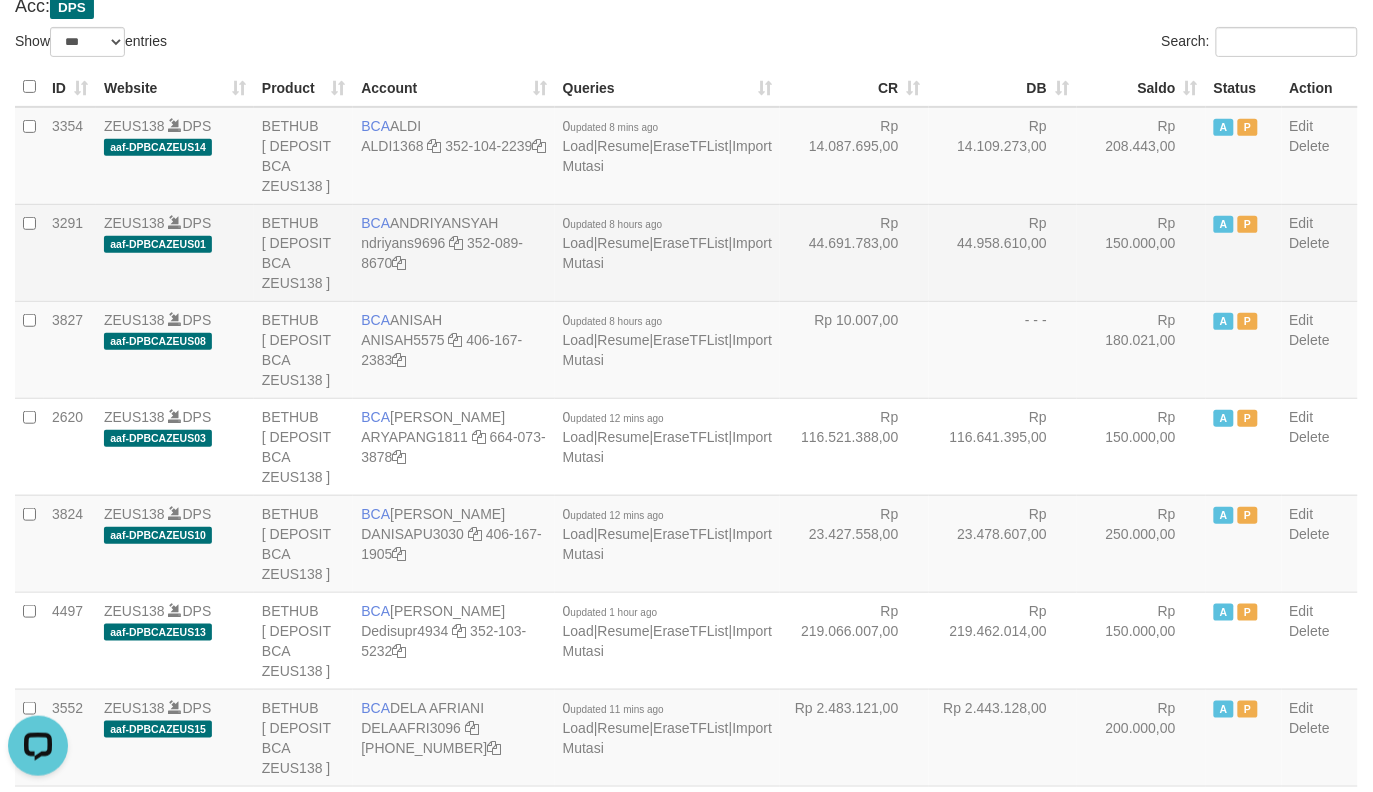 click on "Rp 44.958.610,00" at bounding box center (1003, 252) 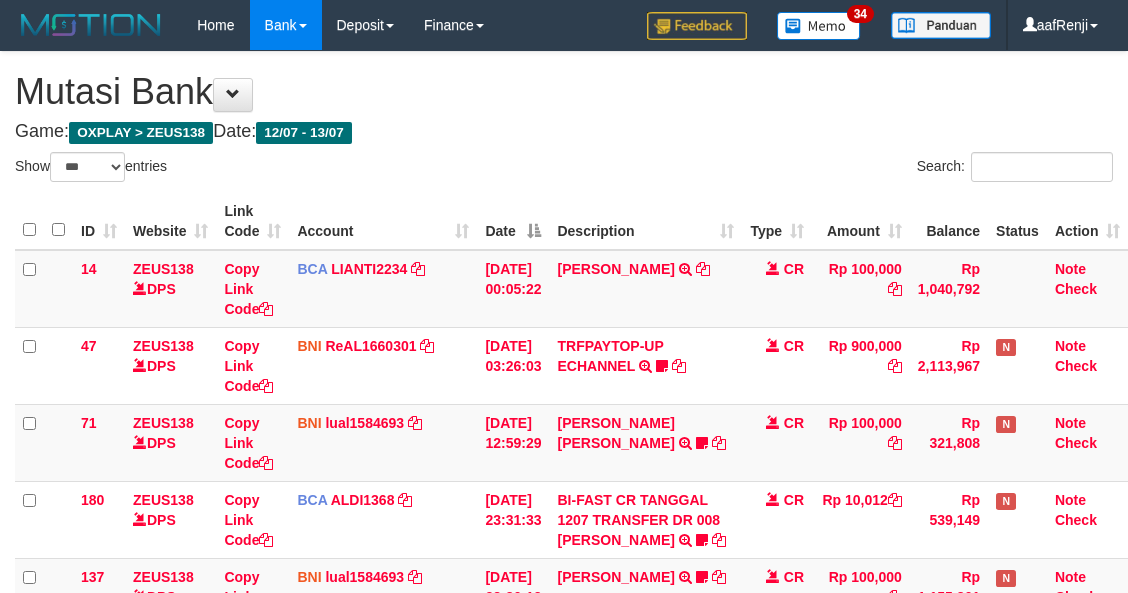 select on "***" 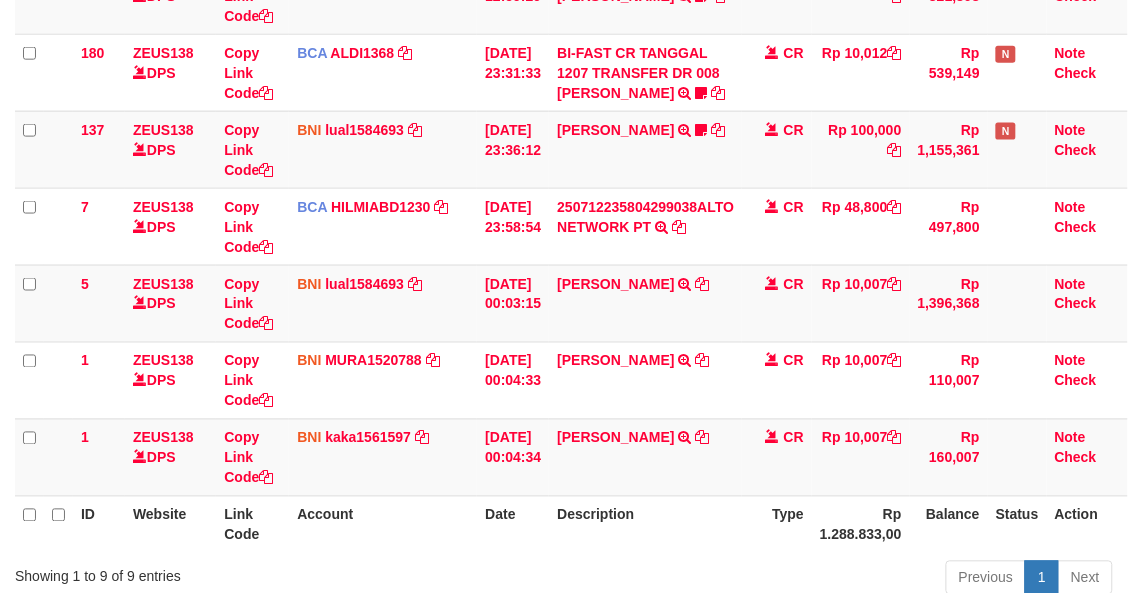 scroll, scrollTop: 448, scrollLeft: 0, axis: vertical 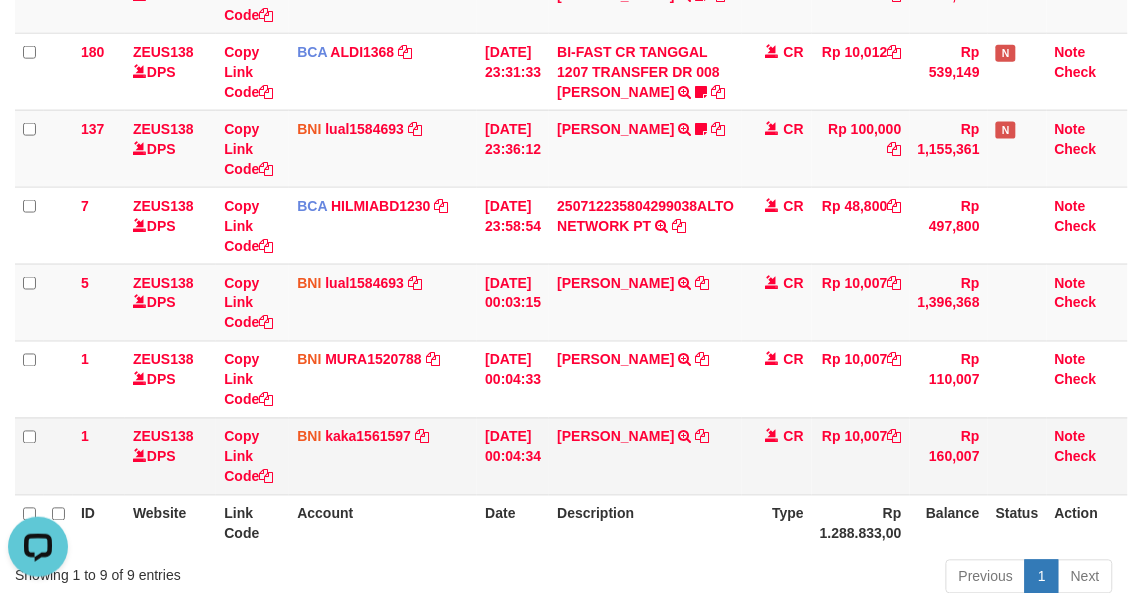 drag, startPoint x: 567, startPoint y: 458, endPoint x: 587, endPoint y: 461, distance: 20.22375 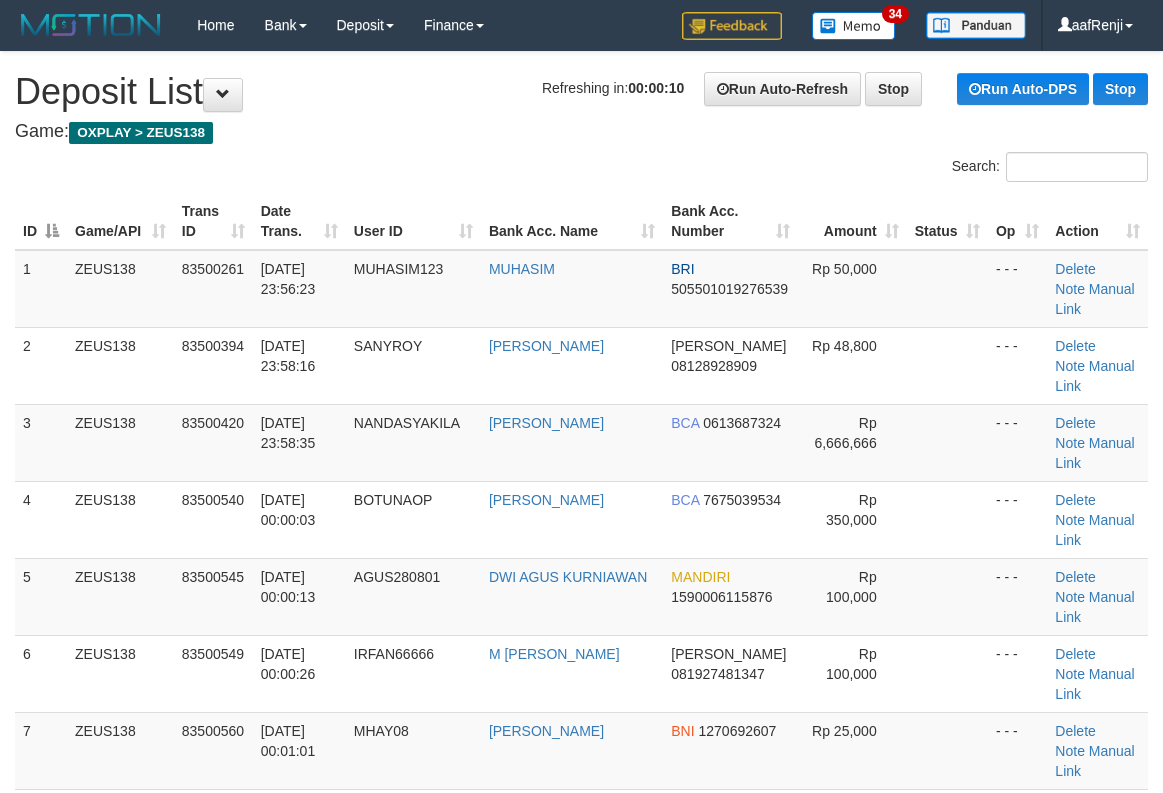 scroll, scrollTop: 0, scrollLeft: 0, axis: both 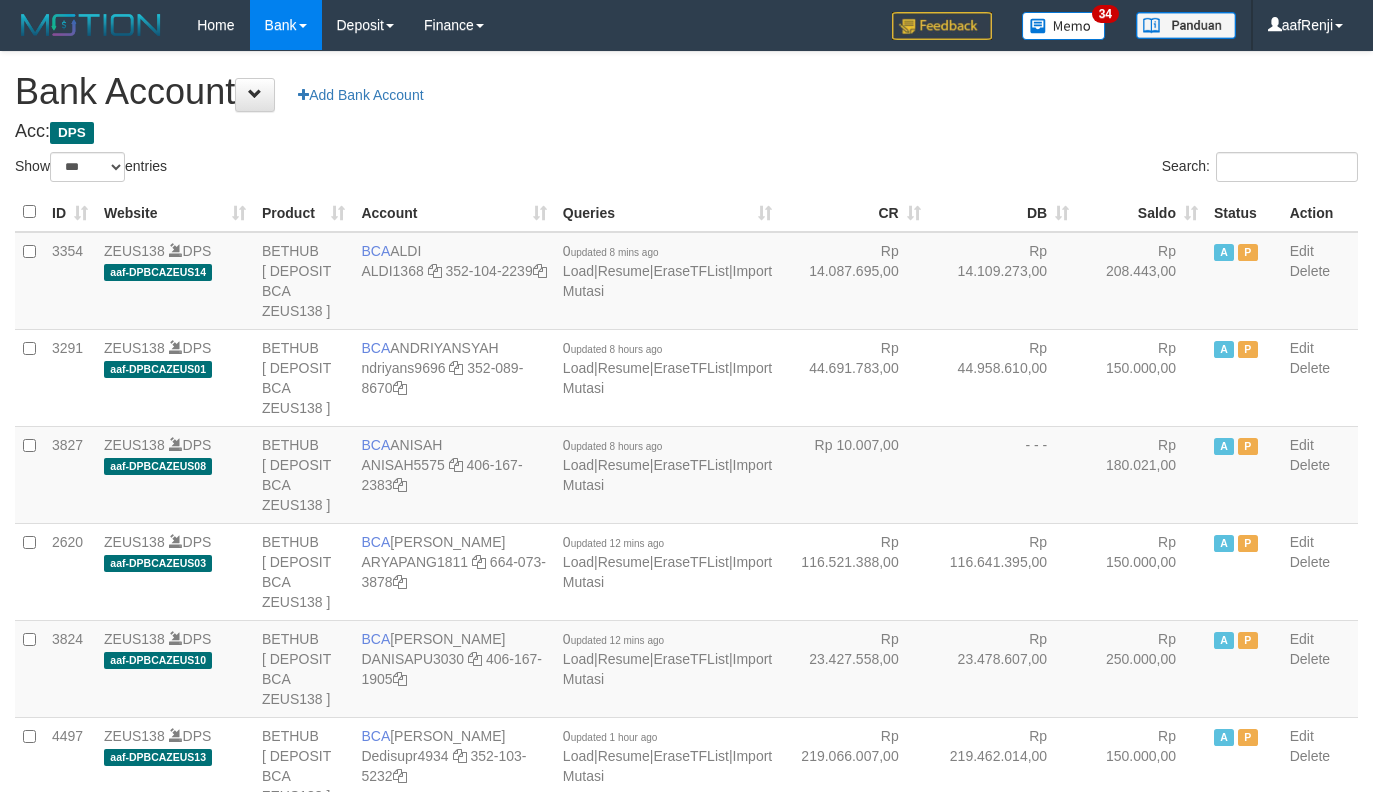 select on "***" 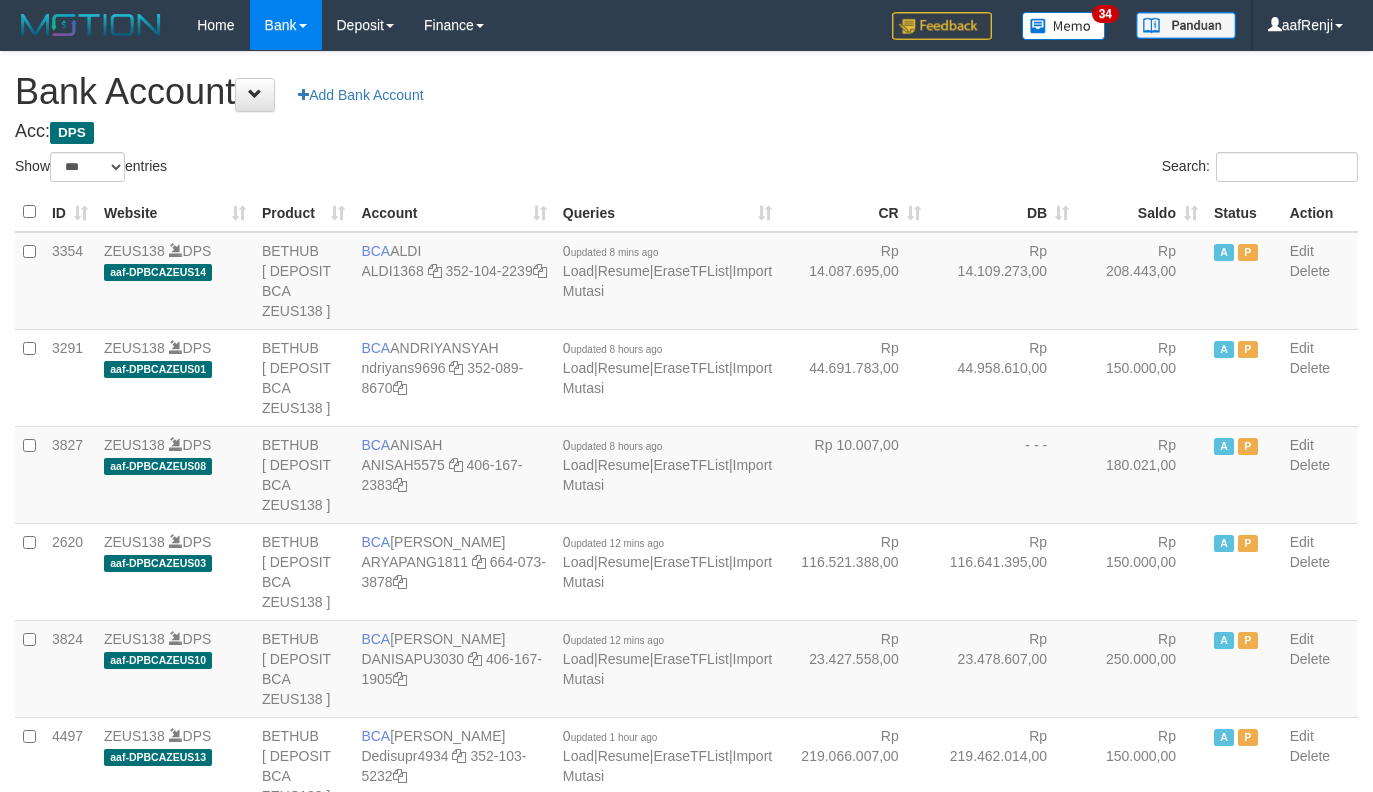 scroll, scrollTop: 126, scrollLeft: 0, axis: vertical 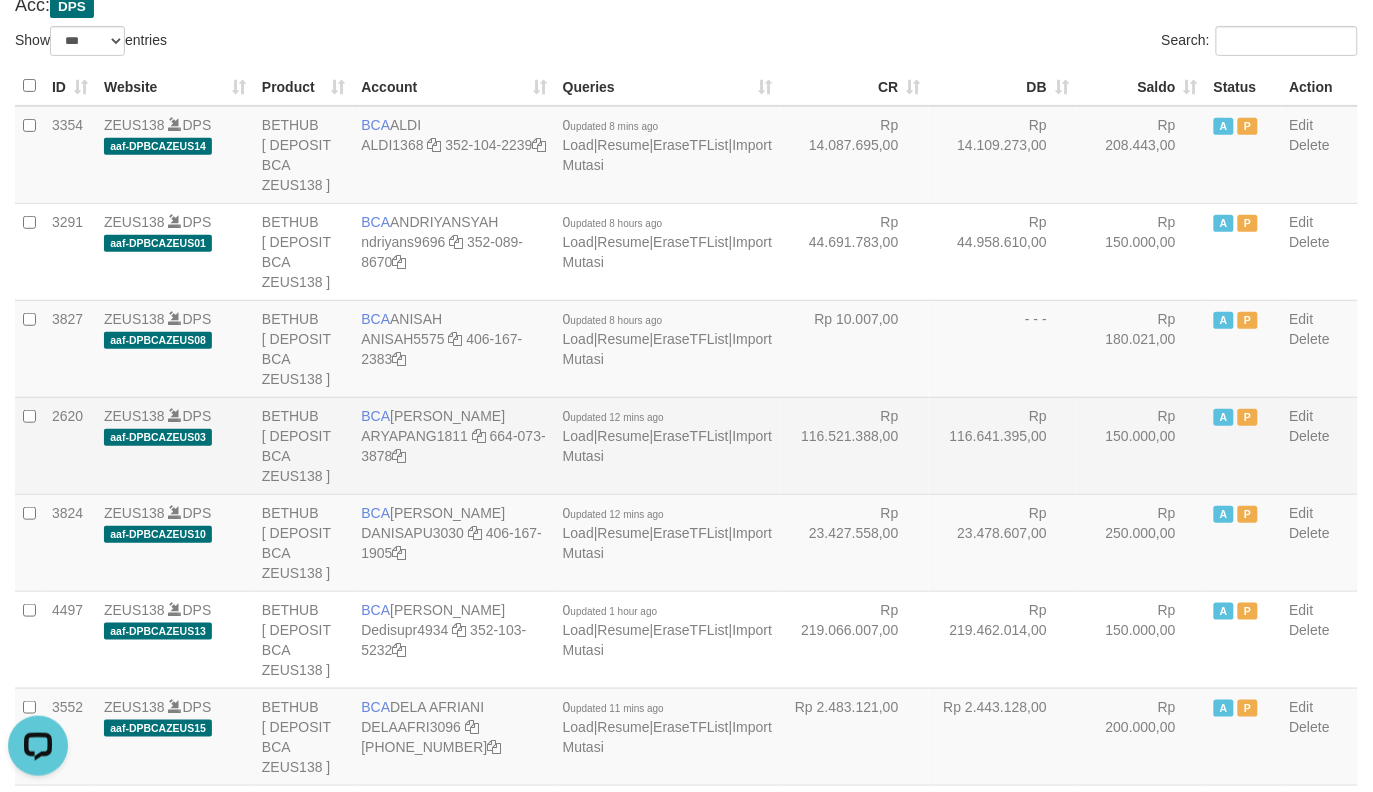 click on "Rp 116.641.395,00" at bounding box center [1003, 445] 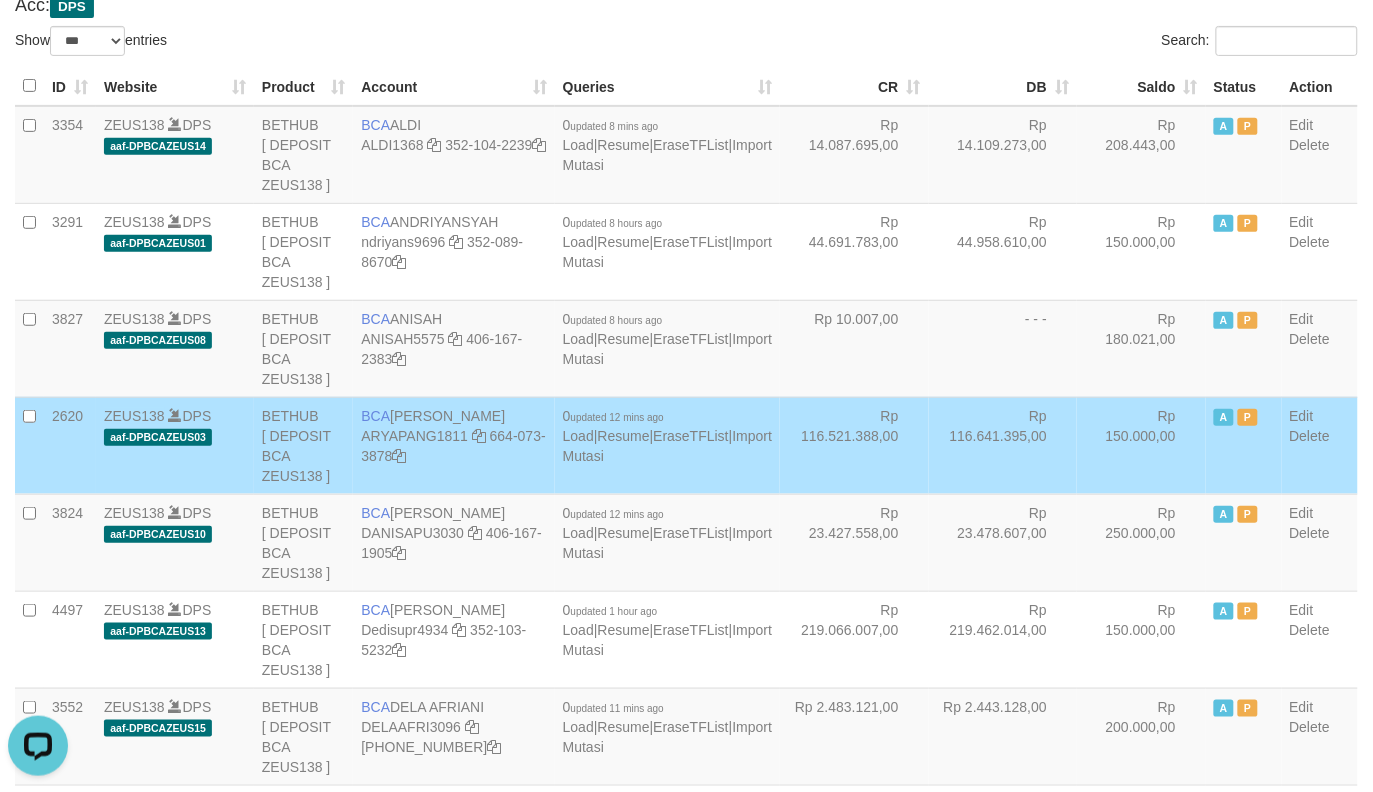 scroll, scrollTop: 1605, scrollLeft: 0, axis: vertical 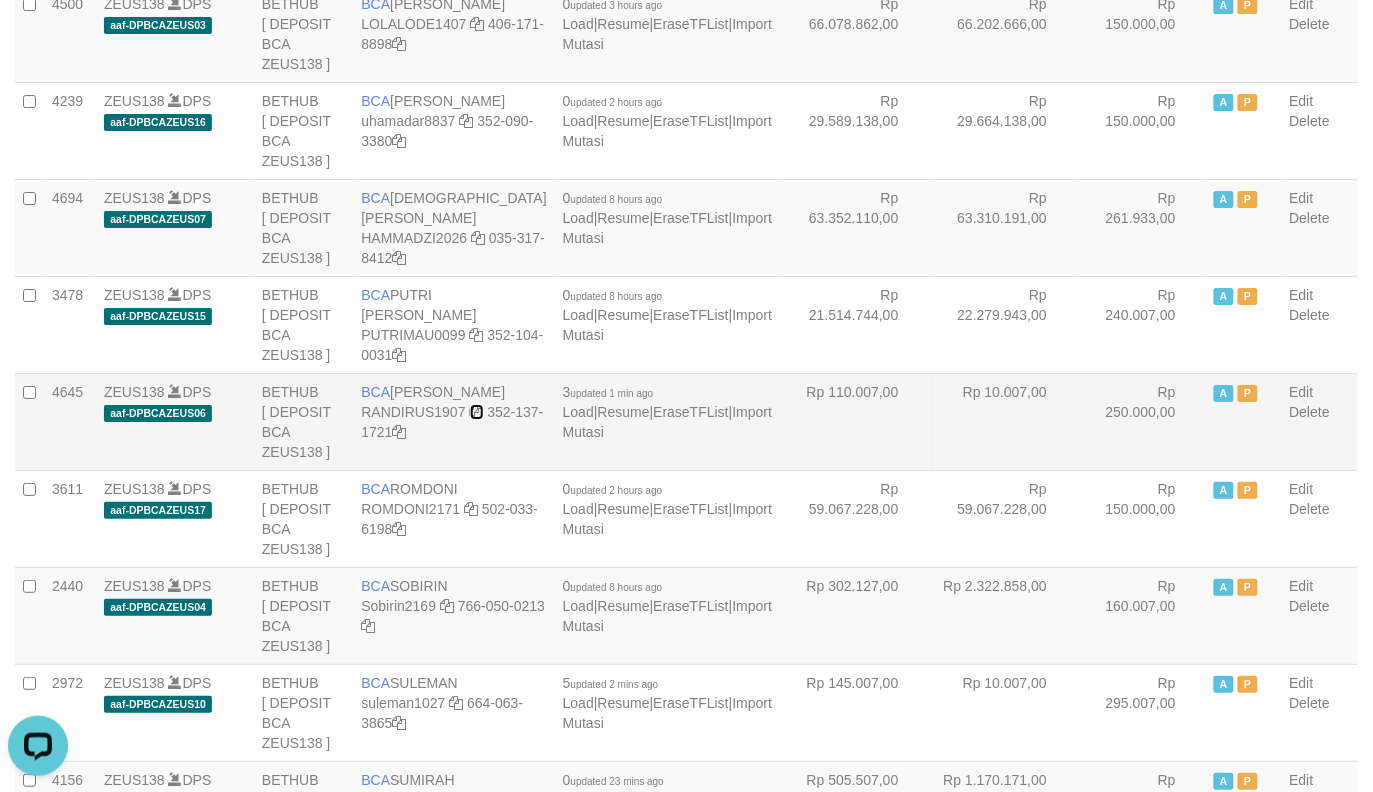 click at bounding box center [477, 412] 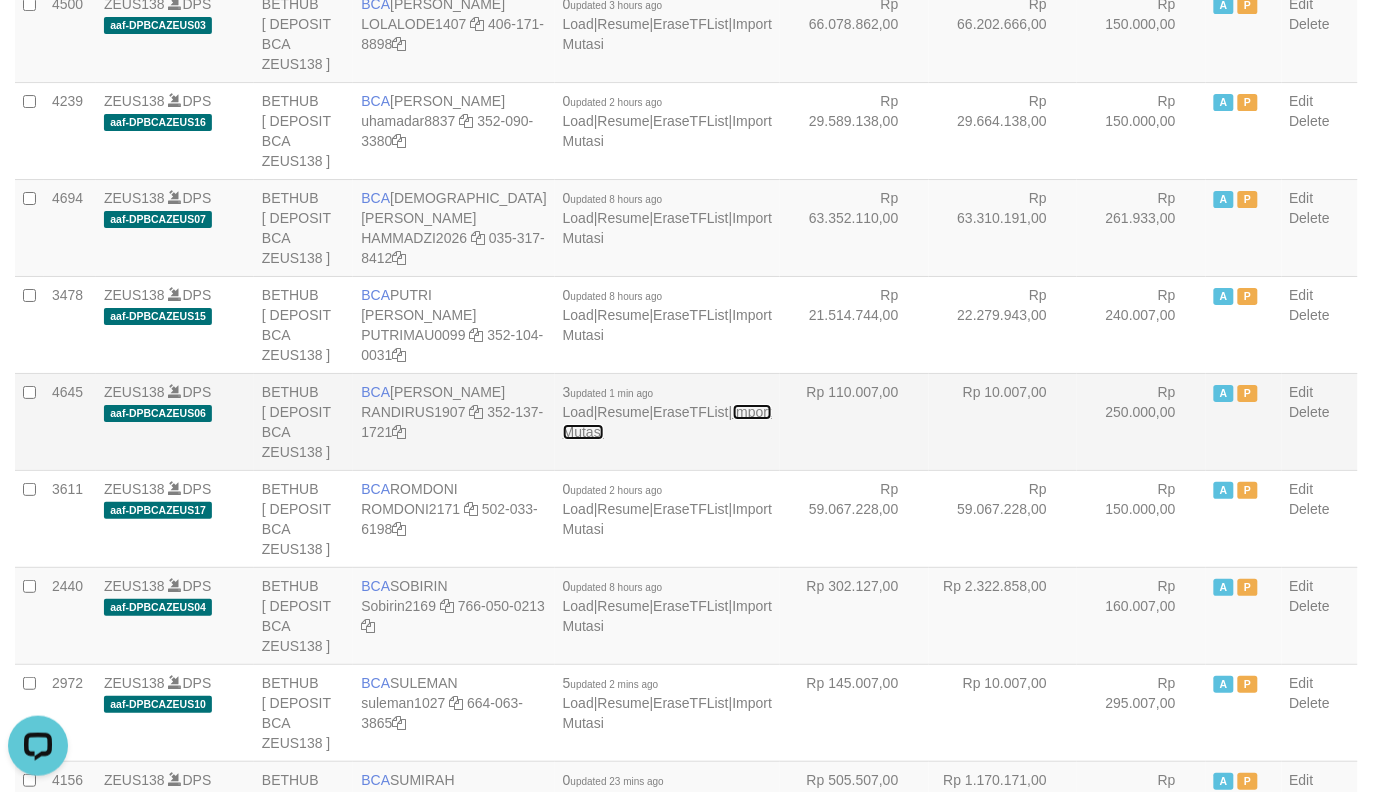 click on "Import Mutasi" at bounding box center (667, 422) 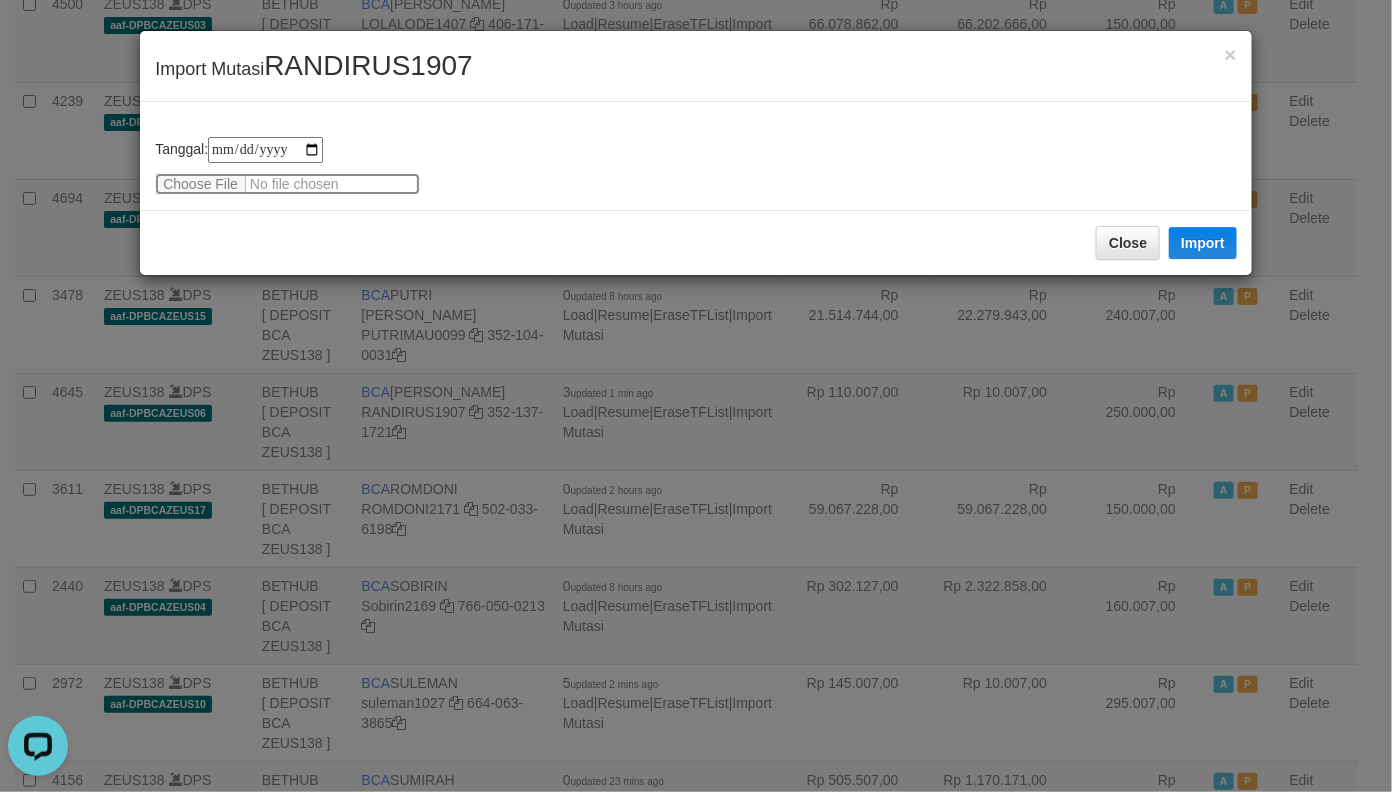 click at bounding box center [287, 184] 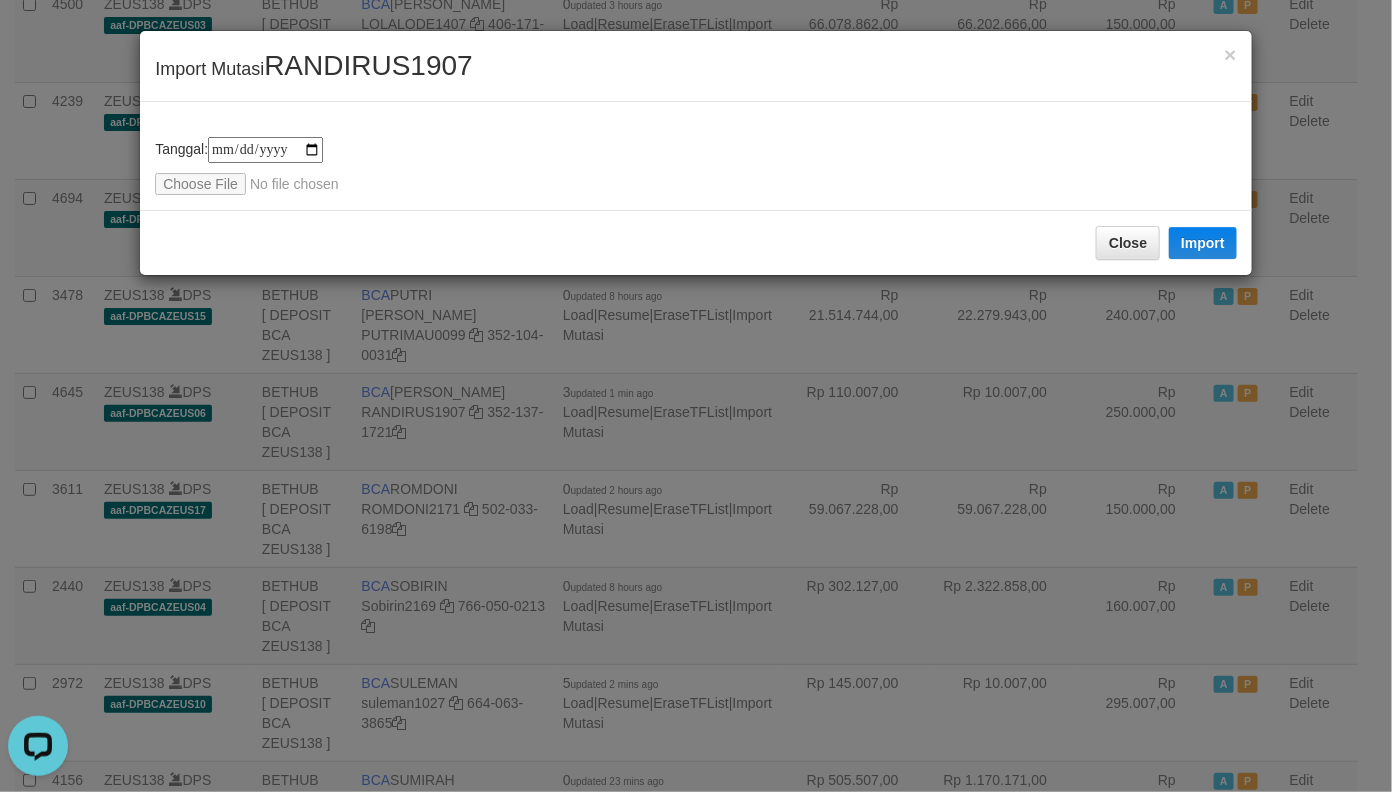 click on "RANDIRUS1907" at bounding box center [368, 65] 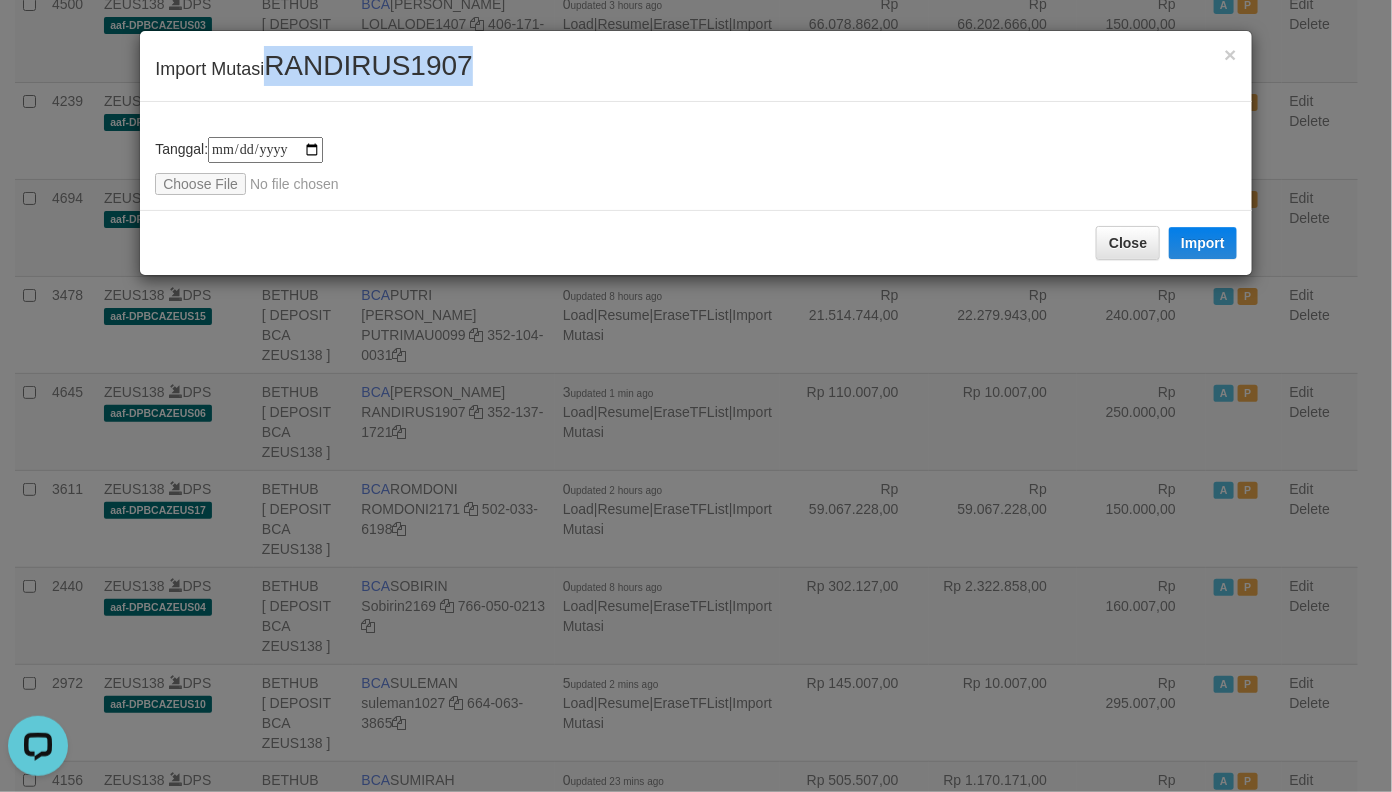 click on "RANDIRUS1907" at bounding box center (368, 65) 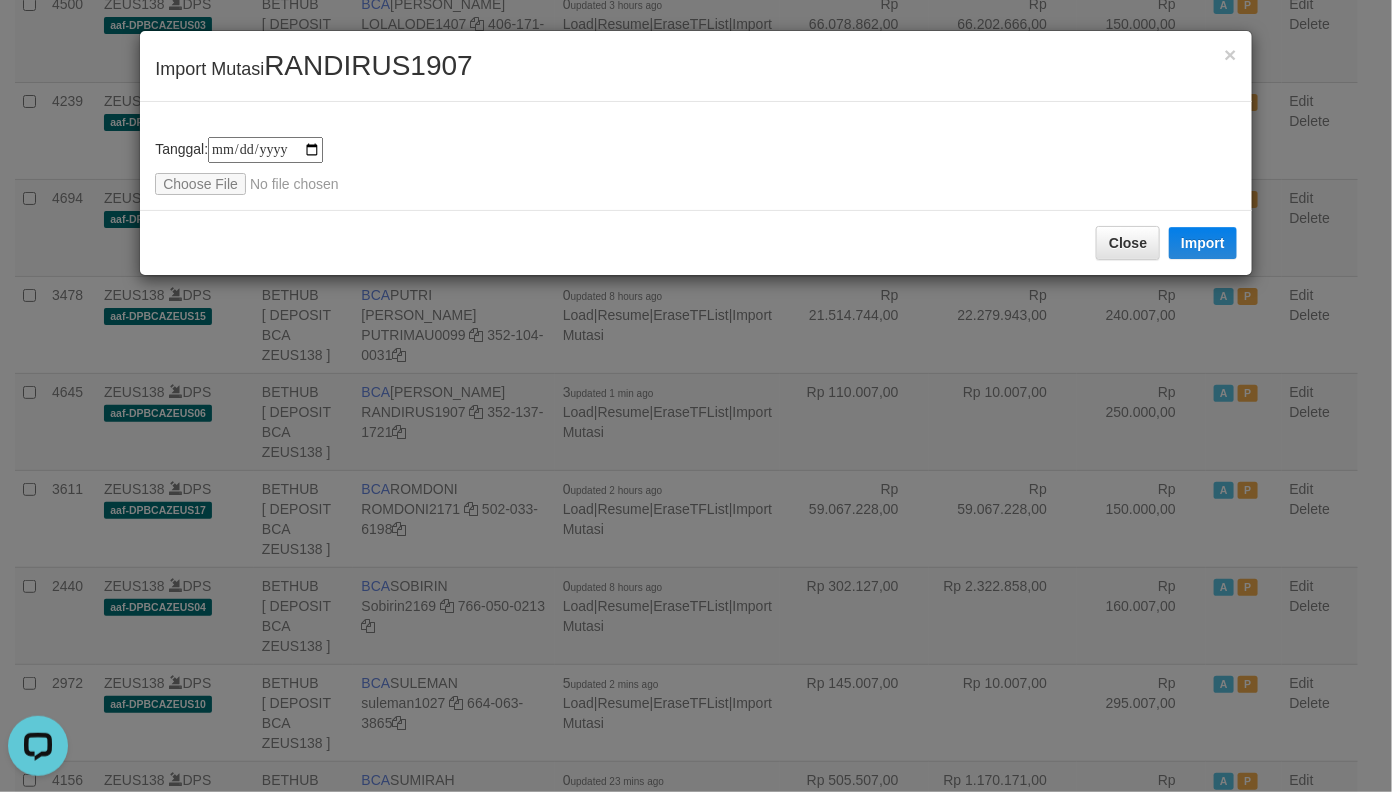 click on "**********" at bounding box center (696, 156) 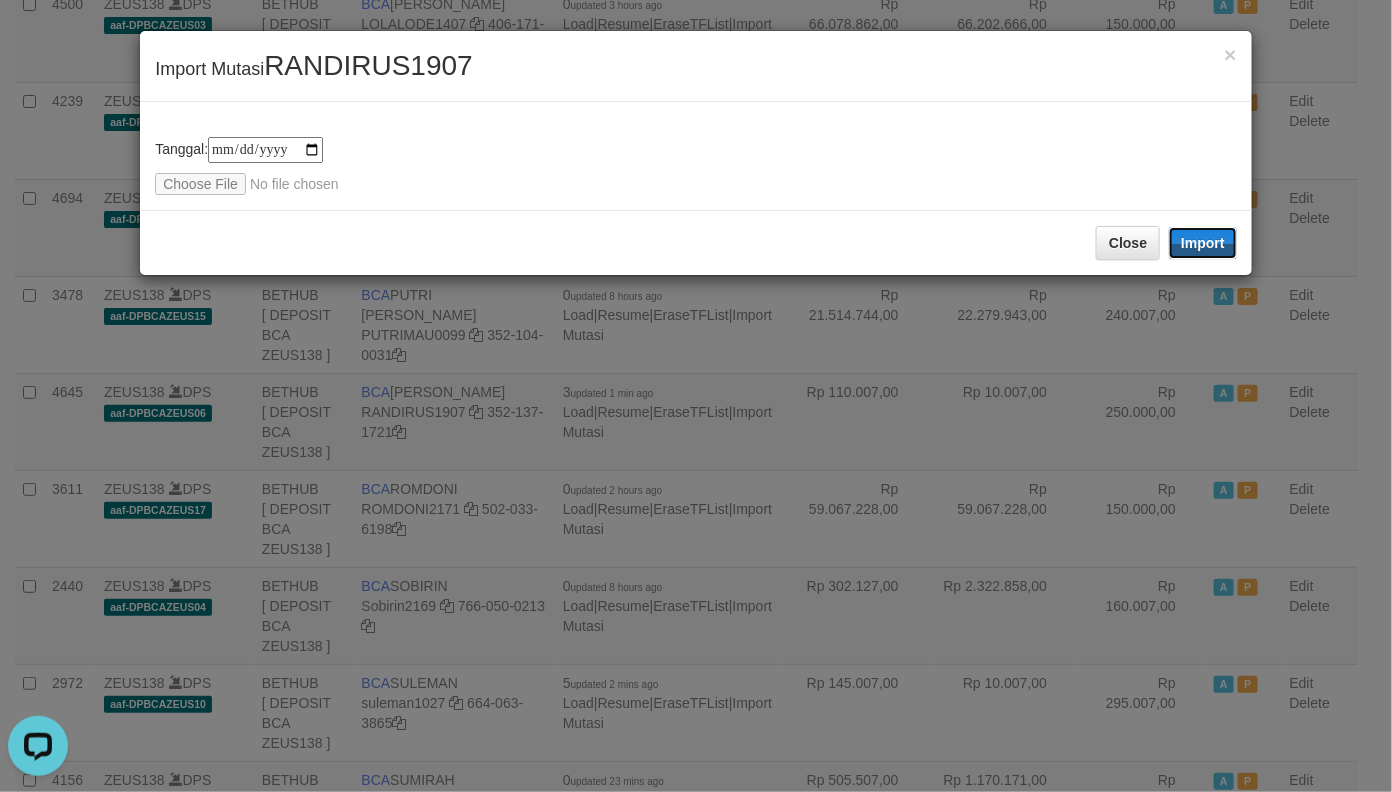 click on "Import" at bounding box center (1203, 243) 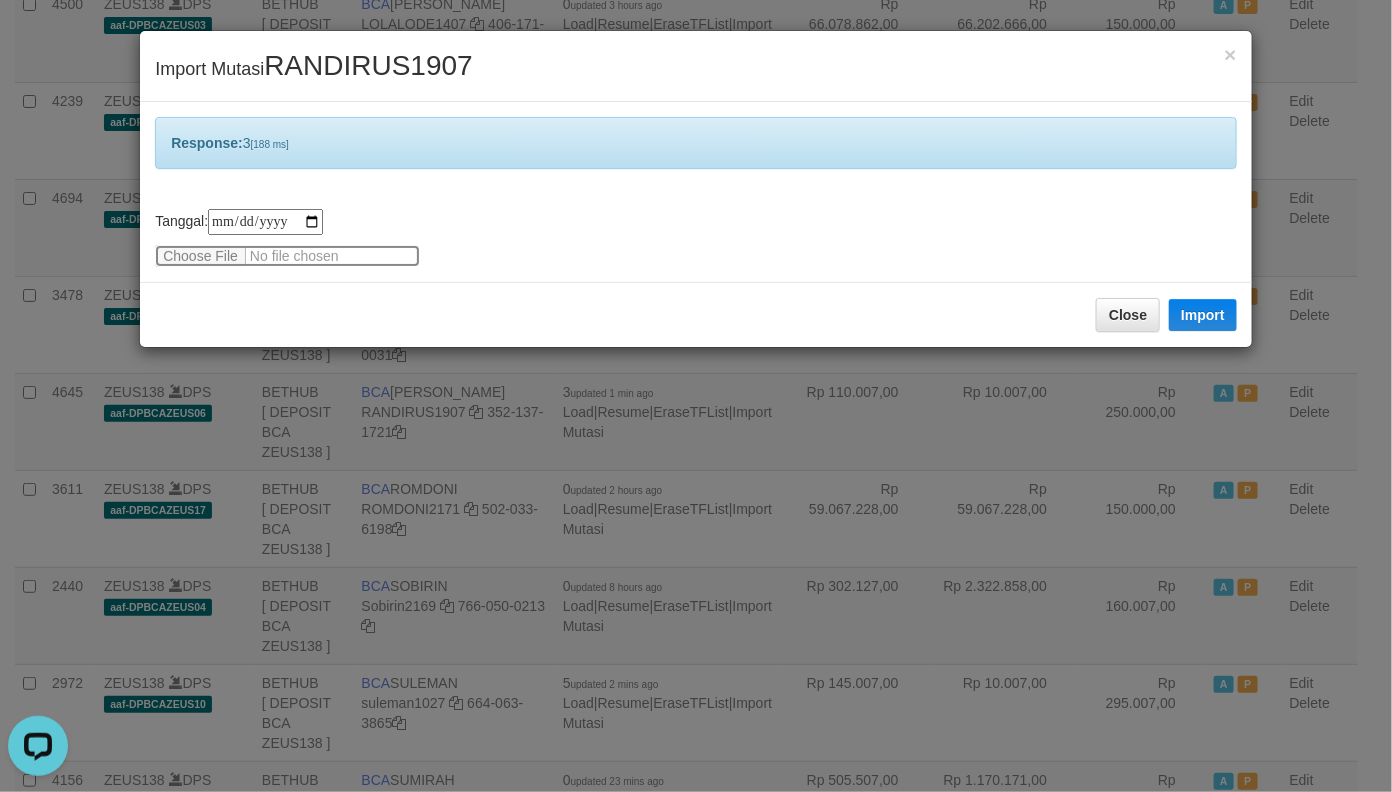 click at bounding box center [287, 256] 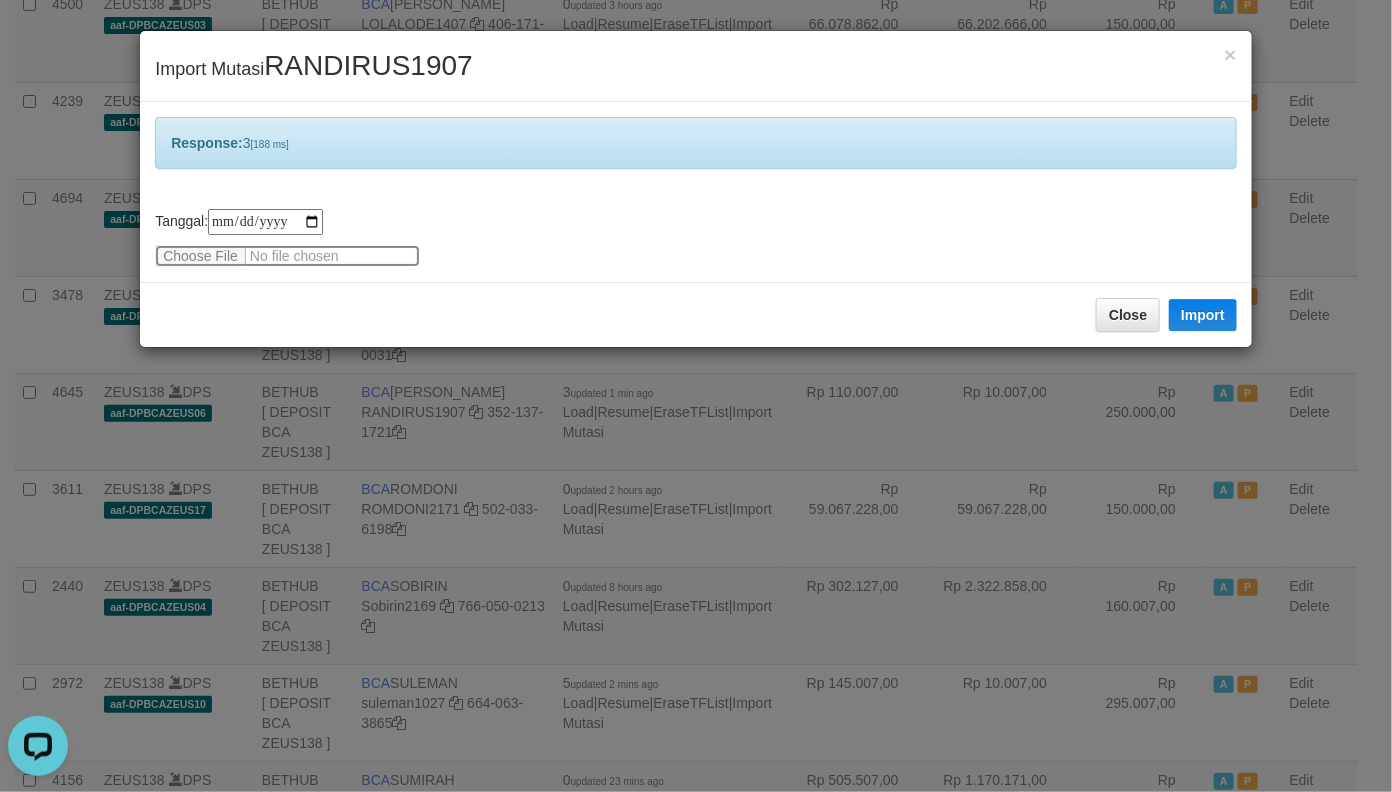 type 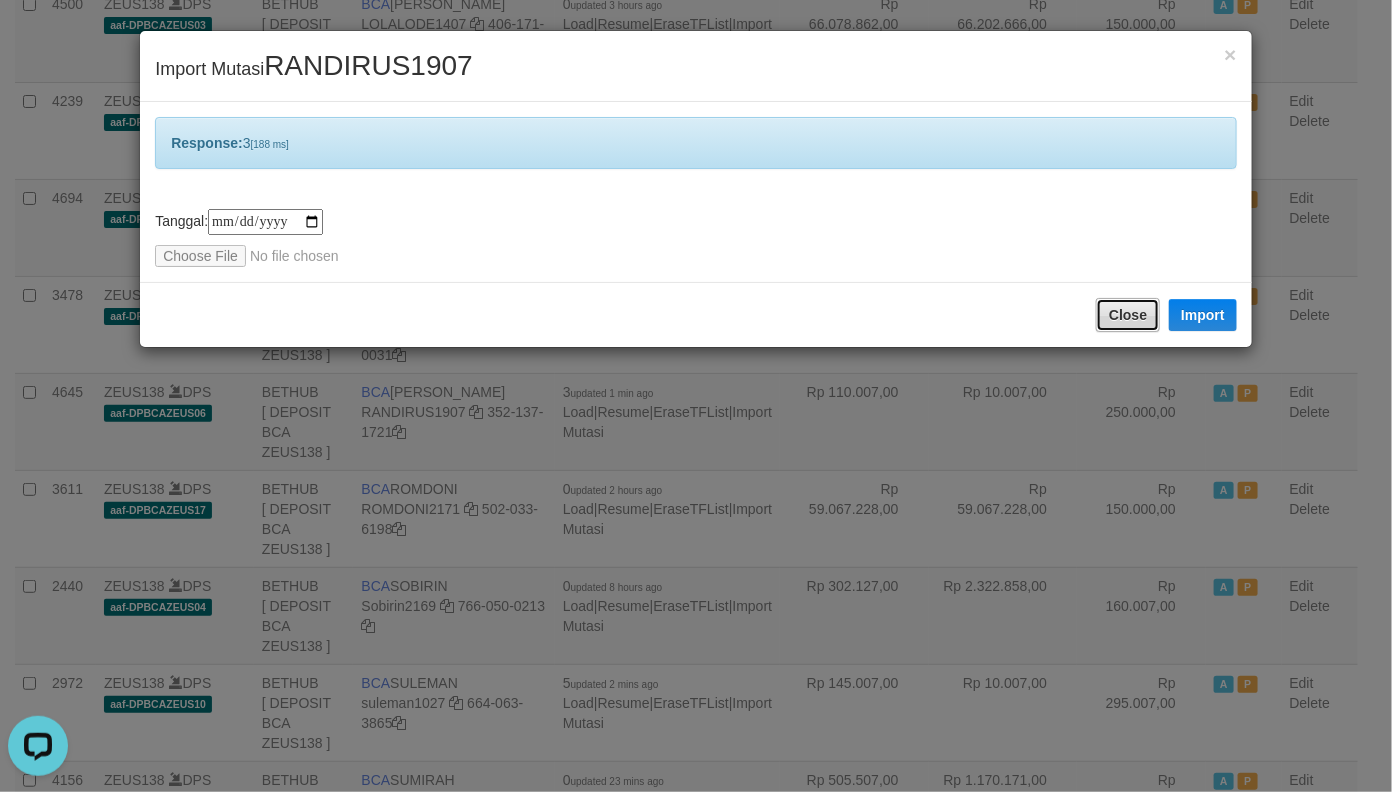click on "Close" at bounding box center [1128, 315] 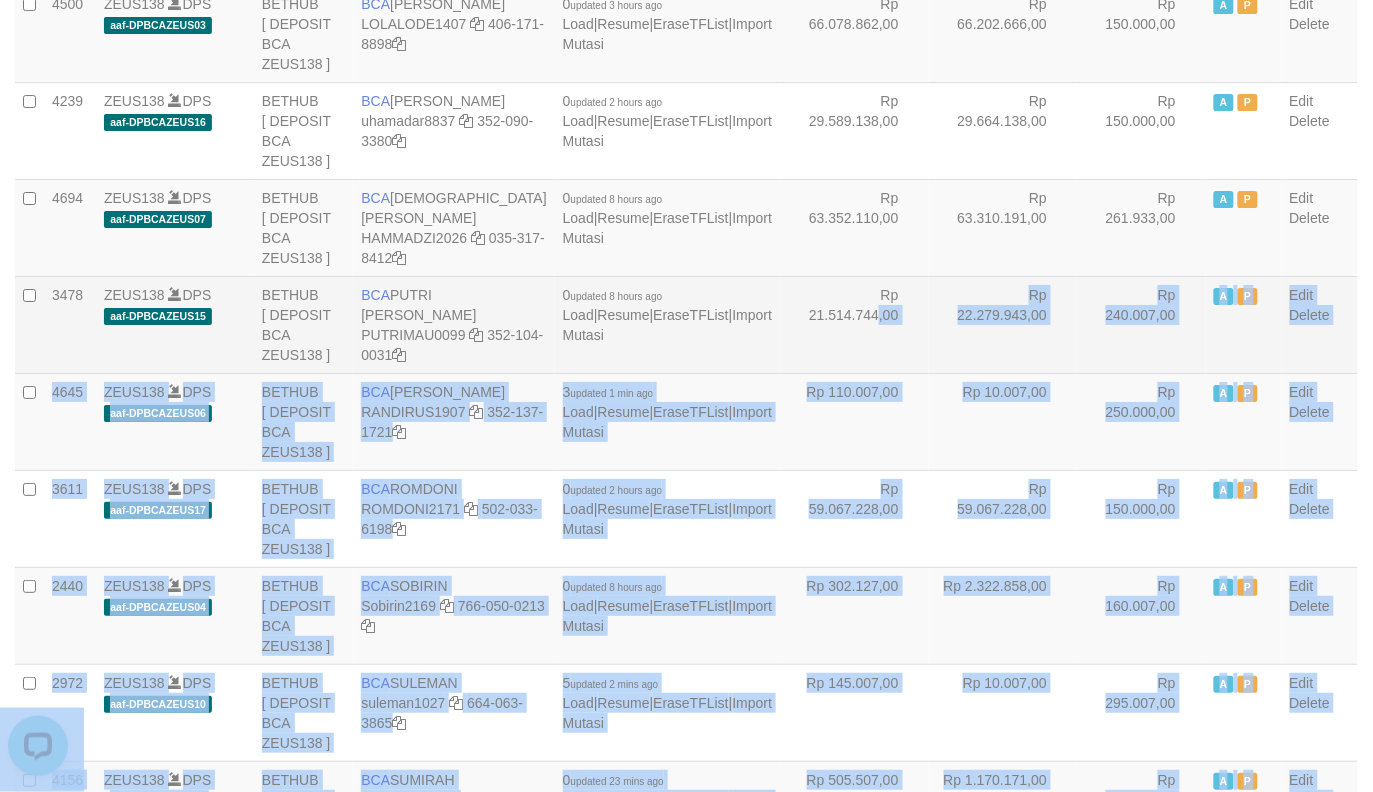 click on "Rp 21.514.744,00" at bounding box center [854, 324] 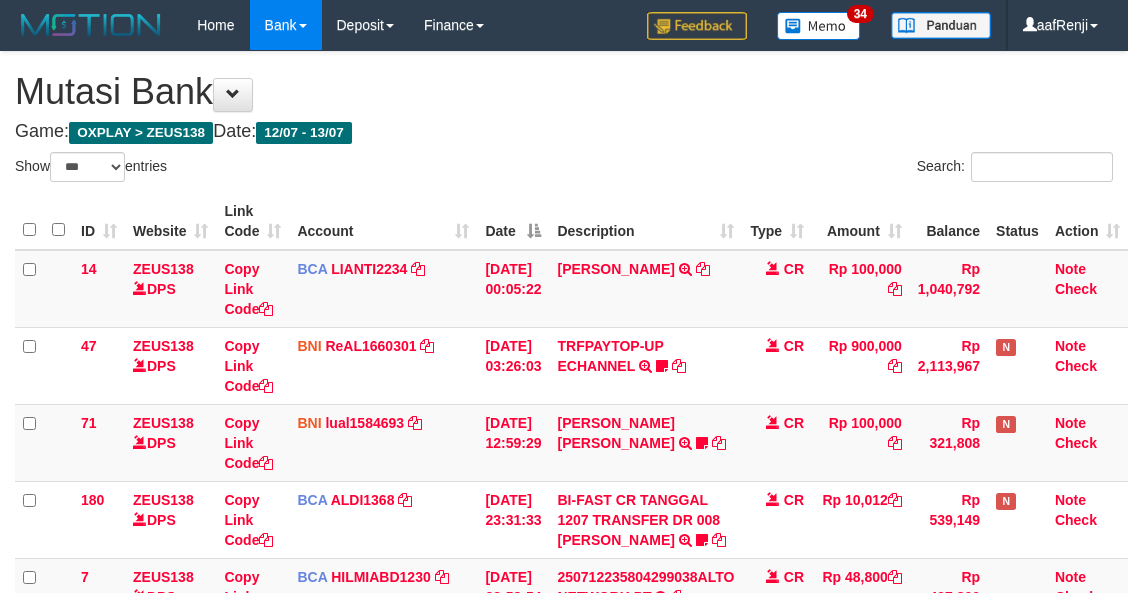 select on "***" 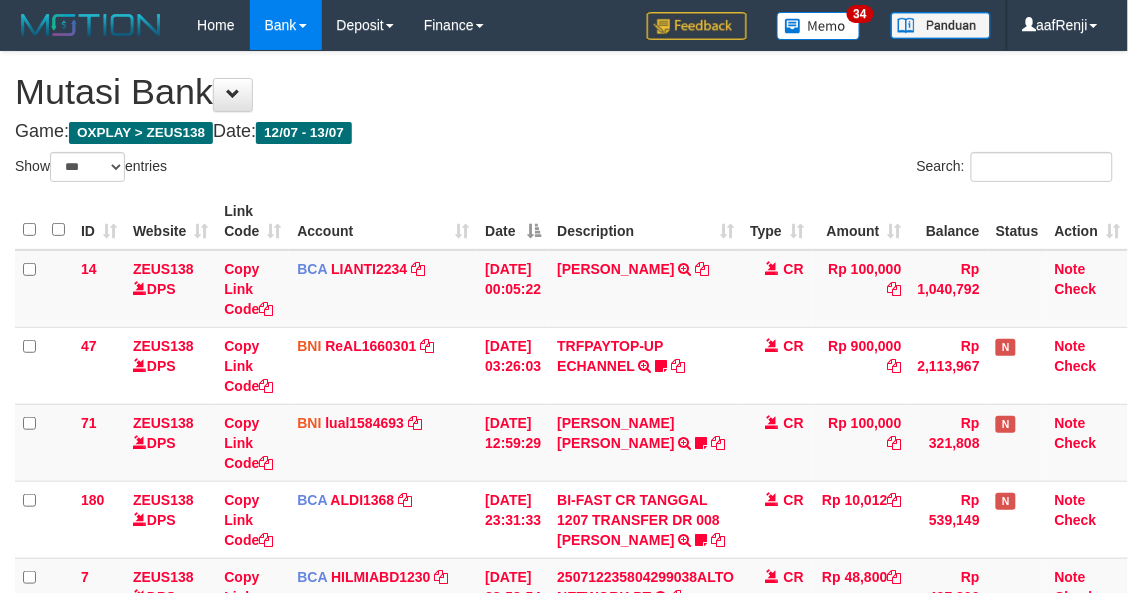 scroll, scrollTop: 293, scrollLeft: 0, axis: vertical 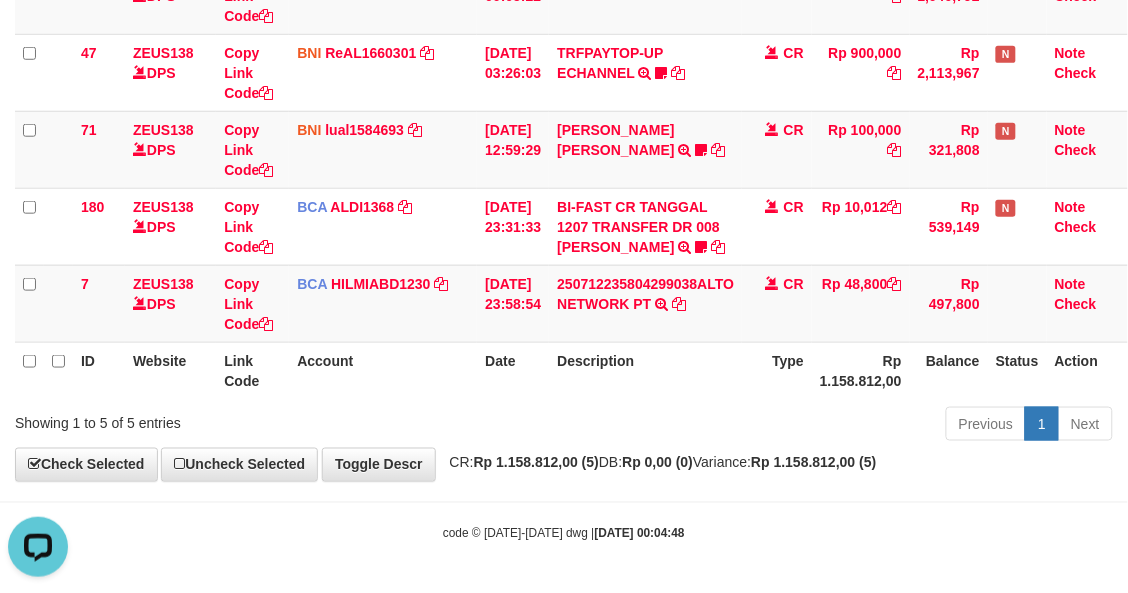 click on "Description" at bounding box center [645, 370] 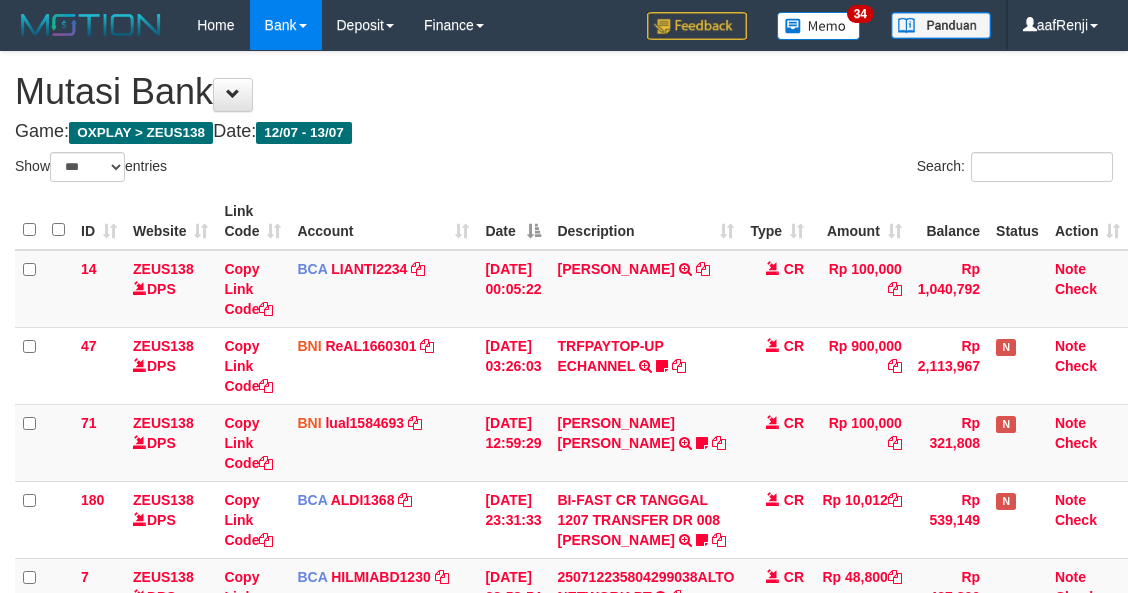 select on "***" 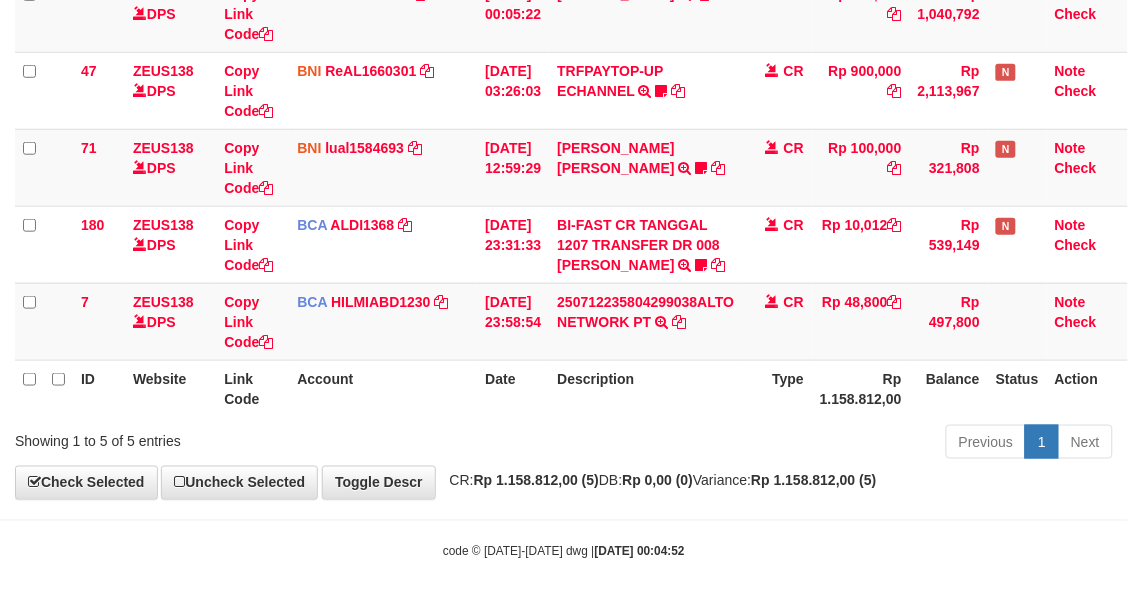 scroll, scrollTop: 293, scrollLeft: 0, axis: vertical 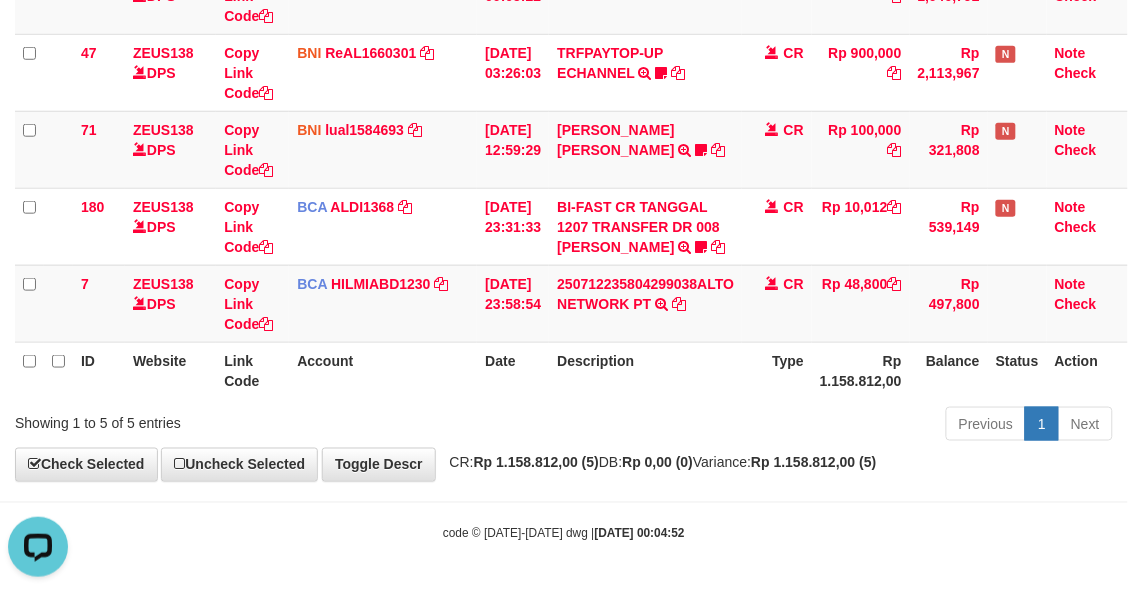 click on "Description" at bounding box center [645, 370] 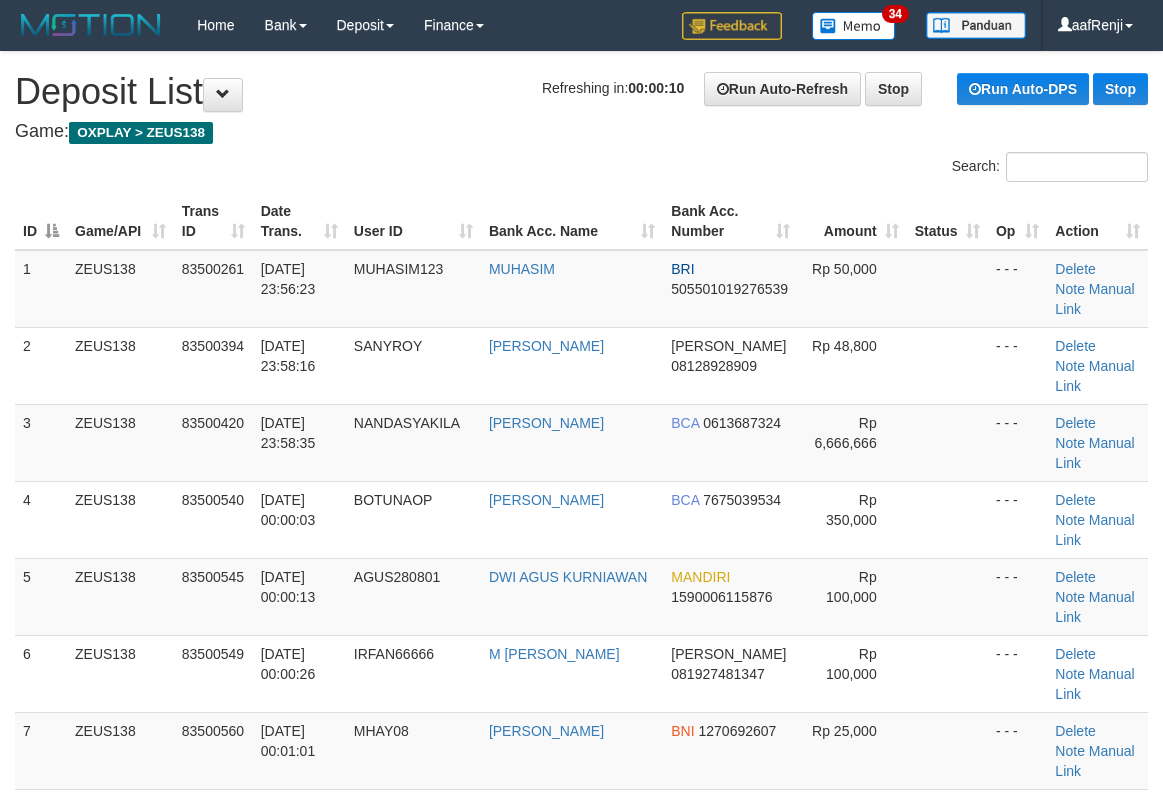 scroll, scrollTop: 0, scrollLeft: 0, axis: both 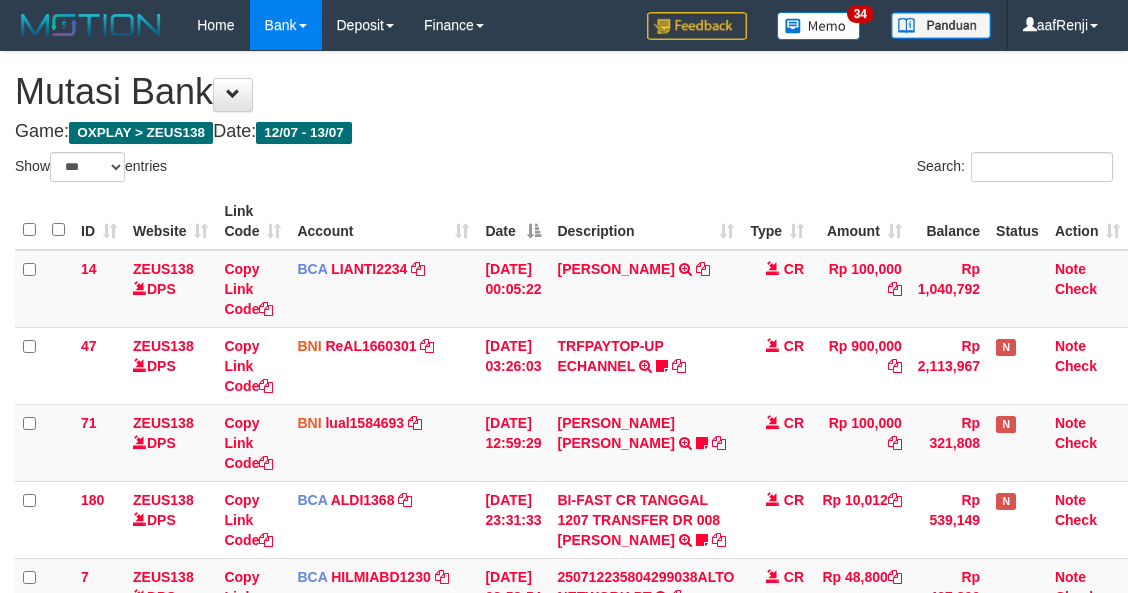 select on "***" 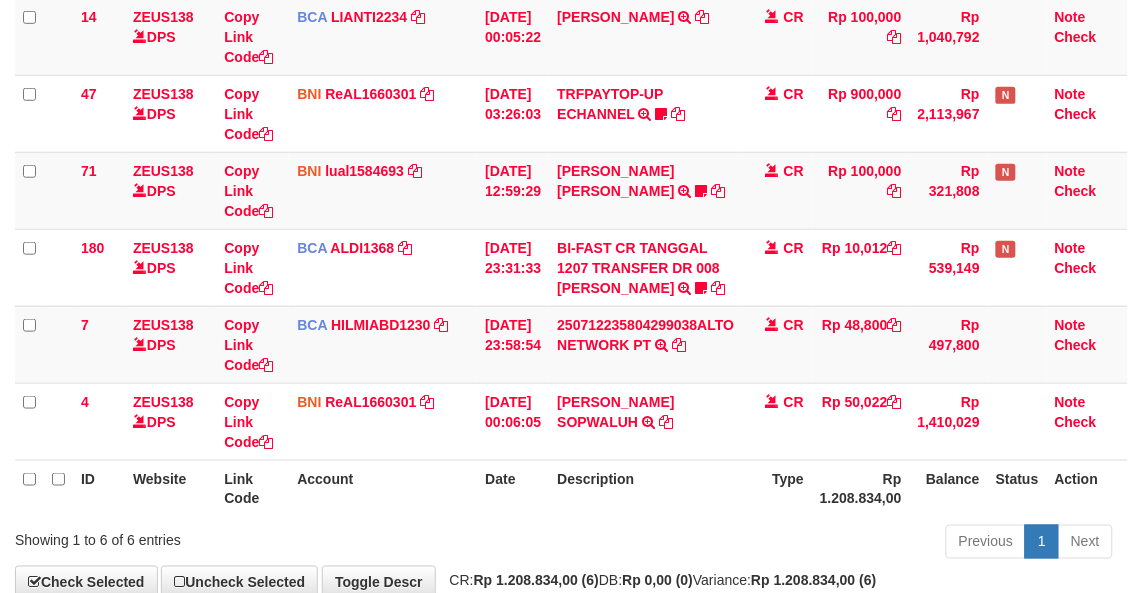 scroll, scrollTop: 293, scrollLeft: 0, axis: vertical 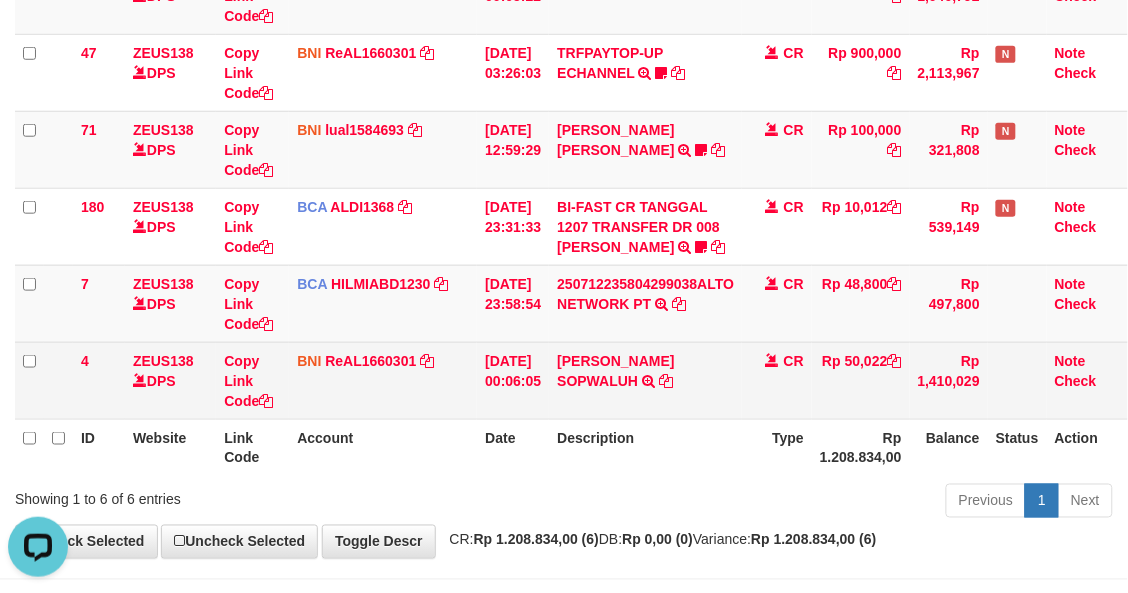 click on "BNI
ReAL1660301
DPS
REYHAN ALMANSYAH
mutasi_20250713_4647 | 4
mutasi_20250713_4647 | 4" at bounding box center [383, 380] 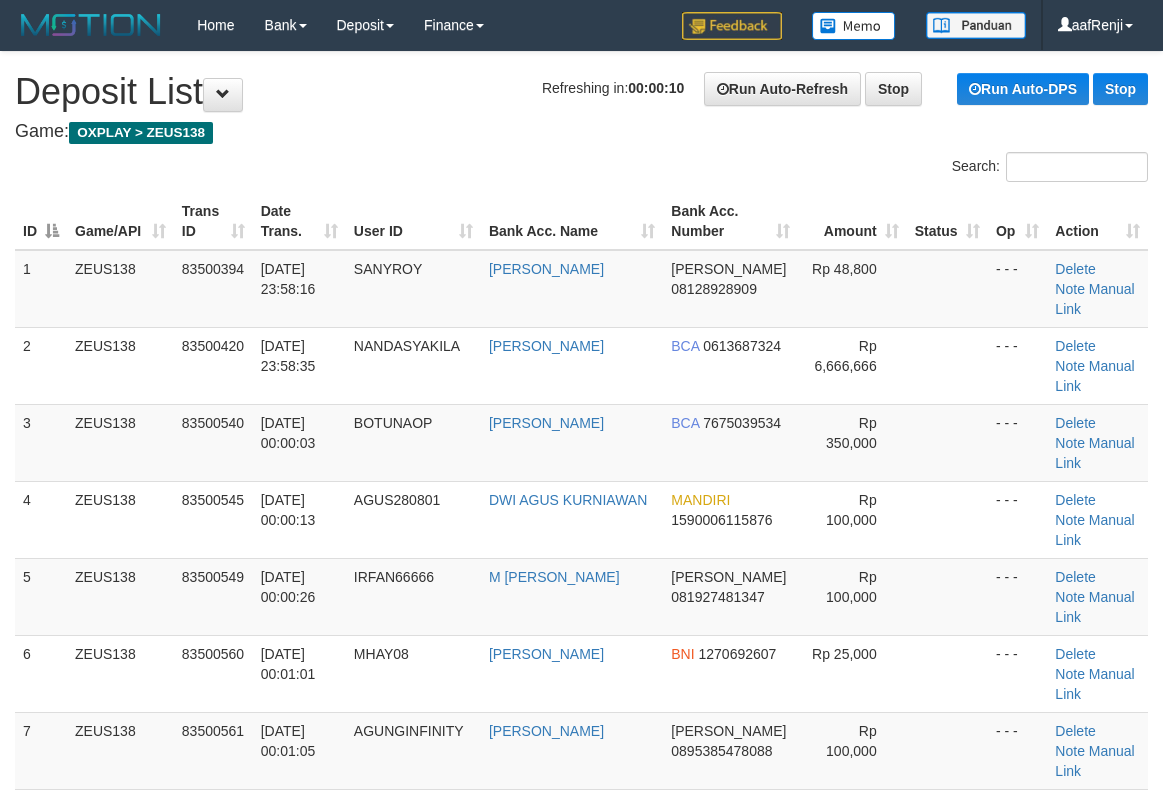 scroll, scrollTop: 0, scrollLeft: 0, axis: both 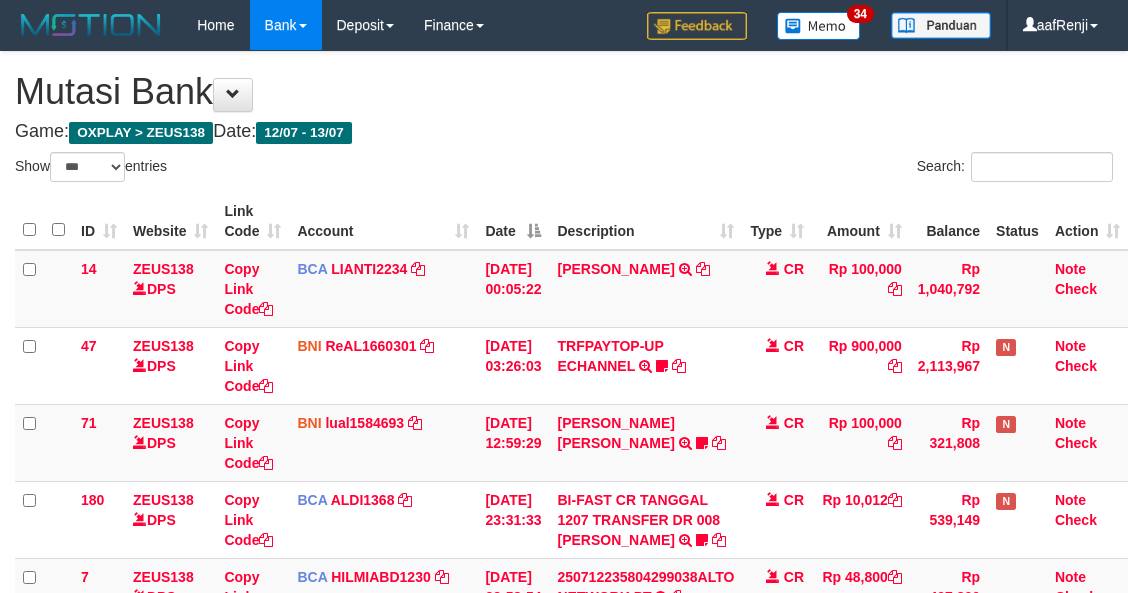 select on "***" 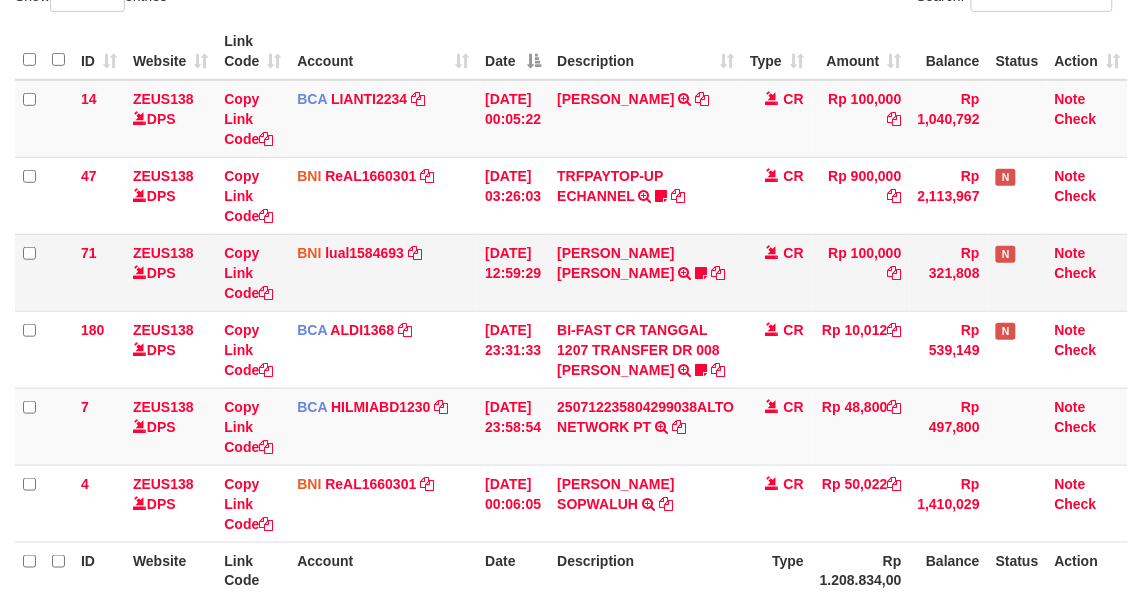 scroll, scrollTop: 371, scrollLeft: 0, axis: vertical 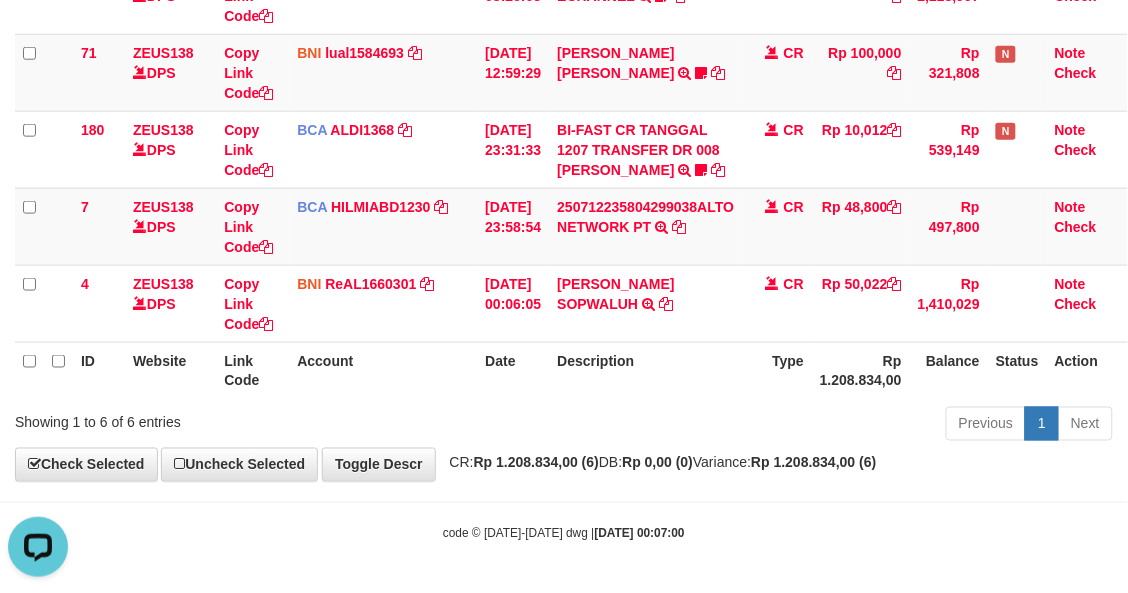 click on "Type" at bounding box center (777, 370) 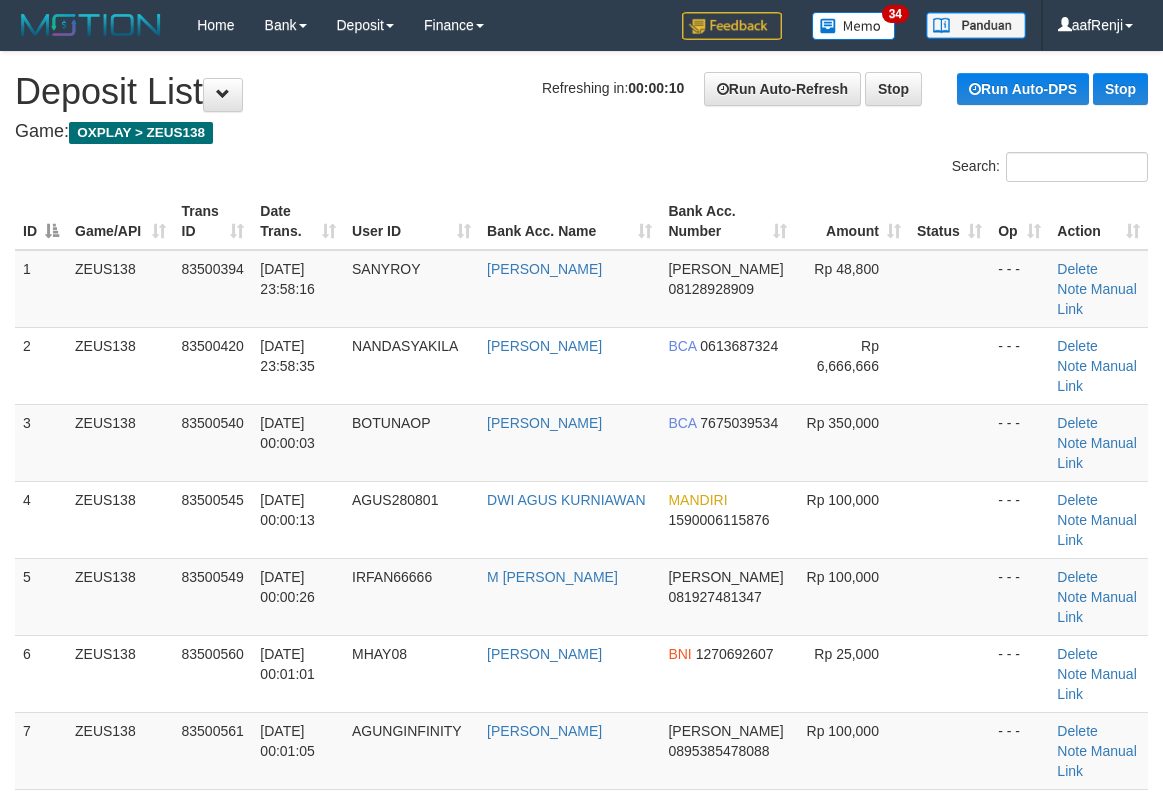 scroll, scrollTop: 0, scrollLeft: 0, axis: both 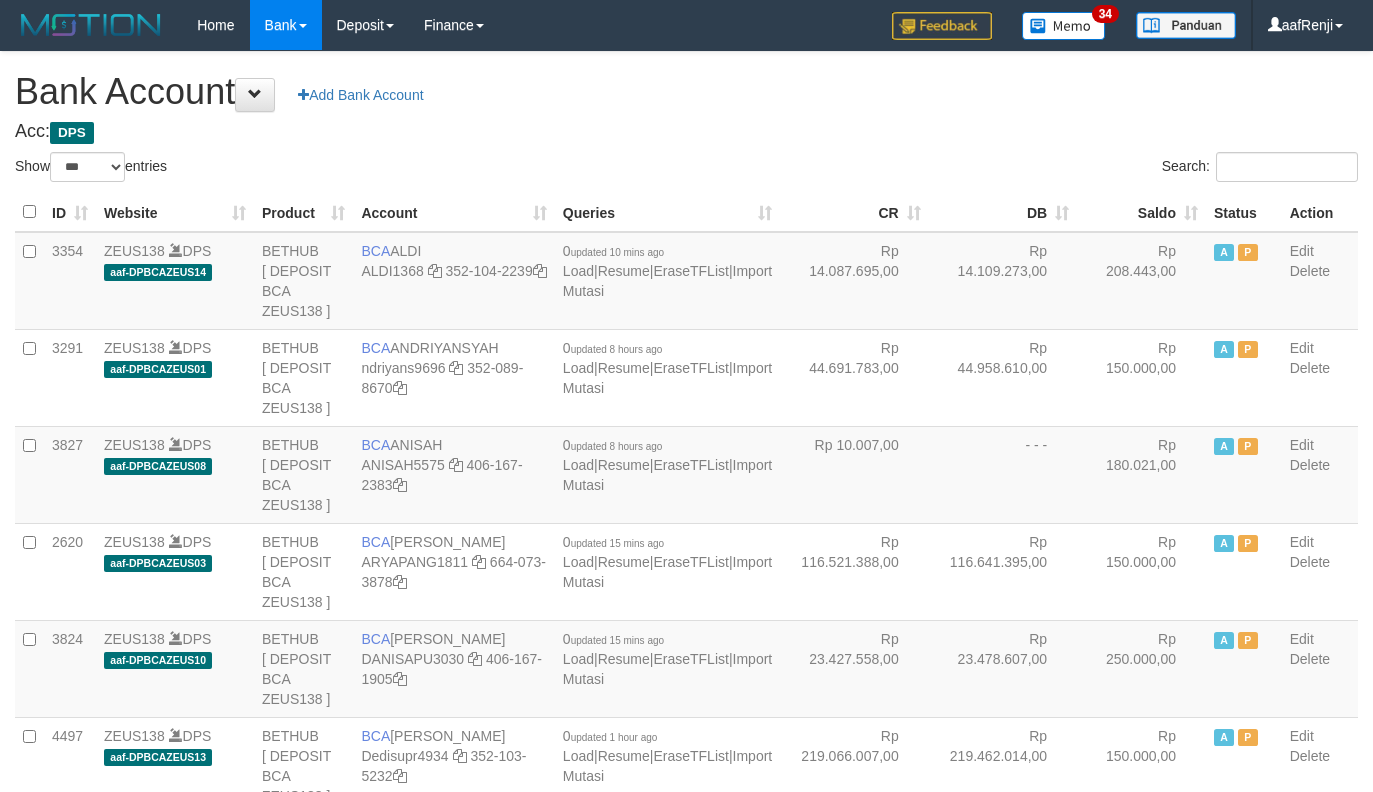 select on "***" 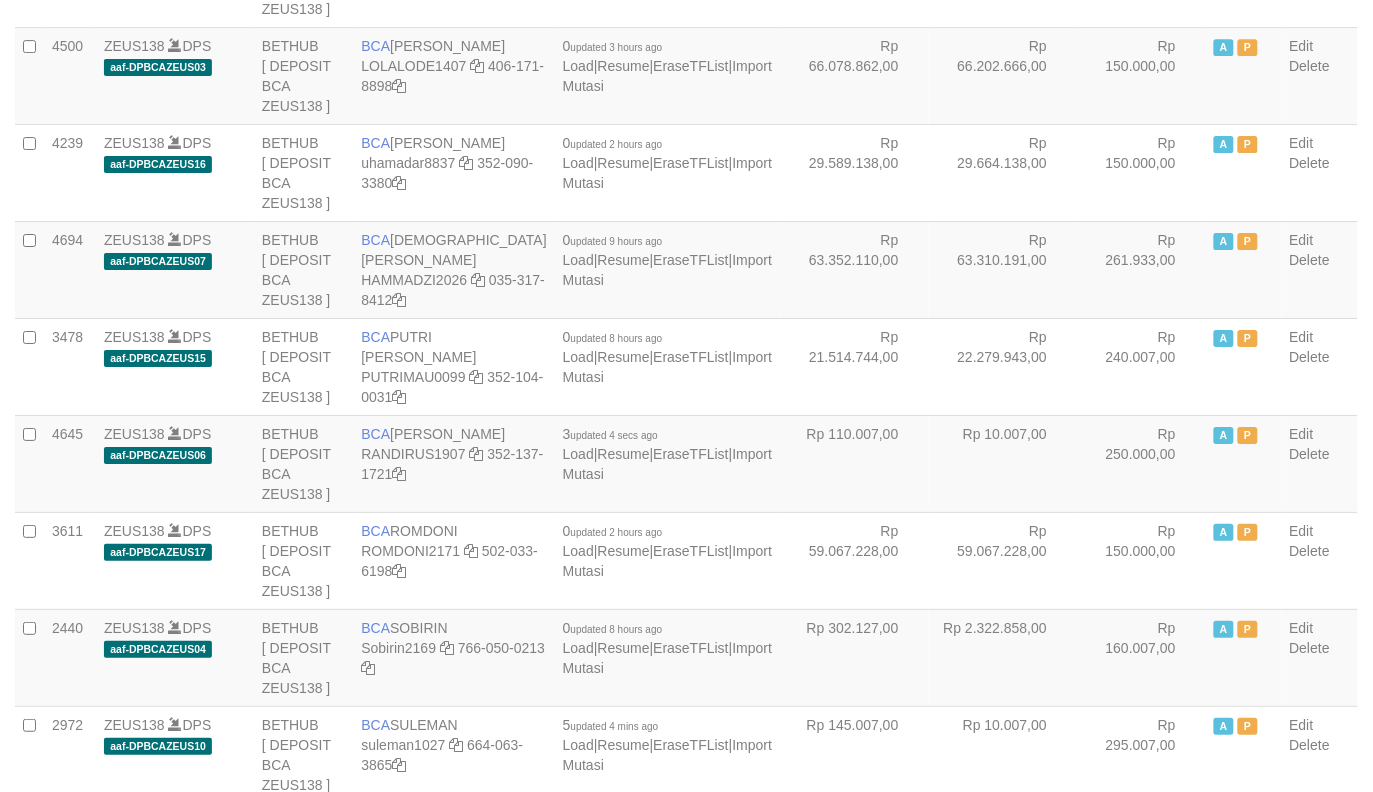 scroll, scrollTop: 1605, scrollLeft: 0, axis: vertical 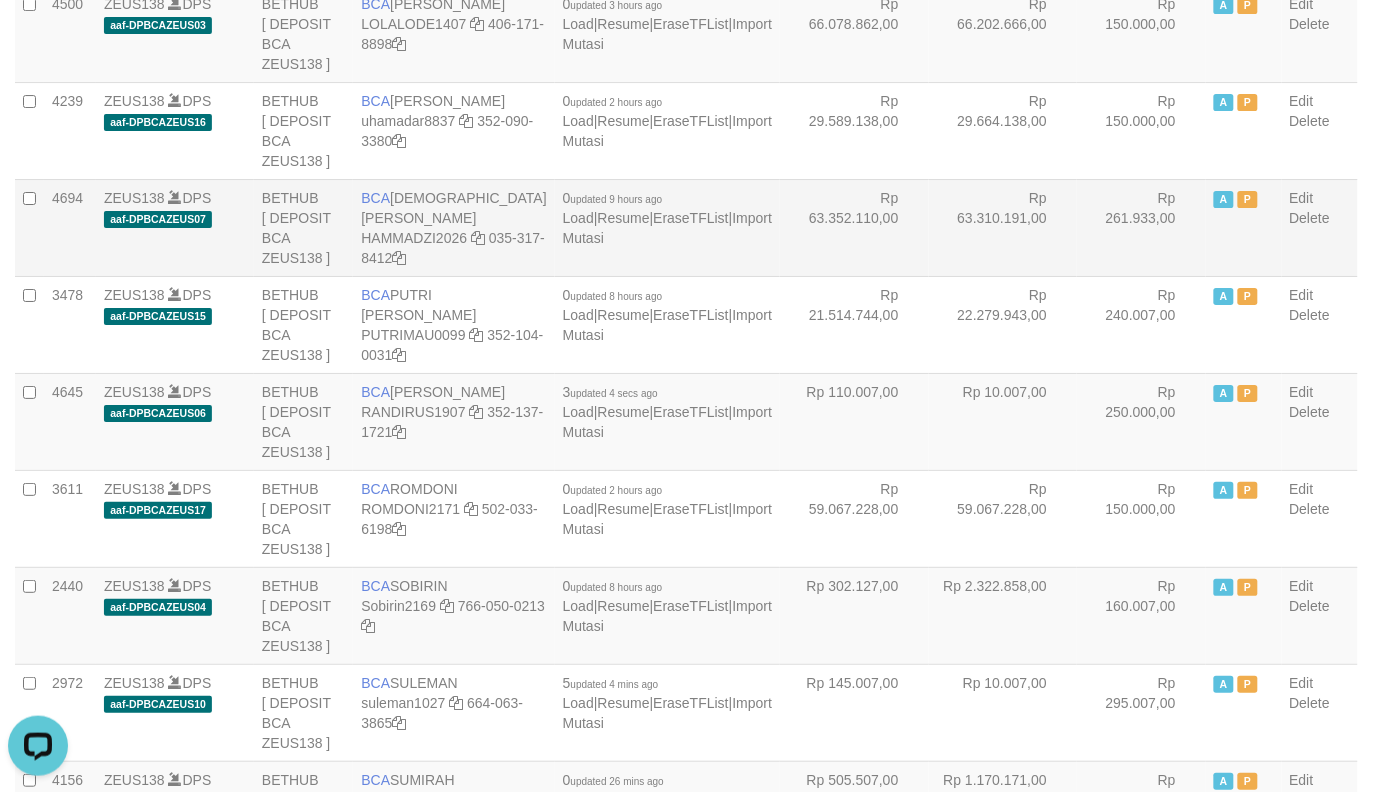 drag, startPoint x: 703, startPoint y: 261, endPoint x: 720, endPoint y: 270, distance: 19.235384 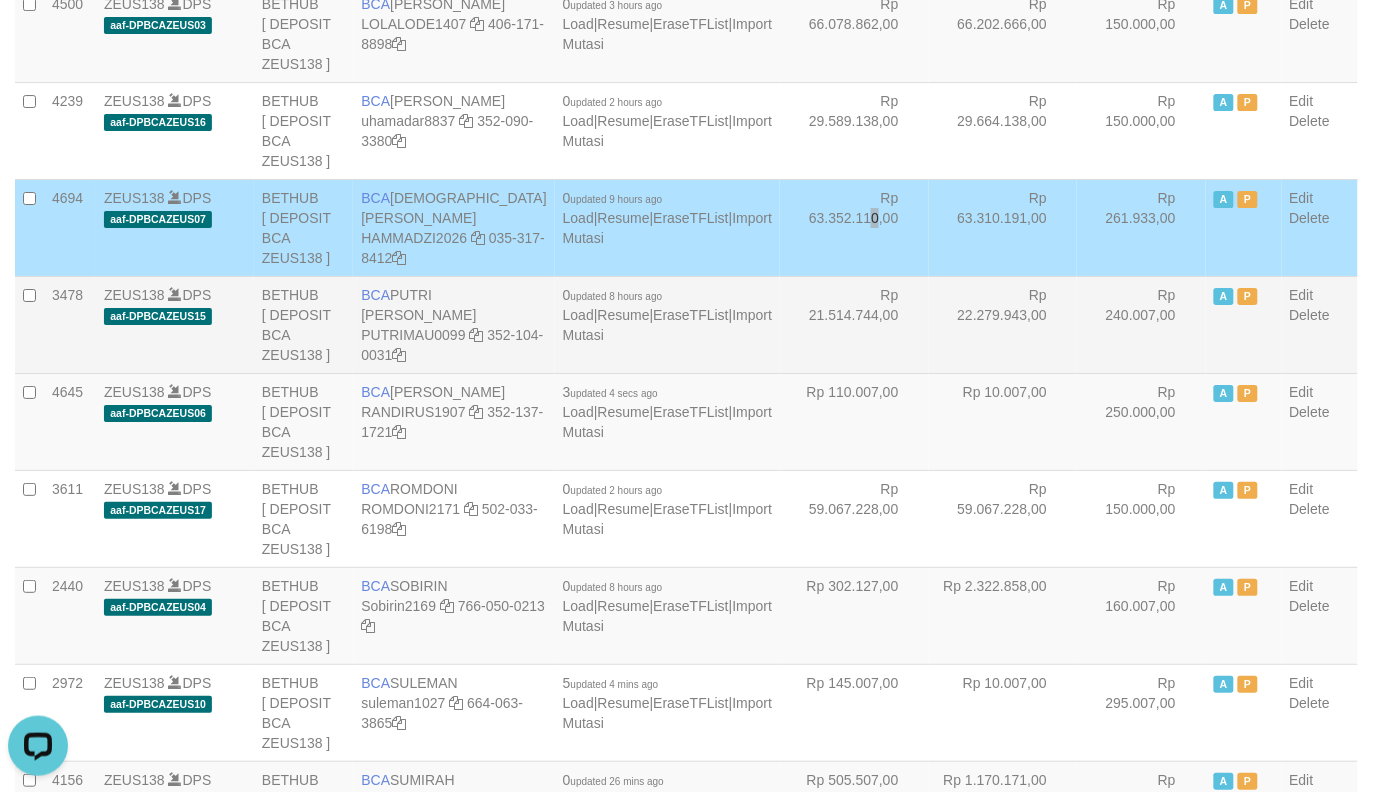 scroll, scrollTop: 2490, scrollLeft: 0, axis: vertical 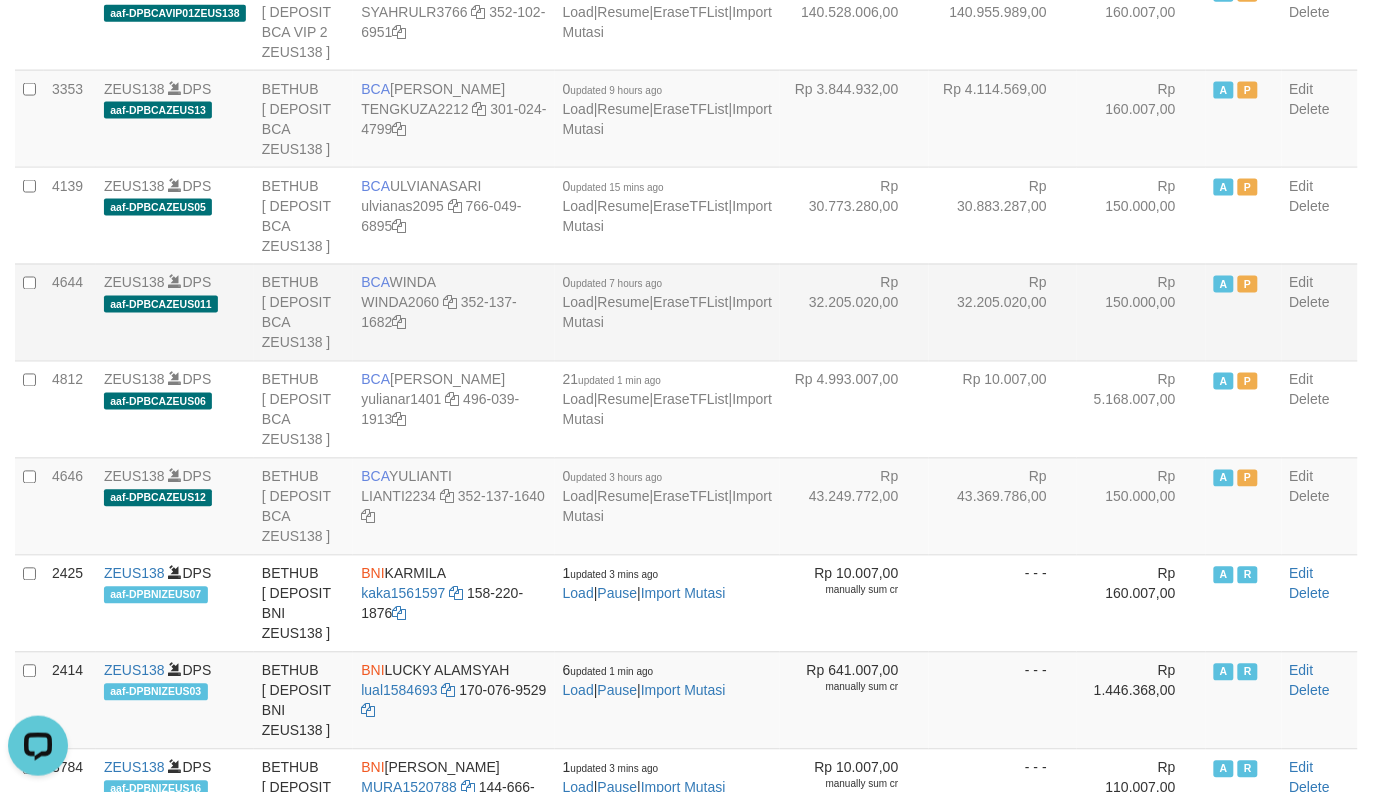 click on "Rp 32.205.020,00" at bounding box center [854, 312] 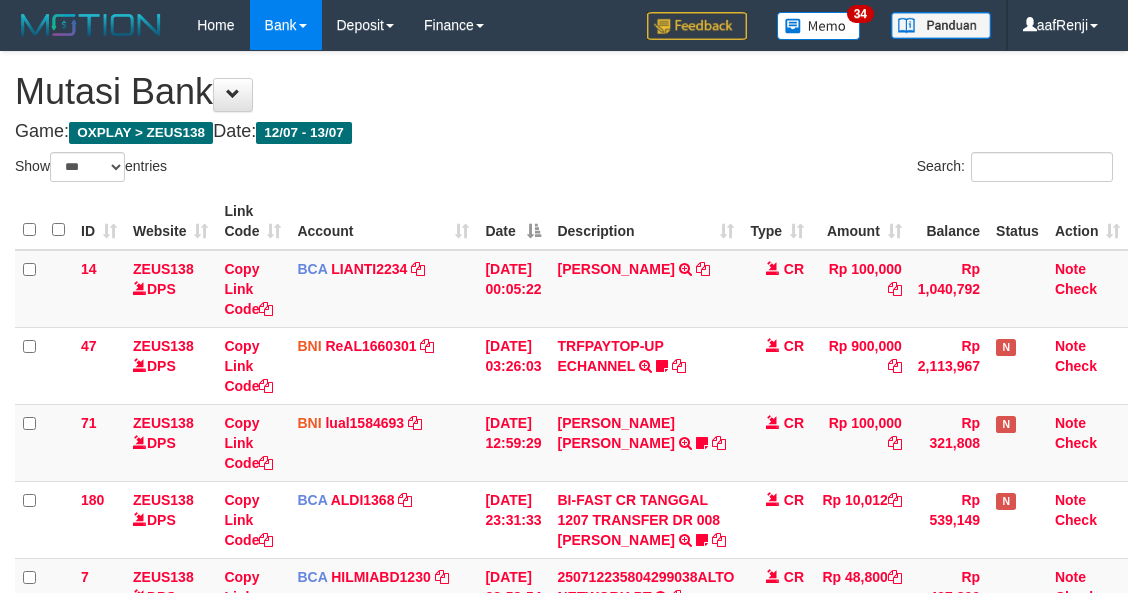 select on "***" 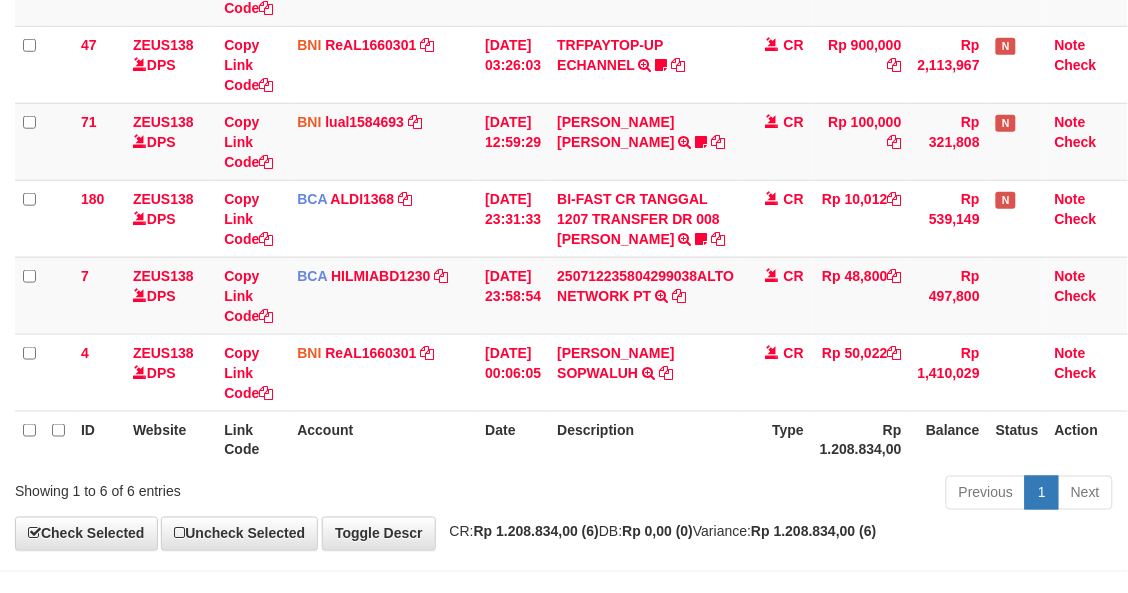 scroll, scrollTop: 371, scrollLeft: 0, axis: vertical 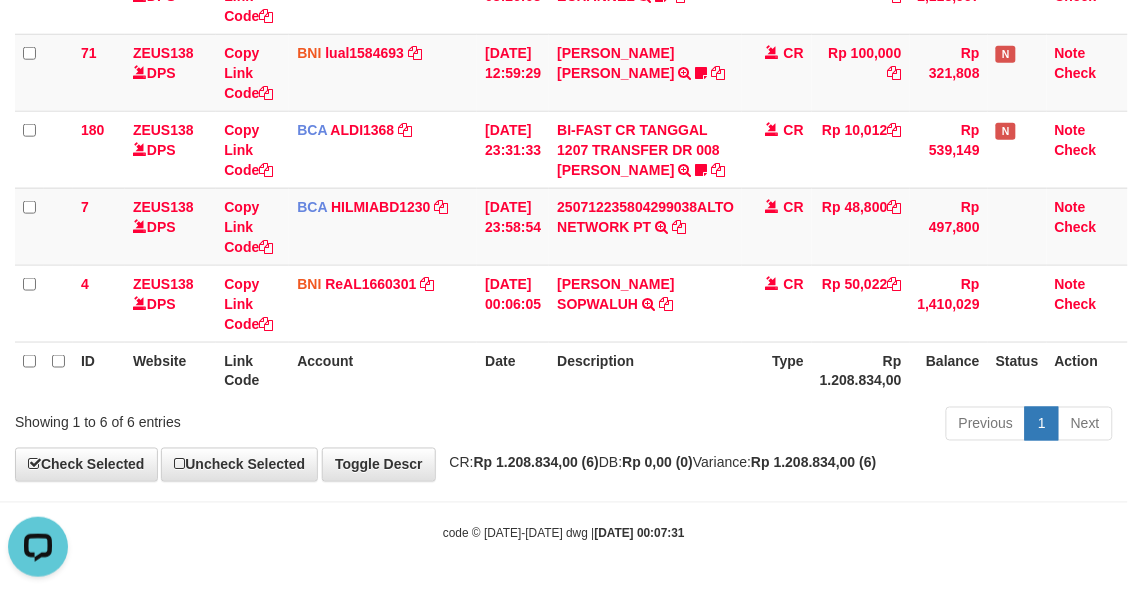 click on "Previous 1 Next" at bounding box center (799, 426) 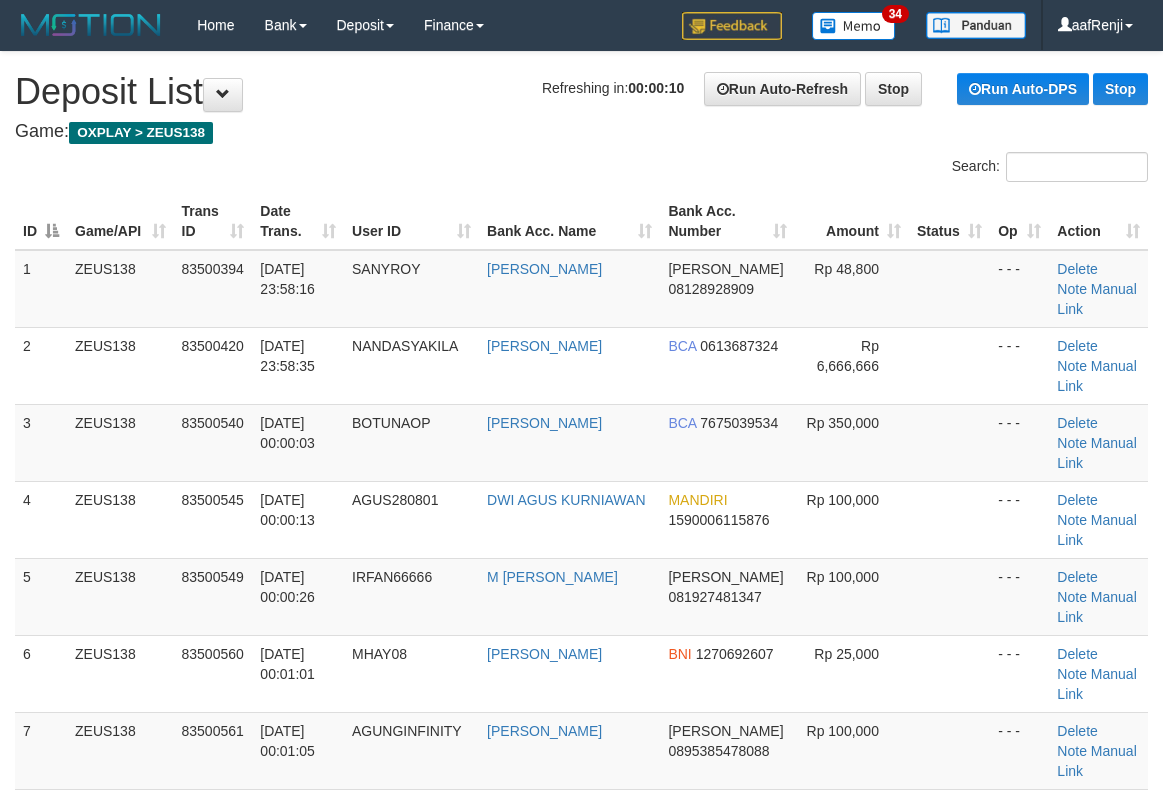 scroll, scrollTop: 0, scrollLeft: 0, axis: both 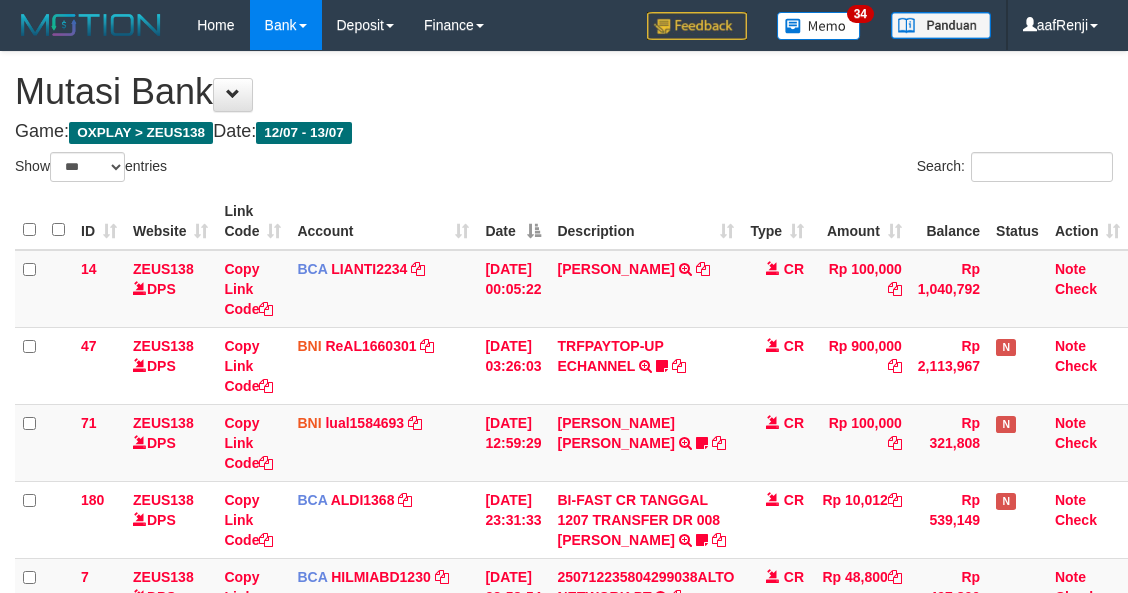 select on "***" 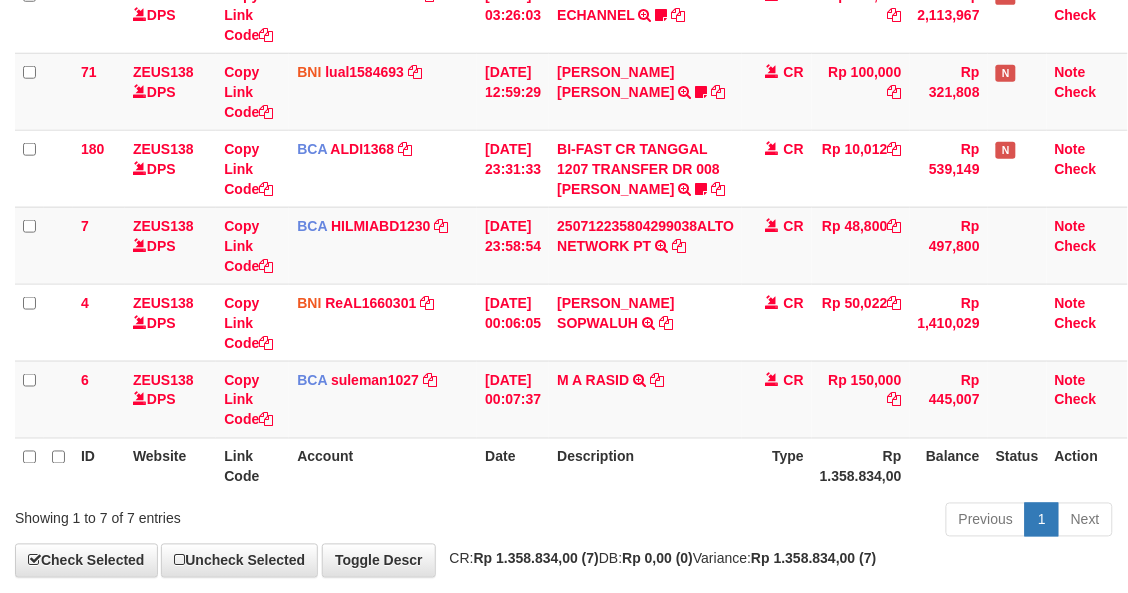 scroll, scrollTop: 371, scrollLeft: 0, axis: vertical 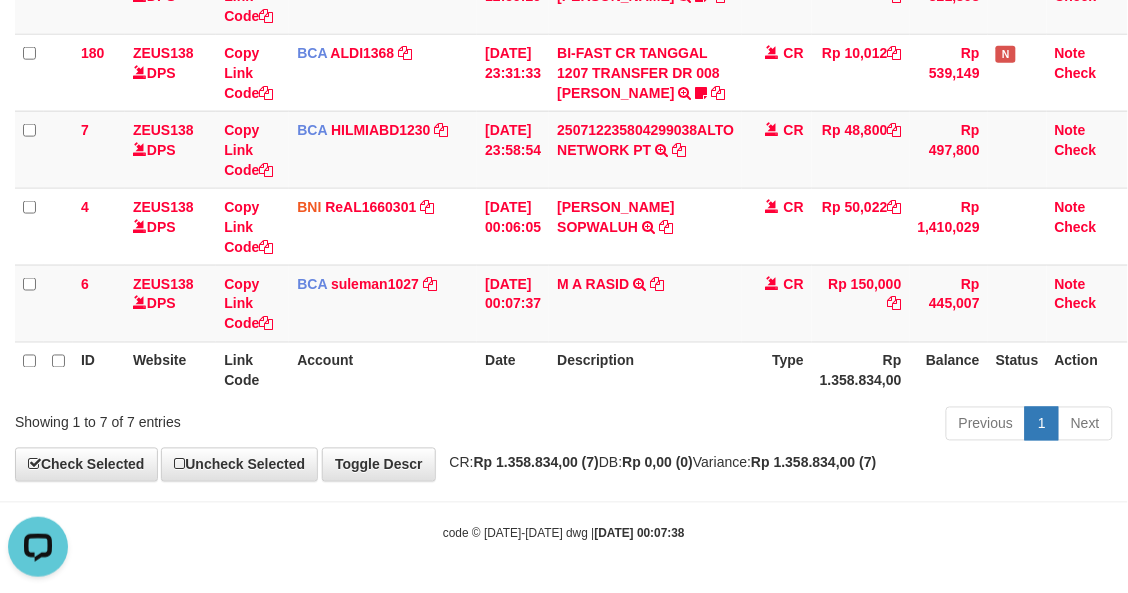 click on "Description" at bounding box center [645, 370] 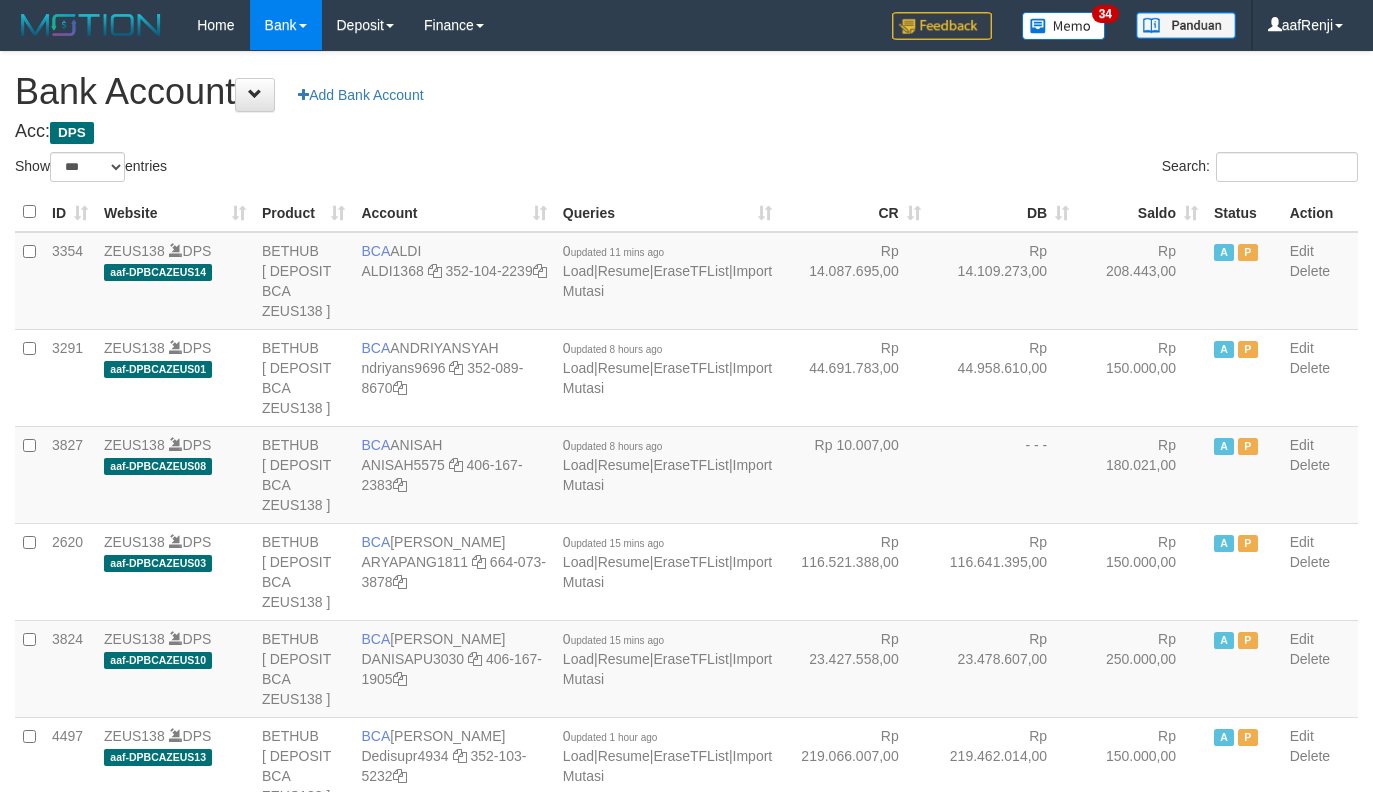 select on "***" 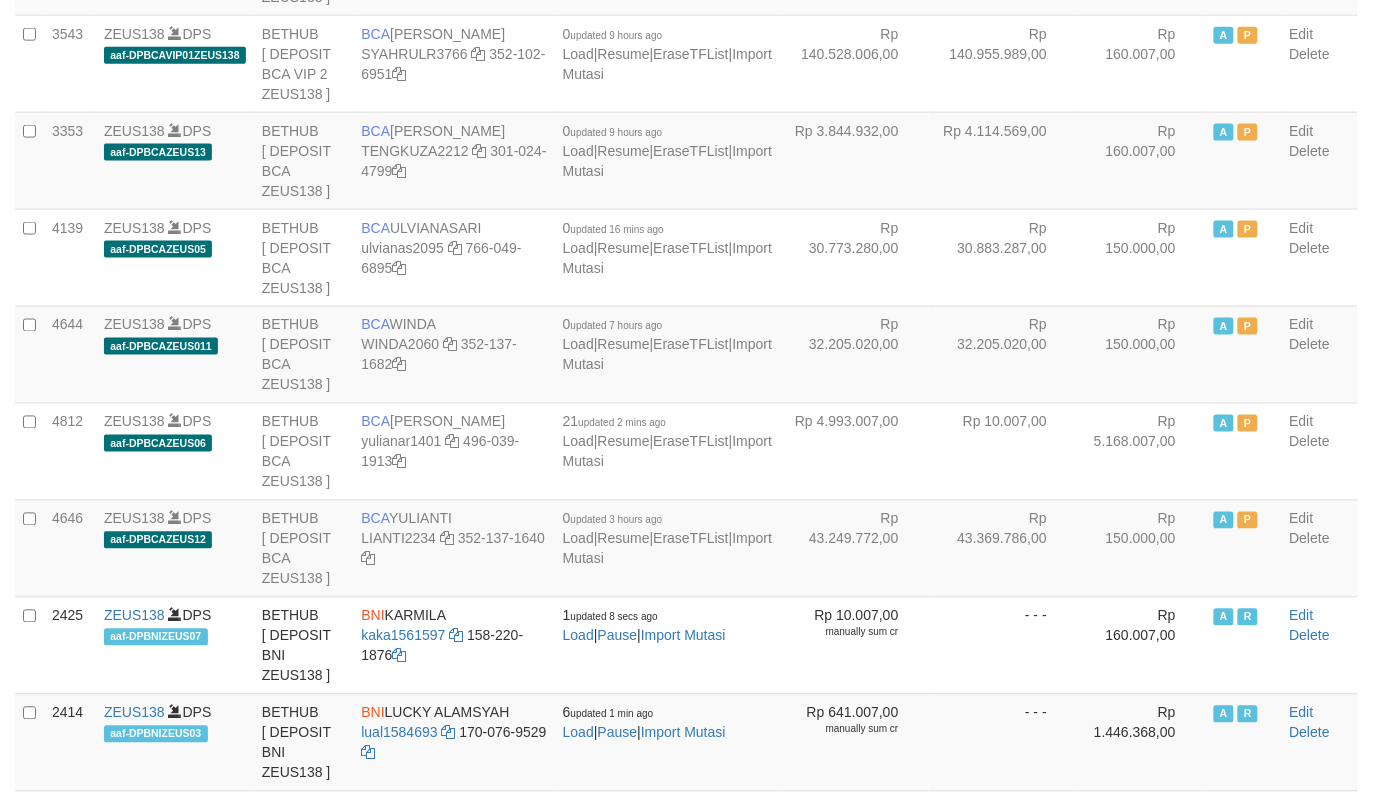 scroll, scrollTop: 2490, scrollLeft: 0, axis: vertical 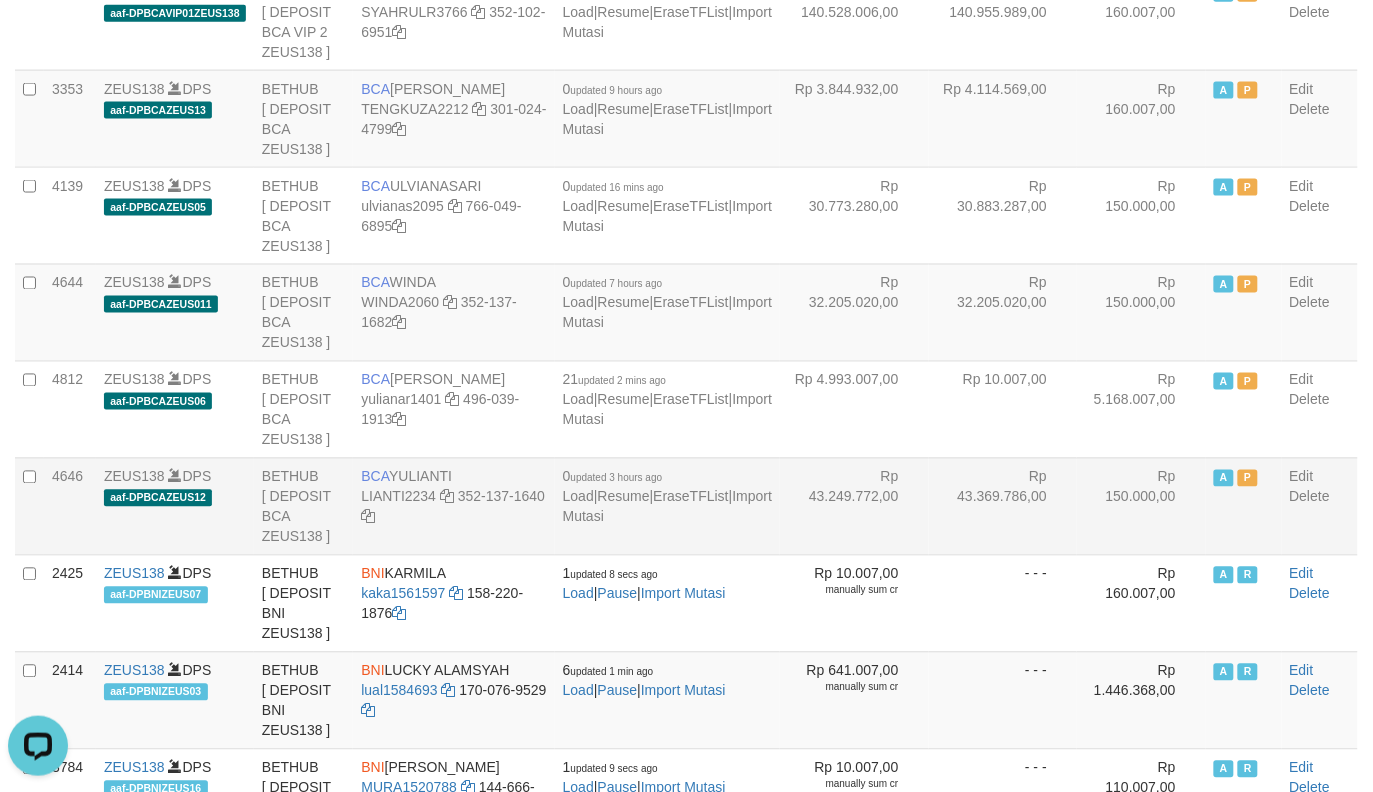 click on "Rp 43.369.786,00" at bounding box center [1003, 506] 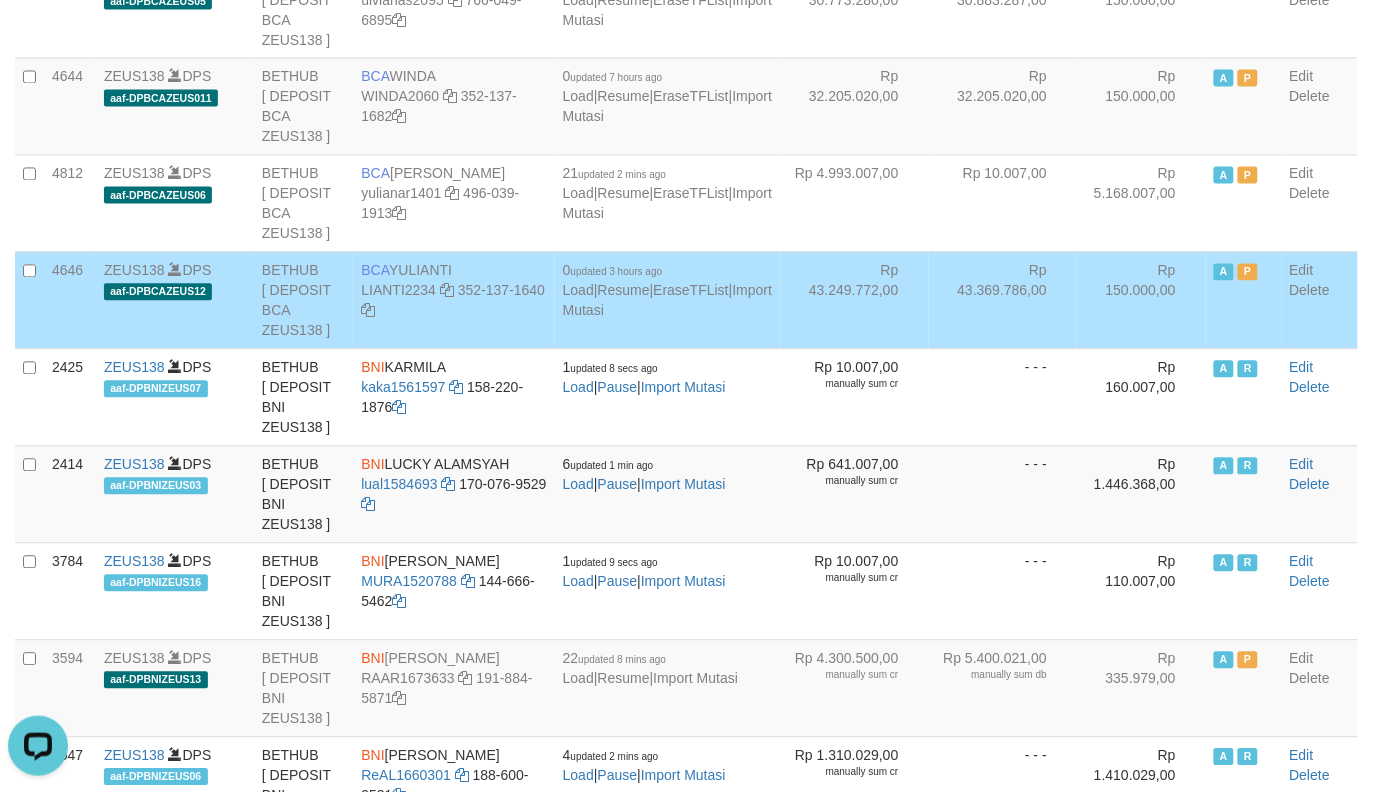 scroll, scrollTop: 2740, scrollLeft: 0, axis: vertical 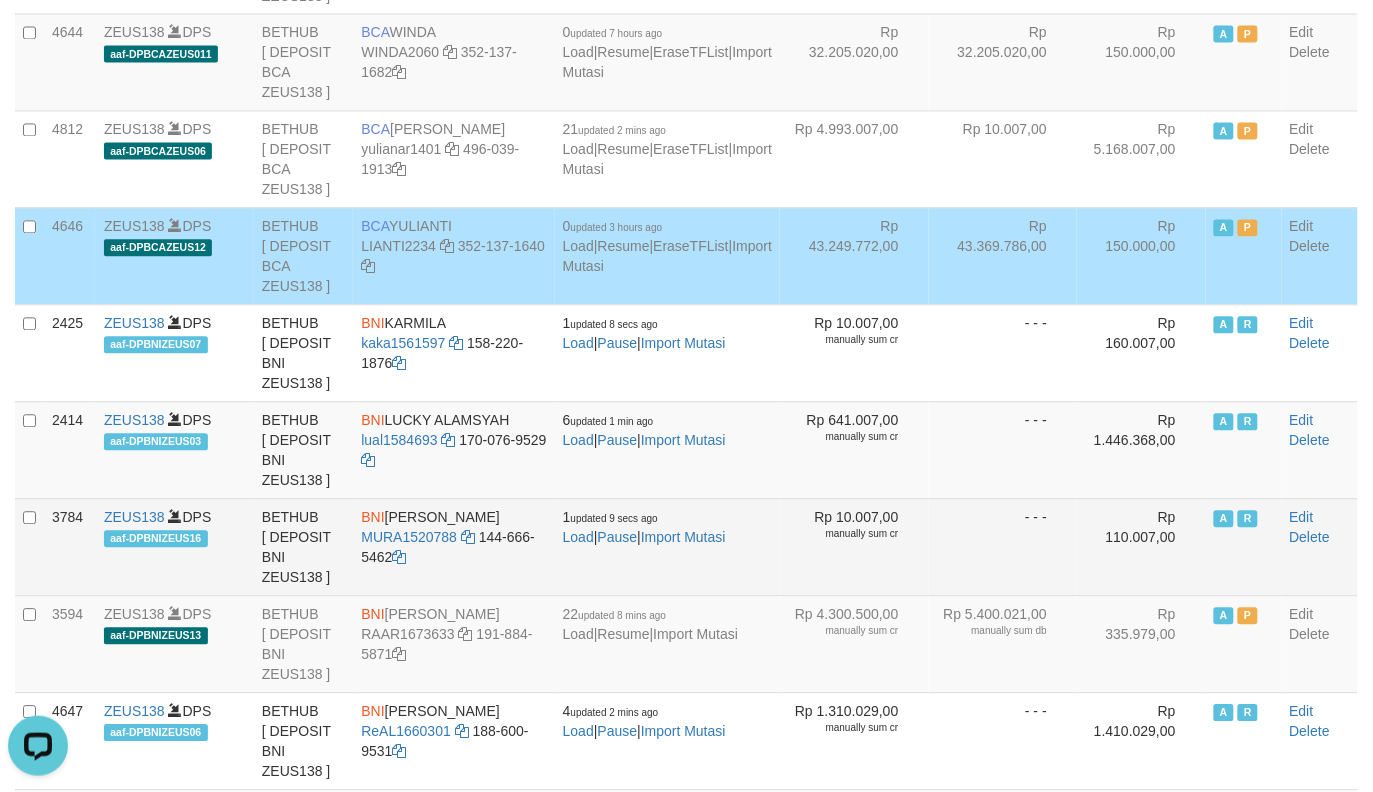 click on "- - -" at bounding box center (1003, 547) 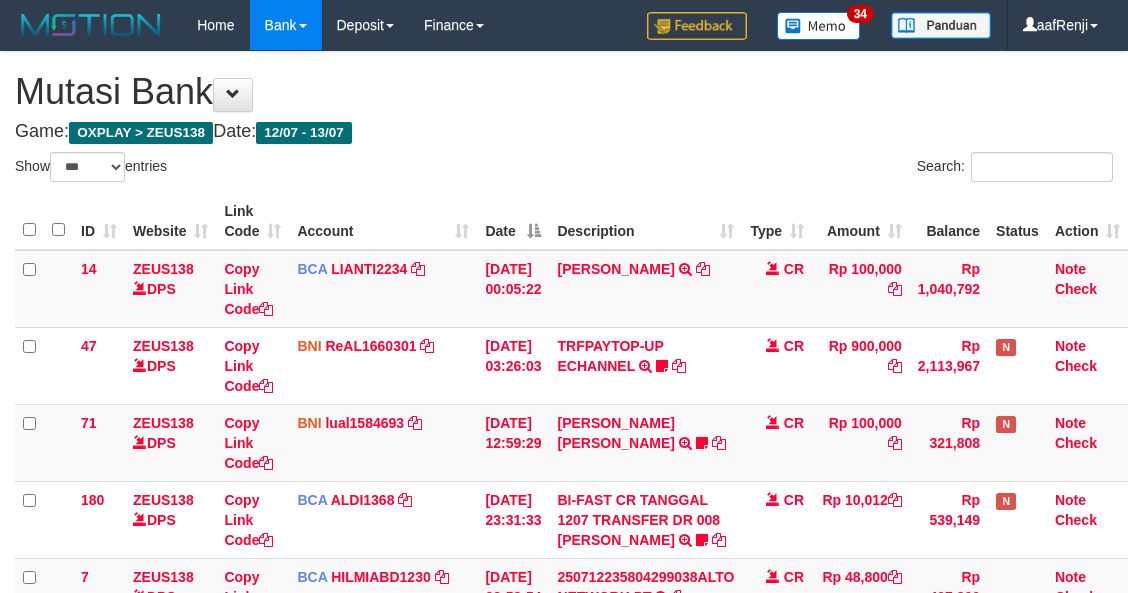 select on "***" 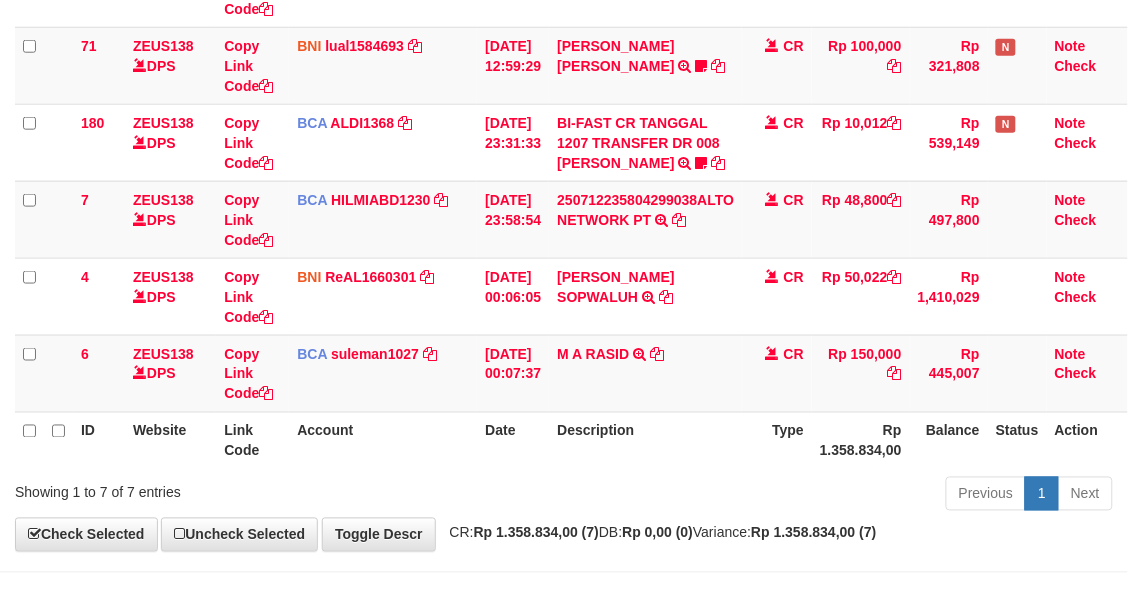 scroll, scrollTop: 448, scrollLeft: 0, axis: vertical 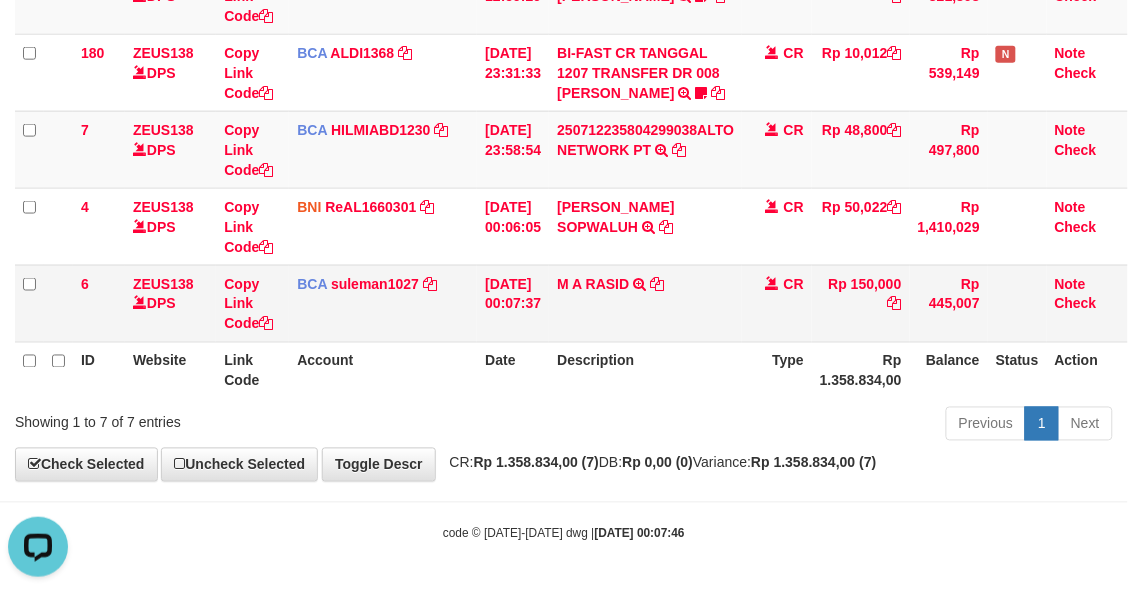 click on "BCA
suleman1027
DPS
SULEMAN
mutasi_20250713_2972 | 6
mutasi_20250713_2972 | 6" at bounding box center [383, 303] 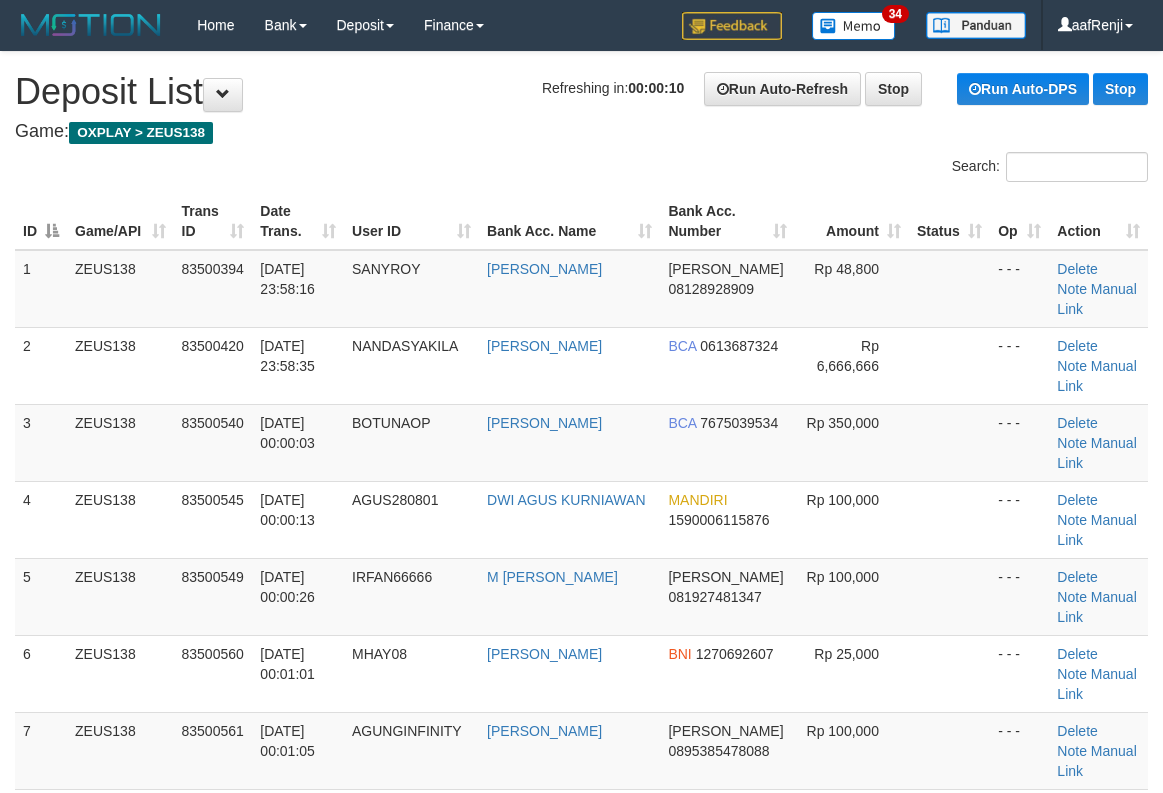 scroll, scrollTop: 0, scrollLeft: 0, axis: both 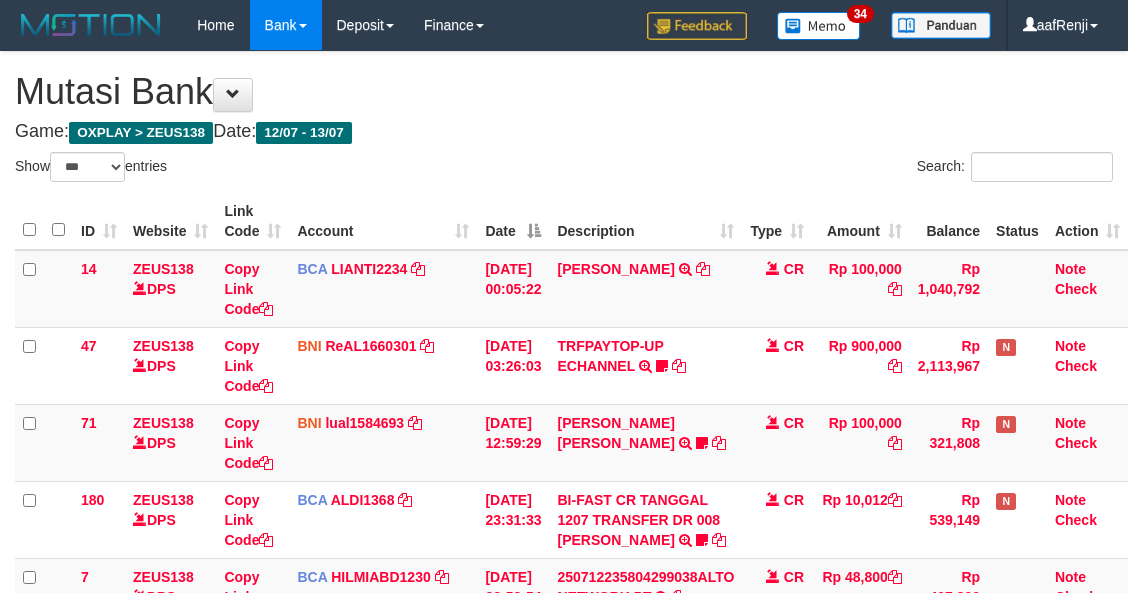 select on "***" 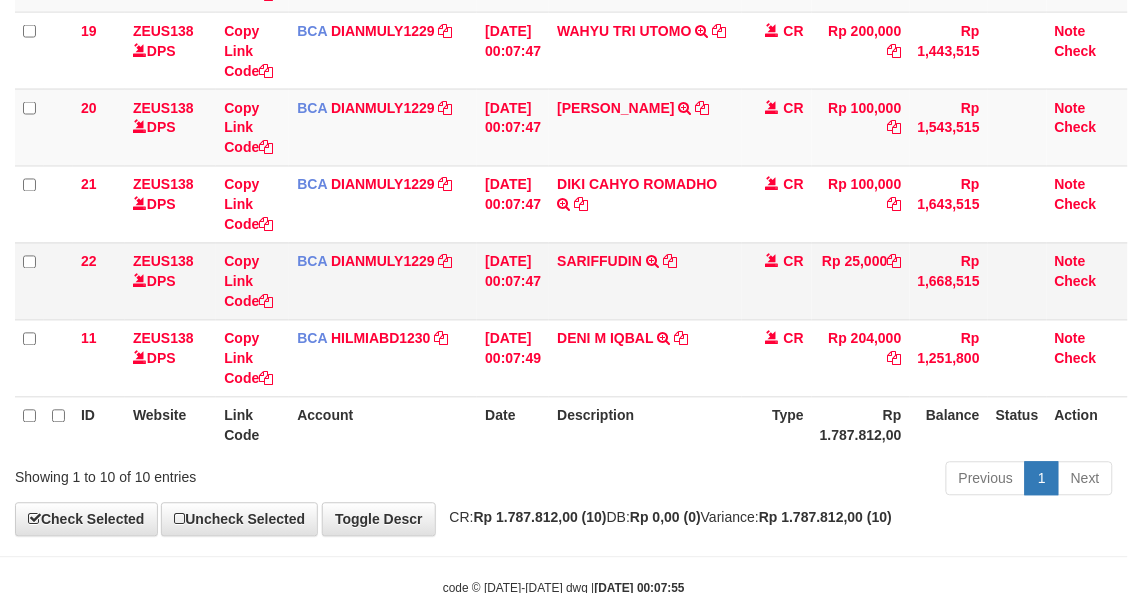 scroll, scrollTop: 555, scrollLeft: 0, axis: vertical 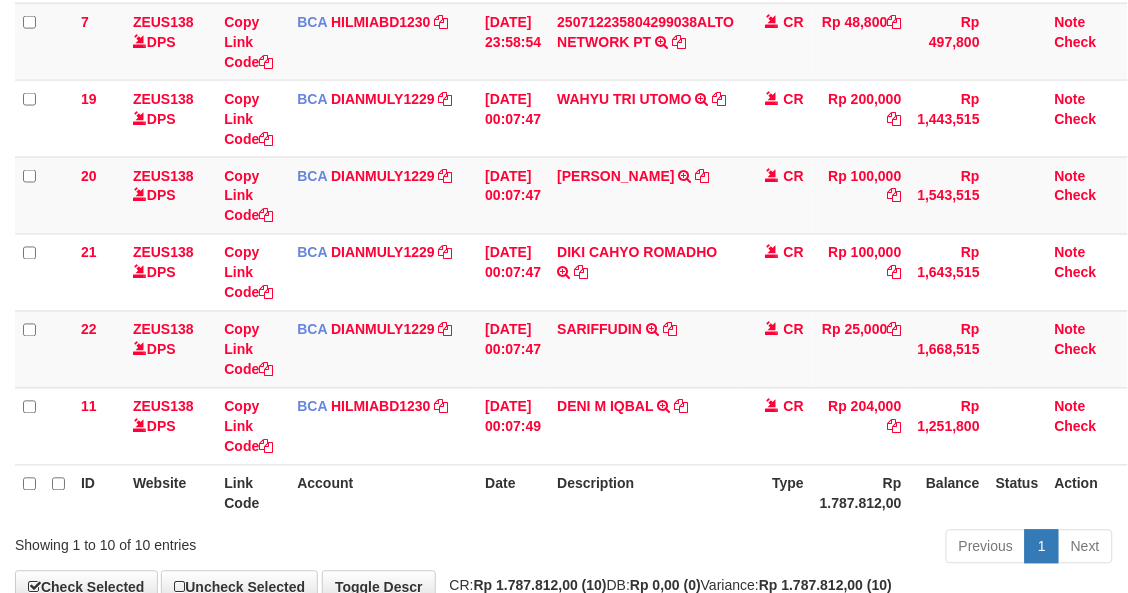 drag, startPoint x: 433, startPoint y: 471, endPoint x: 377, endPoint y: 473, distance: 56.0357 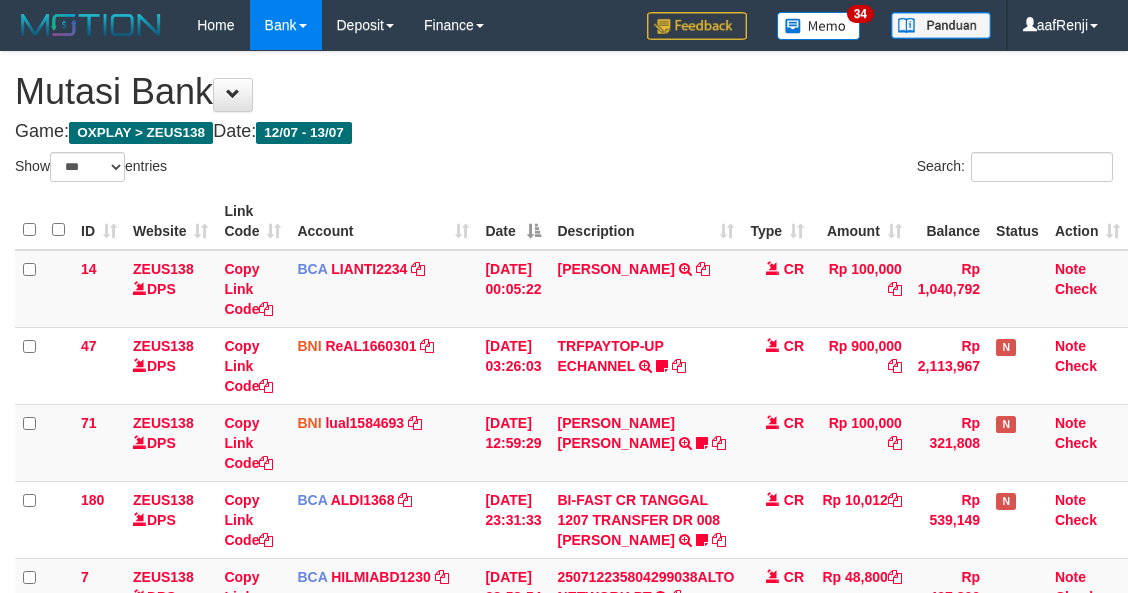 select on "***" 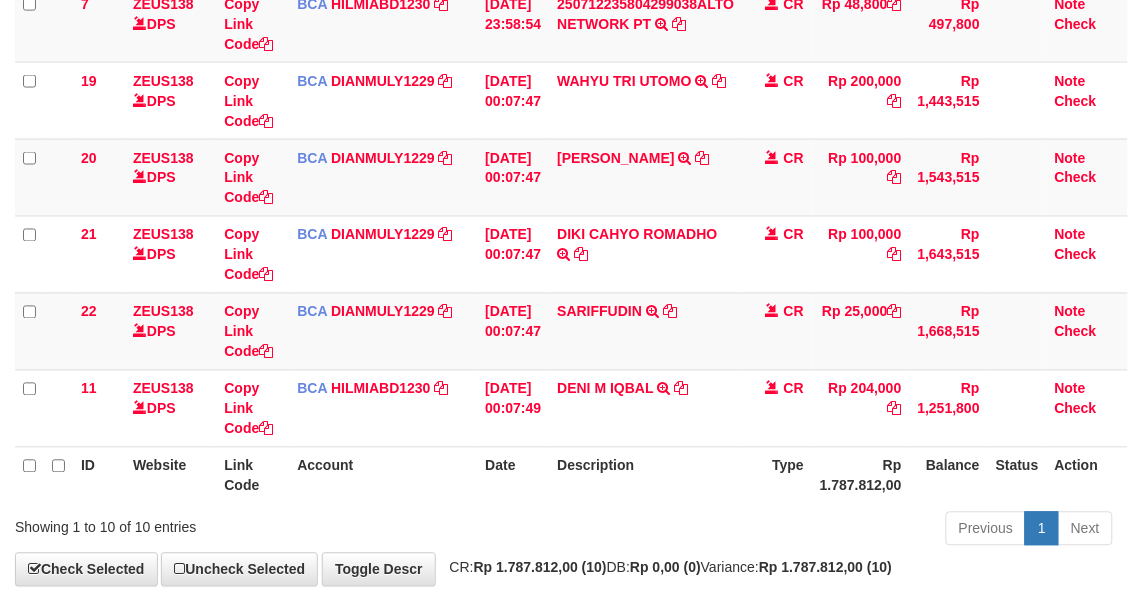 scroll, scrollTop: 555, scrollLeft: 0, axis: vertical 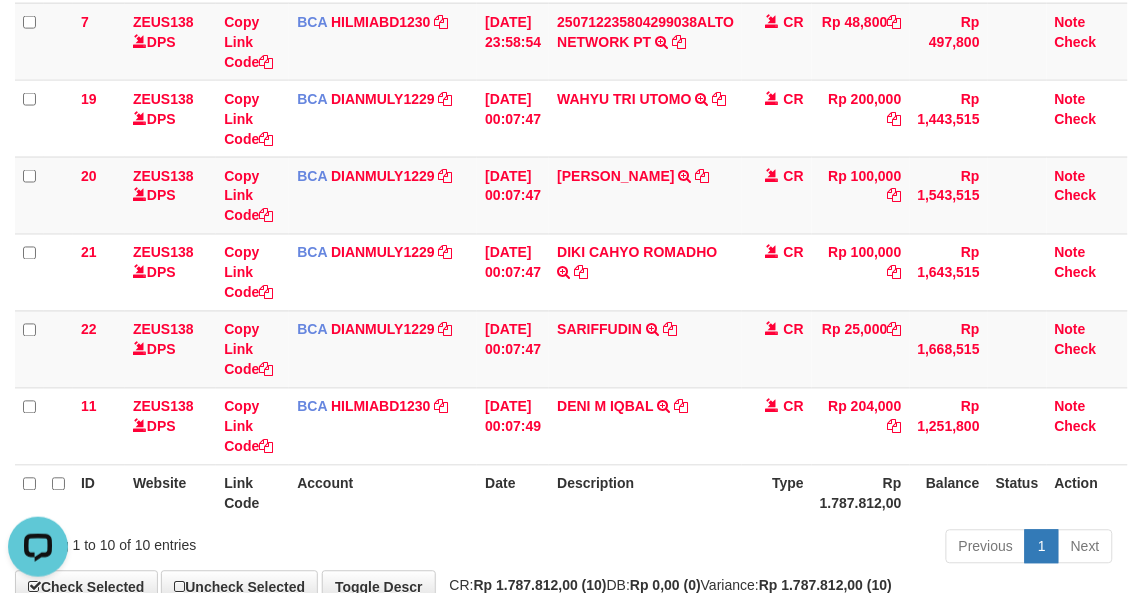 click on "Account" at bounding box center (383, 493) 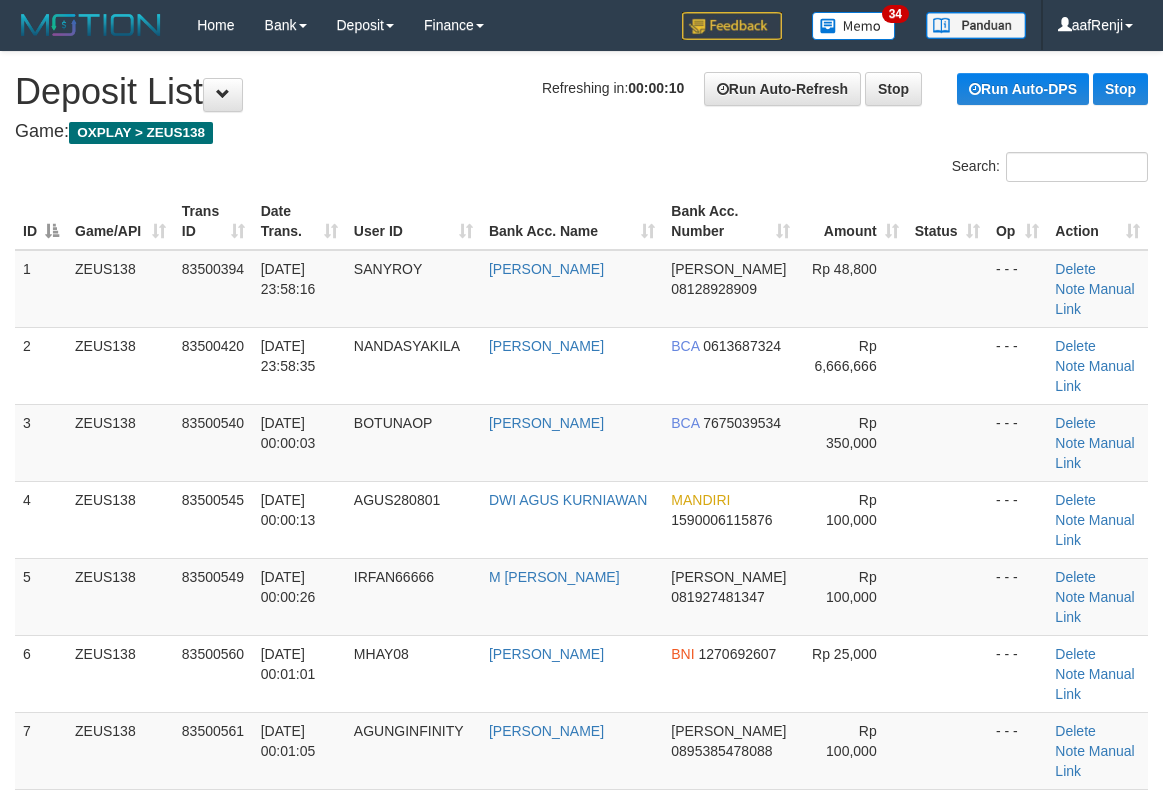 scroll, scrollTop: 0, scrollLeft: 0, axis: both 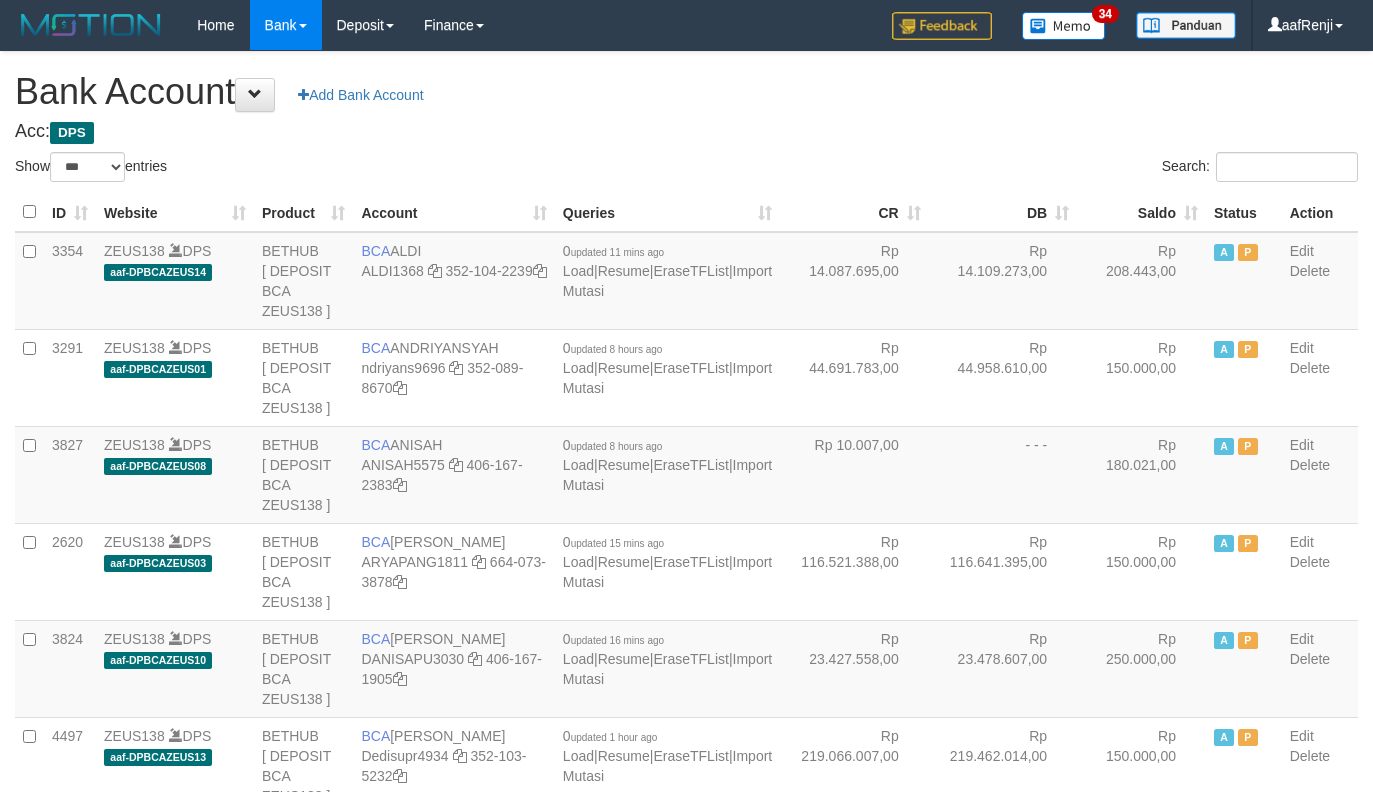 select on "***" 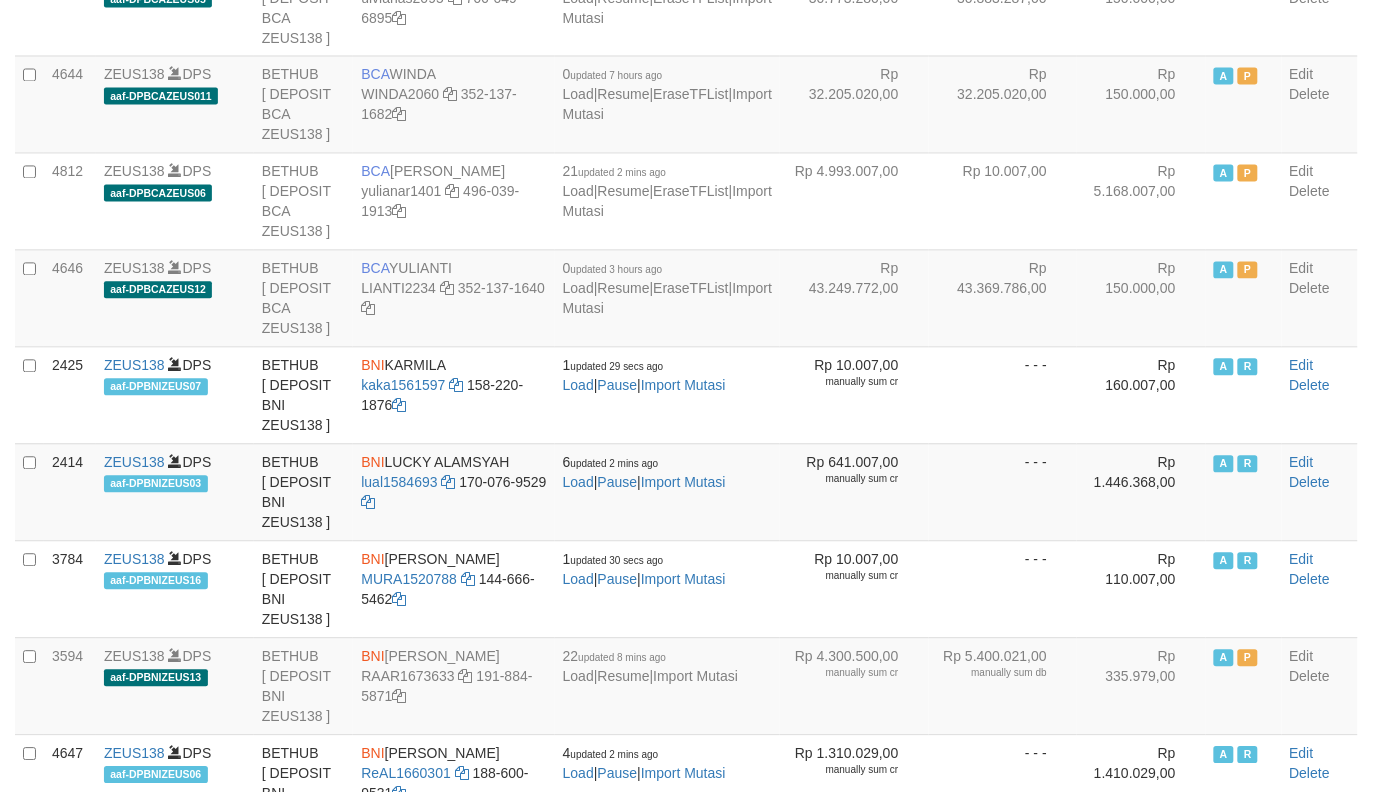 scroll, scrollTop: 2740, scrollLeft: 0, axis: vertical 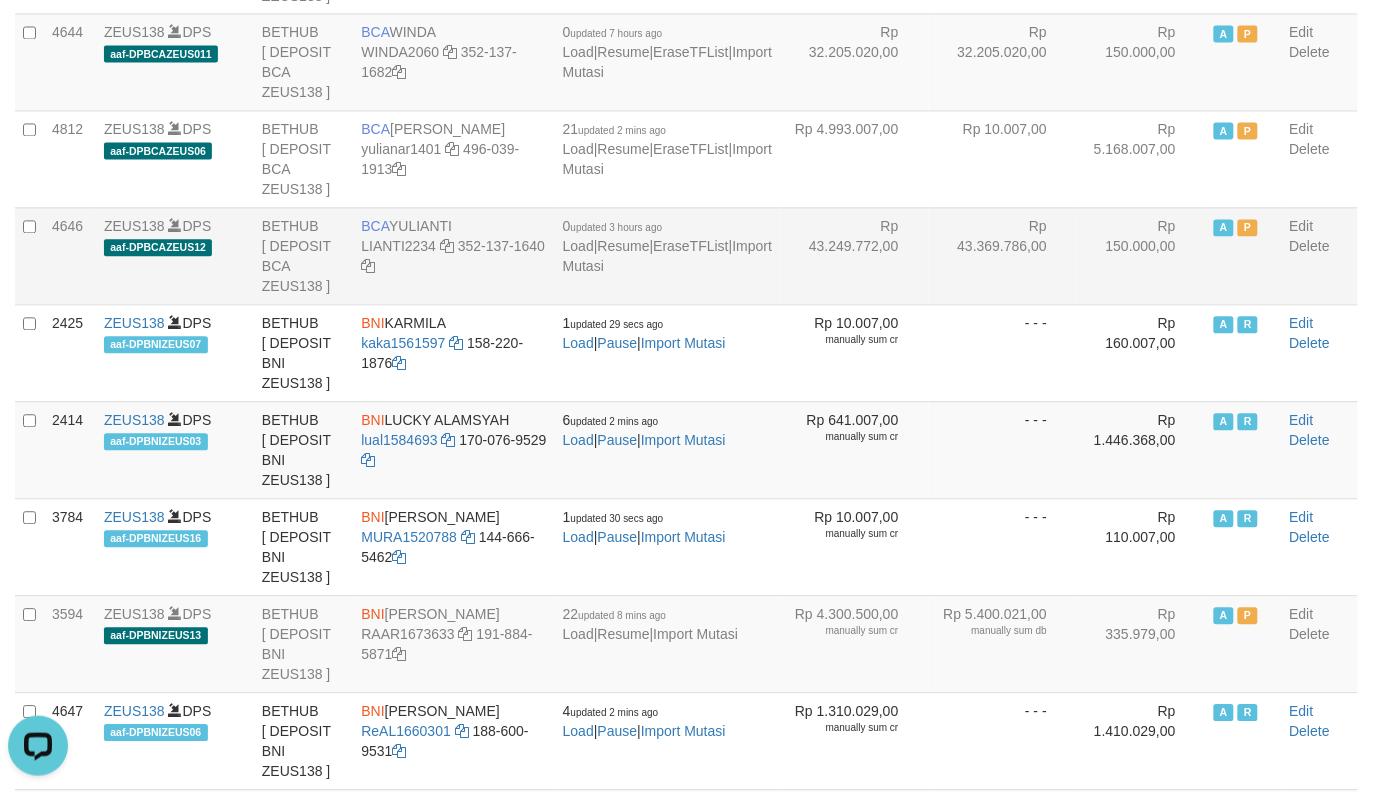 click on "Rp 43.369.786,00" at bounding box center [1003, 256] 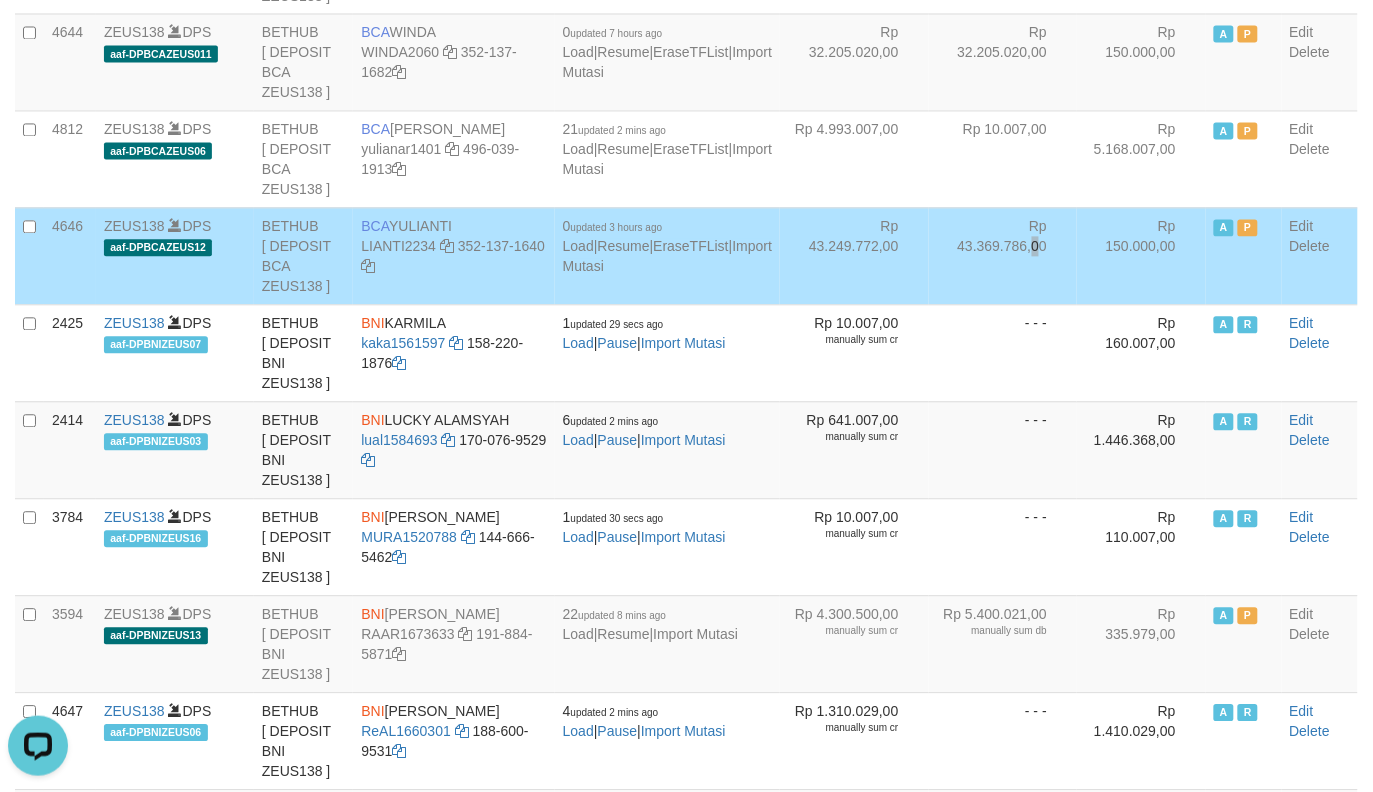 click on "Rp 43.369.786,00" at bounding box center (1003, 256) 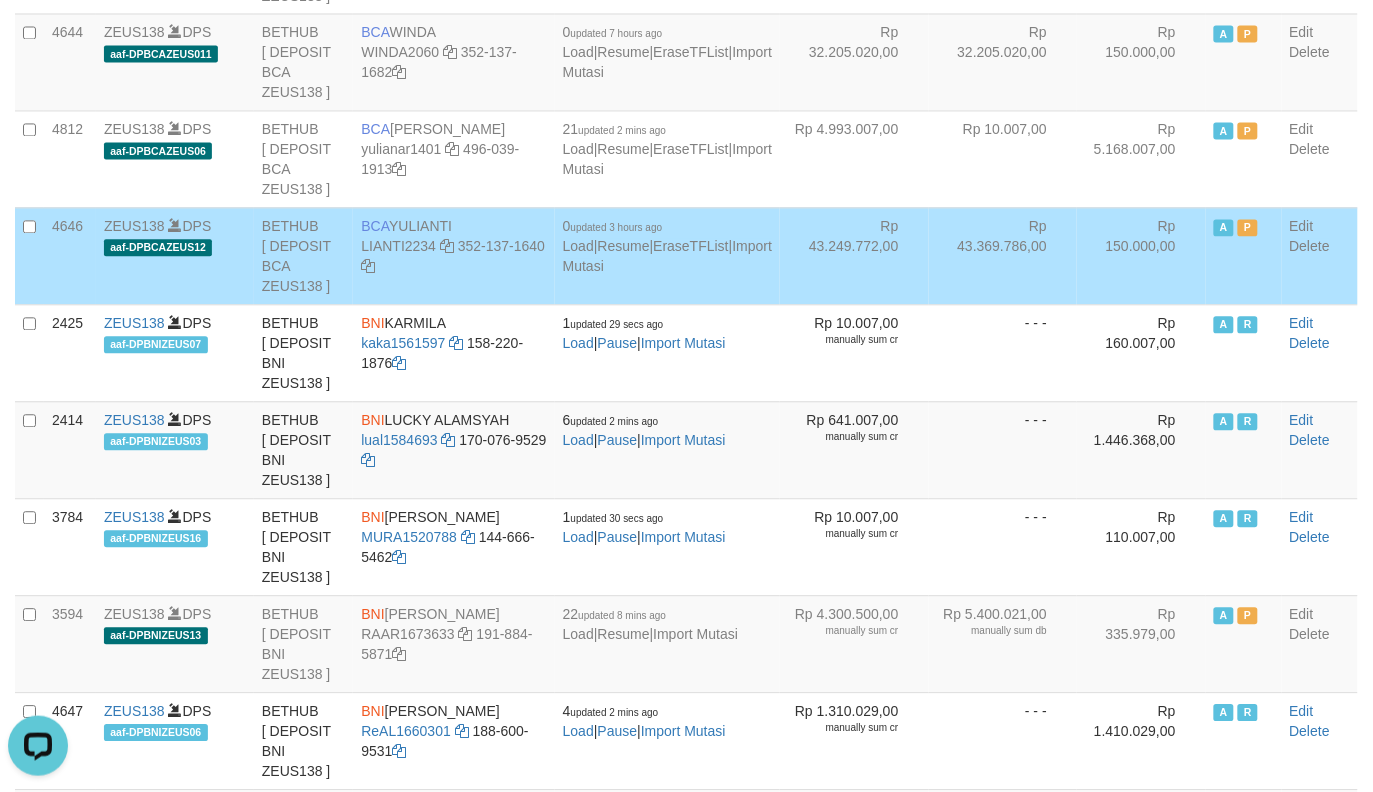 scroll, scrollTop: 1605, scrollLeft: 0, axis: vertical 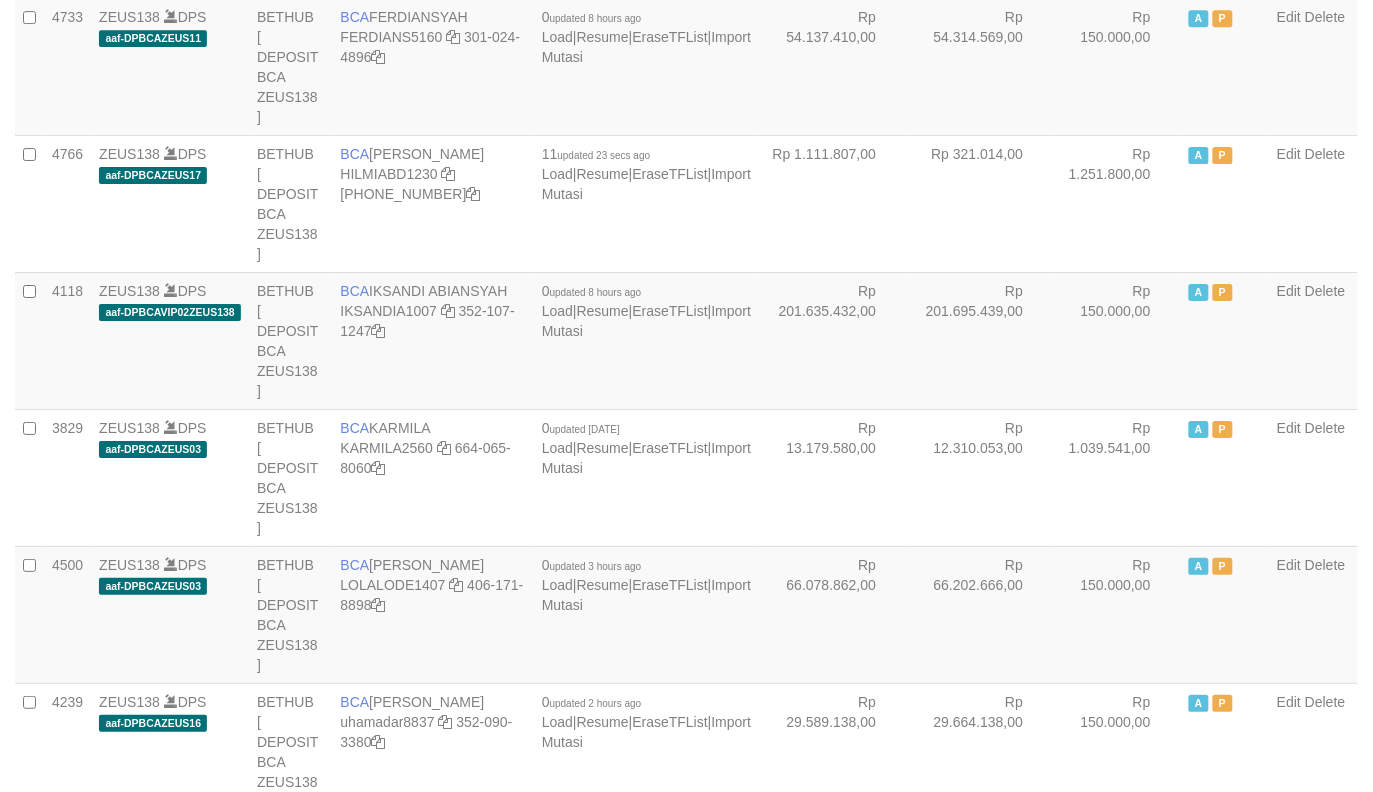 select on "***" 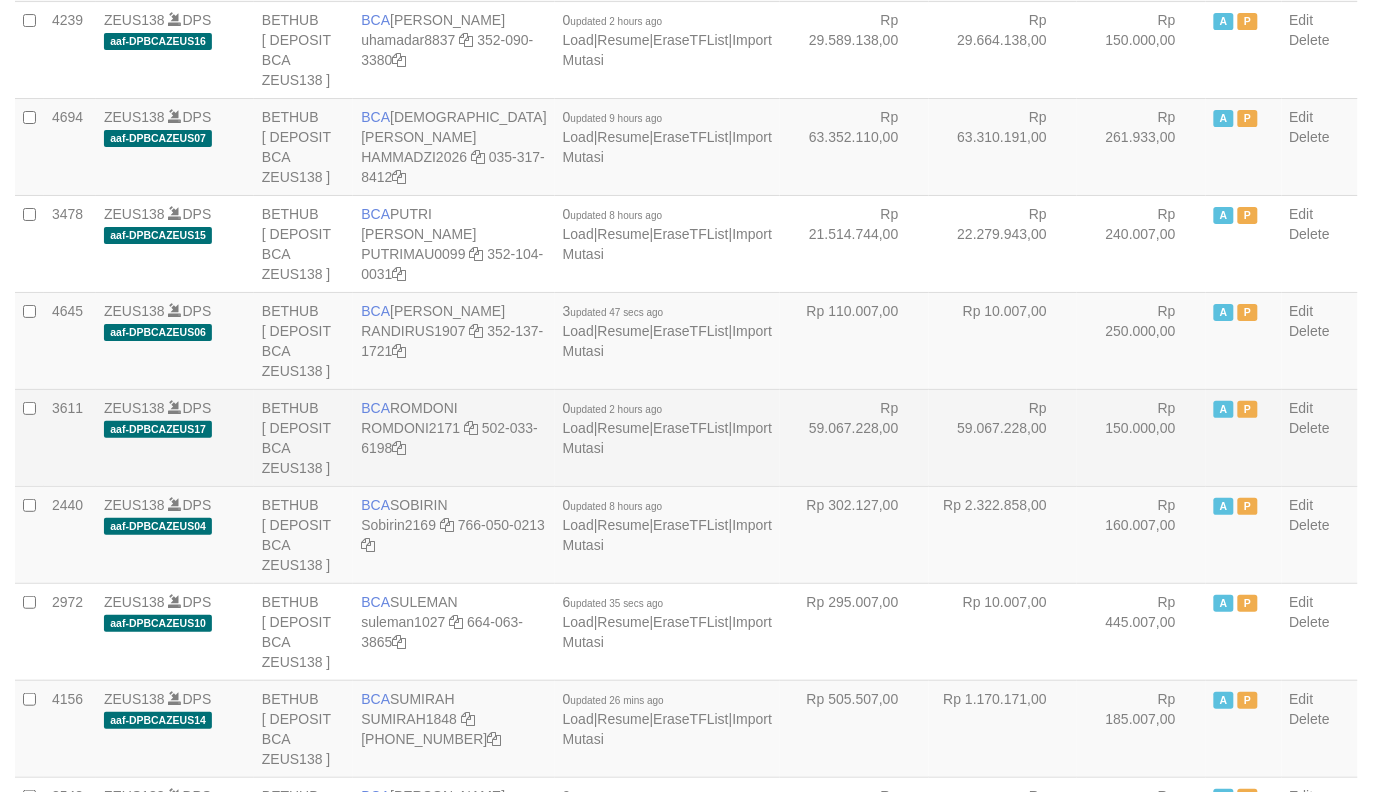scroll, scrollTop: 1730, scrollLeft: 0, axis: vertical 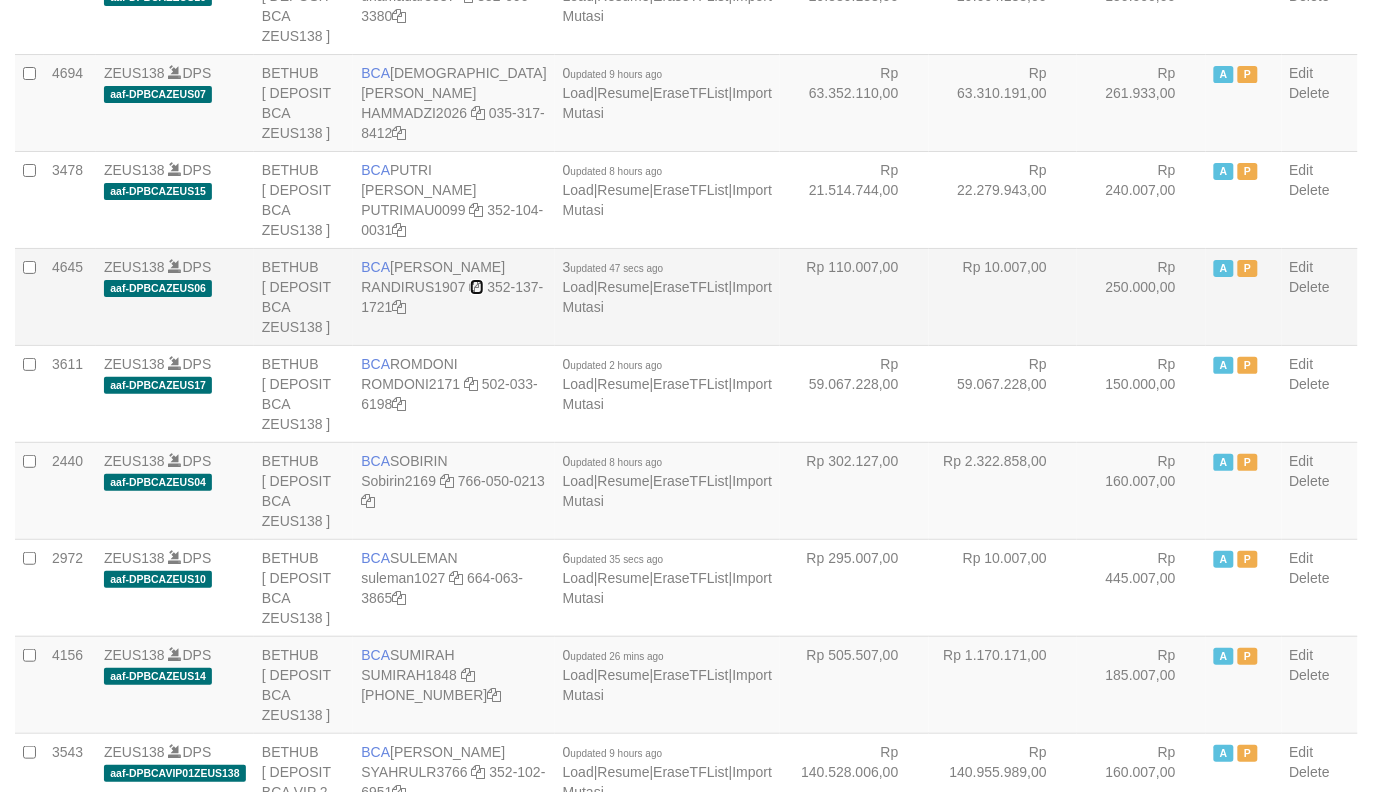 click at bounding box center (477, 287) 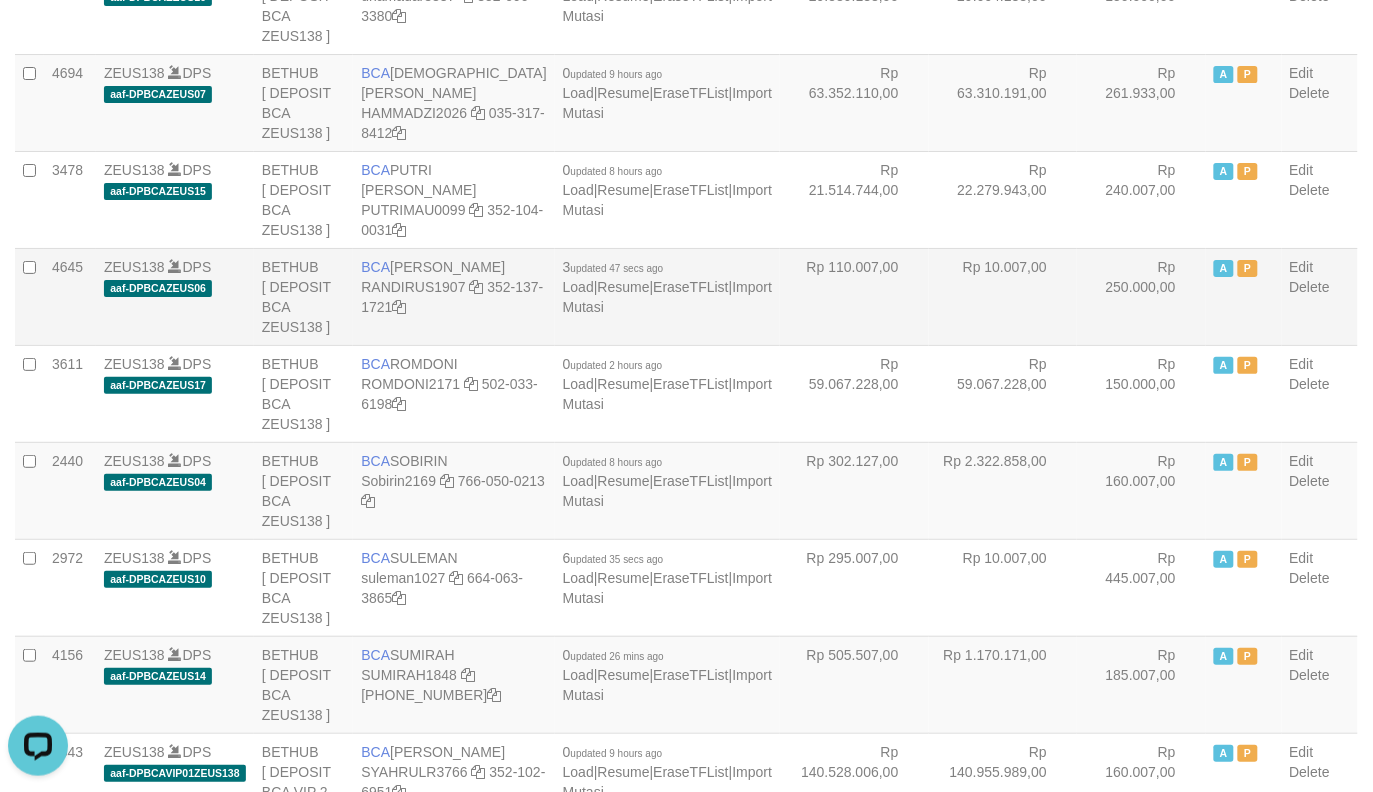 scroll, scrollTop: 0, scrollLeft: 0, axis: both 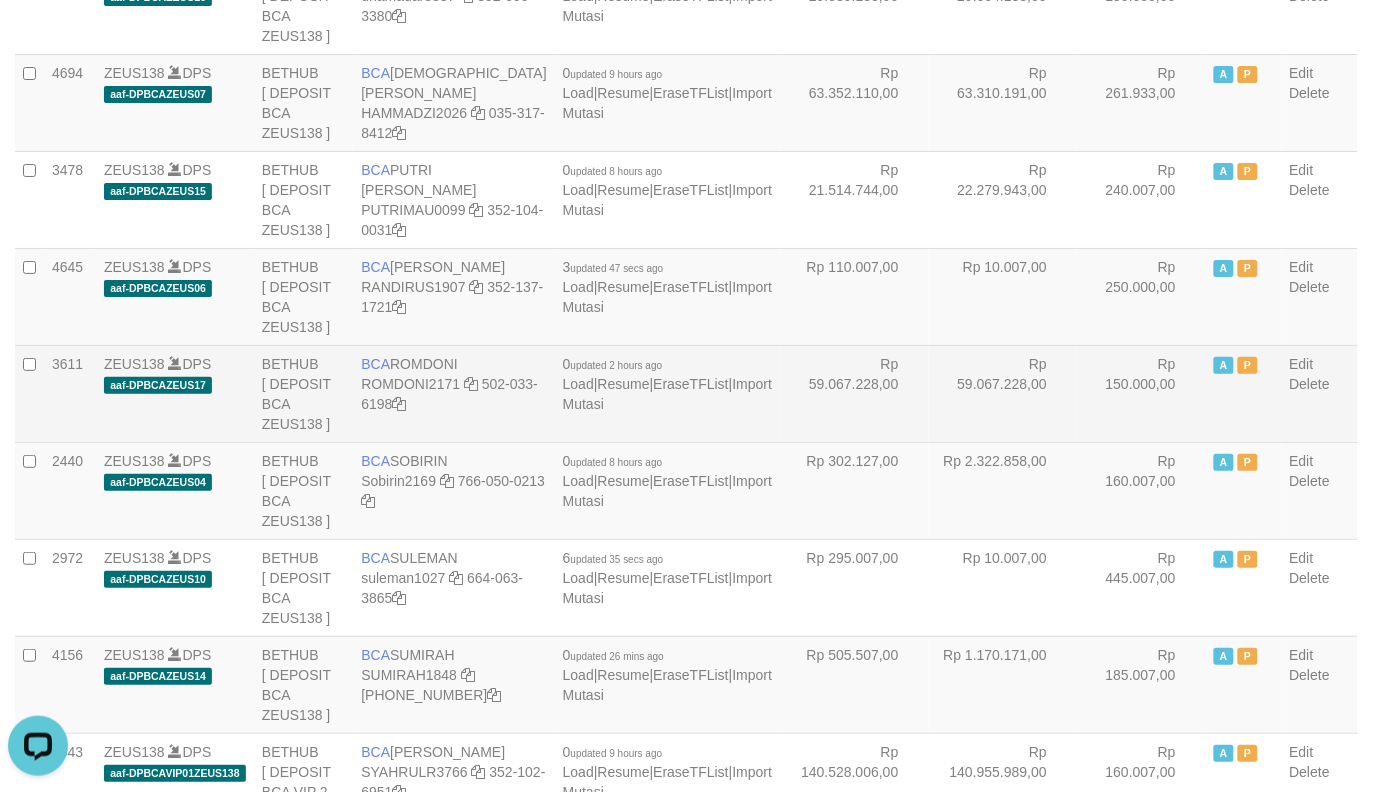 click on "Rp 59.067.228,00" at bounding box center [1003, 393] 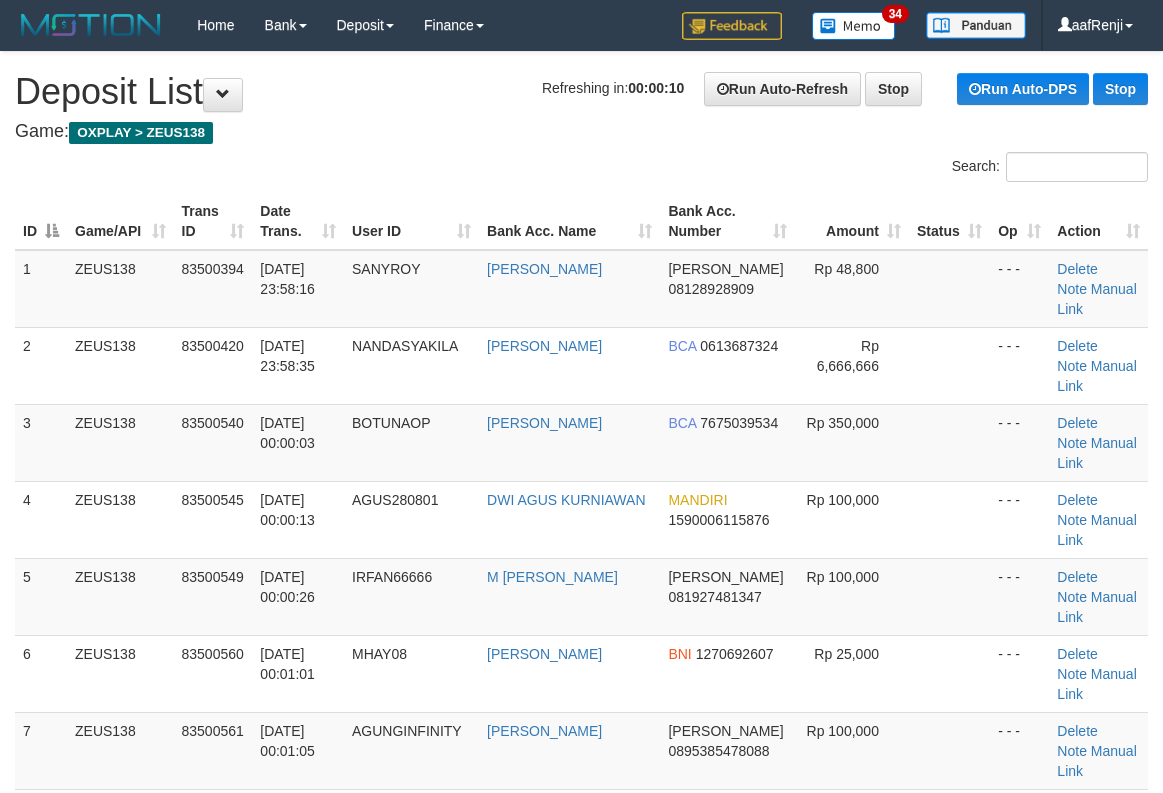 scroll, scrollTop: 0, scrollLeft: 0, axis: both 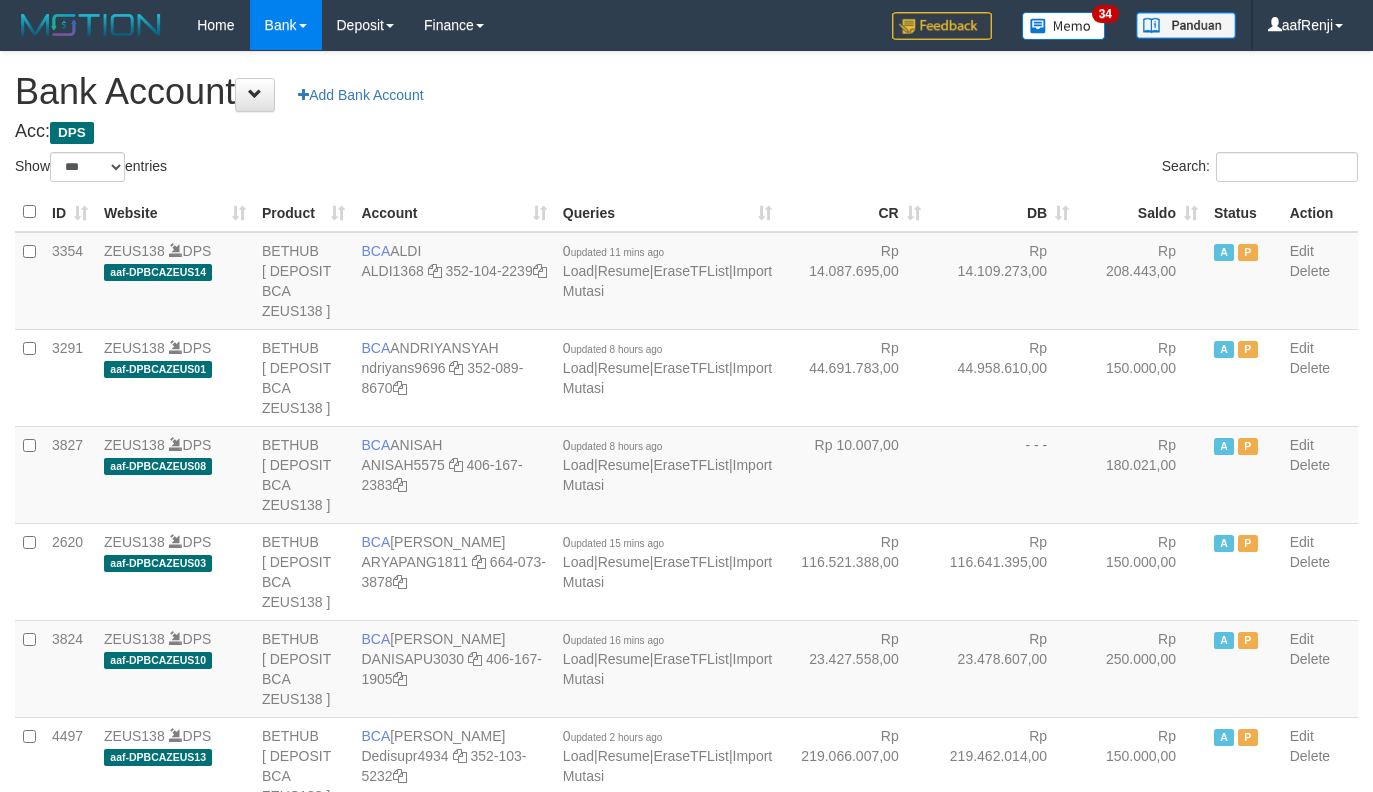 select on "***" 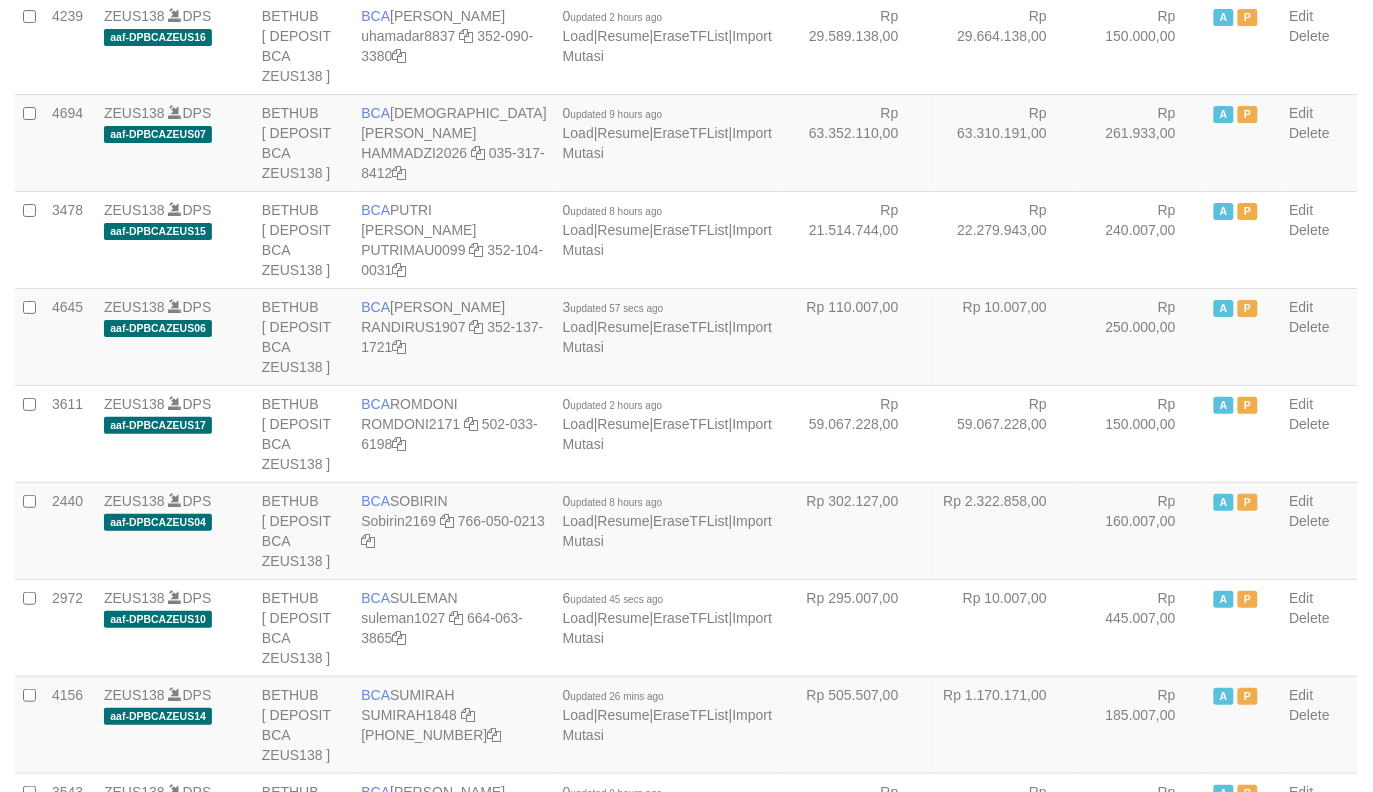 scroll, scrollTop: 1730, scrollLeft: 0, axis: vertical 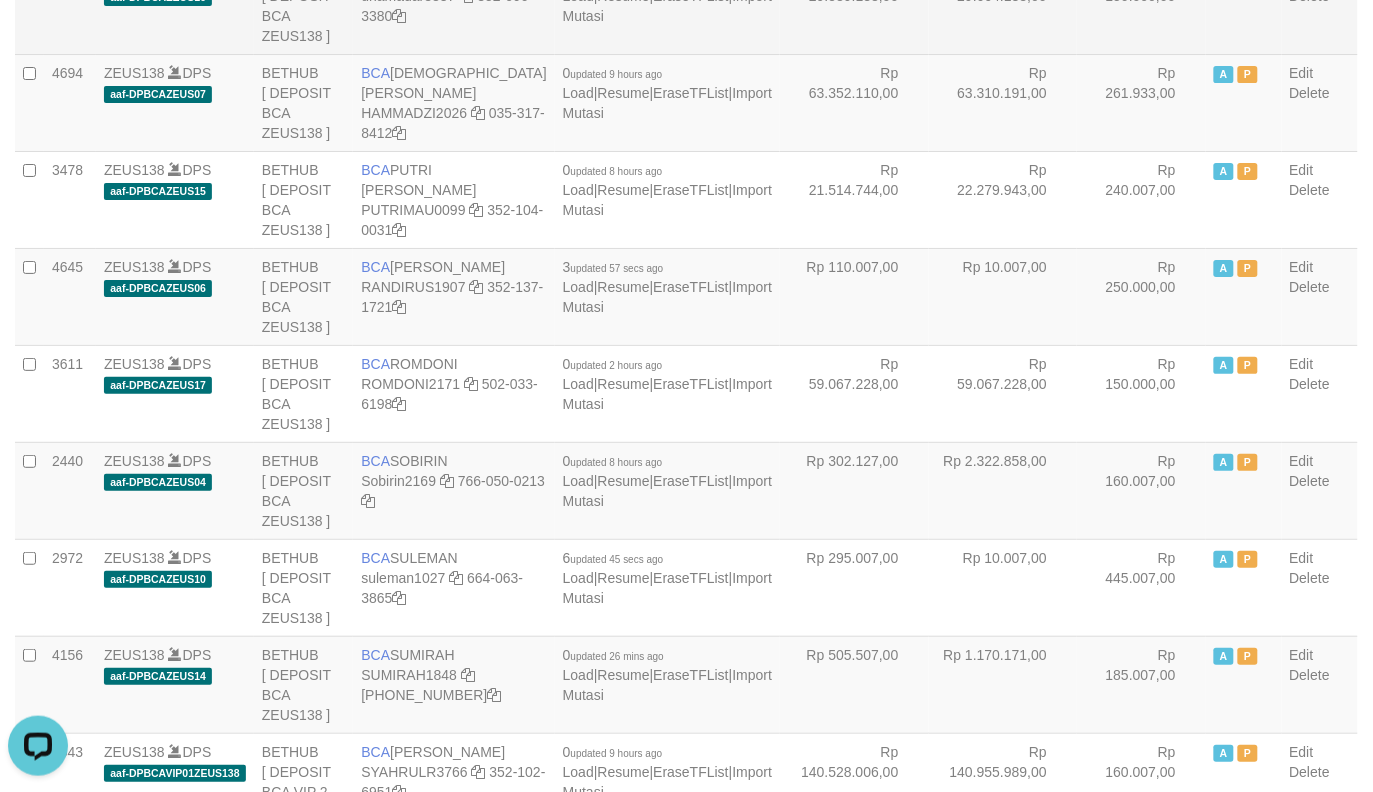 click on "Rp 261.933,00" at bounding box center (1141, 102) 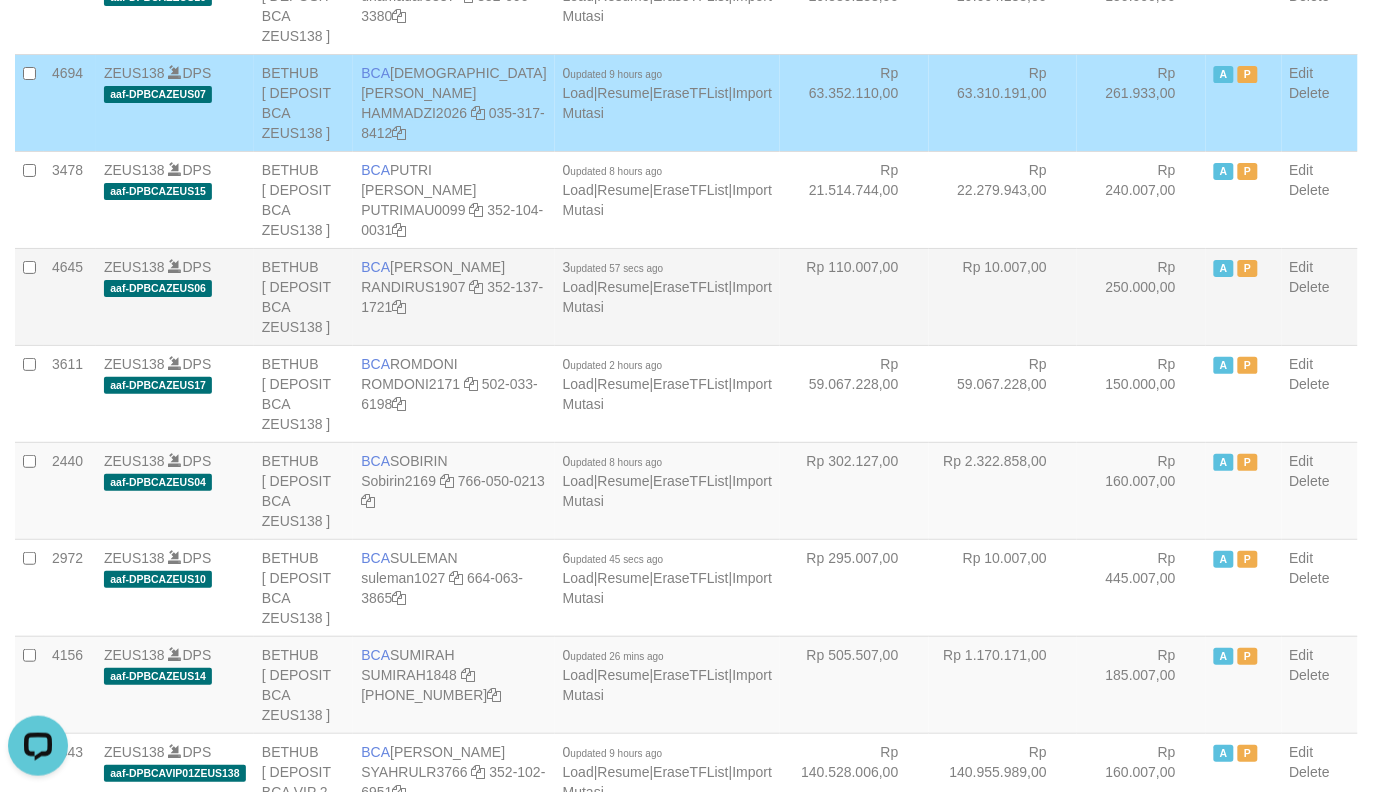 click on "Rp 10.007,00" at bounding box center (1003, 296) 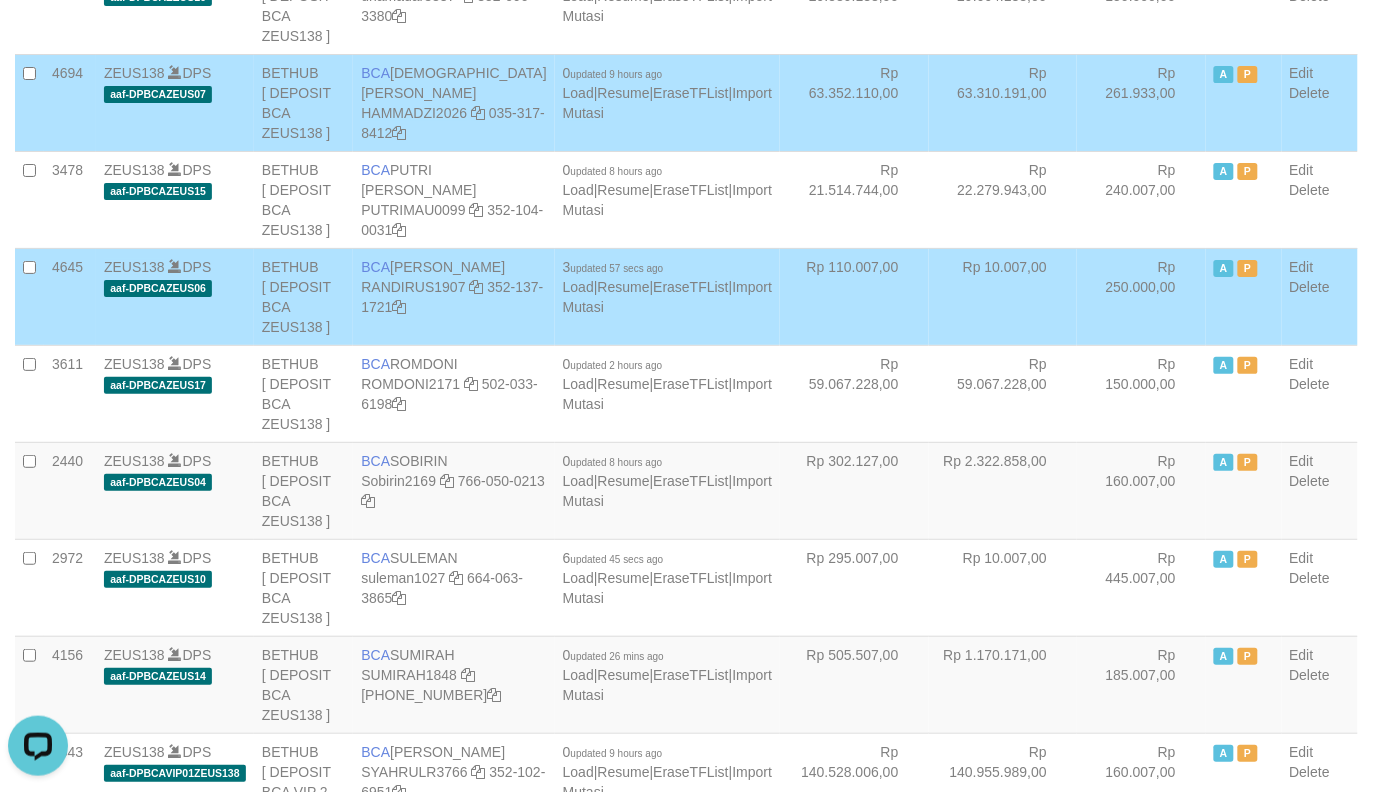 scroll, scrollTop: 3885, scrollLeft: 0, axis: vertical 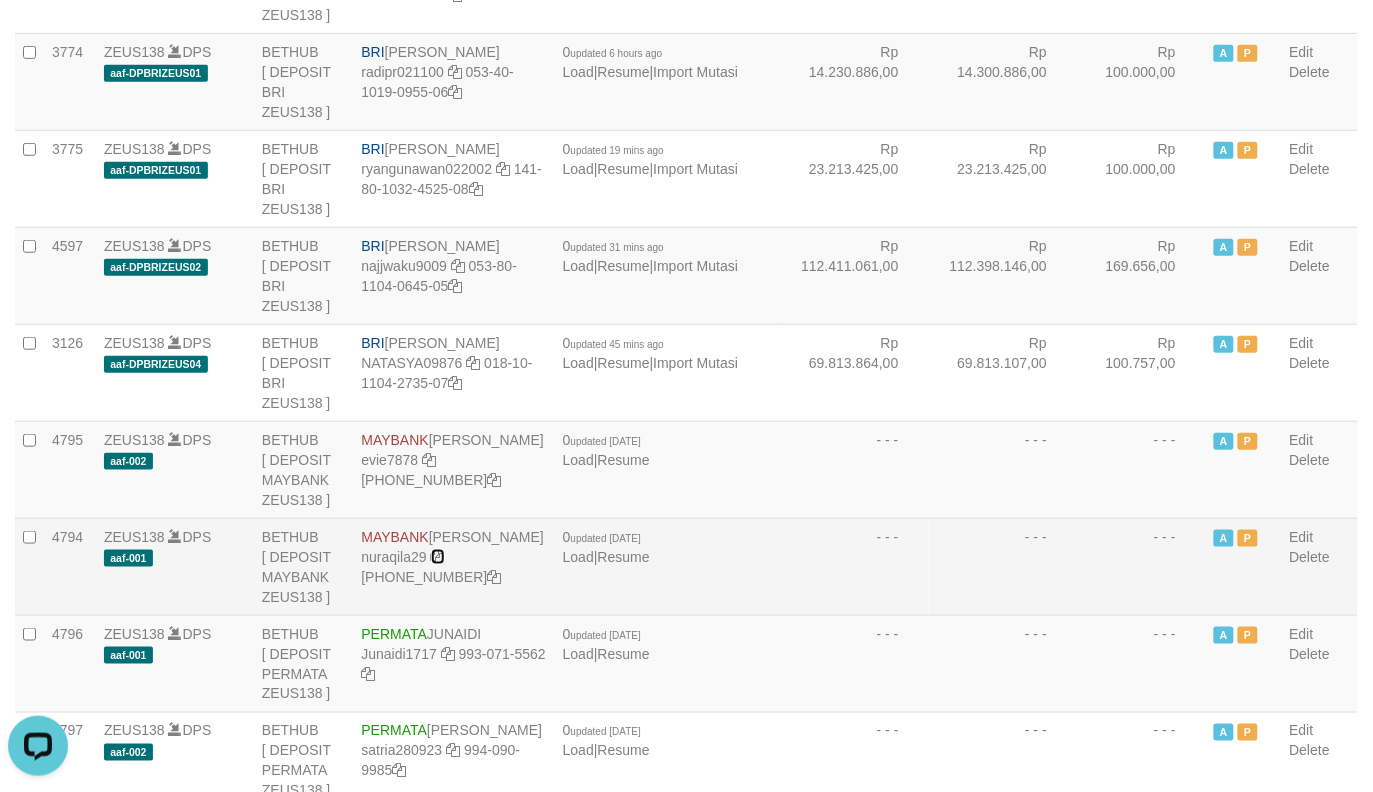 click at bounding box center [438, 557] 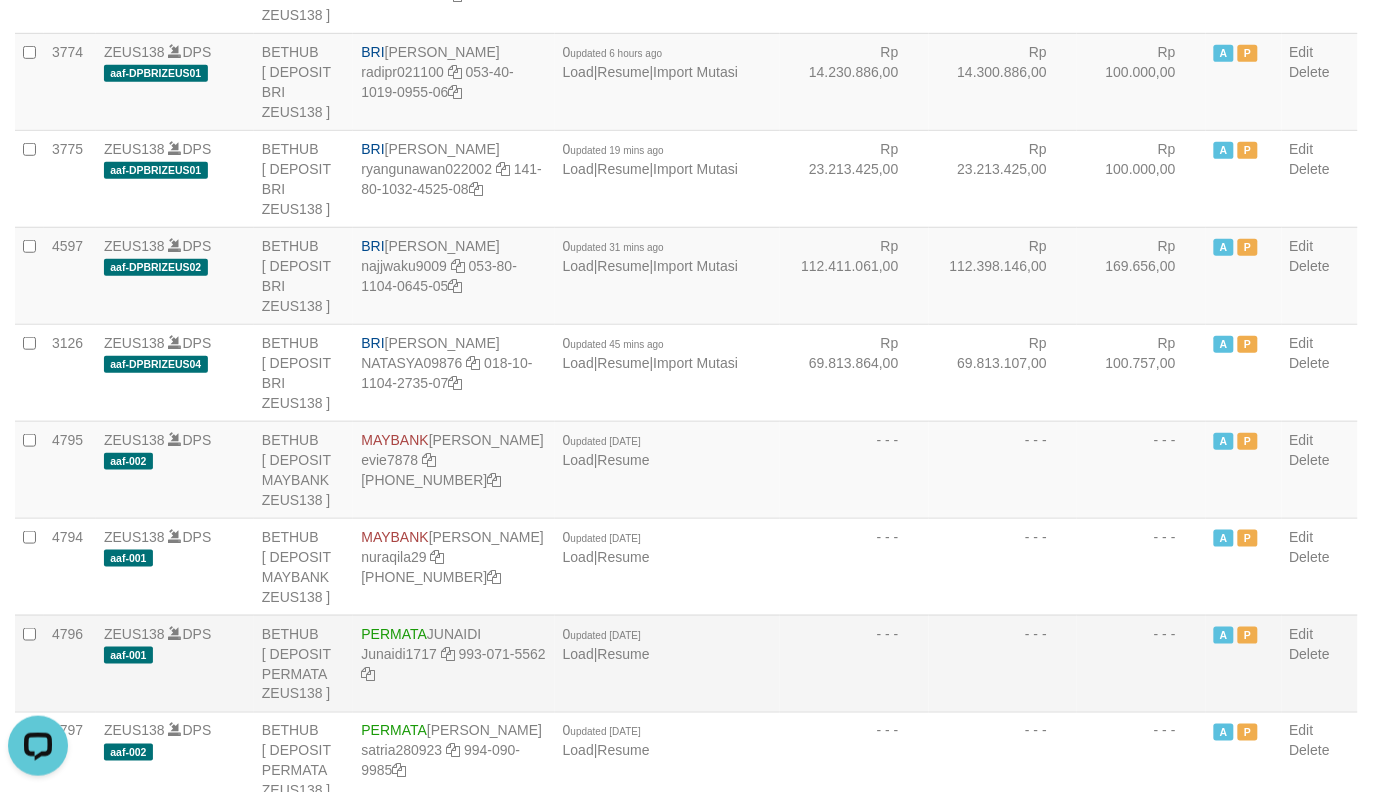 click on "- - -" at bounding box center [854, 663] 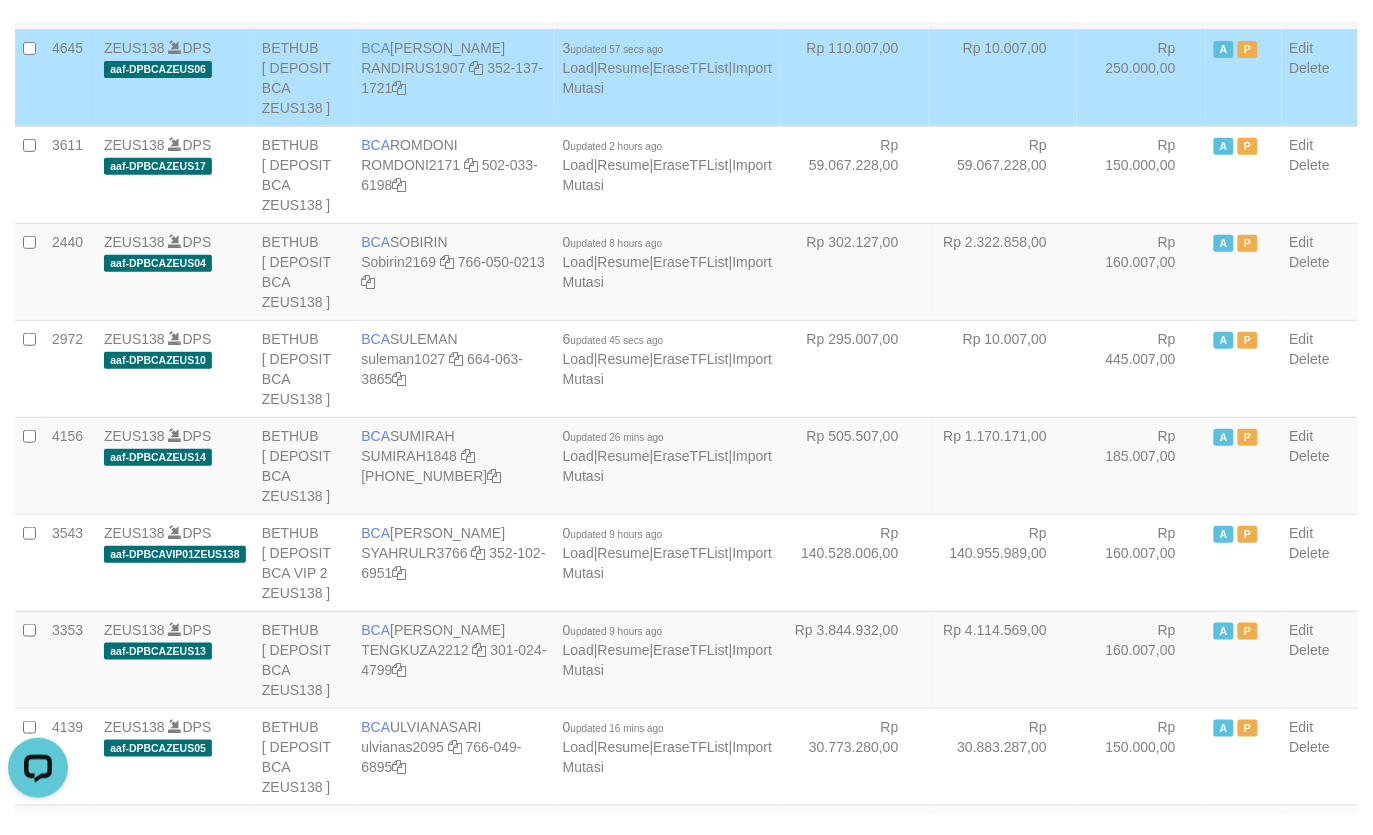 scroll, scrollTop: 1885, scrollLeft: 0, axis: vertical 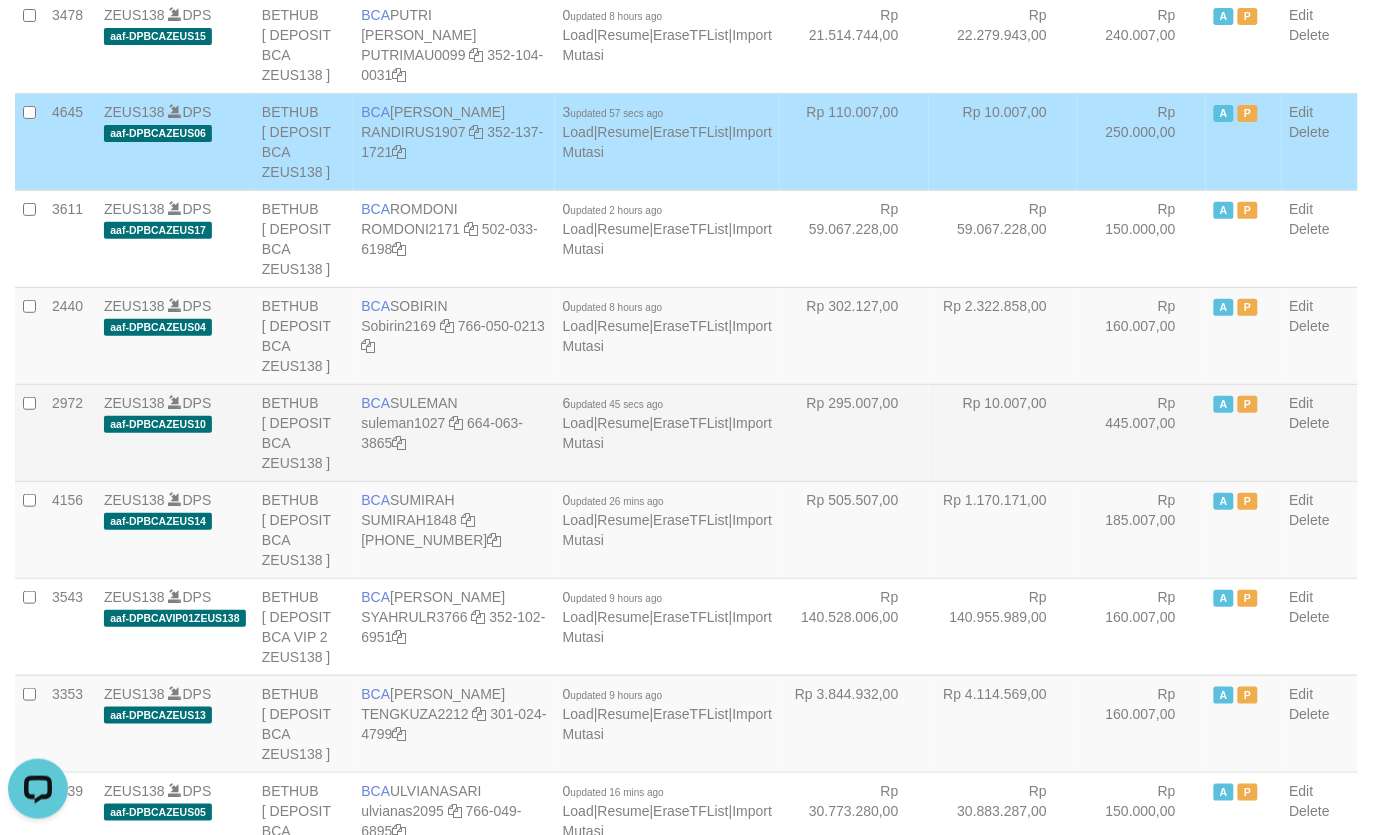 click on "Rp 295.007,00" at bounding box center [854, 432] 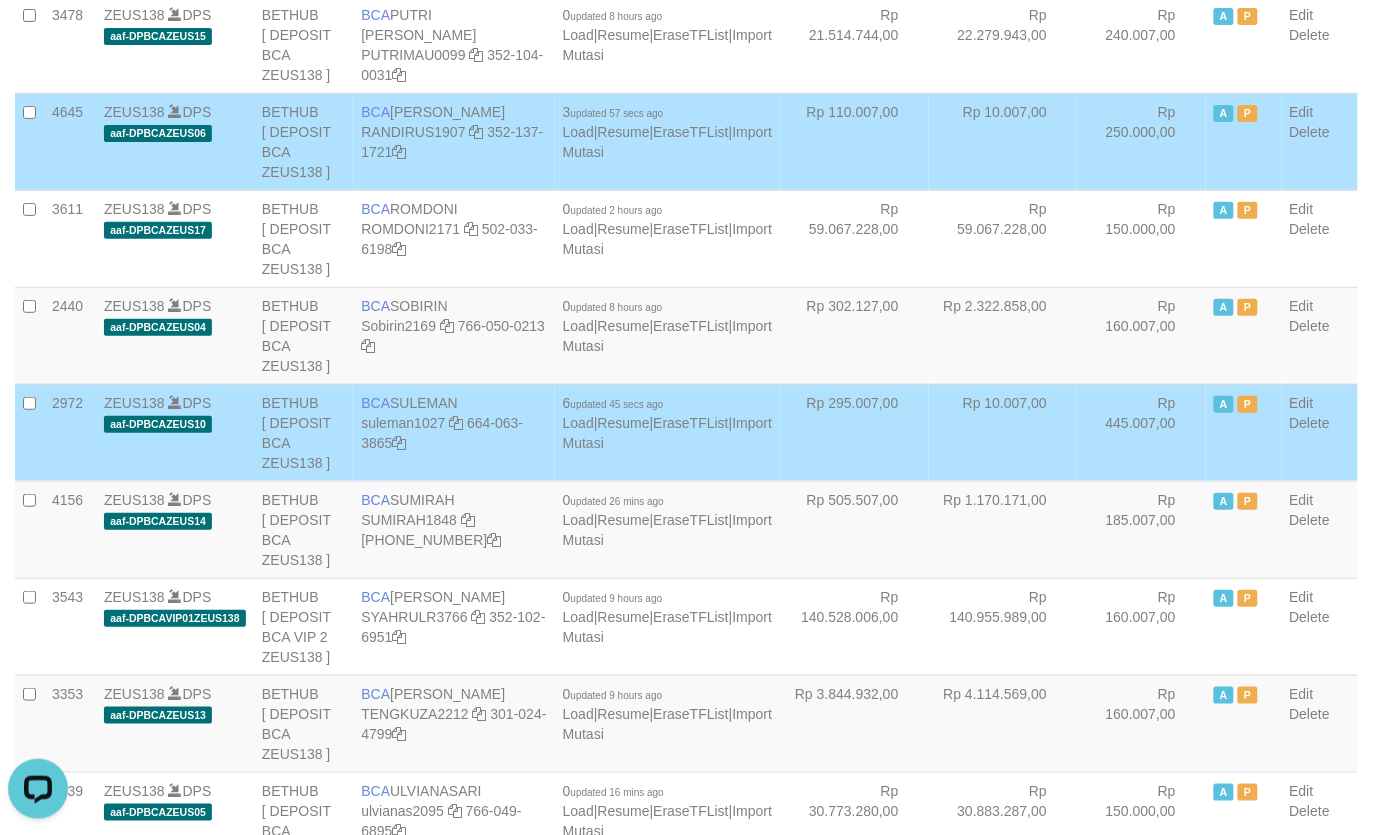 scroll, scrollTop: 3863, scrollLeft: 0, axis: vertical 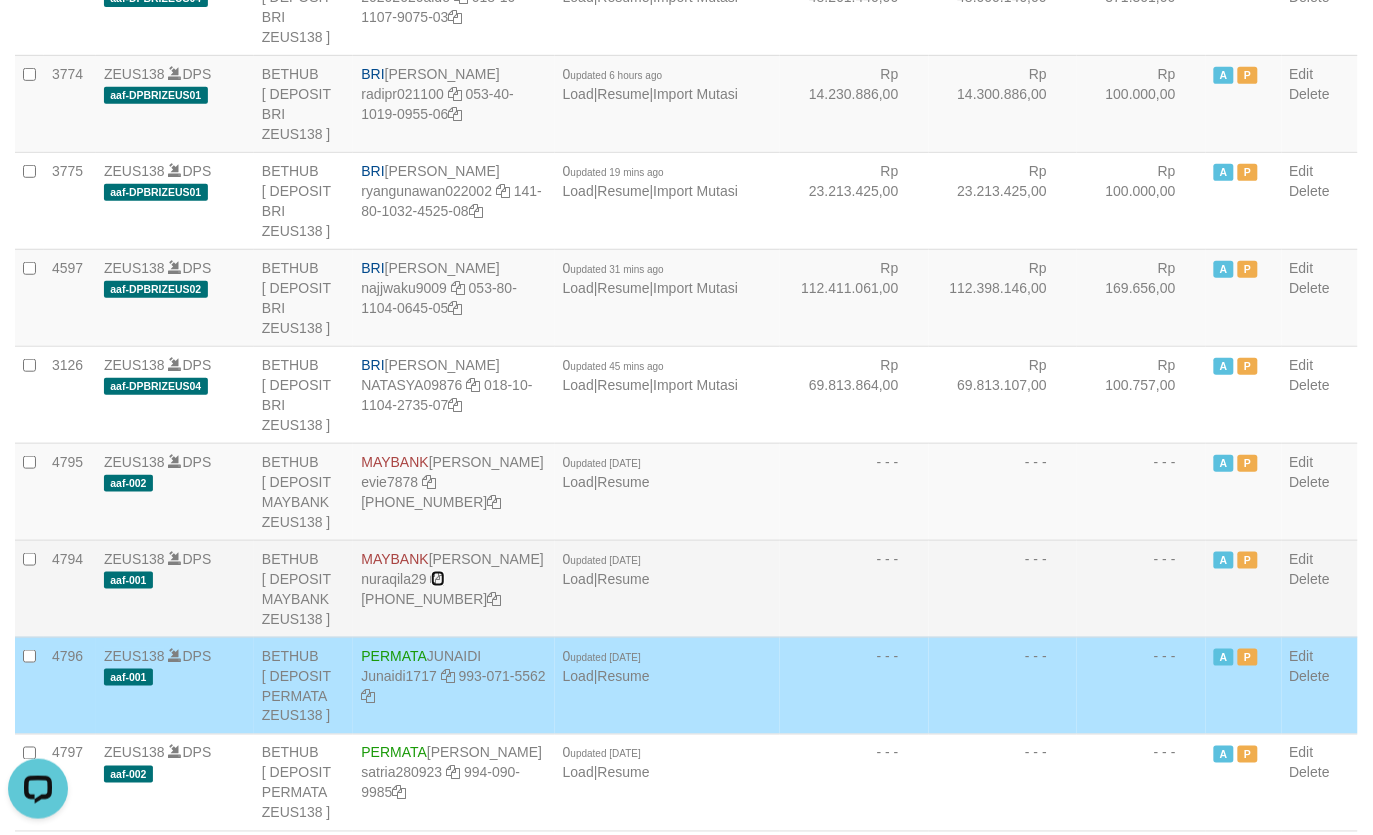 drag, startPoint x: 460, startPoint y: 445, endPoint x: 485, endPoint y: 443, distance: 25.079872 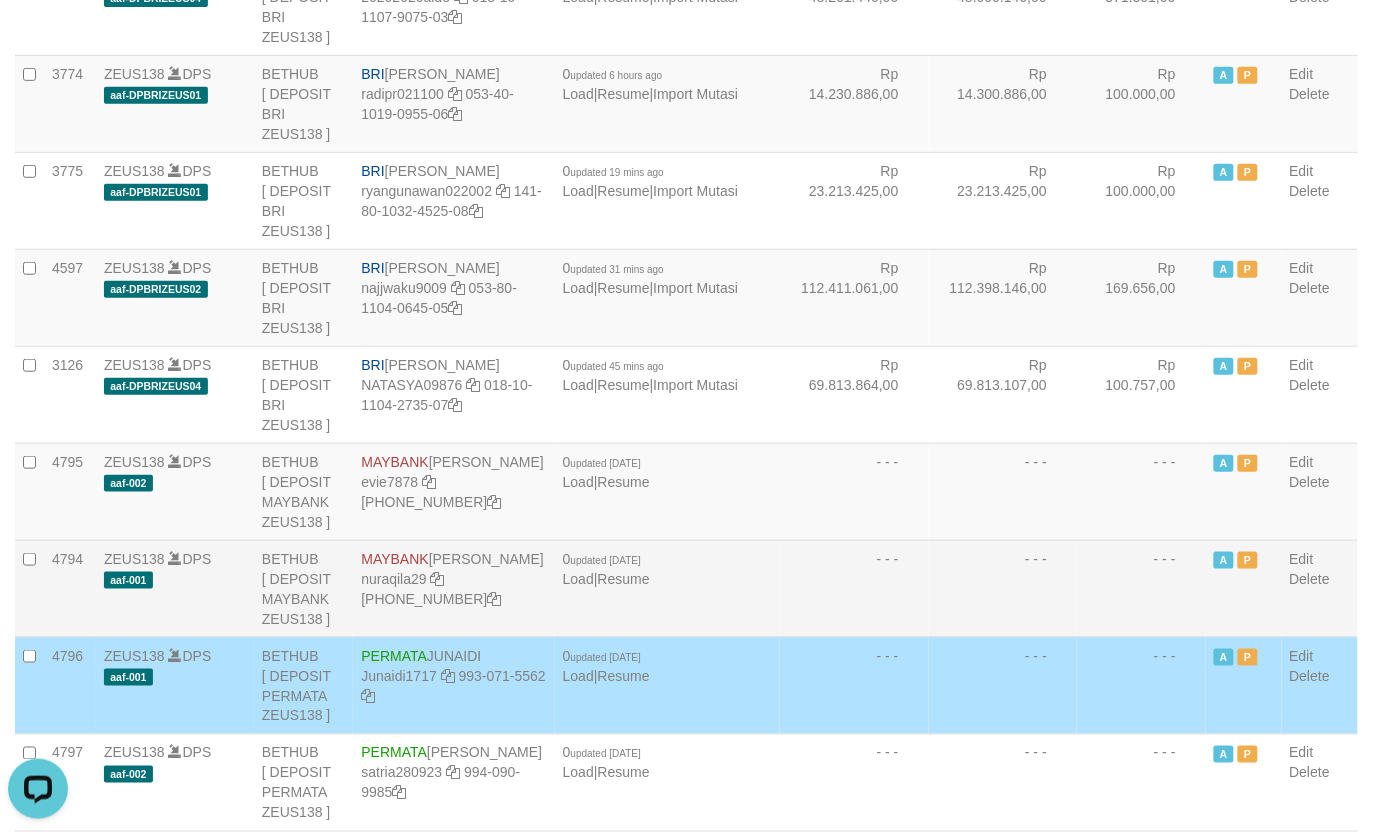click on "- - -" at bounding box center [854, 588] 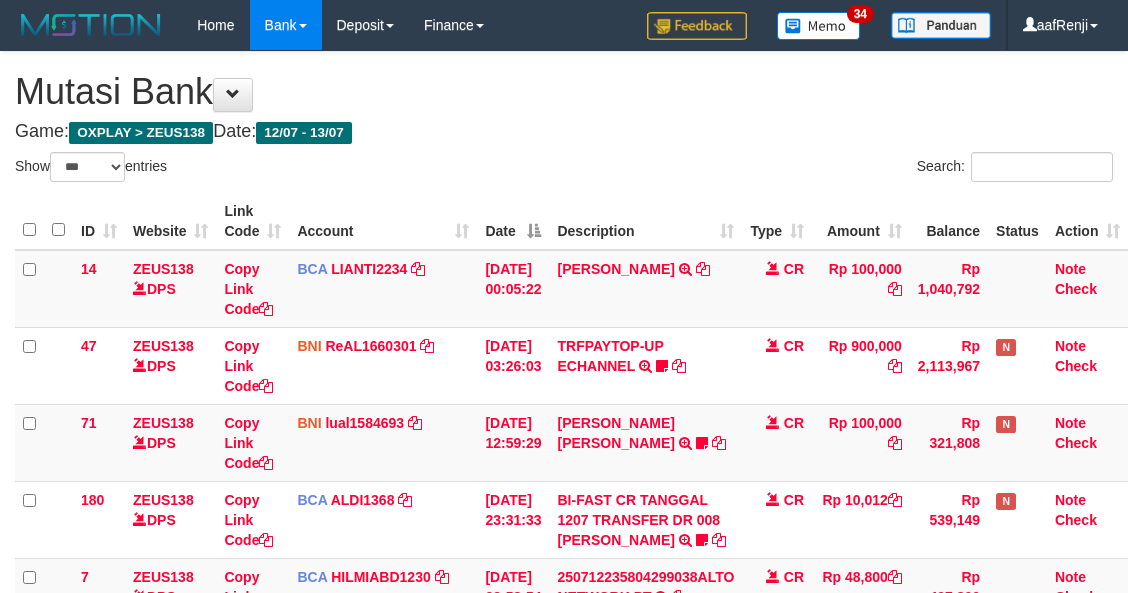 select on "***" 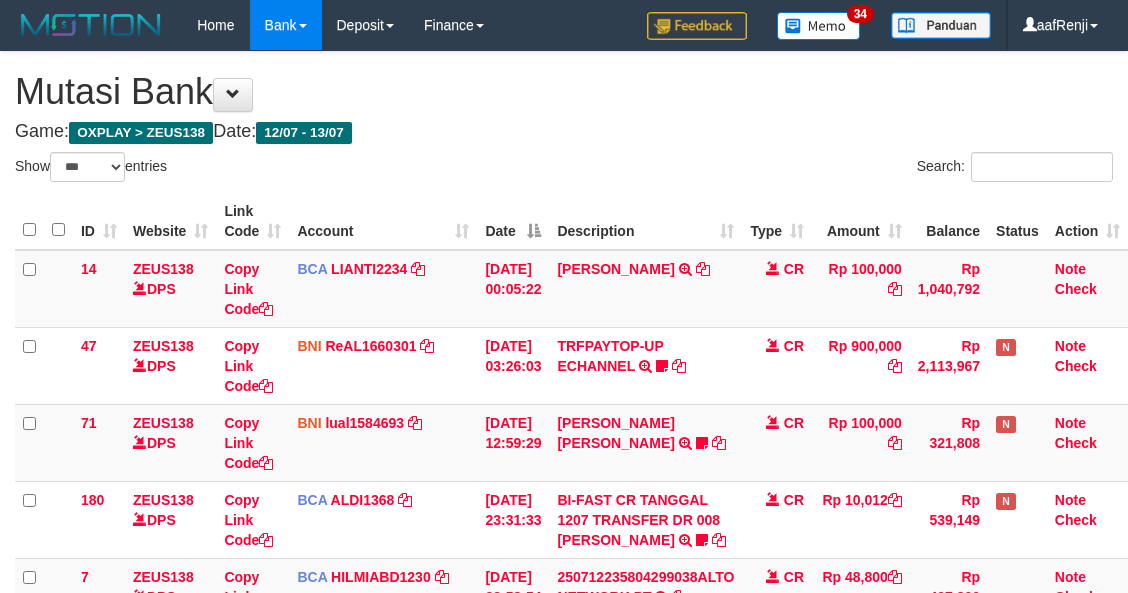 scroll, scrollTop: 0, scrollLeft: 0, axis: both 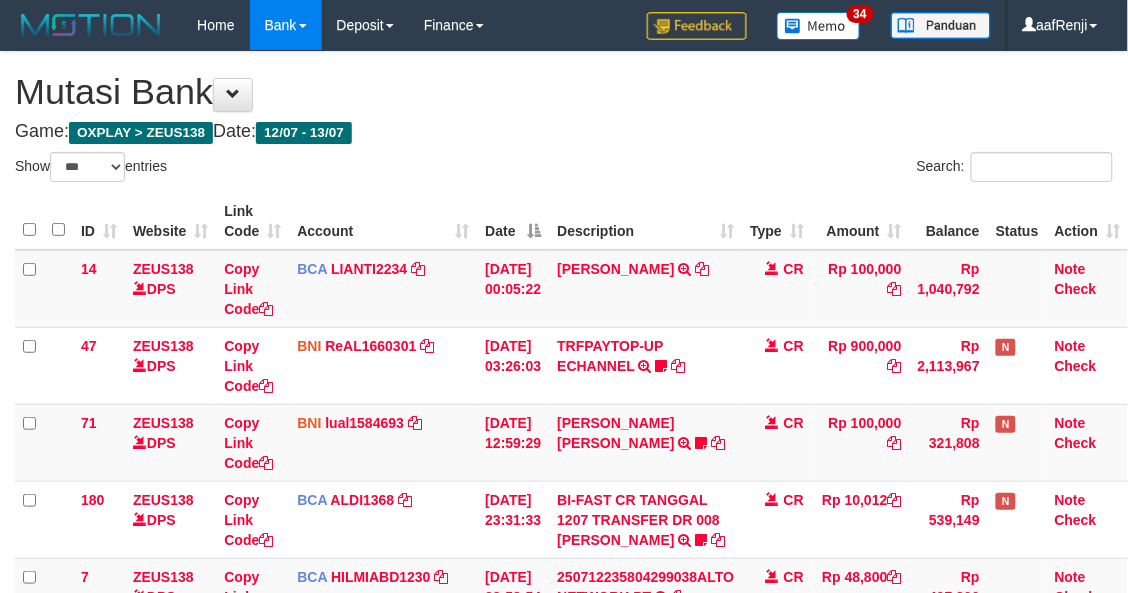 click on "[DATE] 12:59:29" at bounding box center [513, 442] 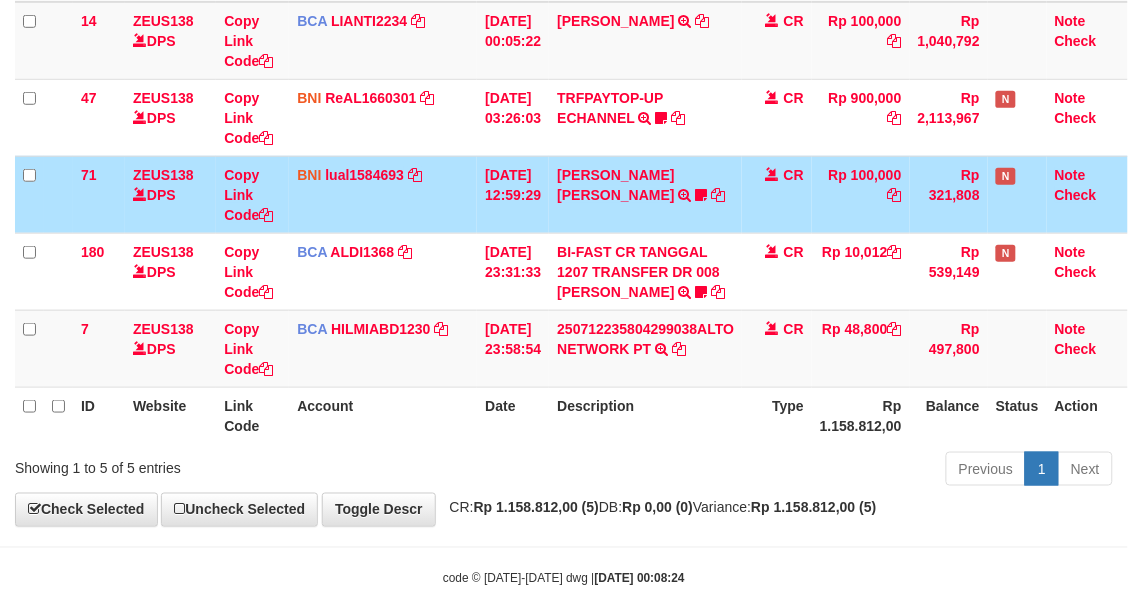 scroll, scrollTop: 168, scrollLeft: 0, axis: vertical 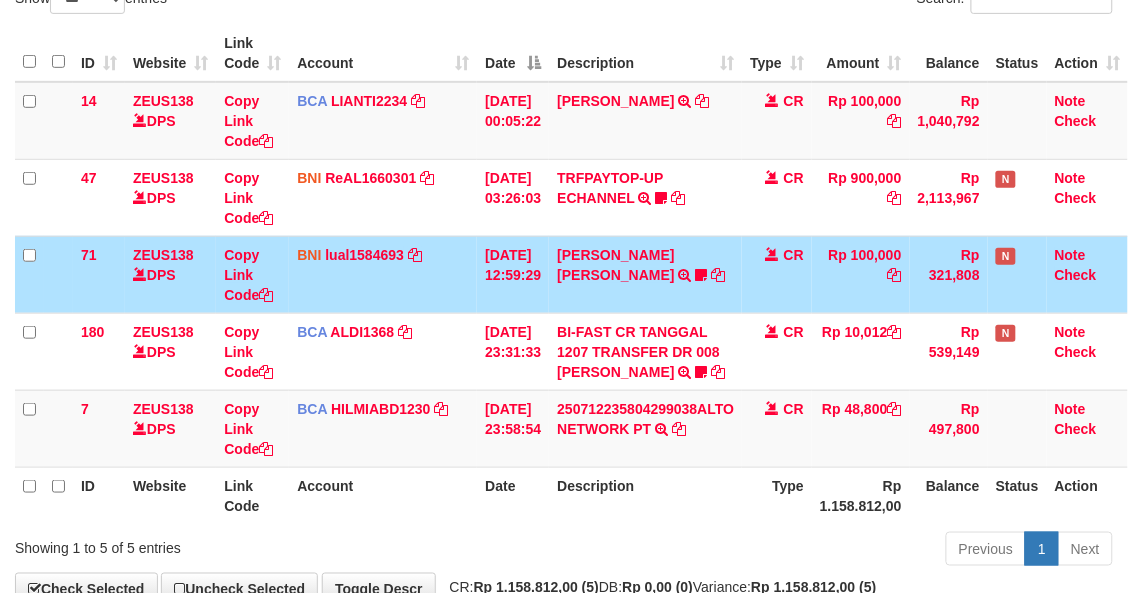 click on "Date" at bounding box center (513, 495) 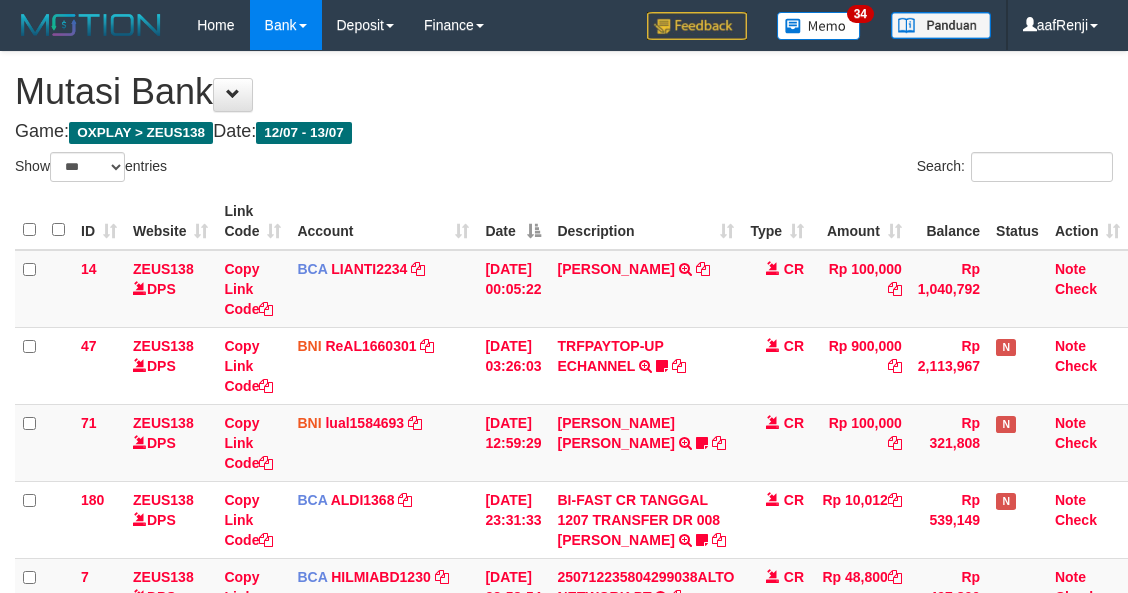select on "***" 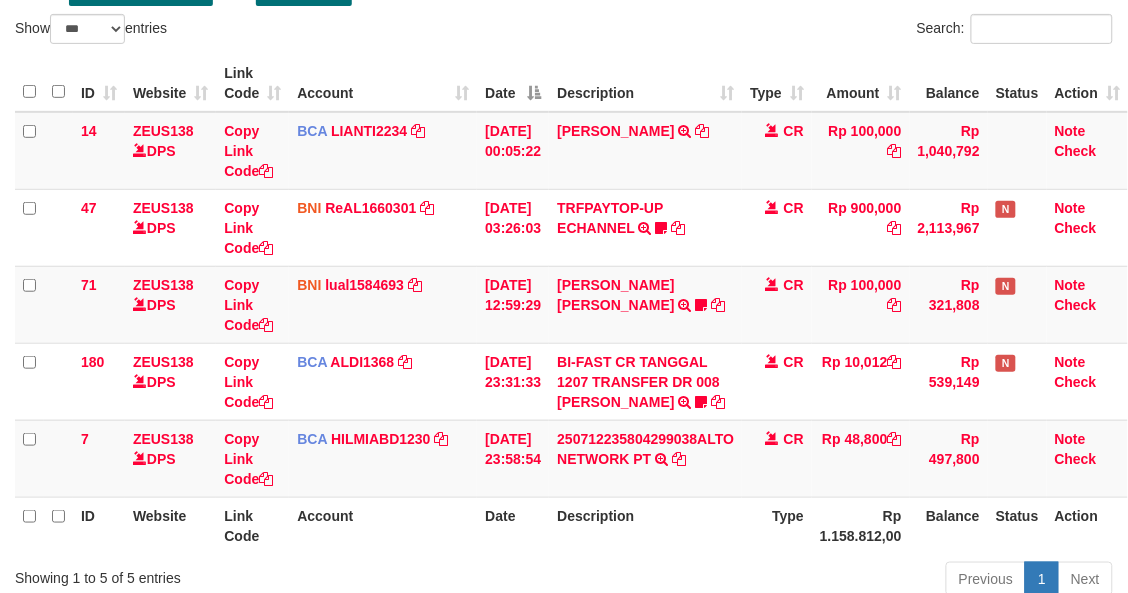 scroll, scrollTop: 168, scrollLeft: 0, axis: vertical 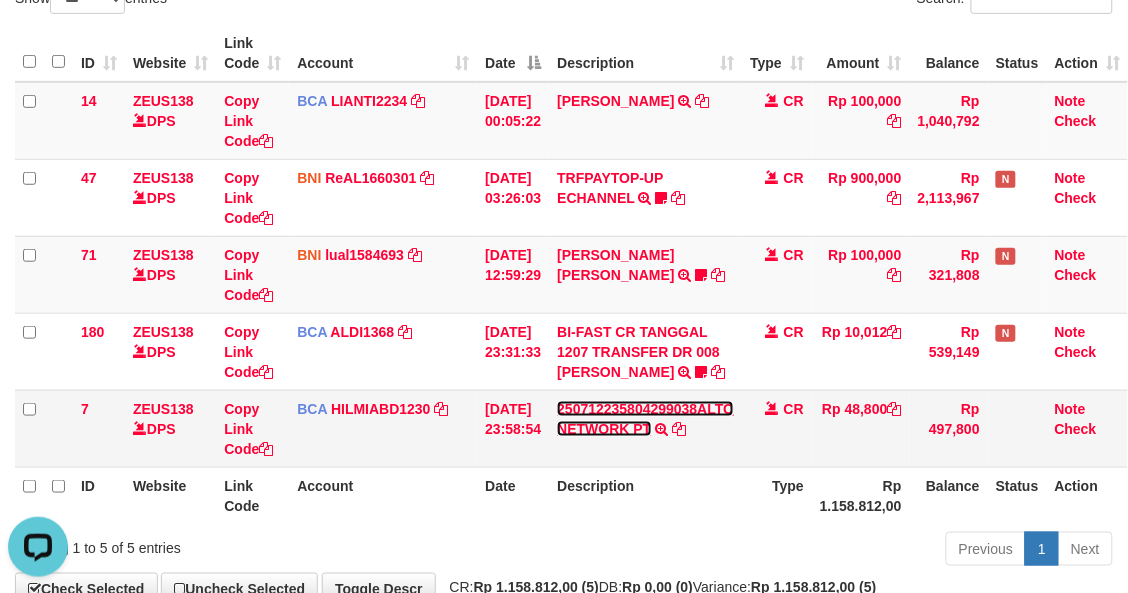 click on "250712235804299038ALTO NETWORK PT" at bounding box center [645, 419] 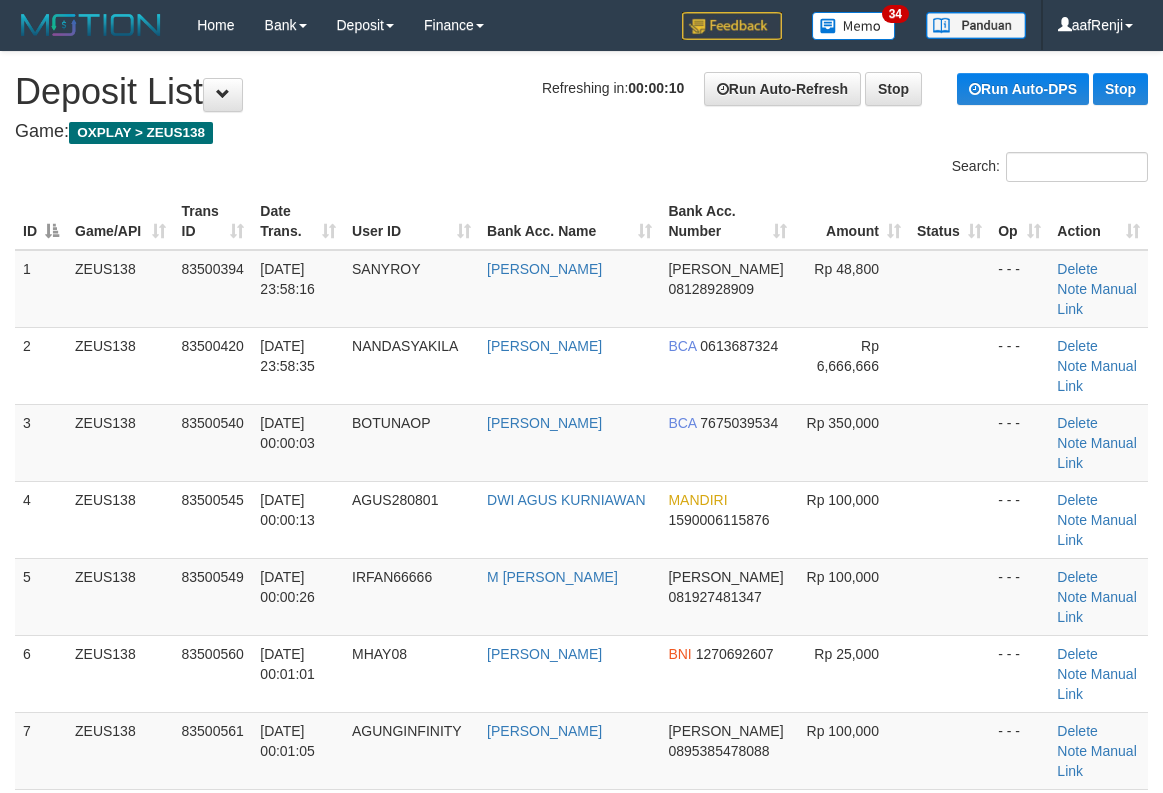 scroll, scrollTop: 0, scrollLeft: 0, axis: both 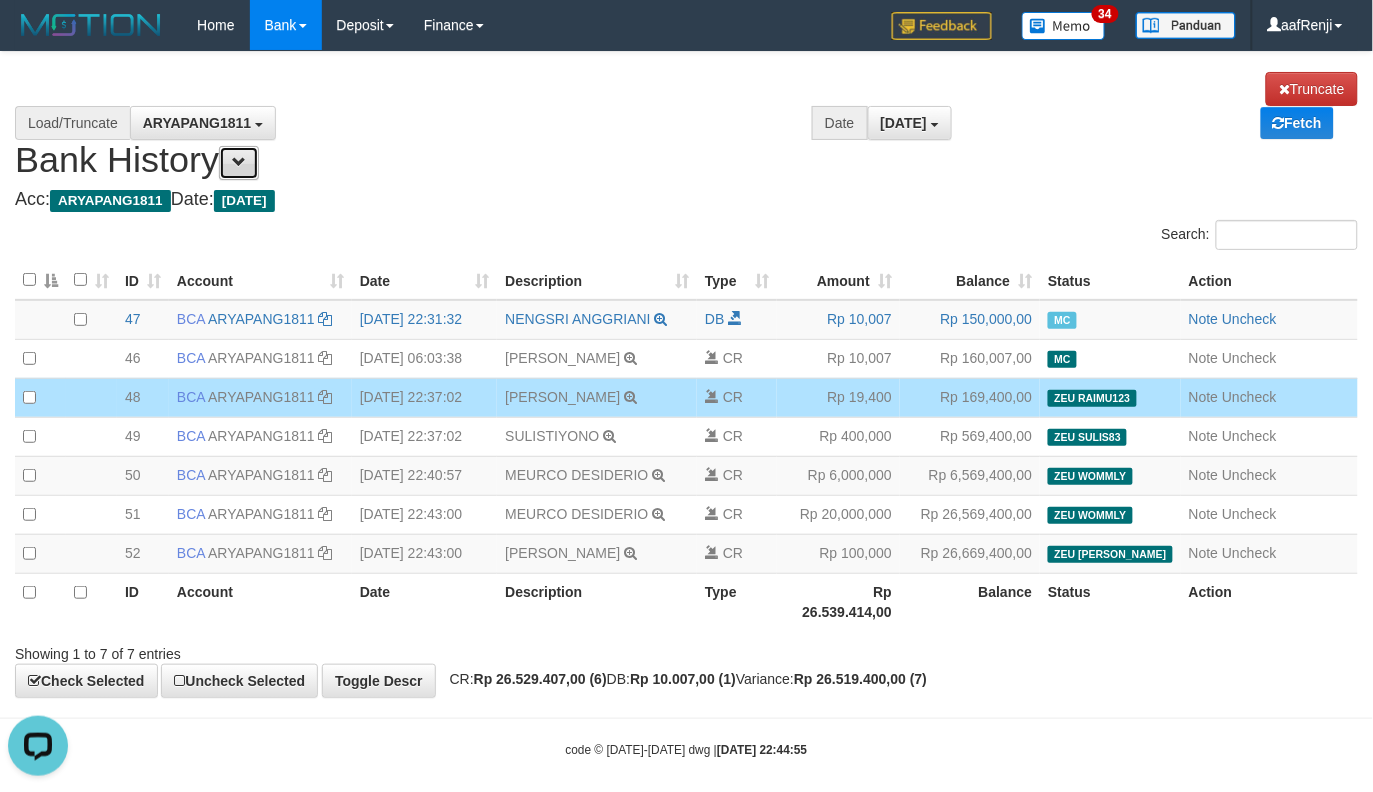 click at bounding box center (239, 163) 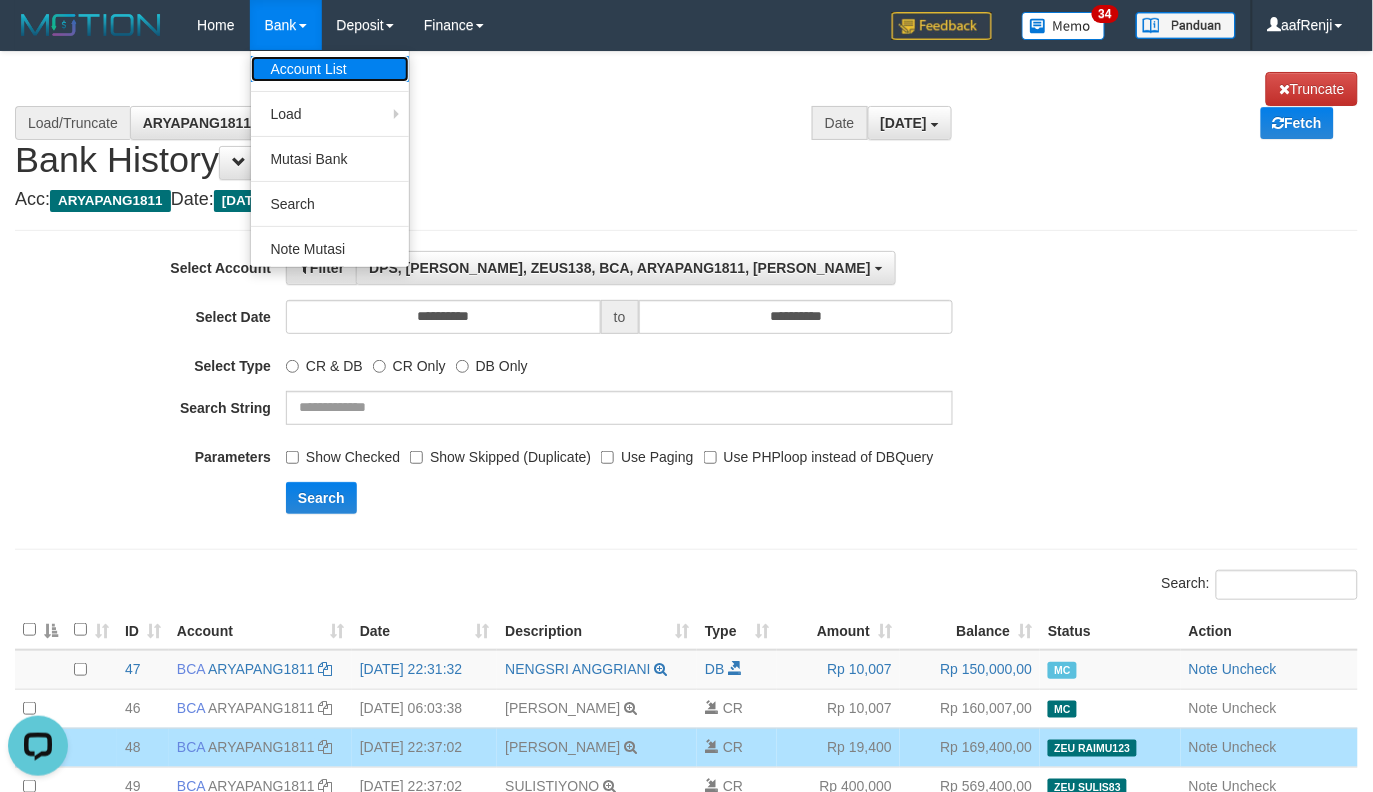 click on "Account List" at bounding box center [330, 69] 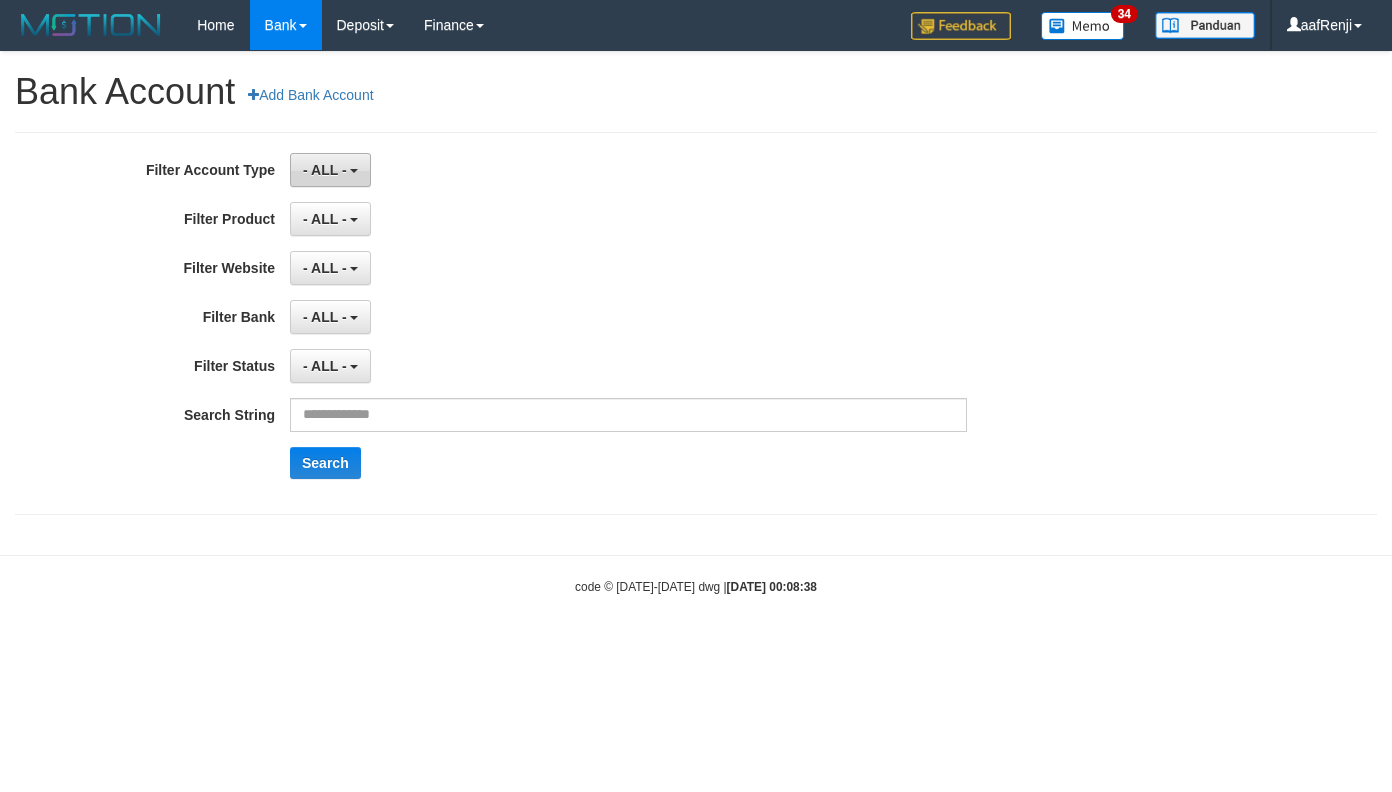 scroll, scrollTop: 0, scrollLeft: 0, axis: both 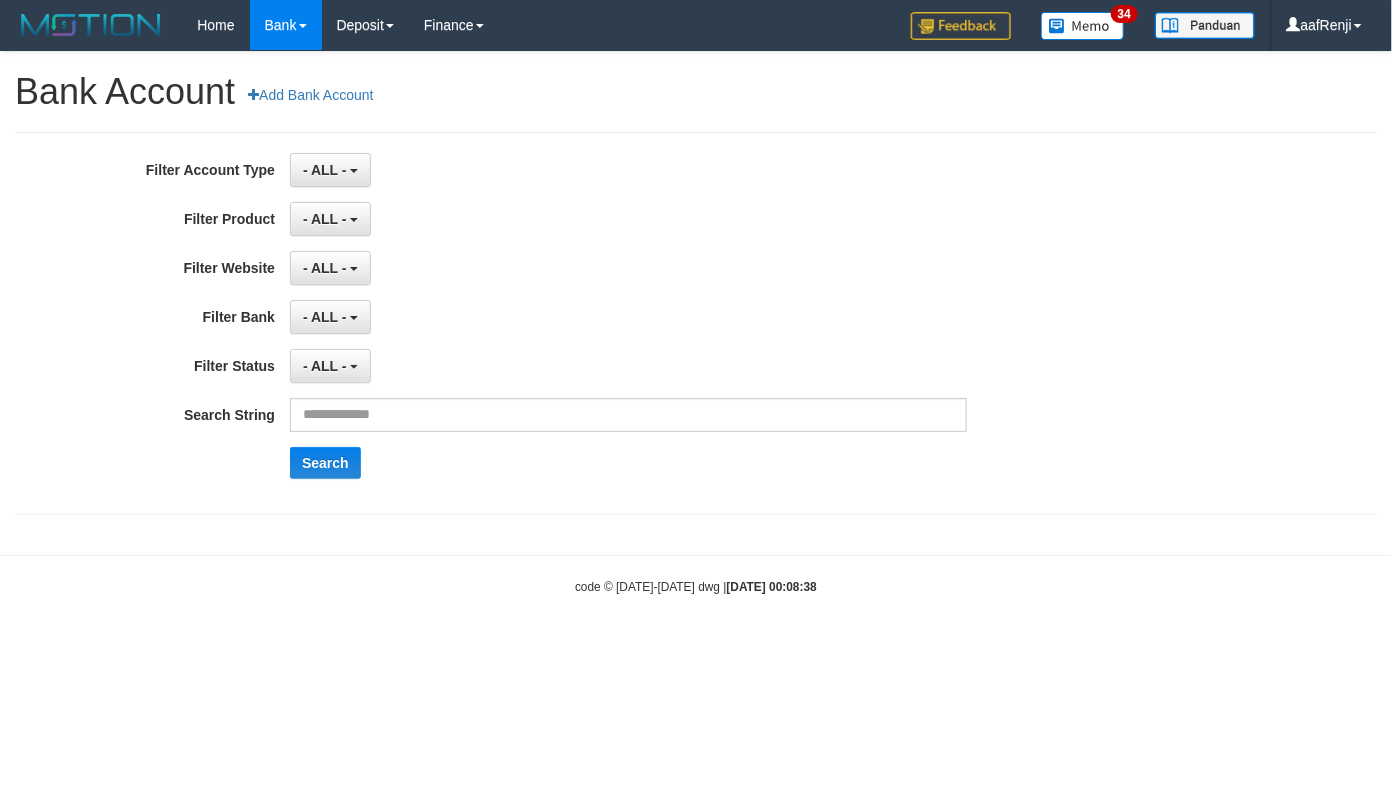 drag, startPoint x: 375, startPoint y: 167, endPoint x: 391, endPoint y: 203, distance: 39.39543 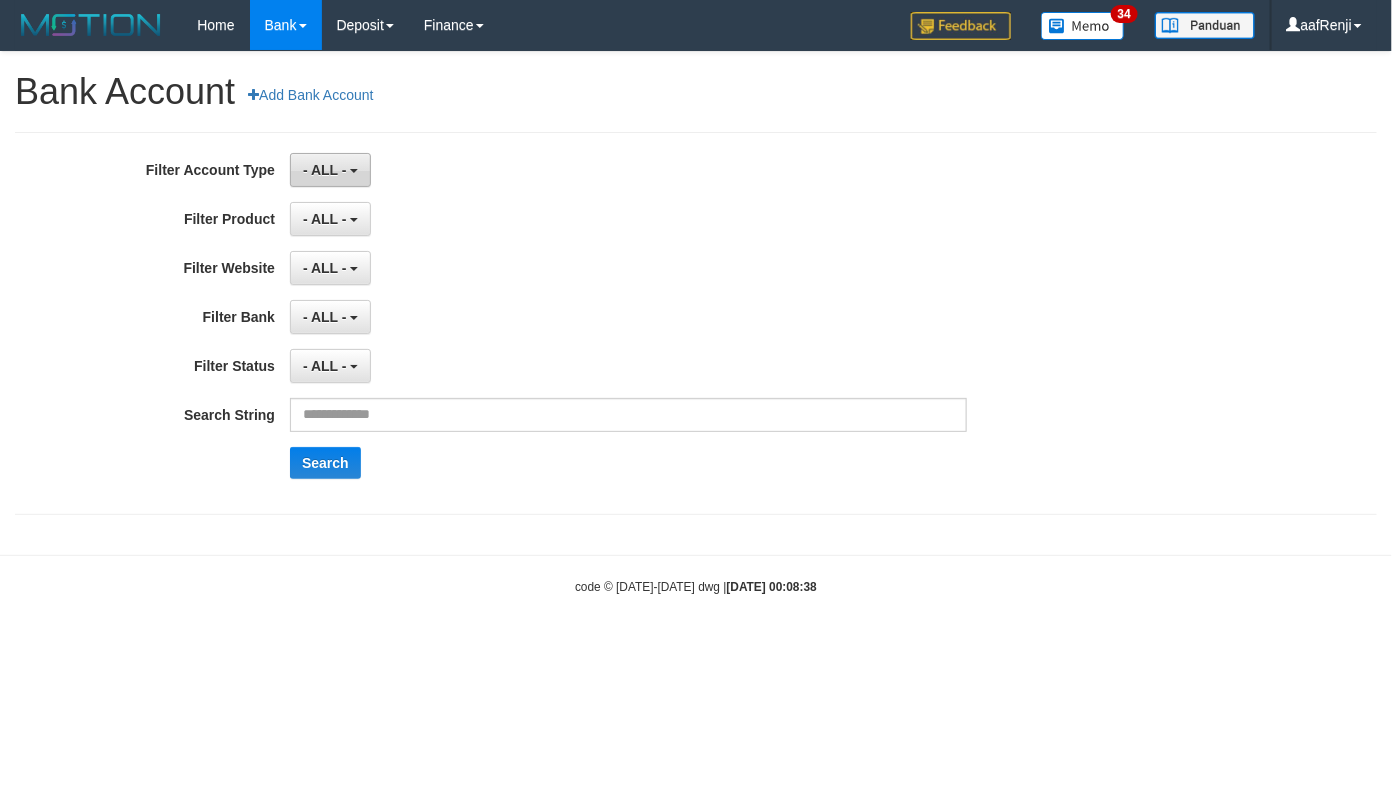 drag, startPoint x: 322, startPoint y: 167, endPoint x: 363, endPoint y: 252, distance: 94.371605 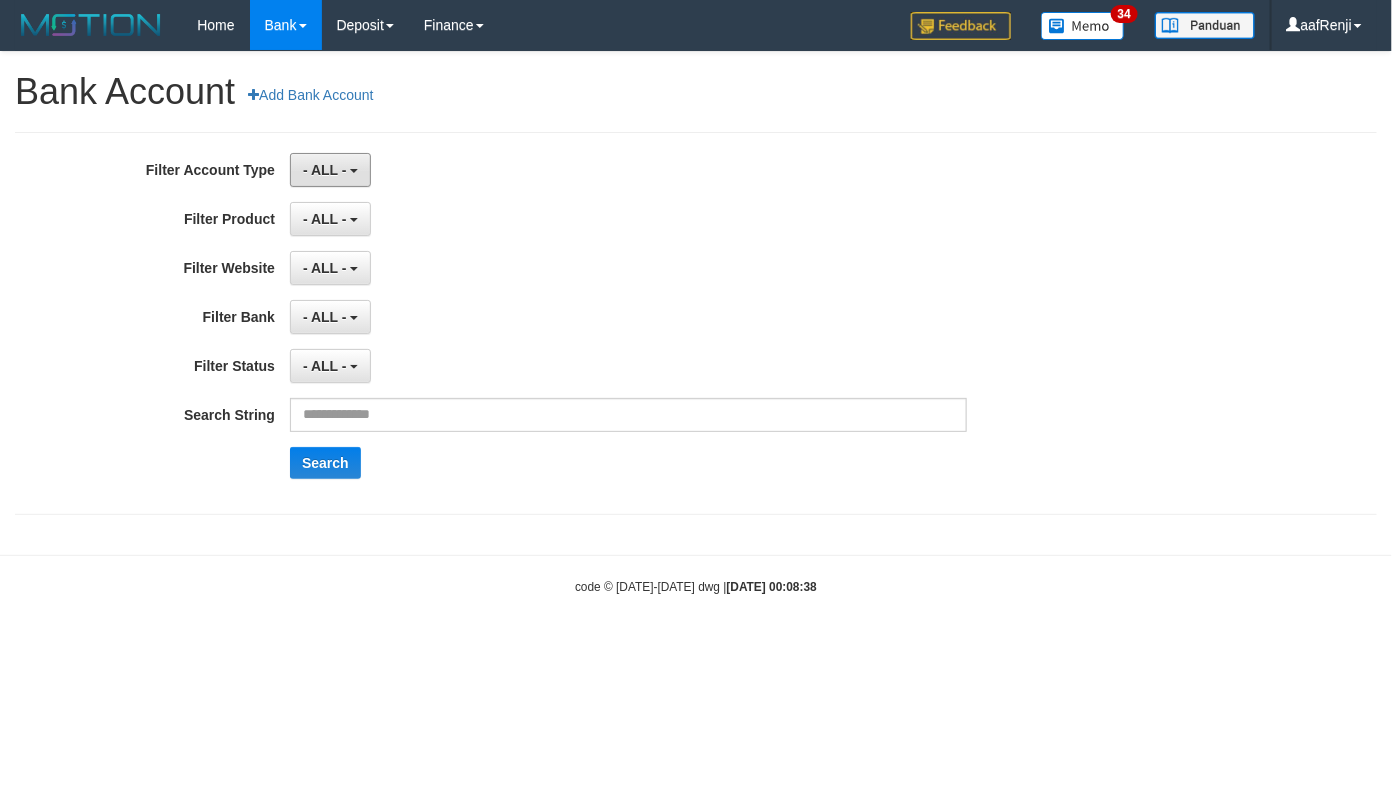 click on "- ALL -" at bounding box center [325, 170] 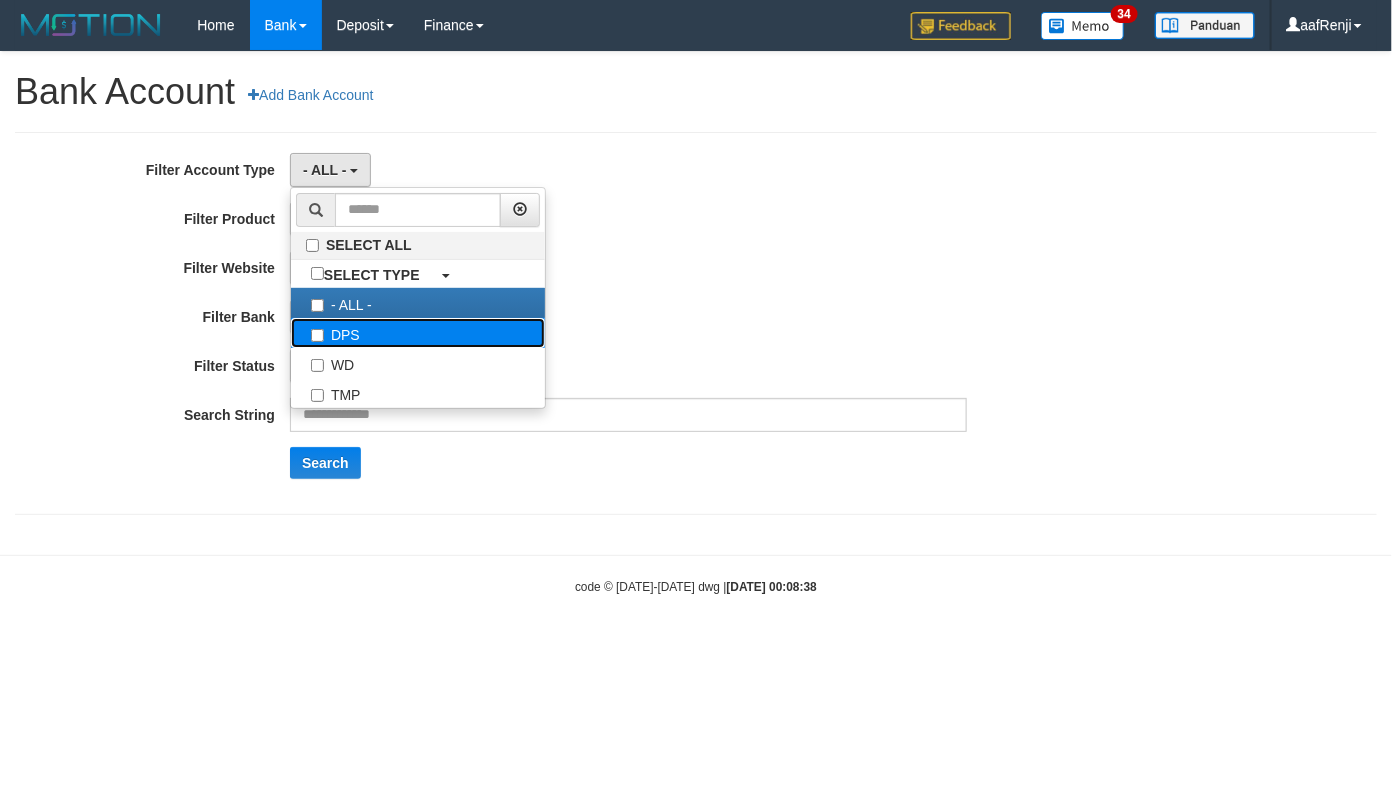click on "DPS" at bounding box center [418, 333] 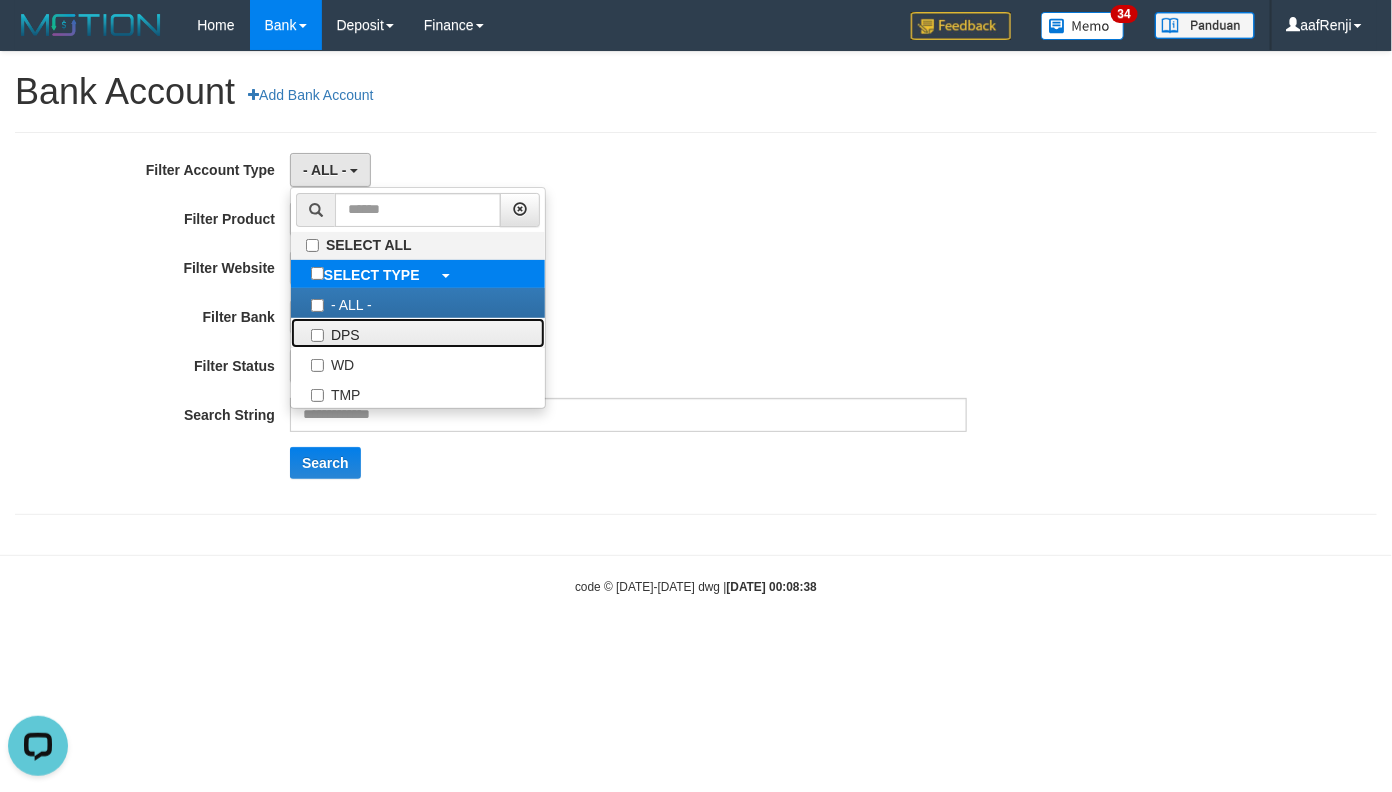 scroll, scrollTop: 0, scrollLeft: 0, axis: both 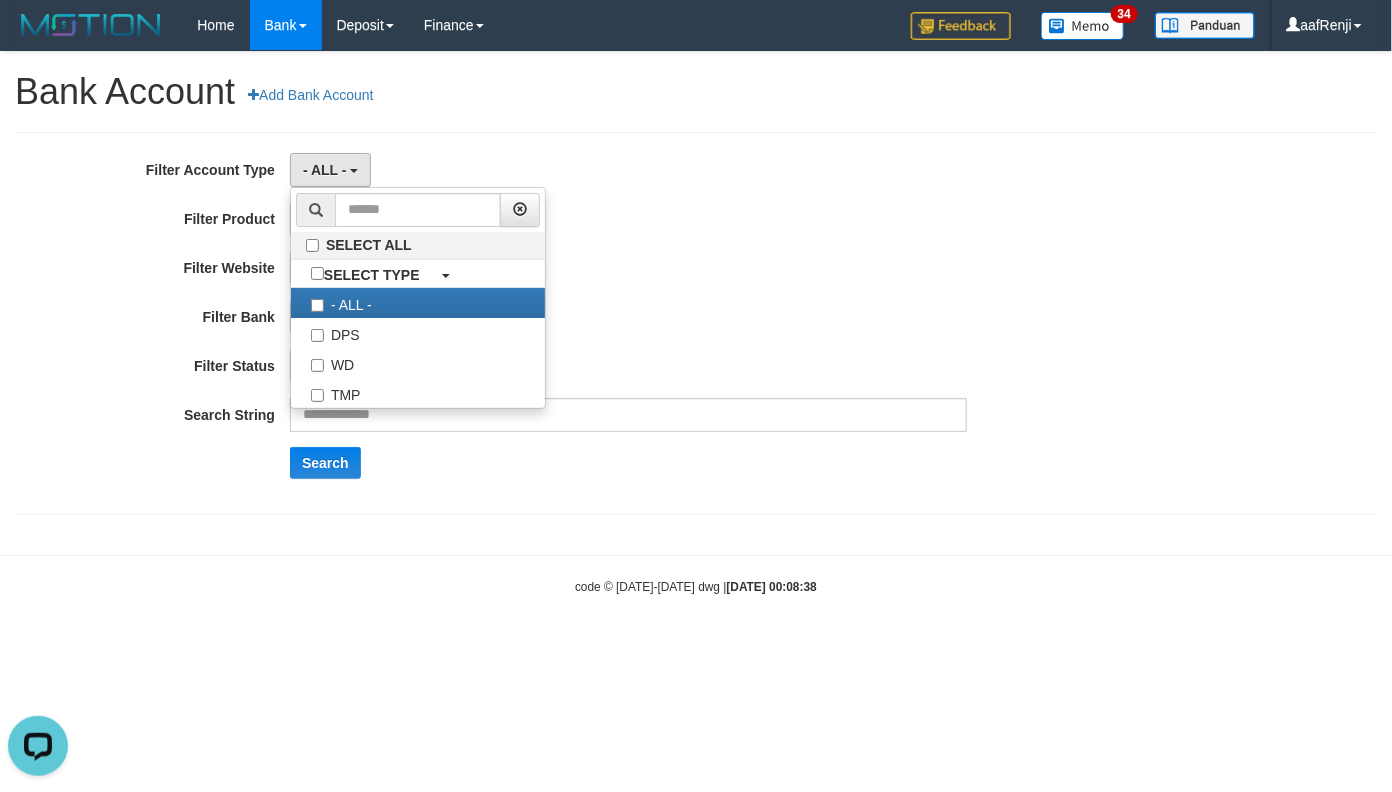 click on "- ALL -    SELECT ALL  SELECT GAME  - ALL -
[OXPLAY] ZEUS138" at bounding box center (628, 268) 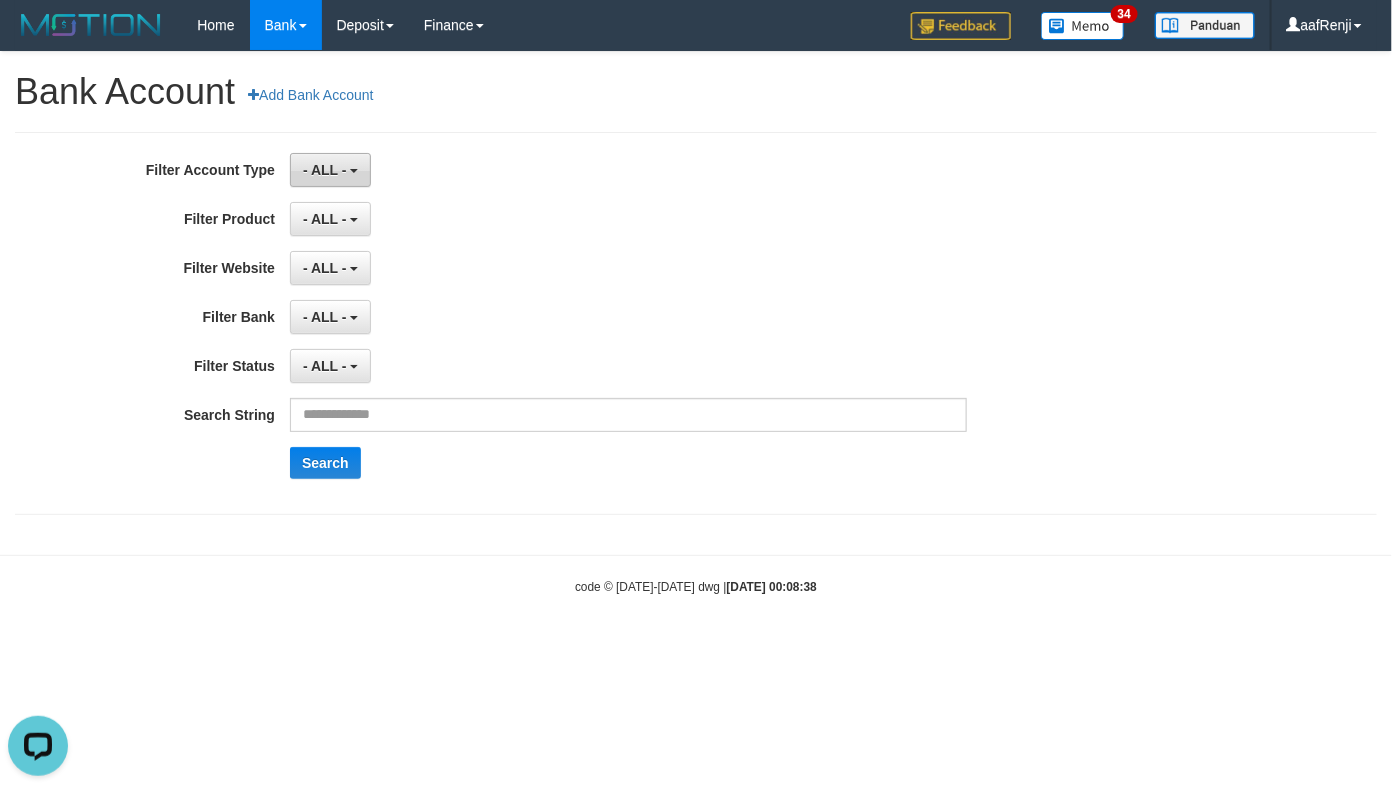 click on "- ALL -" at bounding box center (330, 170) 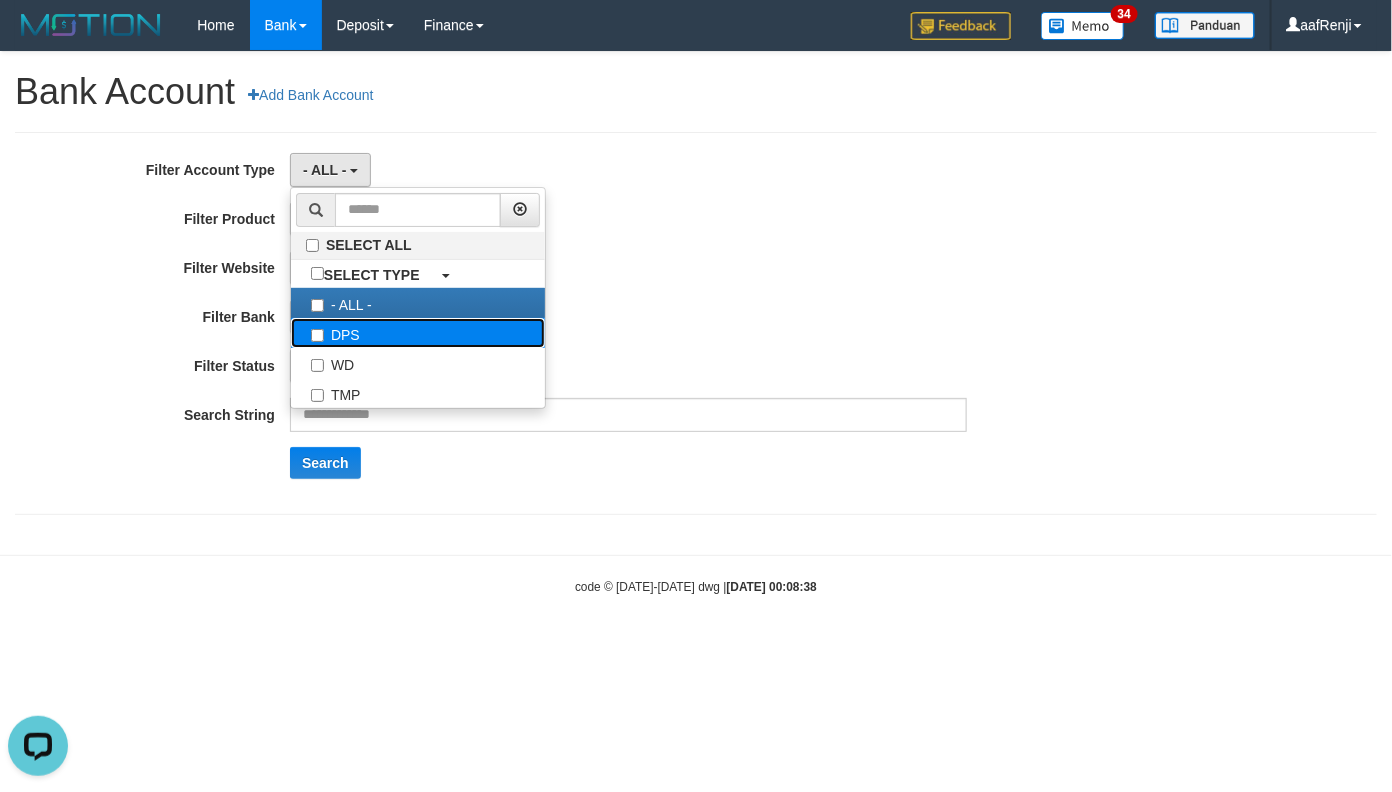 click on "DPS" at bounding box center [418, 333] 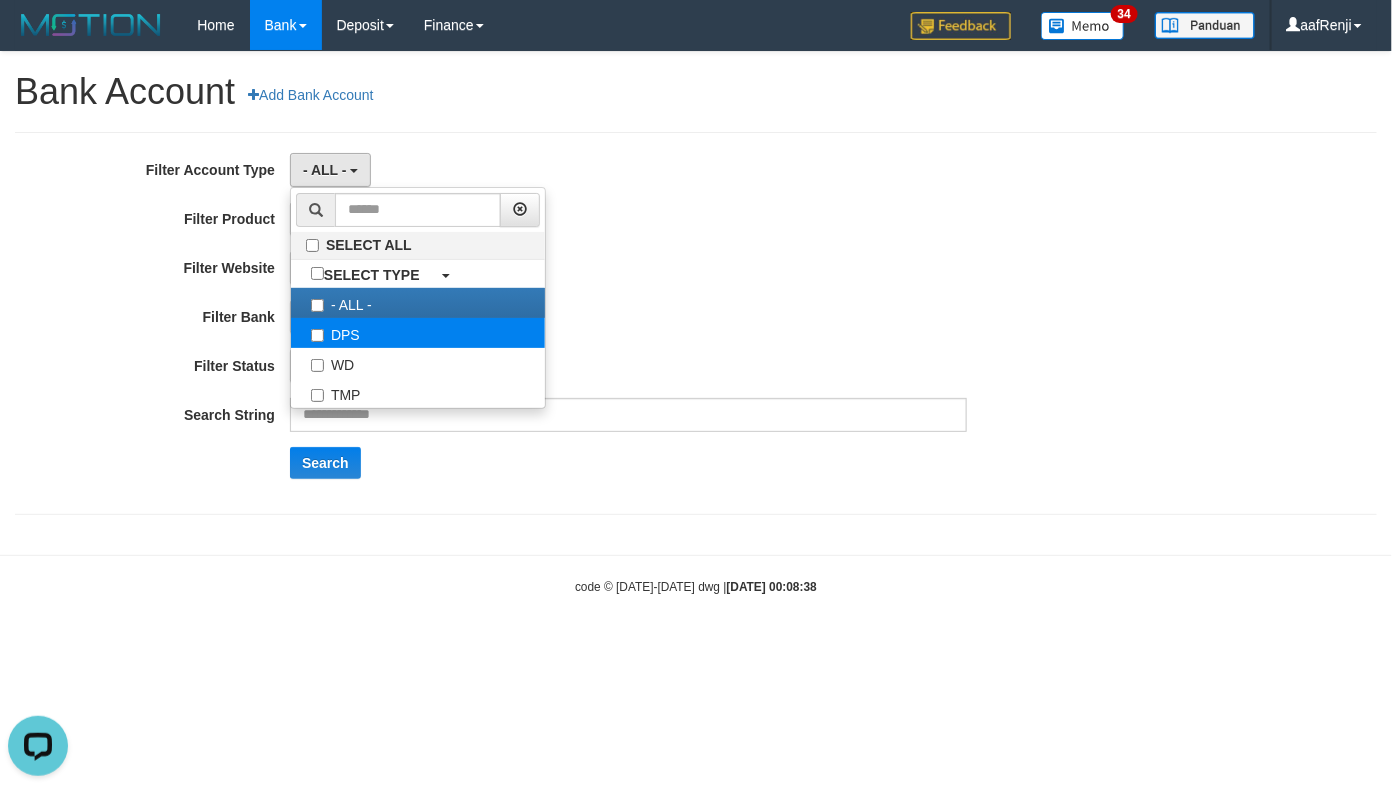 select on "***" 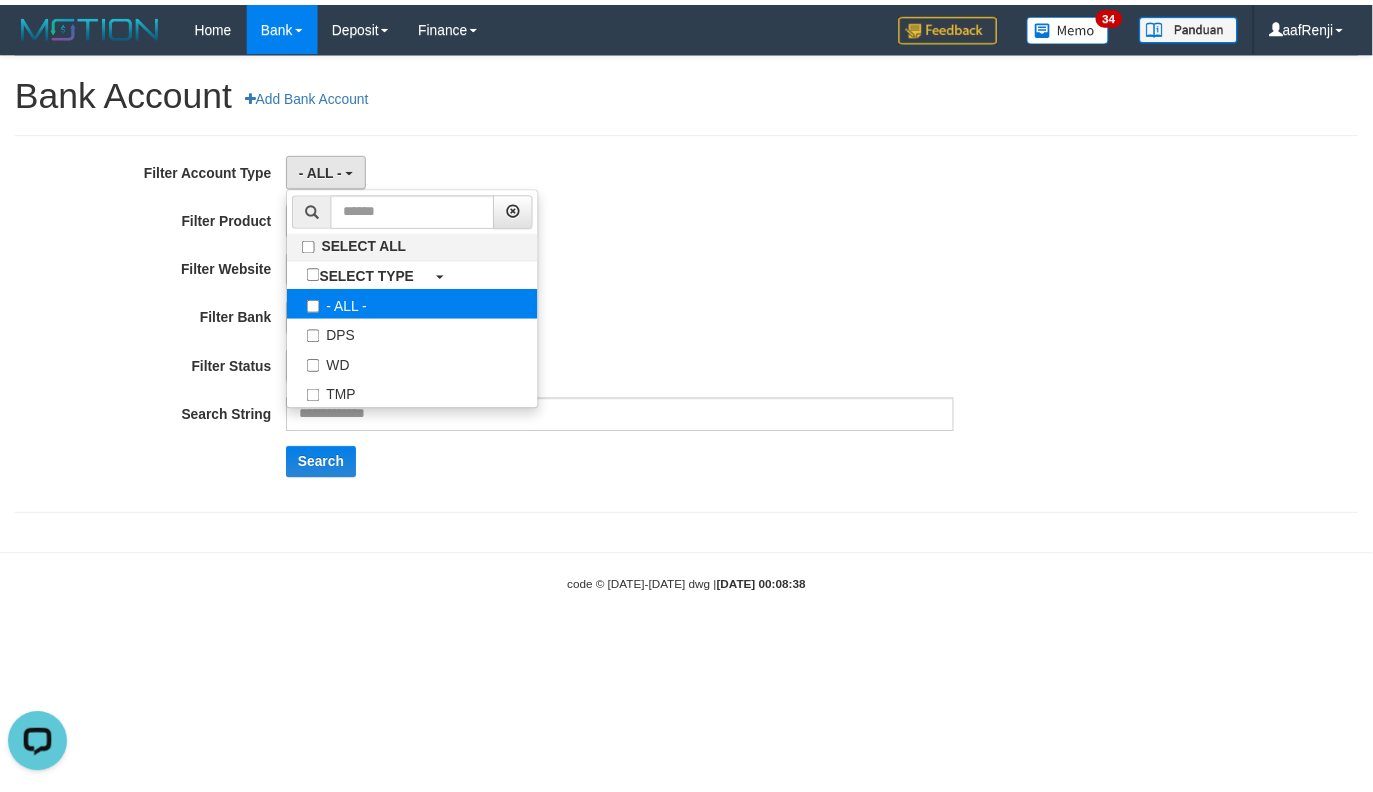 scroll, scrollTop: 17, scrollLeft: 0, axis: vertical 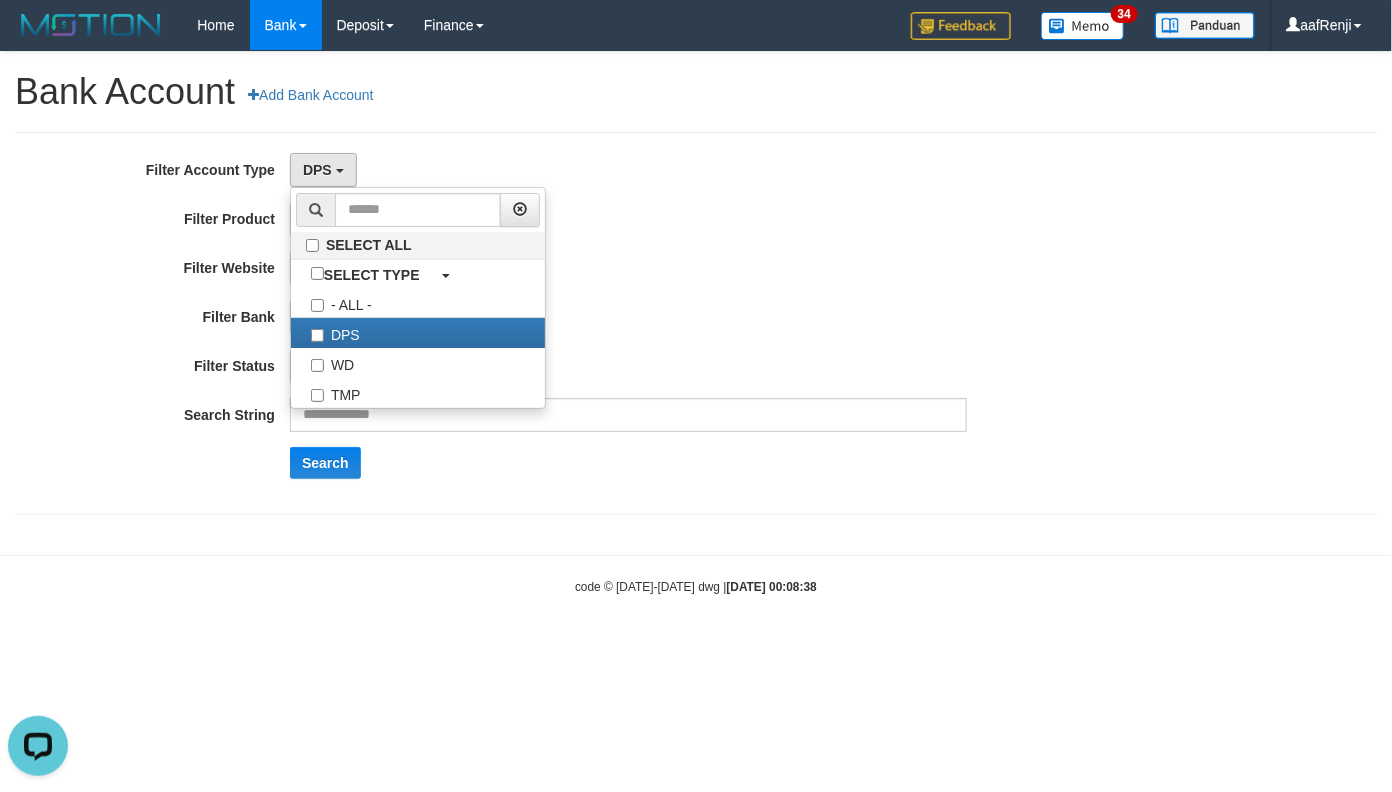 click on "- ALL -    SELECT ALL  SELECT GAME  - ALL -
[OXPLAY] ZEUS138" at bounding box center (628, 268) 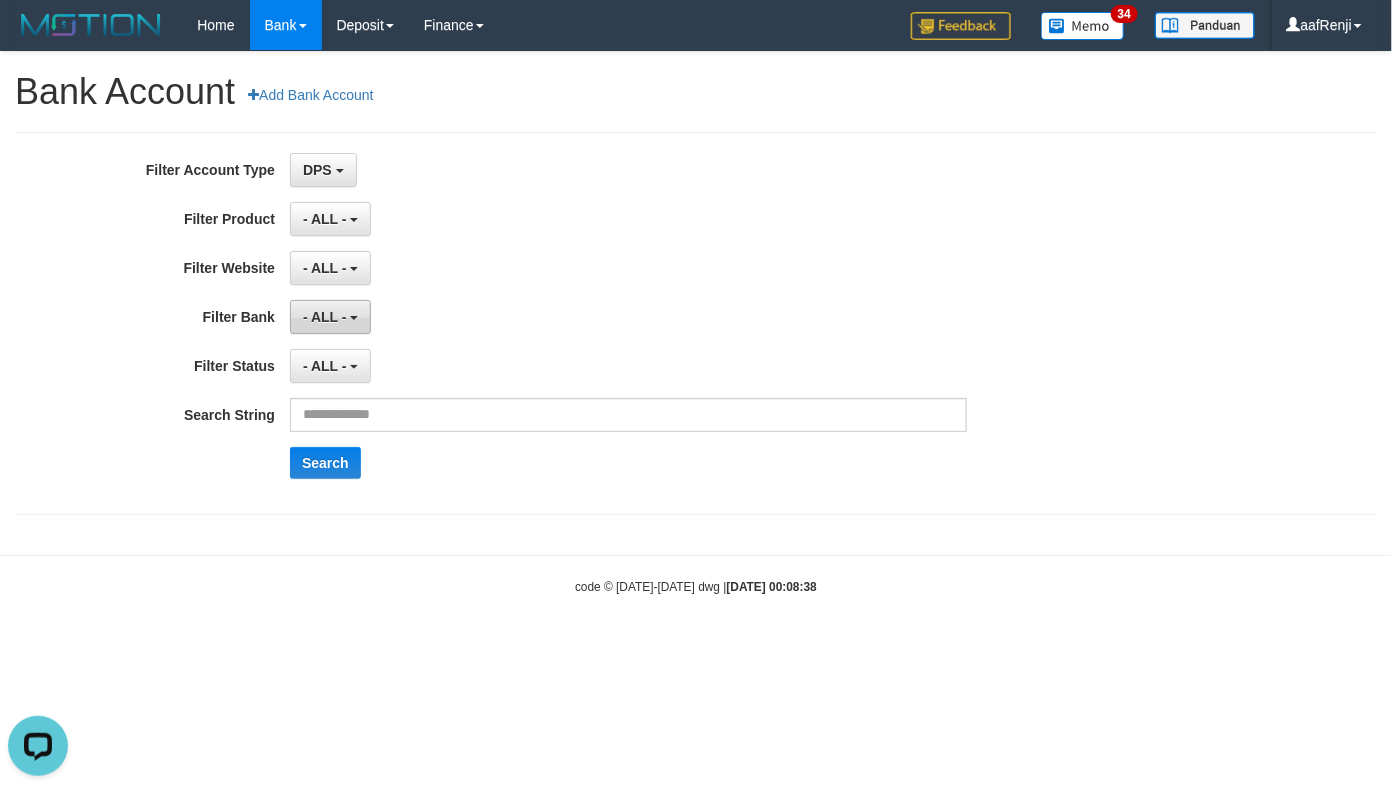 click on "- ALL -" at bounding box center [325, 317] 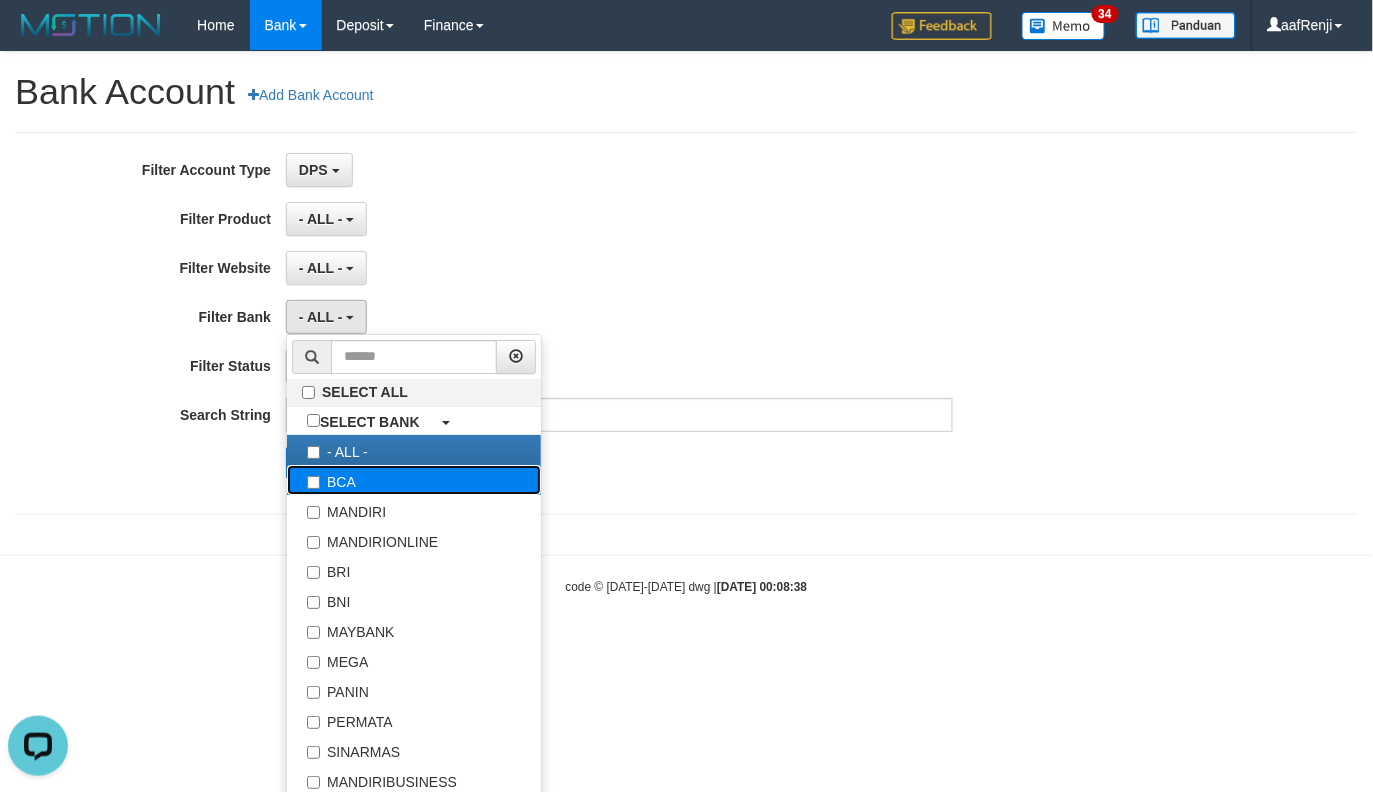 click on "BCA" at bounding box center (414, 480) 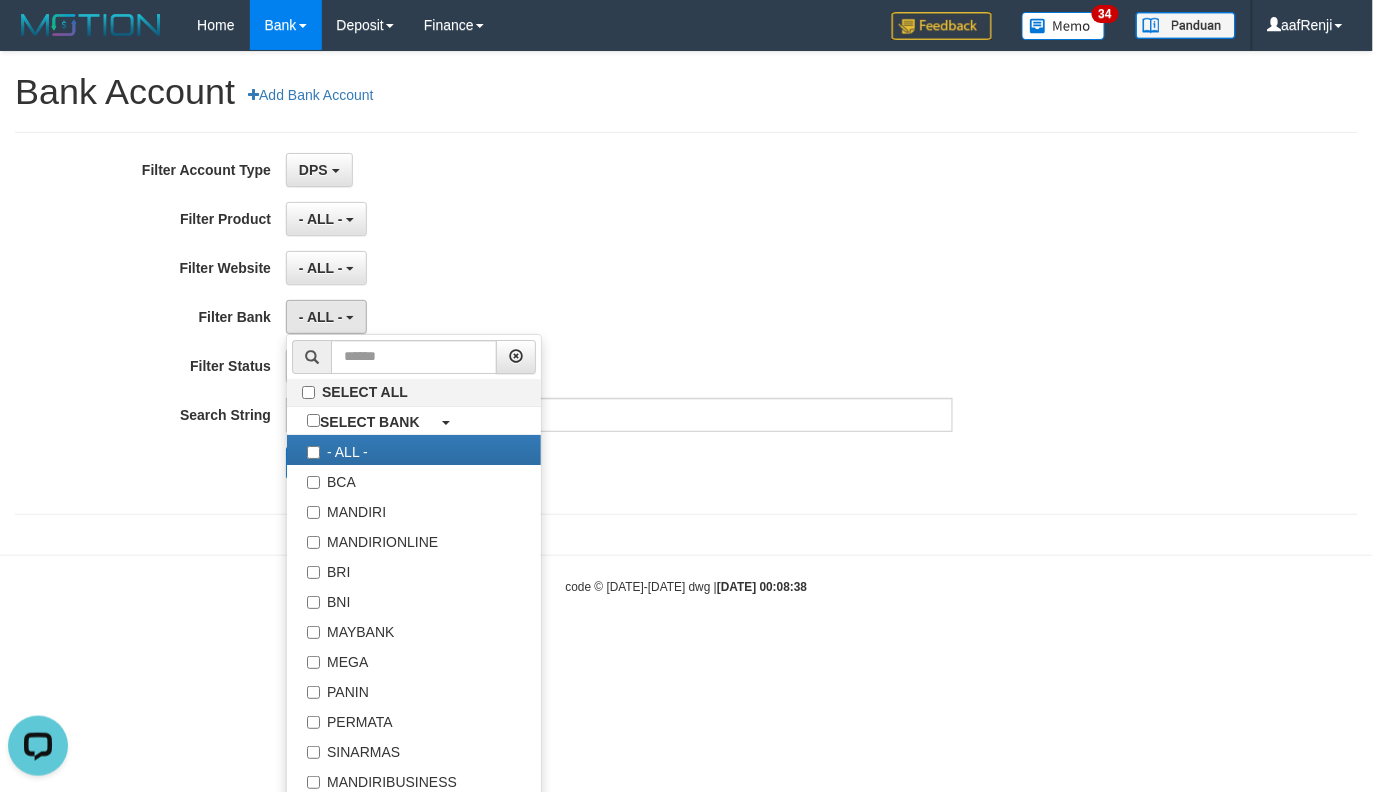 select on "***" 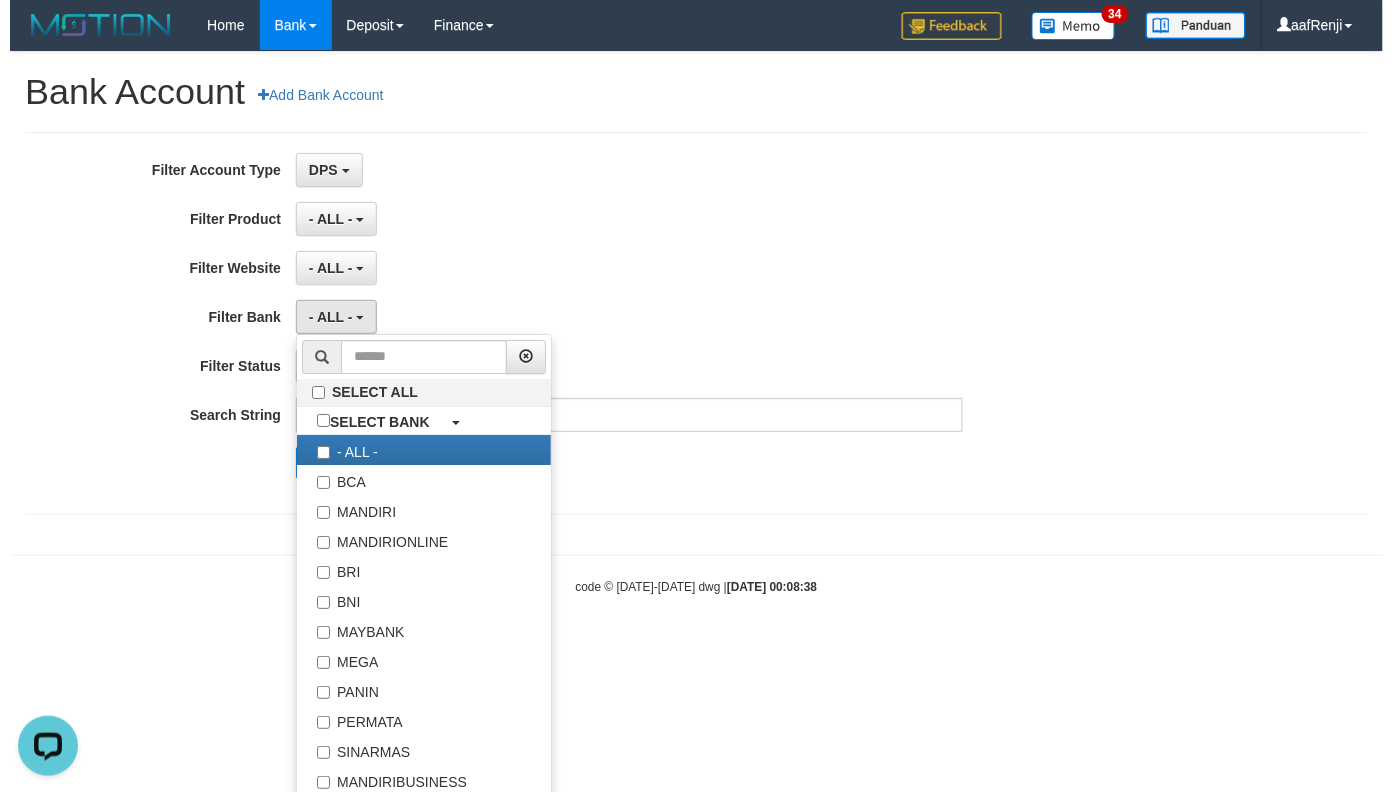 scroll, scrollTop: 17, scrollLeft: 0, axis: vertical 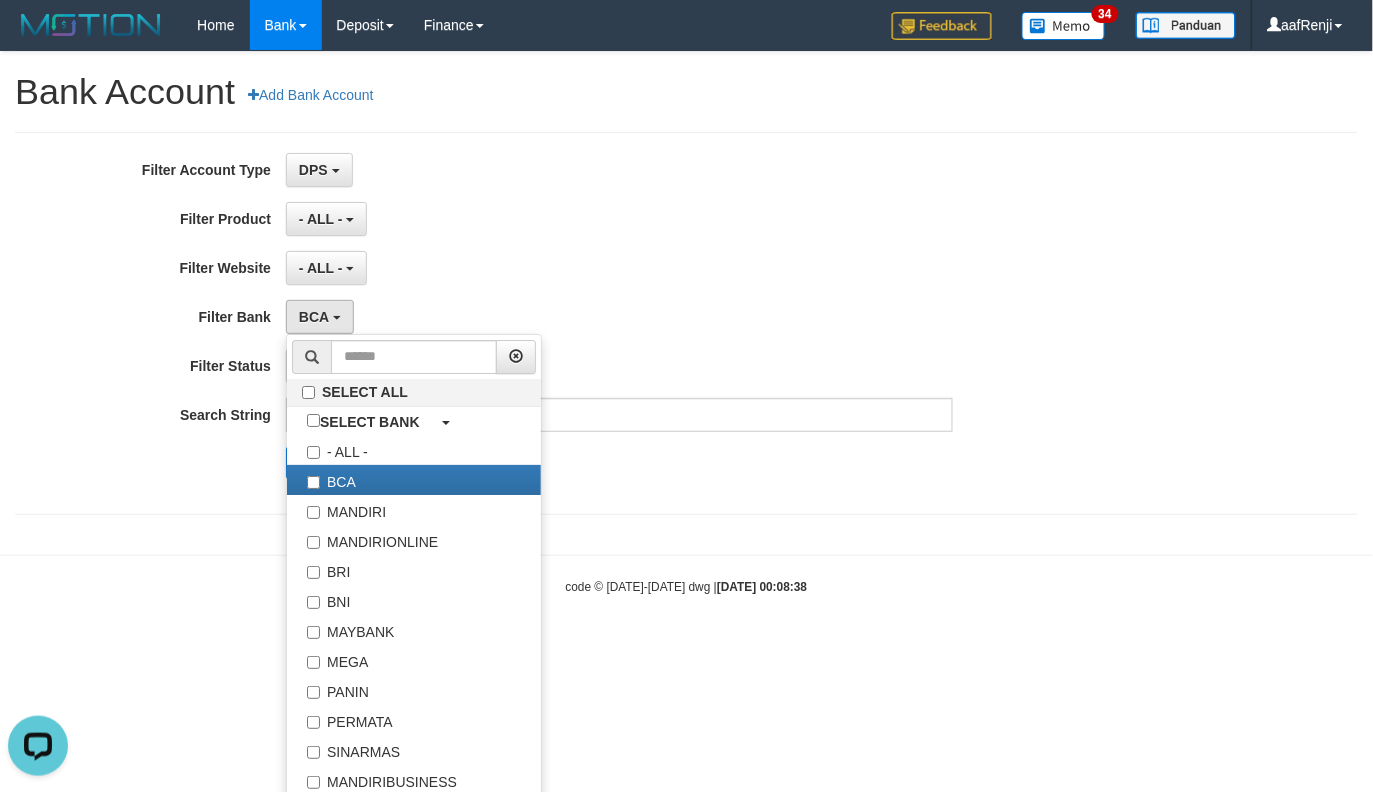 click on "**********" at bounding box center [572, 323] 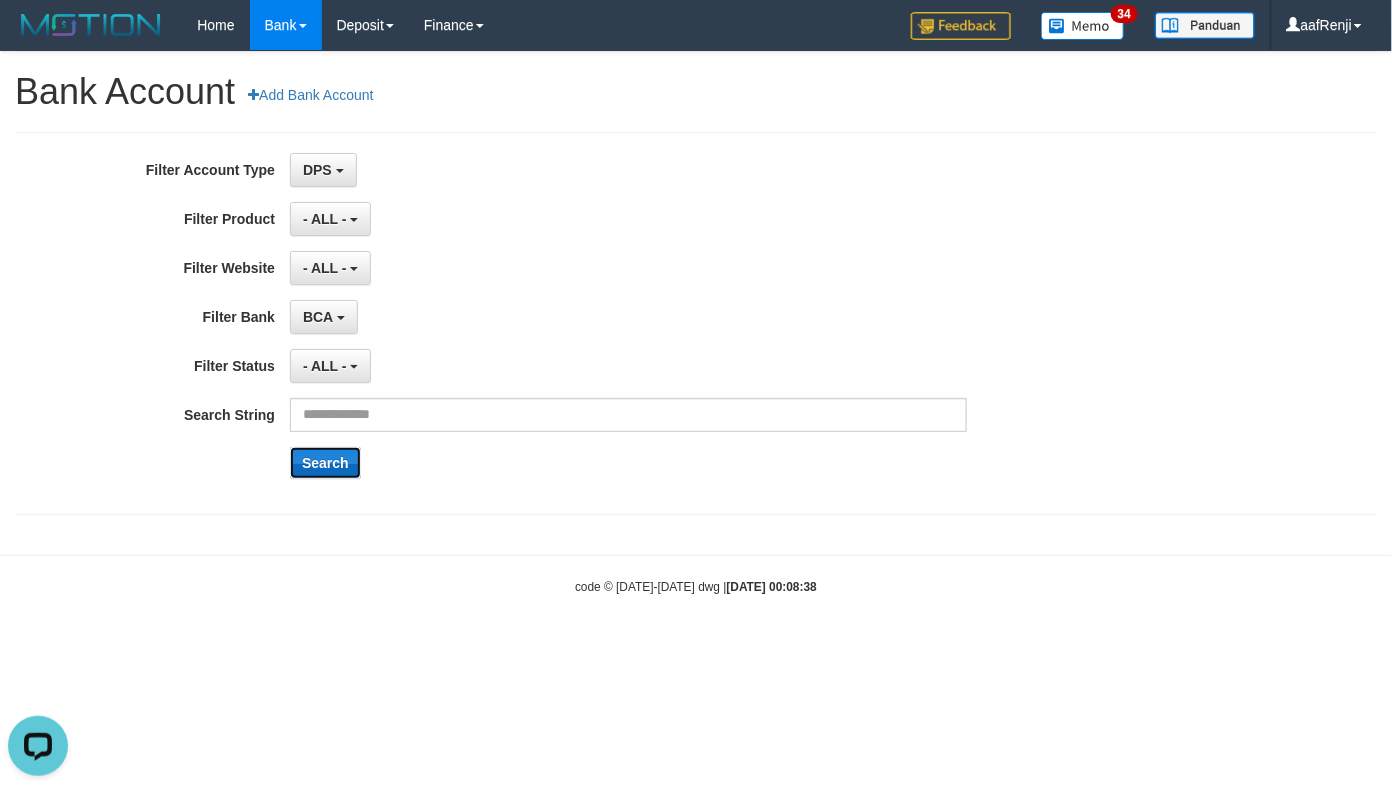click on "Search" at bounding box center [325, 463] 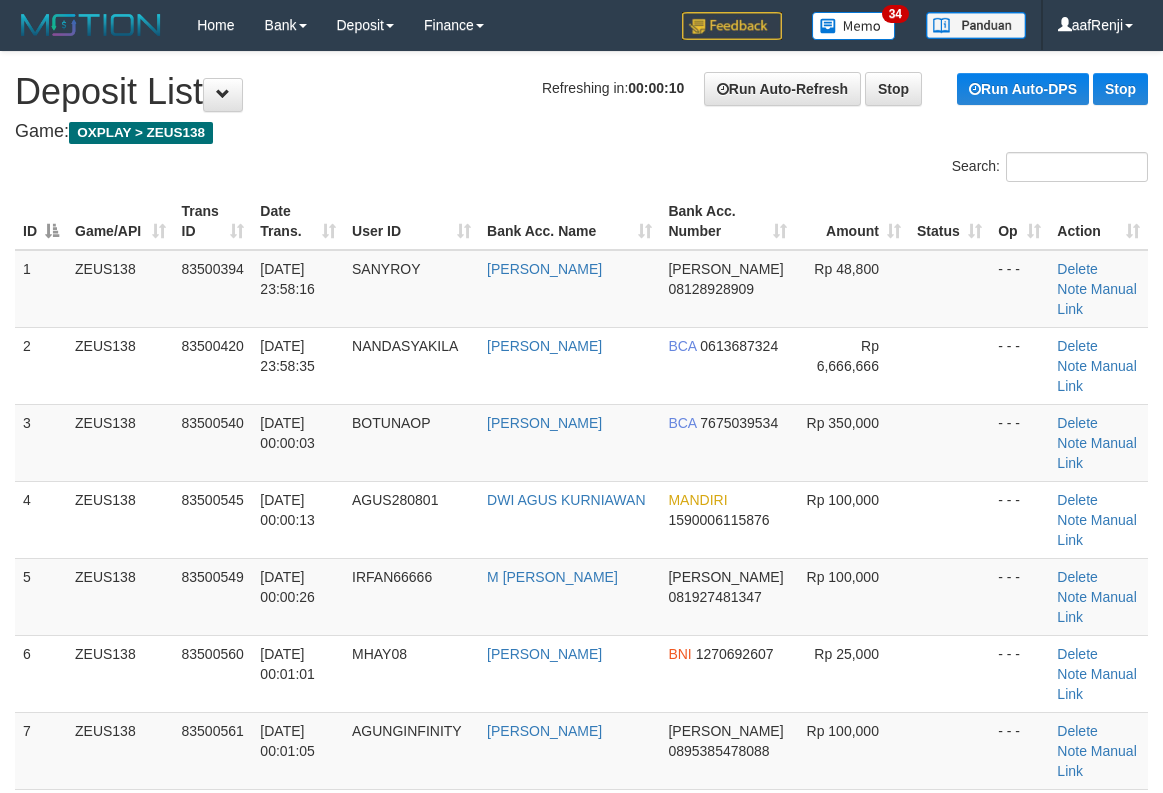 scroll, scrollTop: 0, scrollLeft: 0, axis: both 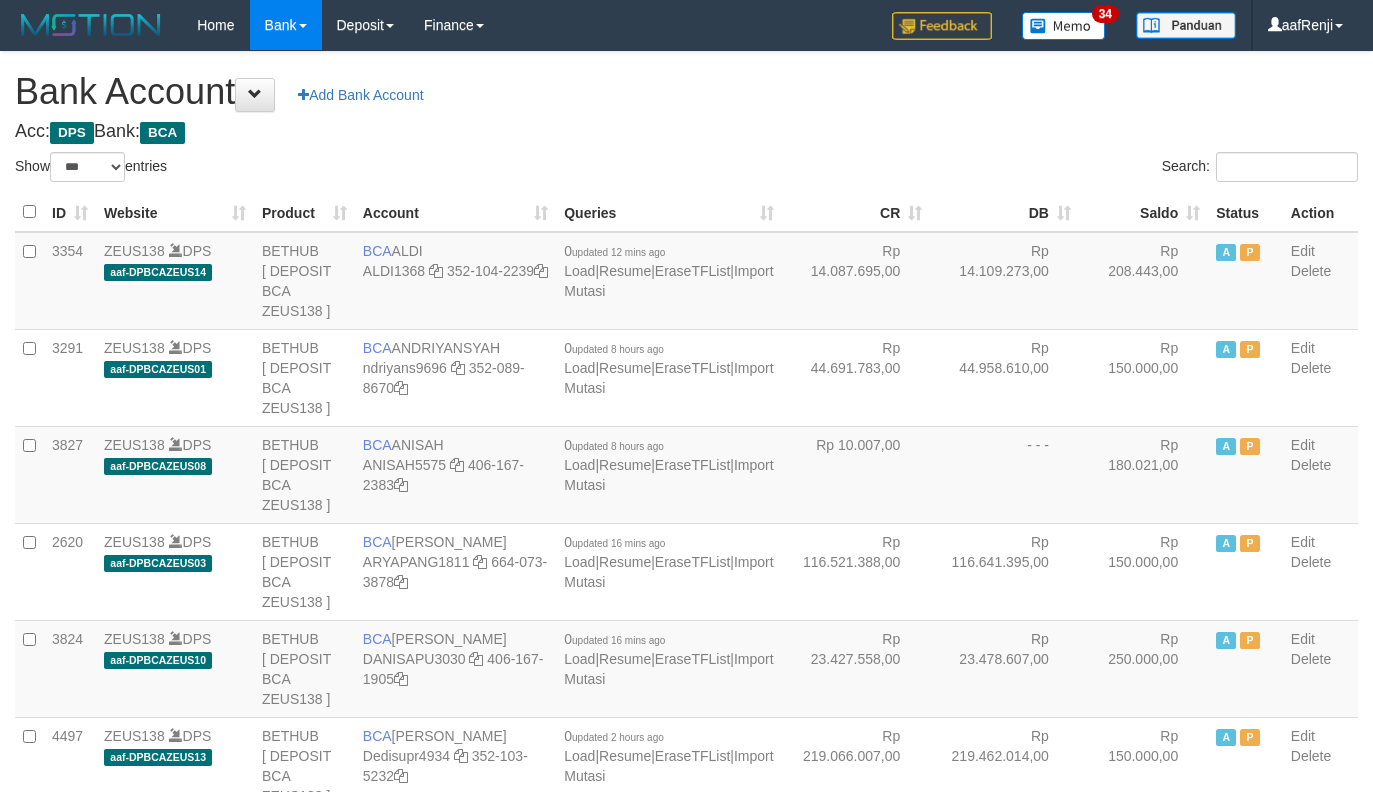 select on "***" 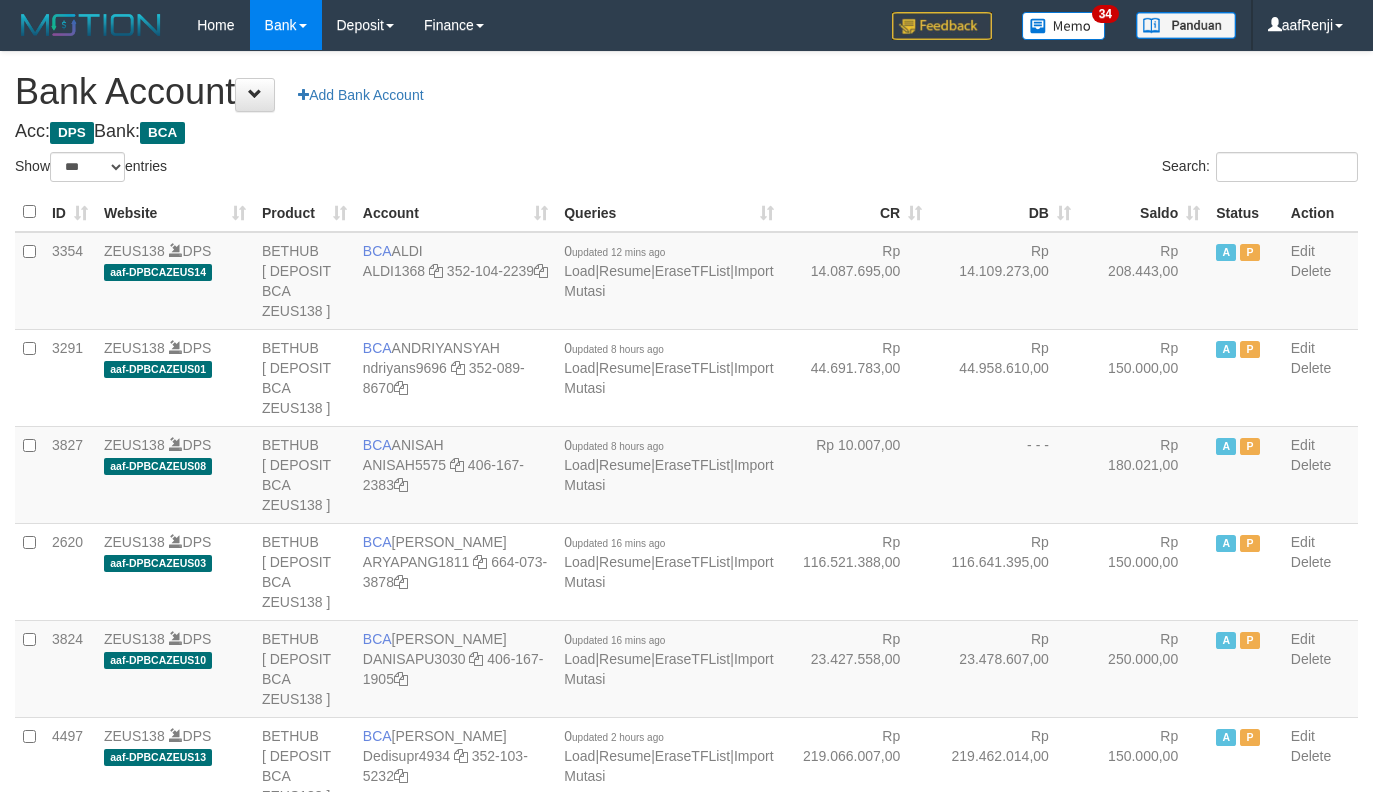 scroll, scrollTop: 0, scrollLeft: 0, axis: both 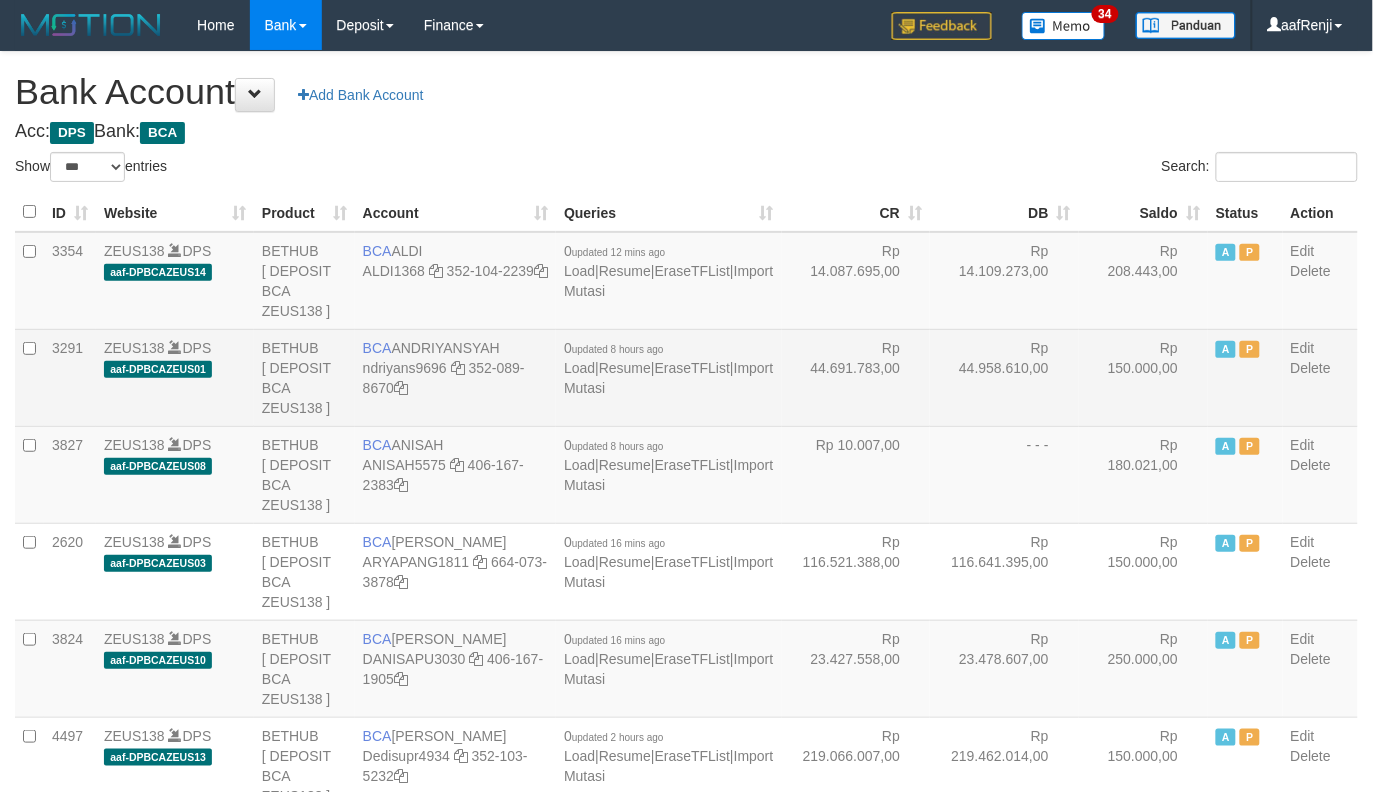 click on "Rp 44.691.783,00" at bounding box center (856, 377) 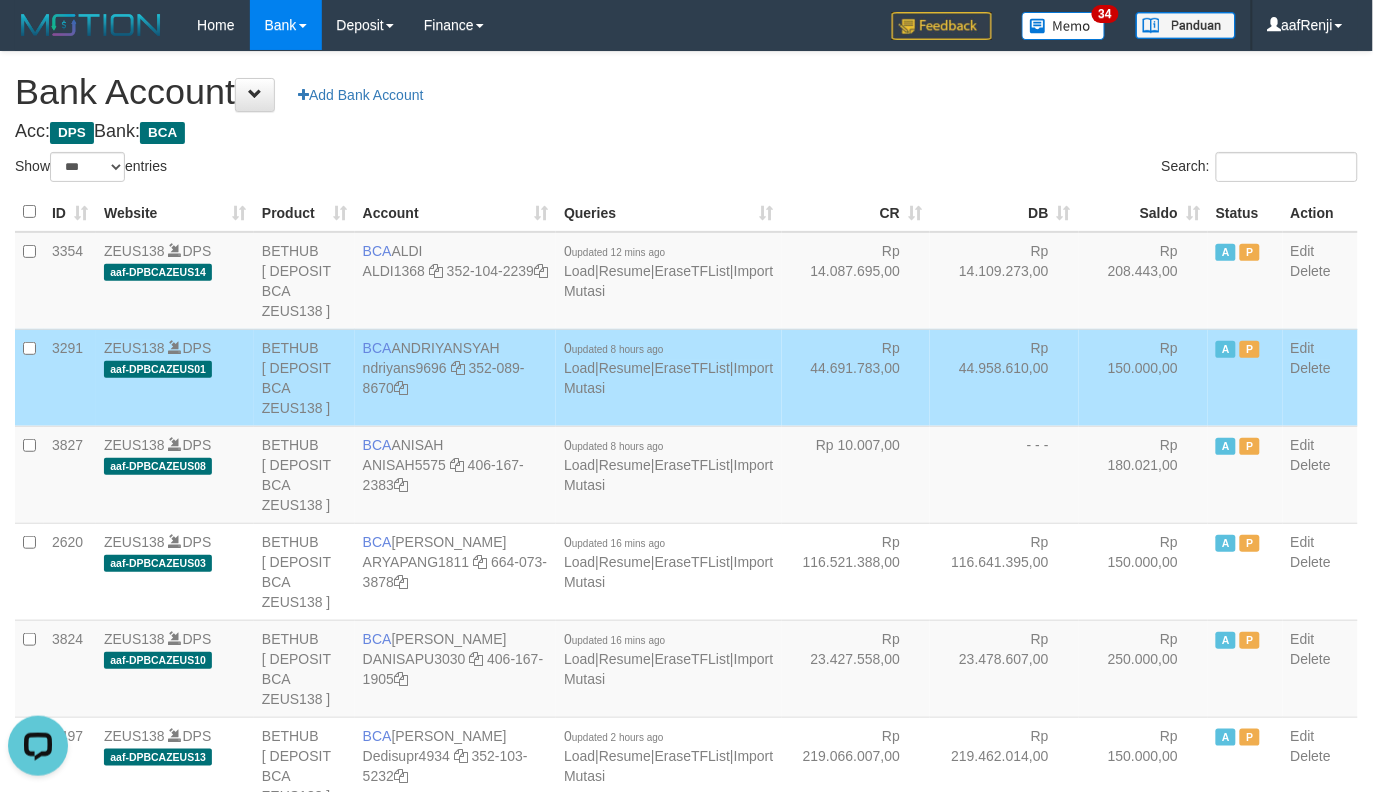 click on "Saldo" at bounding box center (1143, 212) 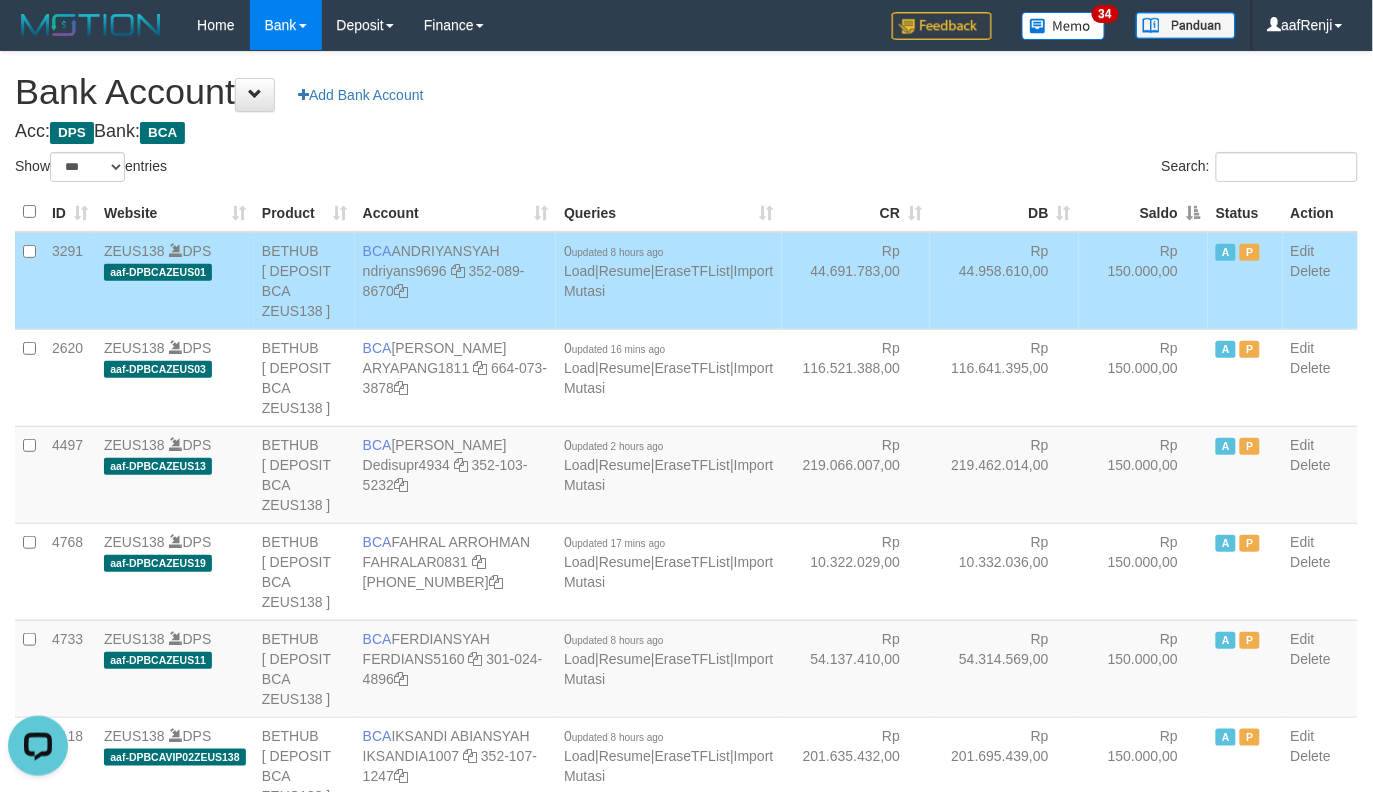 click on "Saldo" at bounding box center (1143, 212) 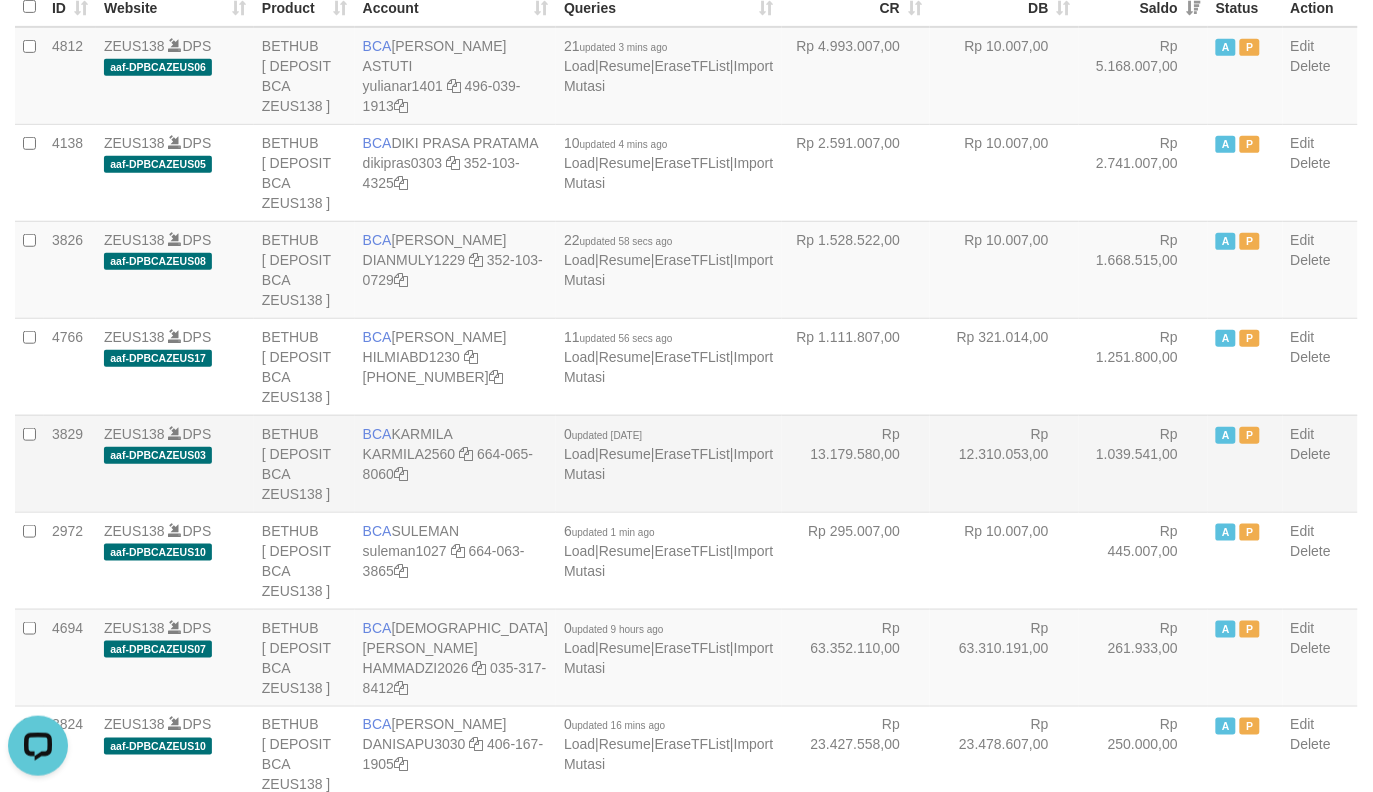 scroll, scrollTop: 250, scrollLeft: 0, axis: vertical 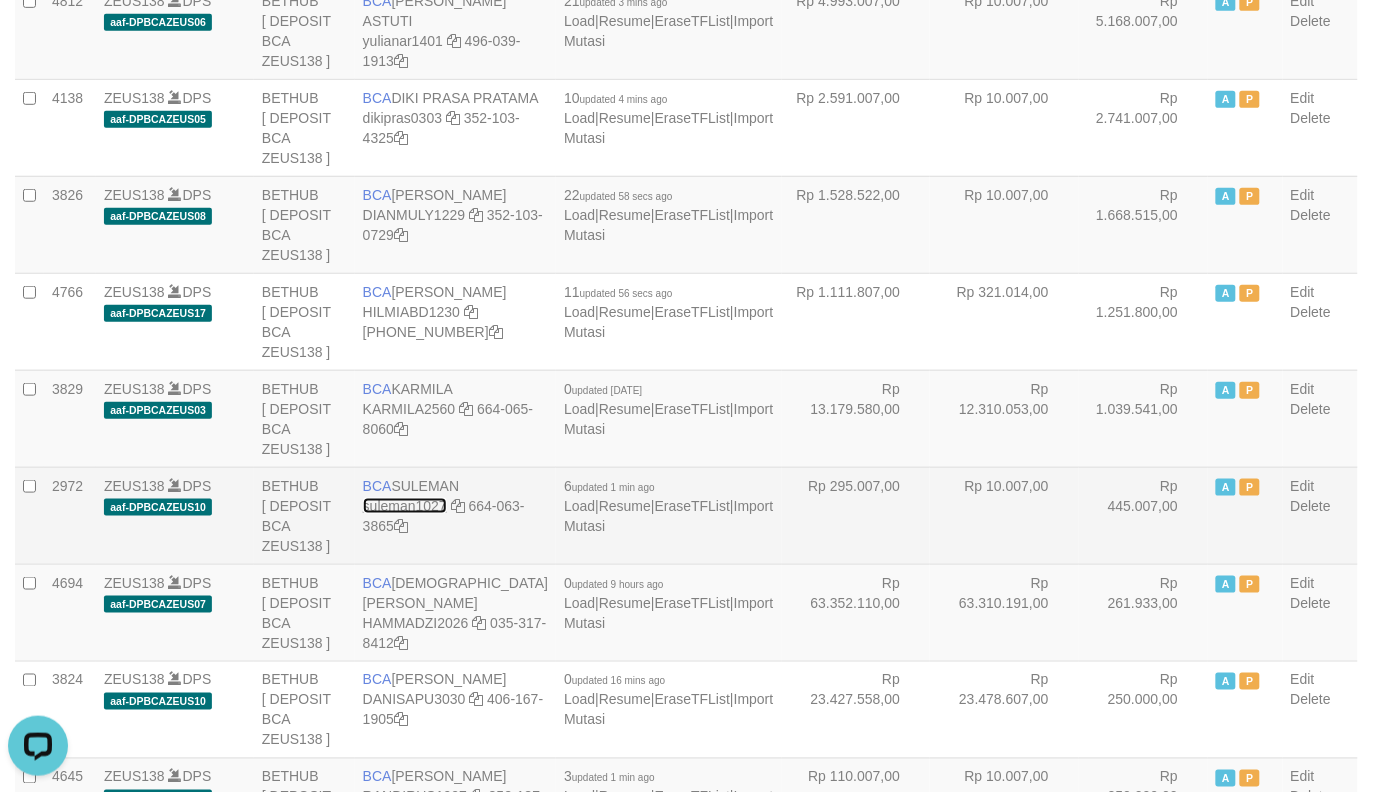 click on "suleman1027" at bounding box center [405, 506] 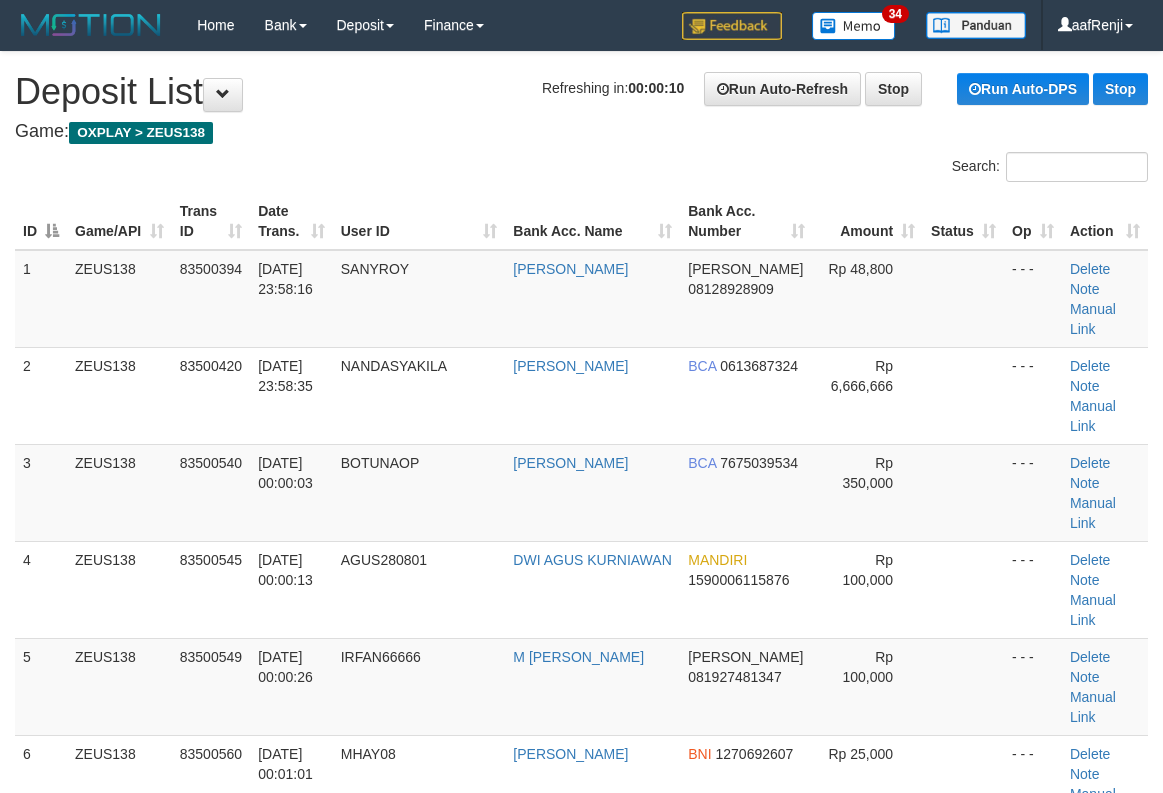 scroll, scrollTop: 0, scrollLeft: 0, axis: both 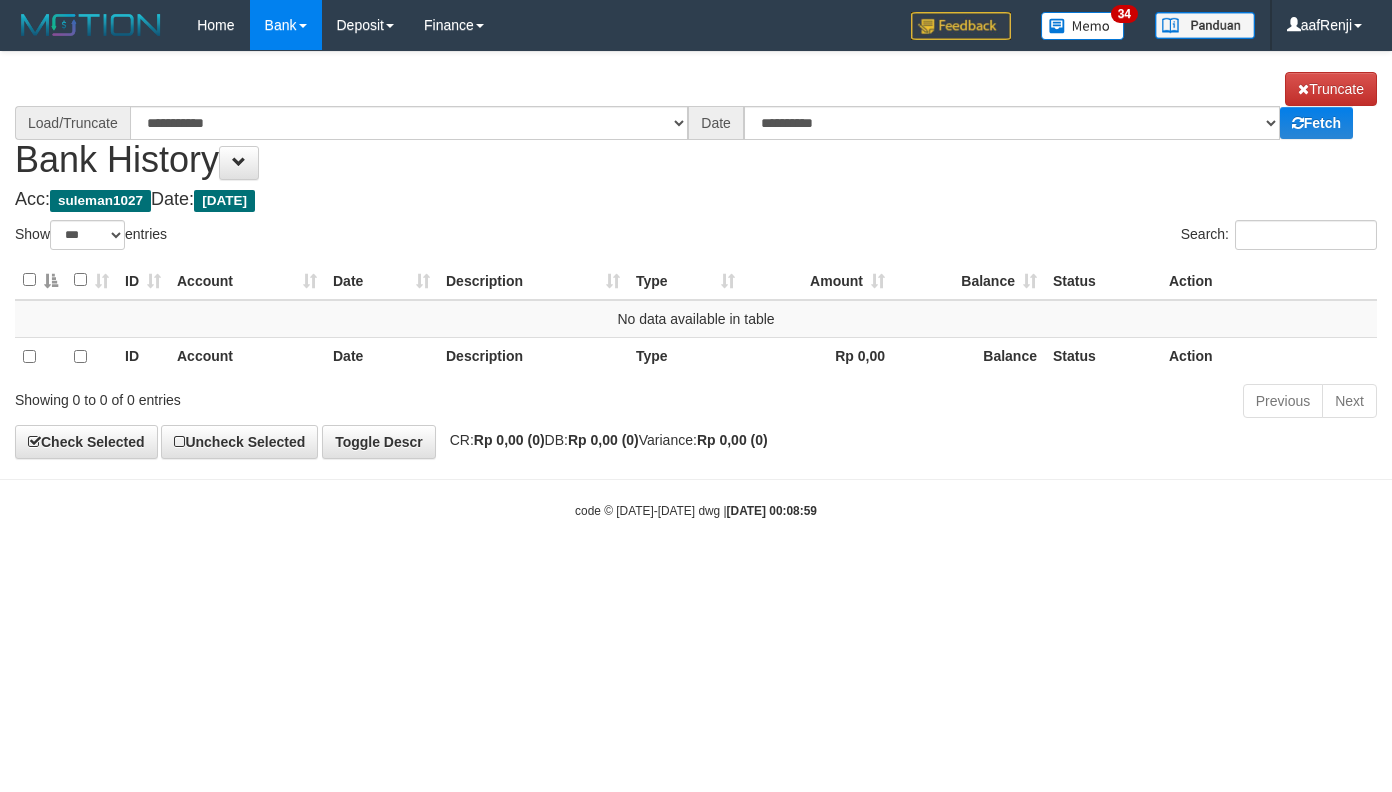 select on "***" 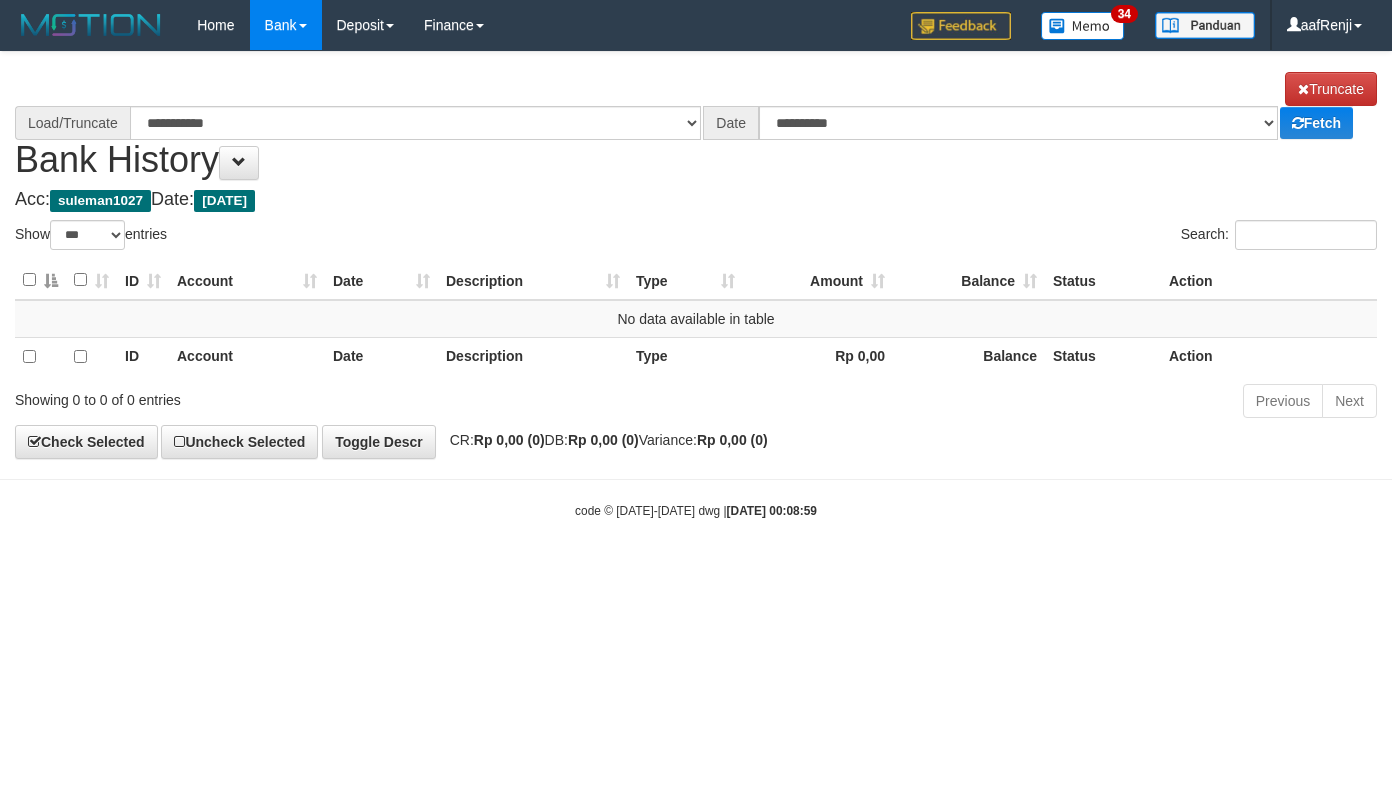 scroll, scrollTop: 0, scrollLeft: 0, axis: both 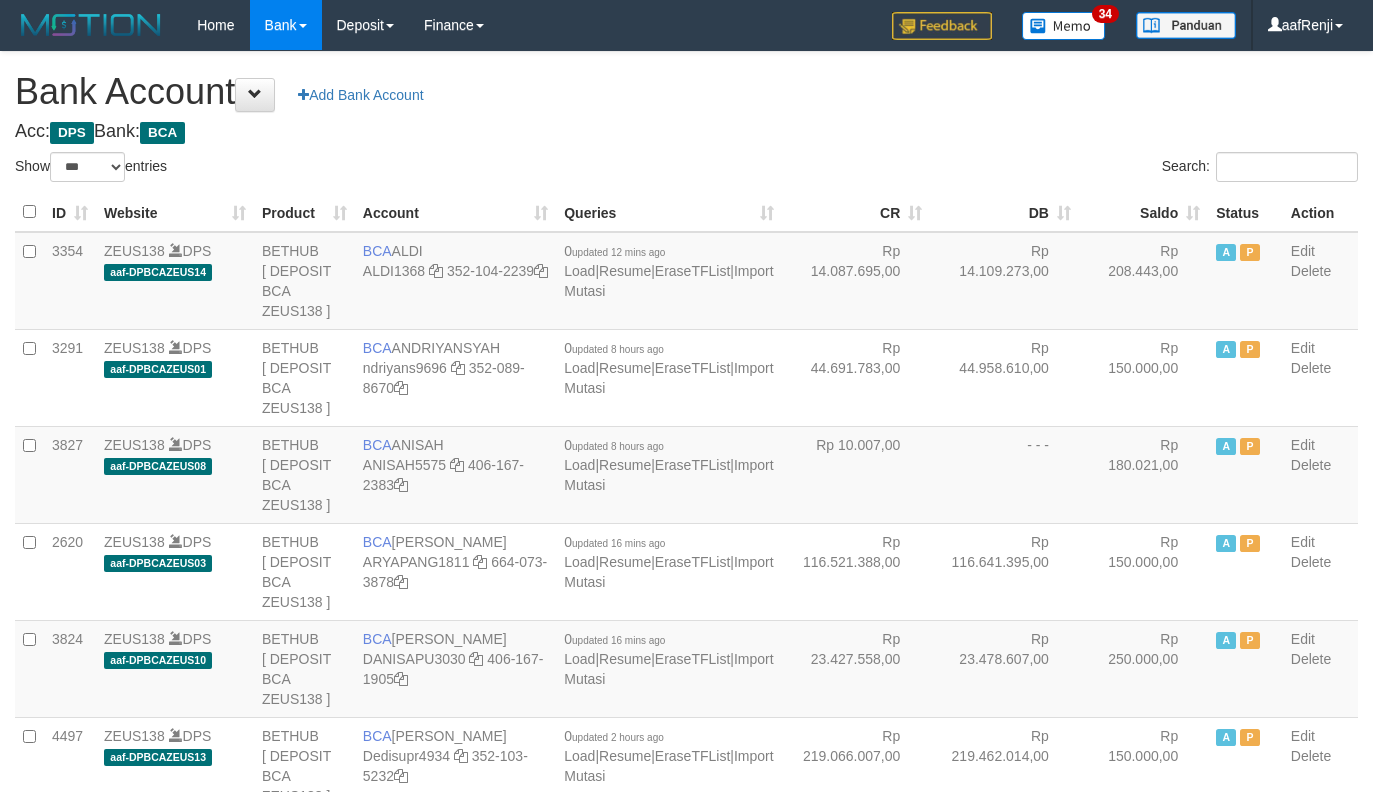 select on "***" 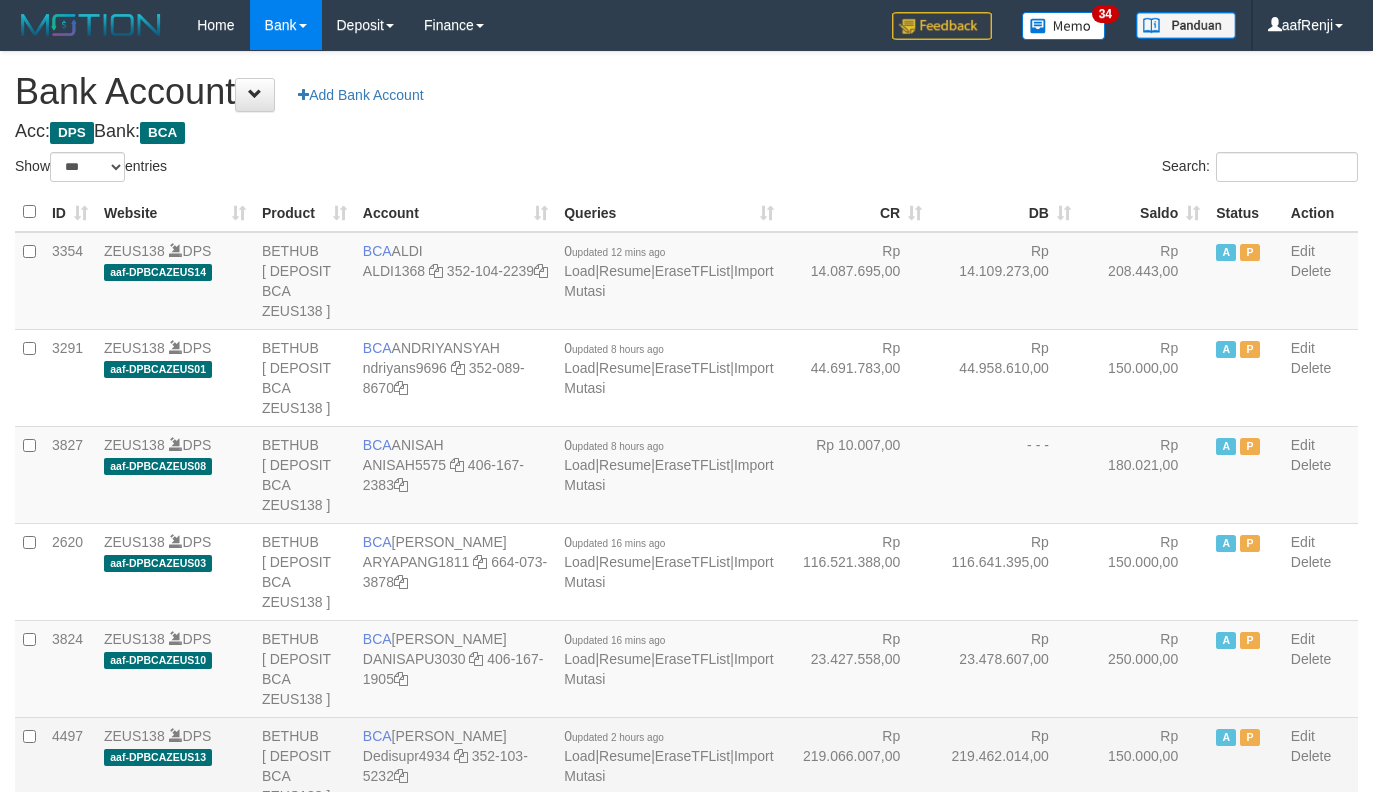 scroll, scrollTop: 250, scrollLeft: 0, axis: vertical 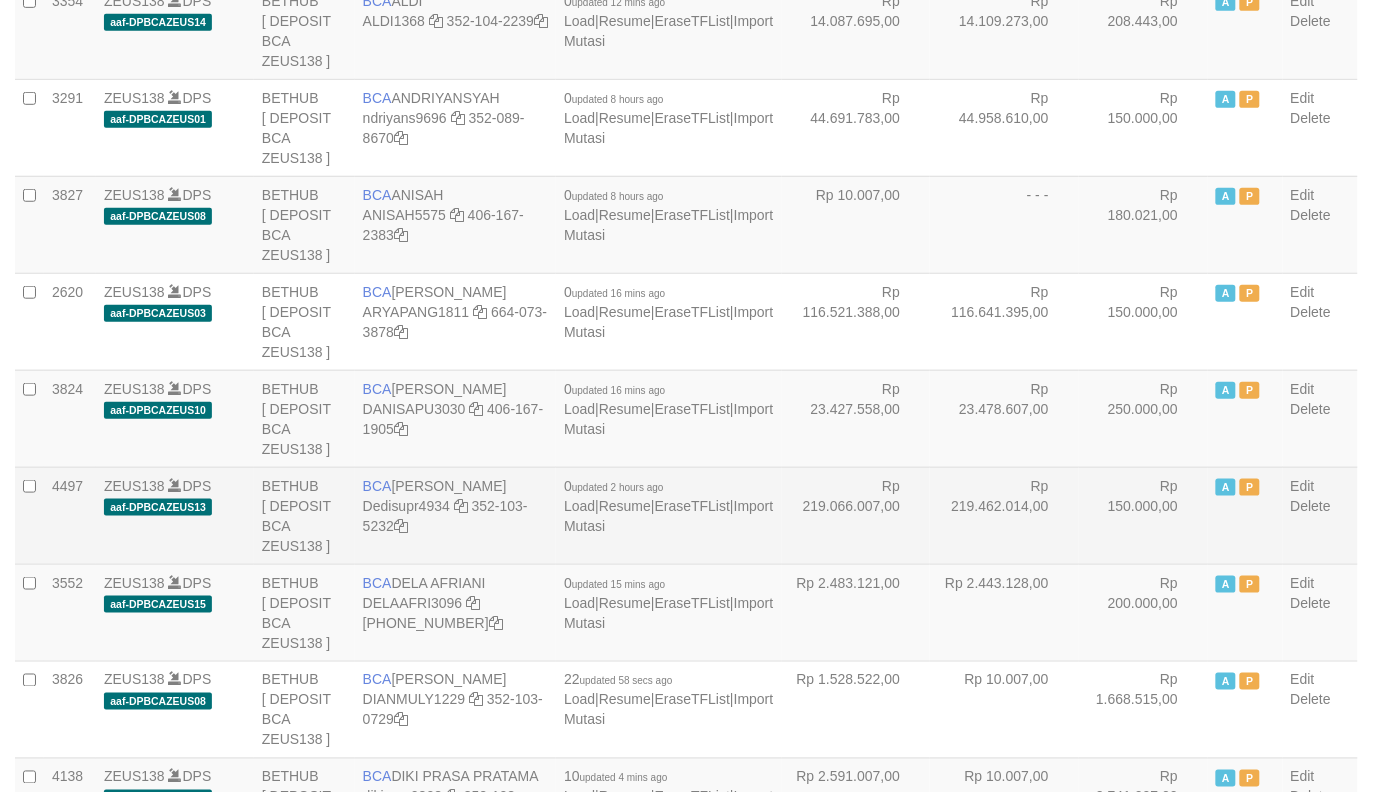 click on "Rp 219.066.007,00" at bounding box center (856, 515) 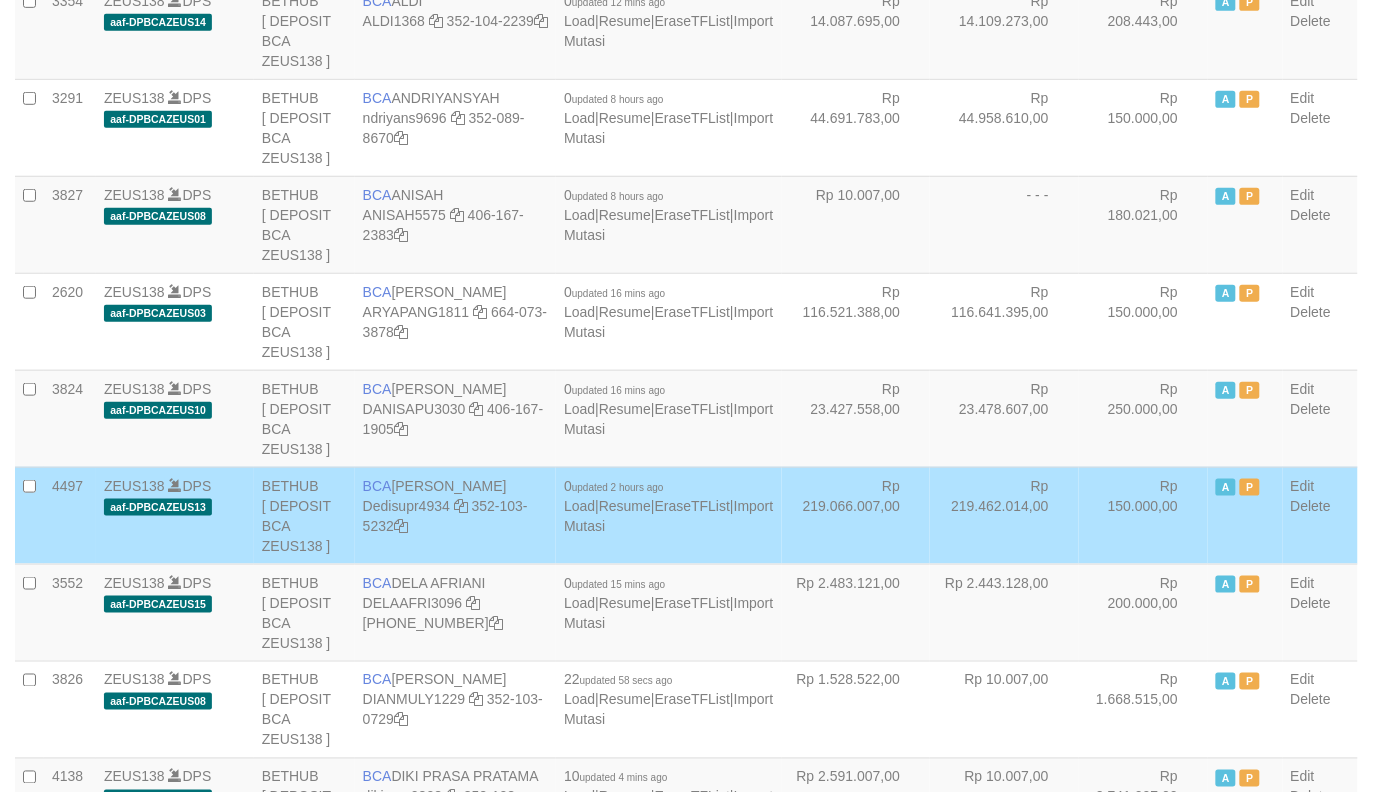 scroll, scrollTop: 1645, scrollLeft: 0, axis: vertical 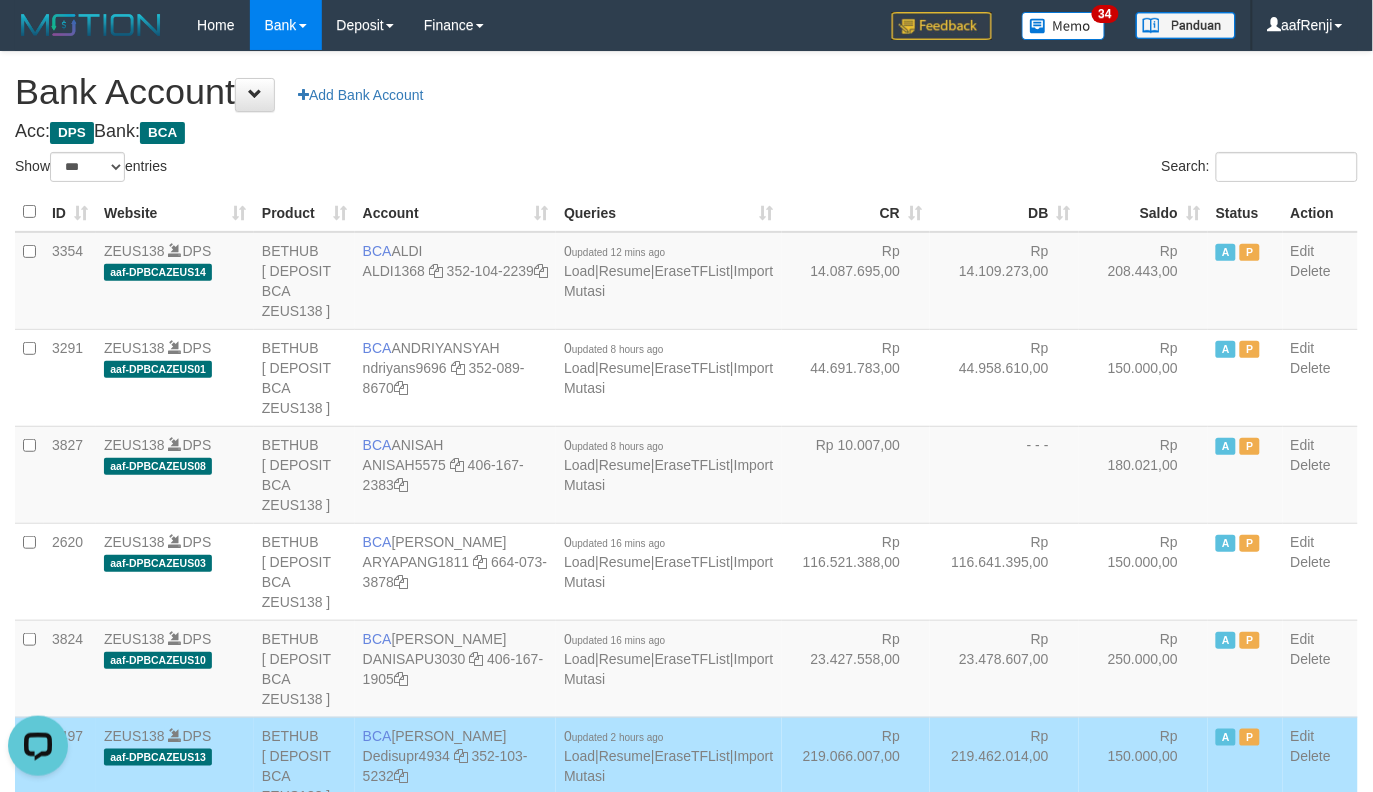 click on "Saldo" at bounding box center (1143, 212) 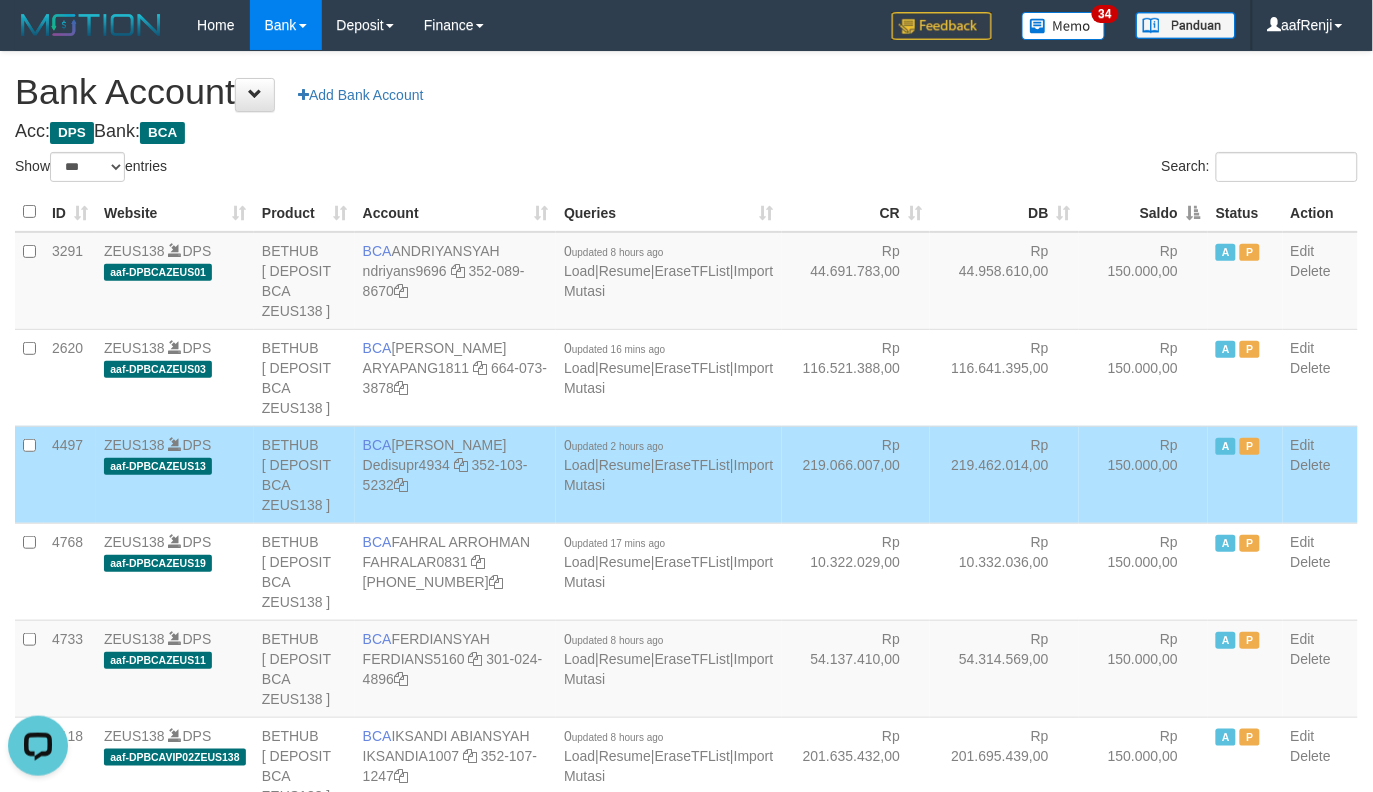 click on "Saldo" at bounding box center (1143, 212) 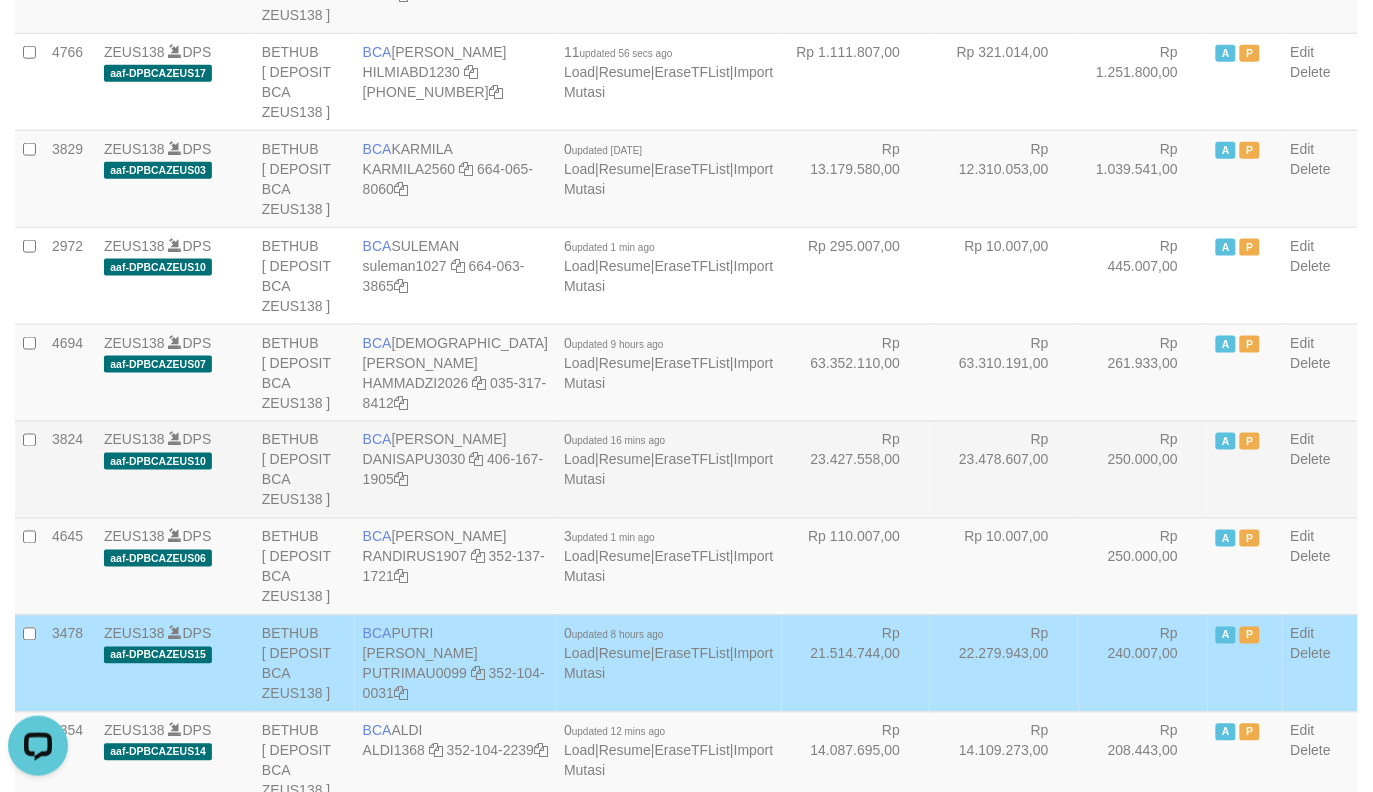 scroll, scrollTop: 500, scrollLeft: 0, axis: vertical 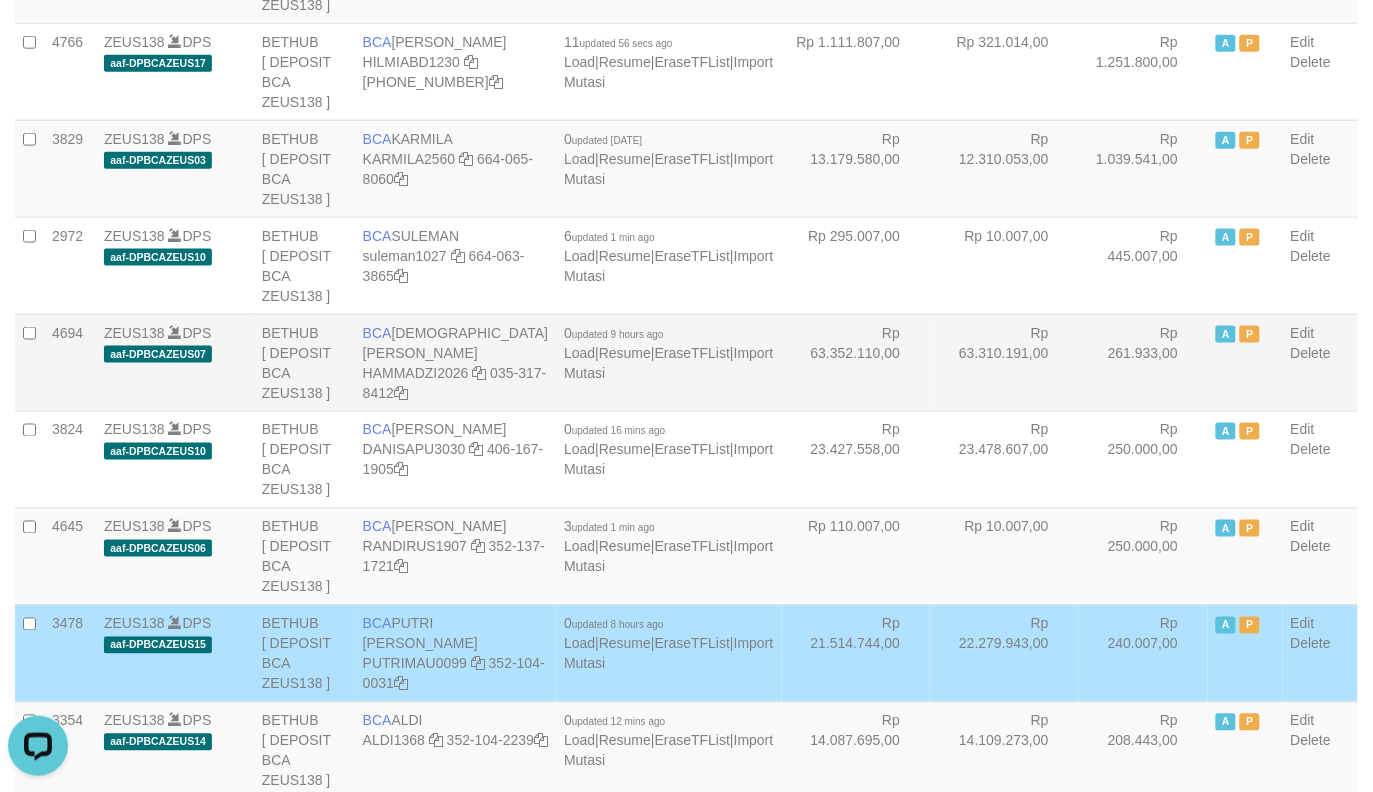 drag, startPoint x: 992, startPoint y: 348, endPoint x: 1000, endPoint y: 360, distance: 14.422205 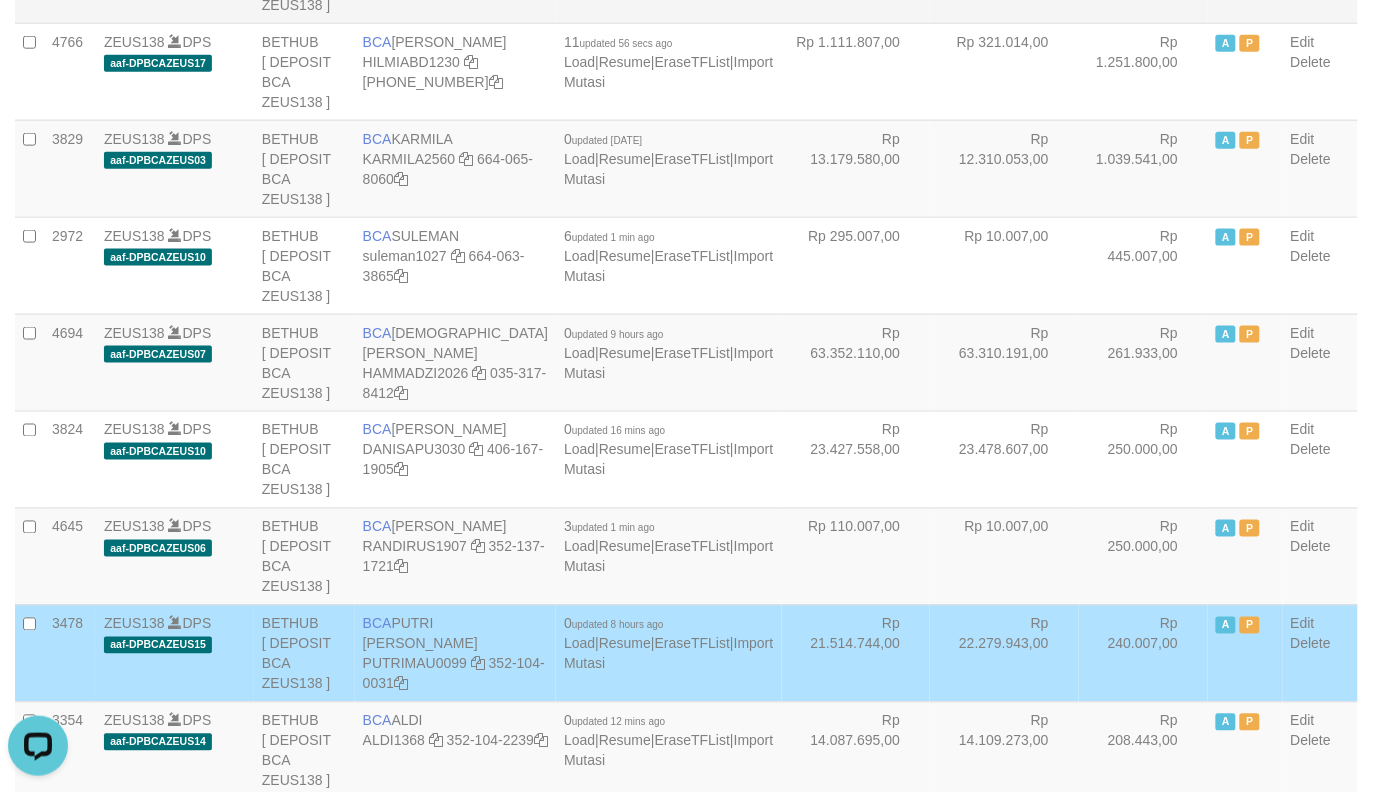 scroll, scrollTop: 48, scrollLeft: 0, axis: vertical 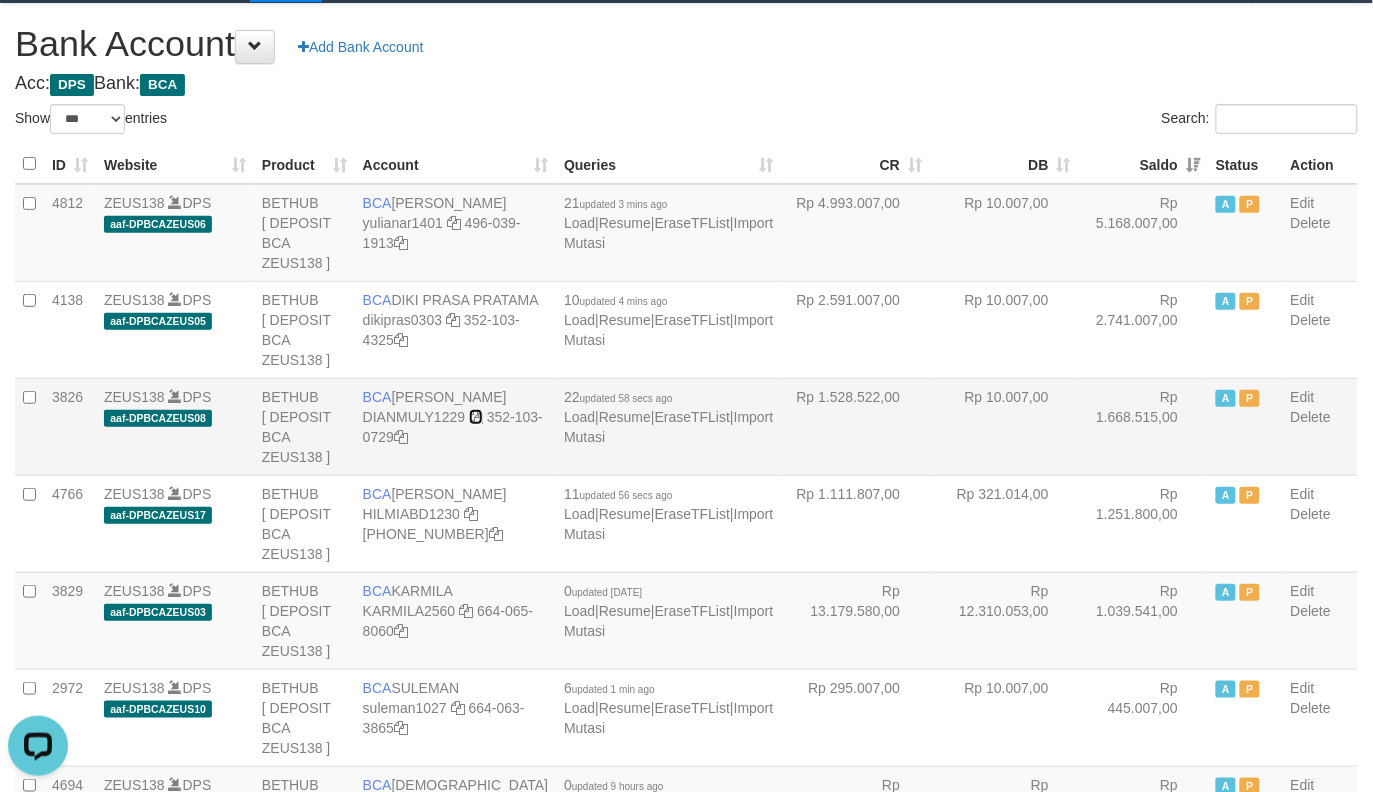 click at bounding box center [476, 417] 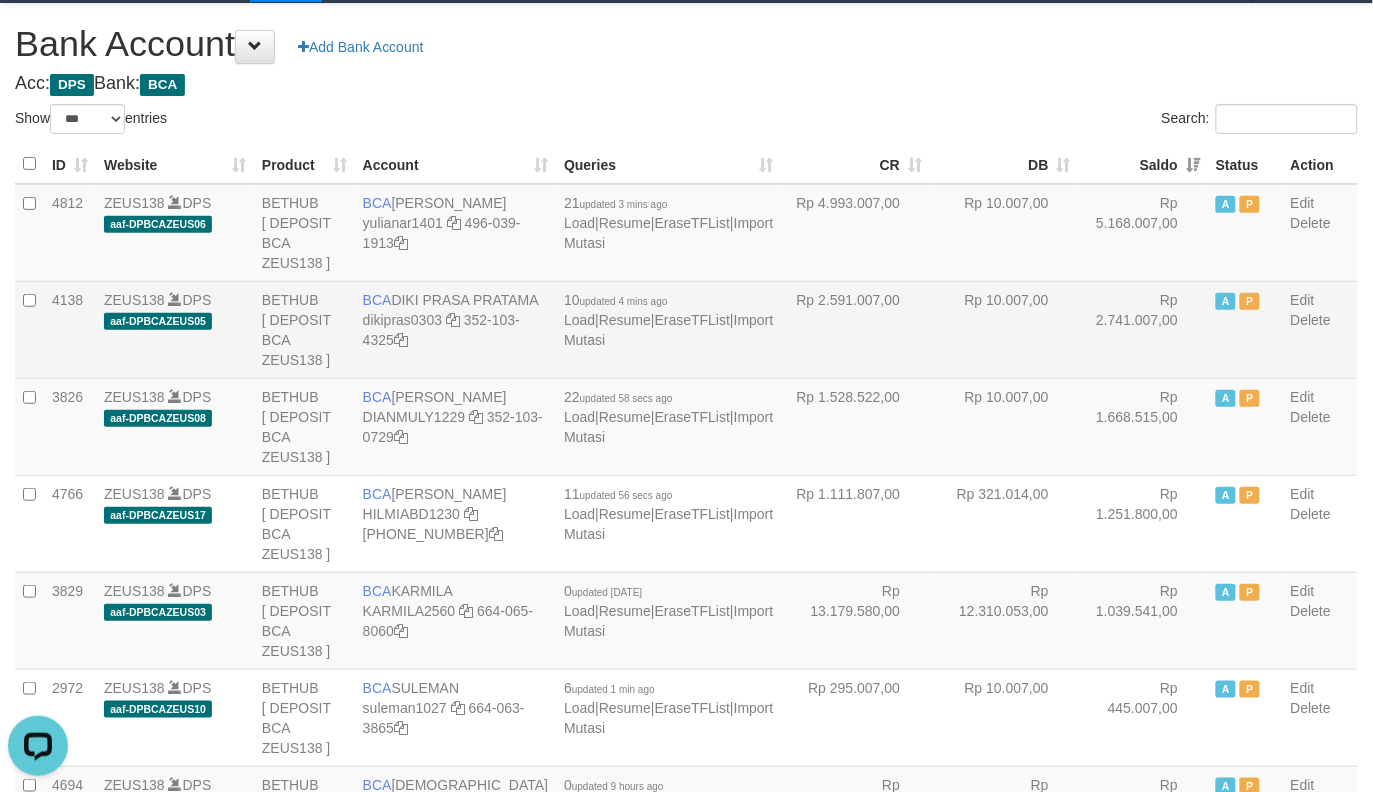 click on "Rp 10.007,00" at bounding box center [1004, 329] 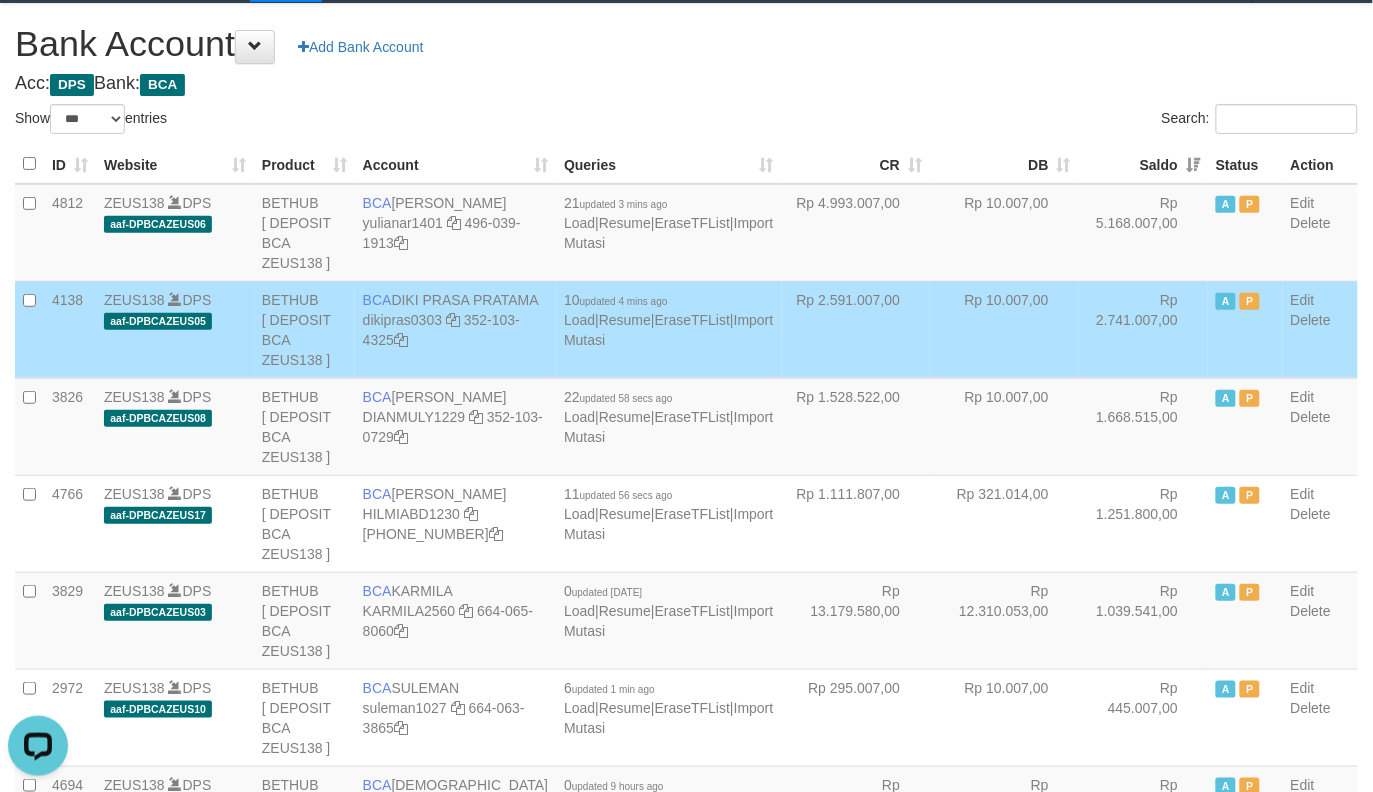 click on "Rp 10.007,00" at bounding box center [1004, 329] 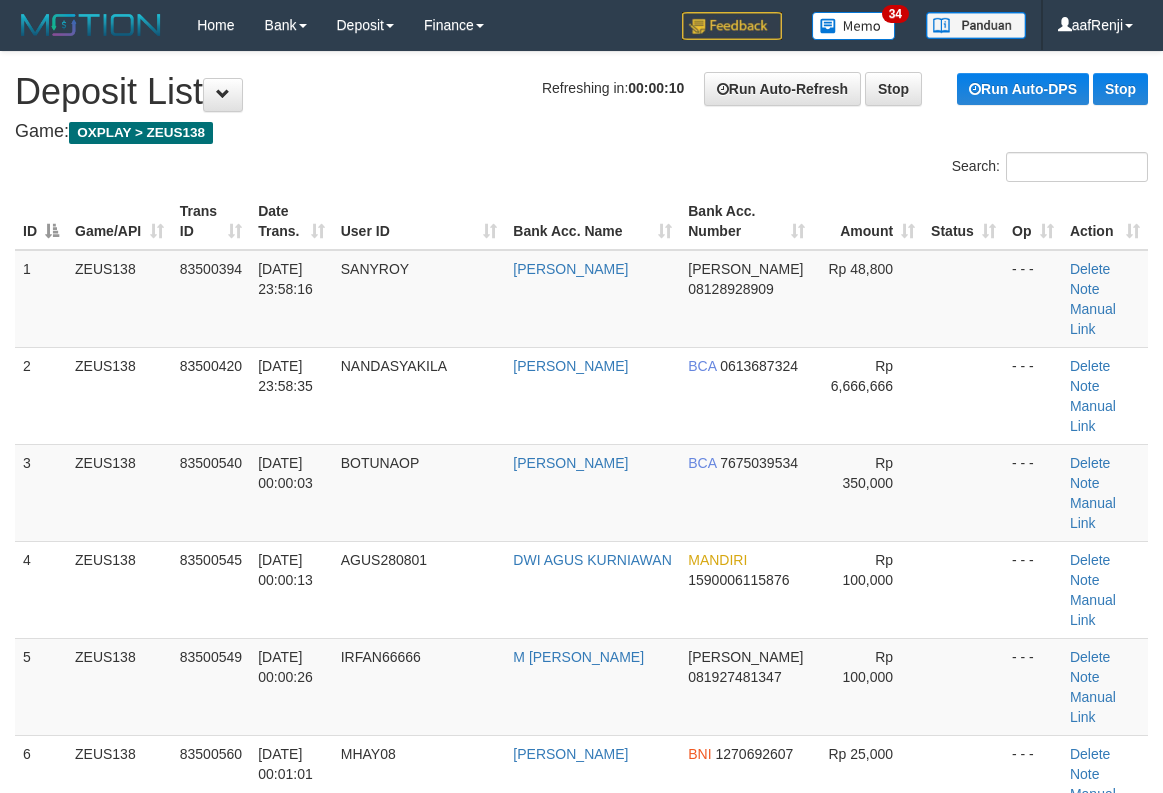 scroll, scrollTop: 0, scrollLeft: 0, axis: both 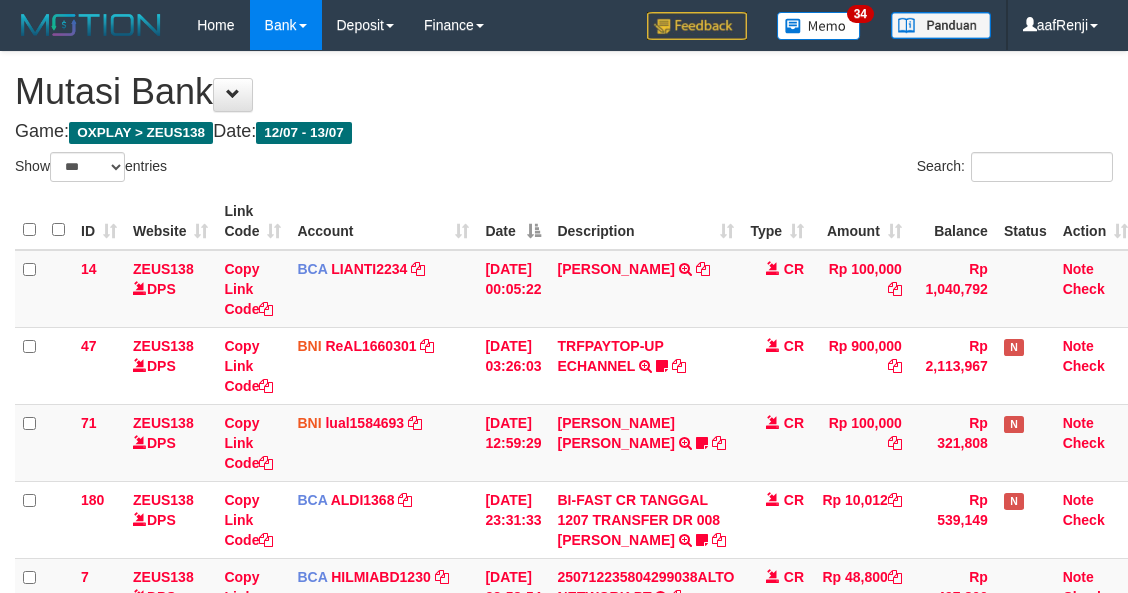 select on "***" 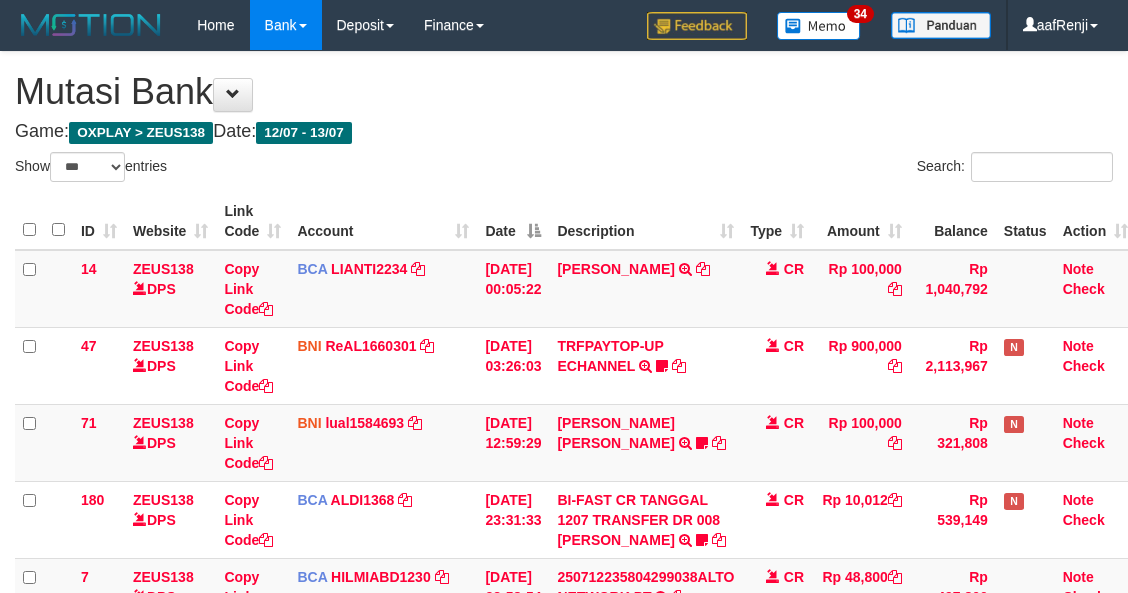 scroll, scrollTop: 168, scrollLeft: 0, axis: vertical 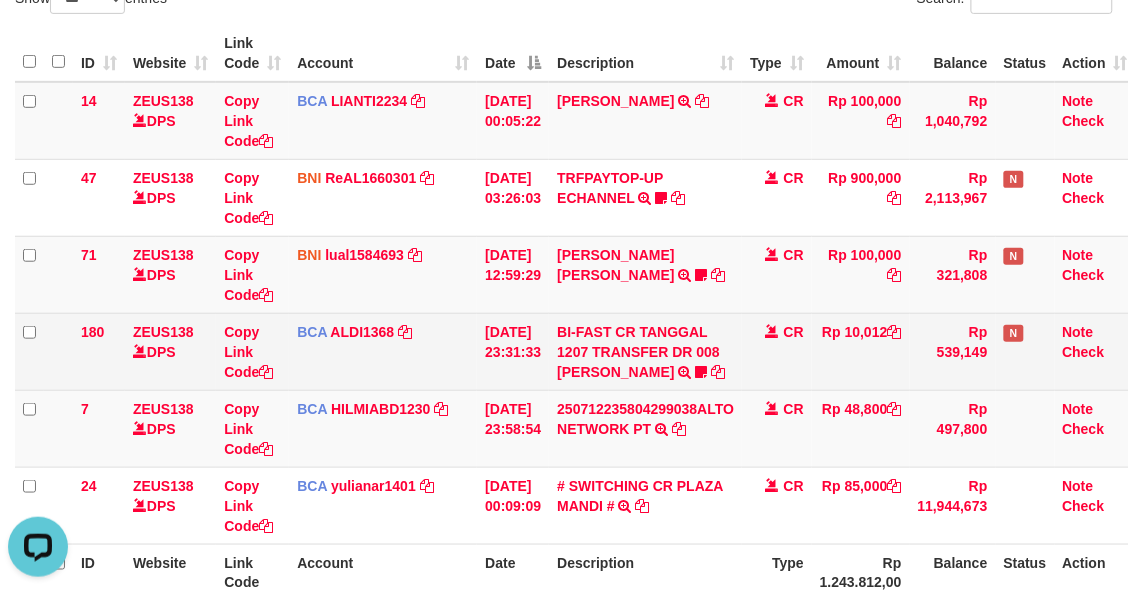 drag, startPoint x: 440, startPoint y: 343, endPoint x: 467, endPoint y: 373, distance: 40.36087 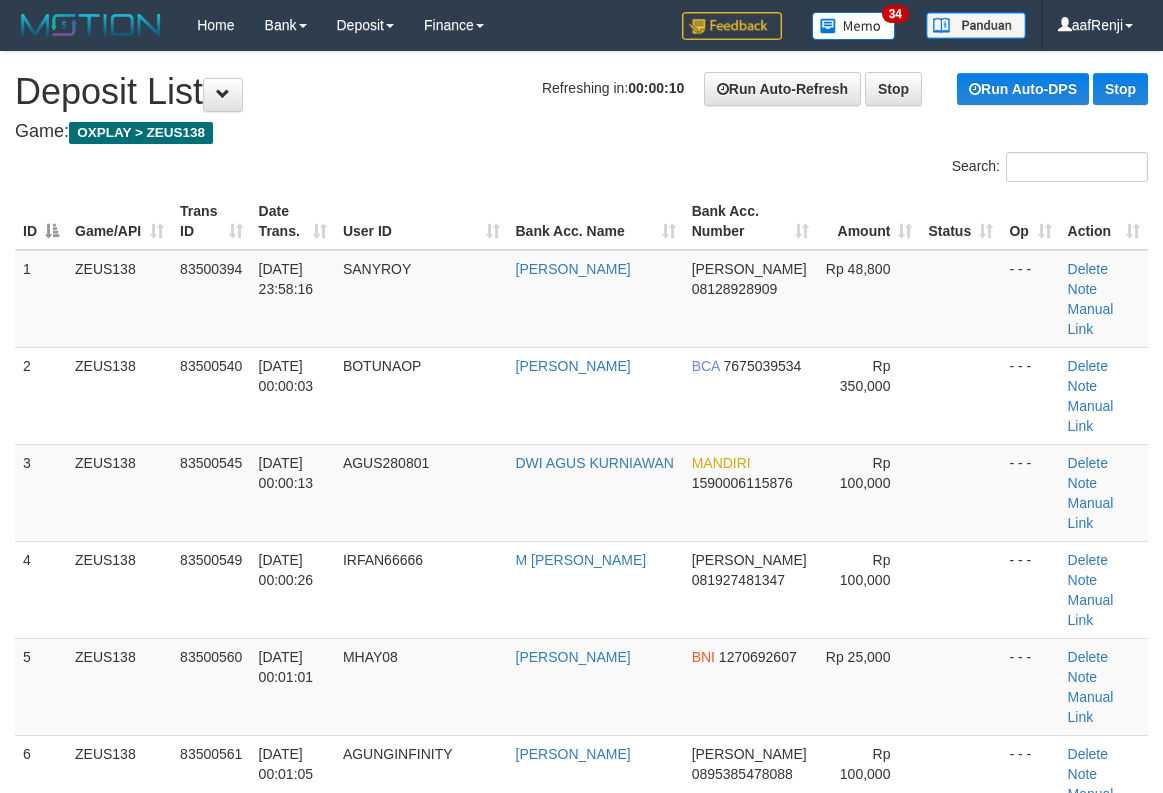 scroll, scrollTop: 0, scrollLeft: 0, axis: both 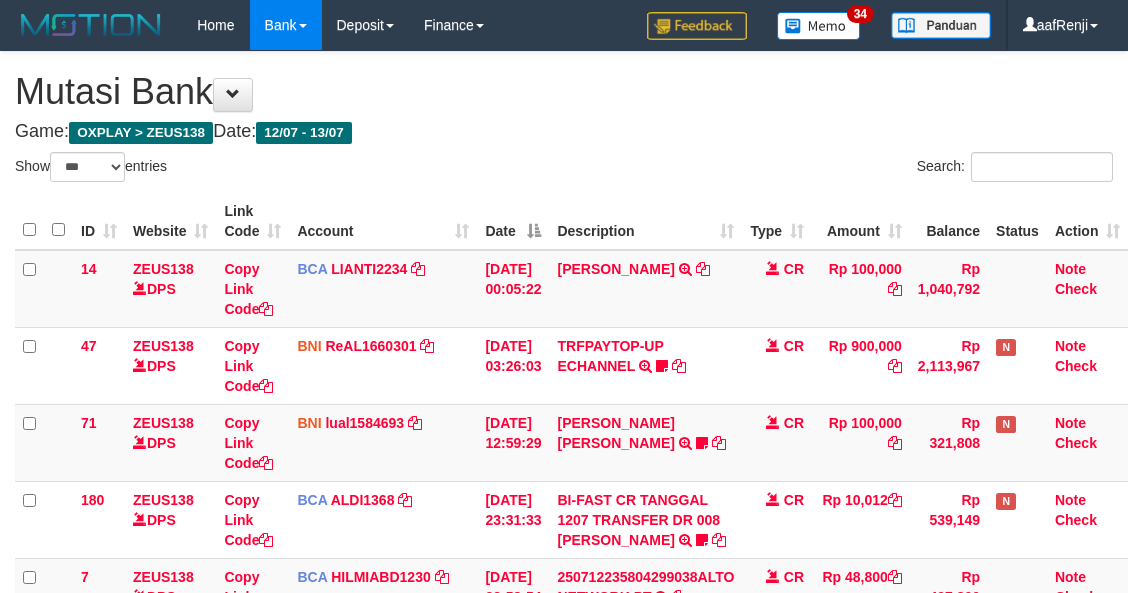 select on "***" 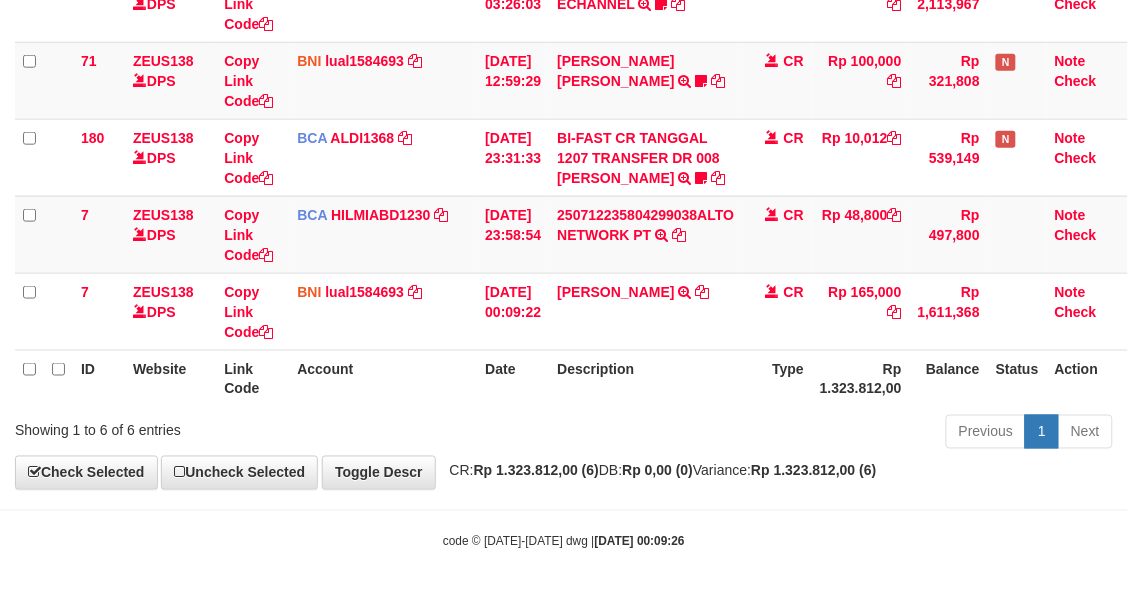 scroll, scrollTop: 371, scrollLeft: 0, axis: vertical 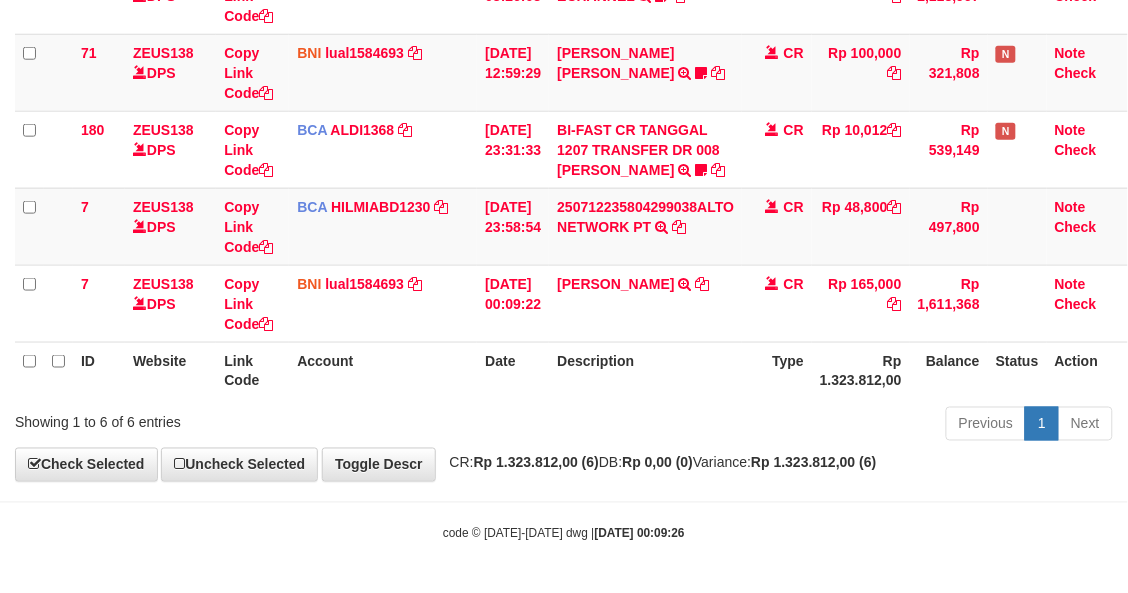 click on "CR:  Rp 1.323.812,00 (6)      DB:  Rp 0,00 (0)      Variance:  Rp 1.323.812,00 (6)" at bounding box center [658, 463] 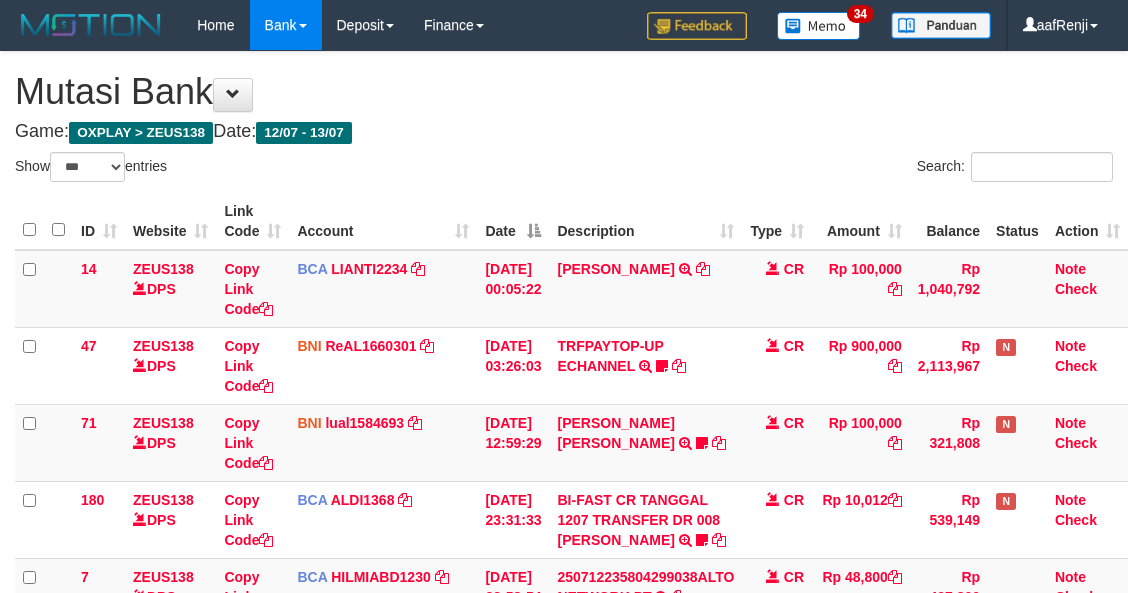 select on "***" 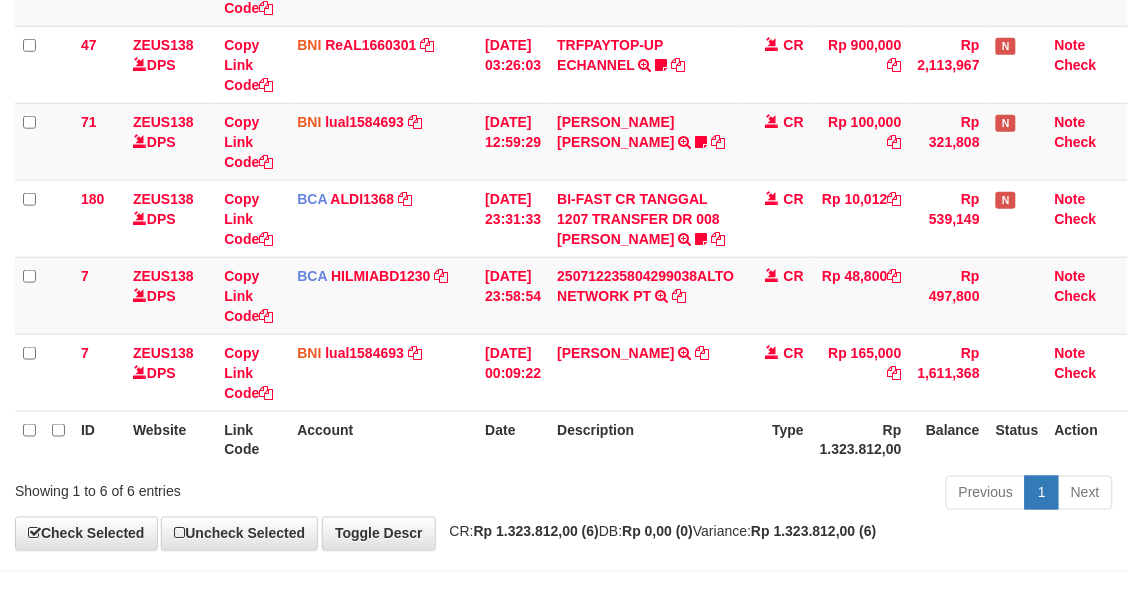 scroll, scrollTop: 371, scrollLeft: 0, axis: vertical 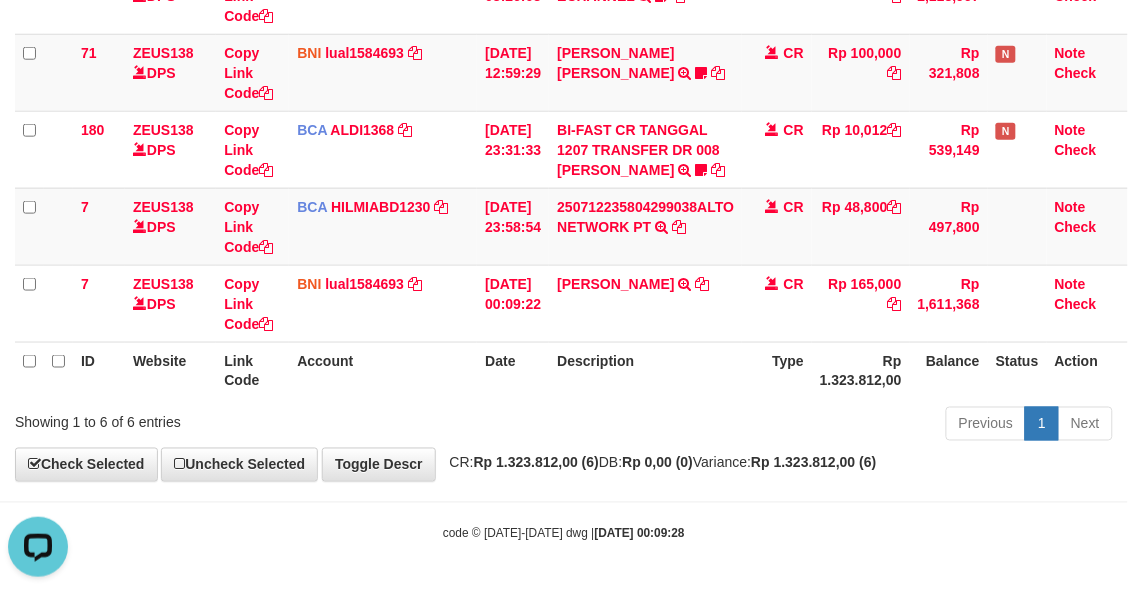 click on "ID Website Link Code Account Date Description Type Amount Balance Status Action
14
ZEUS138    DPS
Copy Link Code
BCA
LIANTI2234
DPS
YULIANTI
mutasi_20250712_4646 | 14
mutasi_20250712_4646 | 14
[DATE] 00:05:22
[PERSON_NAME]         TRSF E-BANKING CR 1207/FTSCY/WS95051
100000.002025071262819090 TRFDN-YUSUP MAULANESPAY DEBIT INDONE
CR
Rp 100,000
Rp 1,040,792
Note
Check
47
ZEUS138    DPS
Copy Link Code
BNI
ReAL1660301" at bounding box center (564, 111) 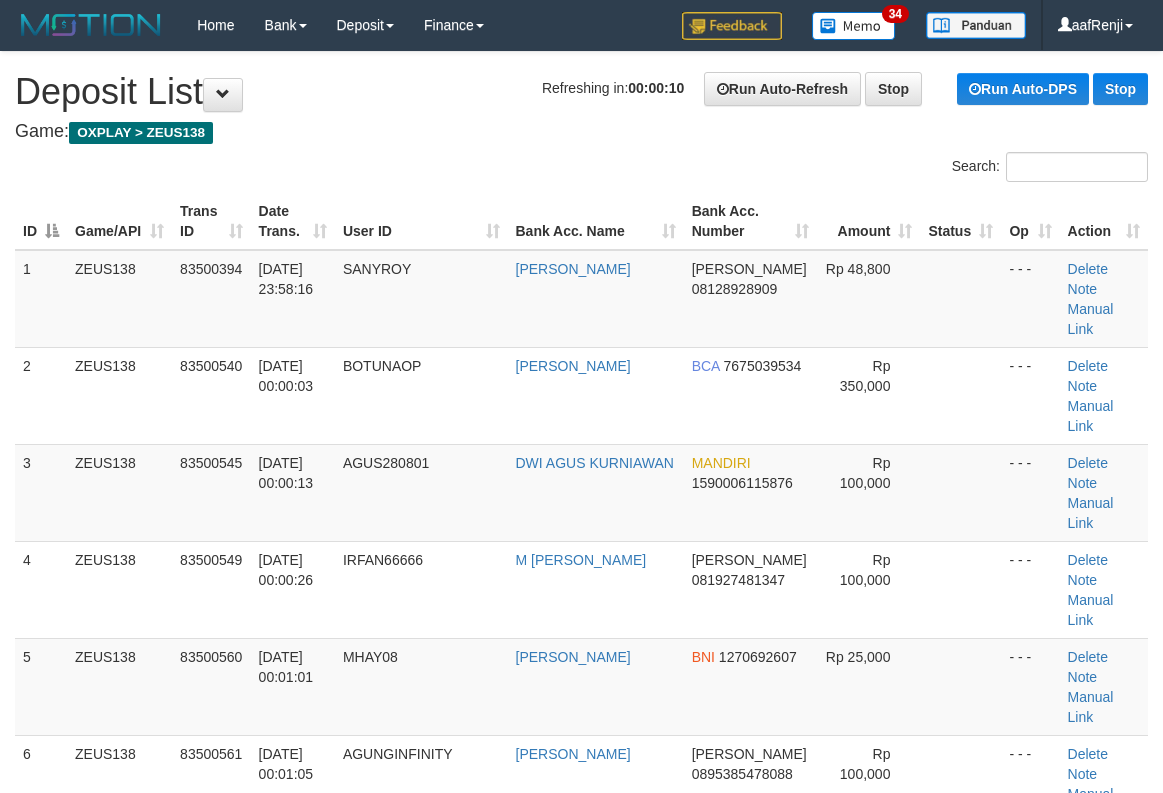 scroll, scrollTop: 0, scrollLeft: 0, axis: both 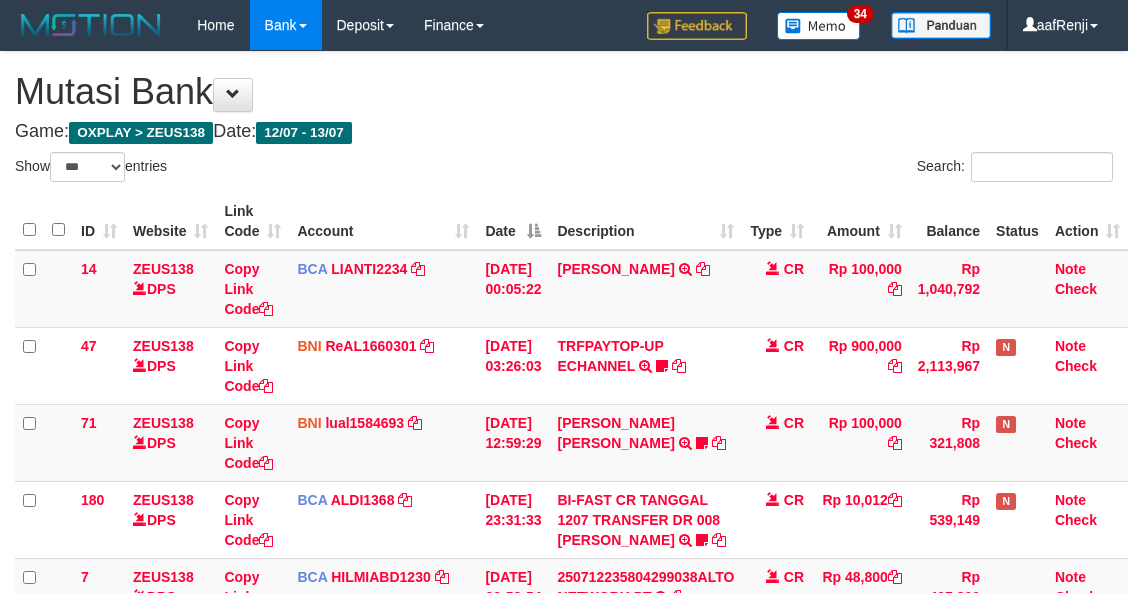 select on "***" 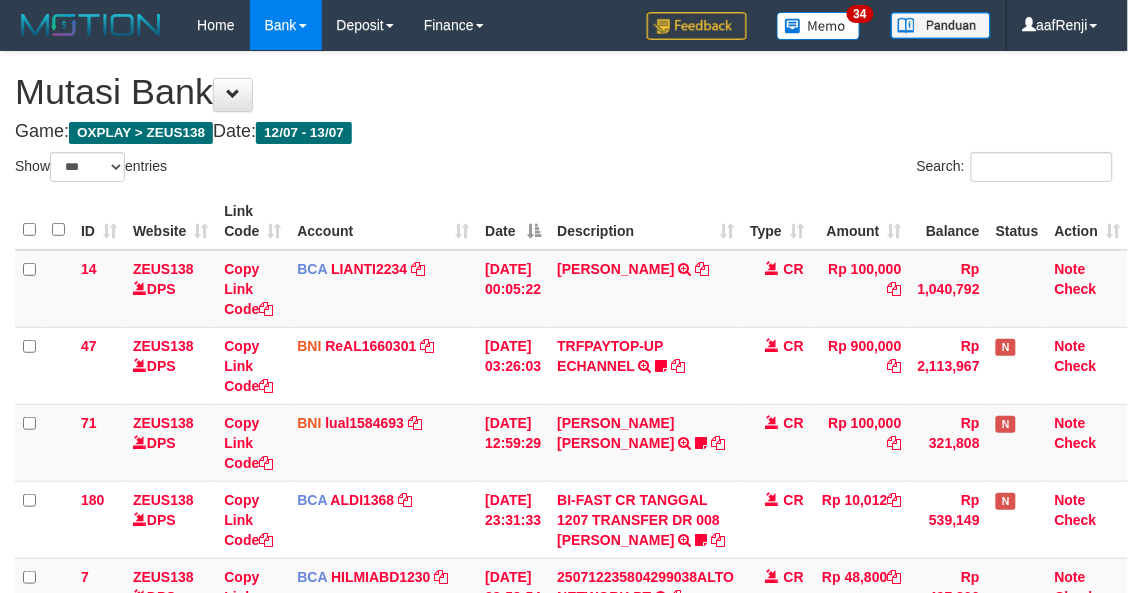 scroll, scrollTop: 293, scrollLeft: 0, axis: vertical 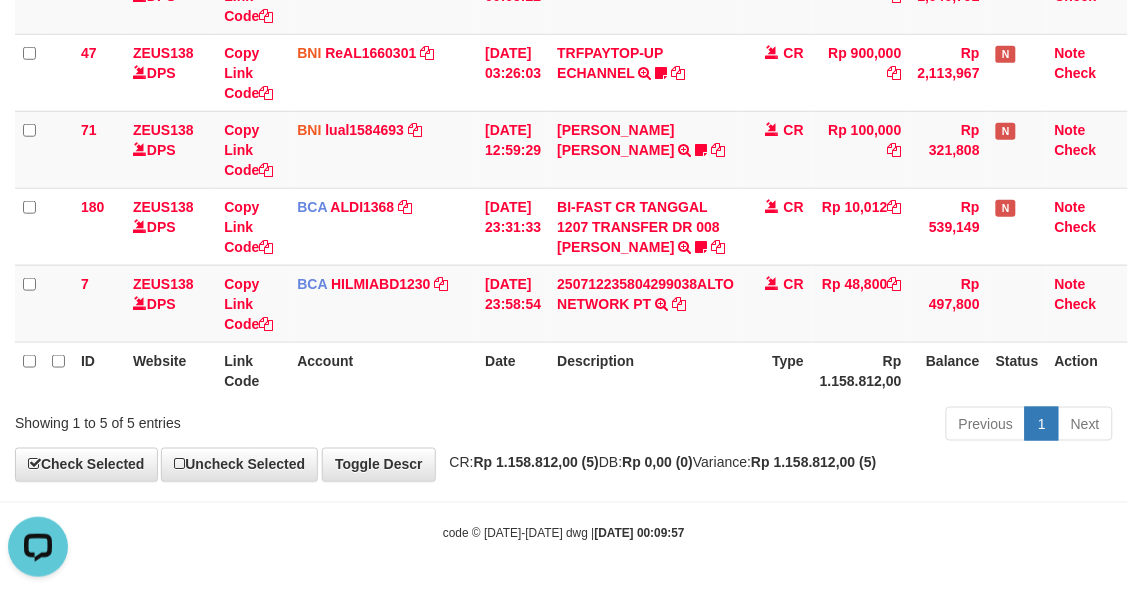 drag, startPoint x: 411, startPoint y: 376, endPoint x: 317, endPoint y: 393, distance: 95.524864 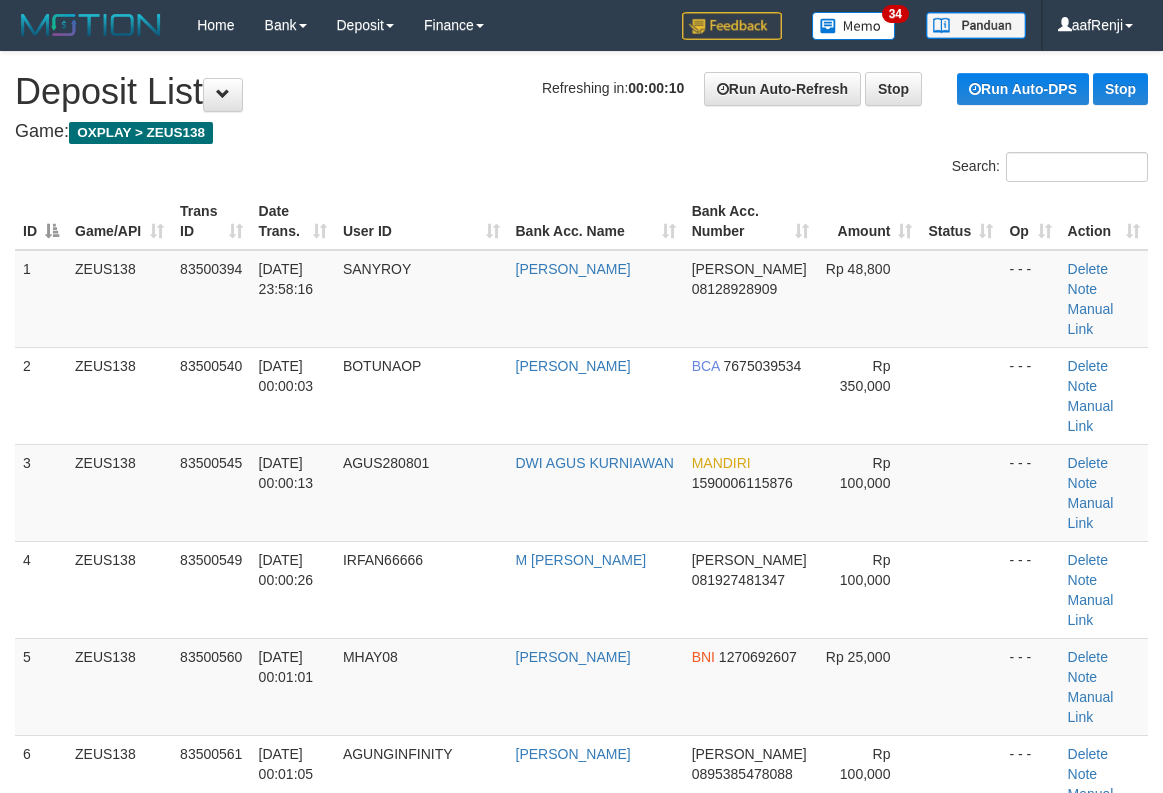 scroll, scrollTop: 0, scrollLeft: 0, axis: both 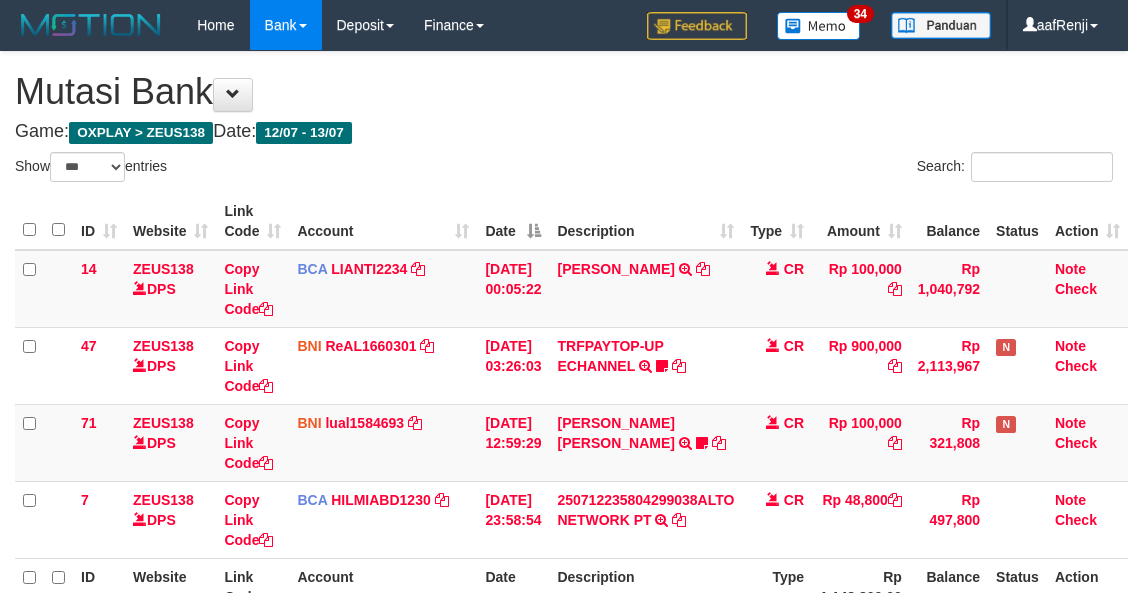select on "***" 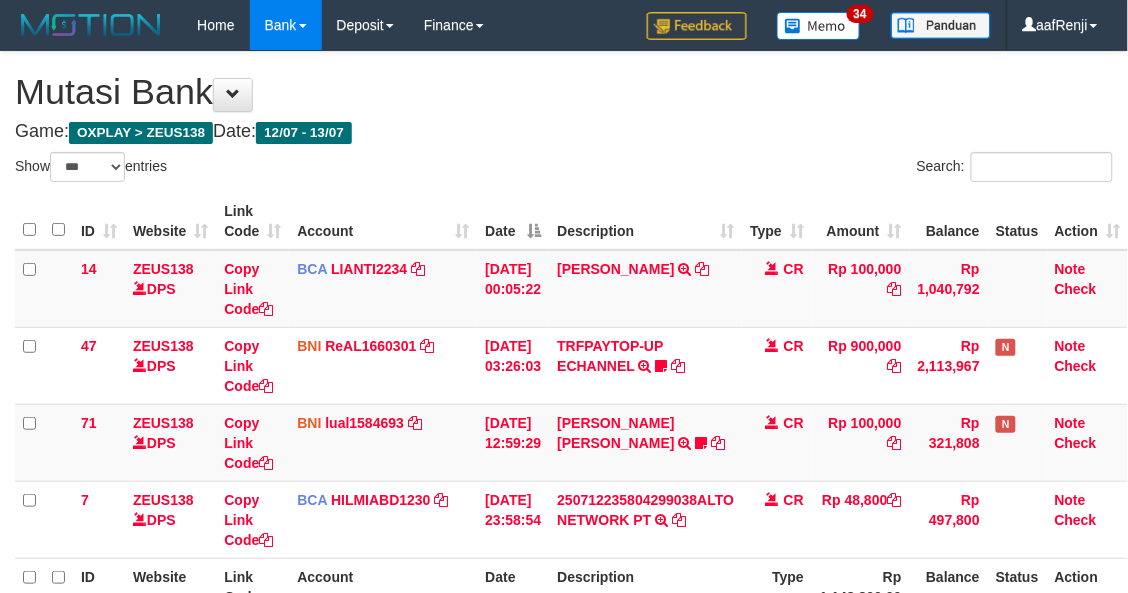 scroll, scrollTop: 216, scrollLeft: 0, axis: vertical 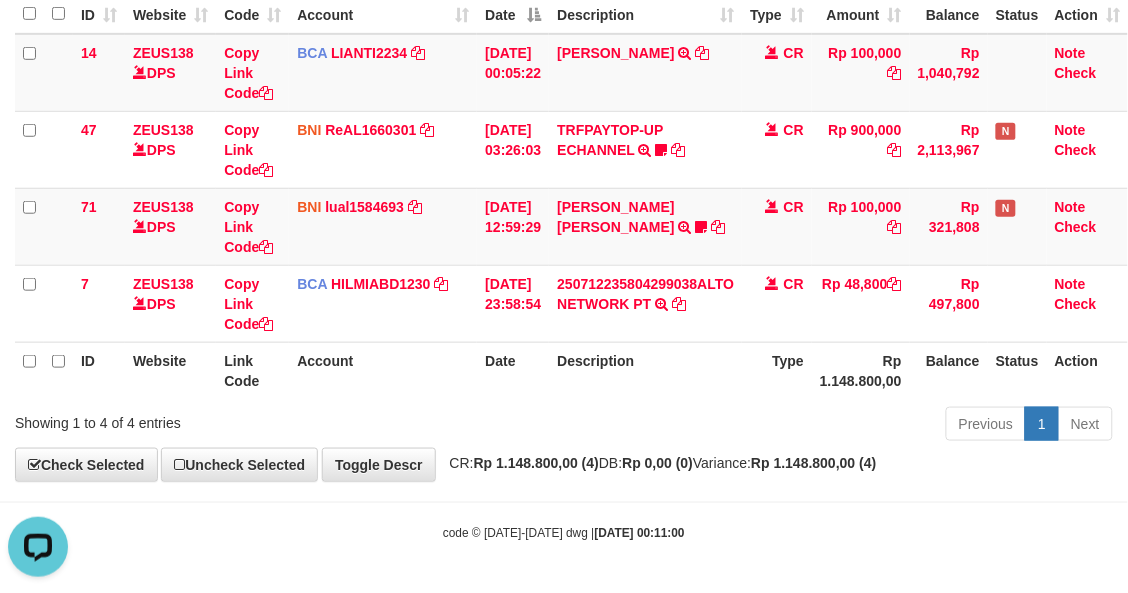 click on "Account" at bounding box center [383, 370] 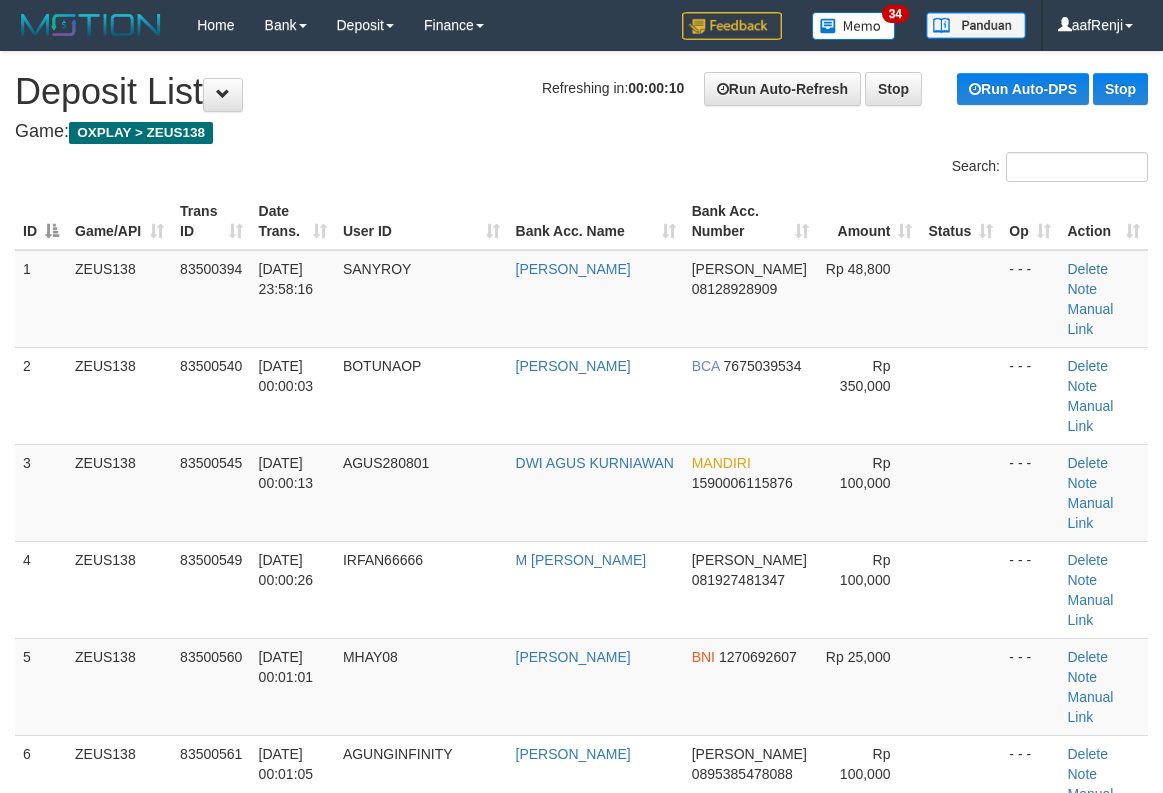 scroll, scrollTop: 0, scrollLeft: 0, axis: both 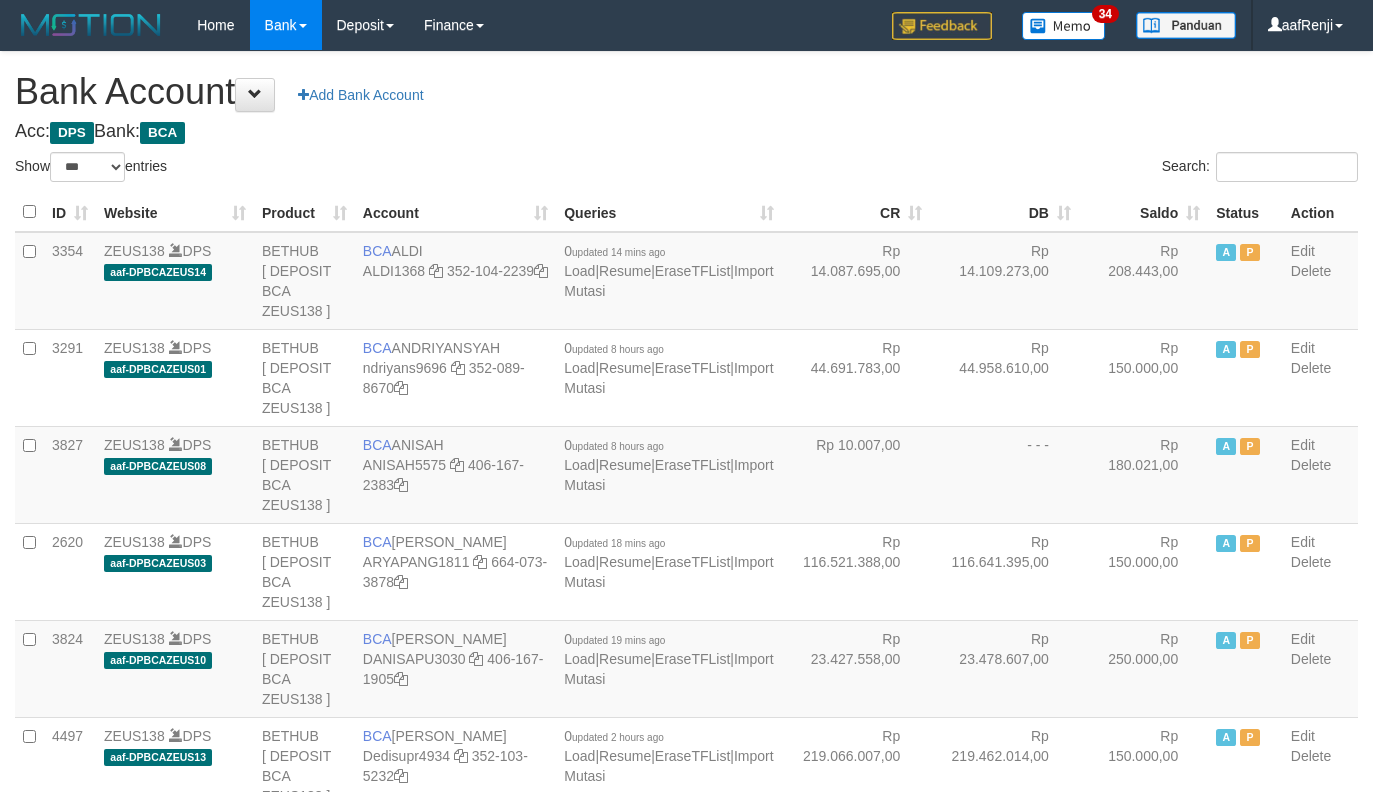 select on "***" 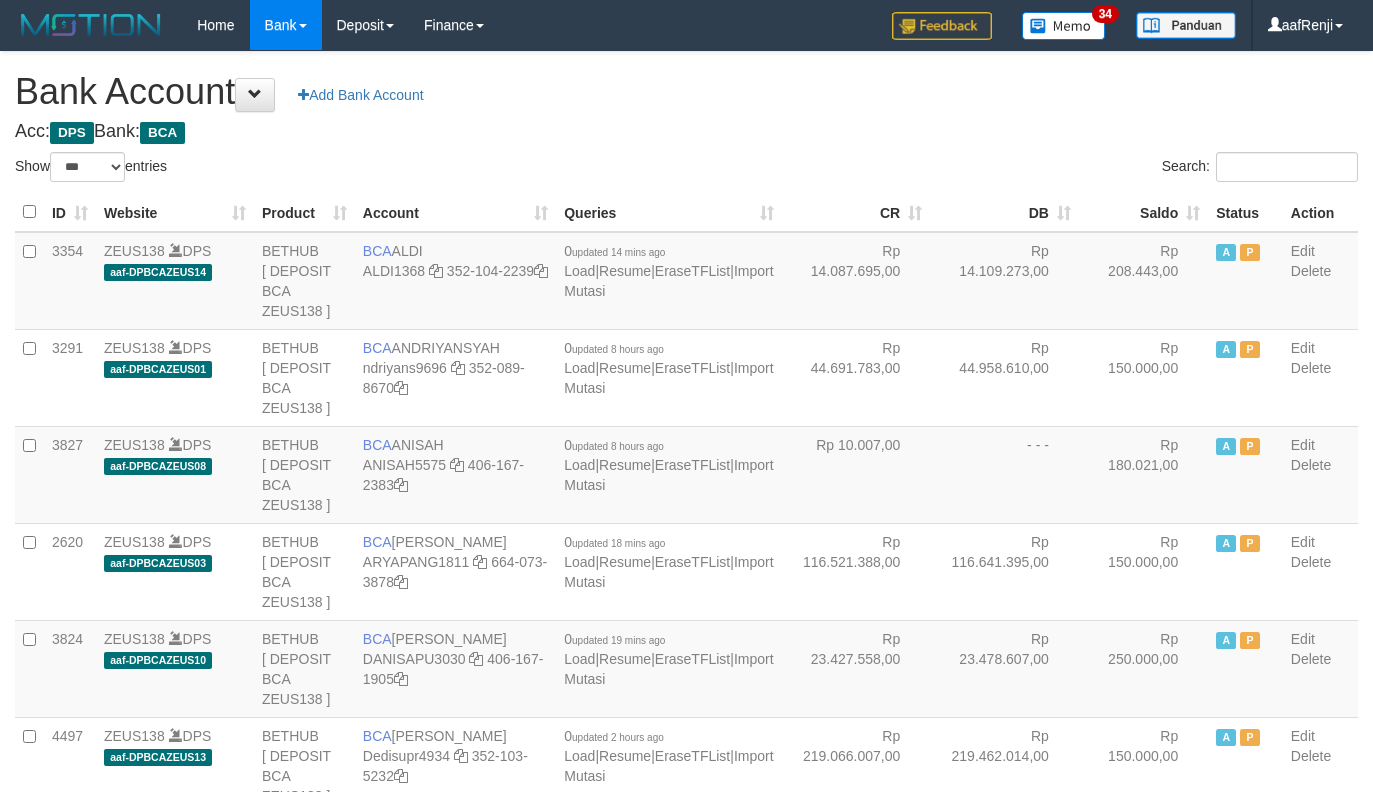 scroll, scrollTop: 513, scrollLeft: 0, axis: vertical 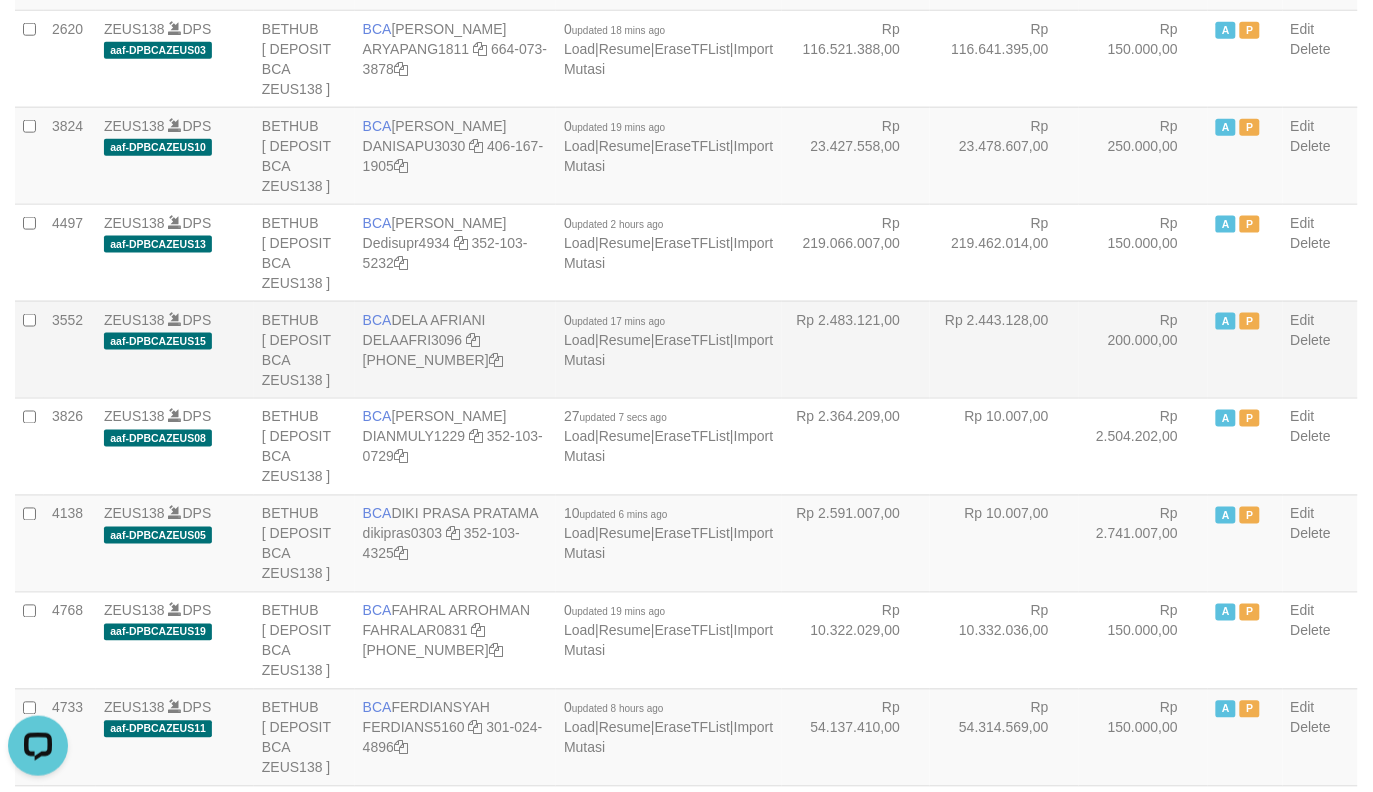 click on "Rp 2.443.128,00" at bounding box center [1004, 349] 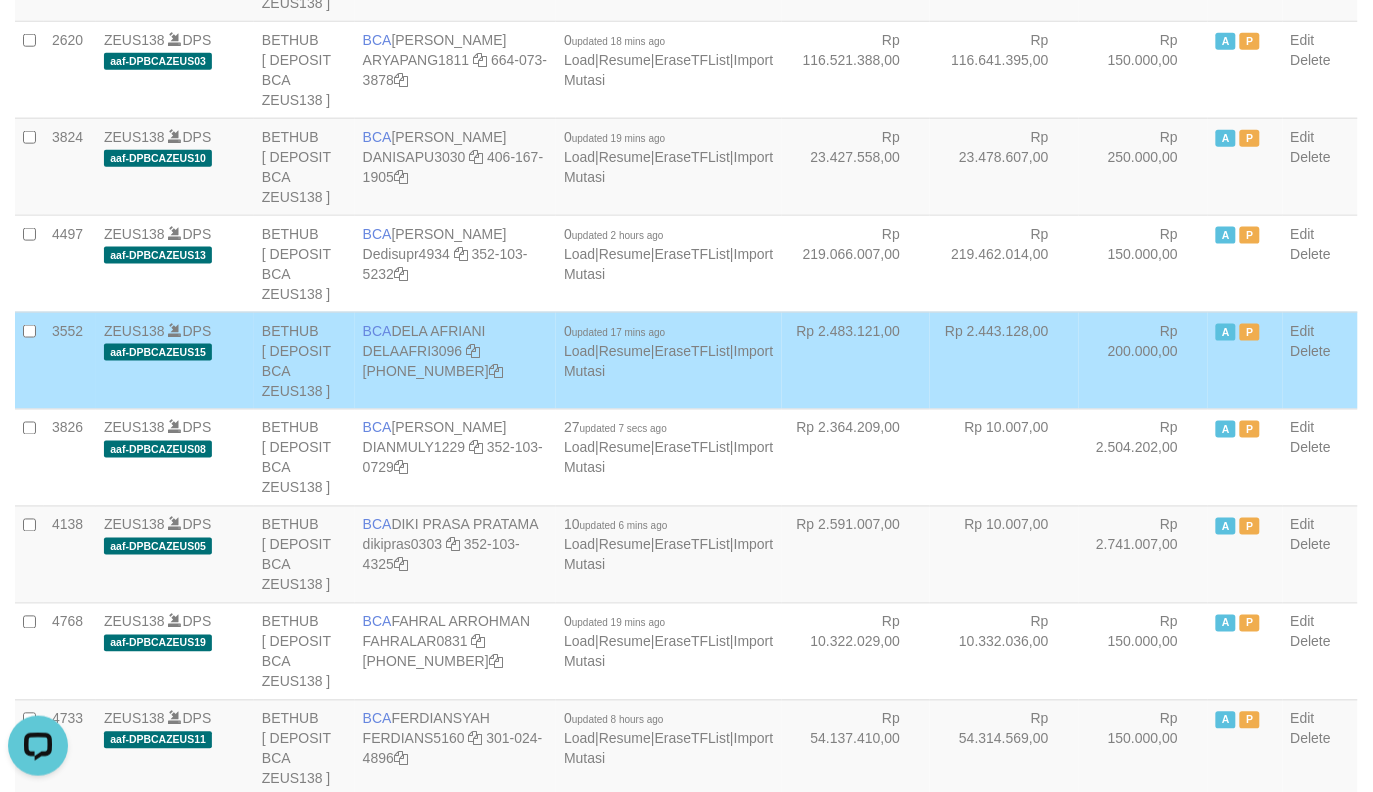 scroll, scrollTop: 638, scrollLeft: 0, axis: vertical 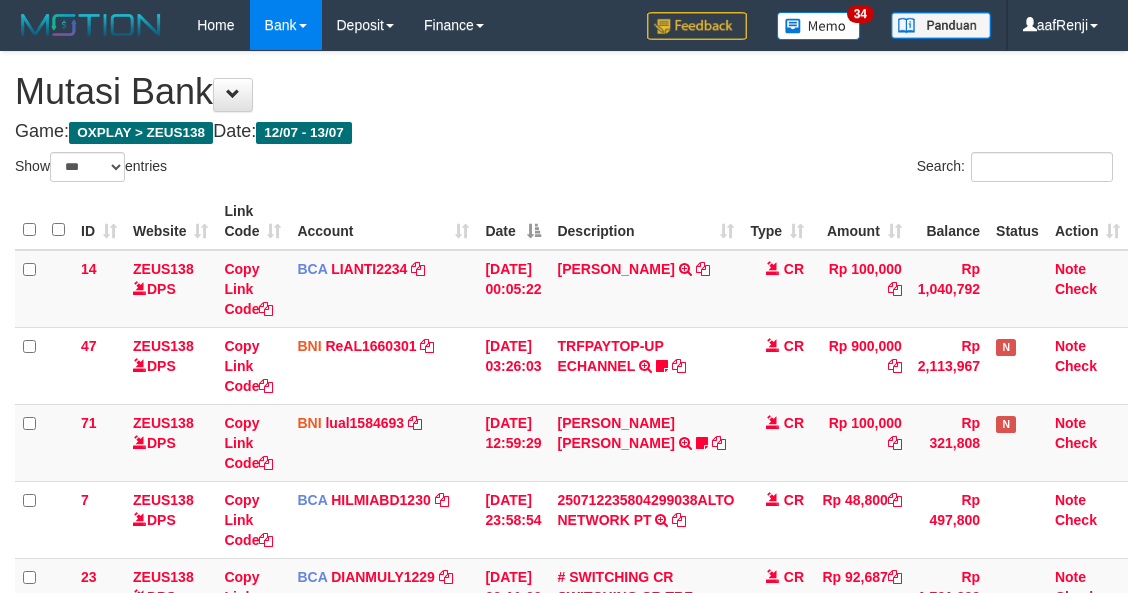 select on "***" 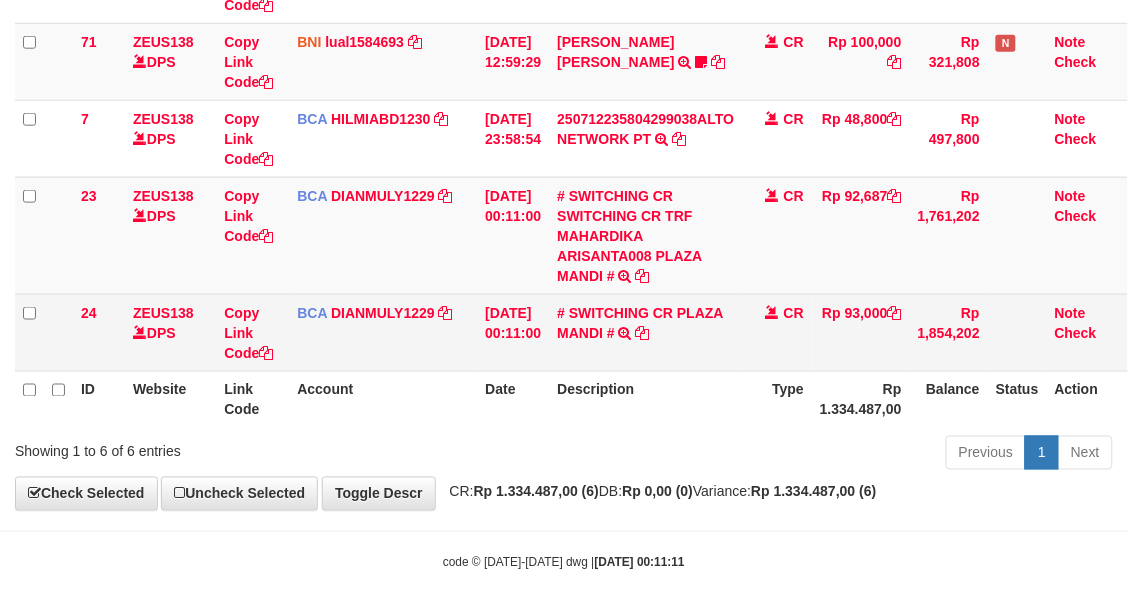 scroll, scrollTop: 395, scrollLeft: 0, axis: vertical 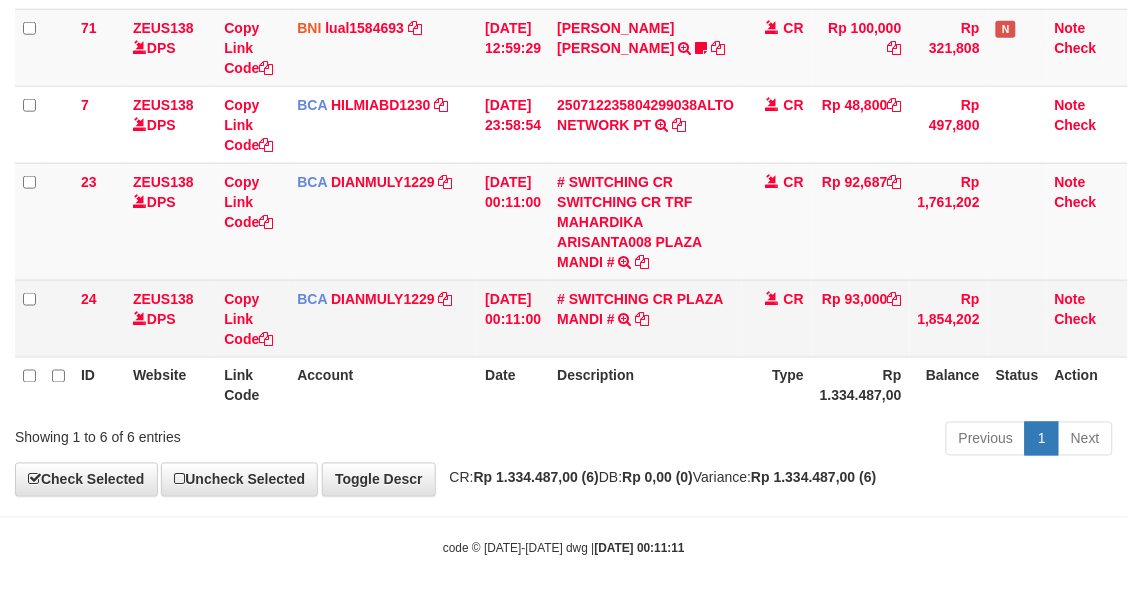 click on "BCA
DIANMULY1229
DPS
DIAN MULYADI
mutasi_20250713_3826 | 24
mutasi_20250713_3826 | 24" at bounding box center (383, 318) 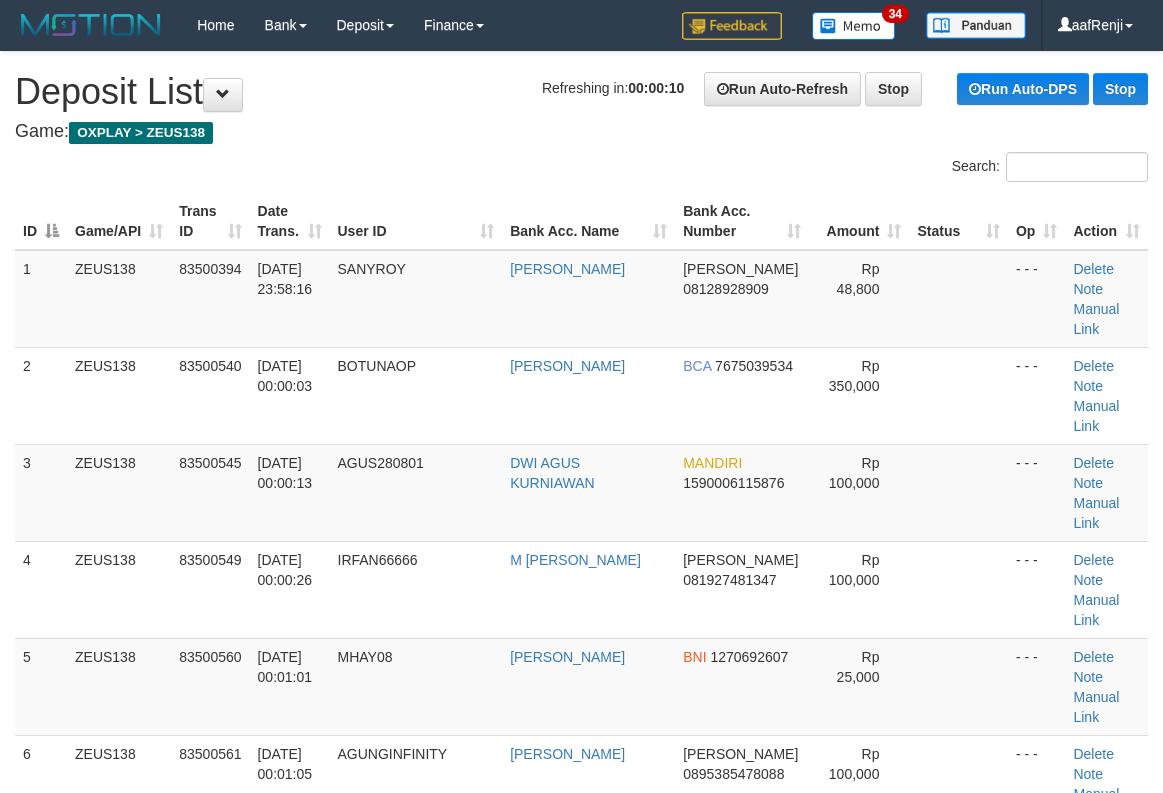 scroll, scrollTop: 0, scrollLeft: 0, axis: both 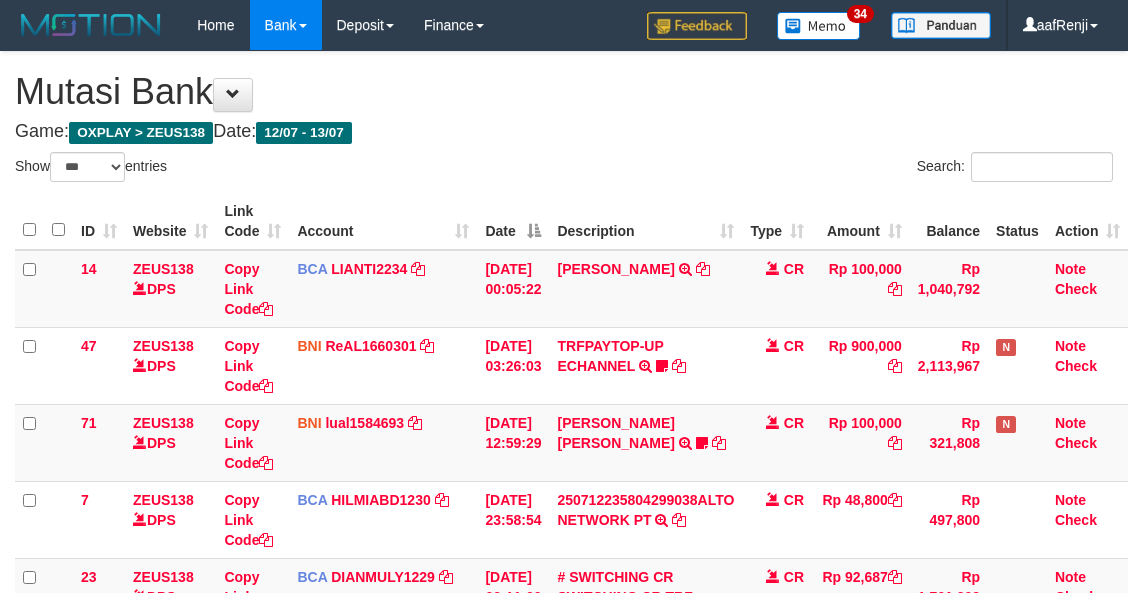 select on "***" 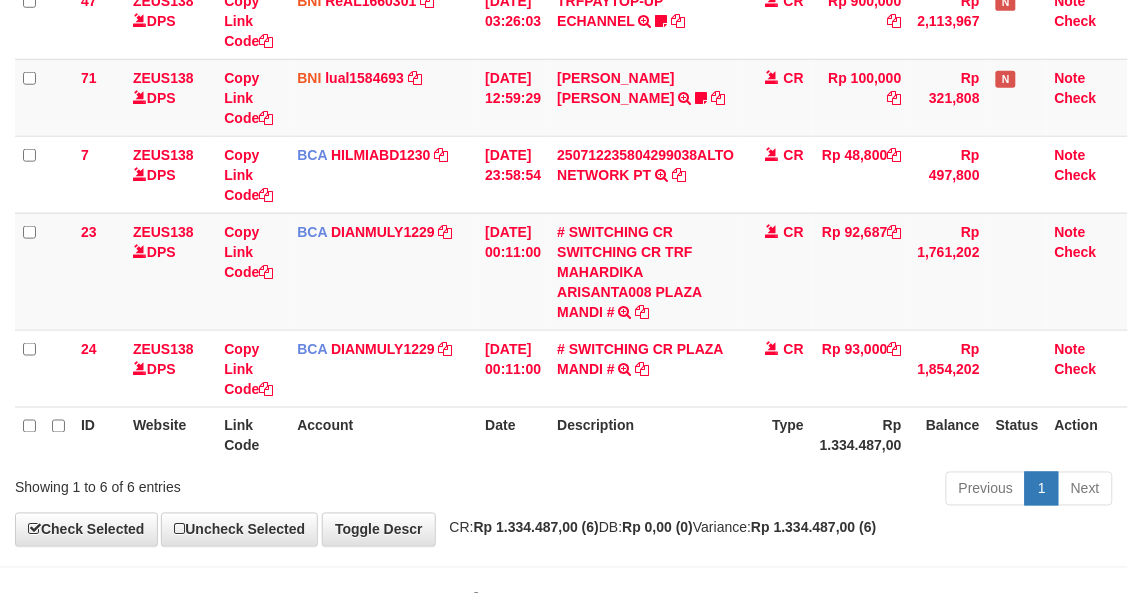 scroll, scrollTop: 395, scrollLeft: 0, axis: vertical 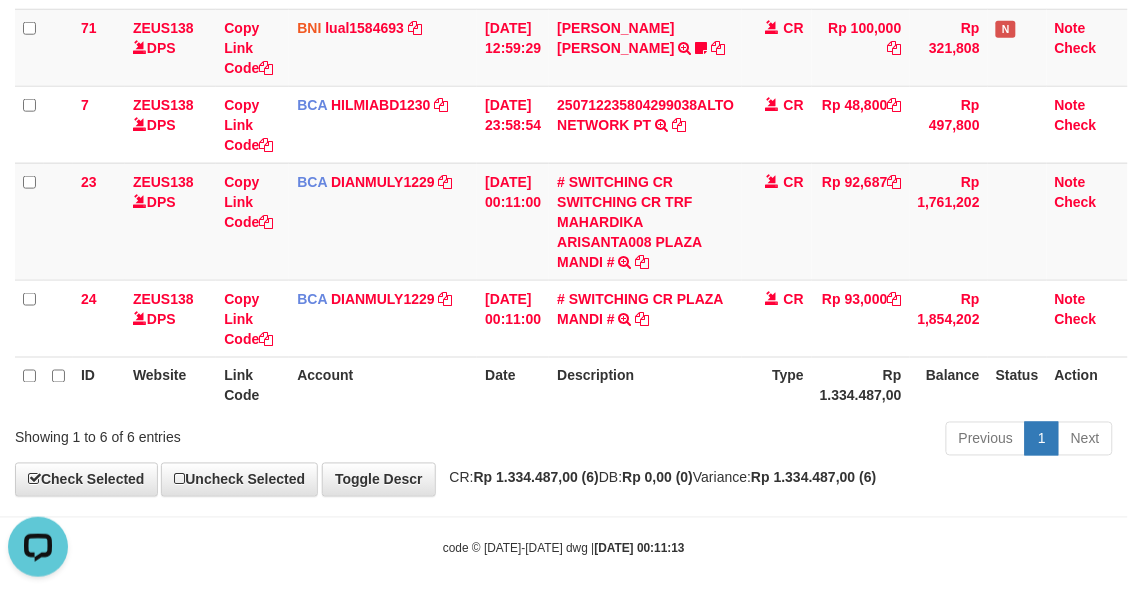 click on "Type" at bounding box center (777, 385) 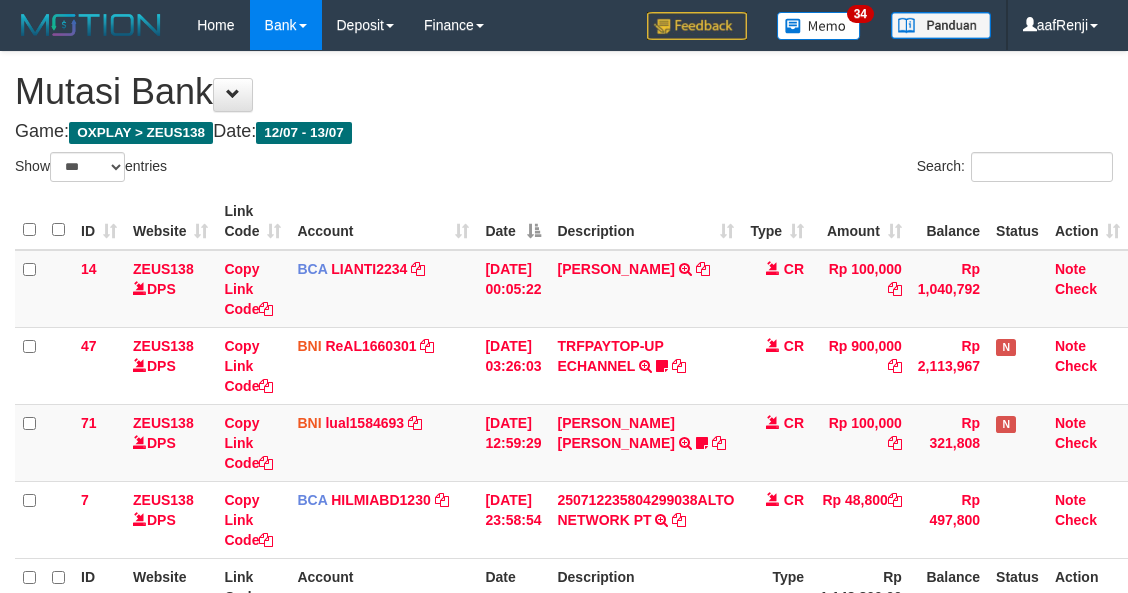 select on "***" 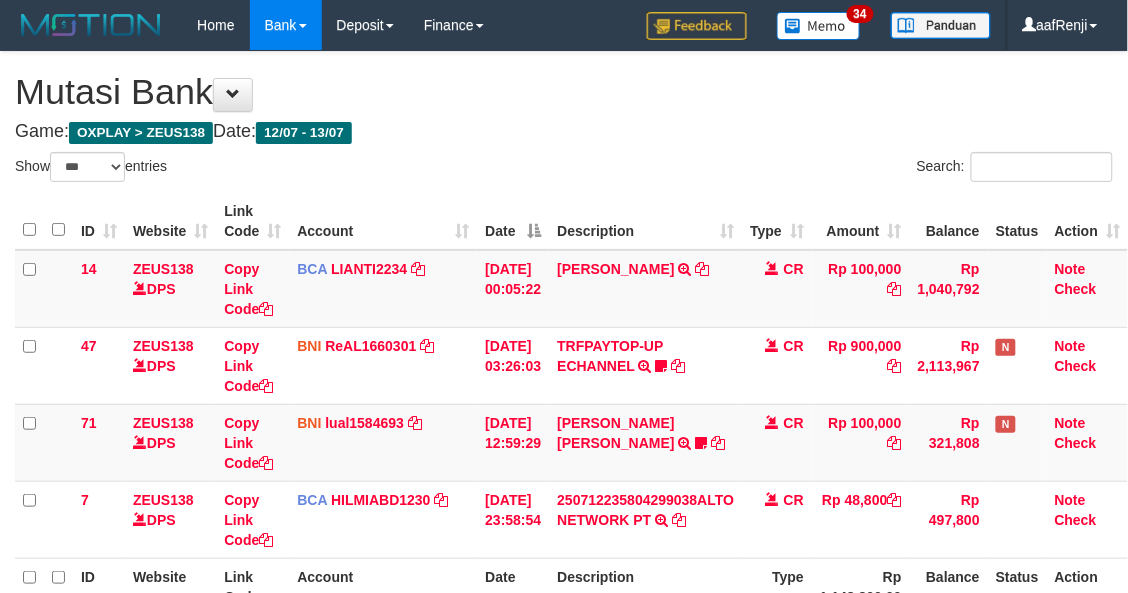 scroll, scrollTop: 216, scrollLeft: 0, axis: vertical 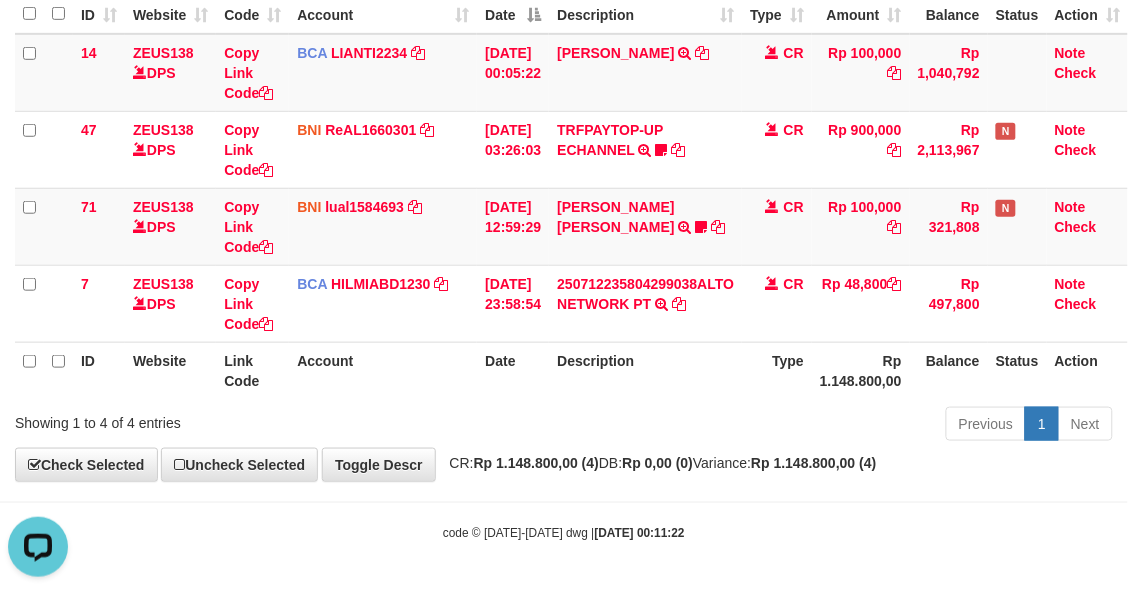 drag, startPoint x: 511, startPoint y: 388, endPoint x: 452, endPoint y: 396, distance: 59.5399 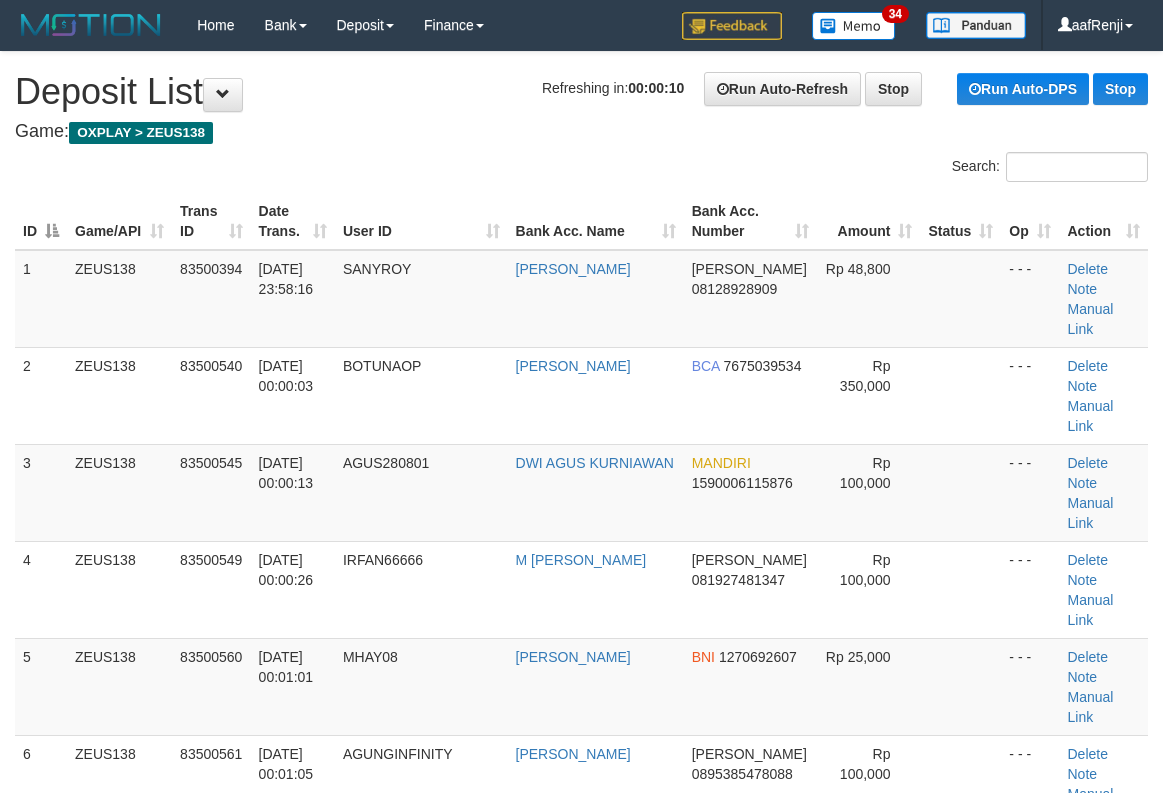 scroll, scrollTop: 0, scrollLeft: 0, axis: both 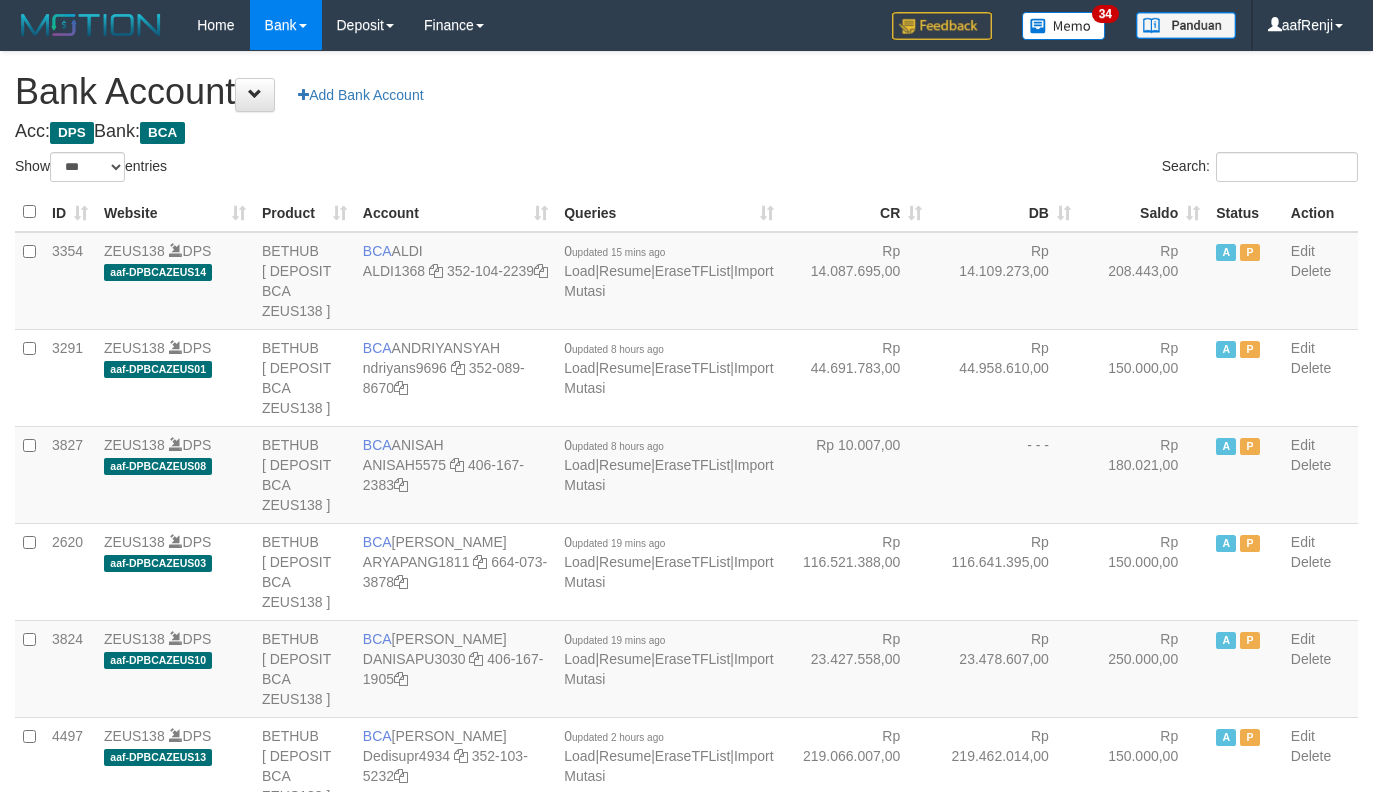 select on "***" 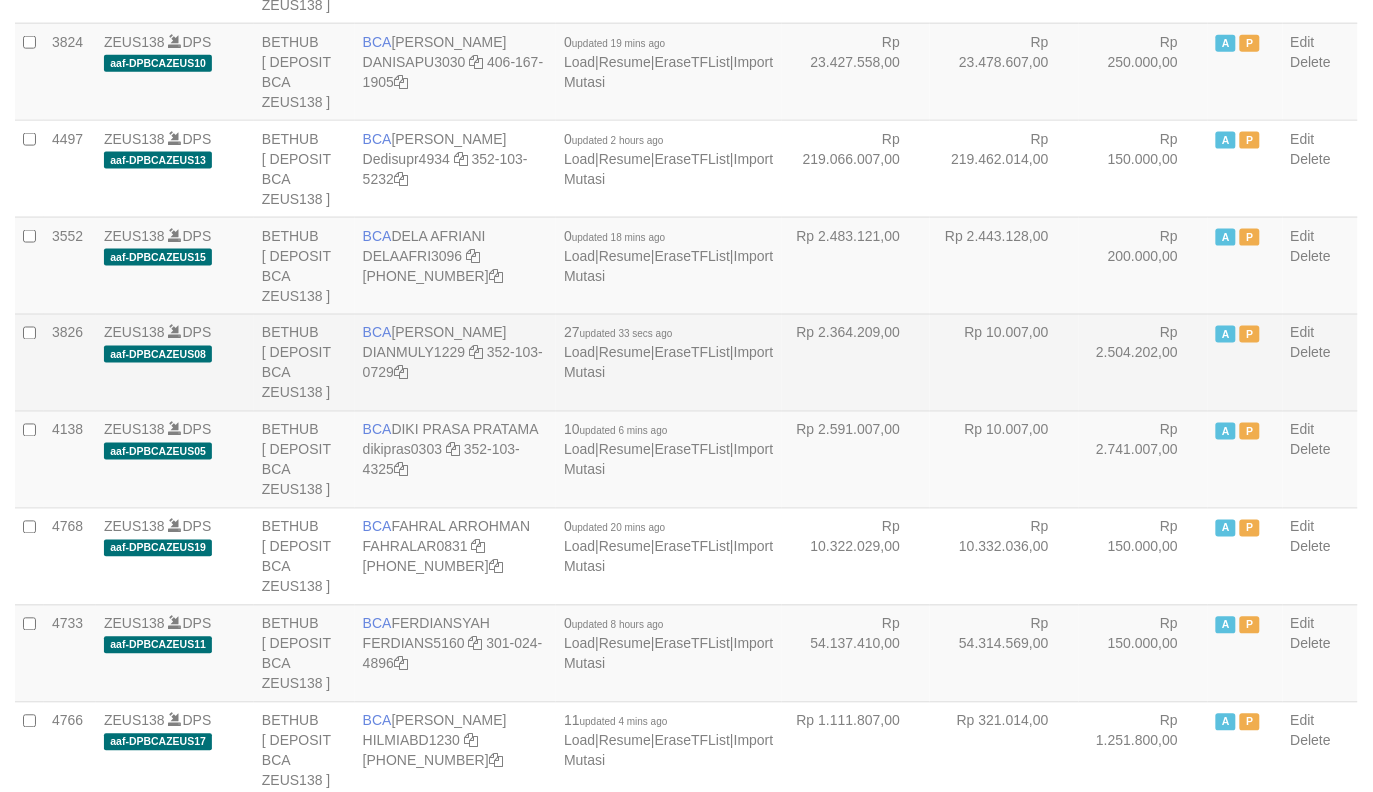 scroll, scrollTop: 637, scrollLeft: 0, axis: vertical 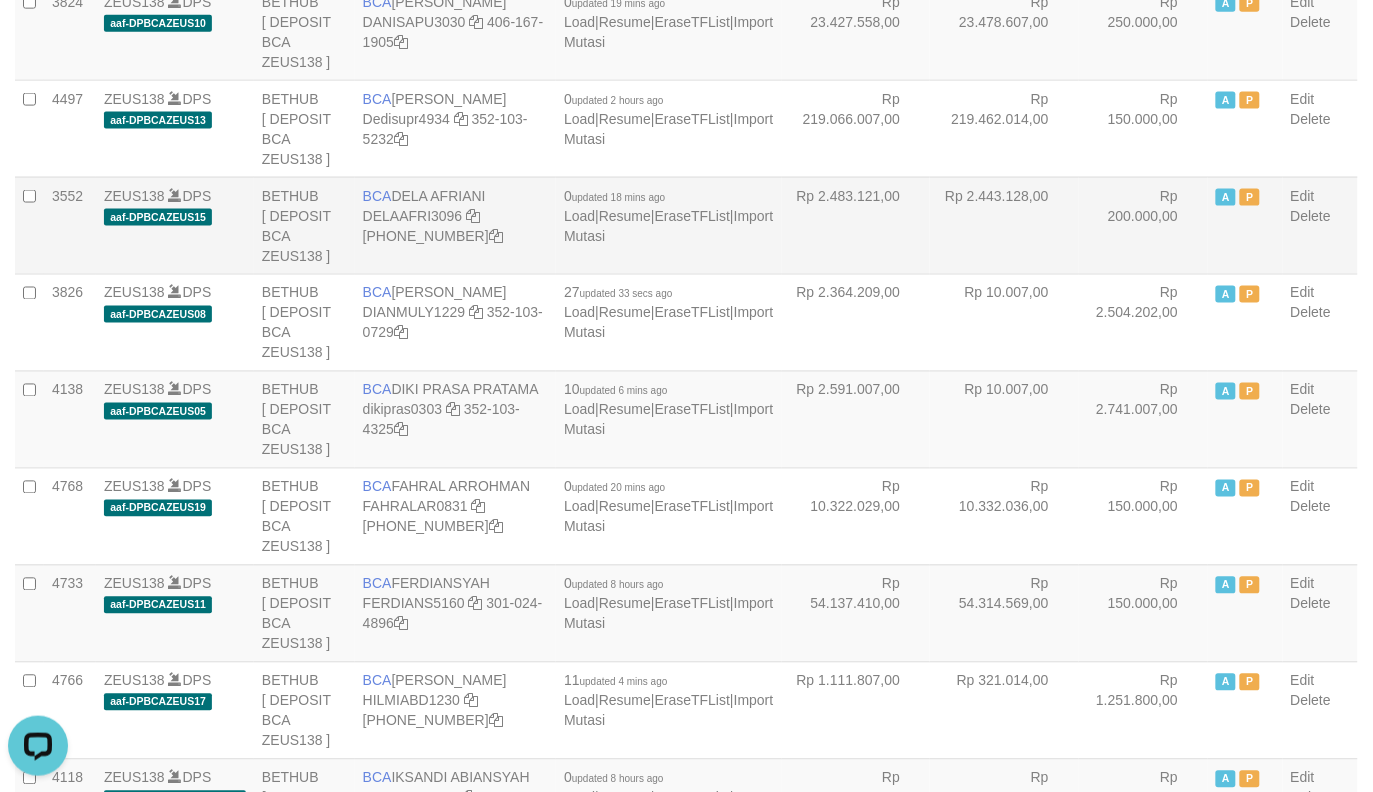click on "Rp 200.000,00" at bounding box center (1143, 225) 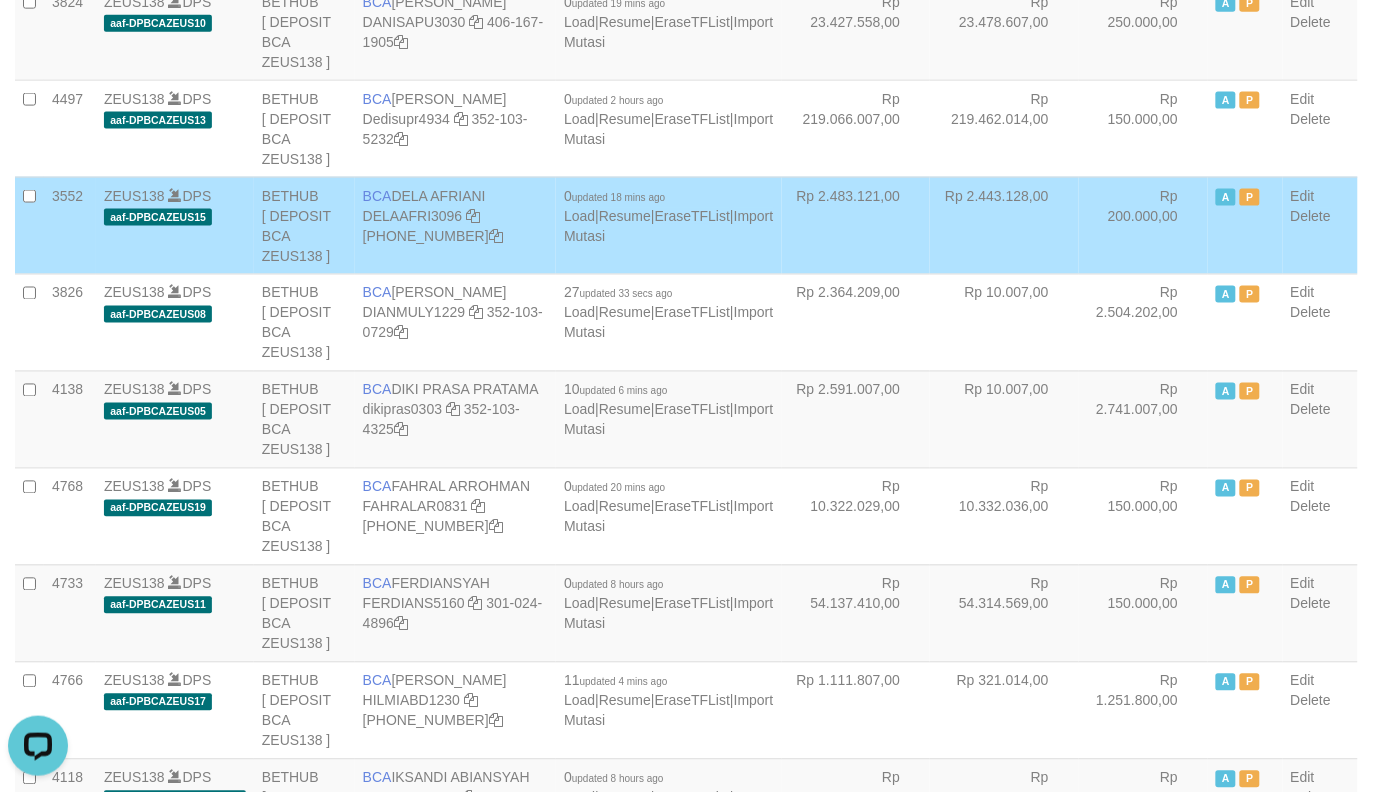 scroll, scrollTop: 1615, scrollLeft: 0, axis: vertical 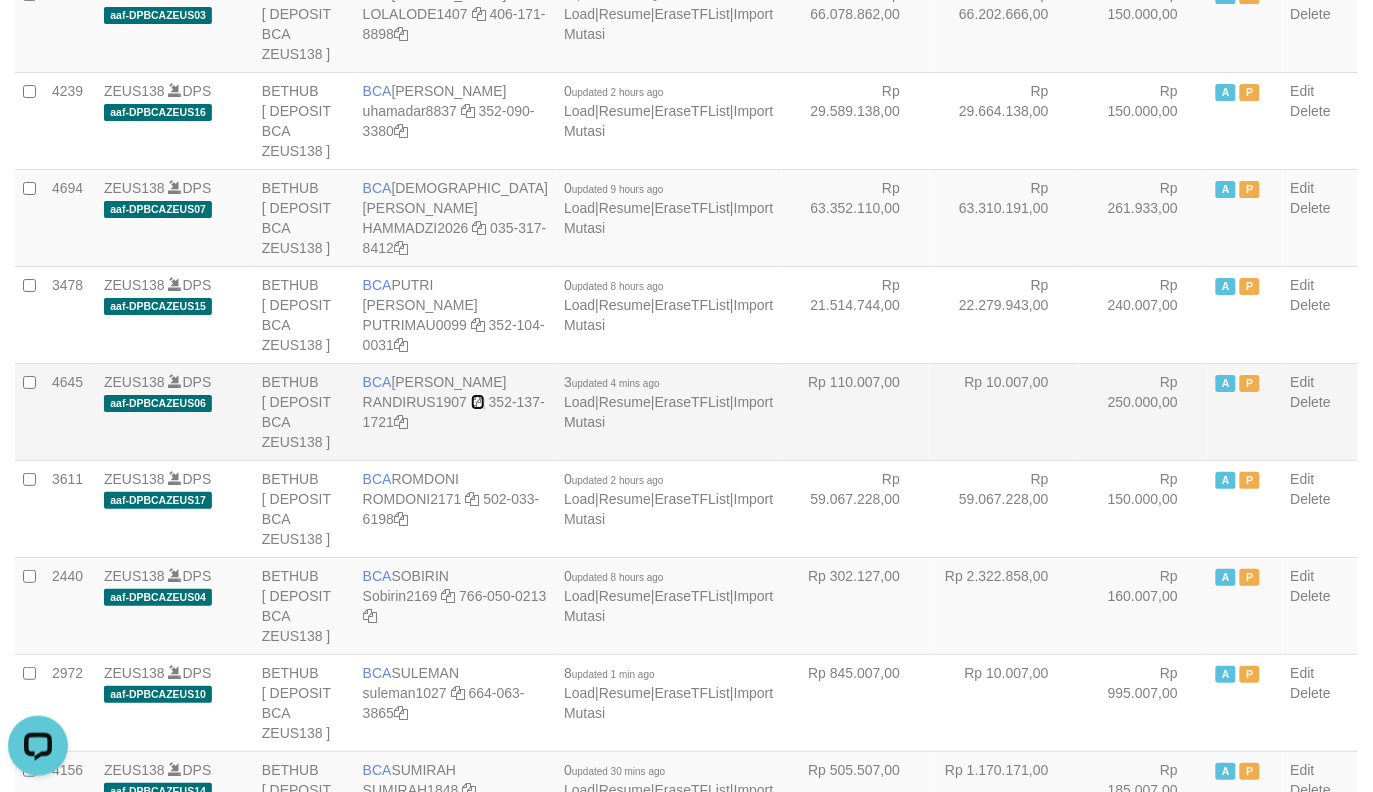 click at bounding box center (478, 402) 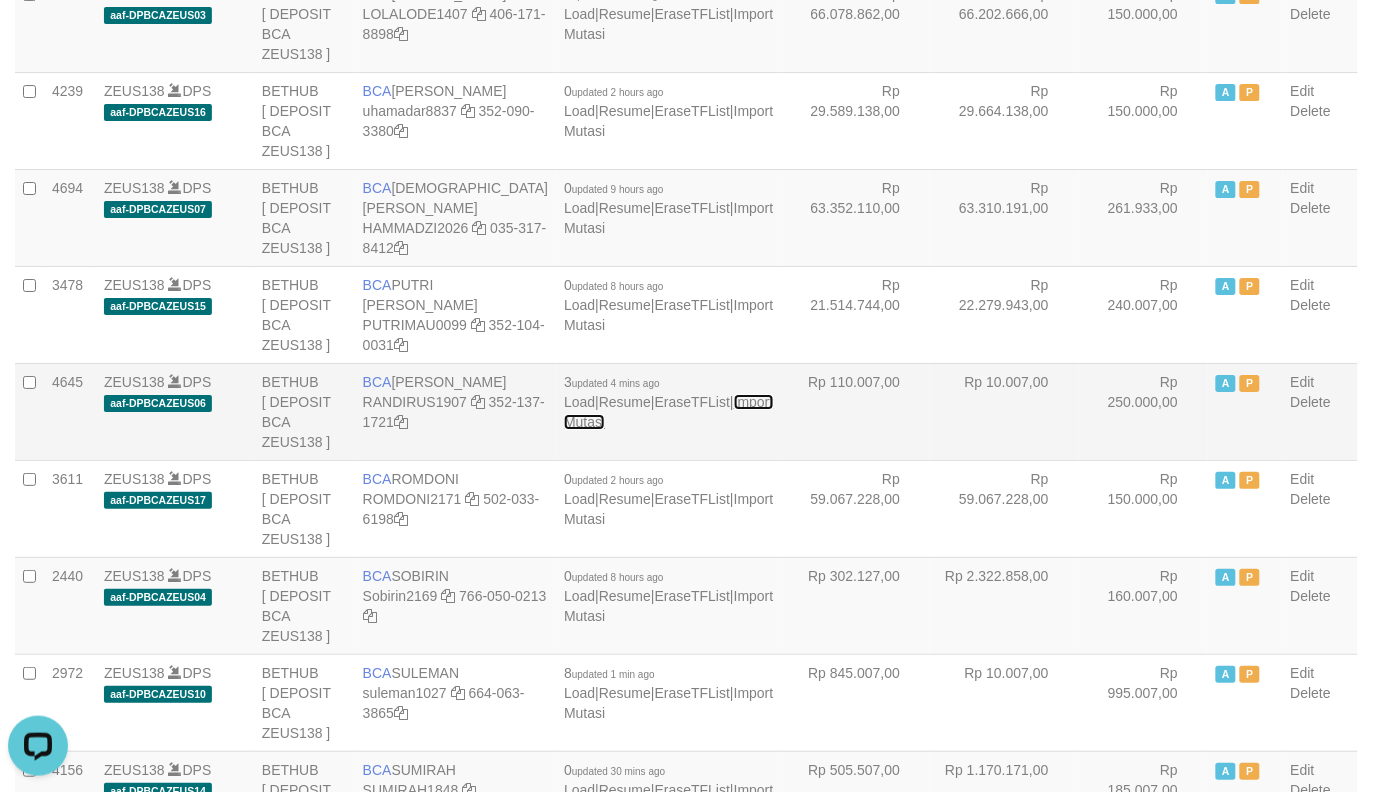 click on "Import Mutasi" at bounding box center (668, 412) 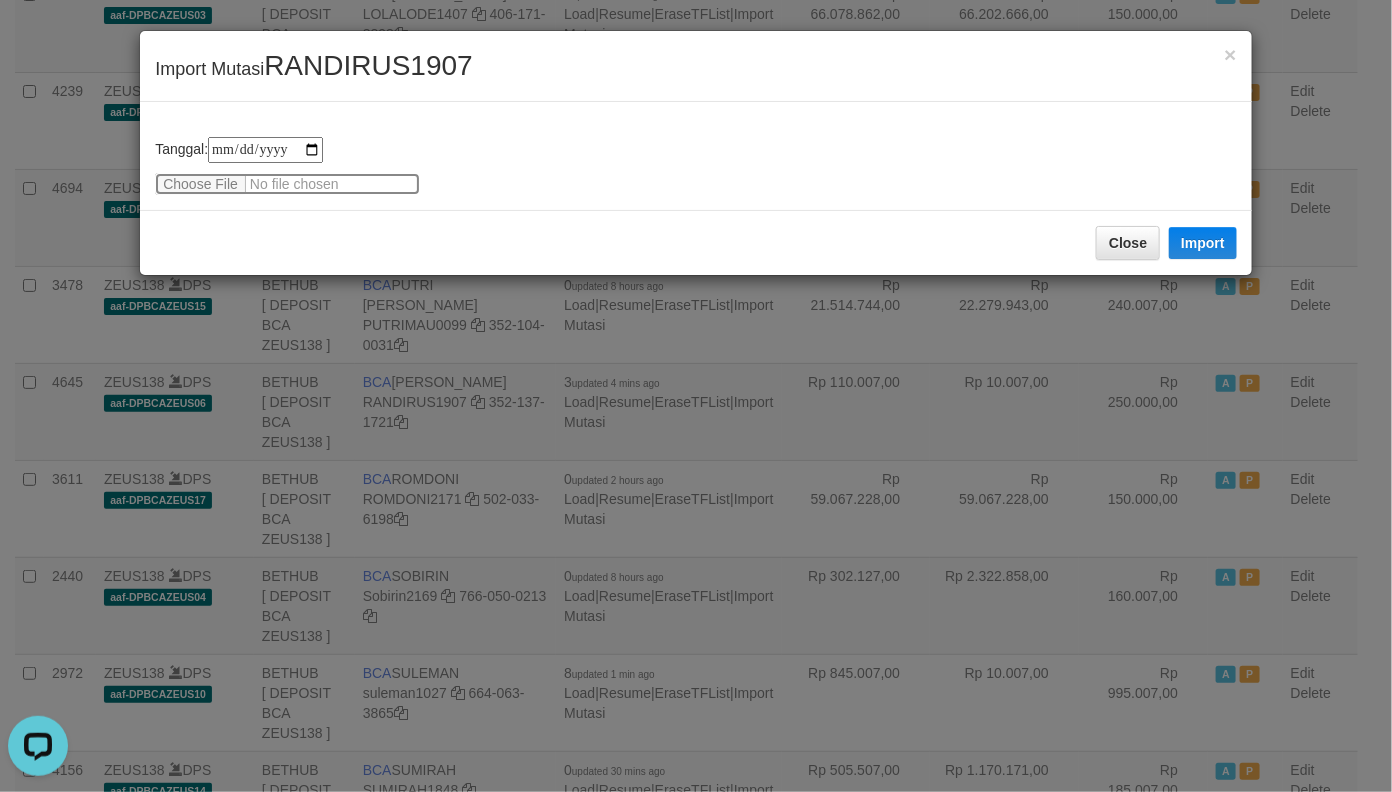 click at bounding box center (287, 184) 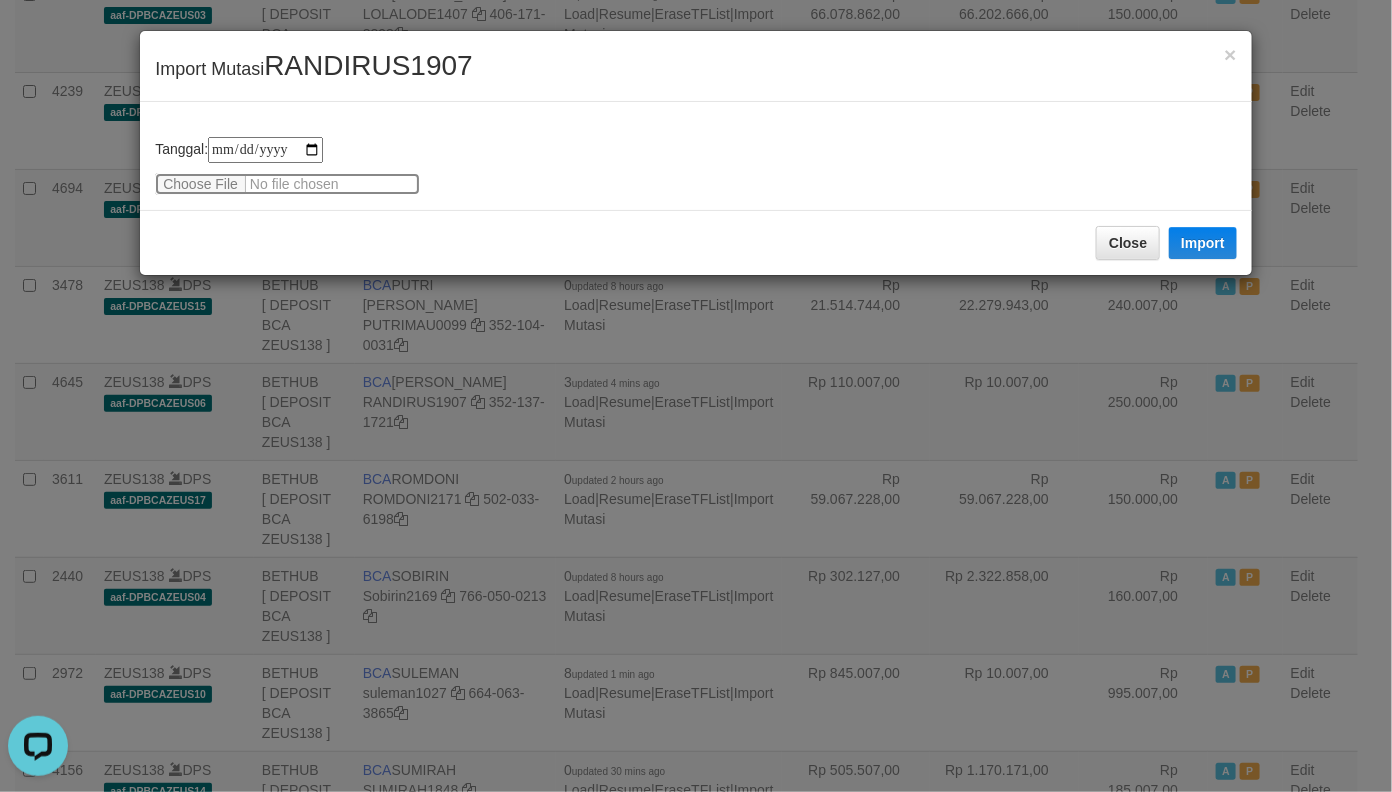type on "**********" 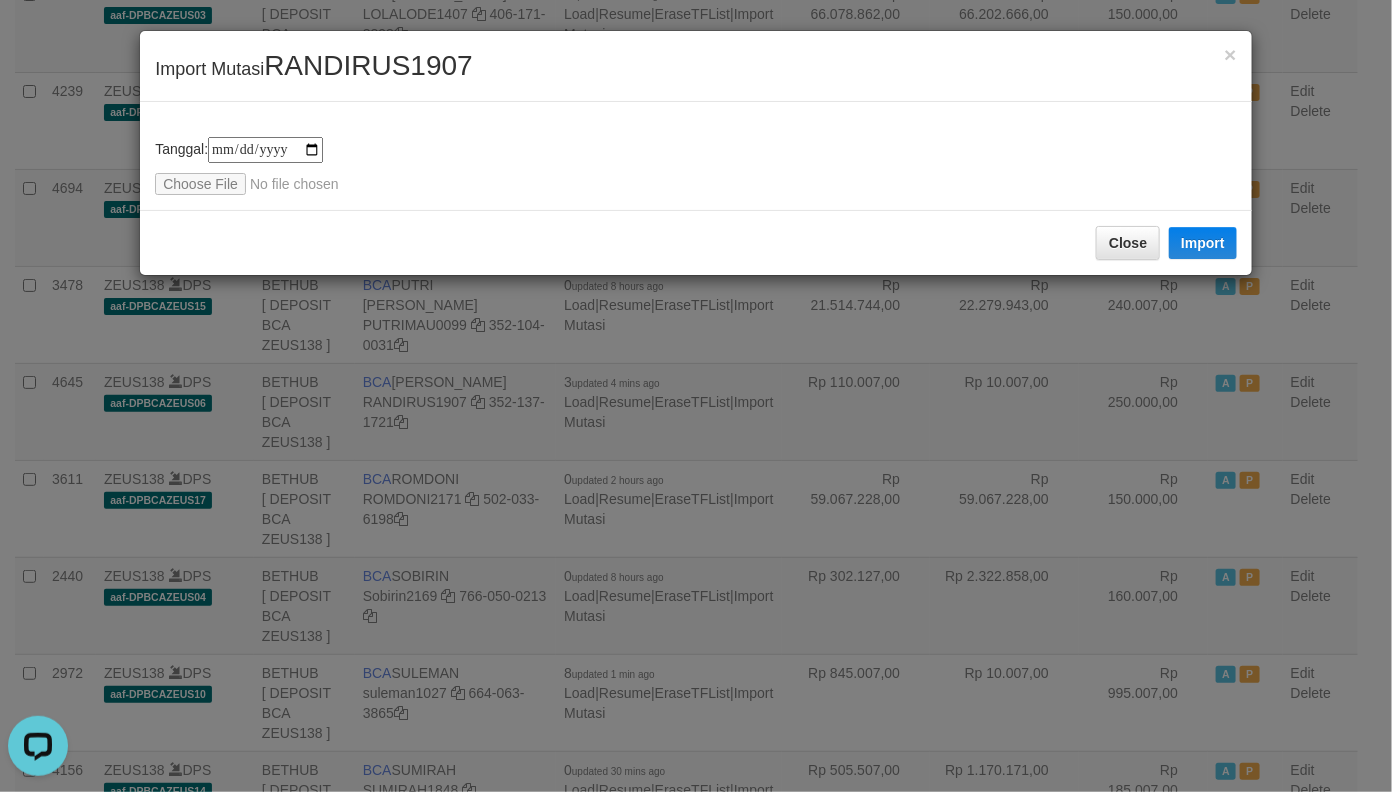 click on "RANDIRUS1907" at bounding box center [368, 65] 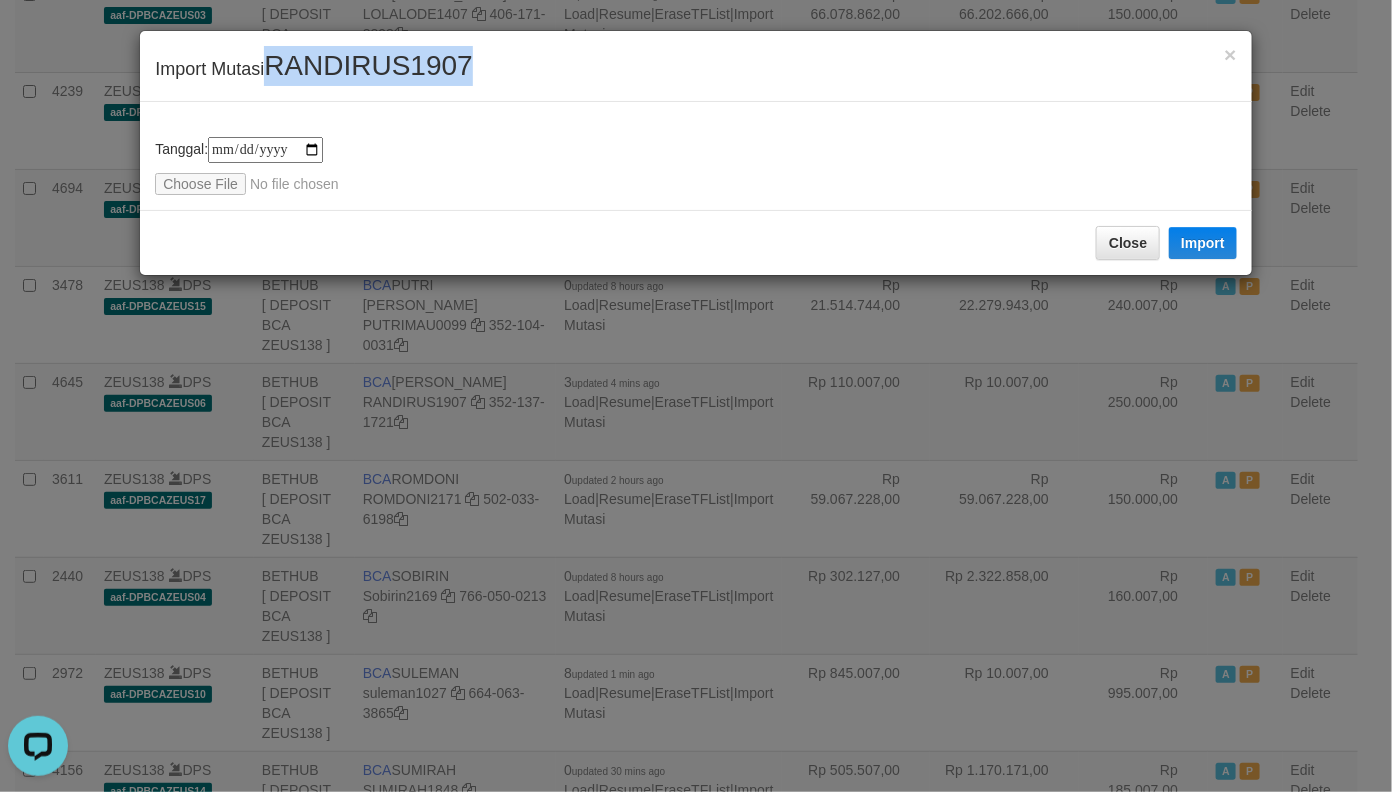 drag, startPoint x: 310, startPoint y: 52, endPoint x: 313, endPoint y: 62, distance: 10.440307 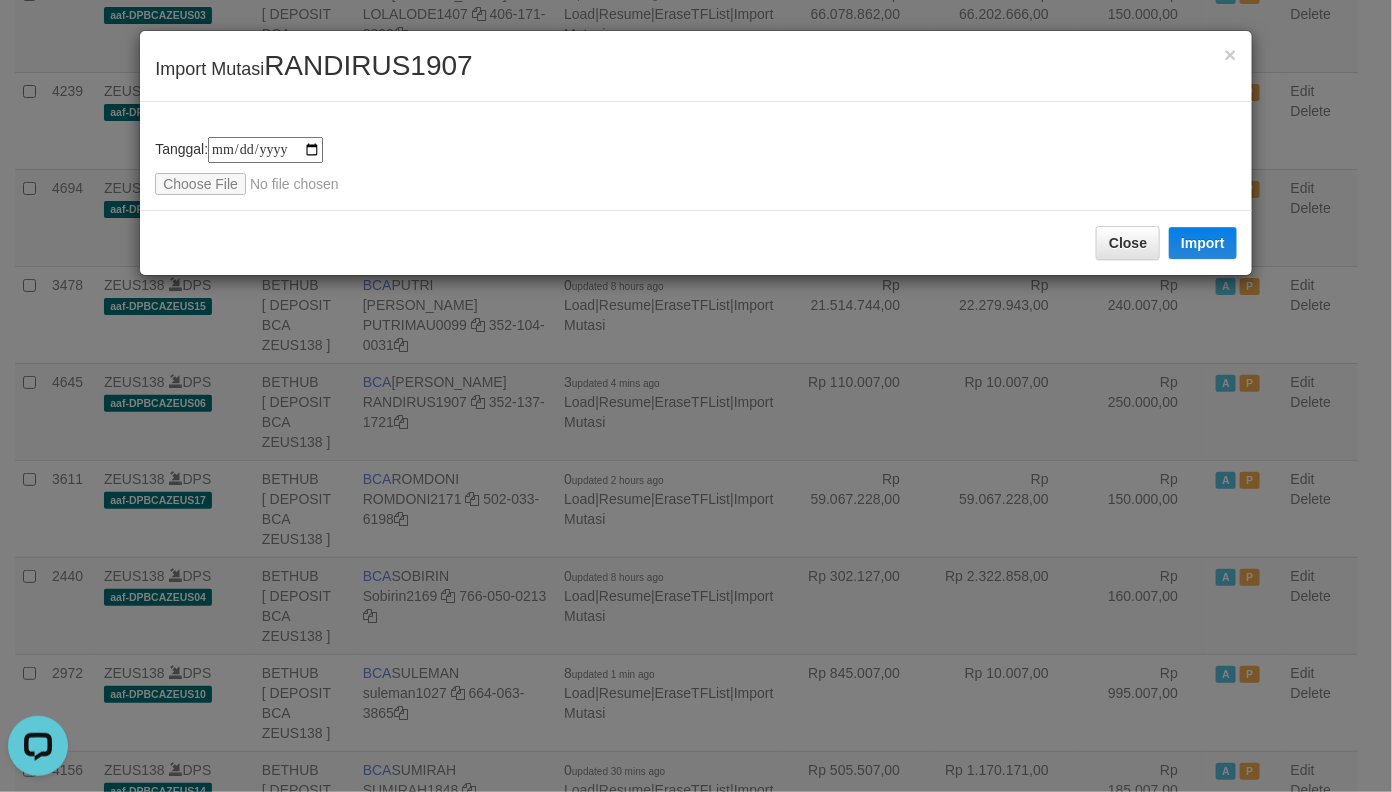 click on "**********" at bounding box center (696, 156) 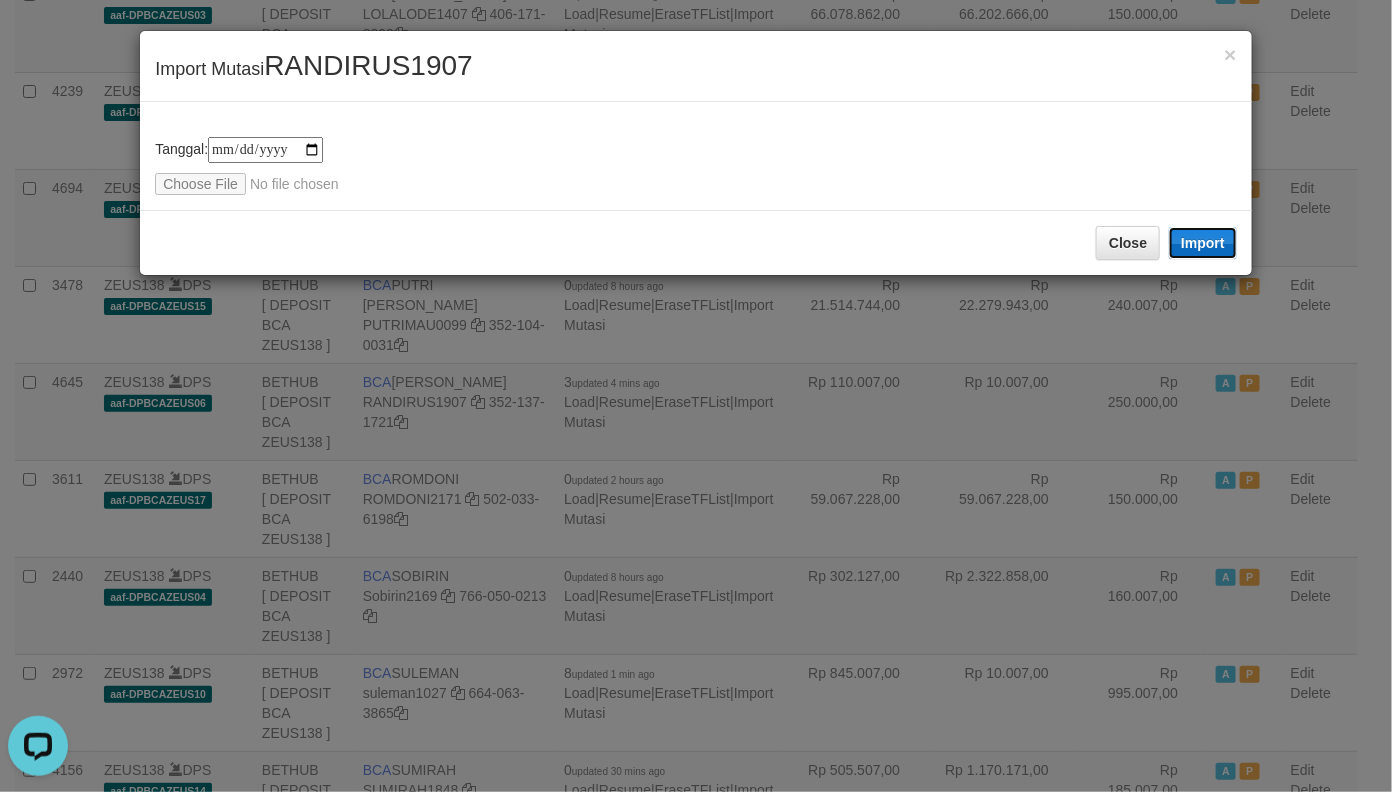 click on "Import" at bounding box center (1203, 243) 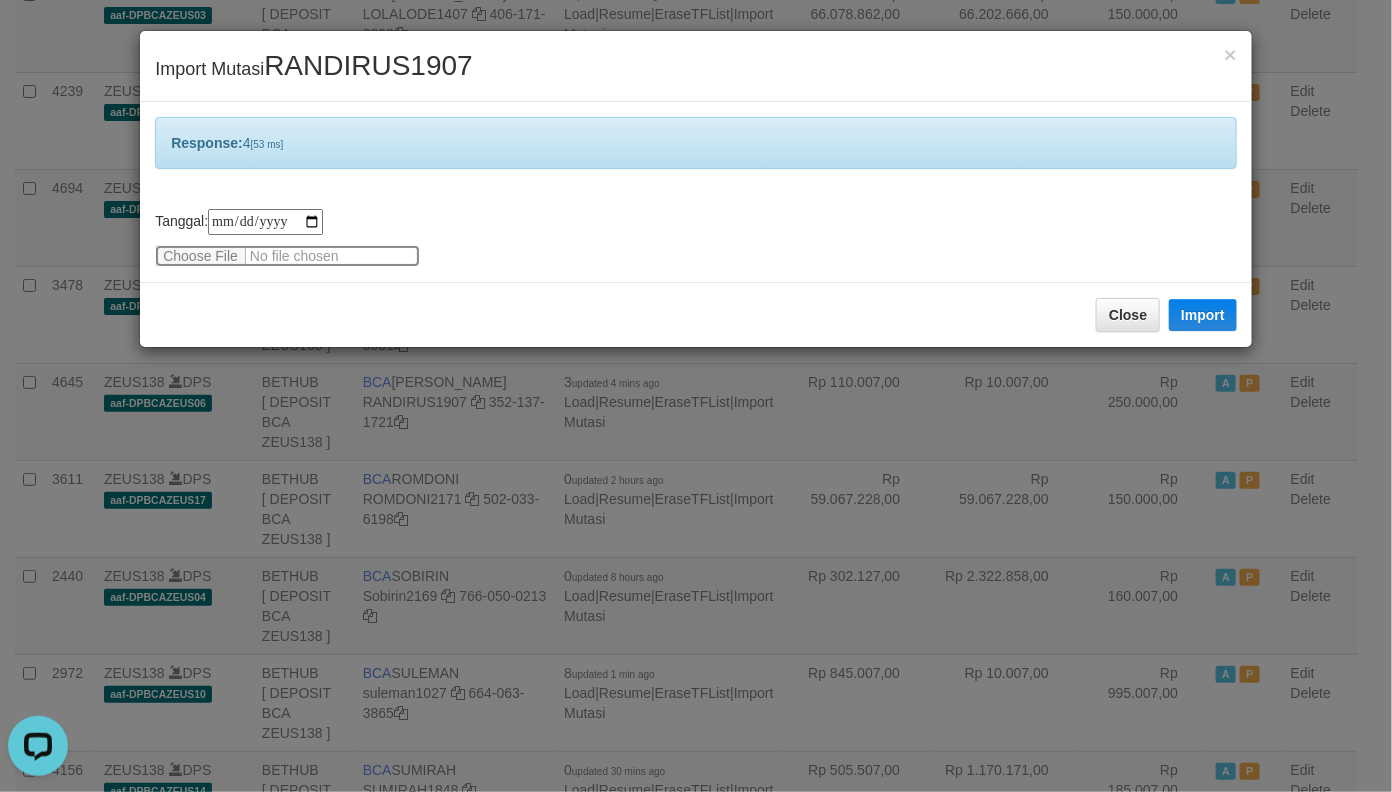 click at bounding box center [287, 256] 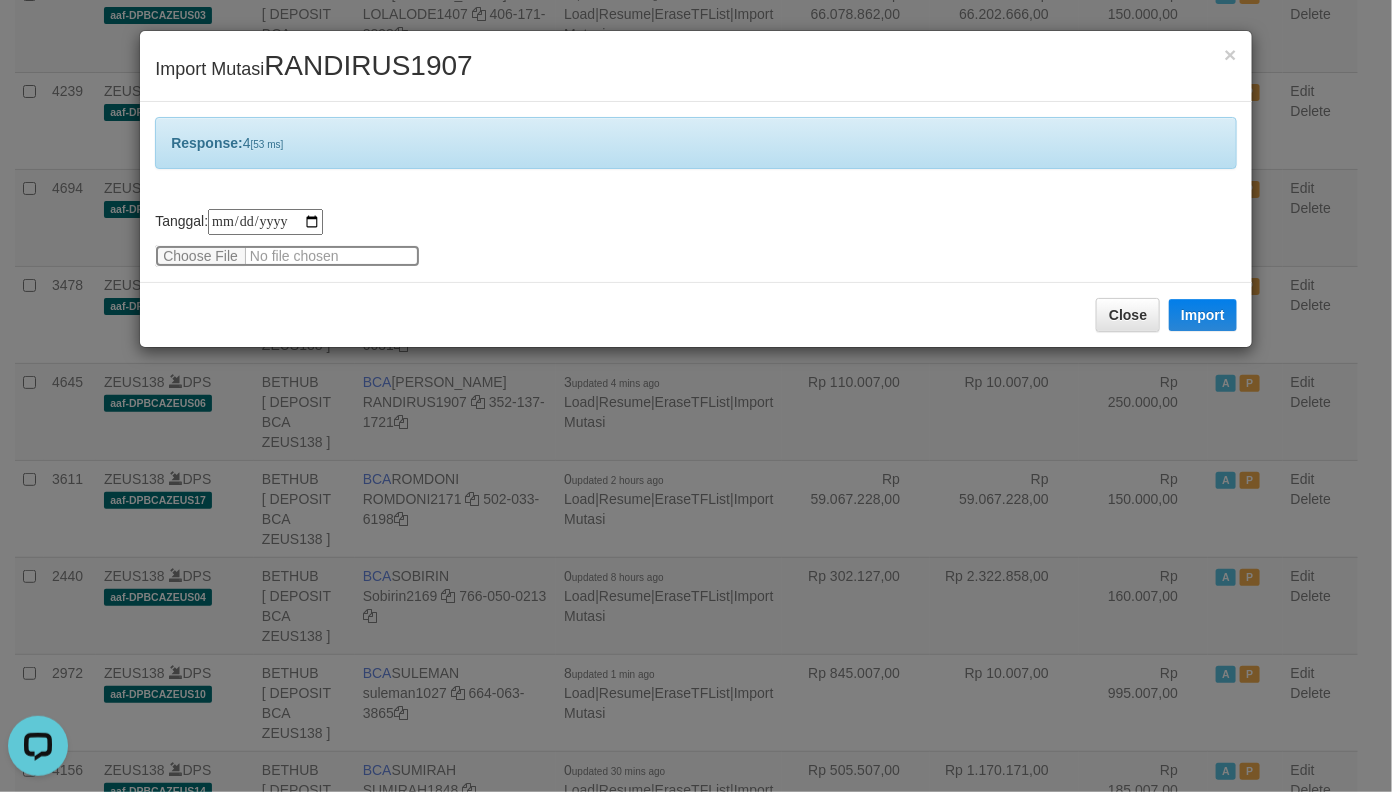type 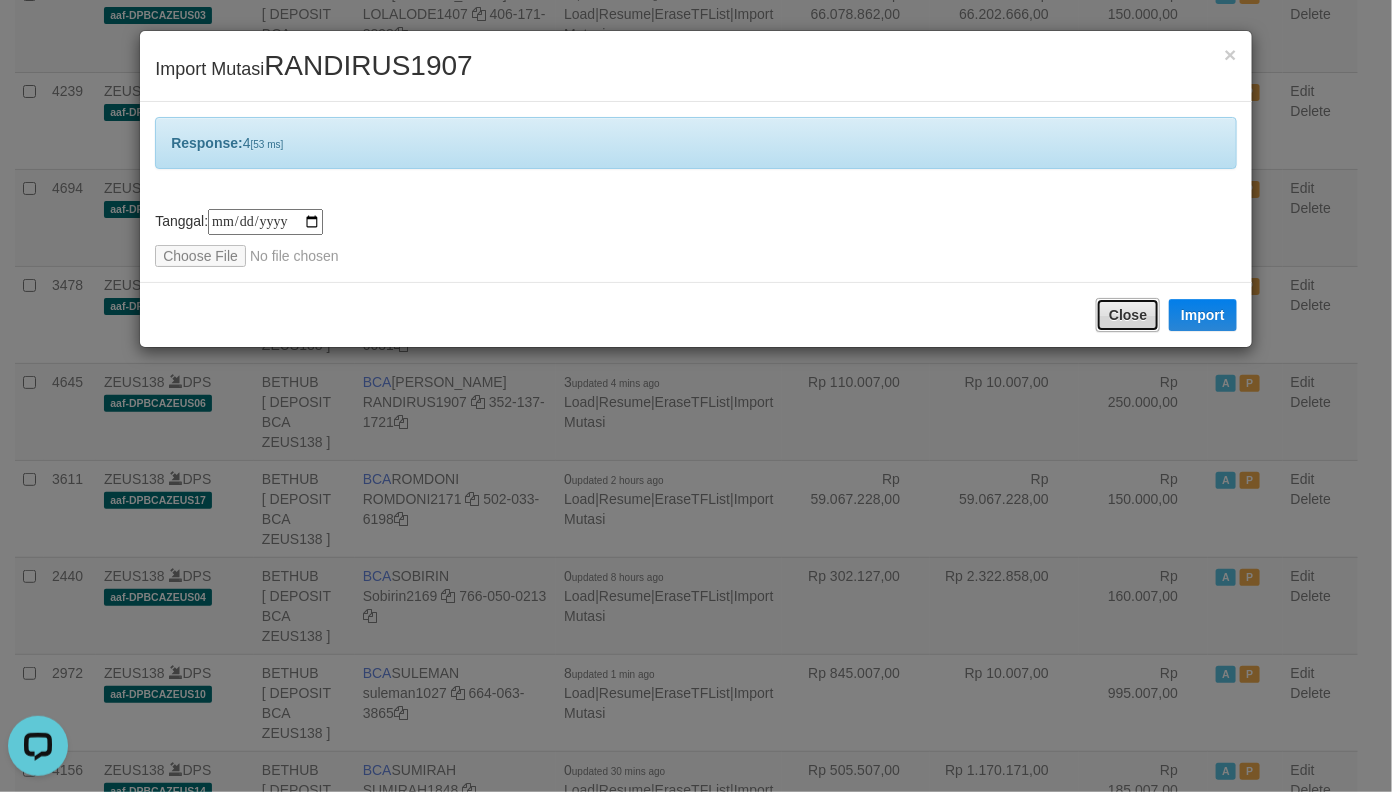click on "Close" at bounding box center (1128, 315) 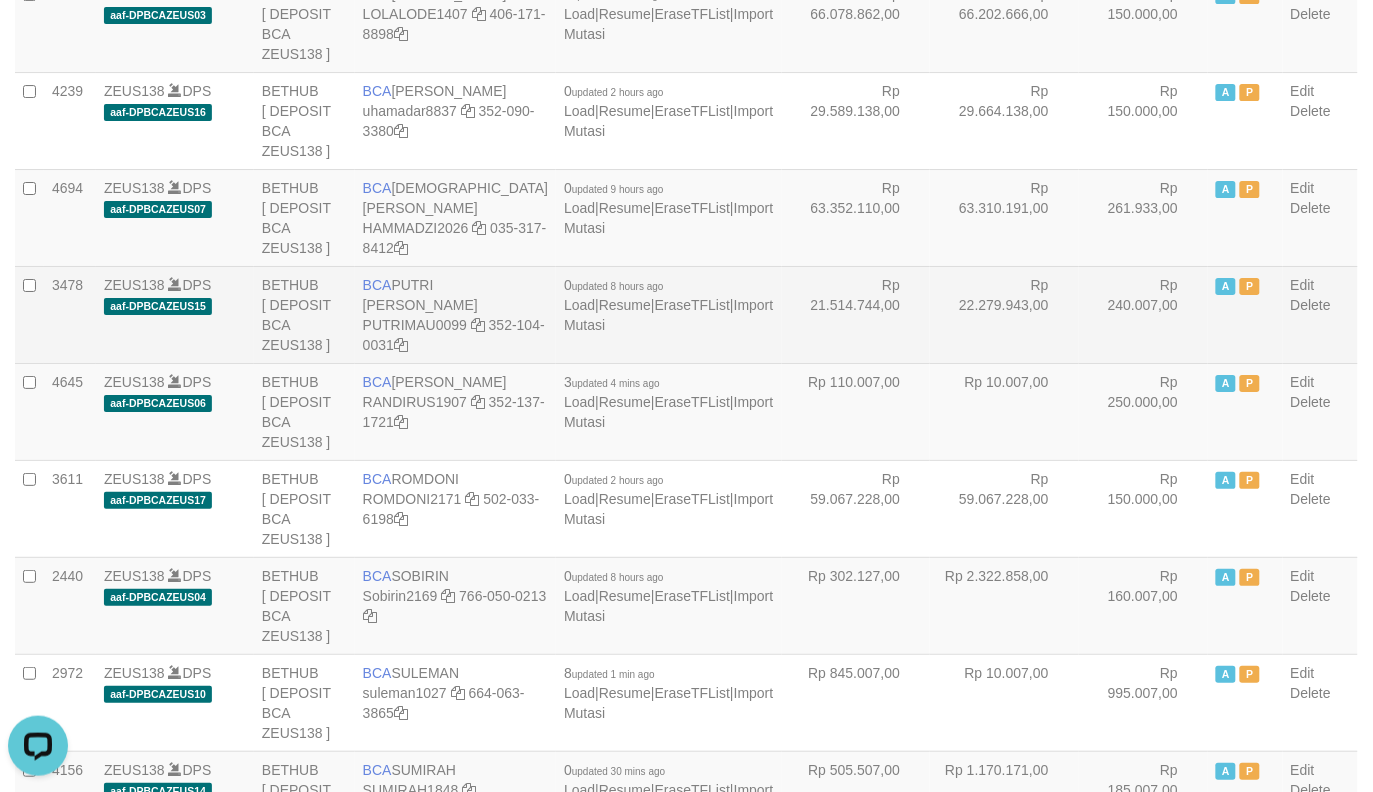 click on "Rp 22.279.943,00" at bounding box center (1004, 314) 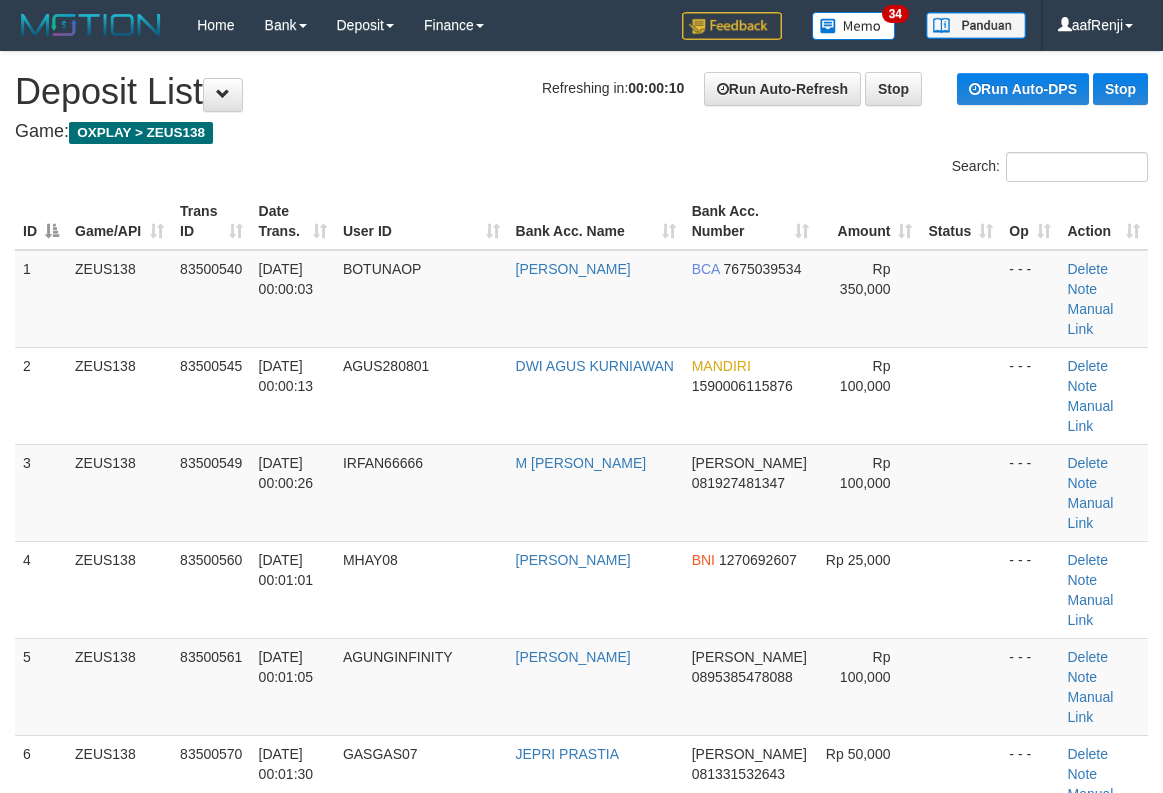scroll, scrollTop: 0, scrollLeft: 0, axis: both 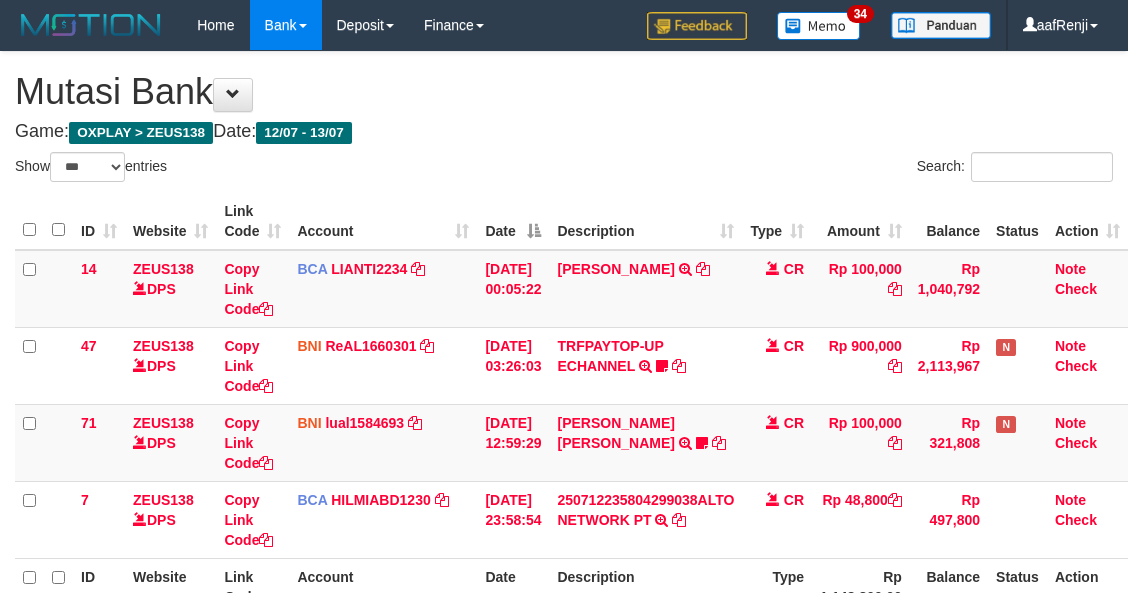select on "***" 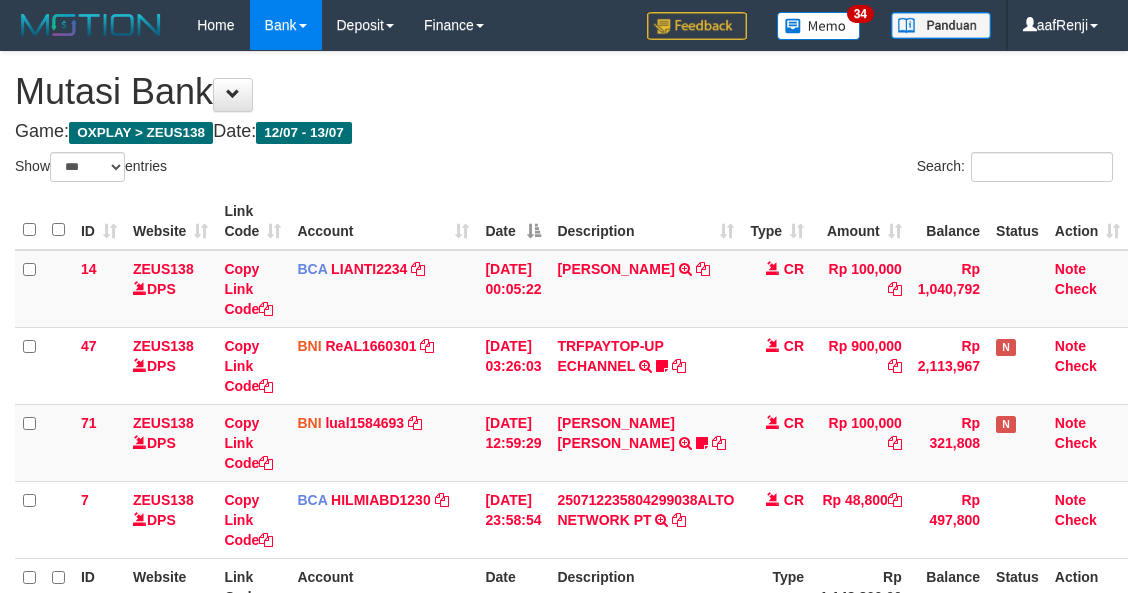 scroll, scrollTop: 216, scrollLeft: 0, axis: vertical 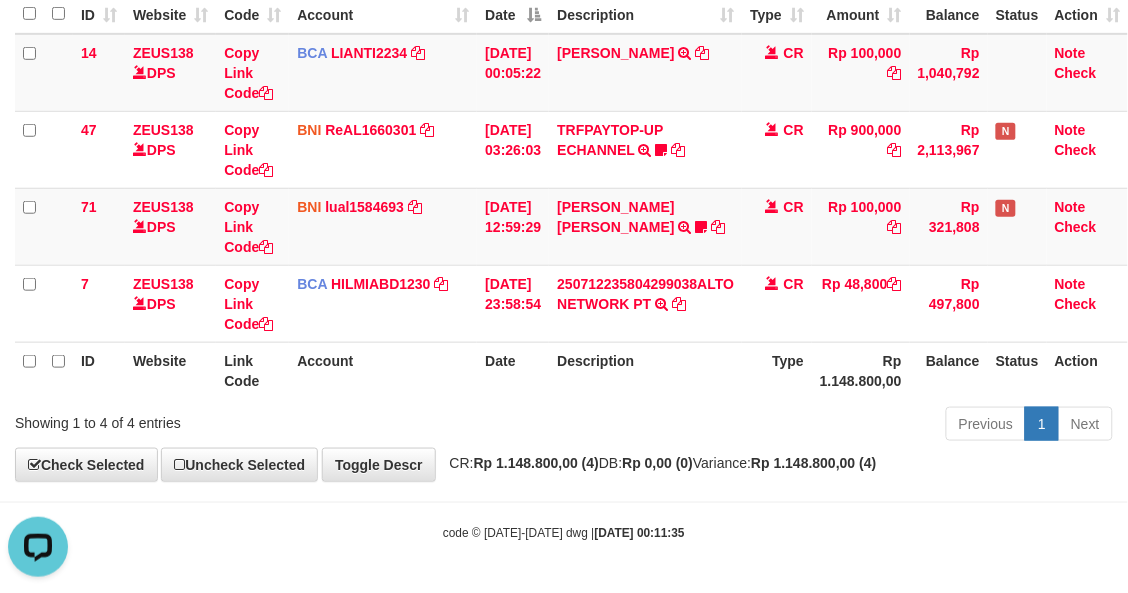 click on "Previous 1 Next" at bounding box center (799, 426) 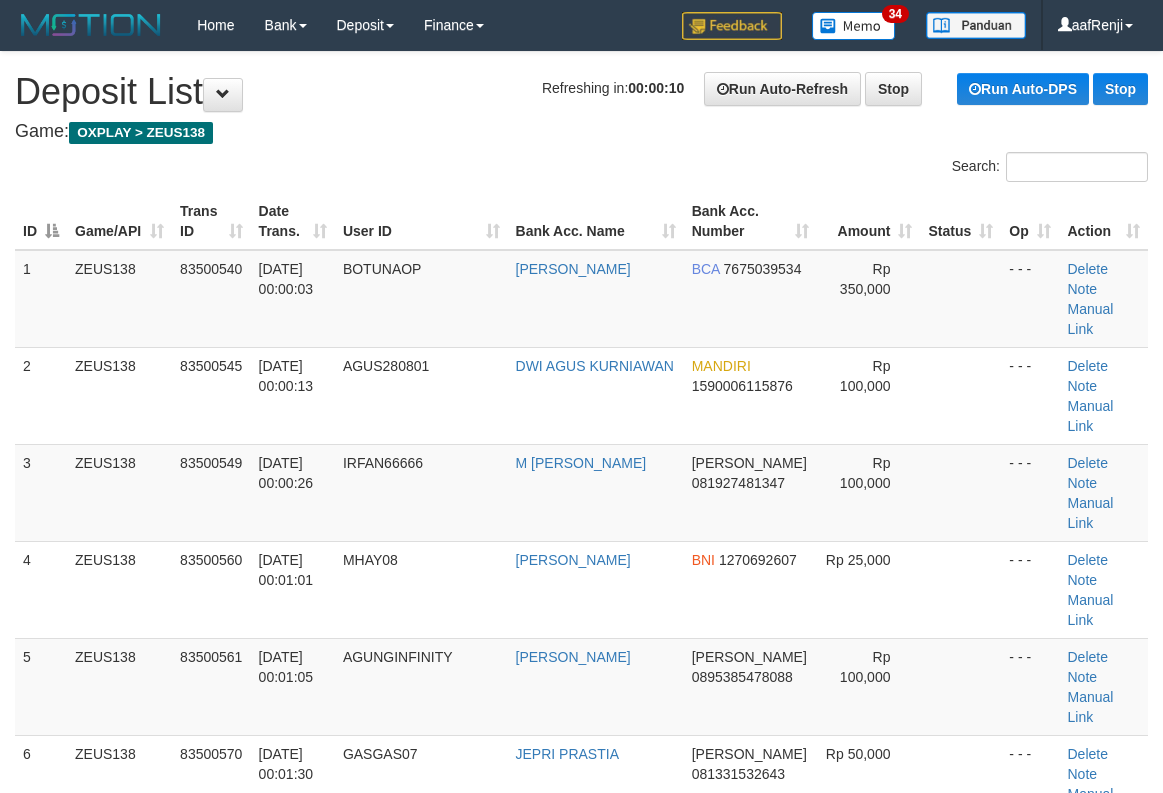 scroll, scrollTop: 0, scrollLeft: 0, axis: both 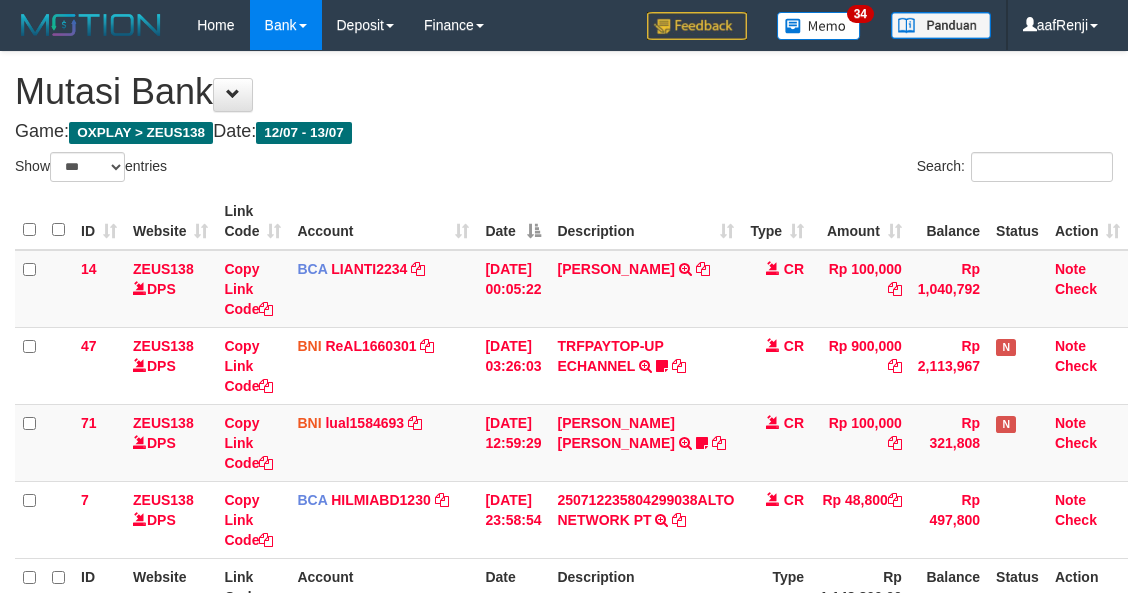 select on "***" 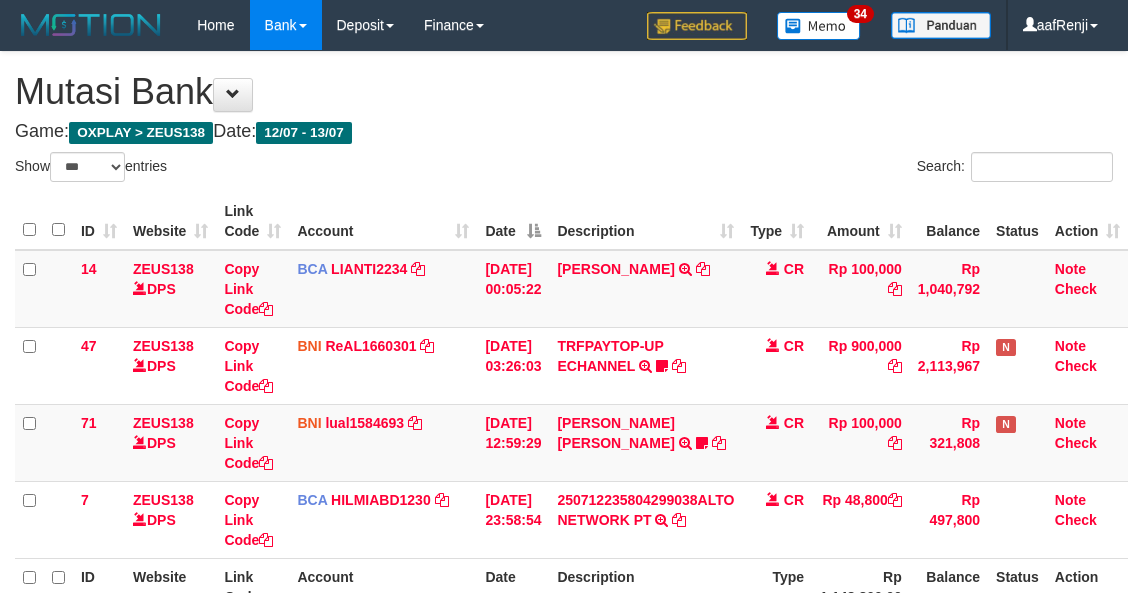 scroll, scrollTop: 216, scrollLeft: 0, axis: vertical 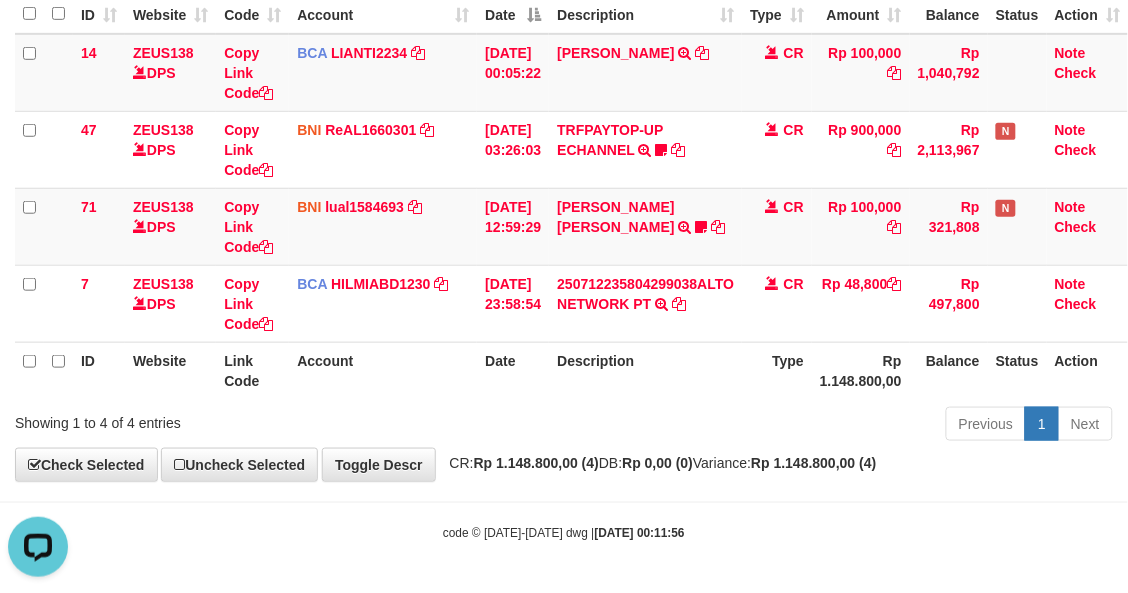 click on "Description" at bounding box center (645, 370) 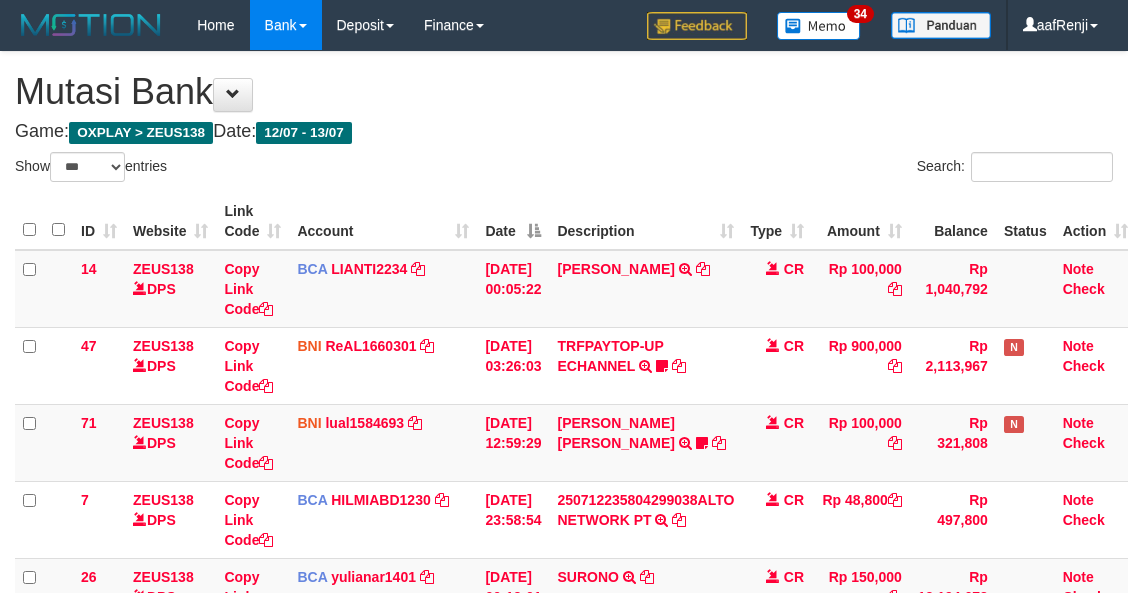 select on "***" 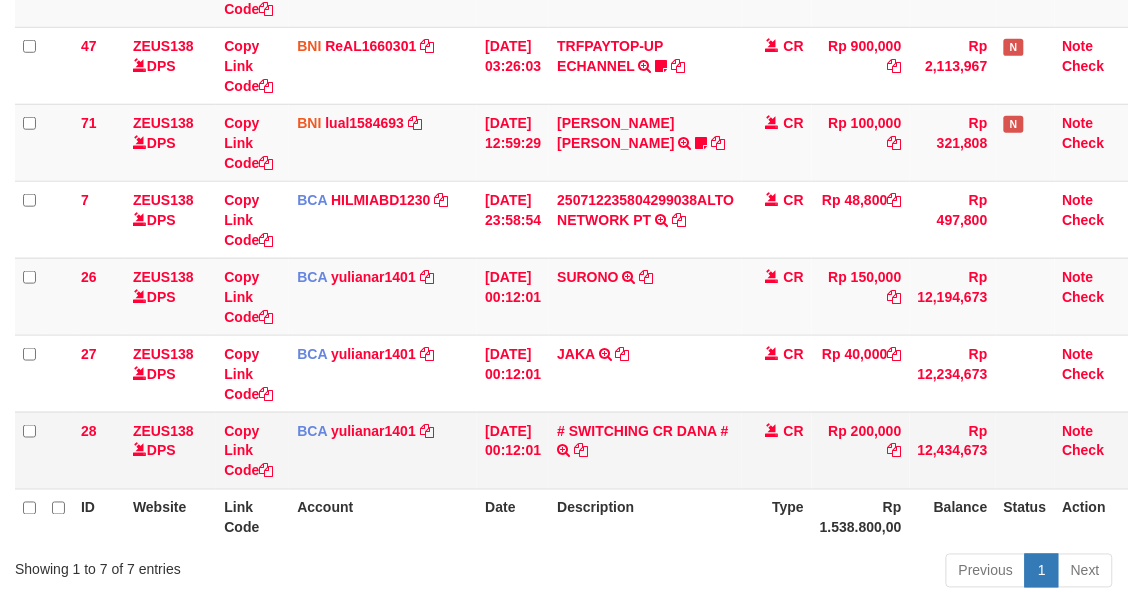 scroll, scrollTop: 216, scrollLeft: 0, axis: vertical 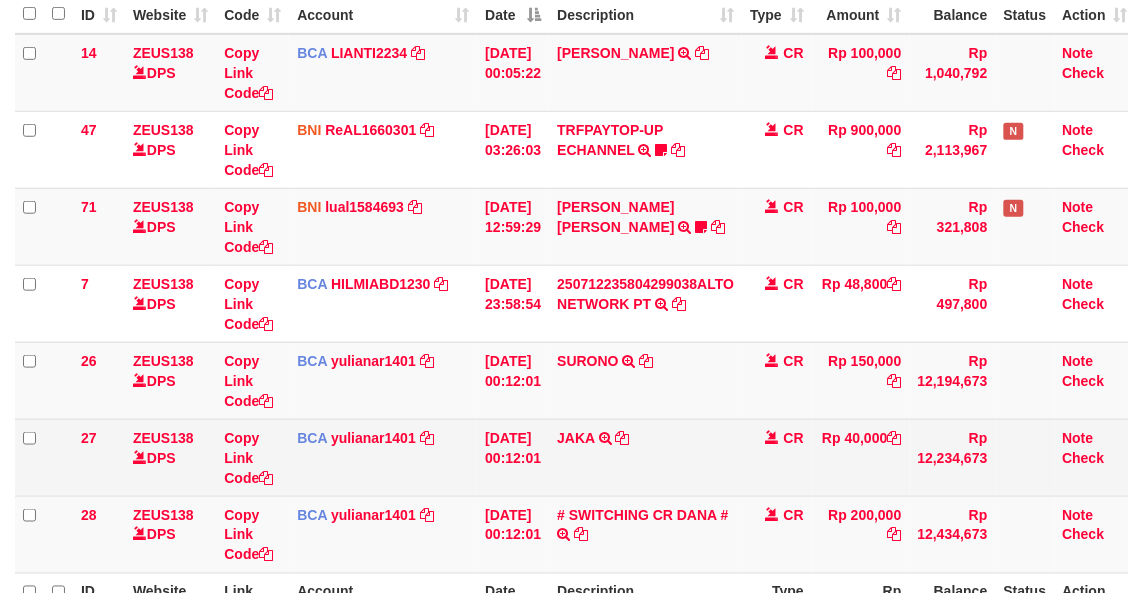 click on "14
ZEUS138    DPS
Copy Link Code
BCA
LIANTI2234
DPS
YULIANTI
mutasi_20250712_4646 | 14
mutasi_20250712_4646 | 14
12/07/2025 00:05:22
YUSUP MAULAN         TRSF E-BANKING CR 1207/FTSCY/WS95051
100000.002025071262819090 TRFDN-YUSUP MAULANESPAY DEBIT INDONE
CR
Rp 100,000
Rp 1,040,792
Note
Check
47
ZEUS138    DPS
Copy Link Code
BNI
ReAL1660301
DPS
REYHAN ALMANSYAH
mutasi_20250712_4647 | 47" at bounding box center (575, 304) 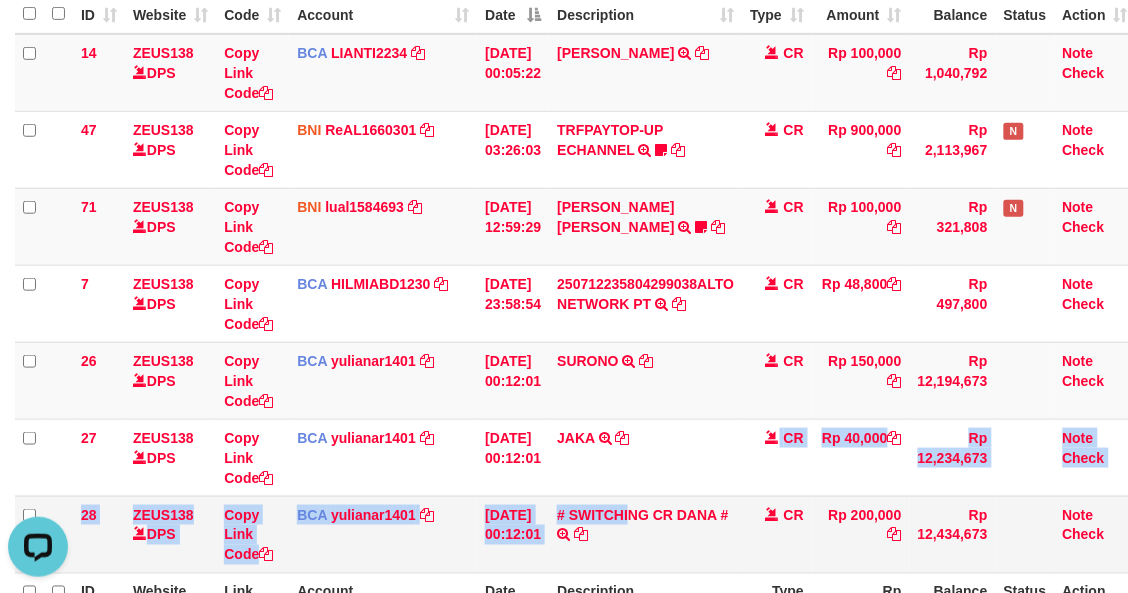 scroll, scrollTop: 0, scrollLeft: 0, axis: both 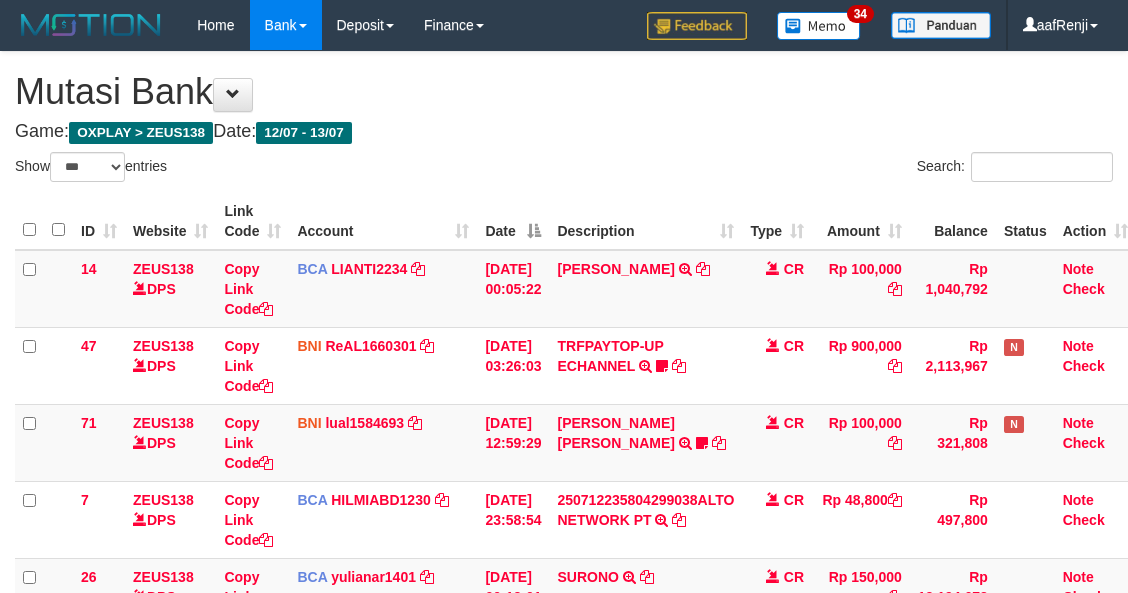 select on "***" 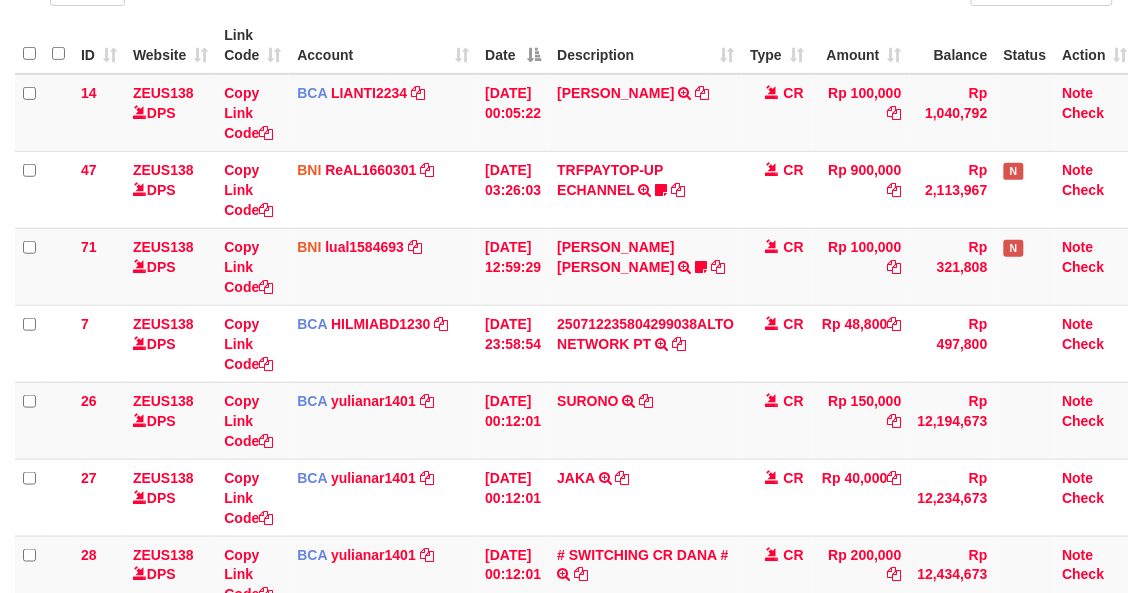 scroll, scrollTop: 216, scrollLeft: 0, axis: vertical 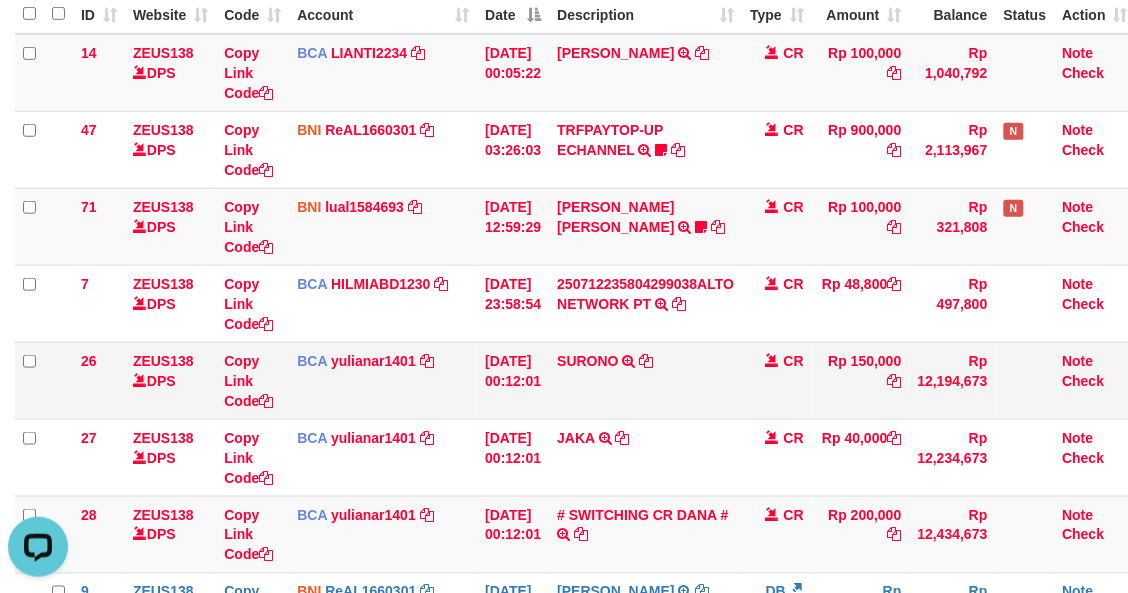 drag, startPoint x: 783, startPoint y: 373, endPoint x: 730, endPoint y: 382, distance: 53.75872 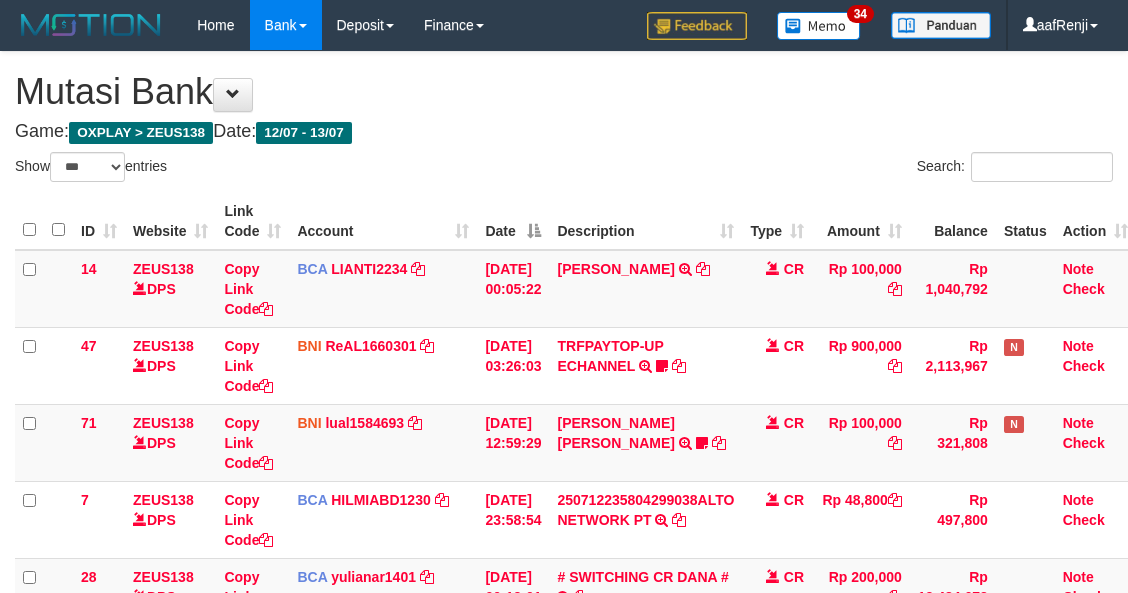 select on "***" 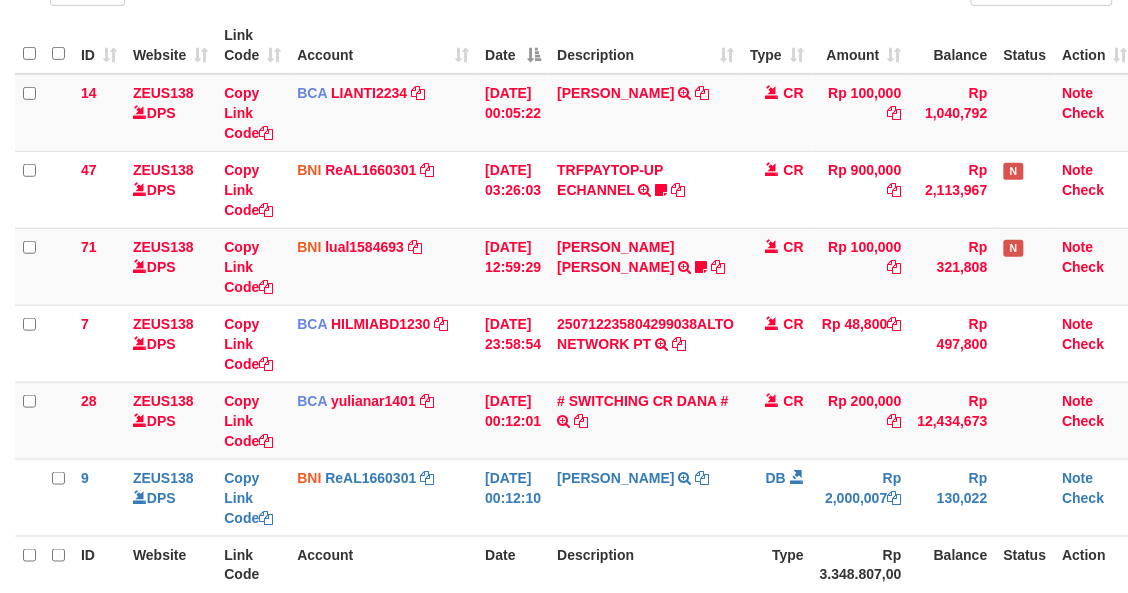 scroll, scrollTop: 216, scrollLeft: 0, axis: vertical 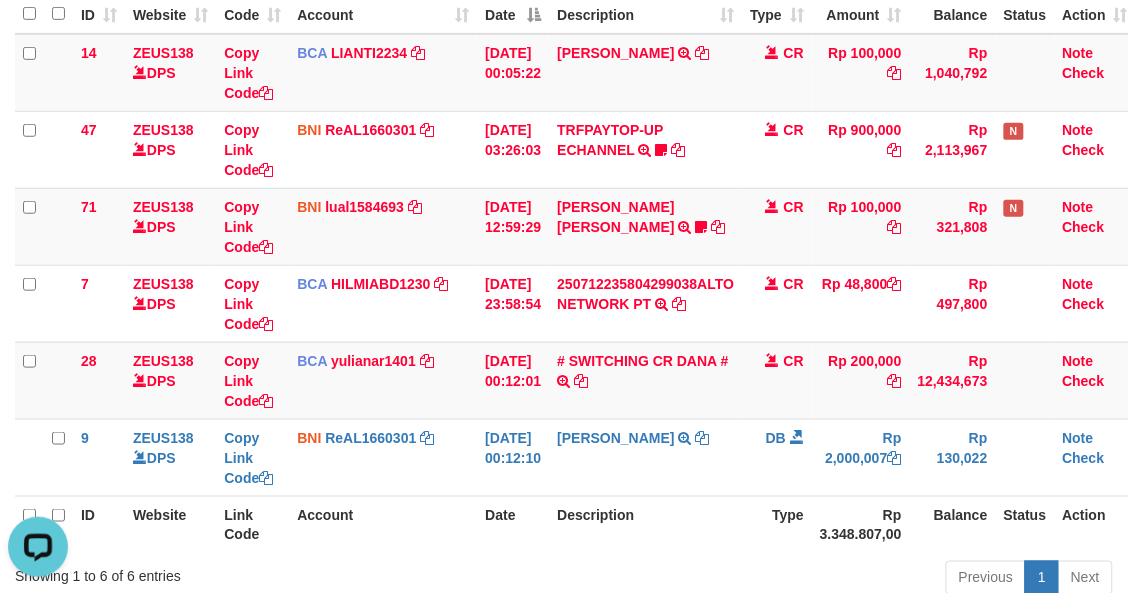 drag, startPoint x: 661, startPoint y: 505, endPoint x: 727, endPoint y: 507, distance: 66.0303 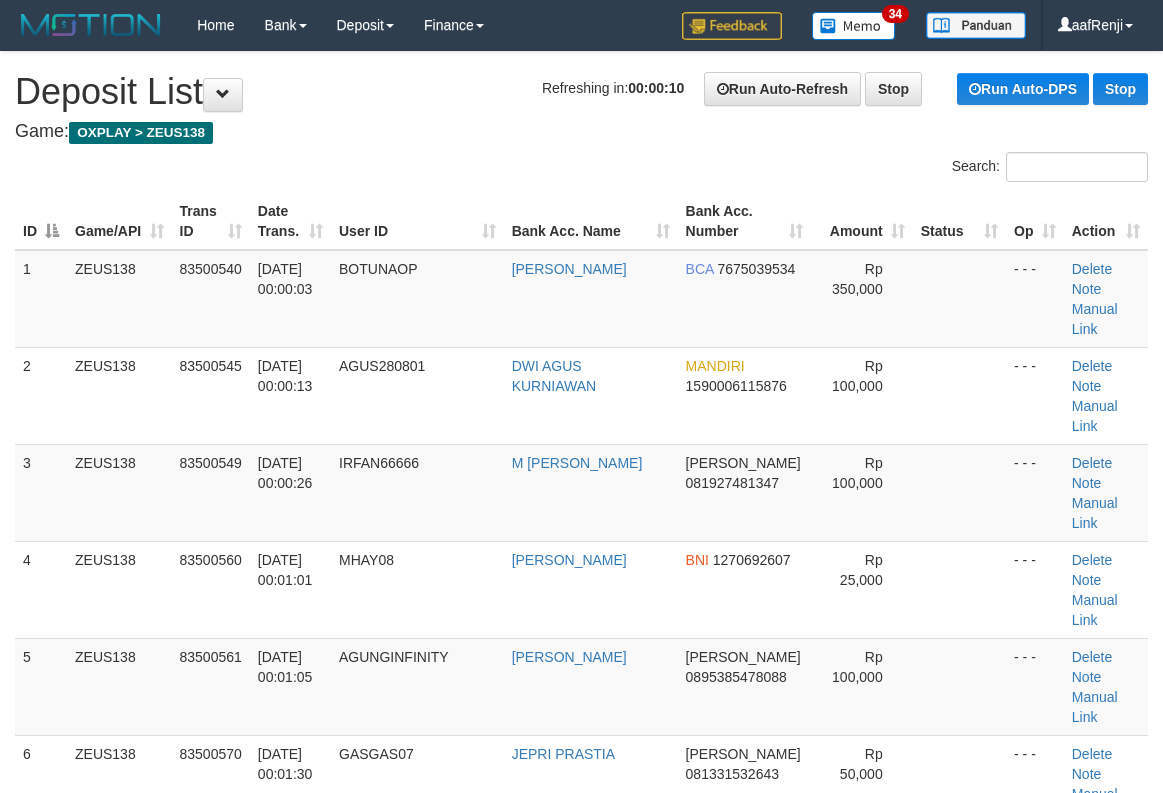 scroll, scrollTop: 0, scrollLeft: 0, axis: both 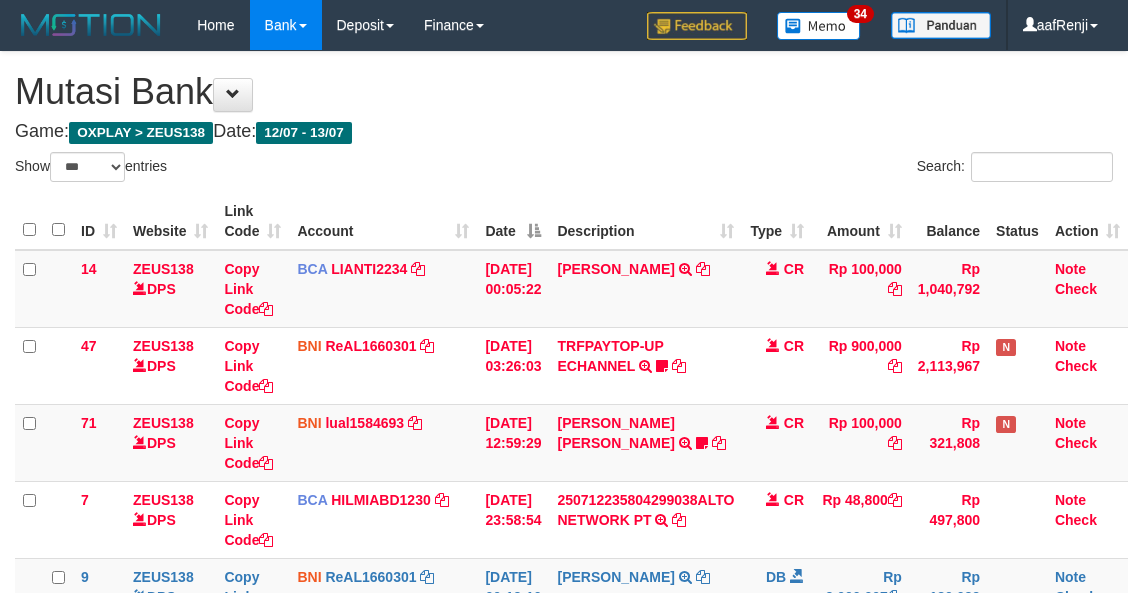 select on "***" 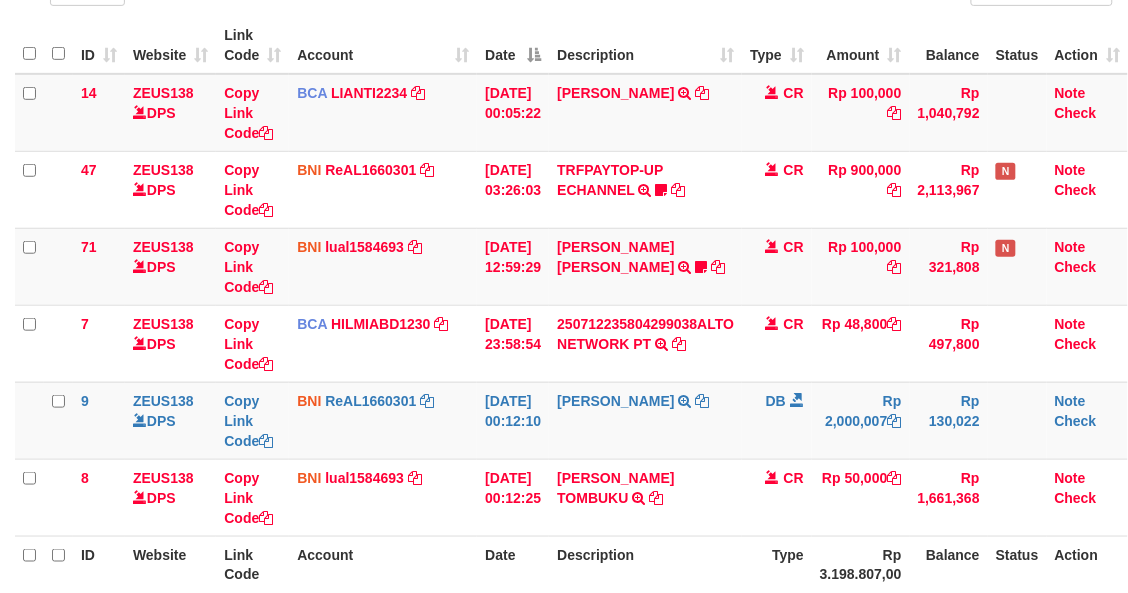 scroll, scrollTop: 216, scrollLeft: 0, axis: vertical 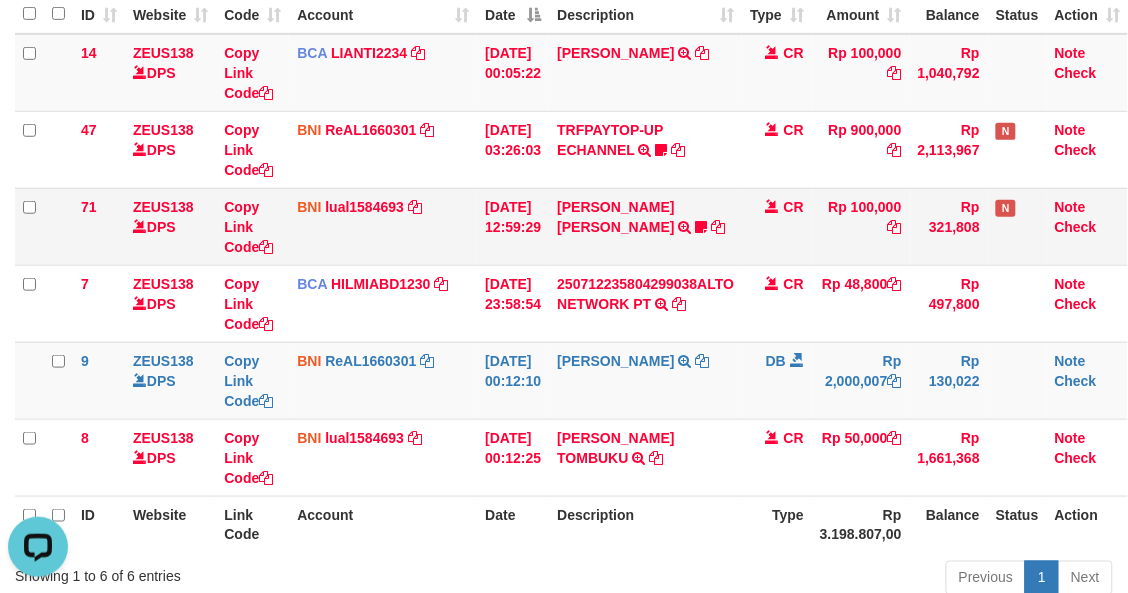 drag, startPoint x: 508, startPoint y: 212, endPoint x: 488, endPoint y: 232, distance: 28.284271 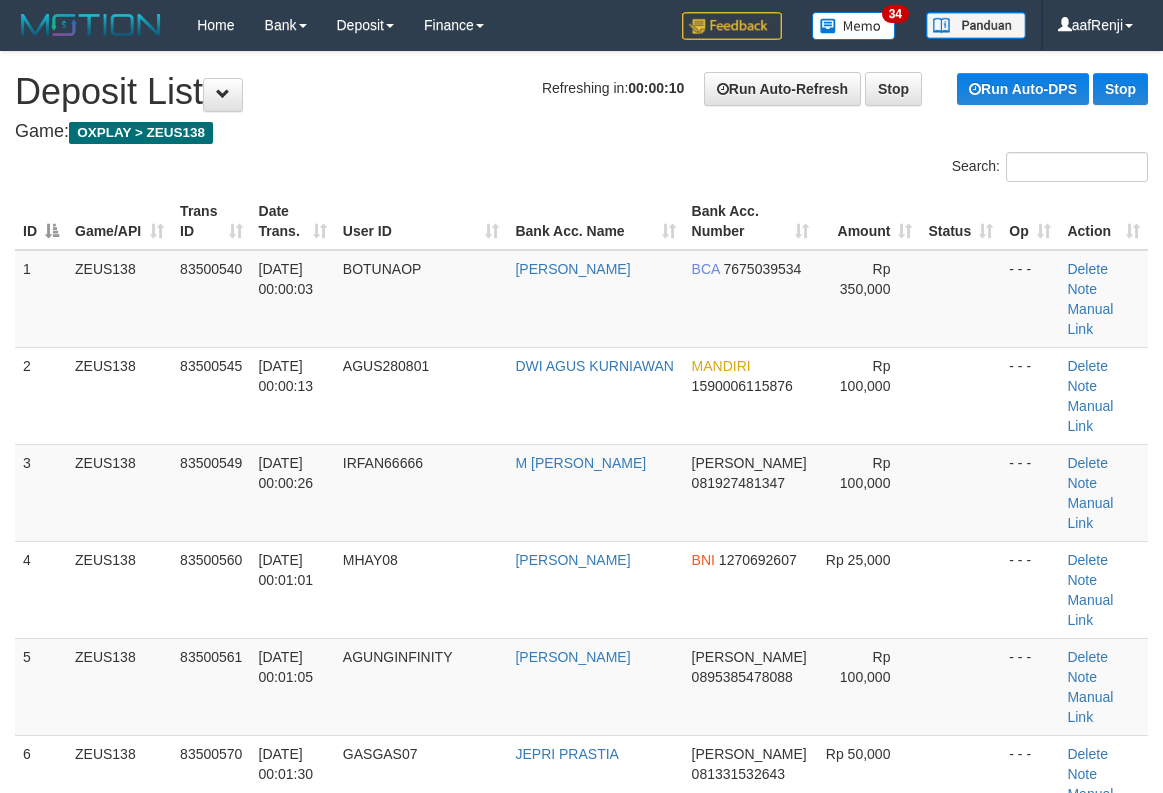 scroll, scrollTop: 0, scrollLeft: 0, axis: both 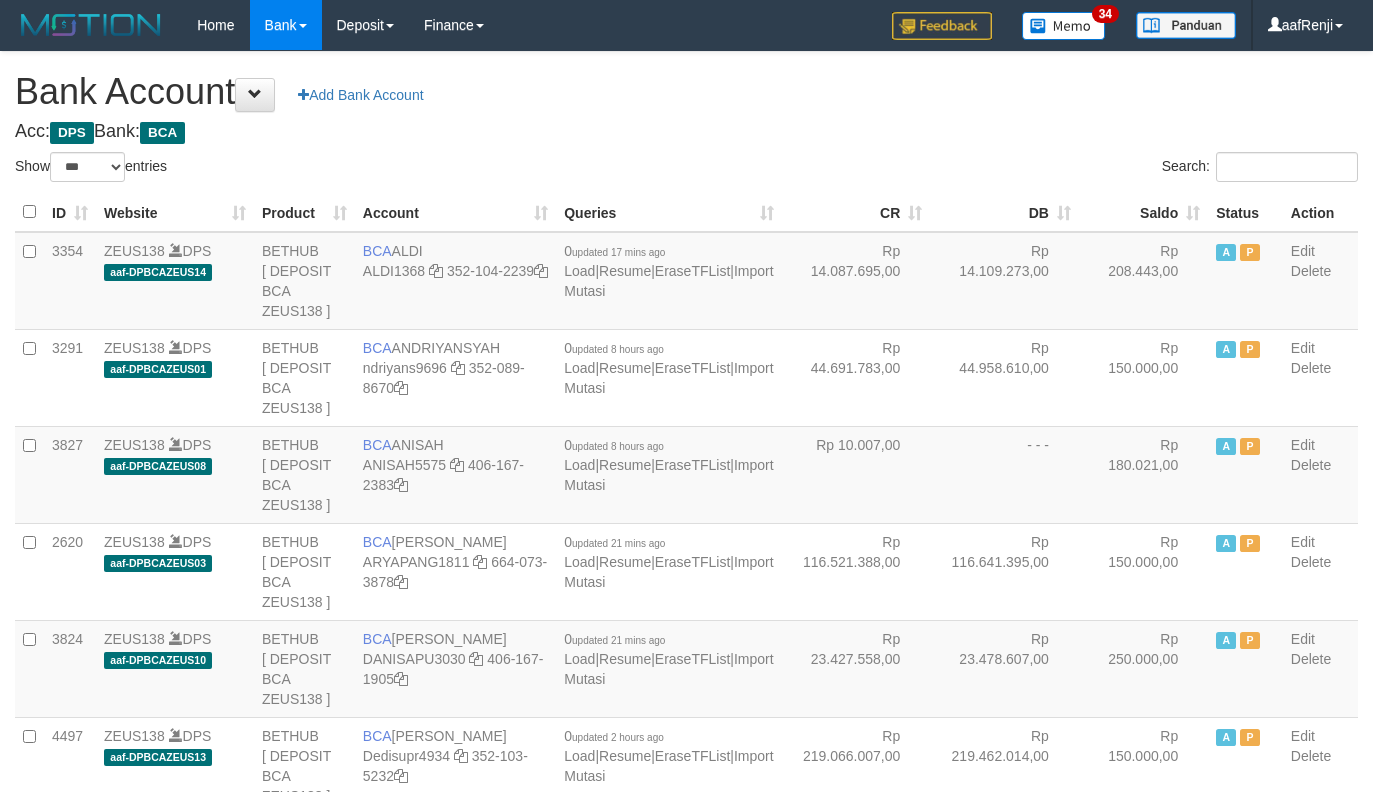 select on "***" 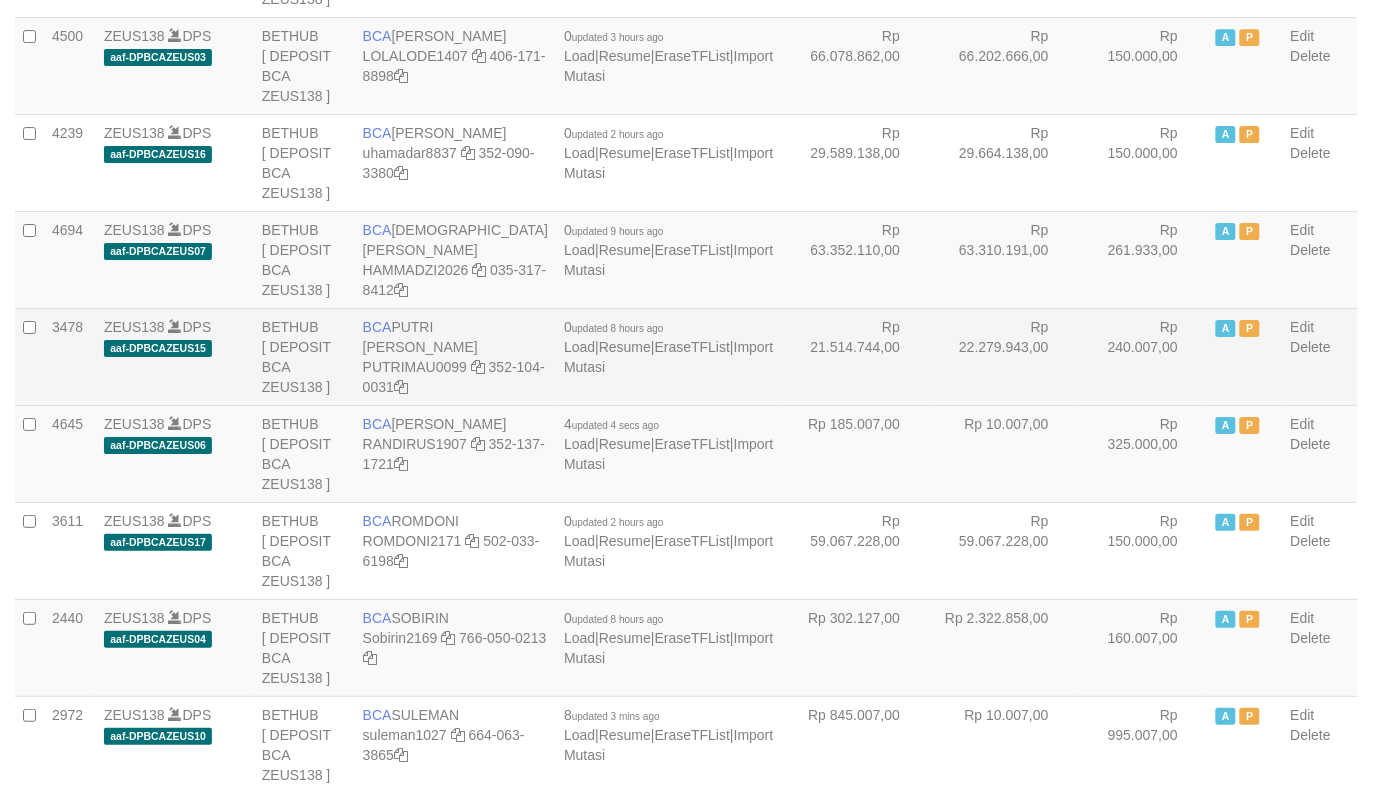 scroll, scrollTop: 1615, scrollLeft: 0, axis: vertical 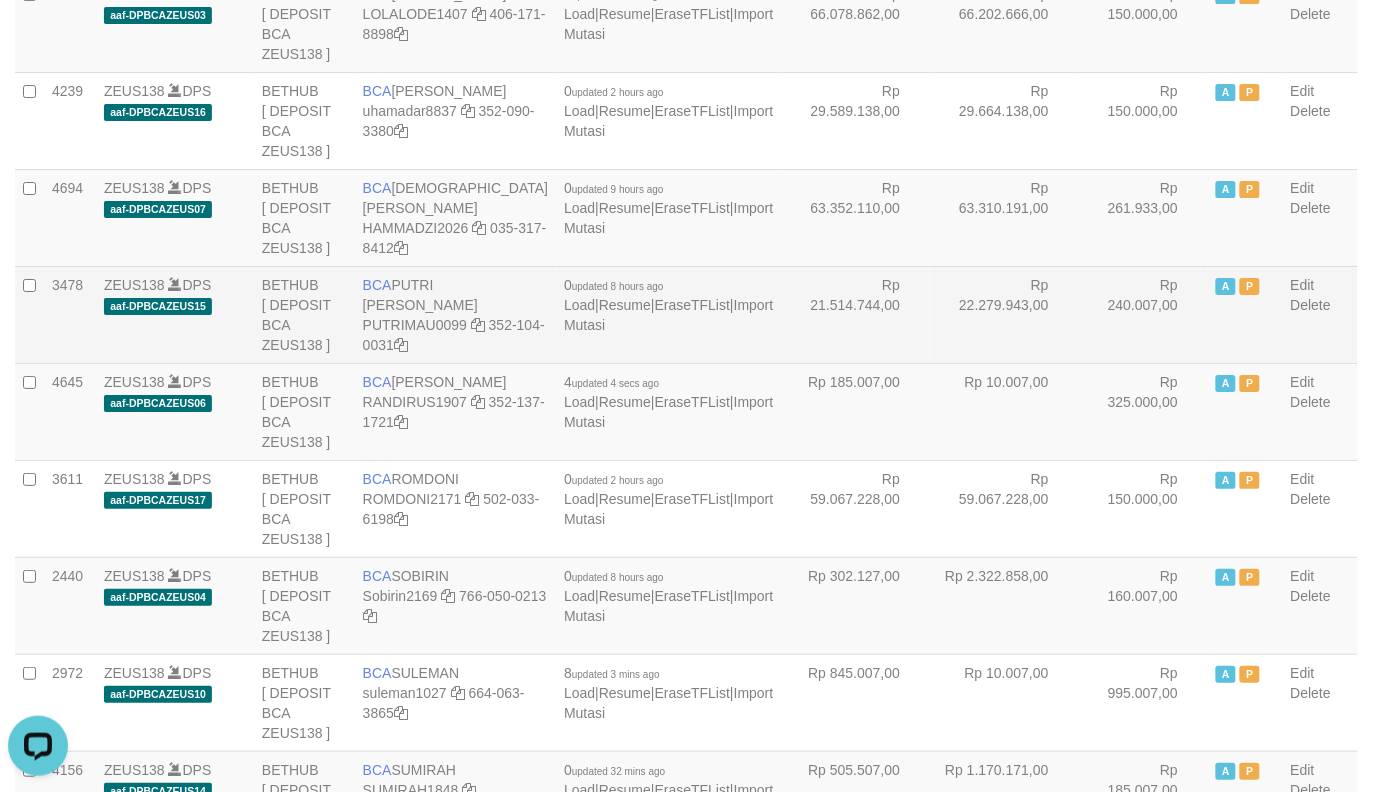 click on "Rp 22.279.943,00" at bounding box center [1004, 314] 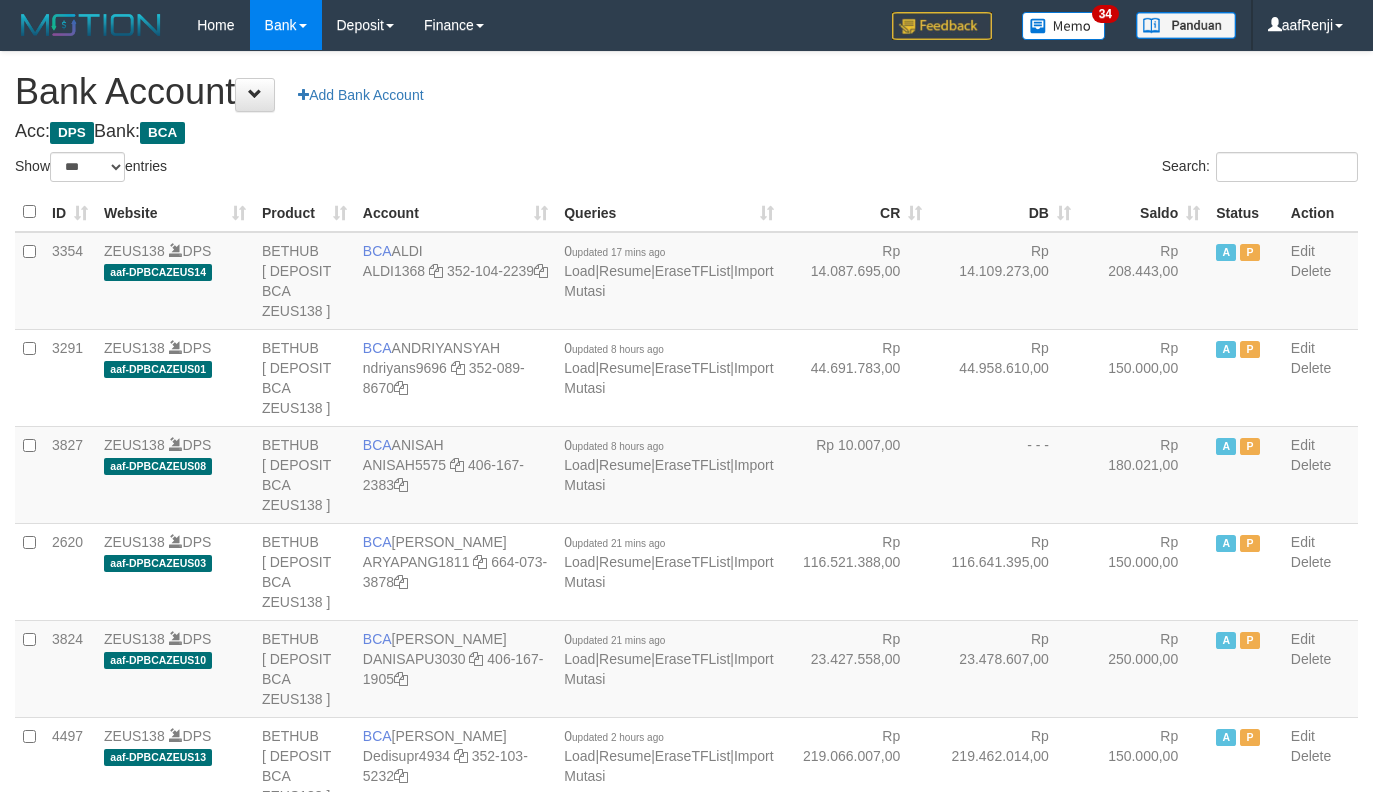 select on "***" 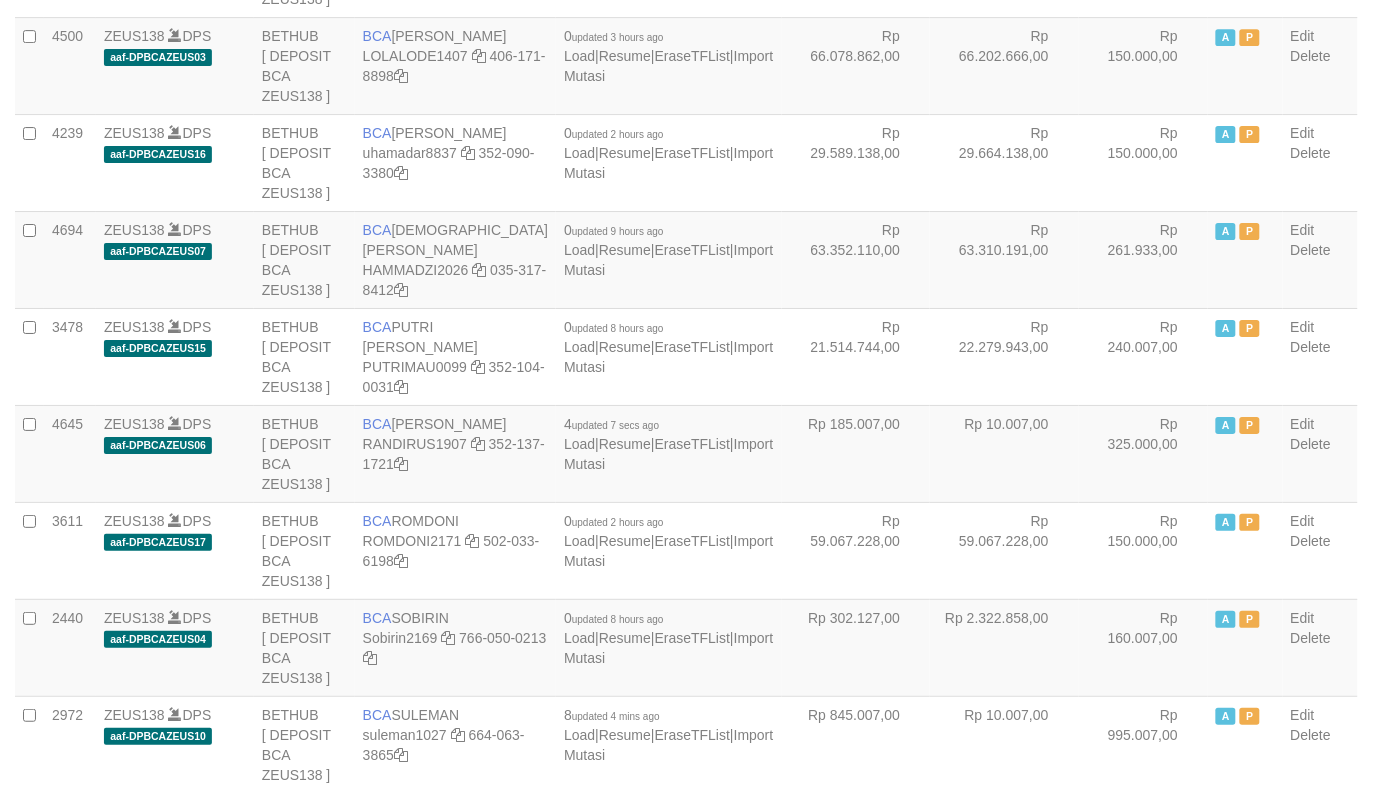 scroll, scrollTop: 1615, scrollLeft: 0, axis: vertical 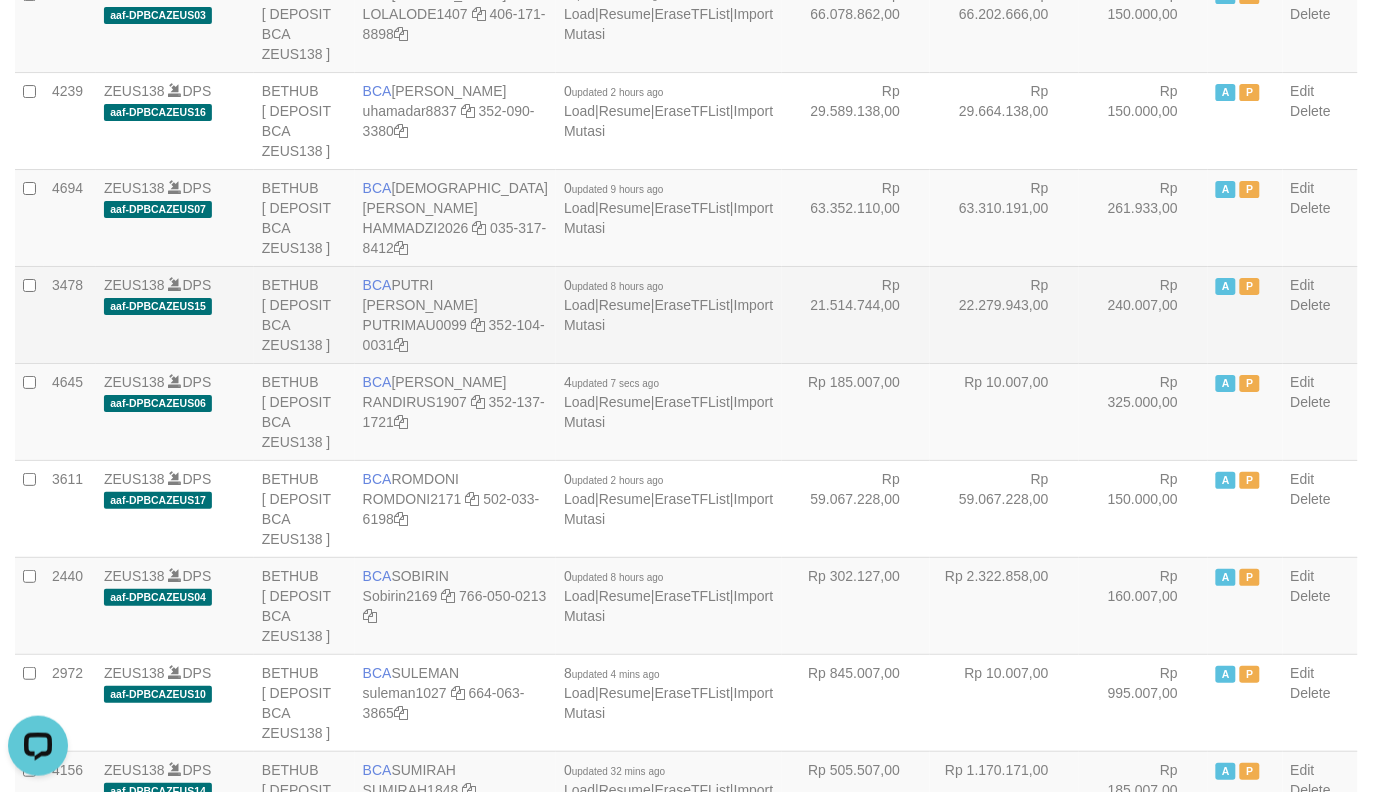 click on "Rp 21.514.744,00" at bounding box center [856, 314] 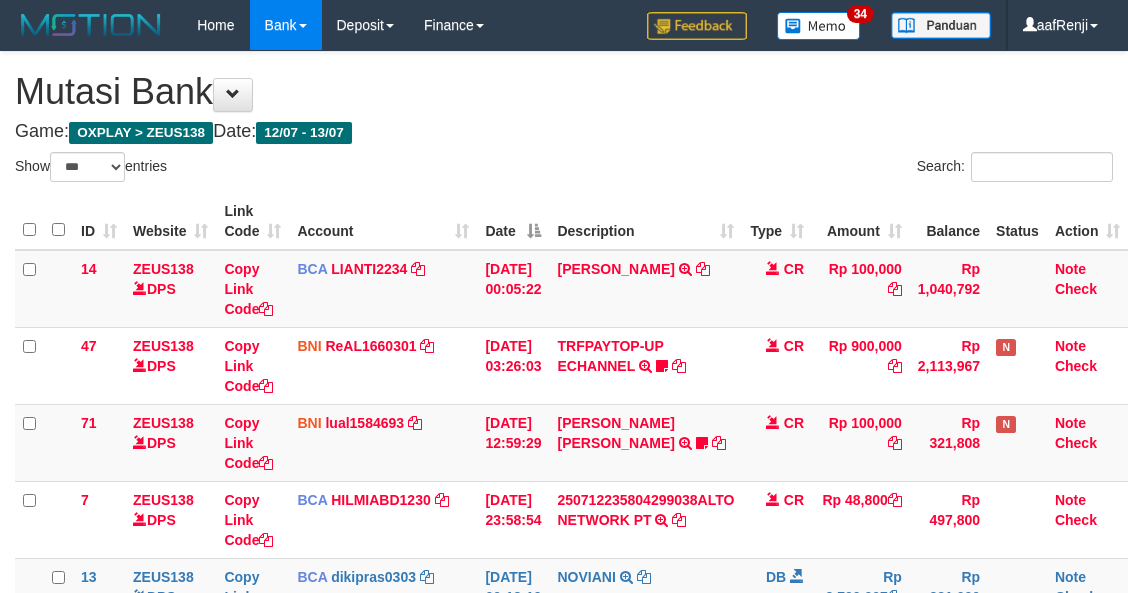 select on "***" 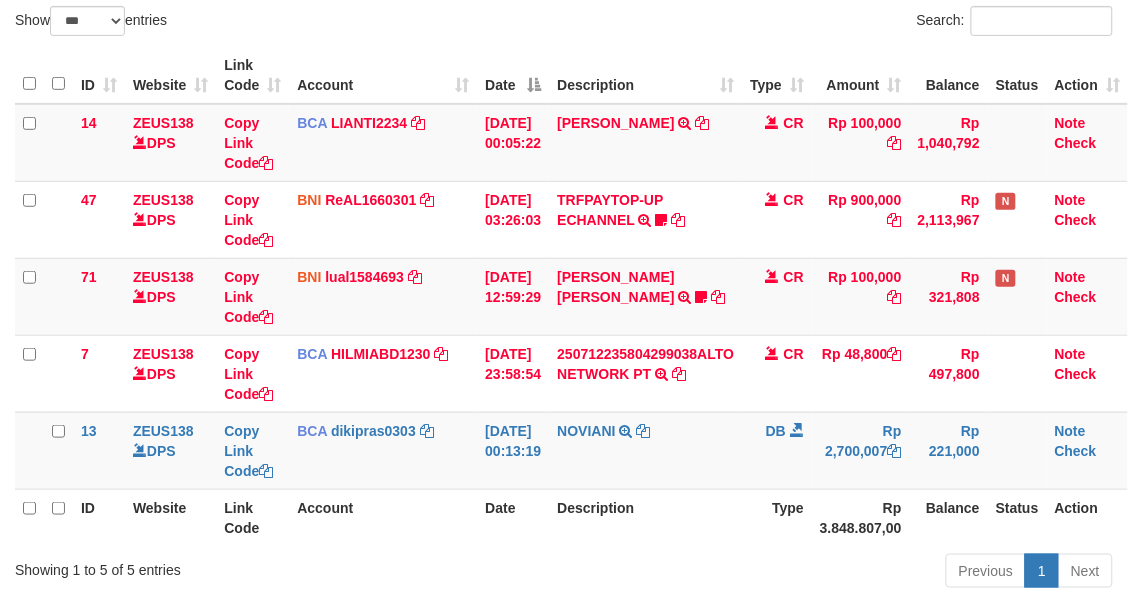 scroll, scrollTop: 216, scrollLeft: 0, axis: vertical 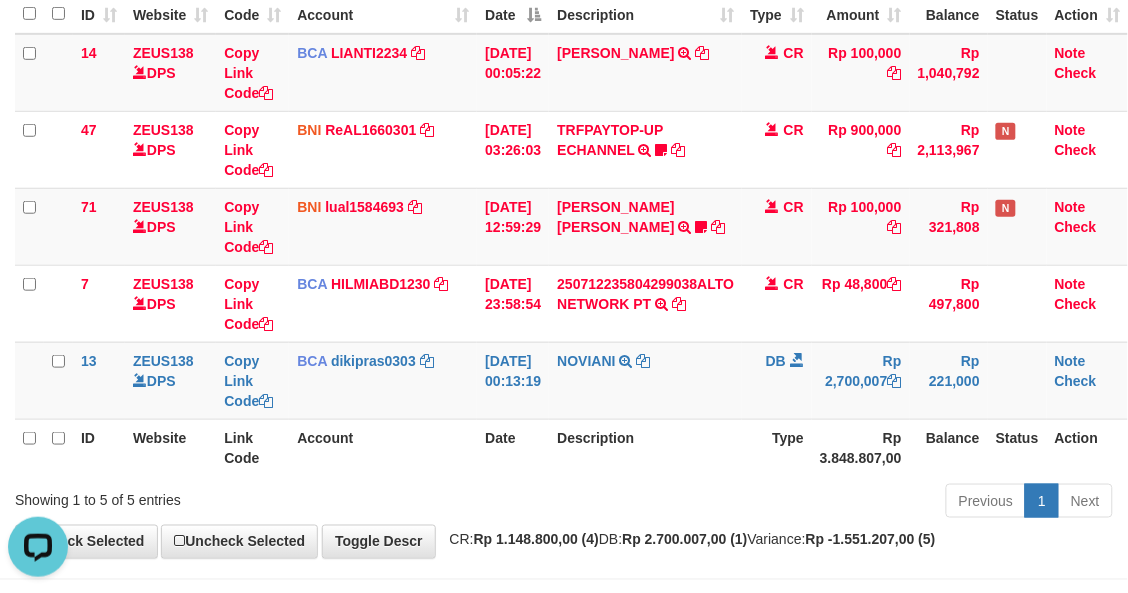 click on "Description" at bounding box center (645, 447) 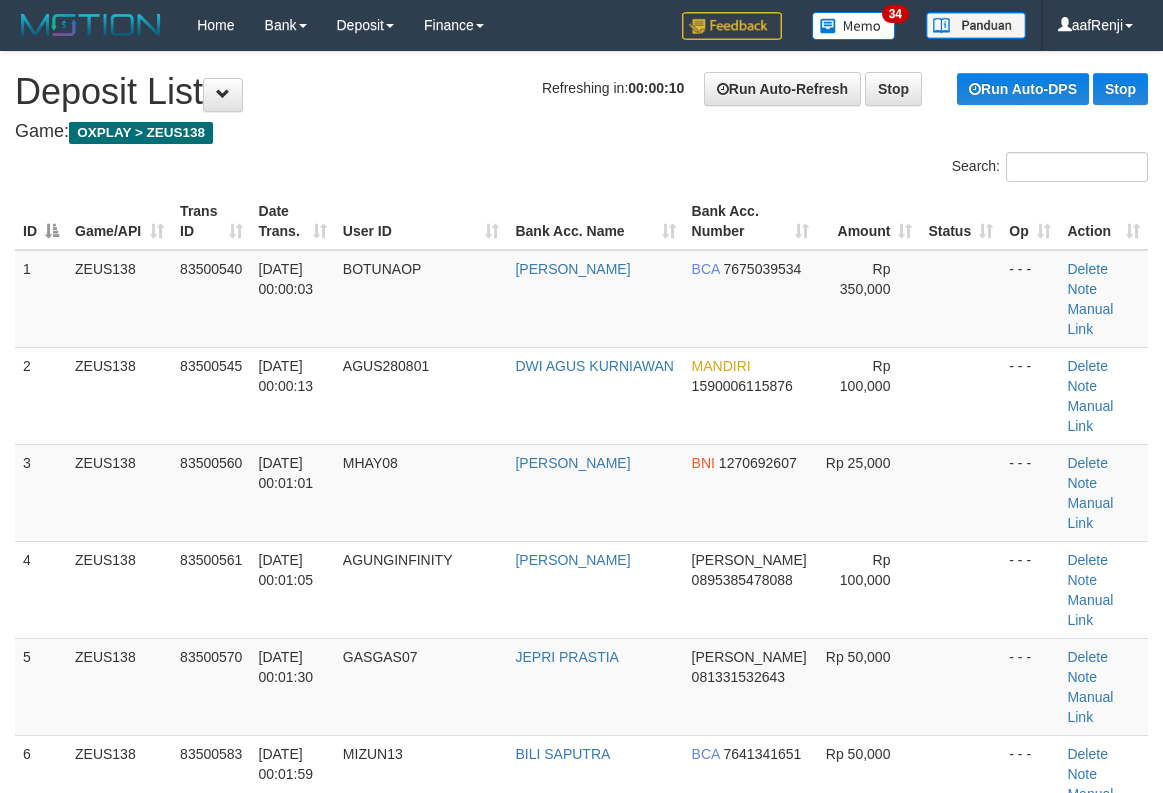 scroll, scrollTop: 0, scrollLeft: 0, axis: both 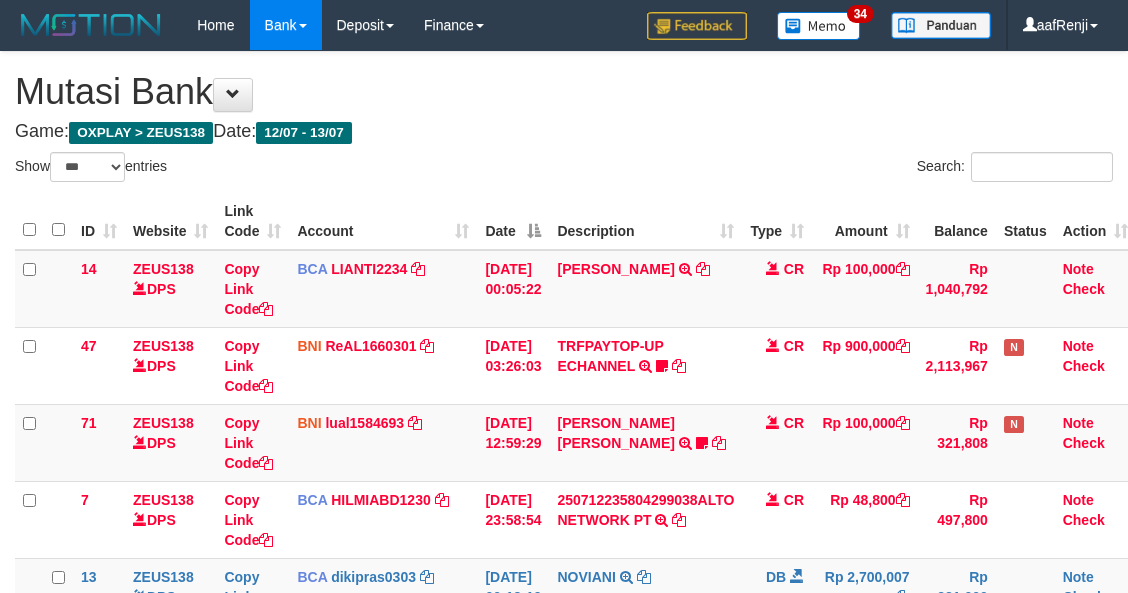 select on "***" 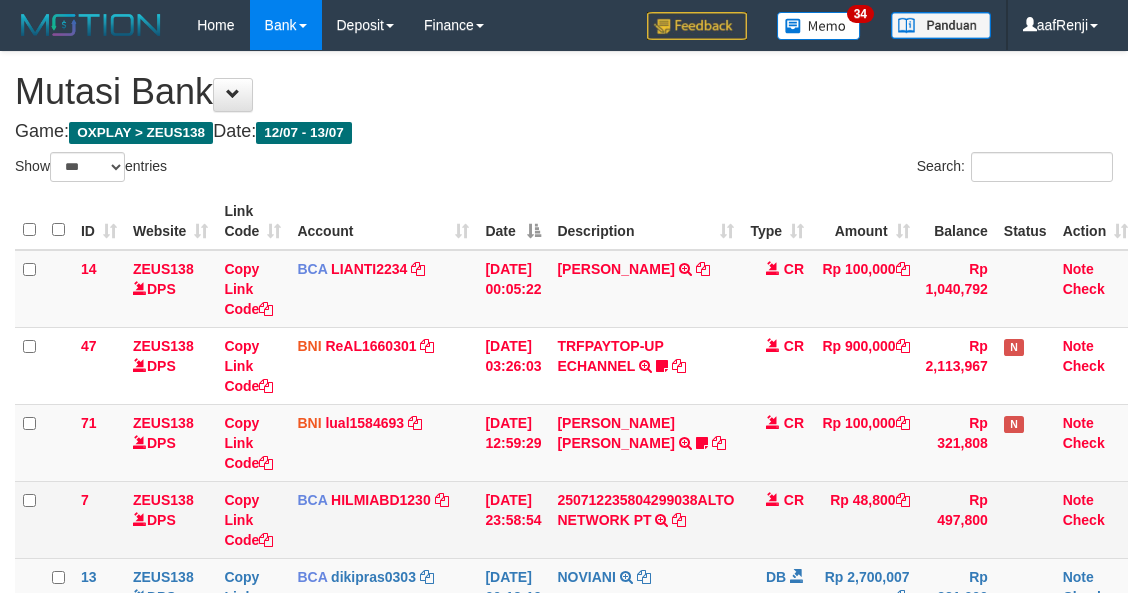 scroll, scrollTop: 176, scrollLeft: 0, axis: vertical 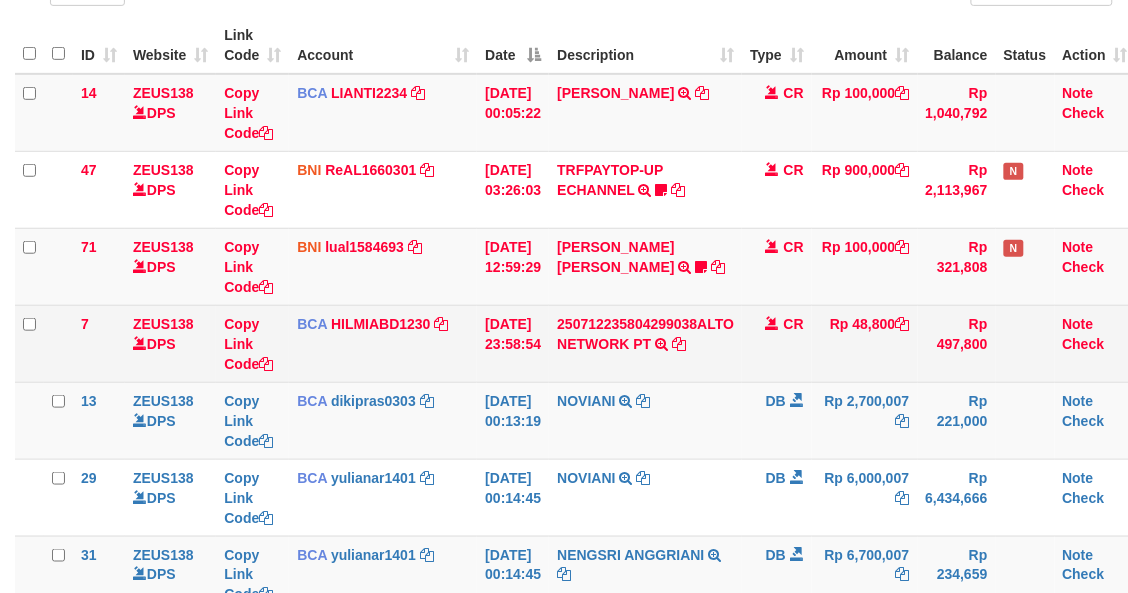 click on "BCA
HILMIABD1230
DPS
HILMI ABDILLAH
mutasi_20250712_4766 | 7
mutasi_20250712_4766 | 7" at bounding box center (383, 343) 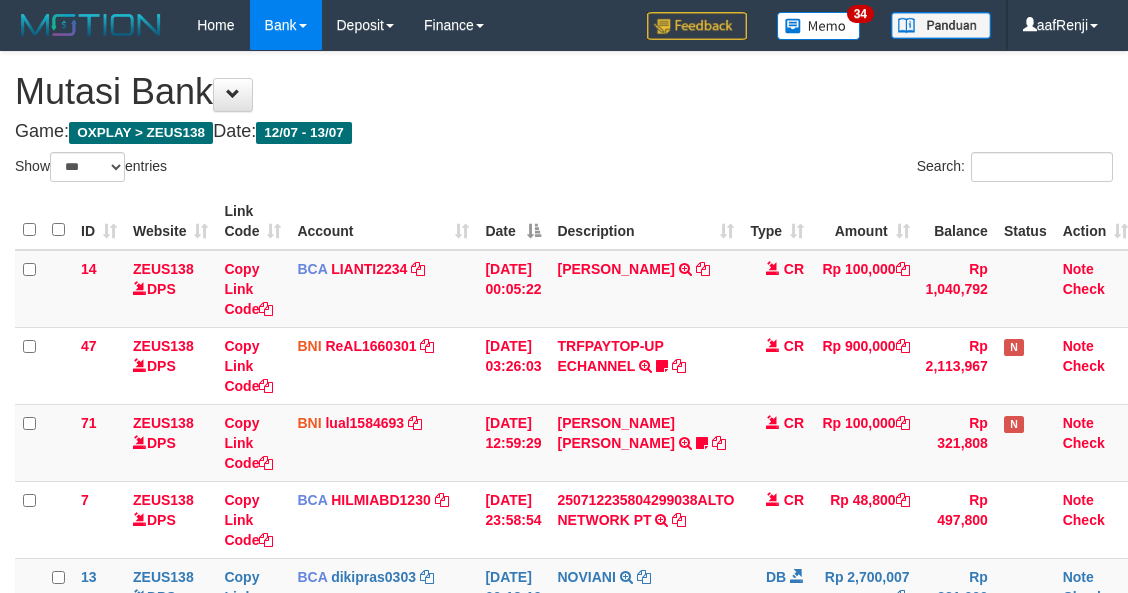 select on "***" 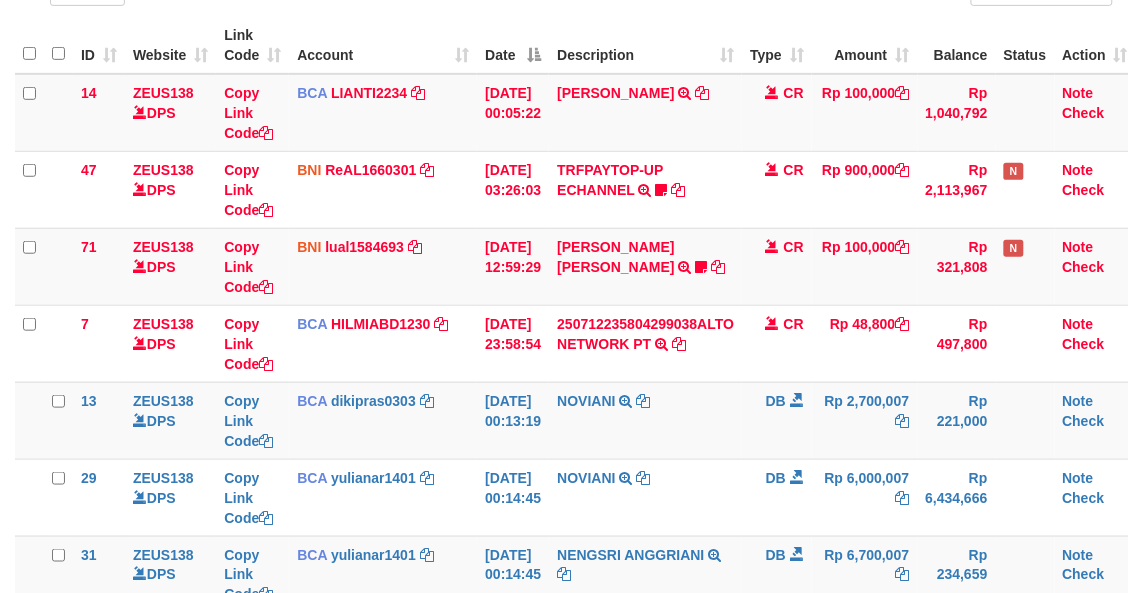 scroll, scrollTop: 216, scrollLeft: 0, axis: vertical 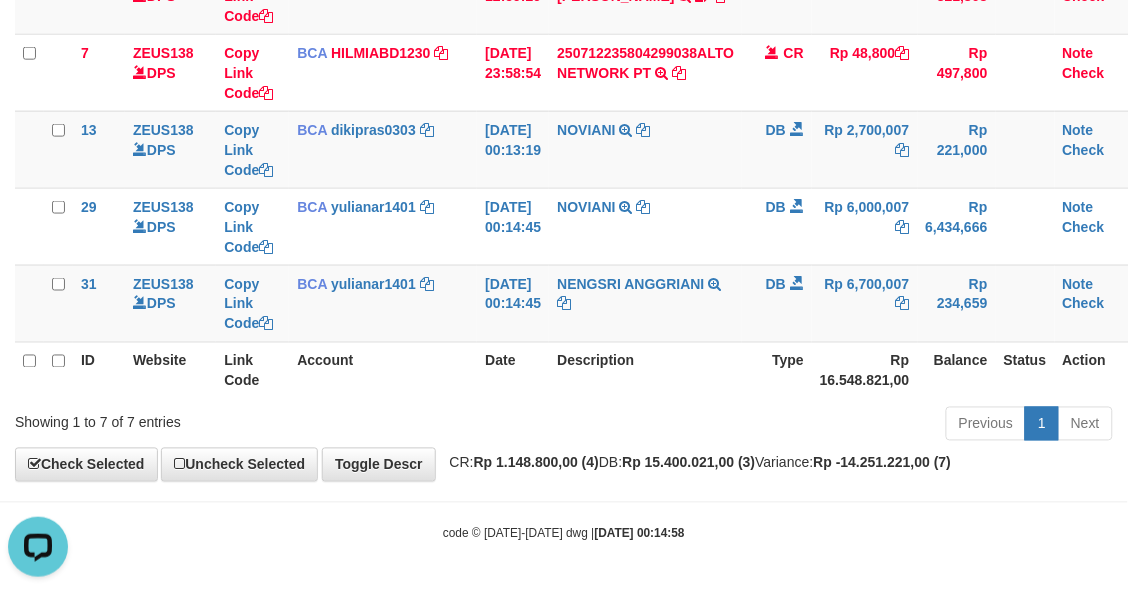 drag, startPoint x: 650, startPoint y: 391, endPoint x: 598, endPoint y: 408, distance: 54.708317 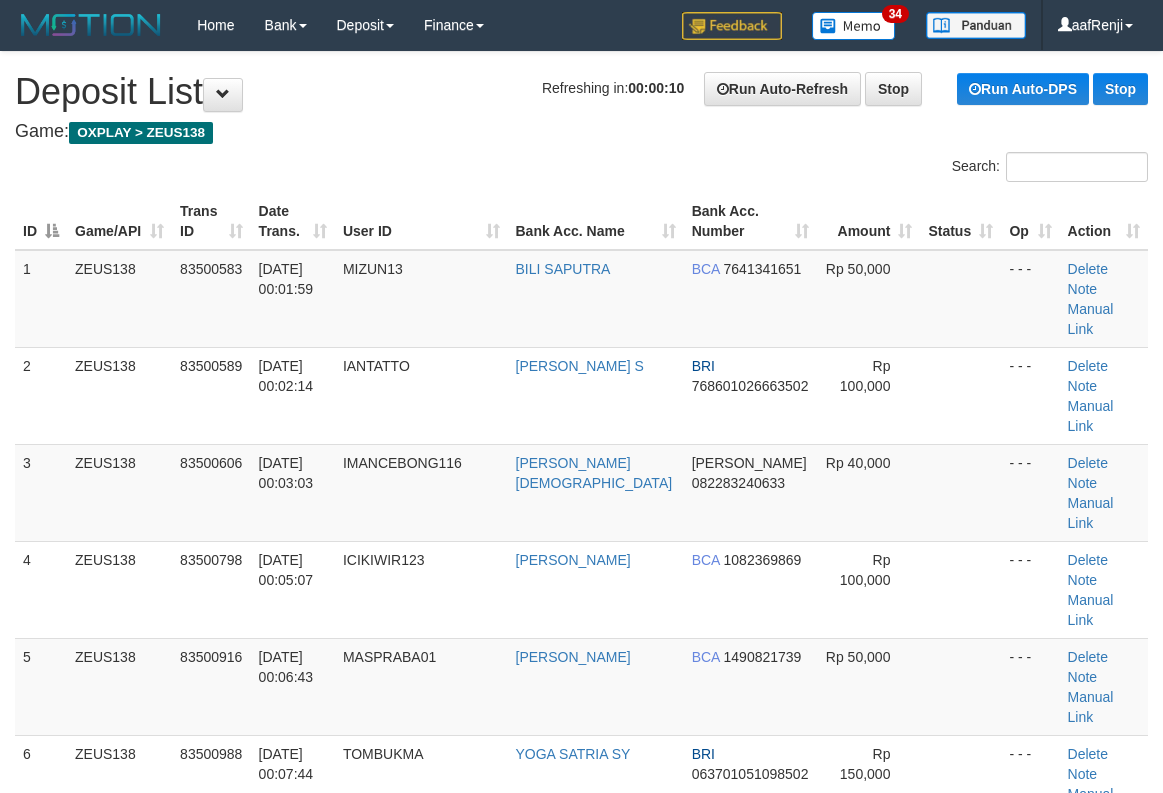 scroll, scrollTop: 0, scrollLeft: 0, axis: both 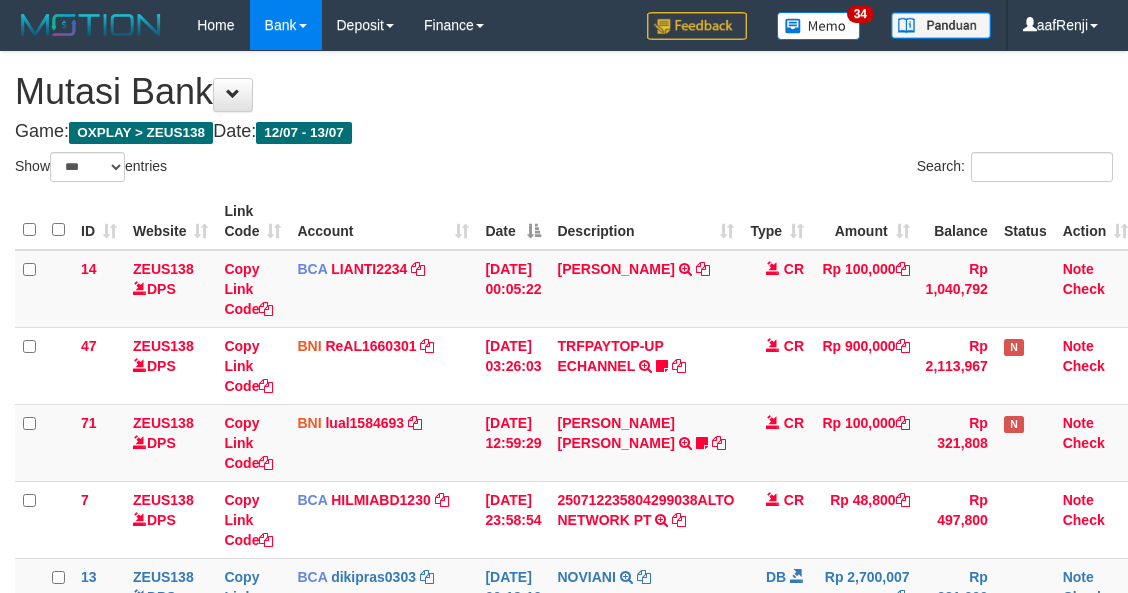 select on "***" 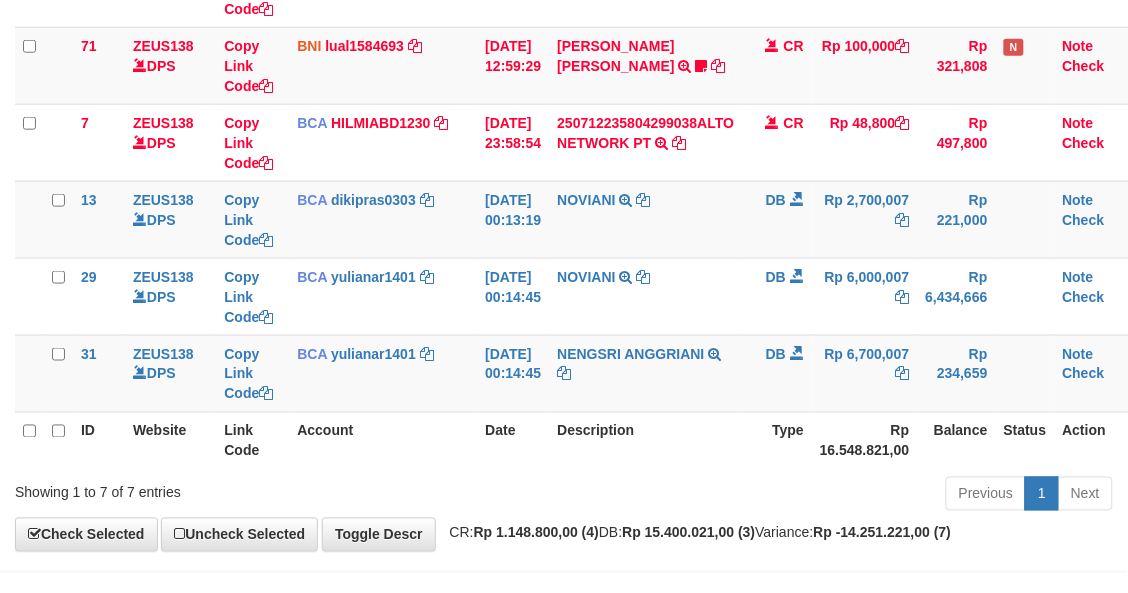 scroll, scrollTop: 448, scrollLeft: 0, axis: vertical 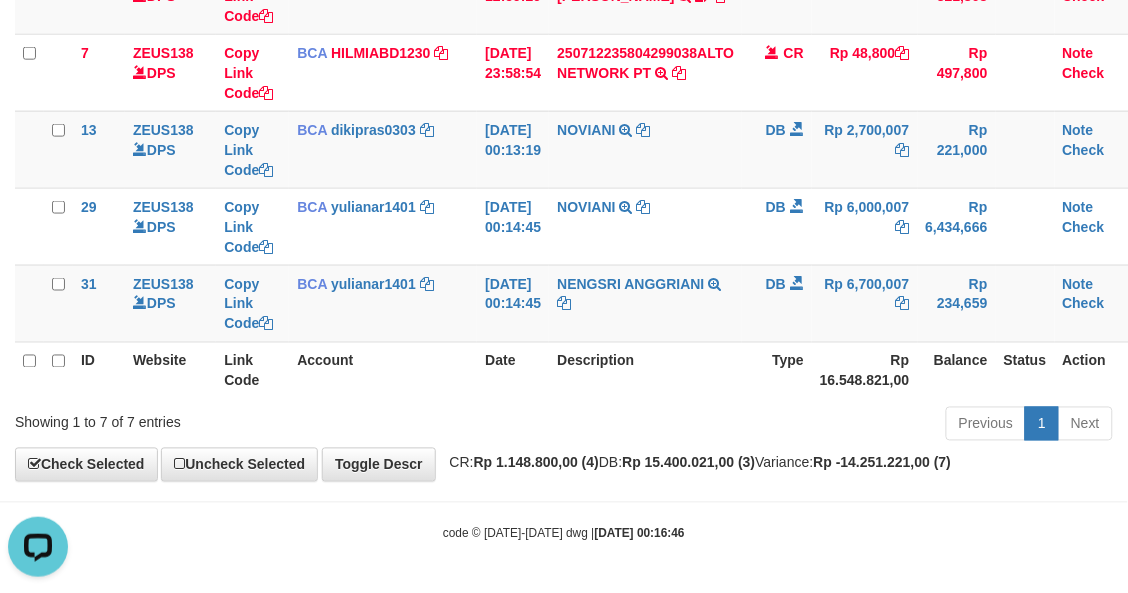 click on "Previous 1 Next" at bounding box center [799, 426] 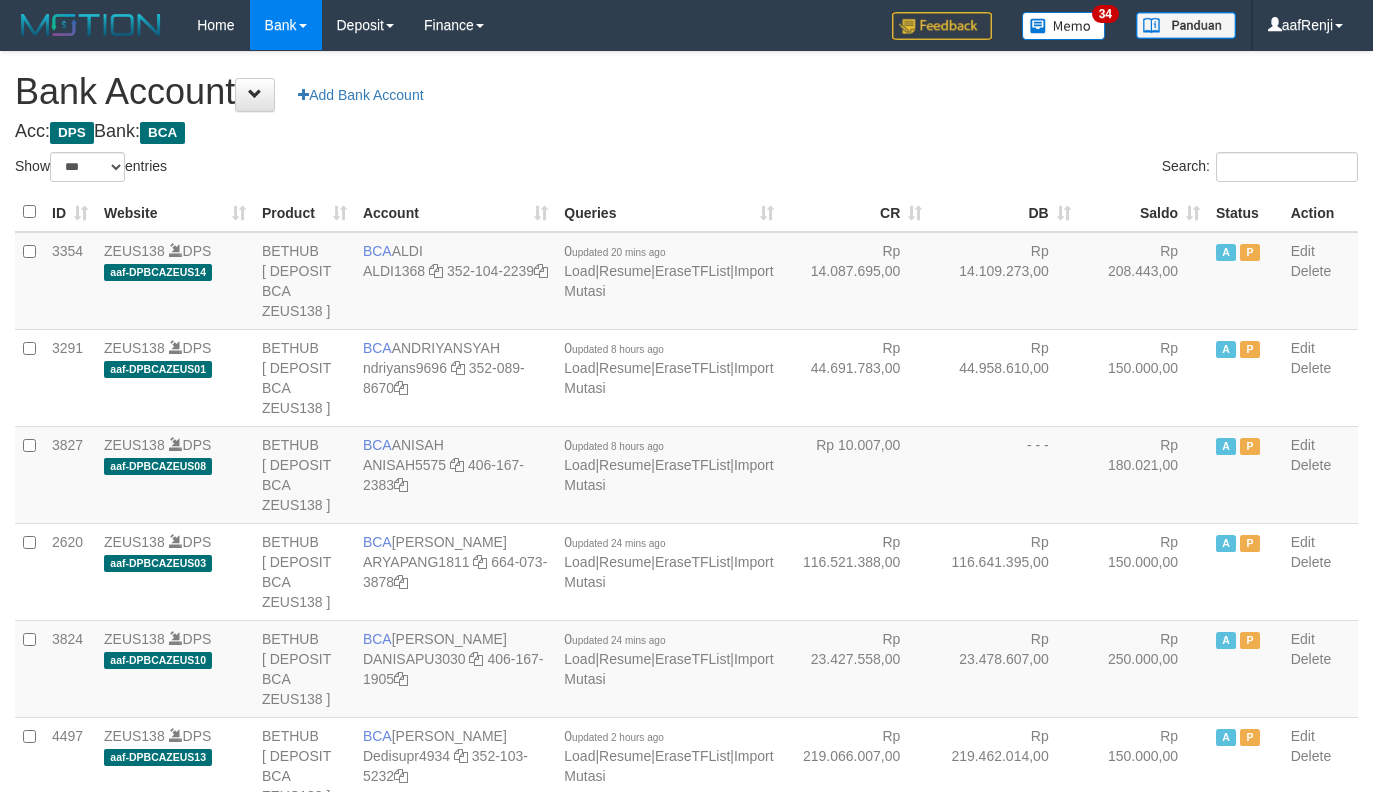 select on "***" 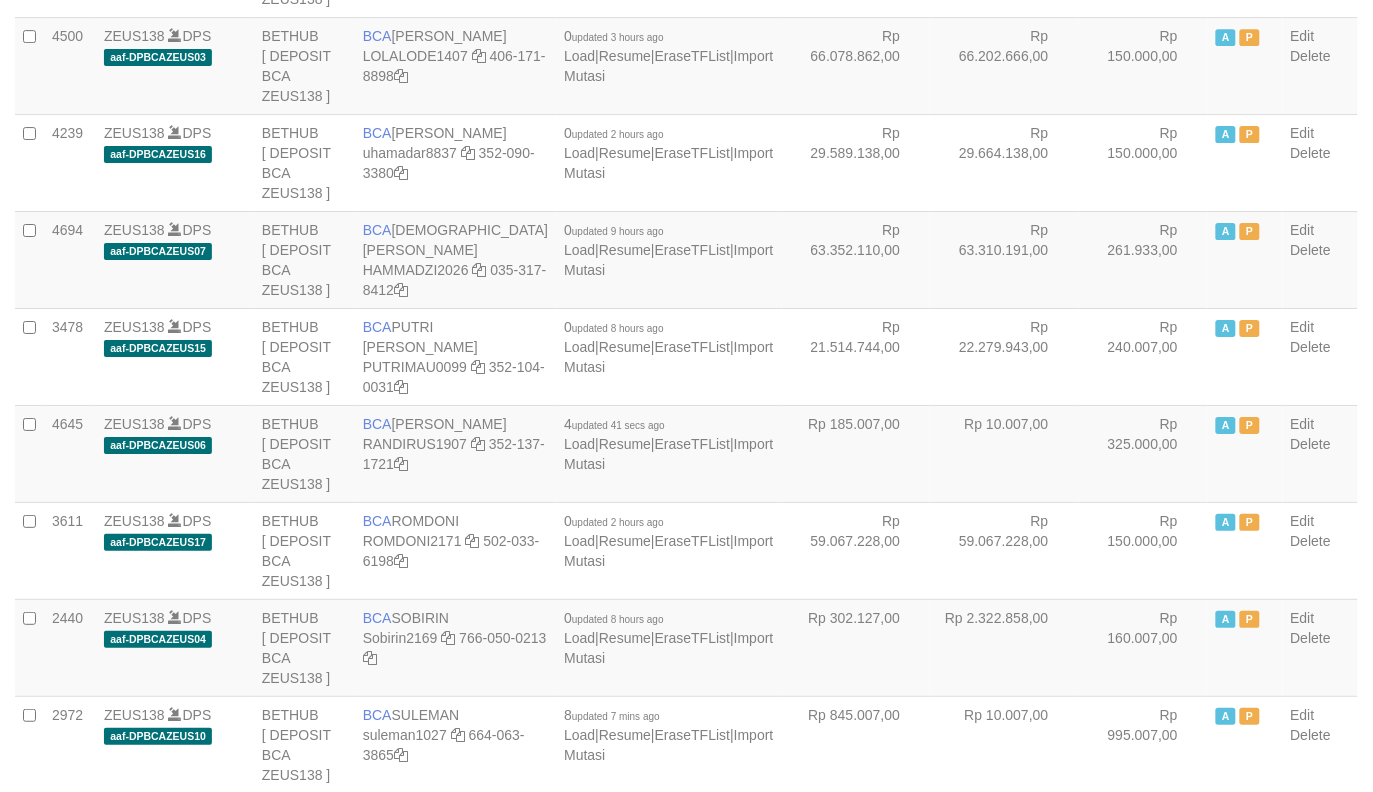 scroll, scrollTop: 1615, scrollLeft: 0, axis: vertical 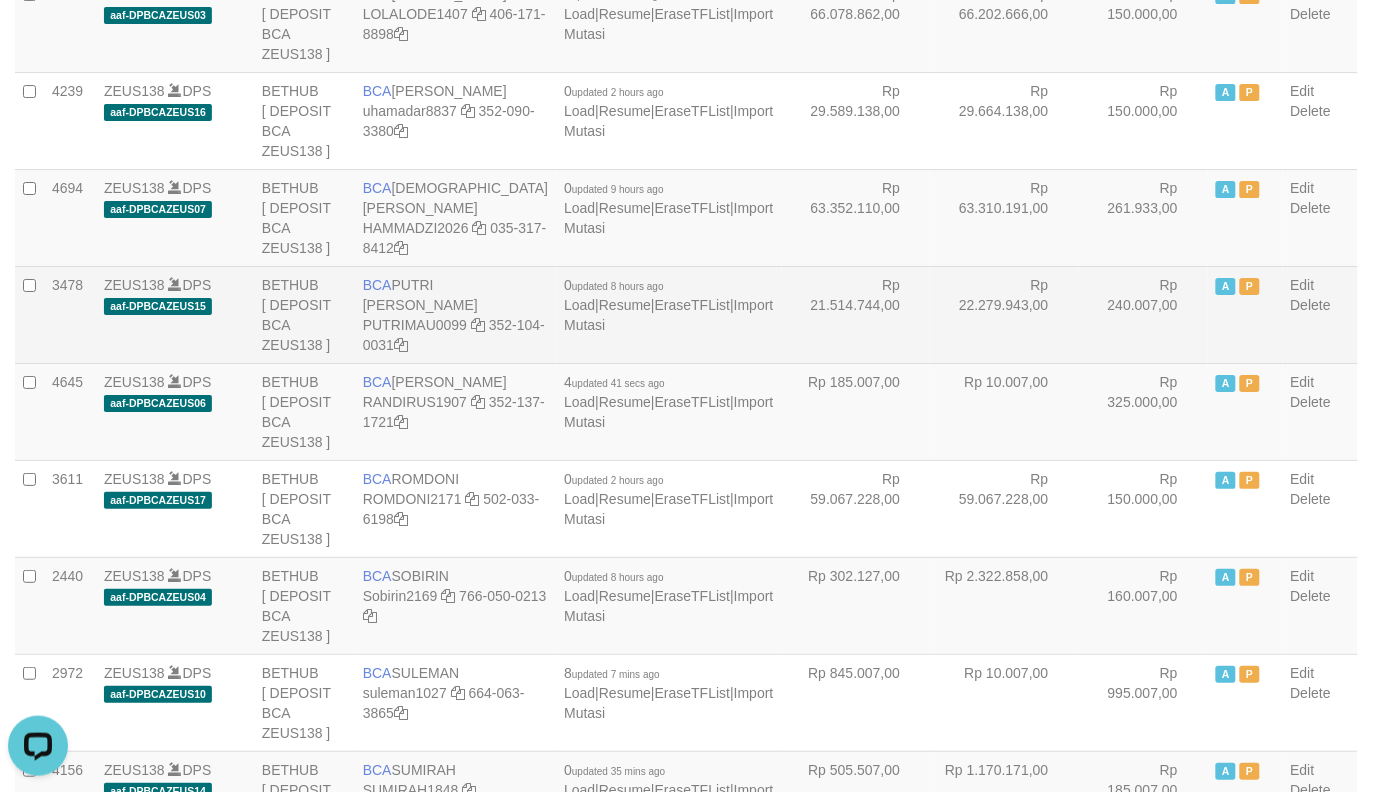 click on "Rp 22.279.943,00" at bounding box center (1004, 314) 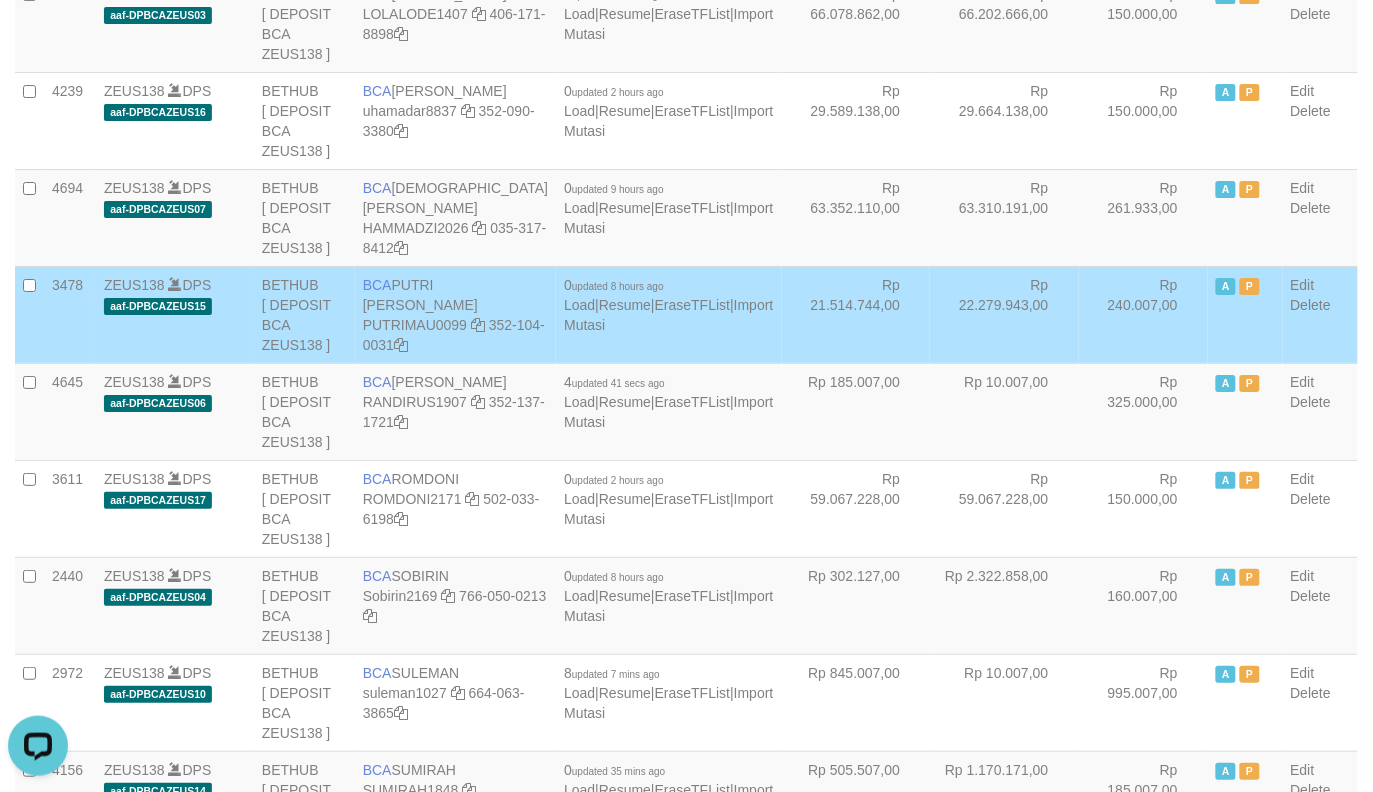 scroll, scrollTop: 535, scrollLeft: 0, axis: vertical 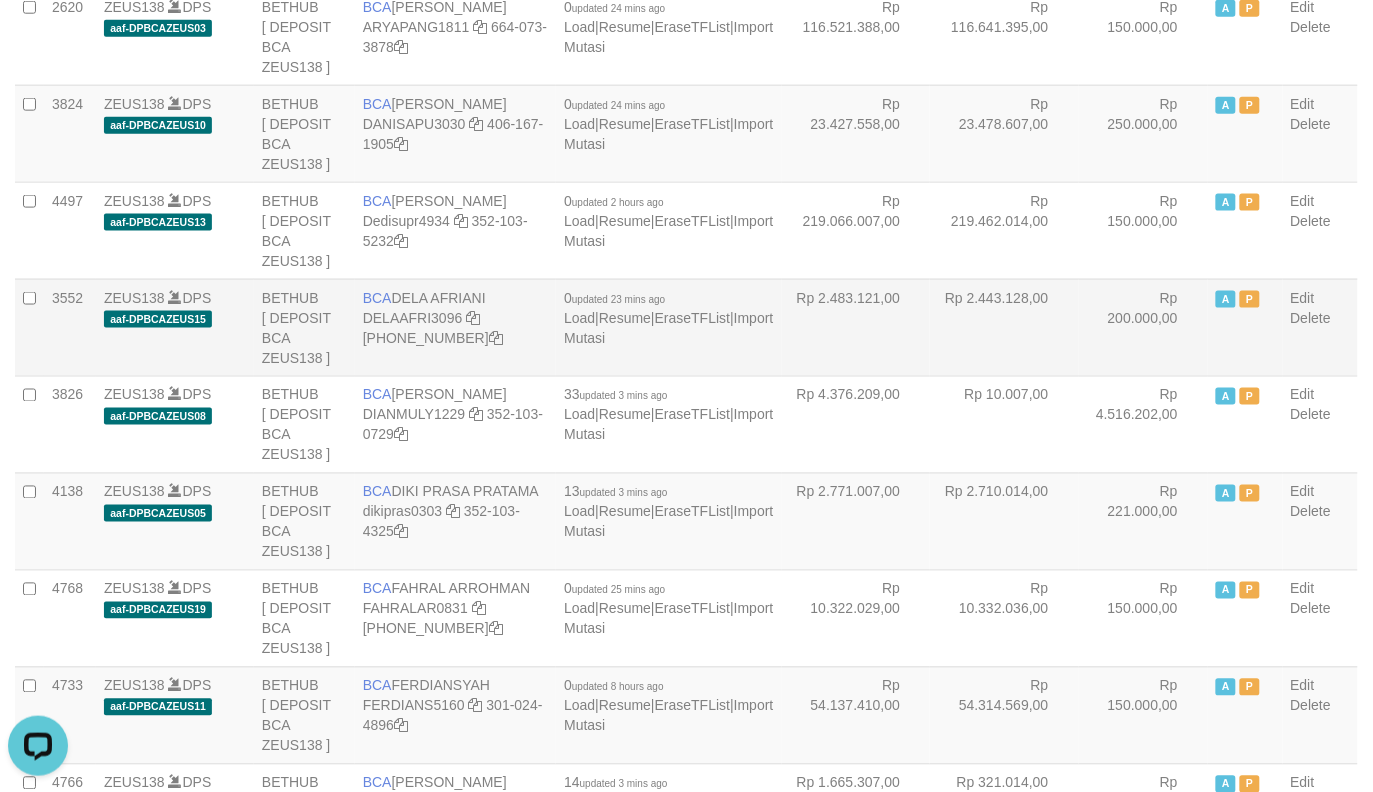 click on "Rp 2.443.128,00" at bounding box center (1004, 327) 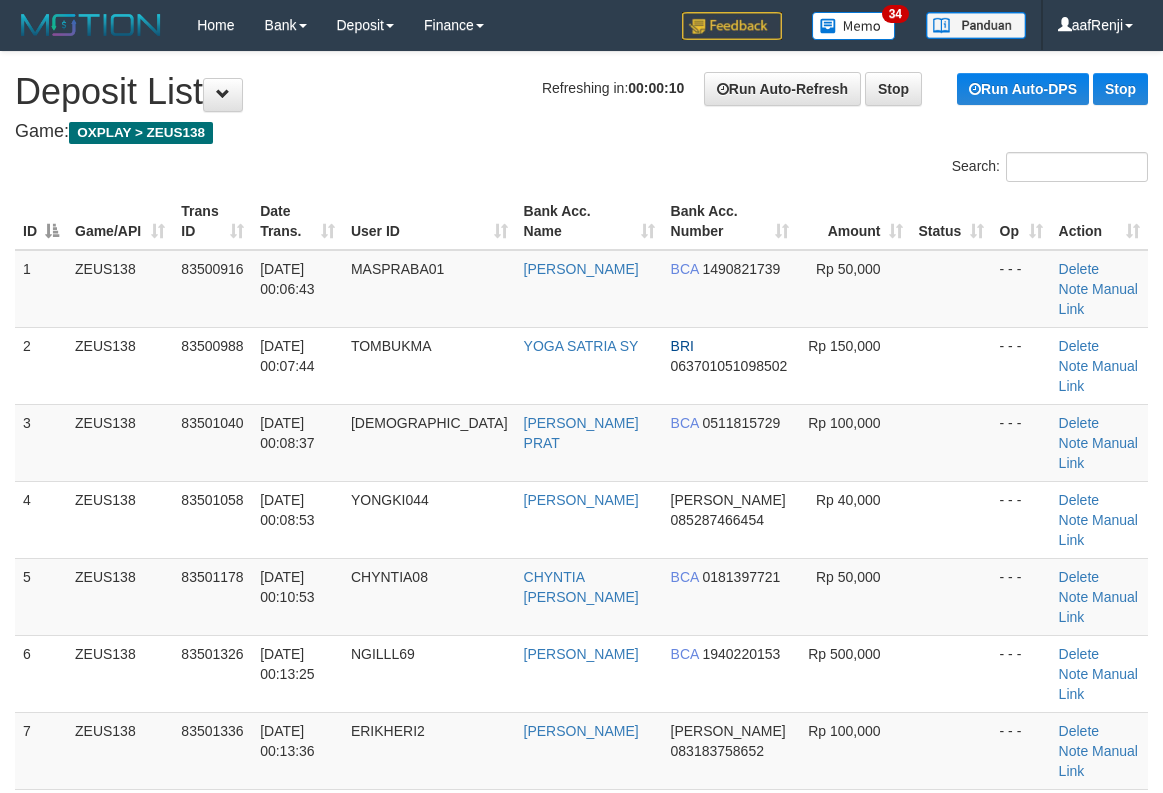 scroll, scrollTop: 0, scrollLeft: 0, axis: both 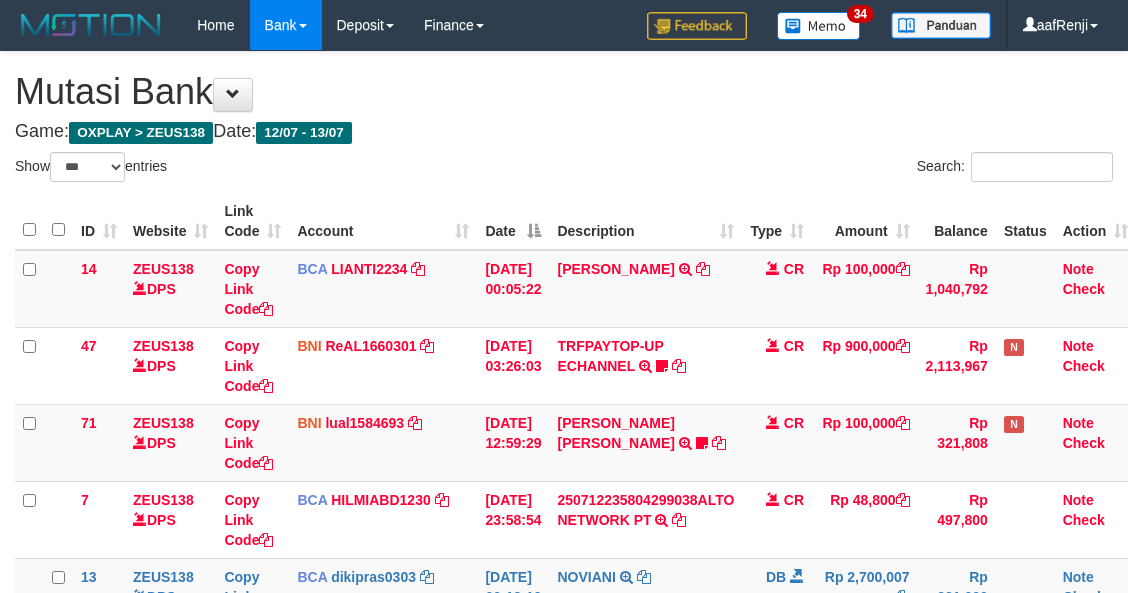 select on "***" 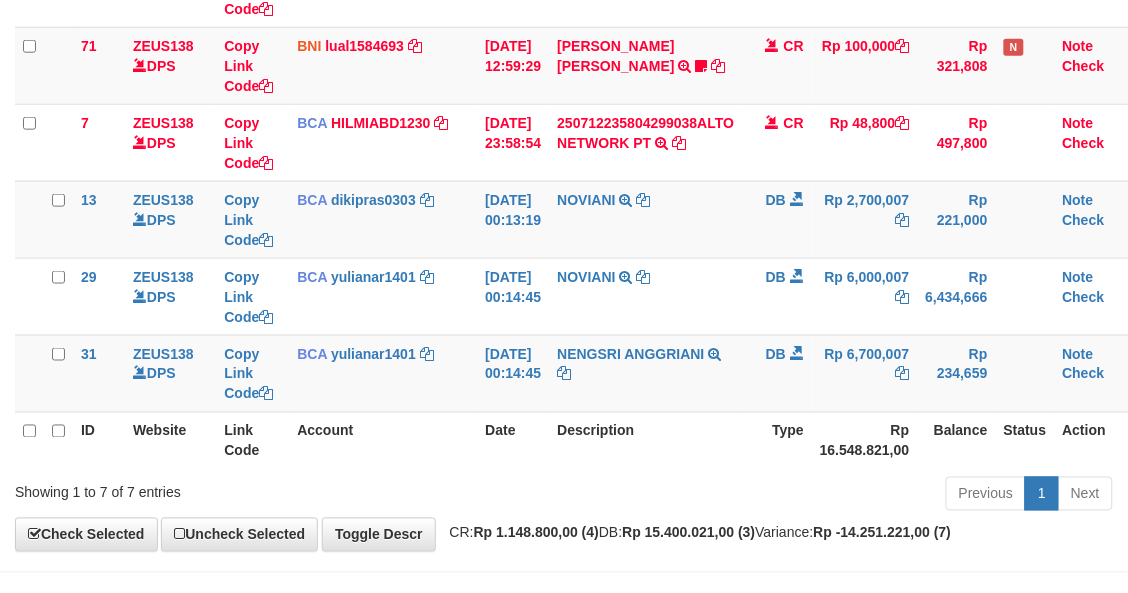 scroll, scrollTop: 448, scrollLeft: 0, axis: vertical 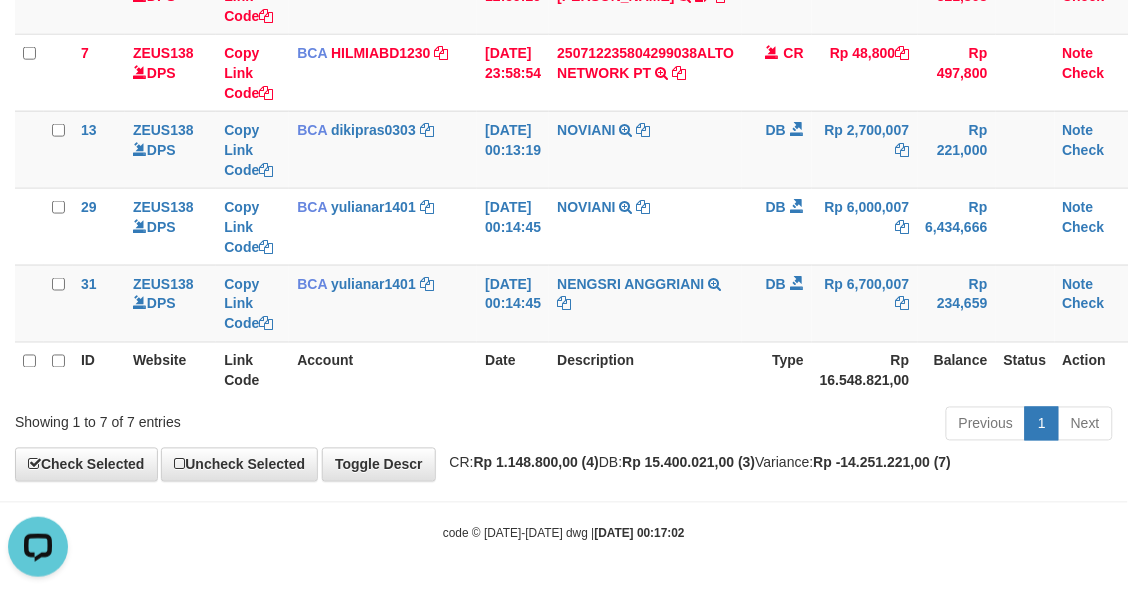 click on "Previous 1 Next" at bounding box center [799, 426] 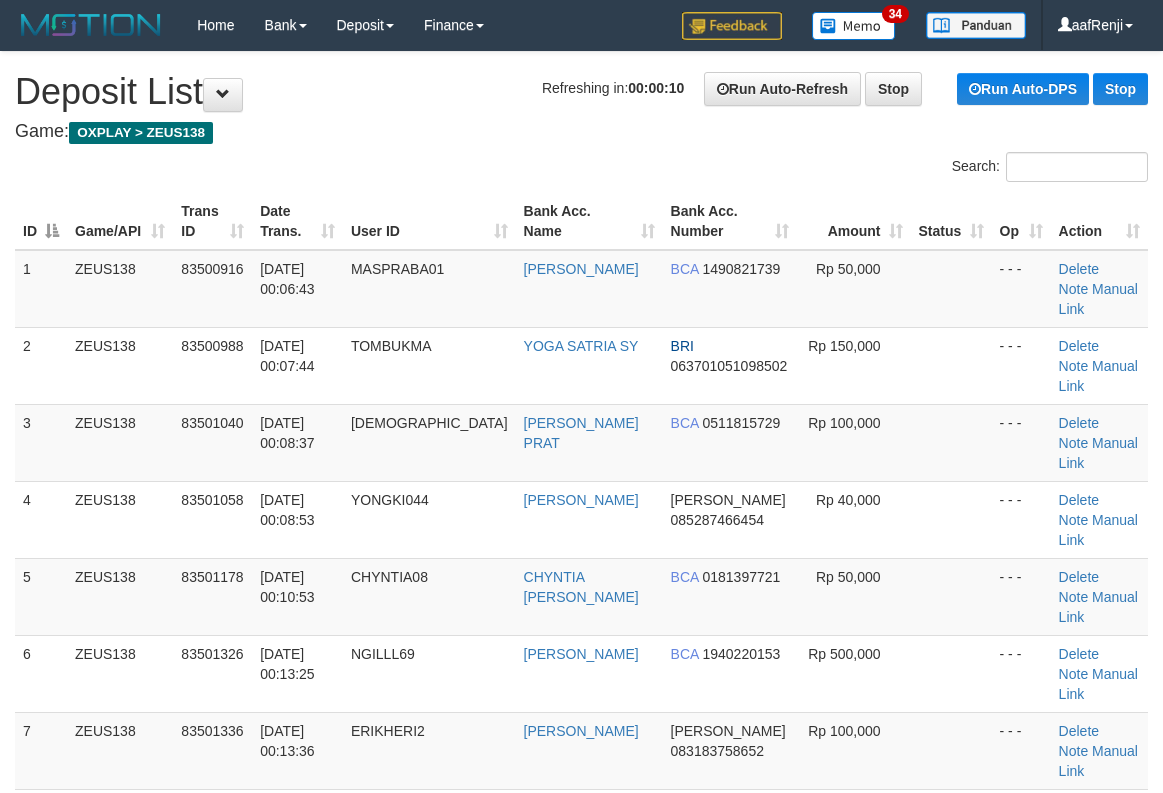 scroll, scrollTop: 0, scrollLeft: 0, axis: both 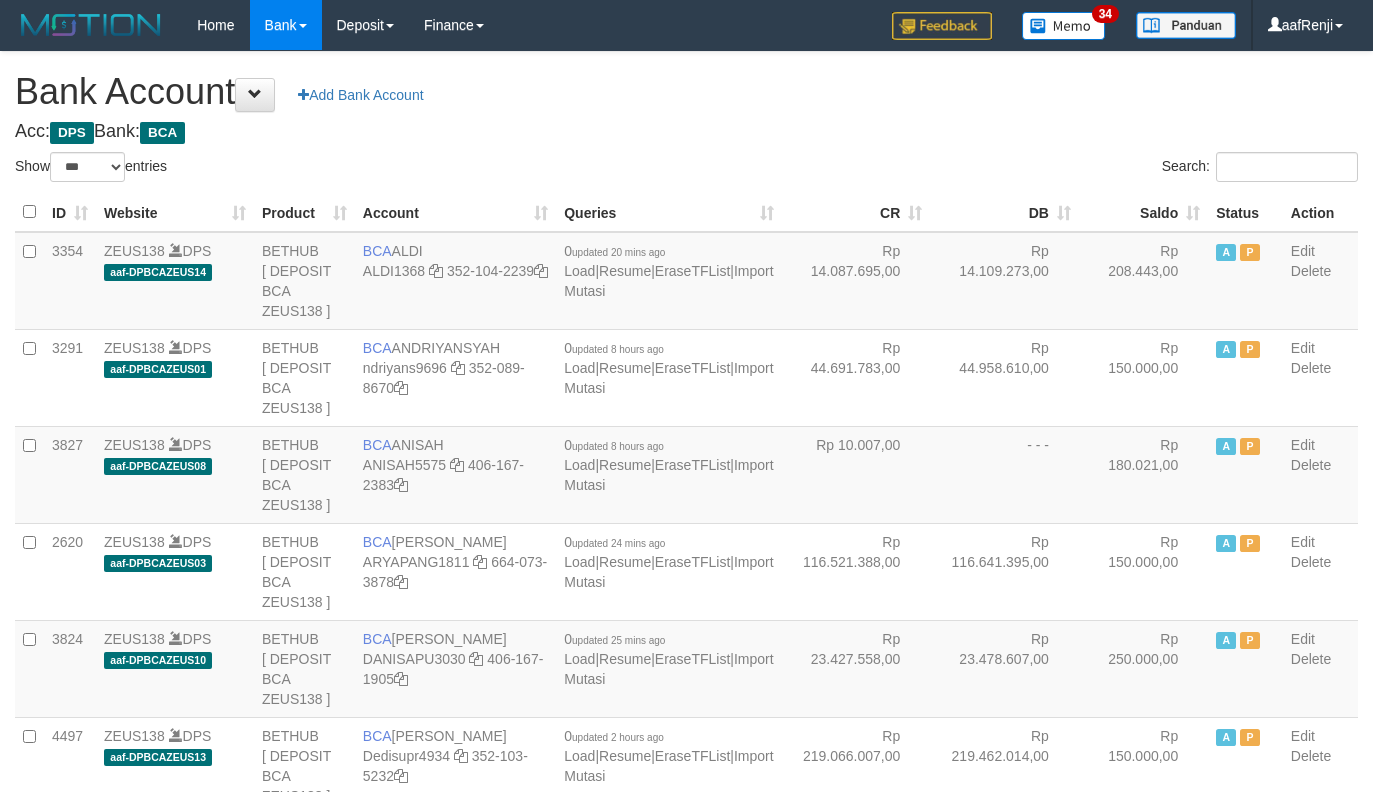 select on "***" 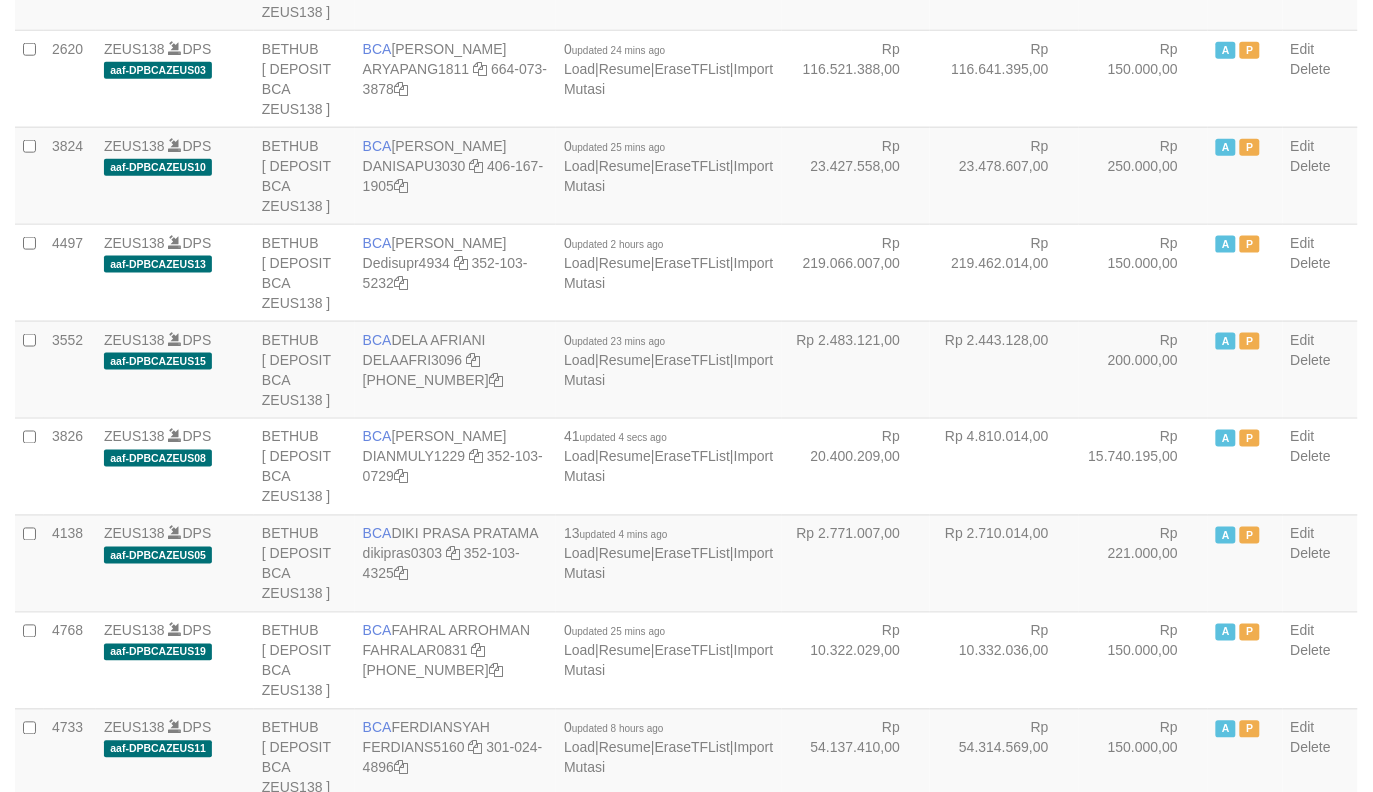scroll, scrollTop: 535, scrollLeft: 0, axis: vertical 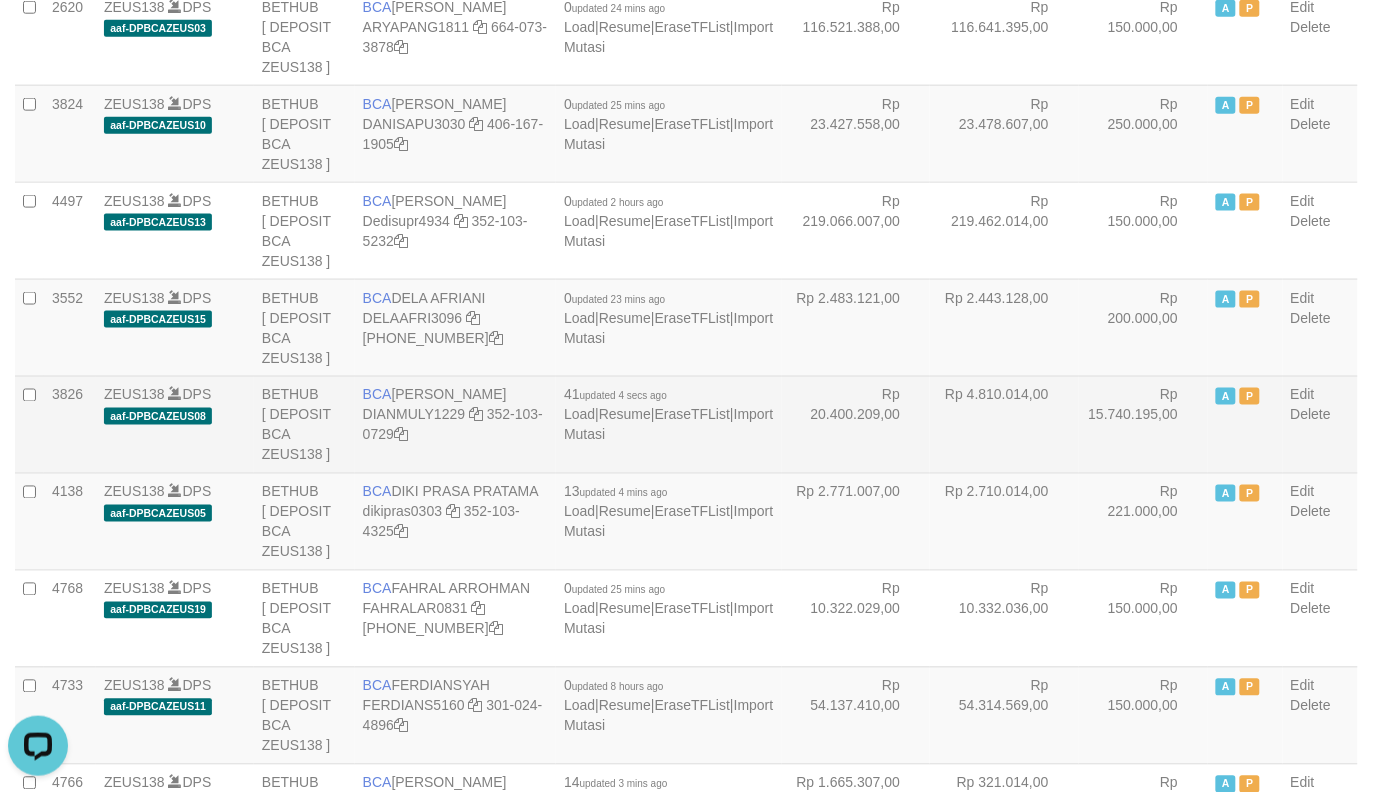 click on "Rp 4.810.014,00" at bounding box center (1004, 424) 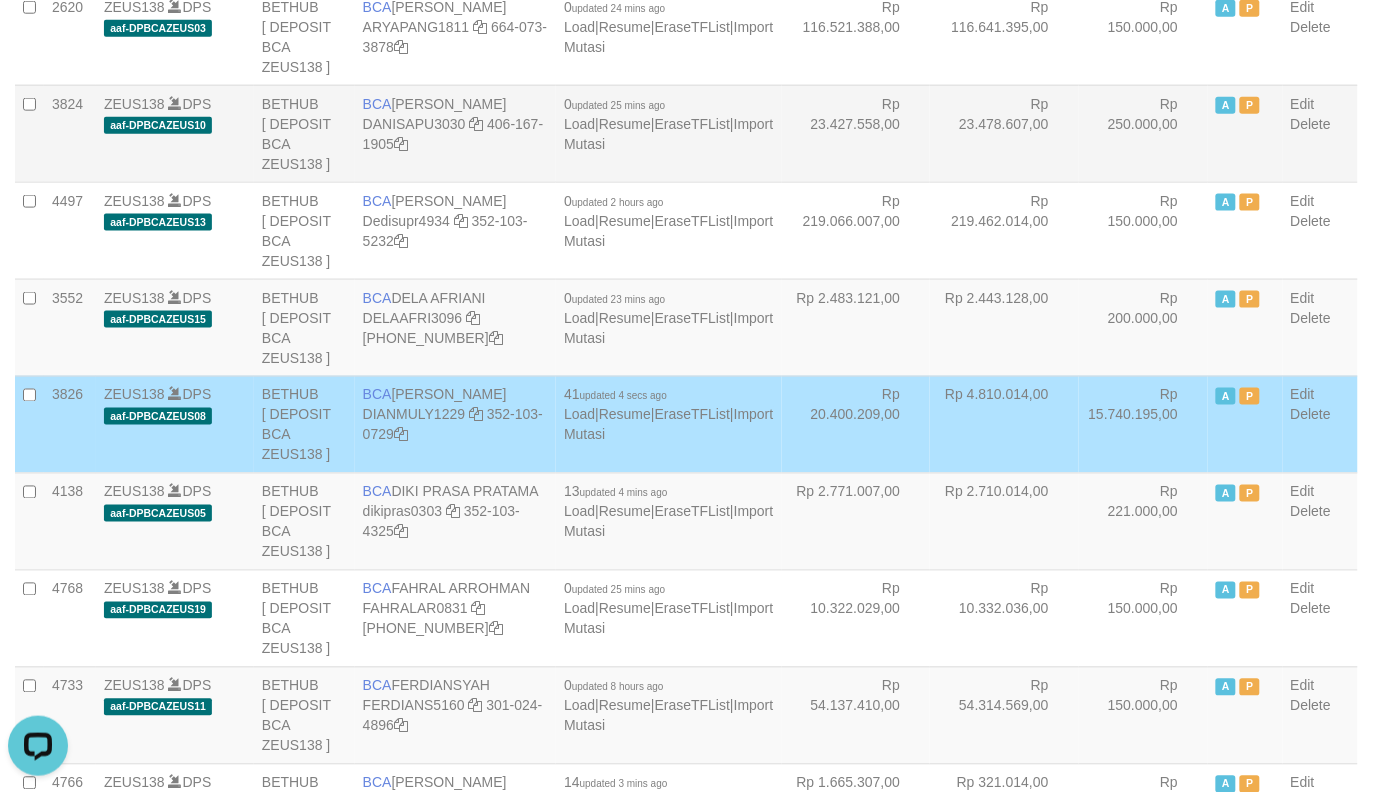 click on "3354
ZEUS138
DPS
aaf-DPBCAZEUS14
BETHUB
[ DEPOSIT BCA ZEUS138 ]
BCA
ALDI
ALDI1368
352-104-2239
0  updated 20 mins ago
Load
|
Resume
|
EraseTFList
|
Import Mutasi
Rp 14.087.695,00
Rp 14.109.273,00
Rp 208.443,00
A
P
Edit
A" at bounding box center [686, 1104] 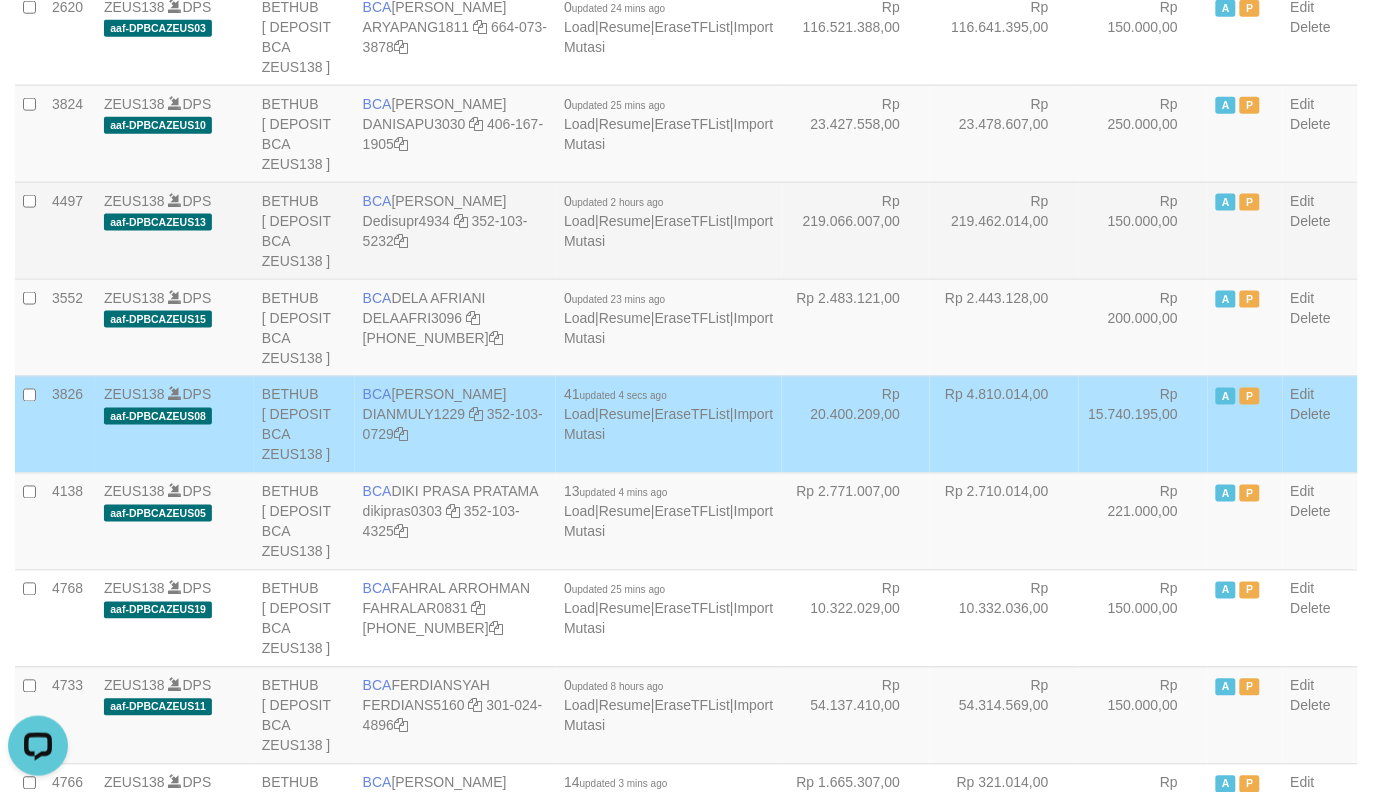 click on "Rp 219.462.014,00" at bounding box center [1004, 230] 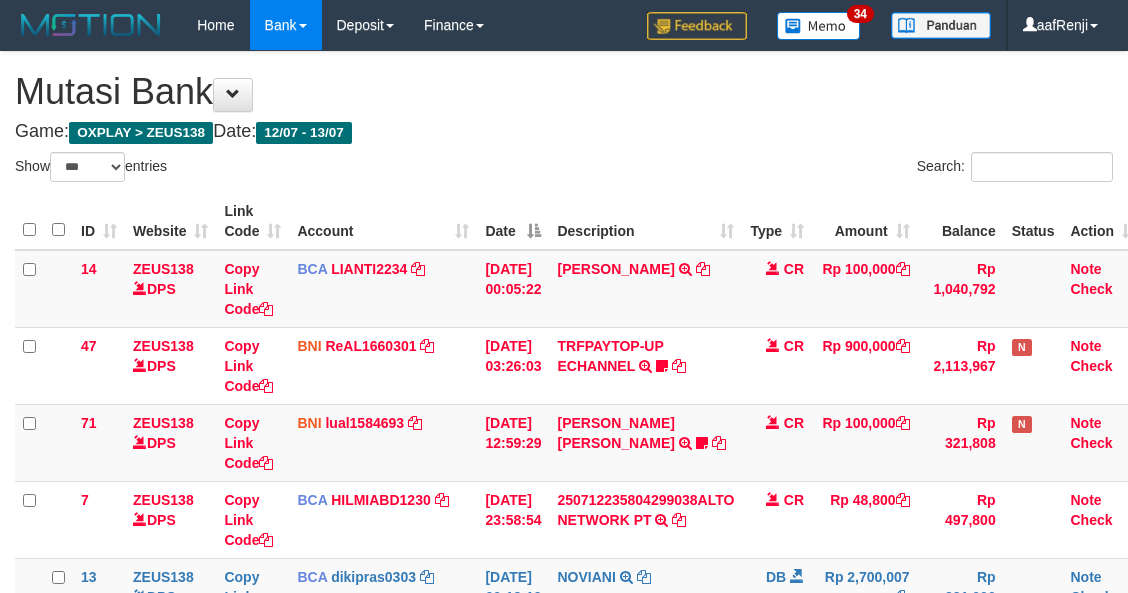 select on "***" 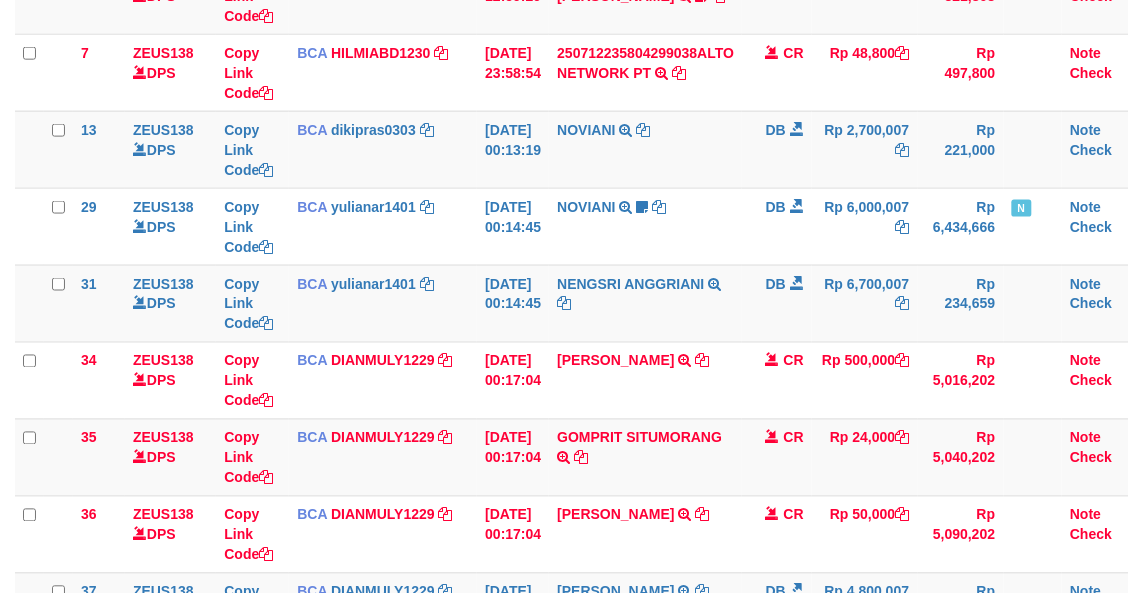 scroll, scrollTop: 448, scrollLeft: 0, axis: vertical 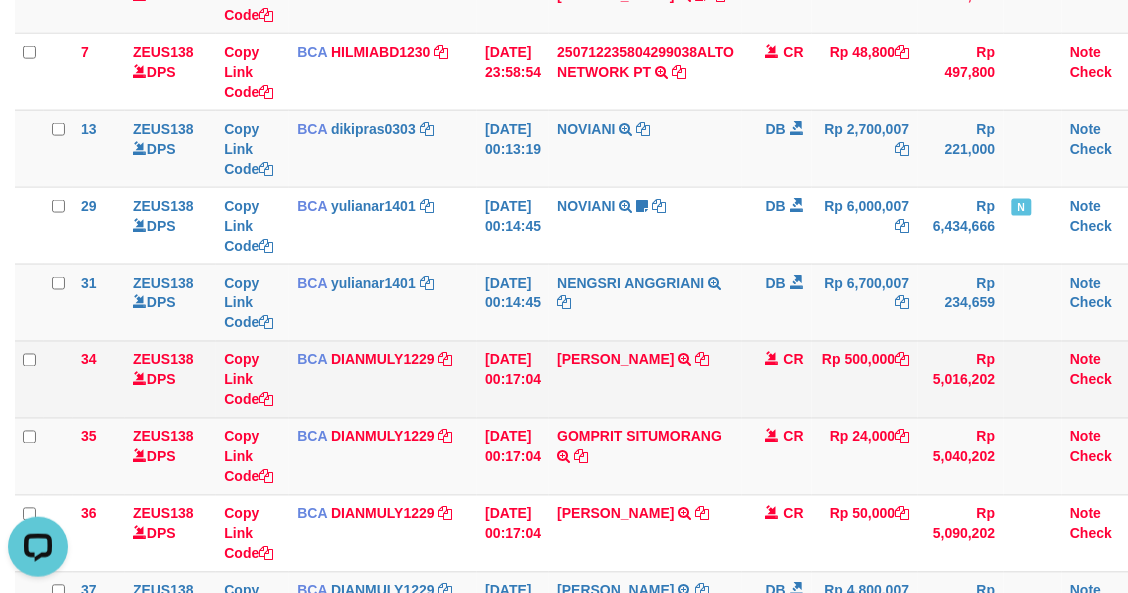drag, startPoint x: 576, startPoint y: 385, endPoint x: 622, endPoint y: 386, distance: 46.010868 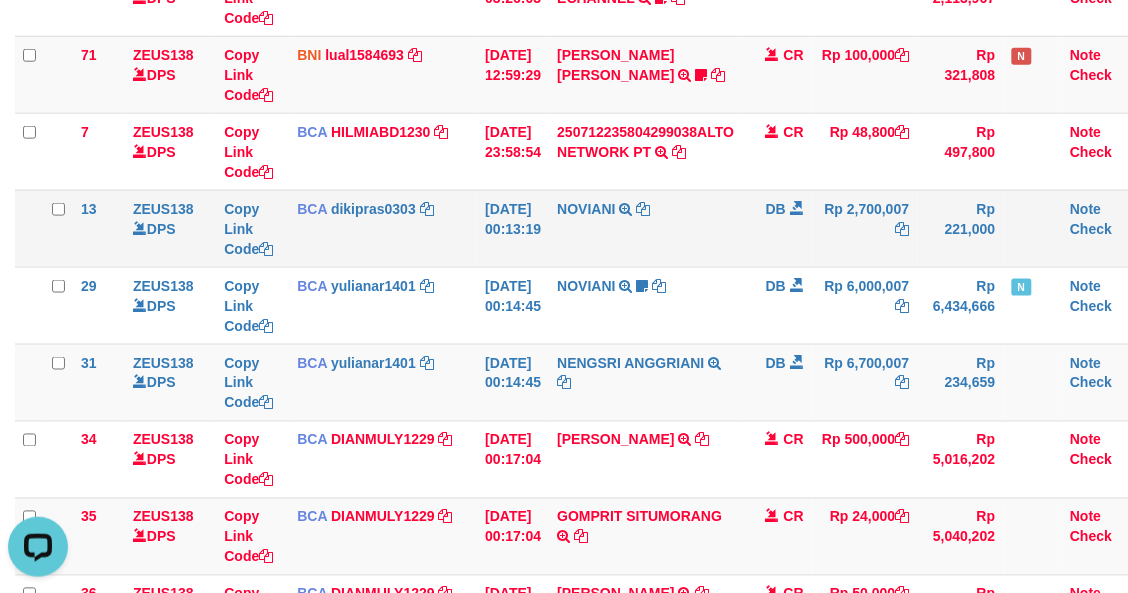 scroll, scrollTop: 323, scrollLeft: 0, axis: vertical 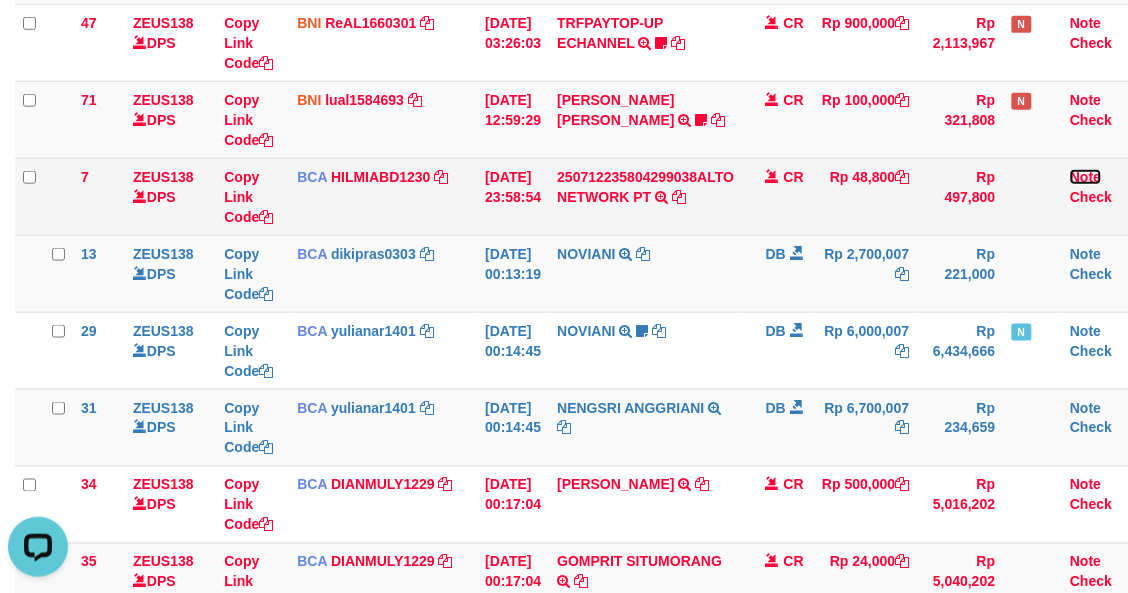 click on "Note" at bounding box center [1085, 177] 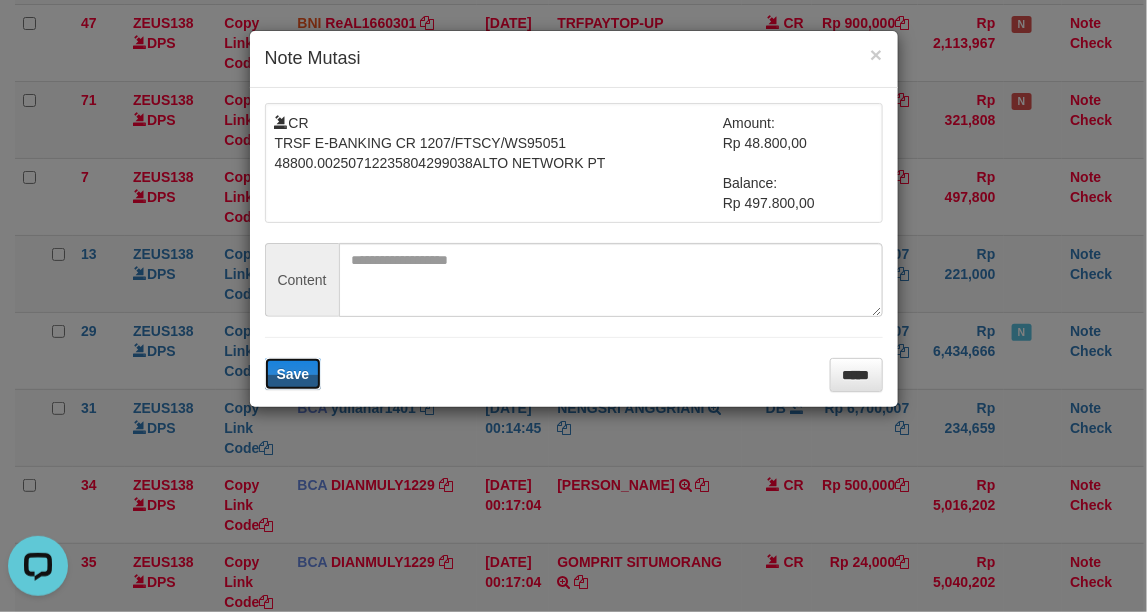 type 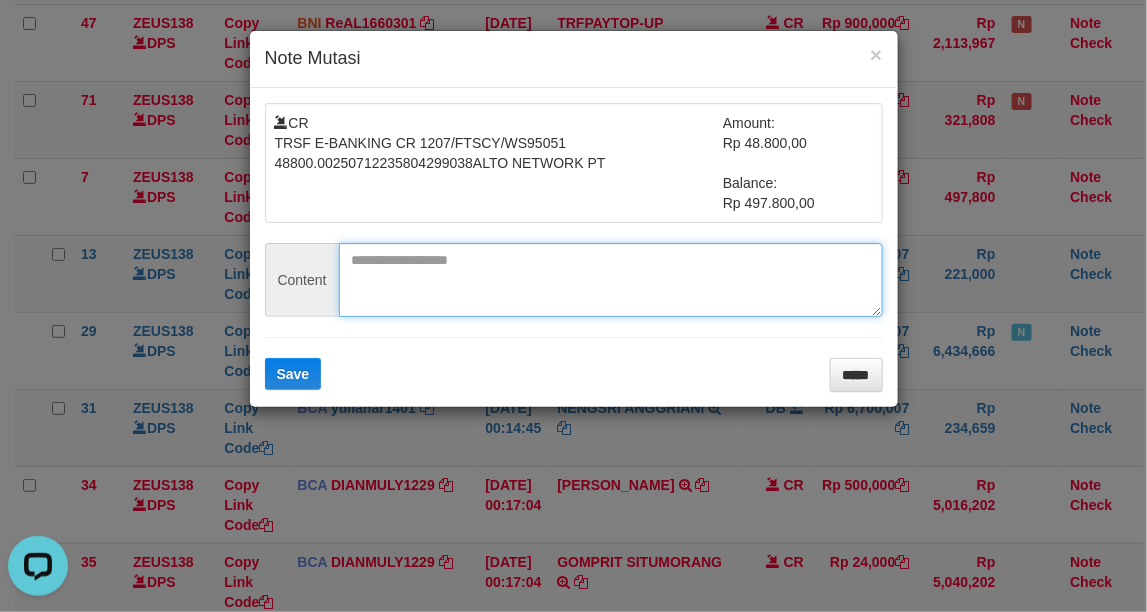 drag, startPoint x: 517, startPoint y: 272, endPoint x: 431, endPoint y: 323, distance: 99.985 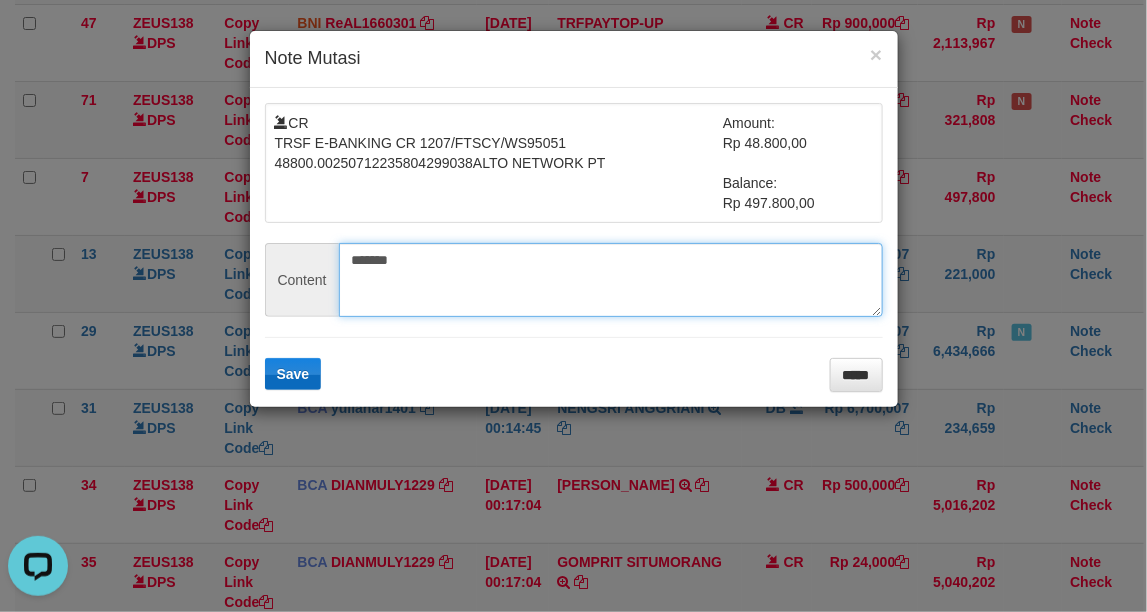 type on "*******" 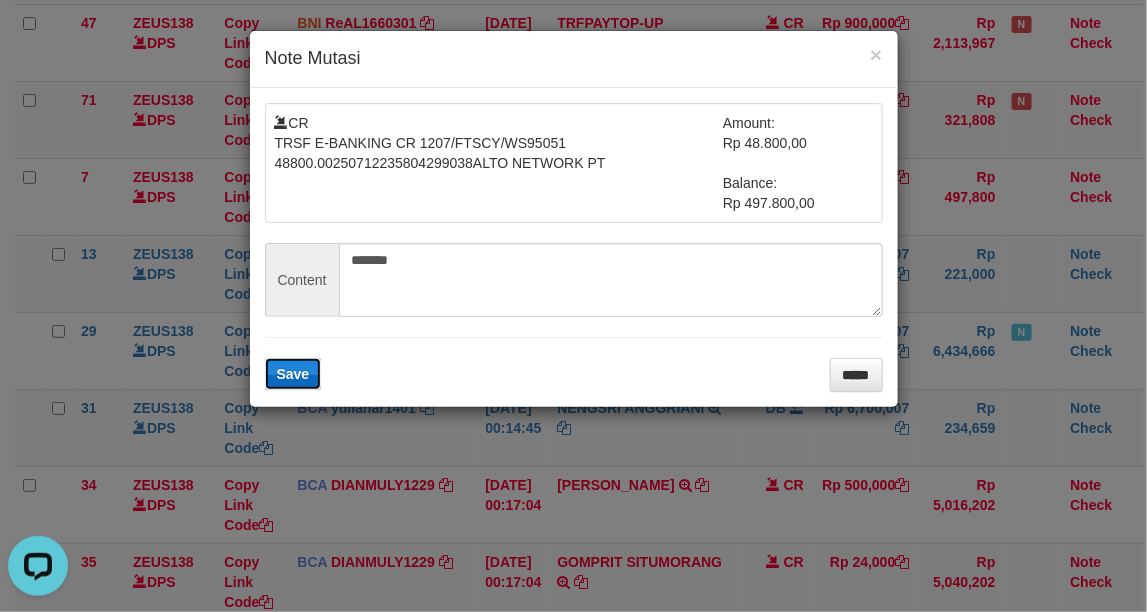 click on "Save" at bounding box center (293, 374) 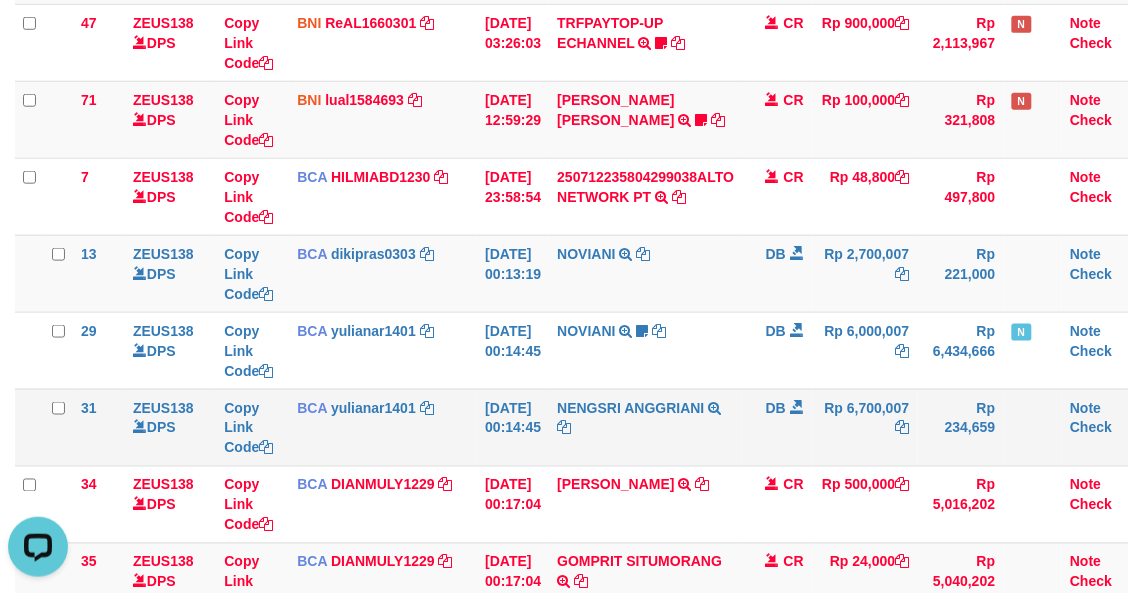click on "NENGSRI ANGGRIANI         TRSF E-BANKING DB 1307/FTSCY/WS95031
6700007.00NENGSRI ANGGRIANI" at bounding box center (645, 427) 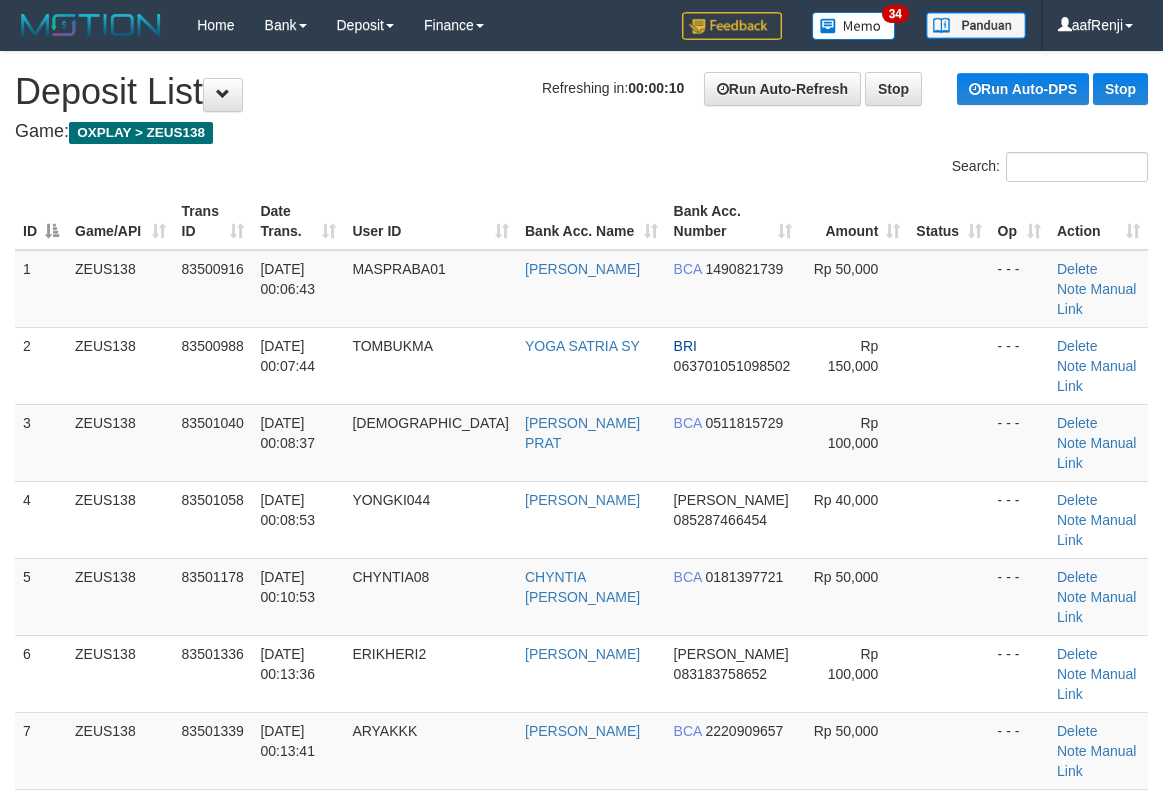 scroll, scrollTop: 0, scrollLeft: 0, axis: both 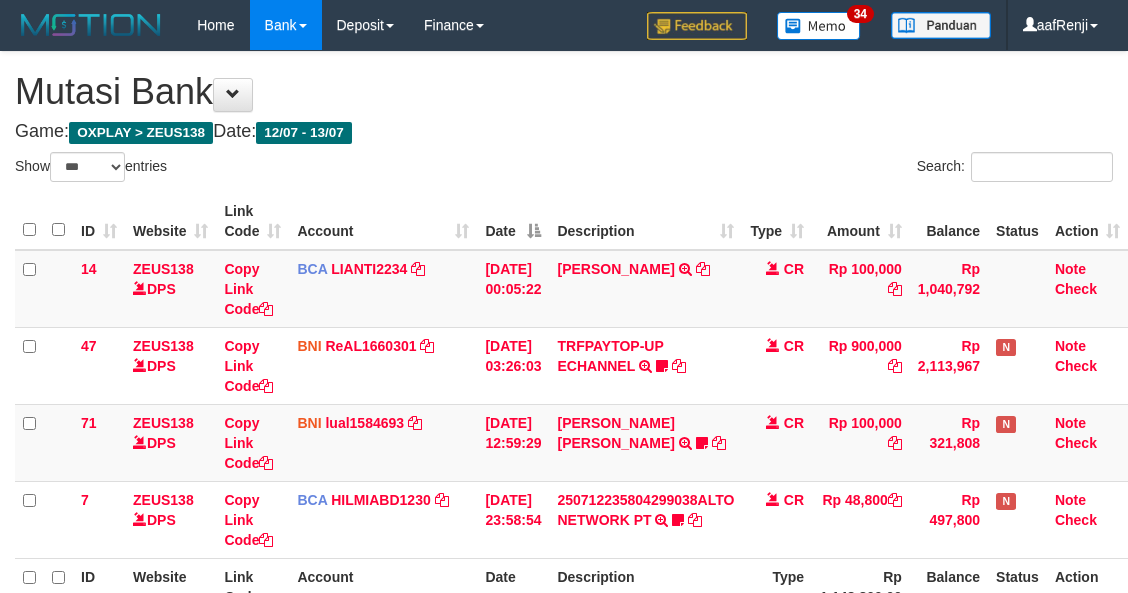 select on "***" 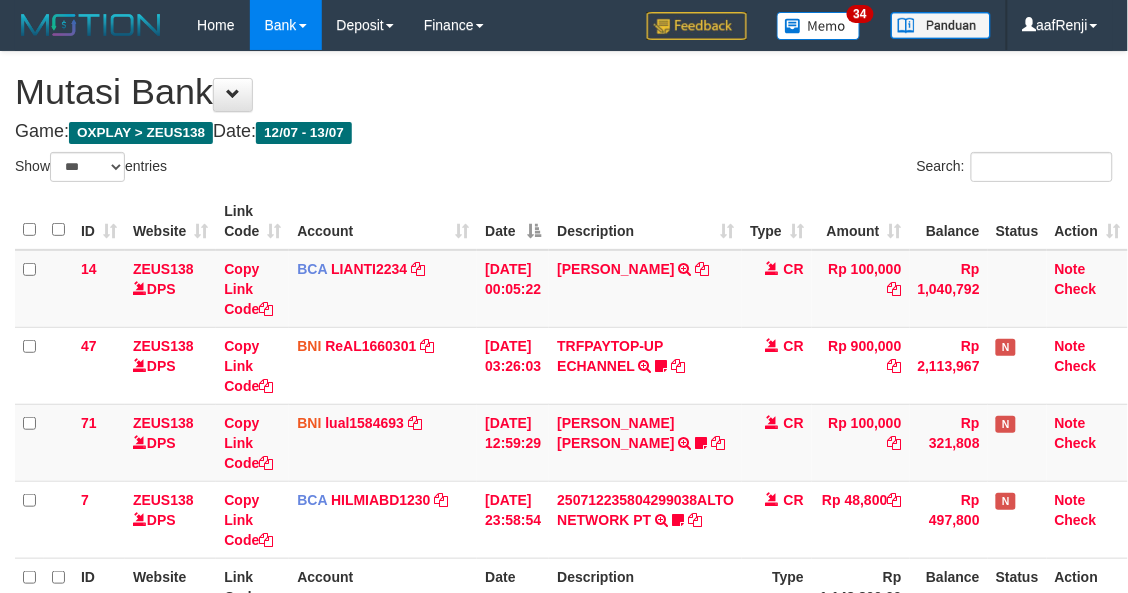 scroll, scrollTop: 216, scrollLeft: 0, axis: vertical 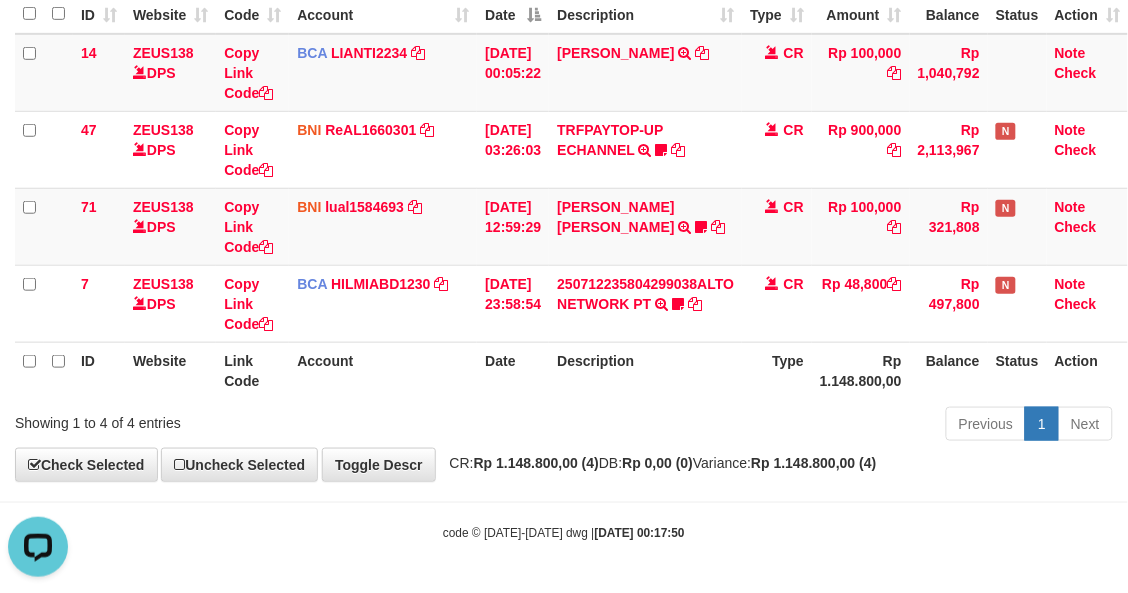 click on "Previous 1 Next" at bounding box center [799, 426] 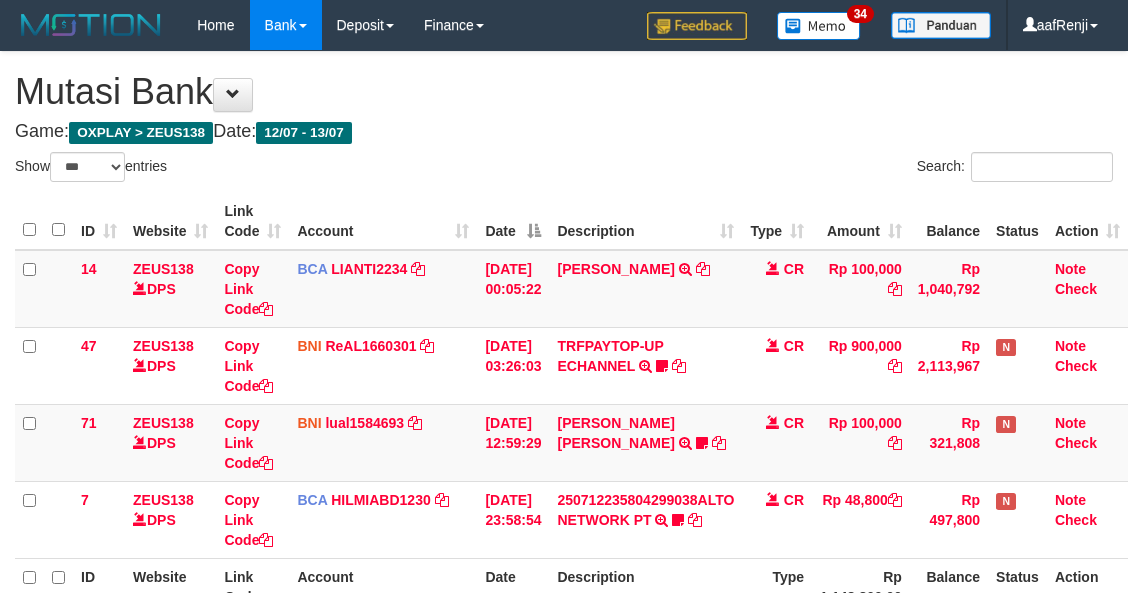 select on "***" 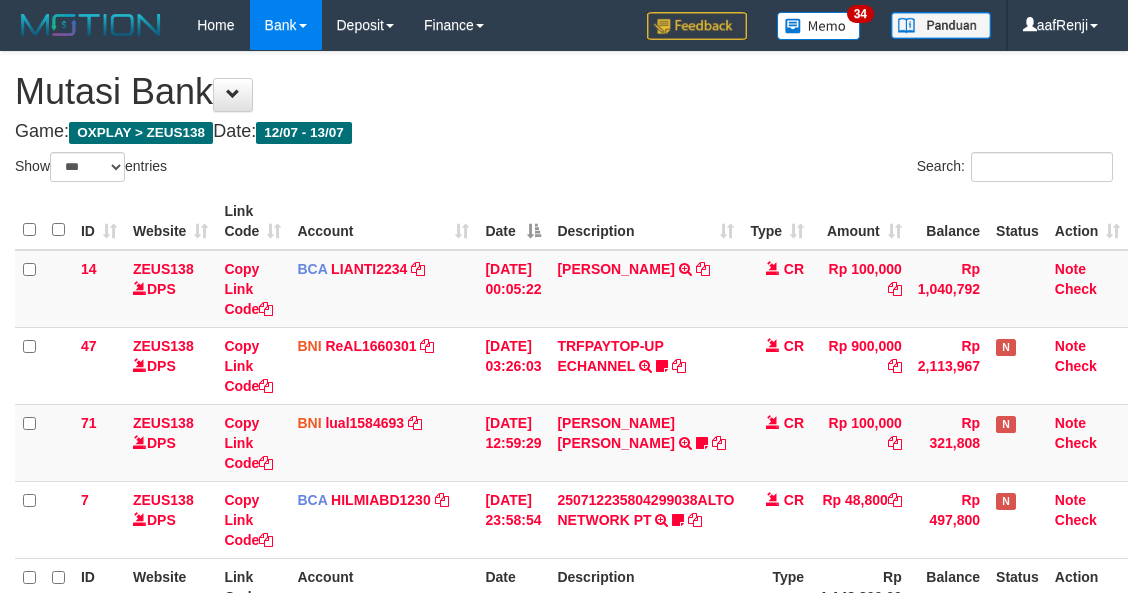 scroll, scrollTop: 216, scrollLeft: 0, axis: vertical 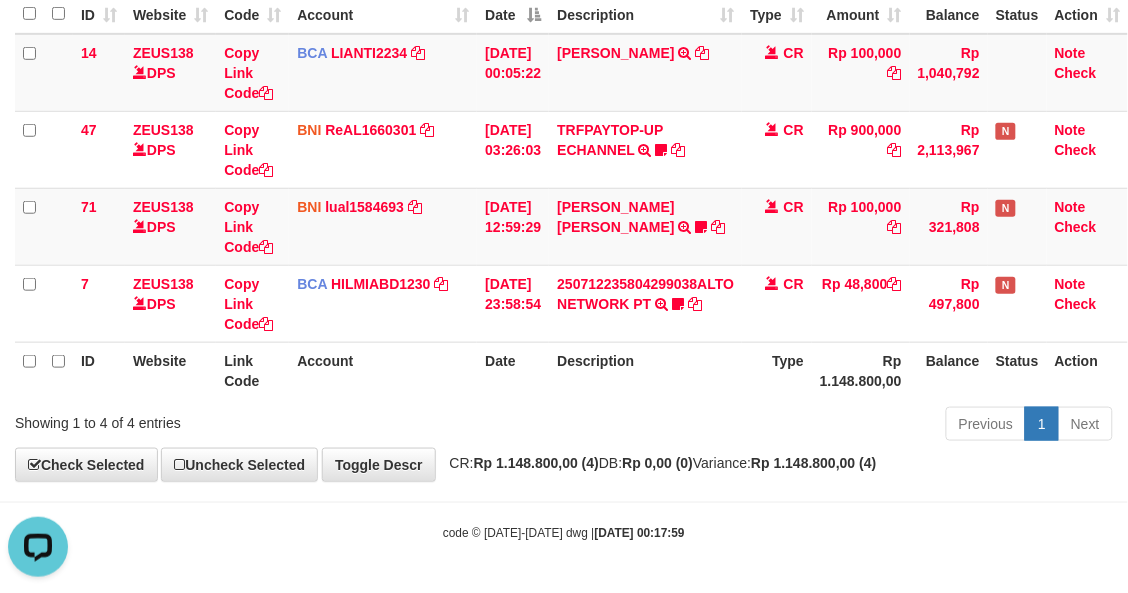 click on "Previous 1 Next" at bounding box center [799, 426] 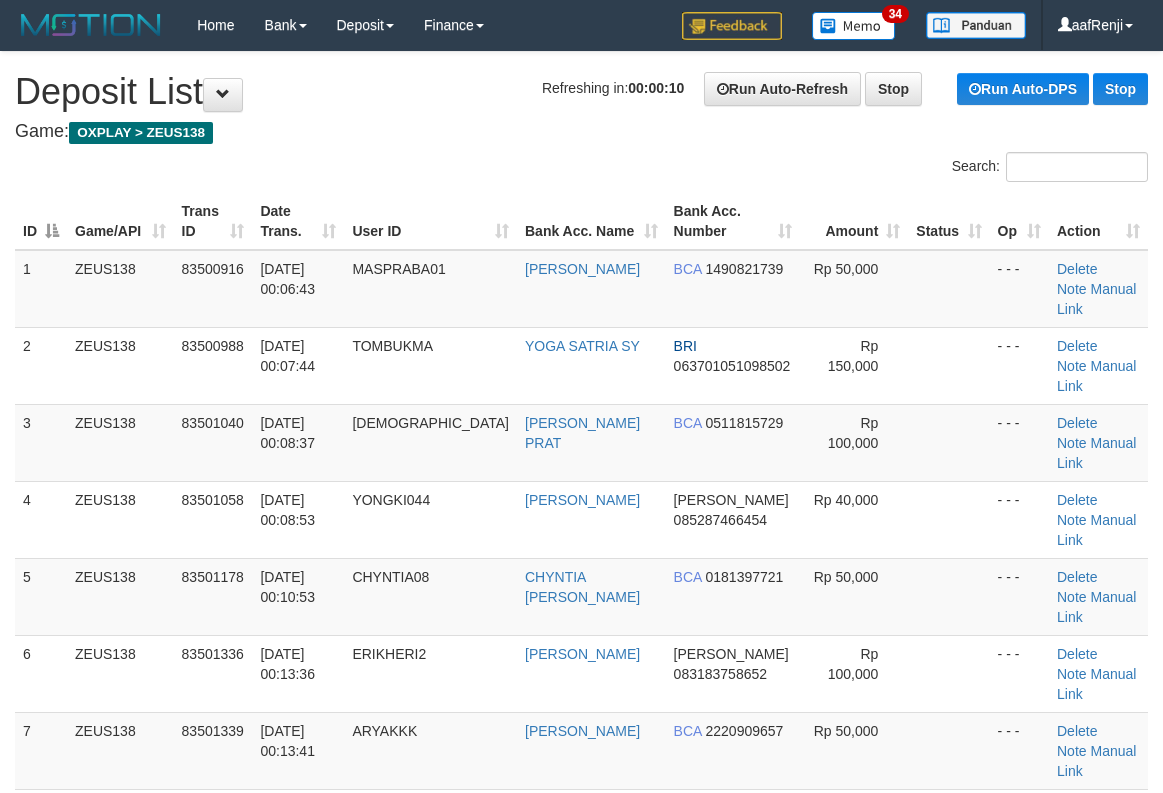 scroll, scrollTop: 0, scrollLeft: 0, axis: both 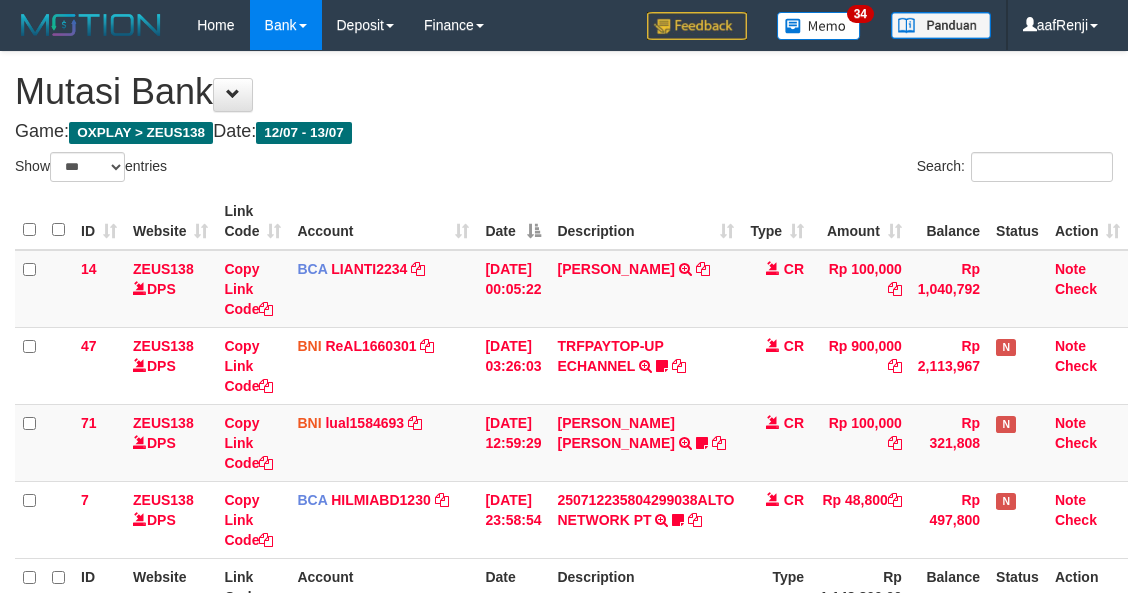 select on "***" 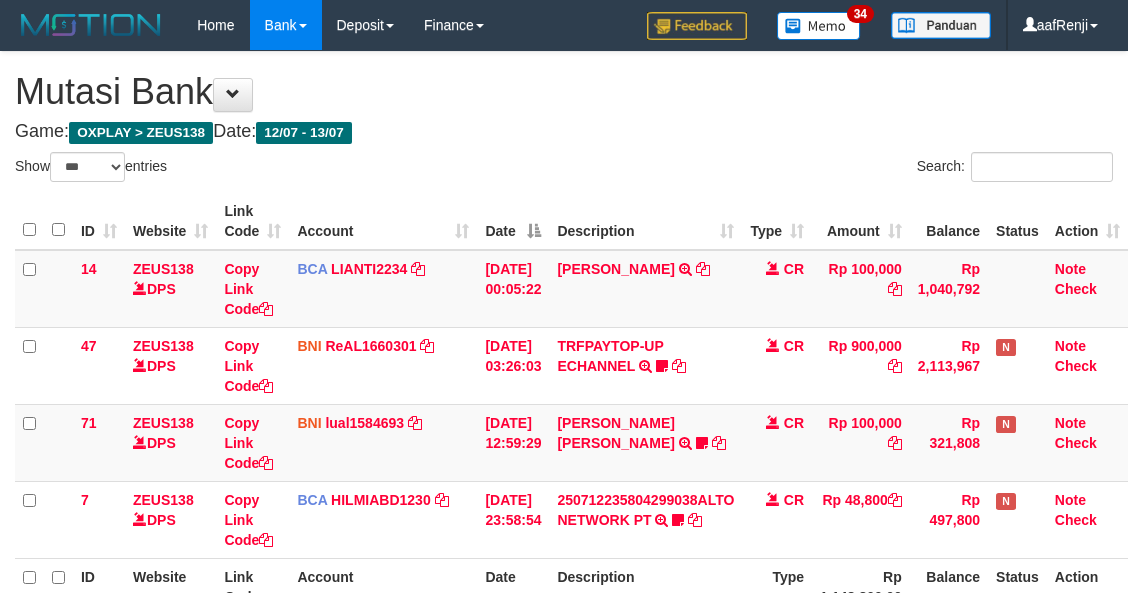 scroll, scrollTop: 216, scrollLeft: 0, axis: vertical 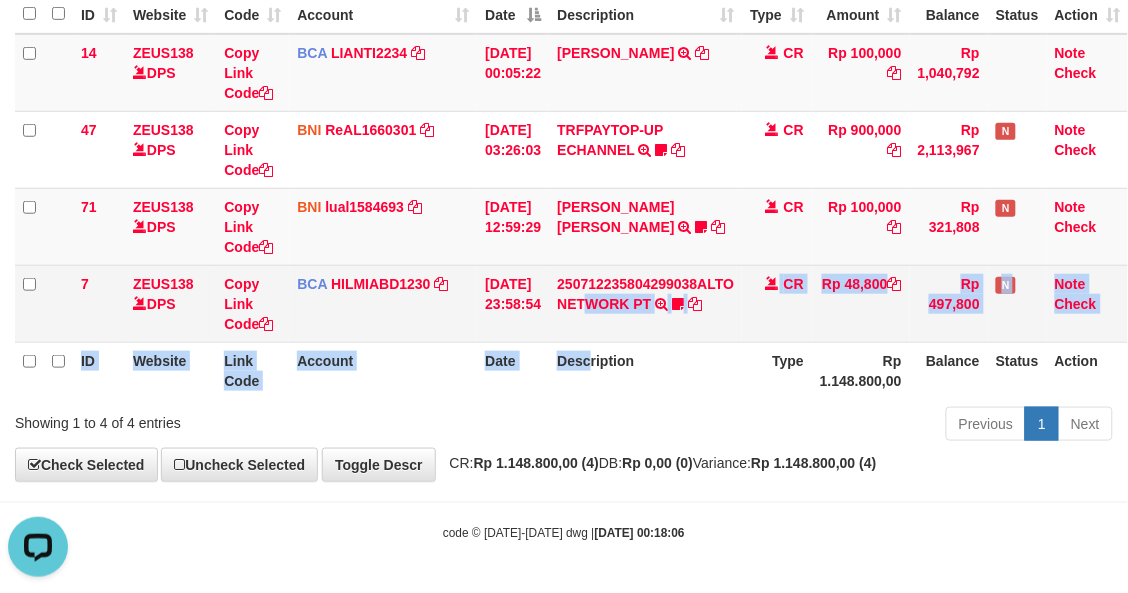 click on "ID Website Link Code Account Date Description Type Amount Balance Status Action
14
ZEUS138    DPS
Copy Link Code
BCA
LIANTI2234
DPS
YULIANTI
mutasi_20250712_4646 | 14
mutasi_20250712_4646 | 14
[DATE] 00:05:22
[PERSON_NAME]         TRSF E-BANKING CR 1207/FTSCY/WS95051
100000.002025071262819090 TRFDN-YUSUP MAULANESPAY DEBIT INDONE
CR
Rp 100,000
Rp 1,040,792
Note
Check
47
ZEUS138    DPS
Copy Link Code
BNI
ReAL1660301" at bounding box center [571, 188] 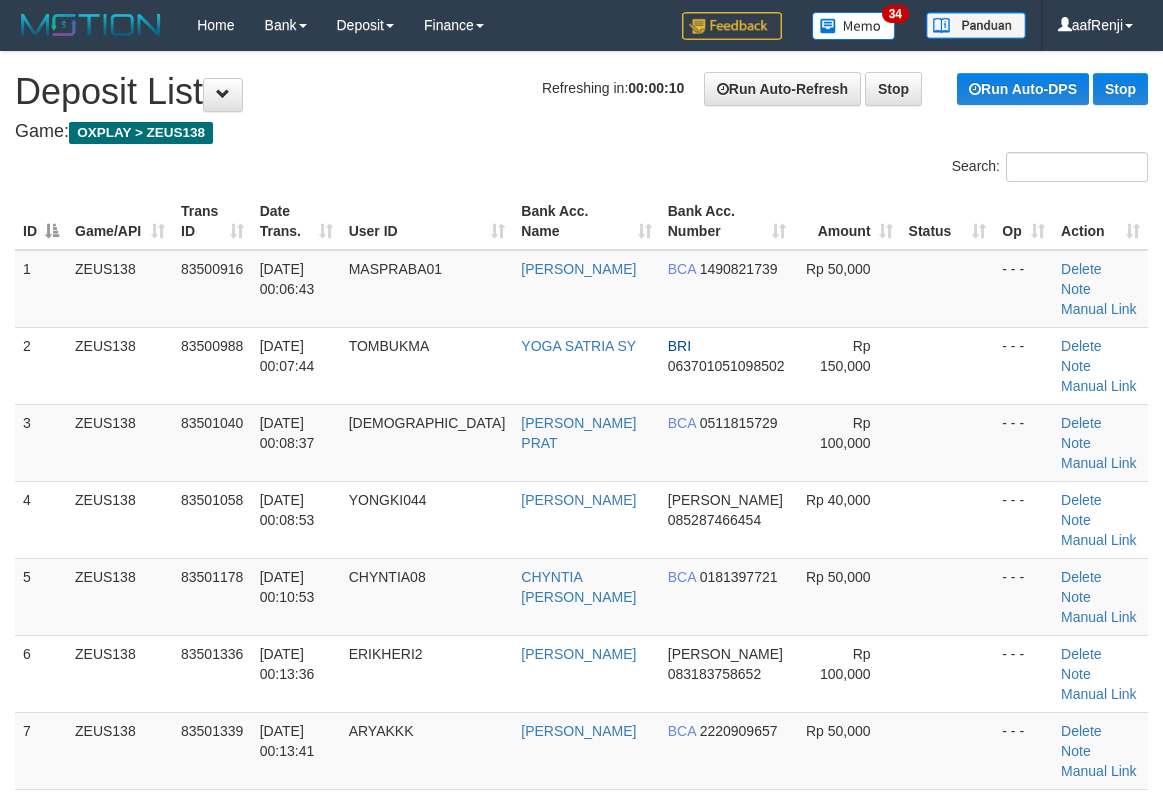 scroll, scrollTop: 0, scrollLeft: 0, axis: both 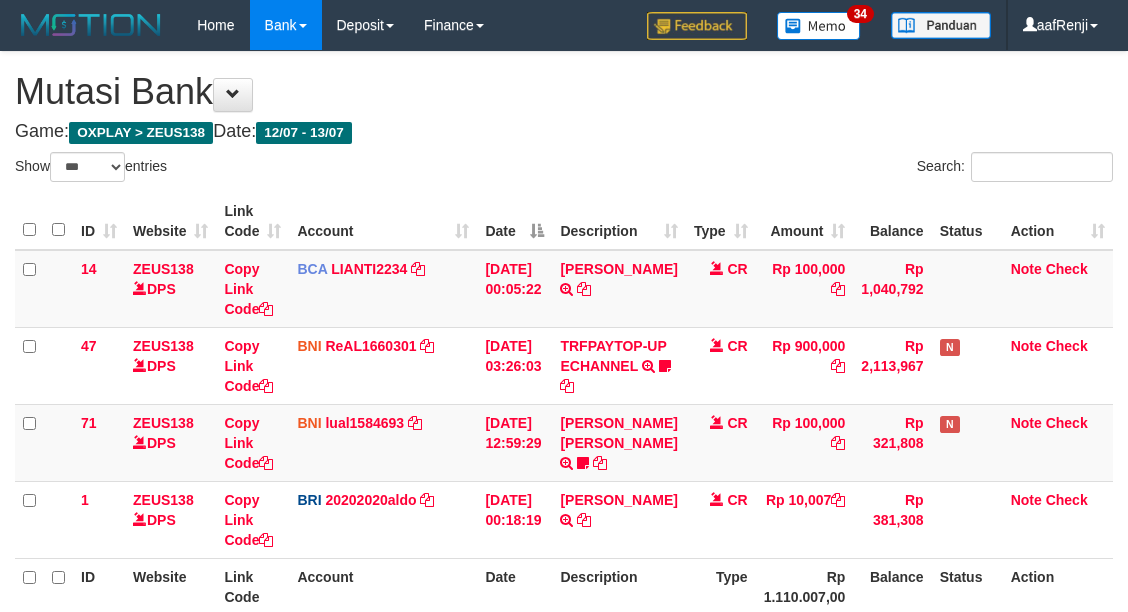 select on "***" 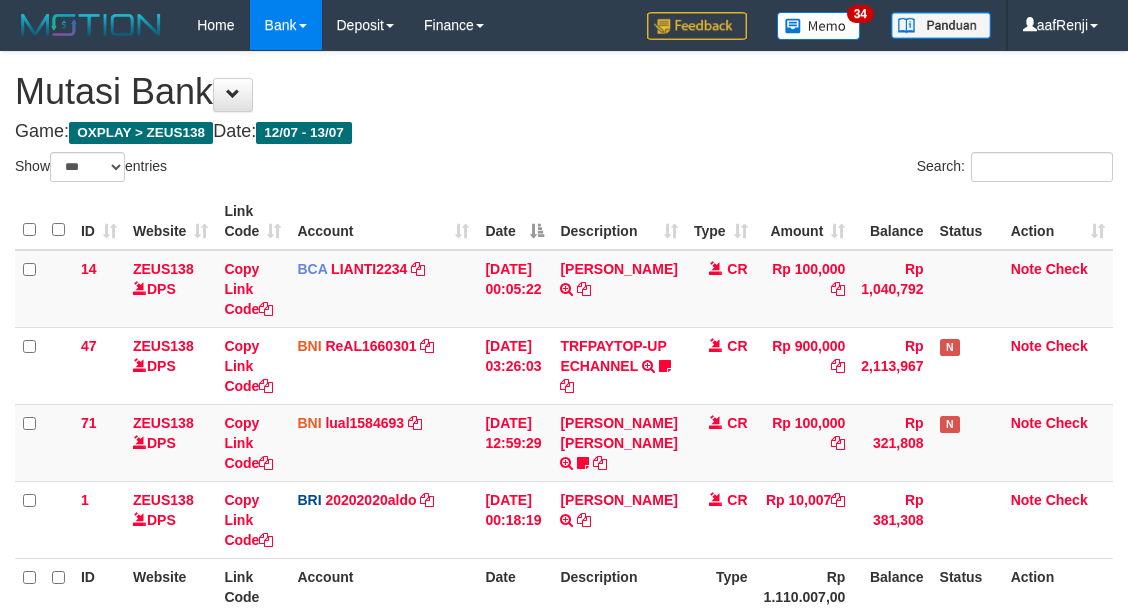 scroll, scrollTop: 237, scrollLeft: 0, axis: vertical 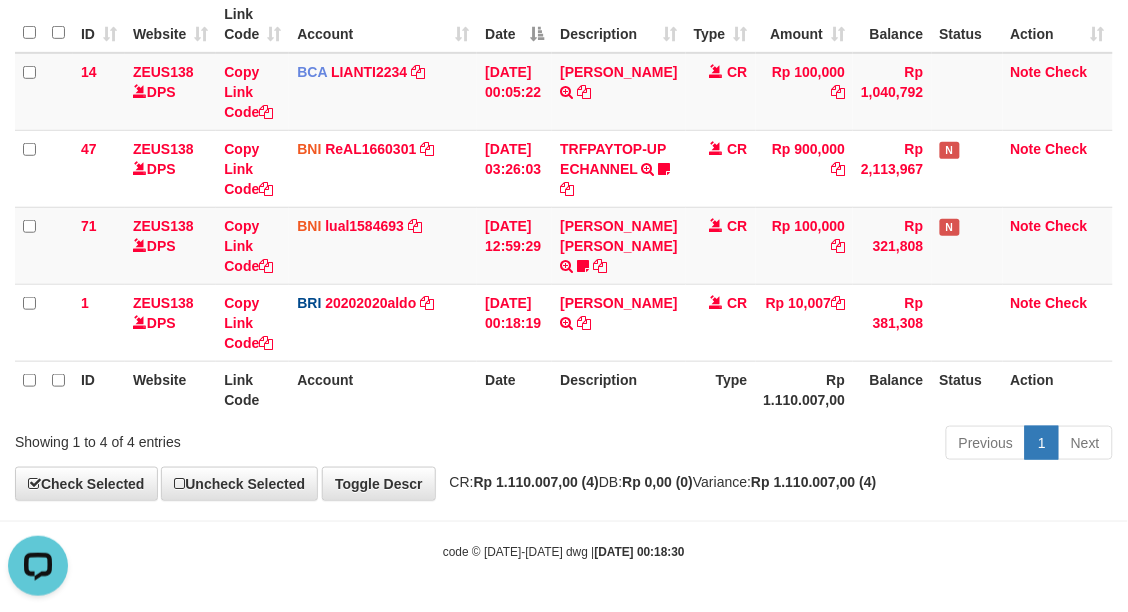 click on "Previous 1 Next" at bounding box center [799, 445] 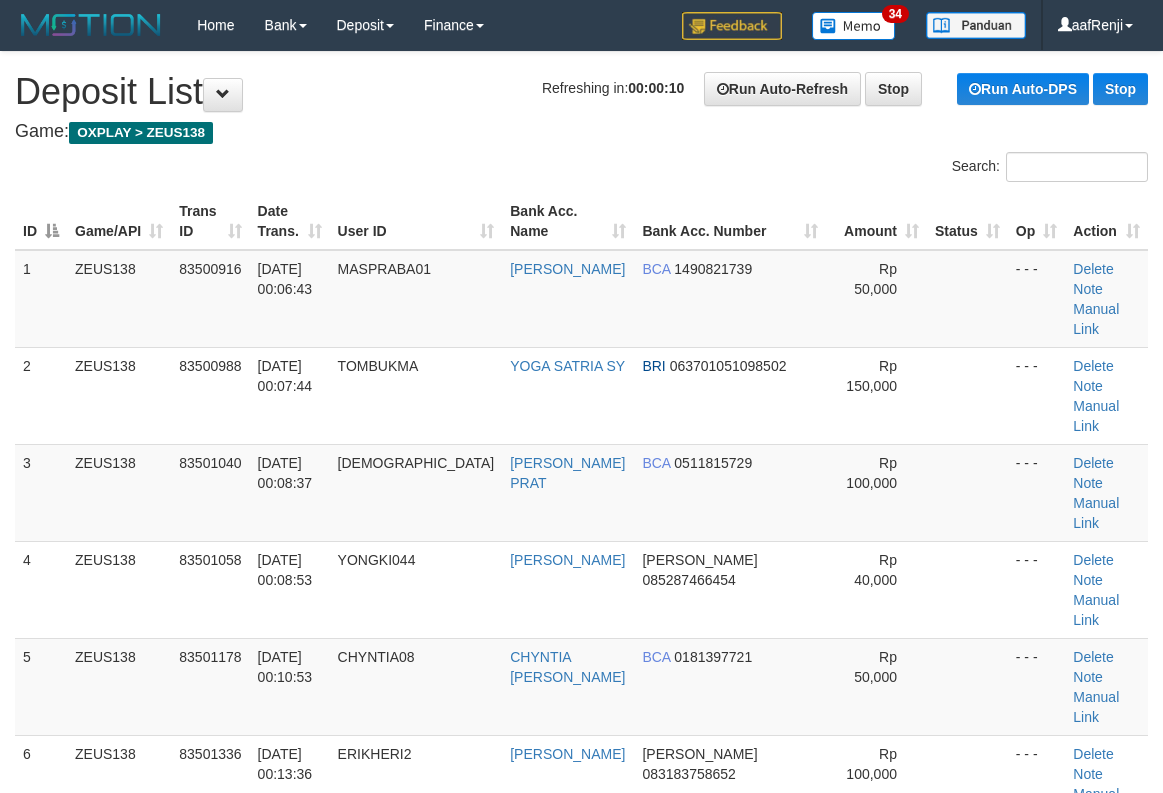 scroll, scrollTop: 0, scrollLeft: 0, axis: both 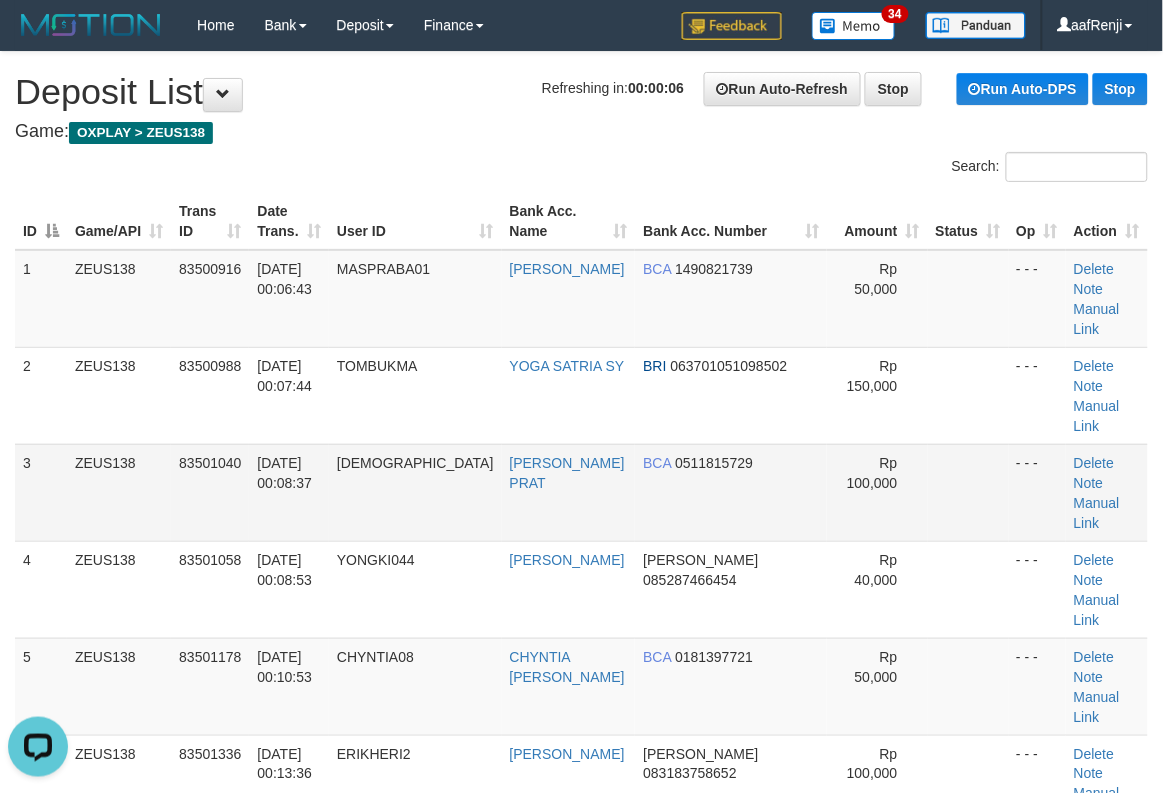 click at bounding box center [968, 492] 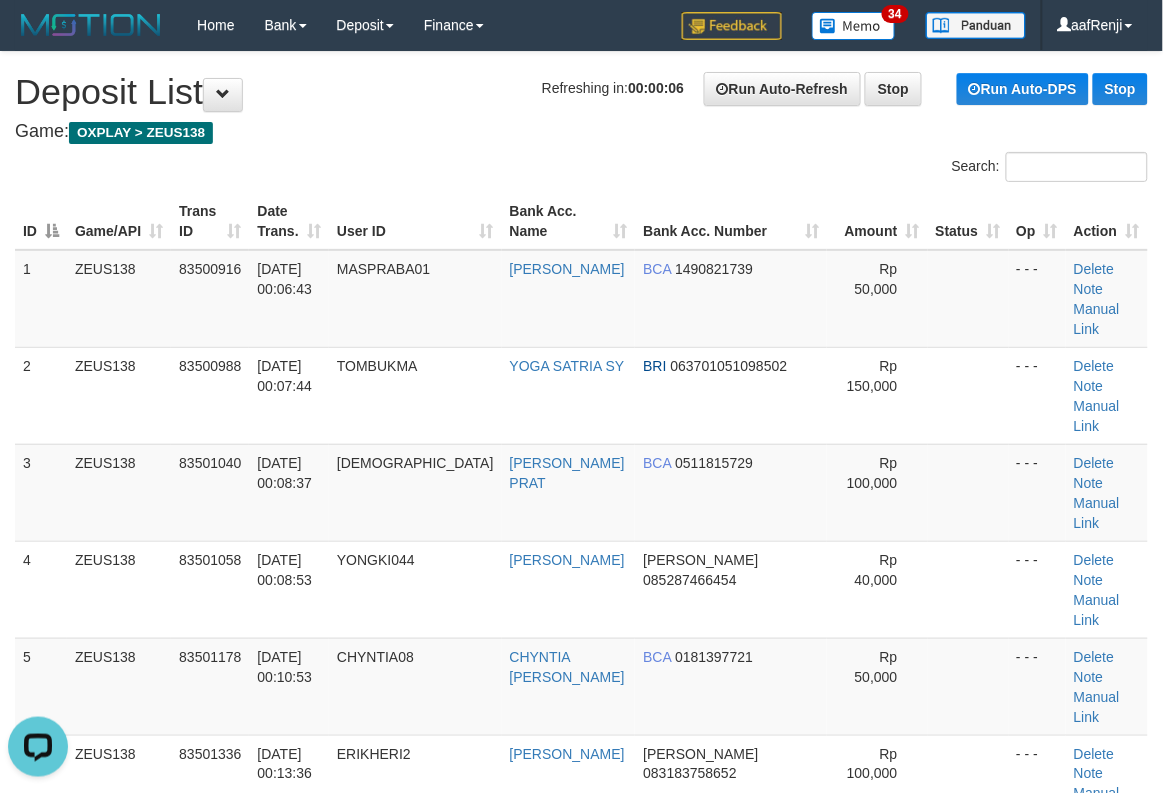 scroll, scrollTop: 1295, scrollLeft: 0, axis: vertical 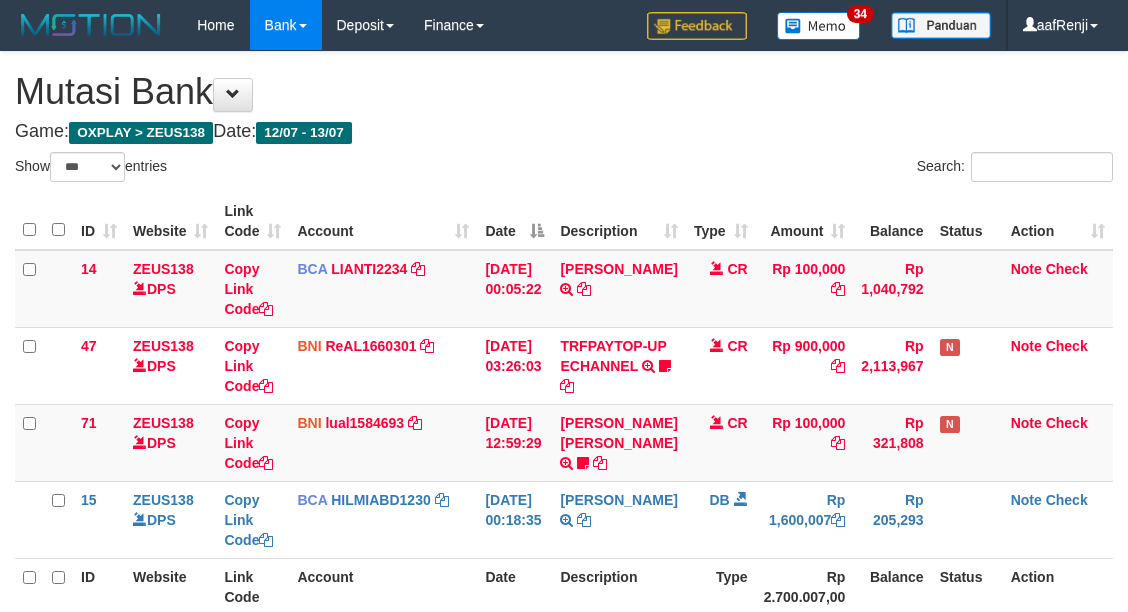 select on "***" 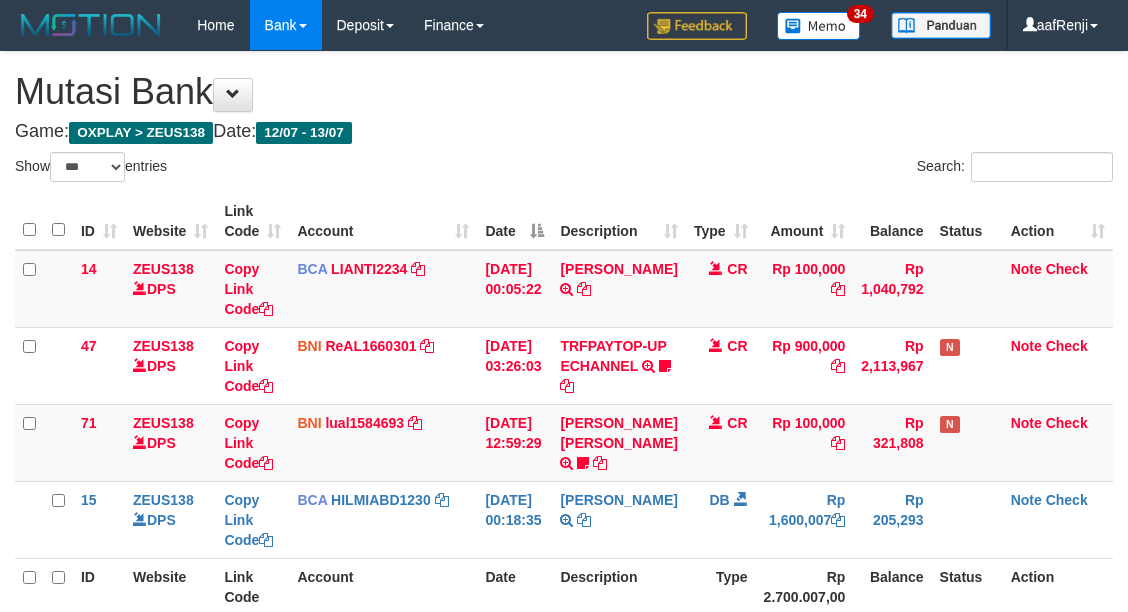 scroll, scrollTop: 237, scrollLeft: 0, axis: vertical 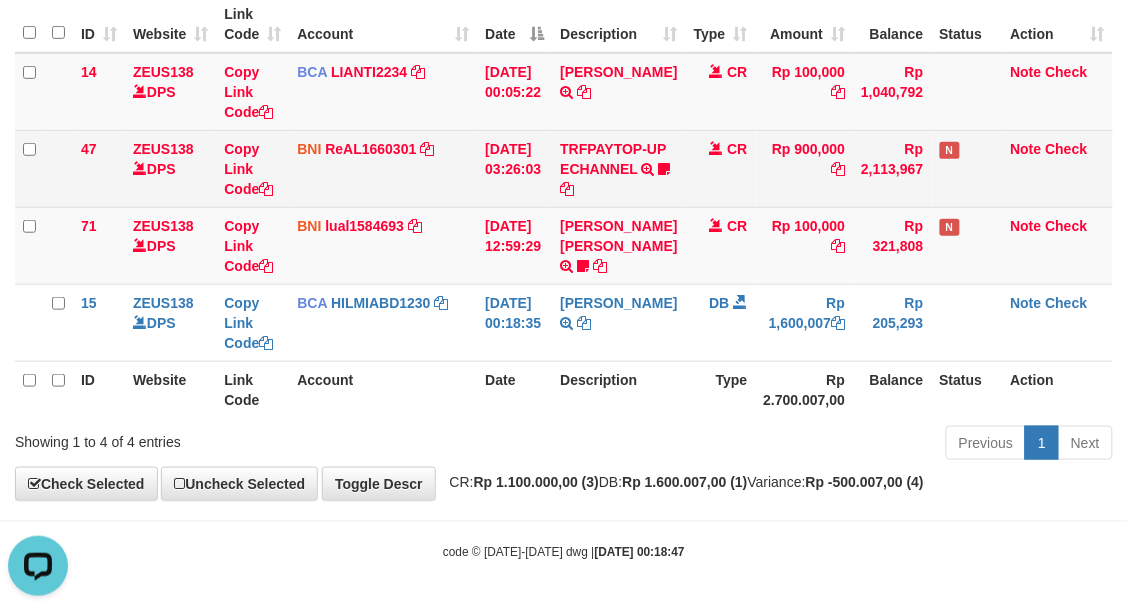 click on "BNI
ReAL1660301
DPS
REYHAN ALMANSYAH
mutasi_20250712_4647 | 47
mutasi_20250712_4647 | 47" at bounding box center (383, 168) 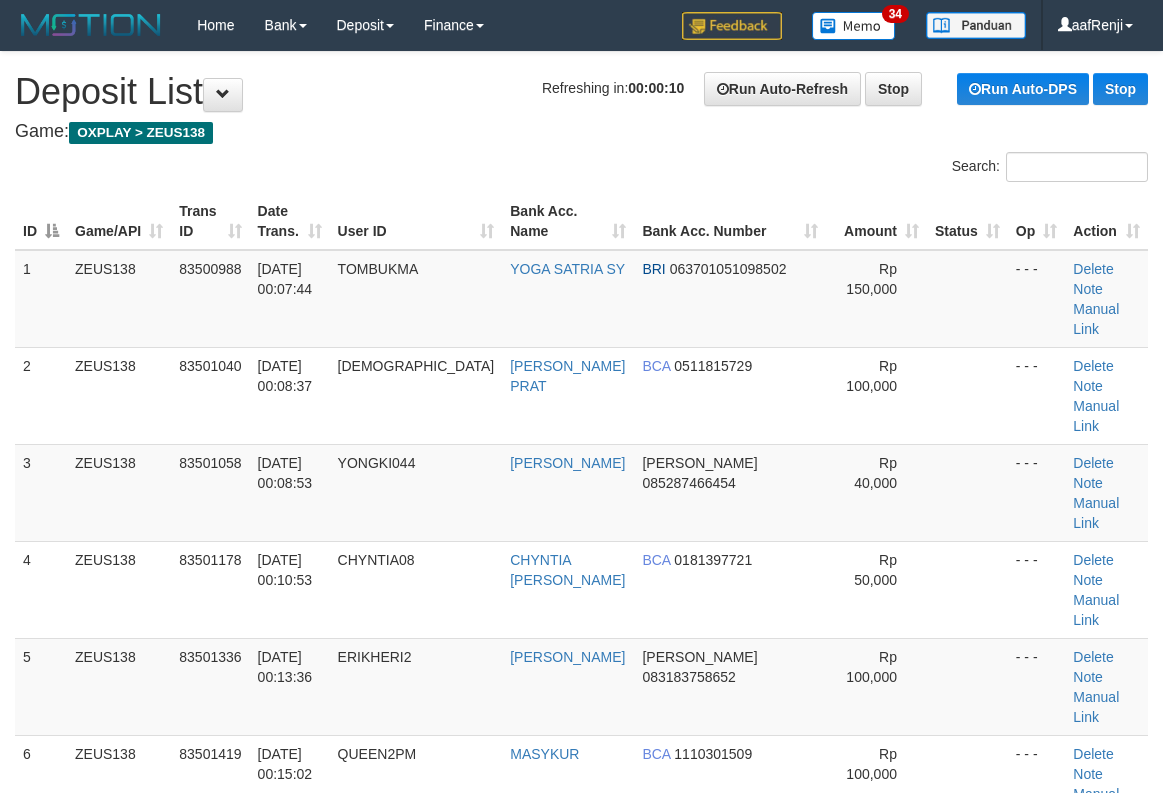 scroll, scrollTop: 0, scrollLeft: 0, axis: both 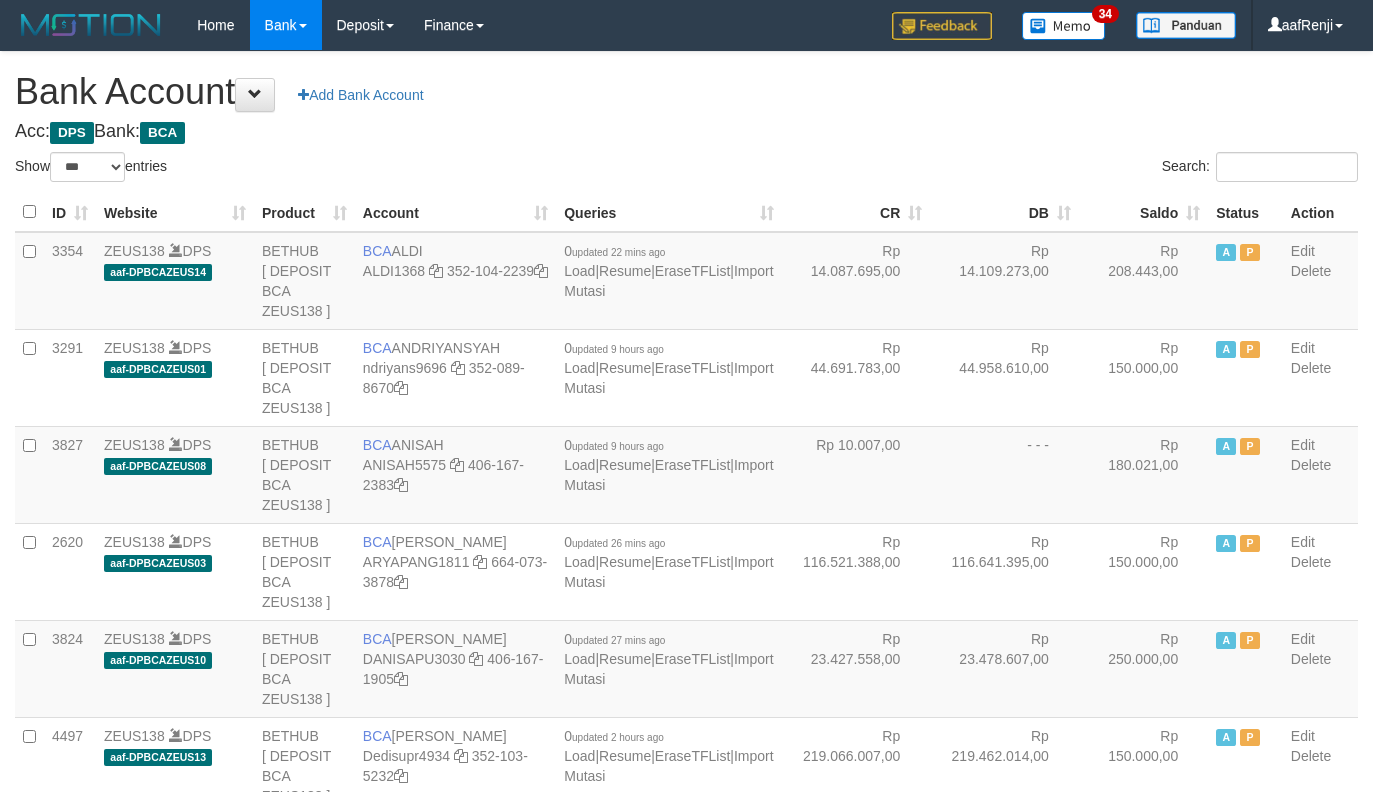 select on "***" 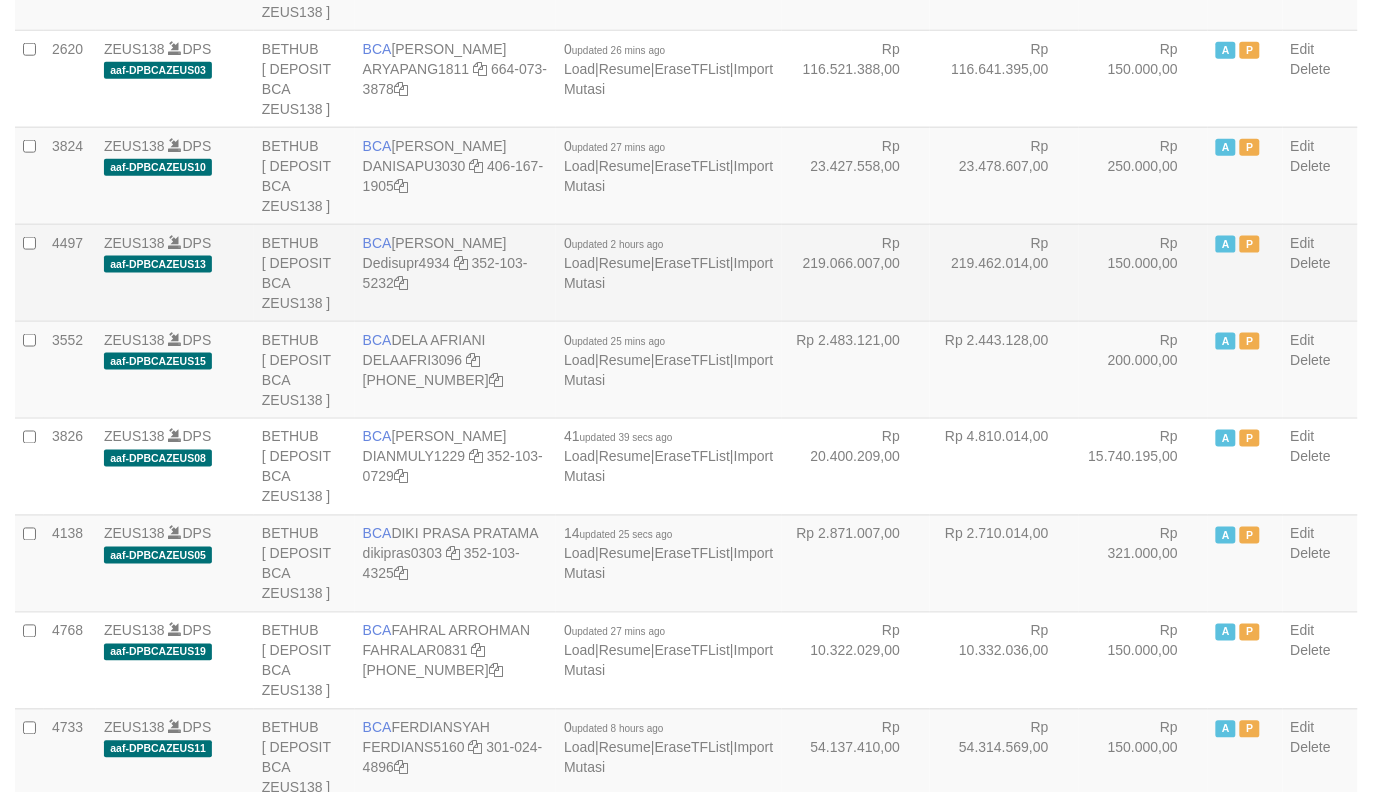 scroll, scrollTop: 535, scrollLeft: 0, axis: vertical 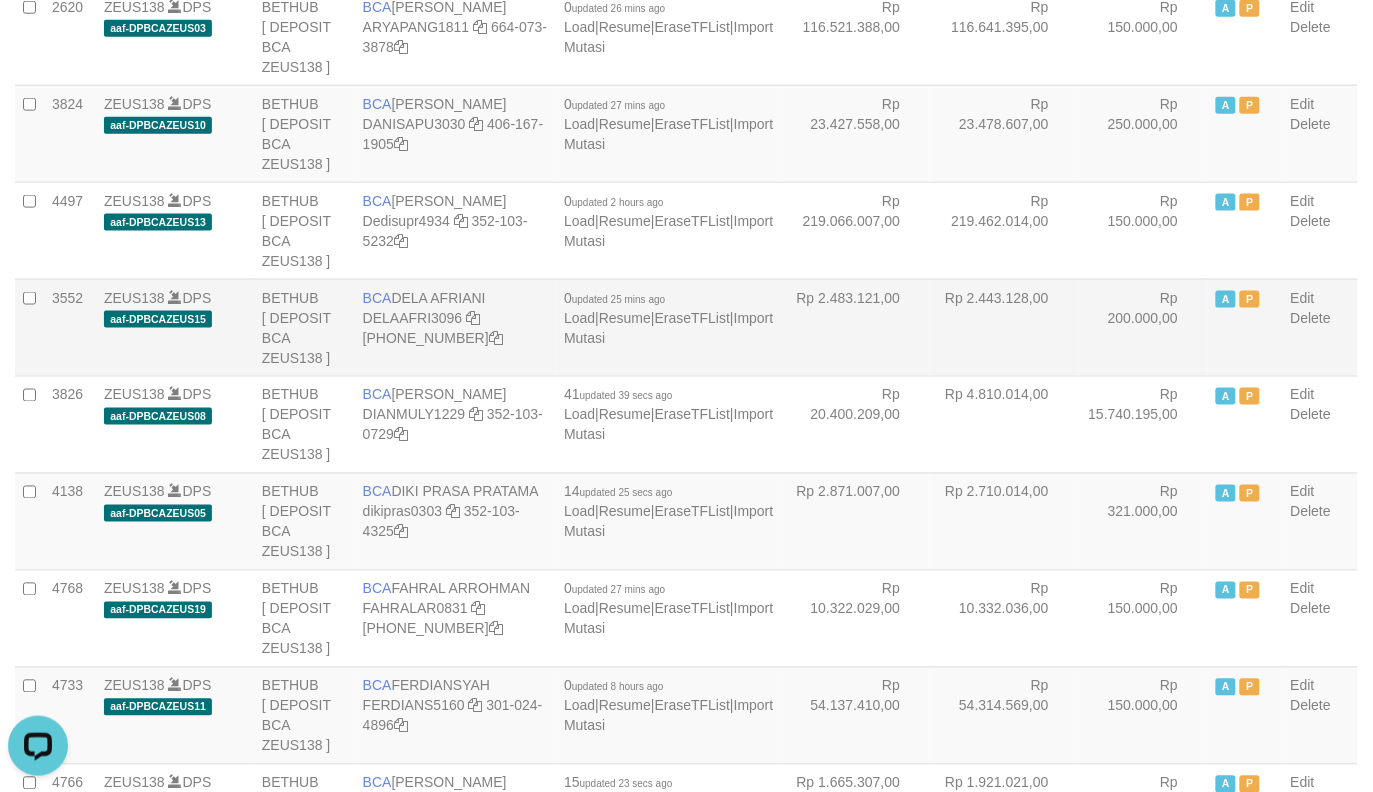 drag, startPoint x: 812, startPoint y: 275, endPoint x: 838, endPoint y: 310, distance: 43.60046 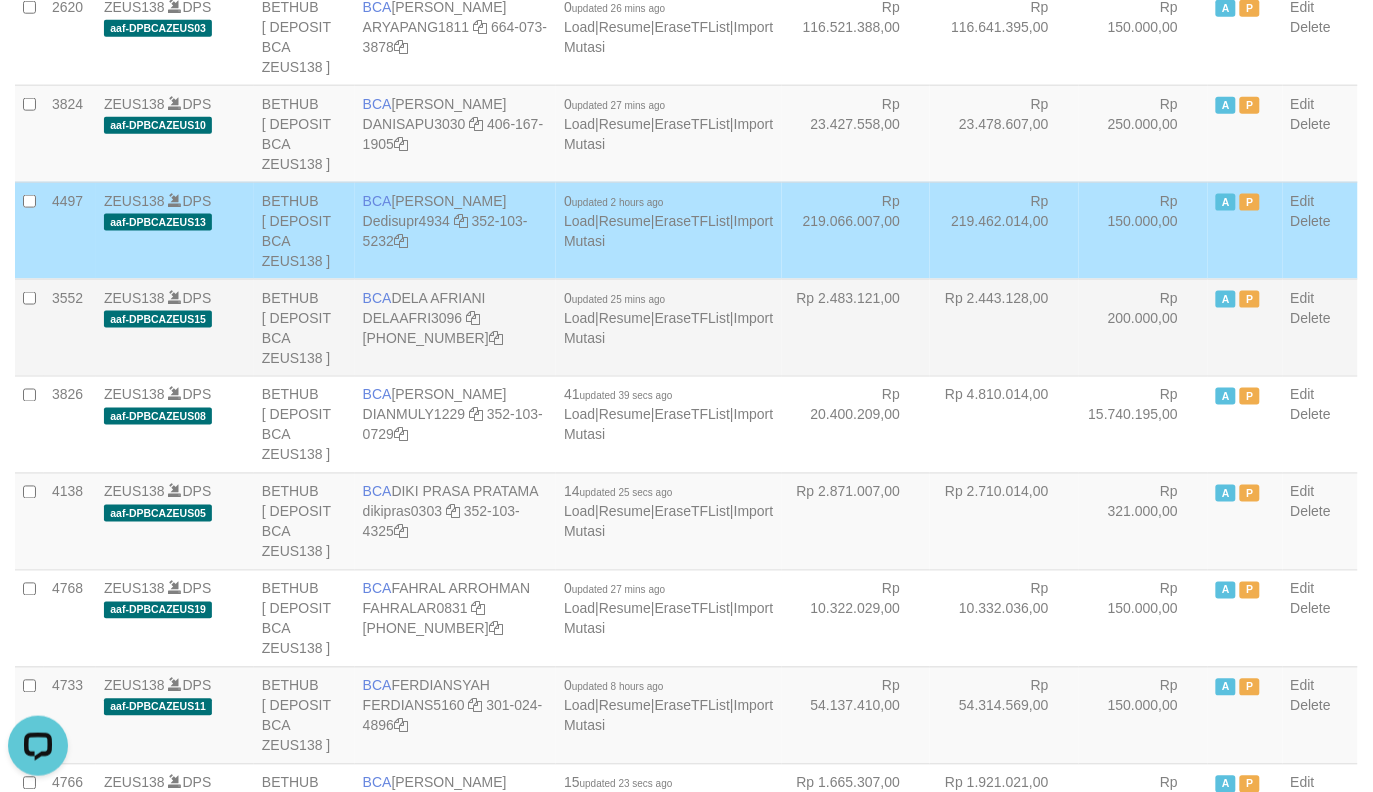 click on "Rp 2.483.121,00" at bounding box center (856, 327) 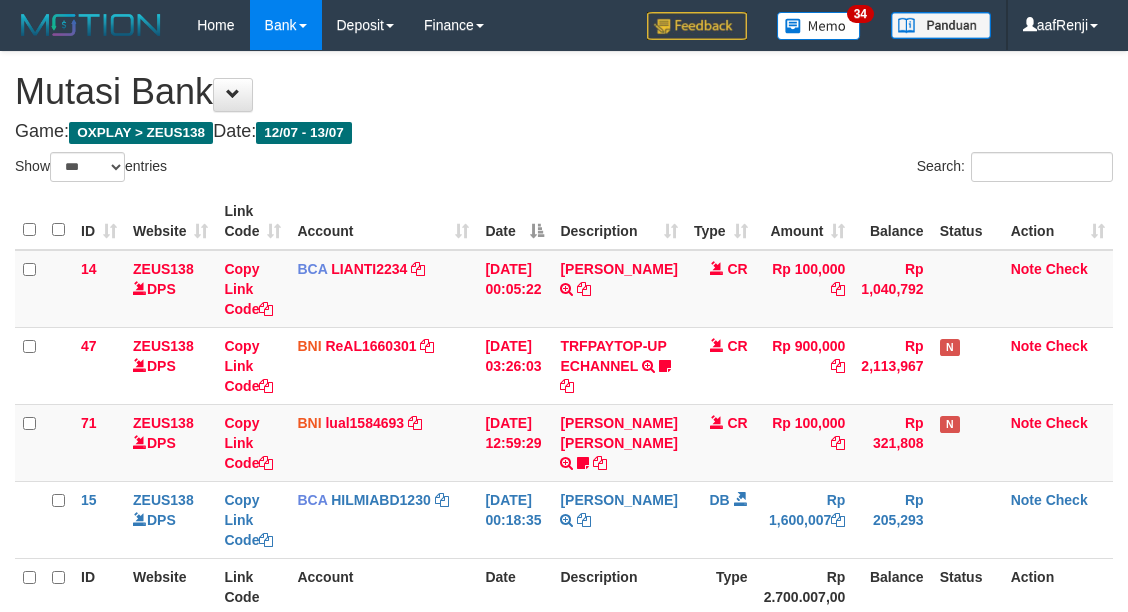 select on "***" 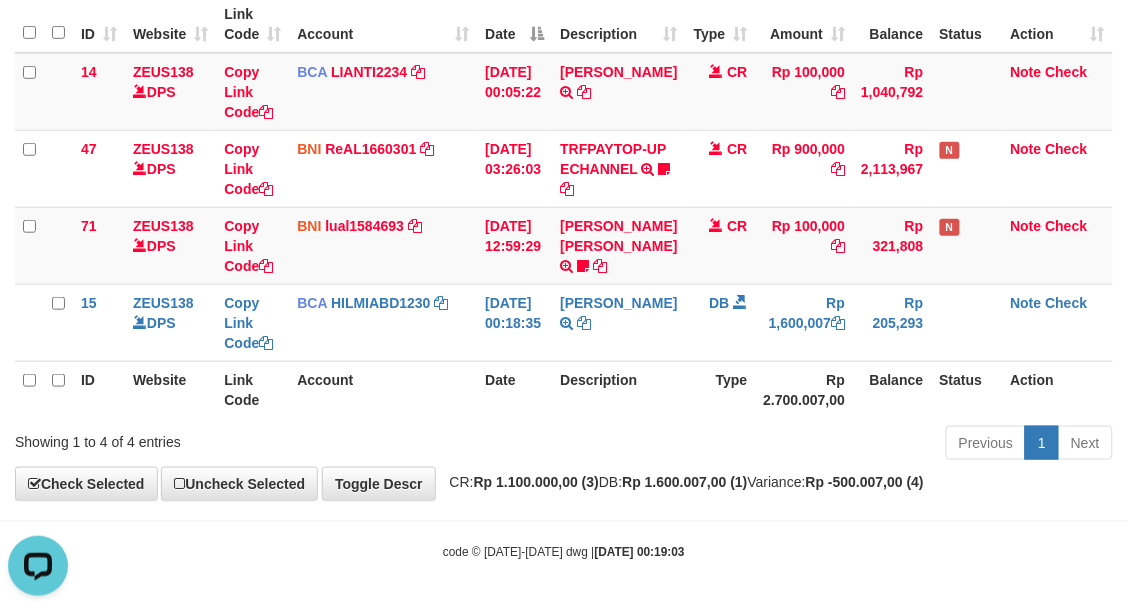 scroll, scrollTop: 0, scrollLeft: 0, axis: both 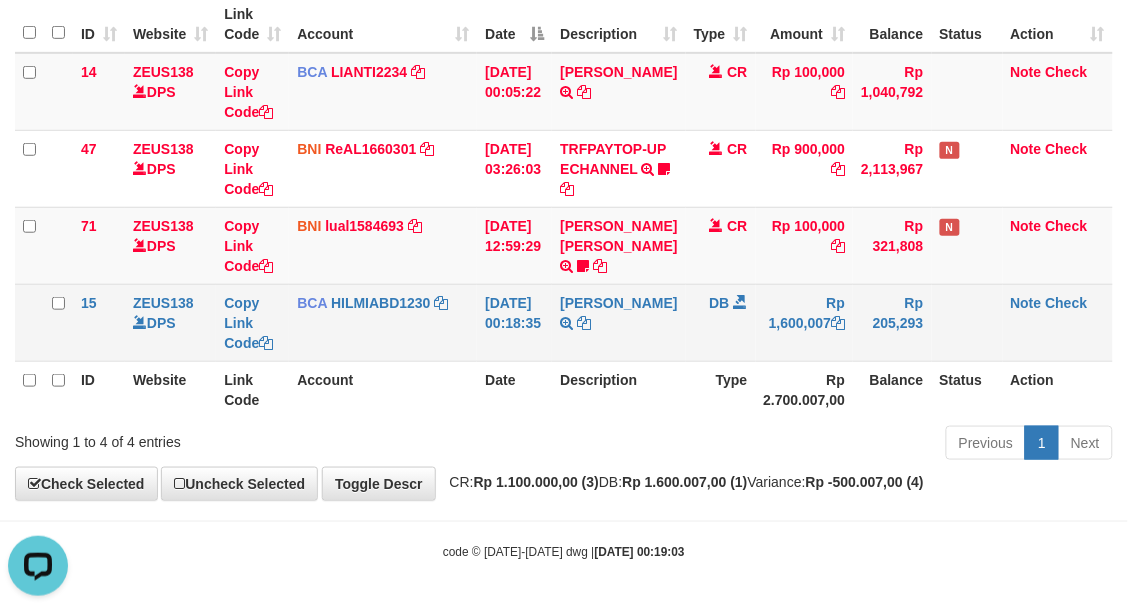 click on "SHANTI WASTUTI         TRSF E-BANKING DB 1307/FTSCY/WS95031
1600007.00SHANTI WASTUTI" at bounding box center (618, 322) 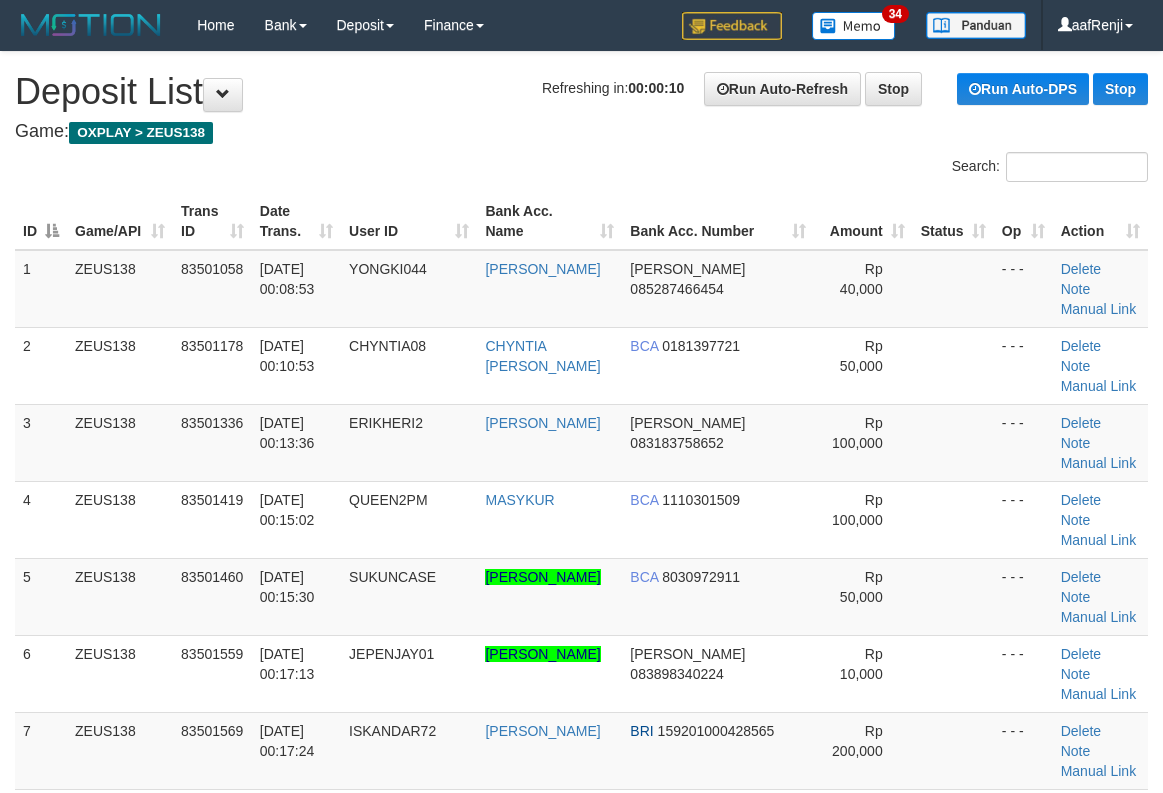 scroll, scrollTop: 0, scrollLeft: 0, axis: both 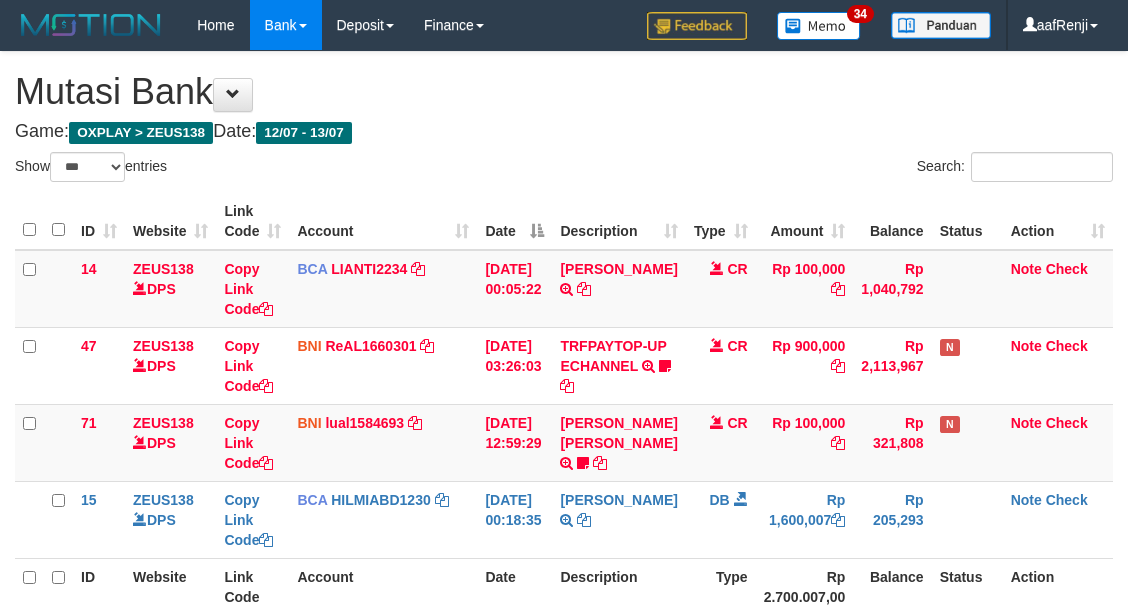 select on "***" 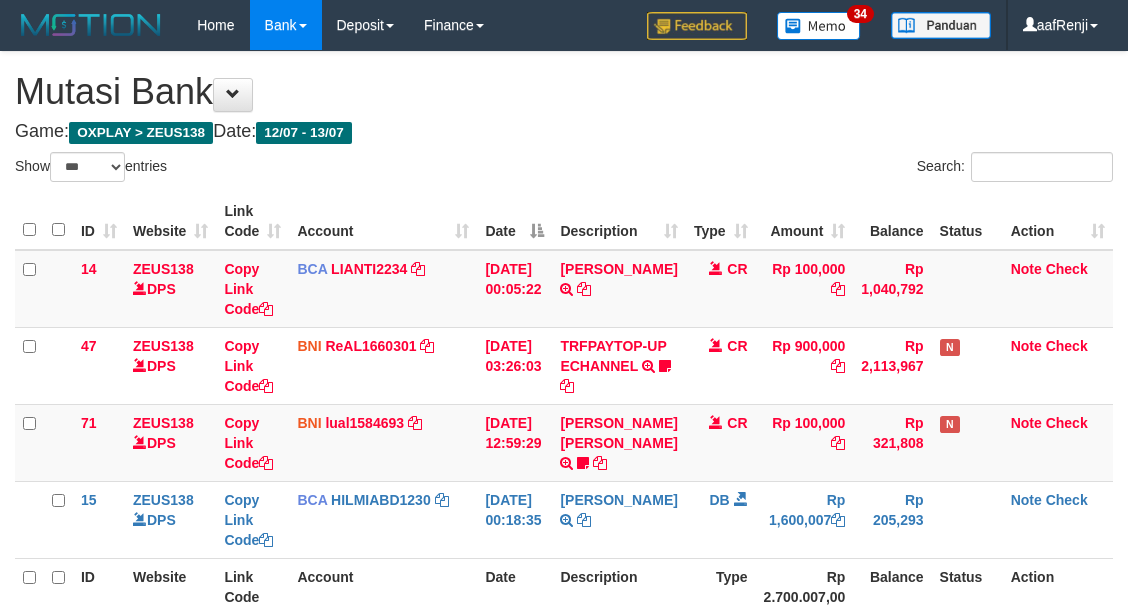 scroll, scrollTop: 237, scrollLeft: 0, axis: vertical 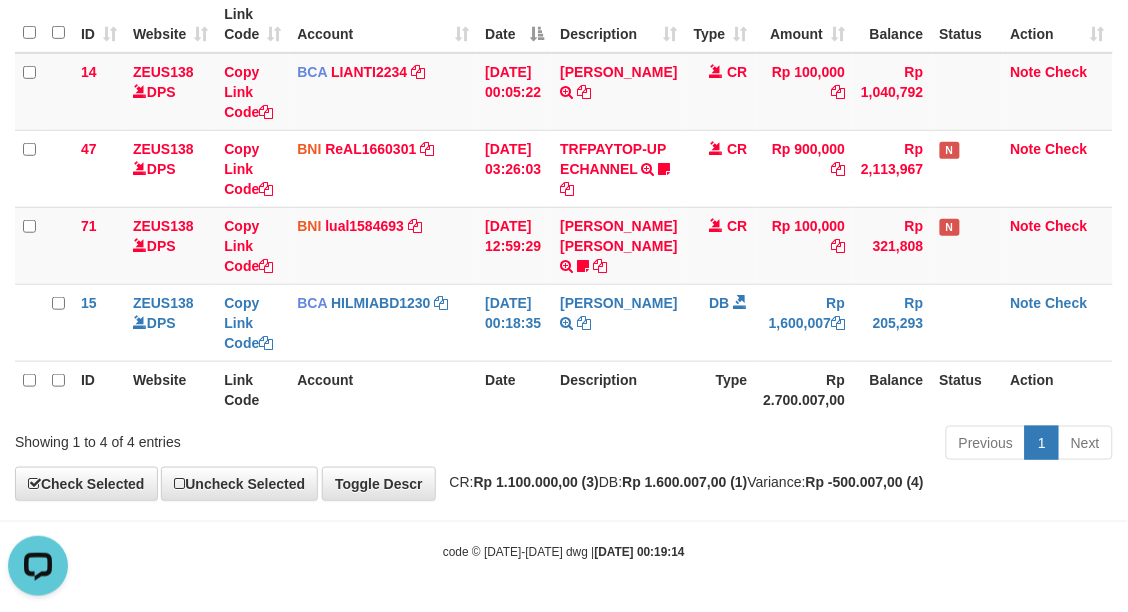 click on "Rp 2.700.007,00" at bounding box center [805, 389] 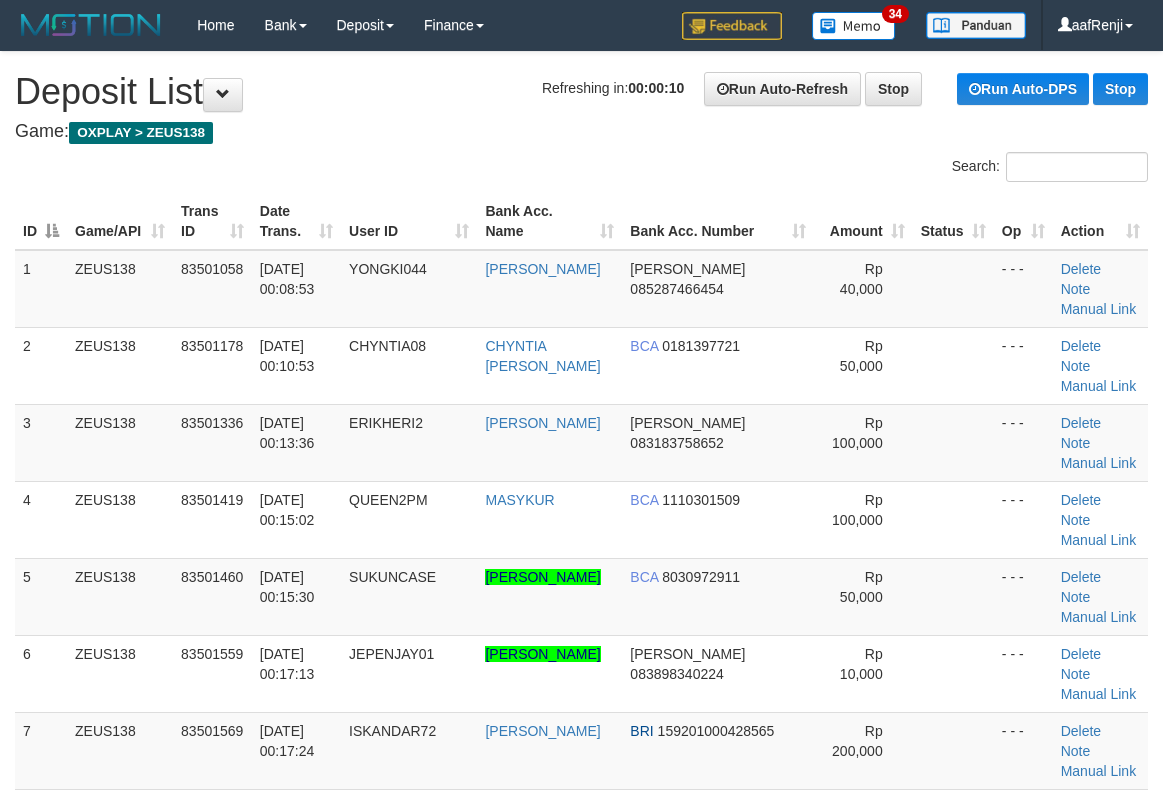 scroll, scrollTop: 0, scrollLeft: 0, axis: both 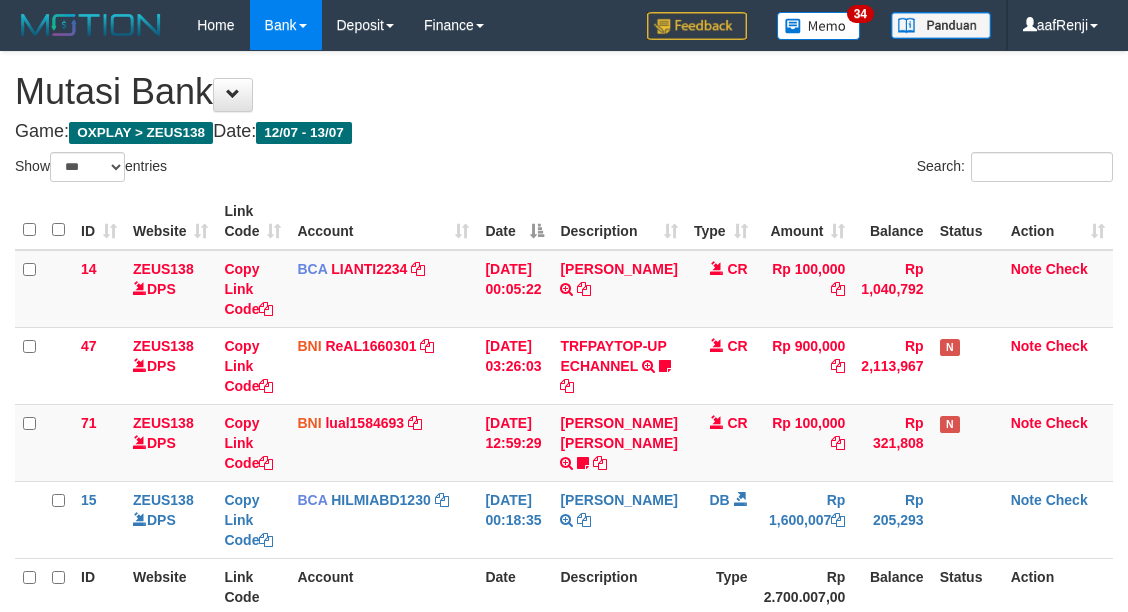 select on "***" 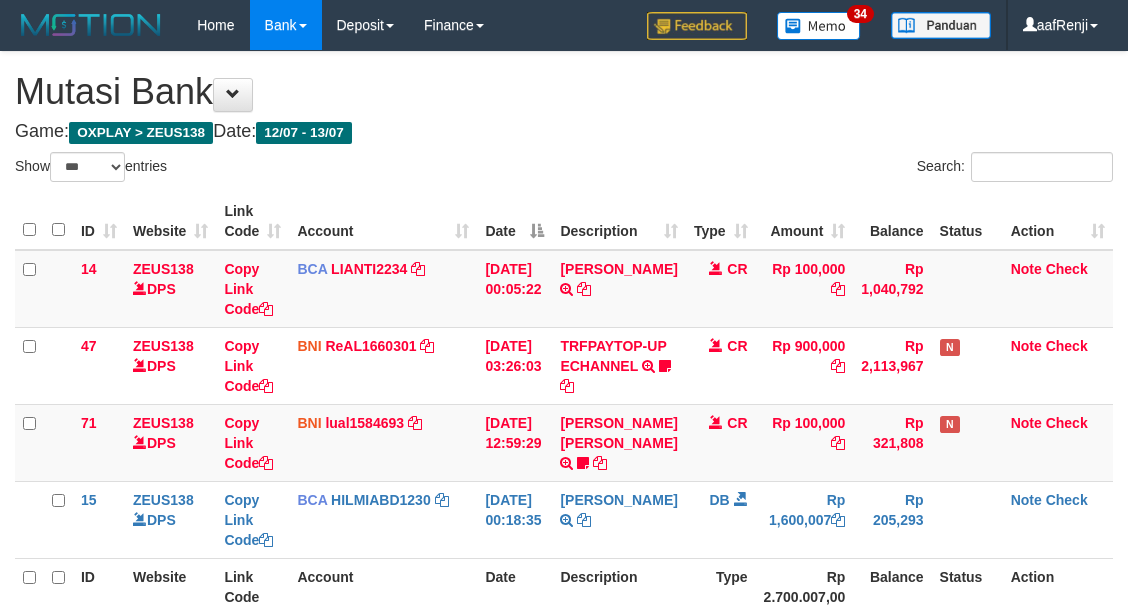 scroll, scrollTop: 237, scrollLeft: 0, axis: vertical 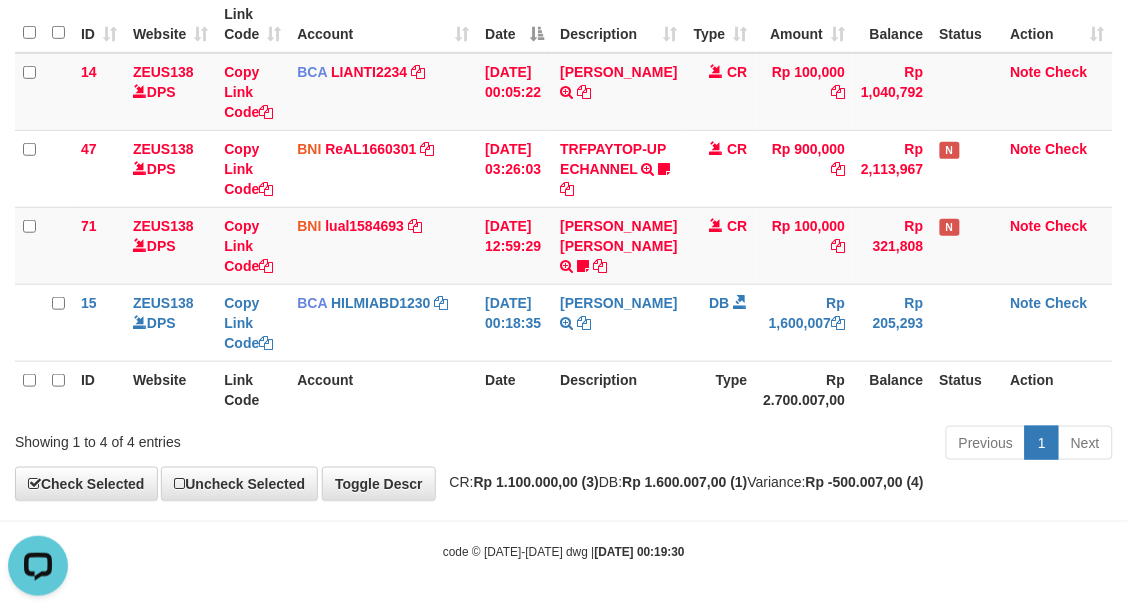 click on "**********" at bounding box center (564, 177) 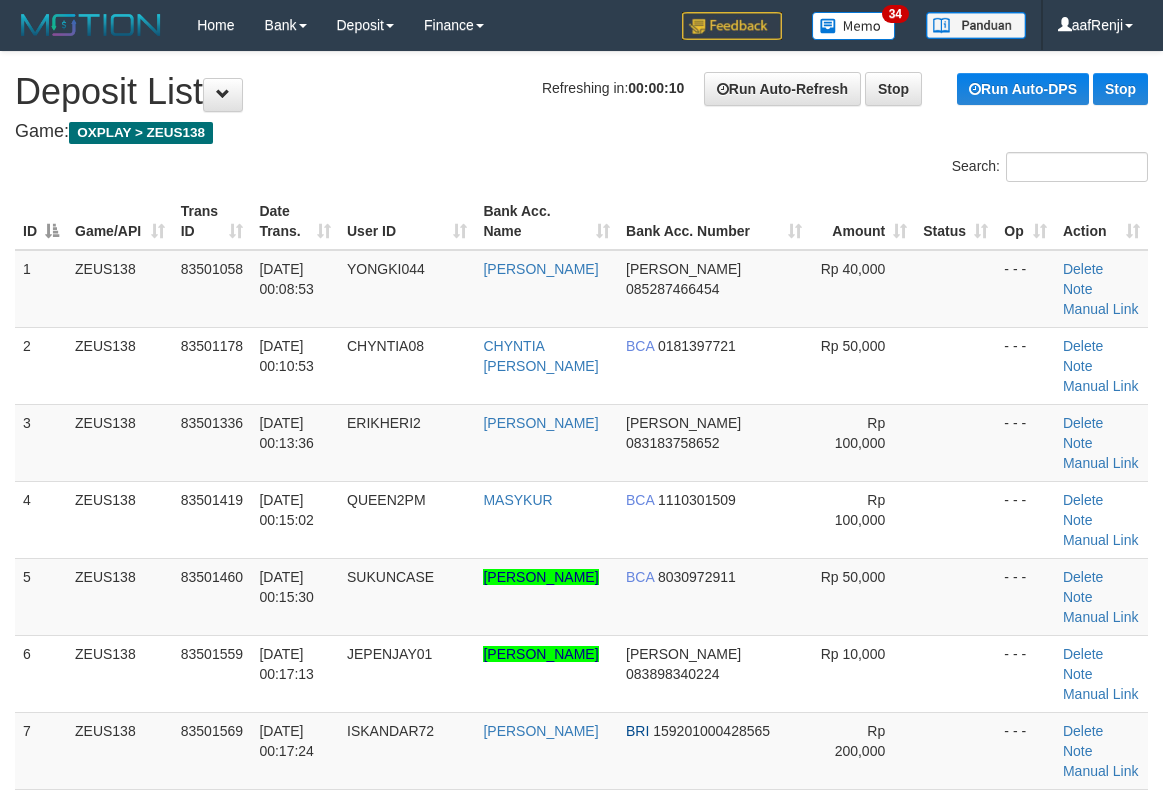 scroll, scrollTop: 0, scrollLeft: 0, axis: both 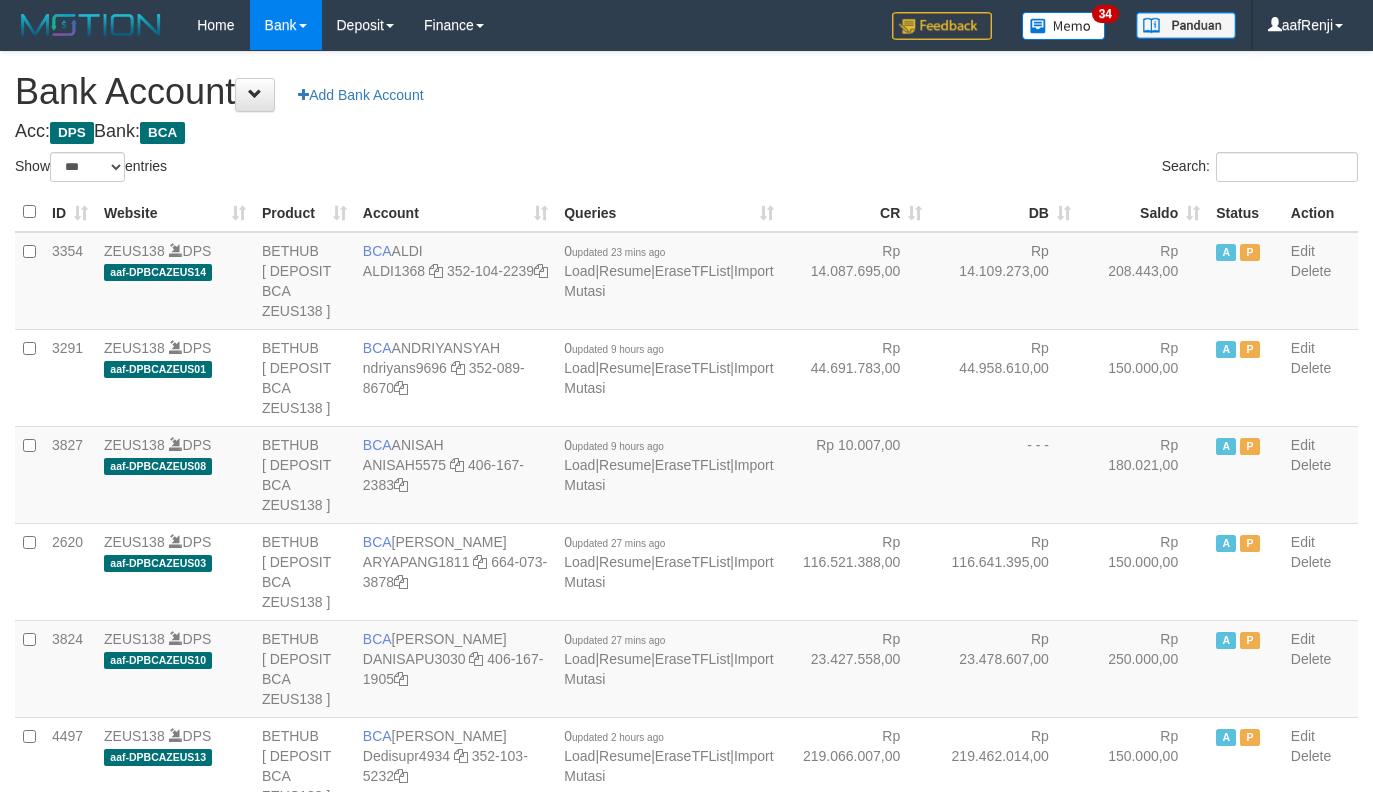 select on "***" 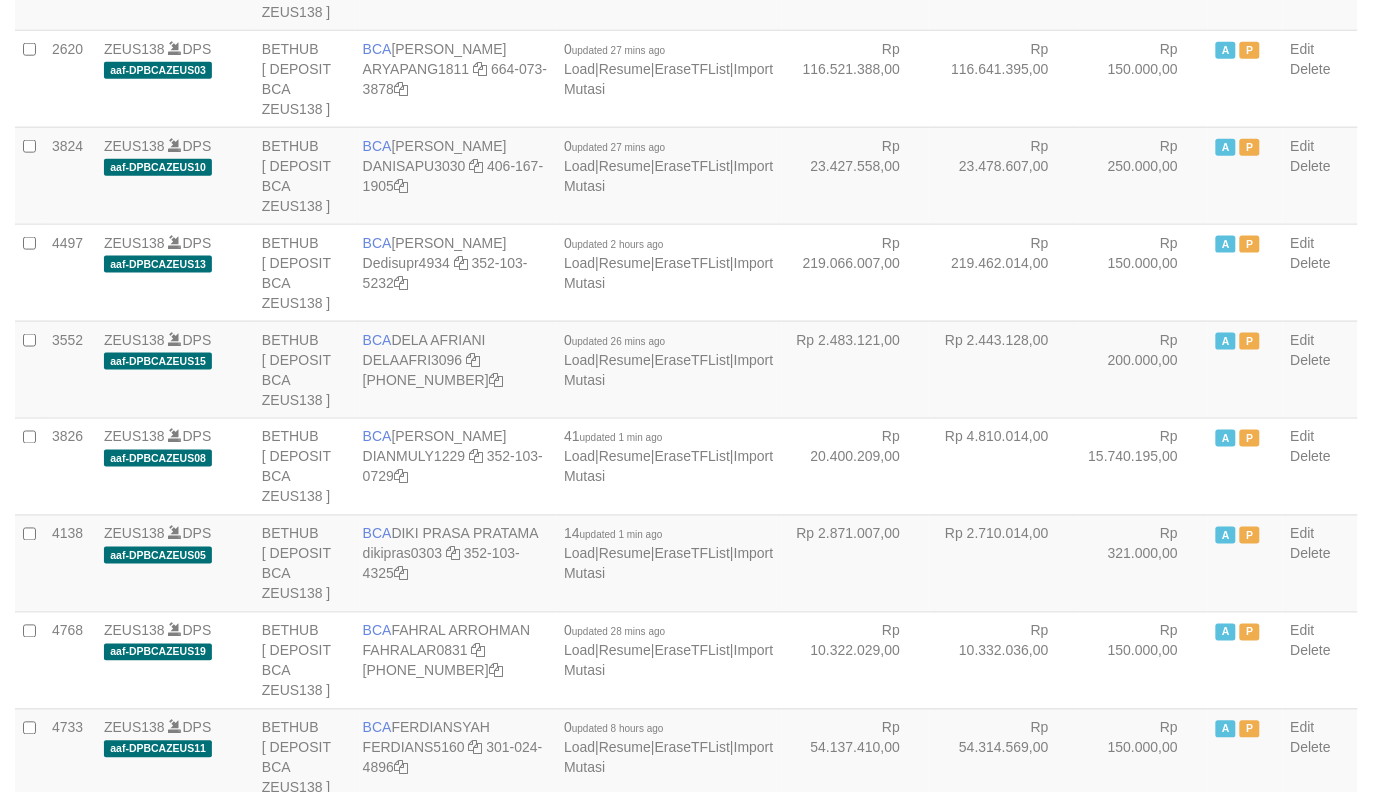 scroll, scrollTop: 535, scrollLeft: 0, axis: vertical 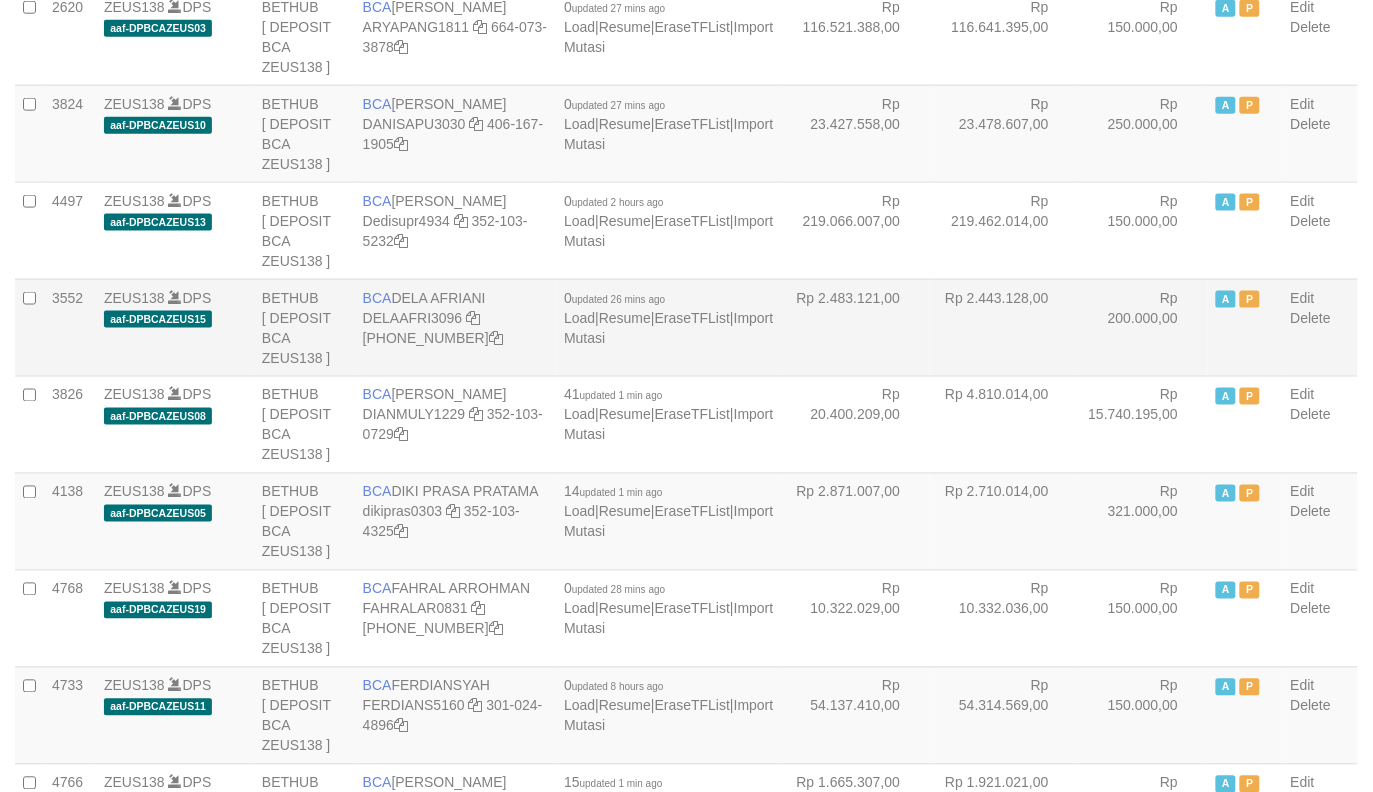 drag, startPoint x: 0, startPoint y: 0, endPoint x: 793, endPoint y: 353, distance: 868.0196 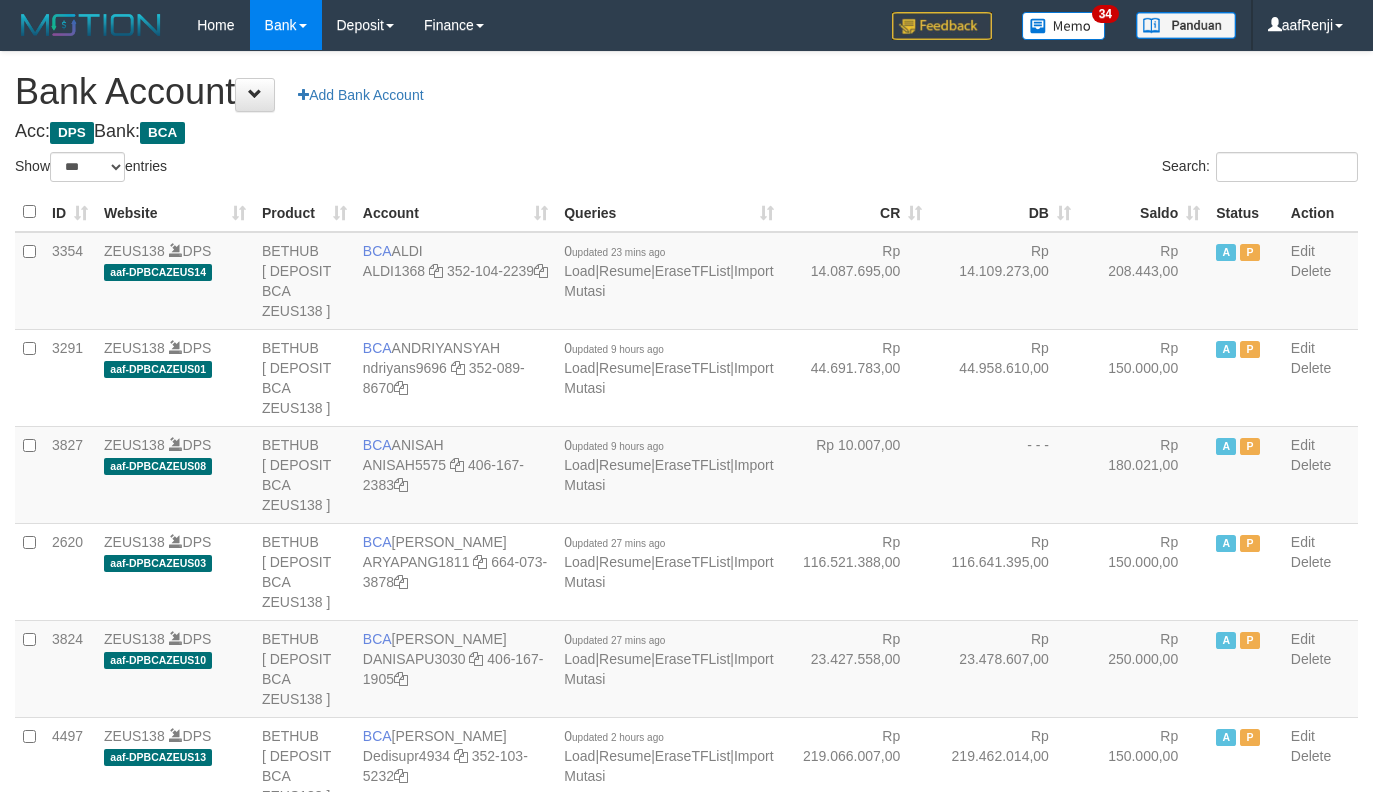select on "***" 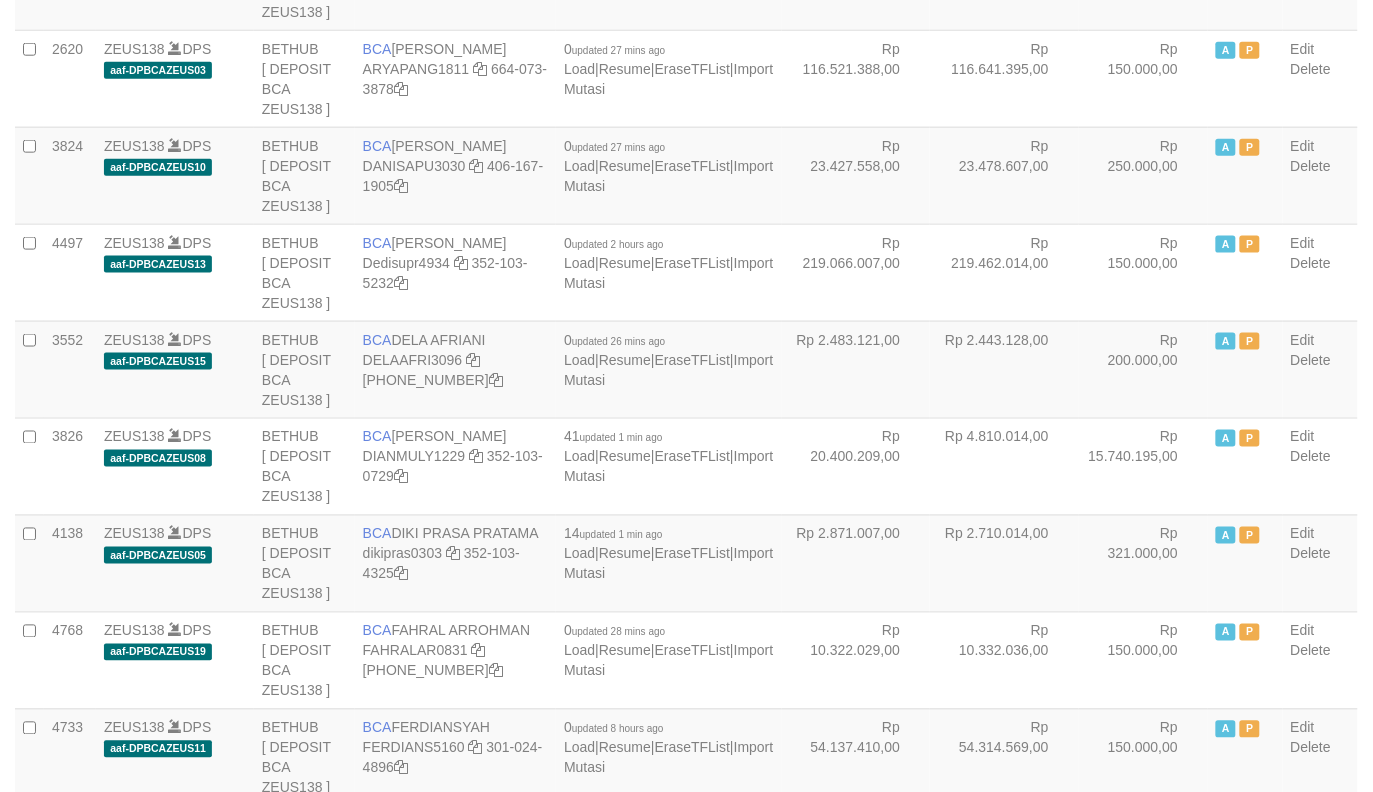scroll, scrollTop: 535, scrollLeft: 0, axis: vertical 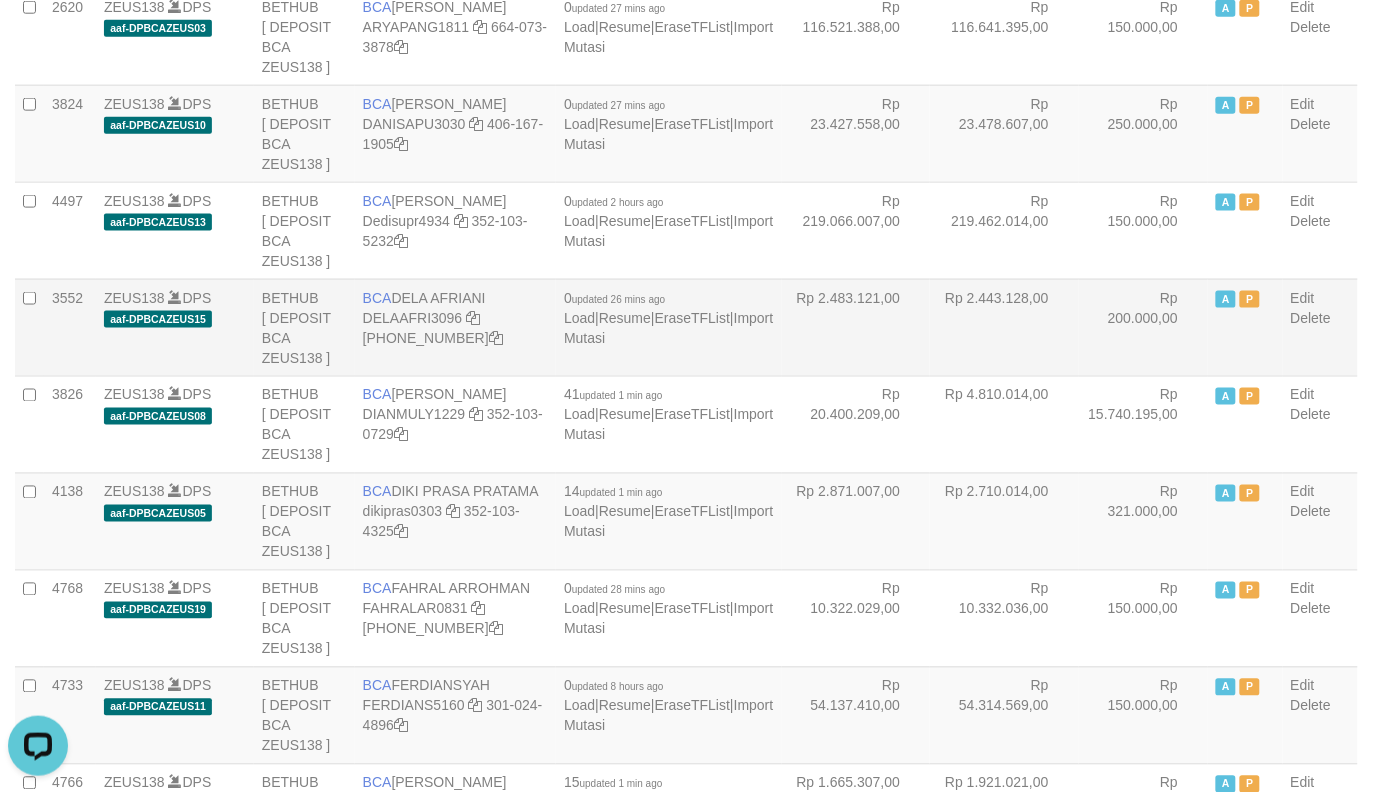 click on "Rp 219.462.014,00" at bounding box center (1004, 230) 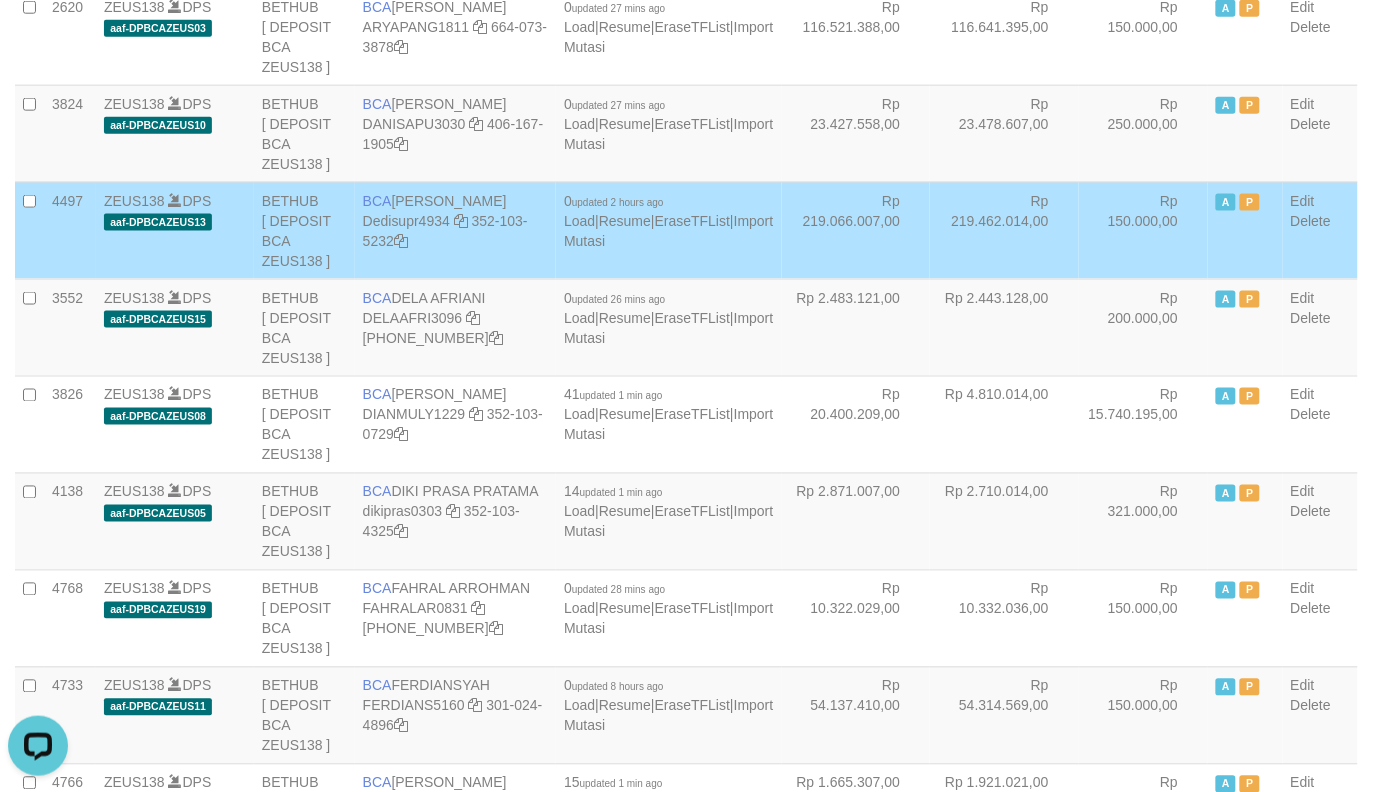drag, startPoint x: 818, startPoint y: 302, endPoint x: 767, endPoint y: 377, distance: 90.697296 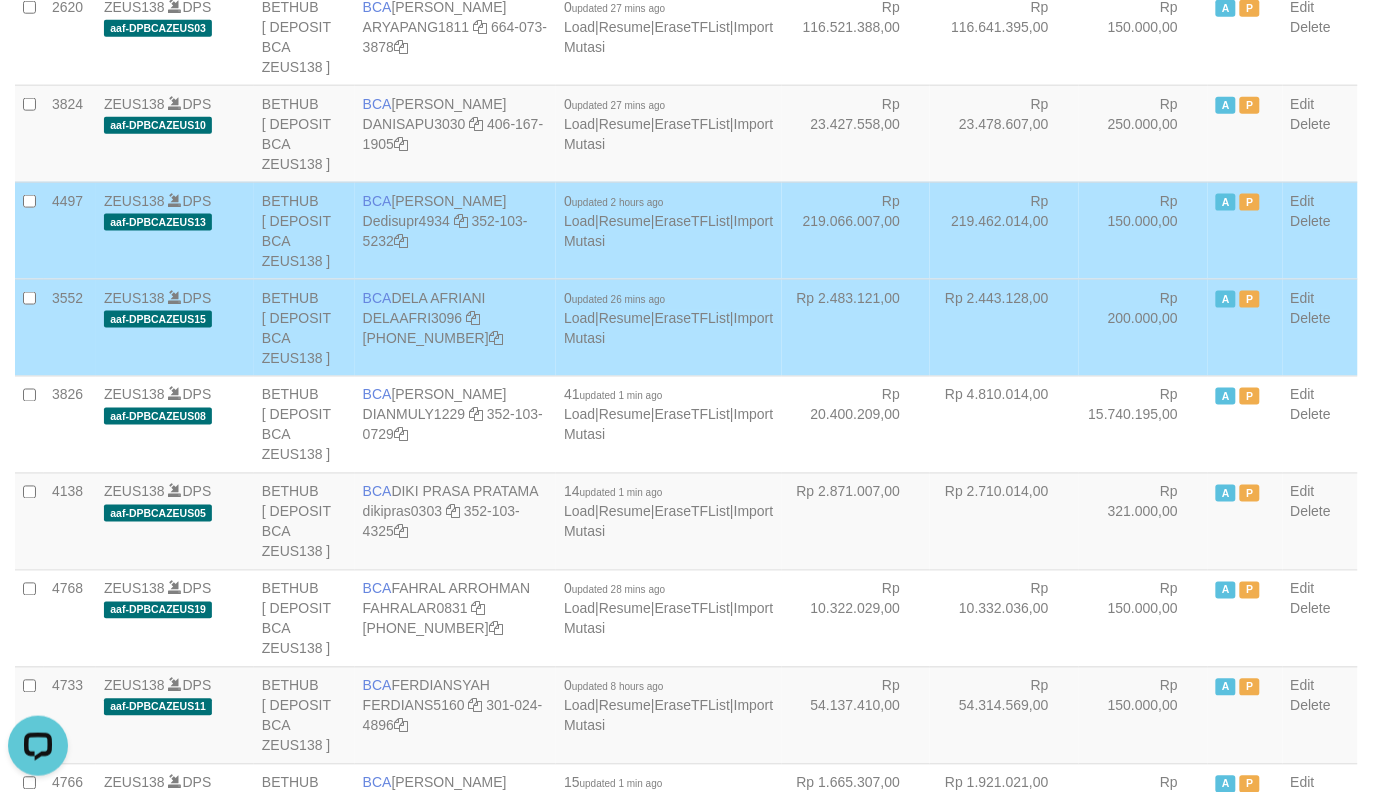 scroll, scrollTop: 1615, scrollLeft: 0, axis: vertical 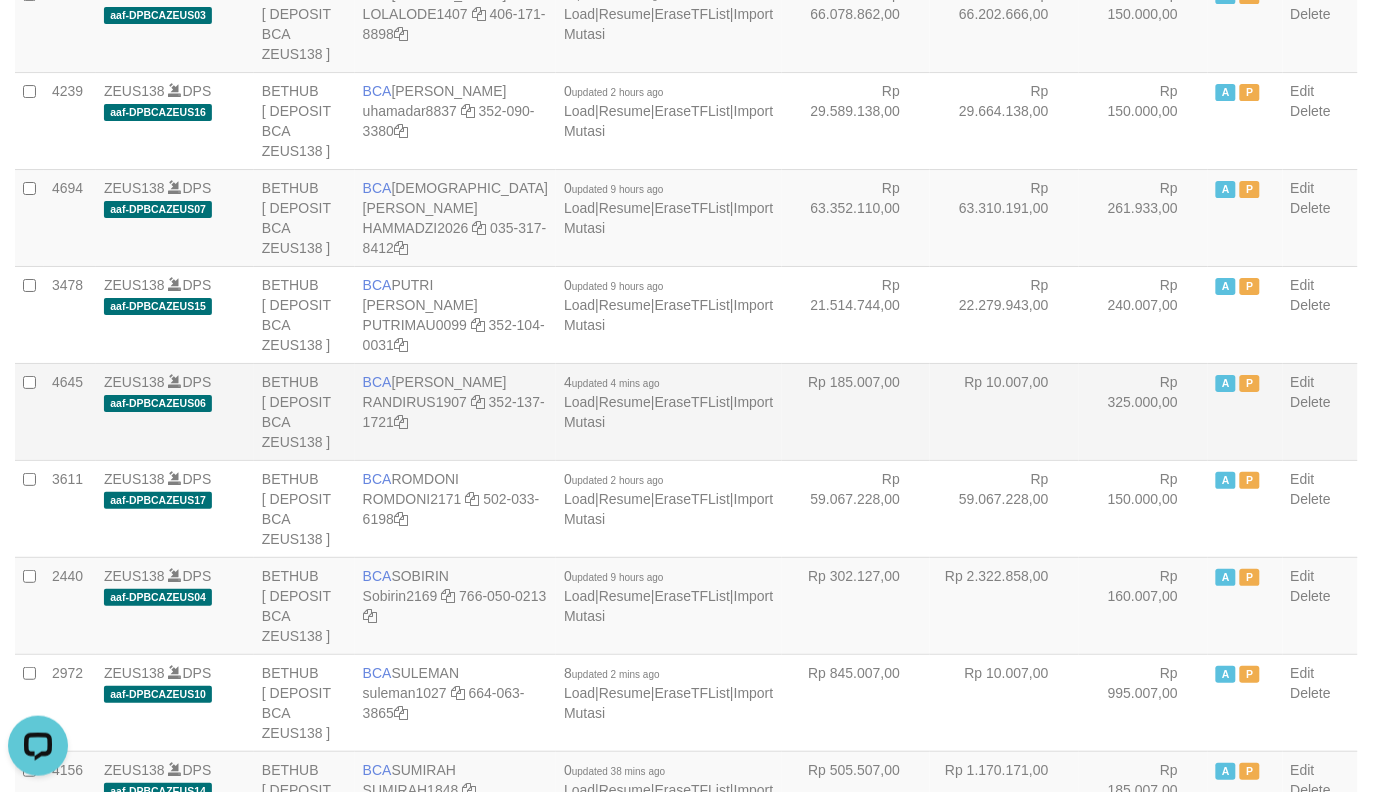 click on "BCA
RANDI RUSTANDI
RANDIRUS1907
352-137-1721" at bounding box center [455, 411] 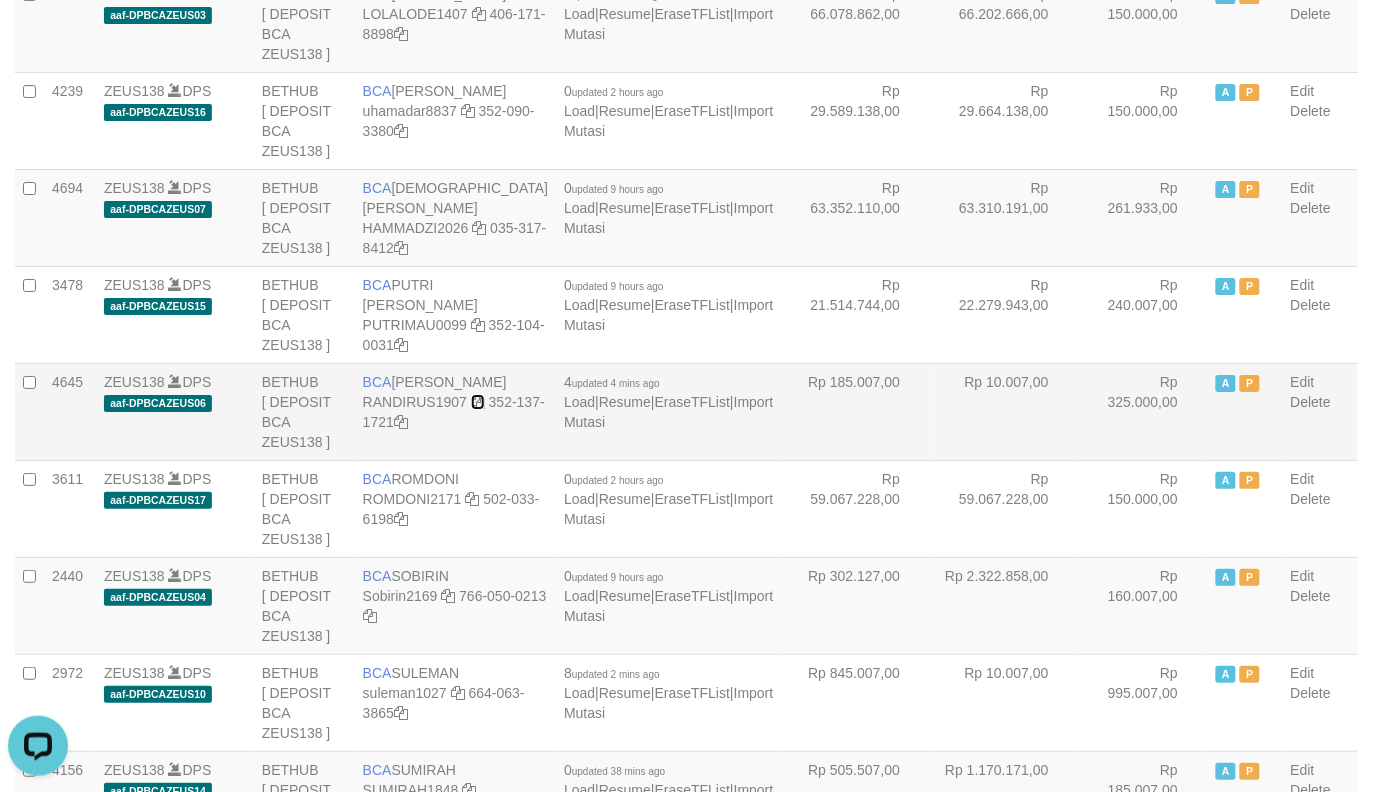 drag, startPoint x: 498, startPoint y: 425, endPoint x: 498, endPoint y: 443, distance: 18 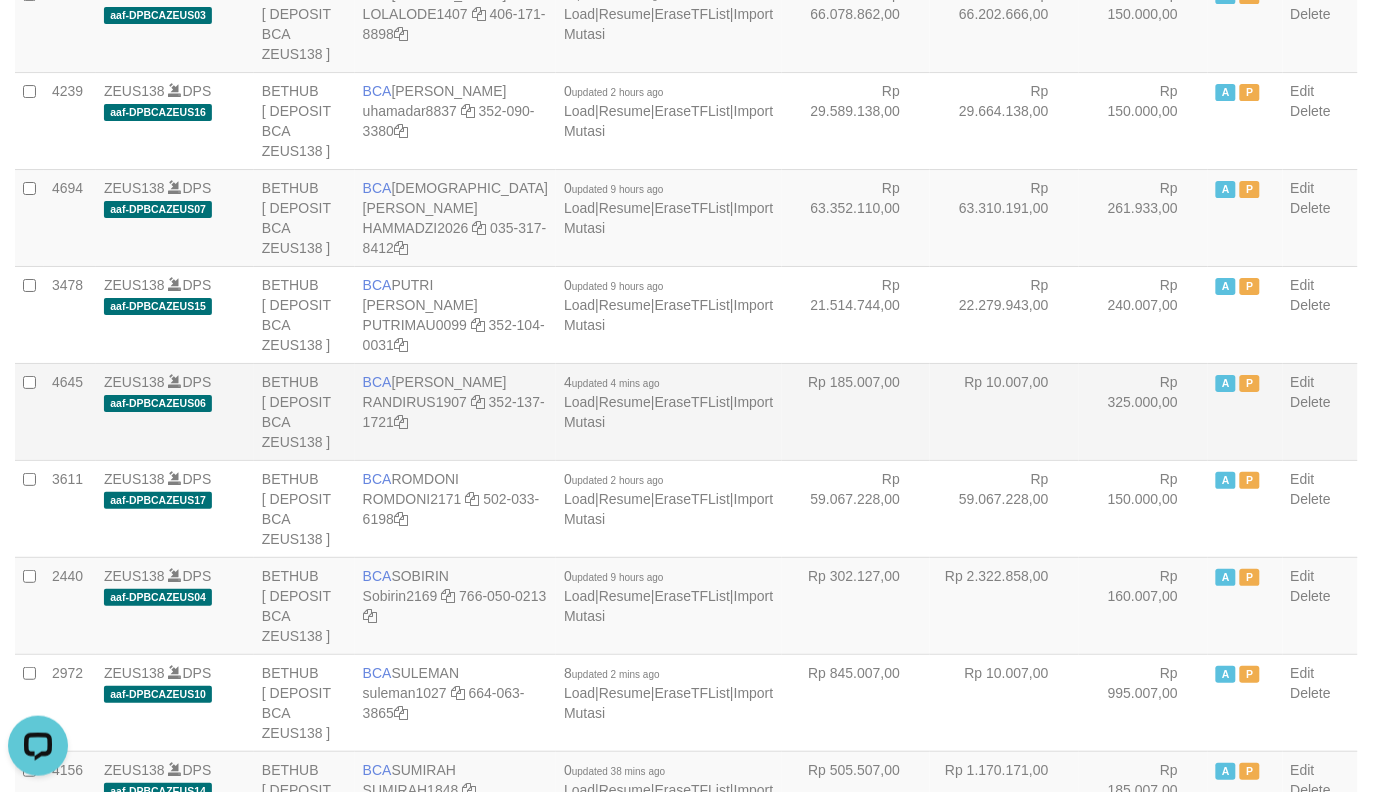 click on "BCA
RANDI RUSTANDI
RANDIRUS1907
352-137-1721" at bounding box center [455, 411] 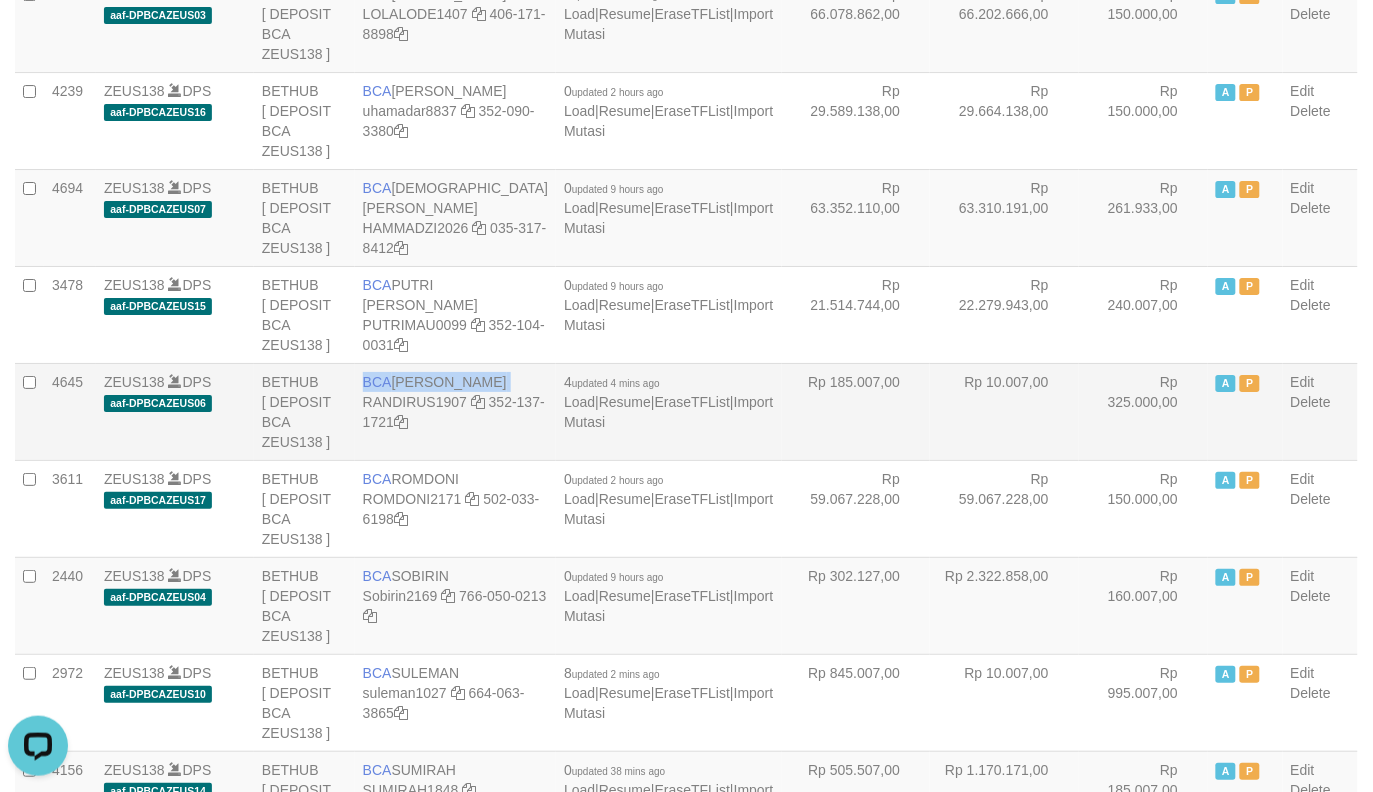 drag, startPoint x: 425, startPoint y: 383, endPoint x: 532, endPoint y: 417, distance: 112.27199 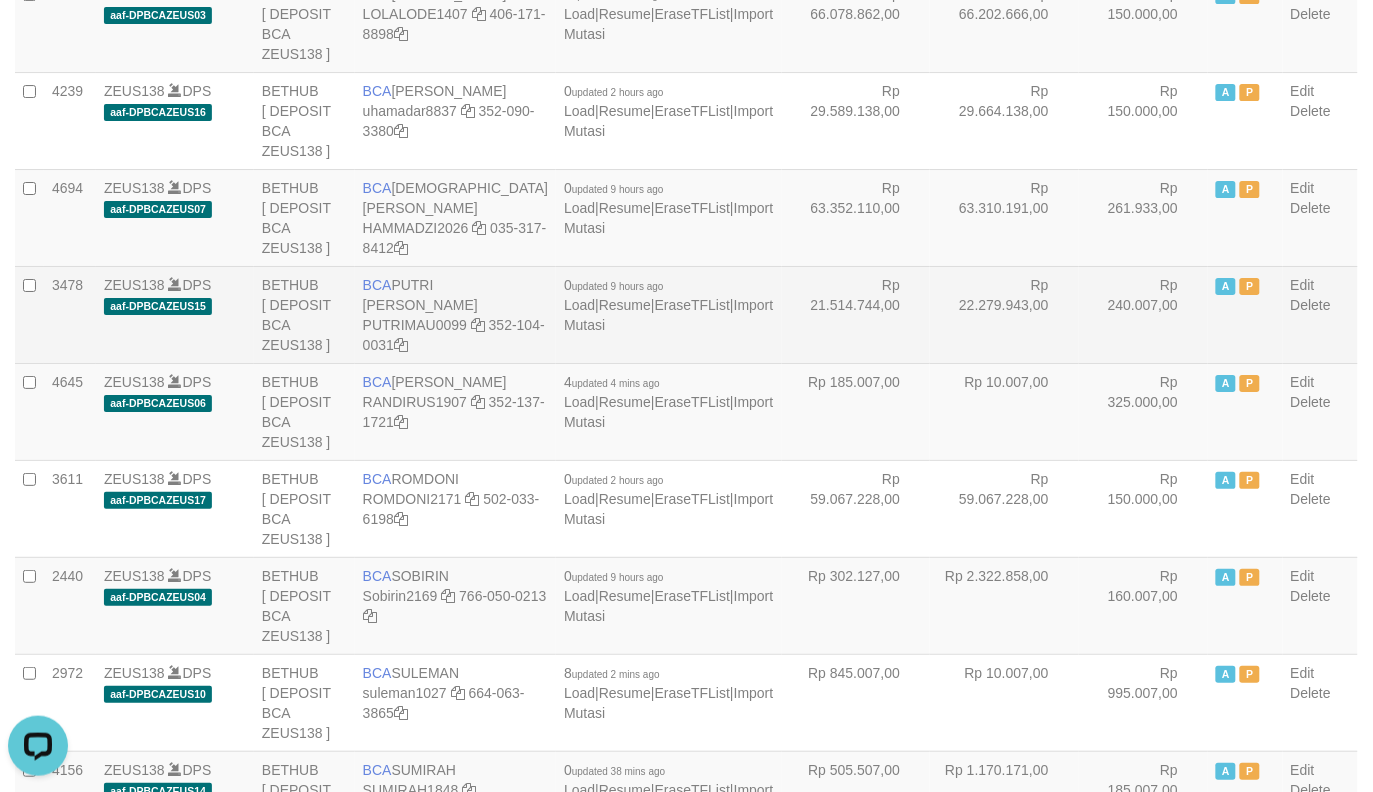 click on "Rp 240.007,00" at bounding box center (1143, 314) 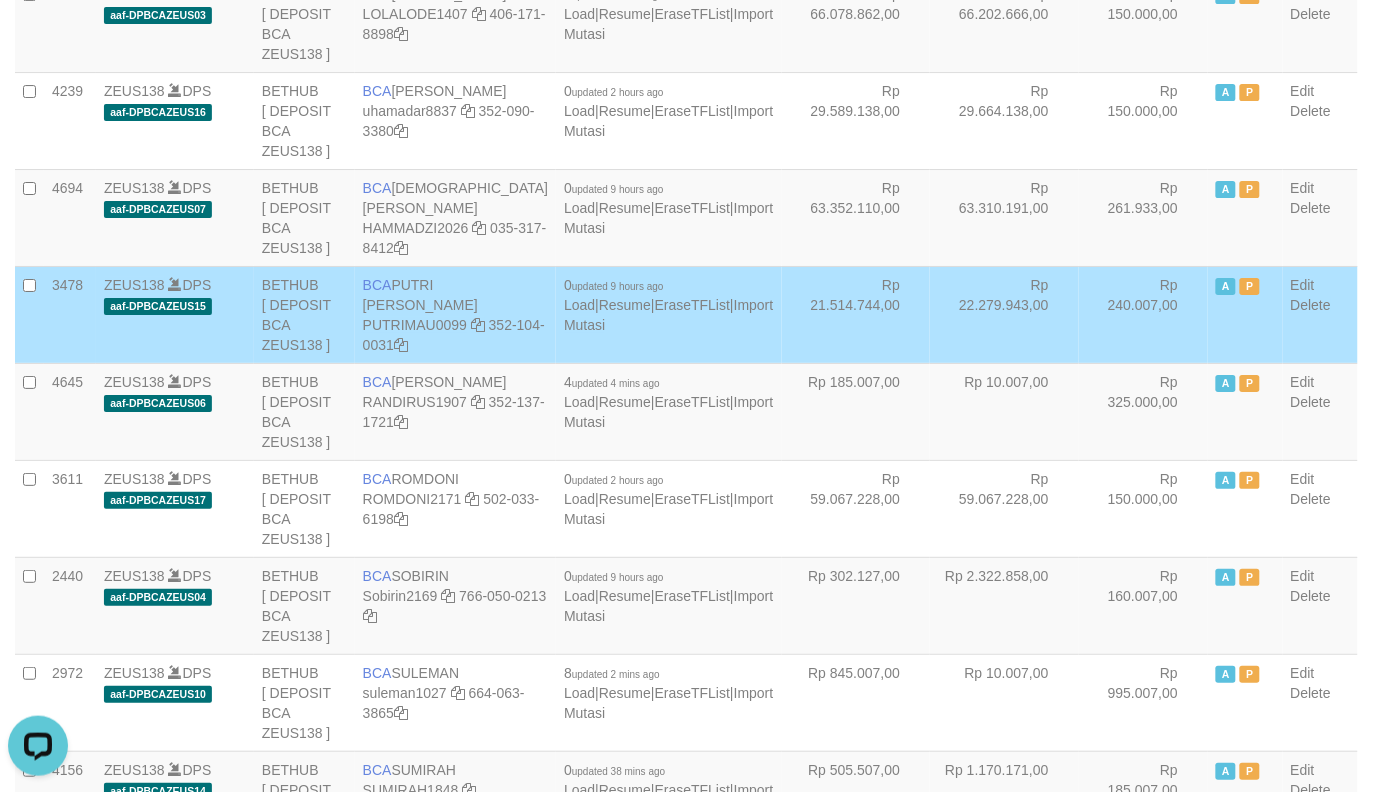 scroll, scrollTop: 535, scrollLeft: 0, axis: vertical 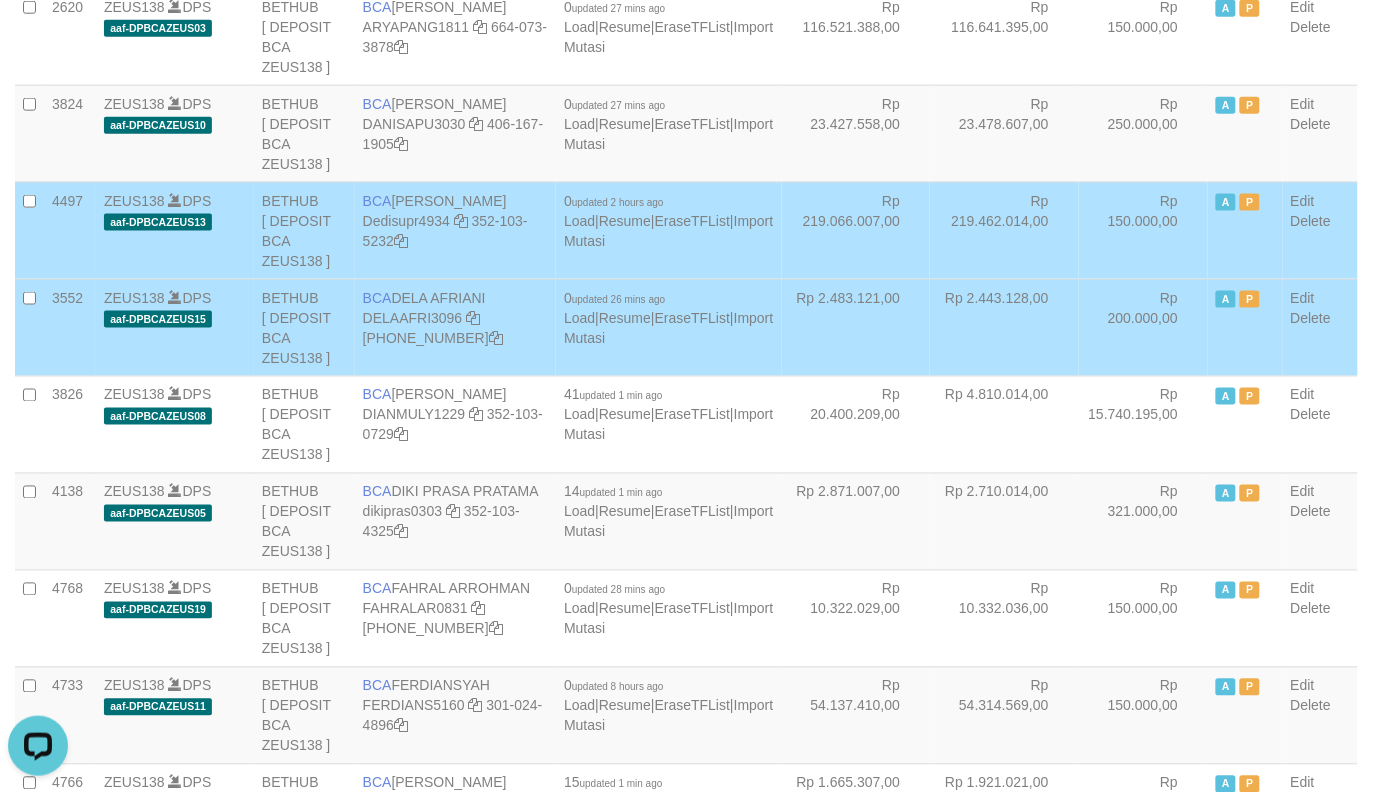 click on "Rp 2.443.128,00" at bounding box center [1004, 327] 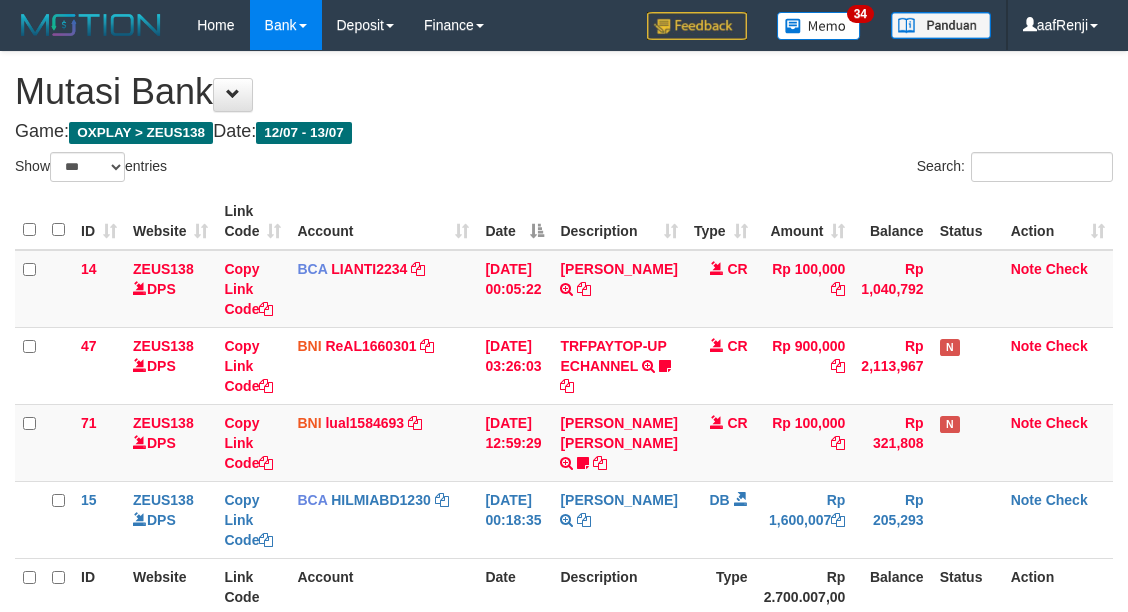 select on "***" 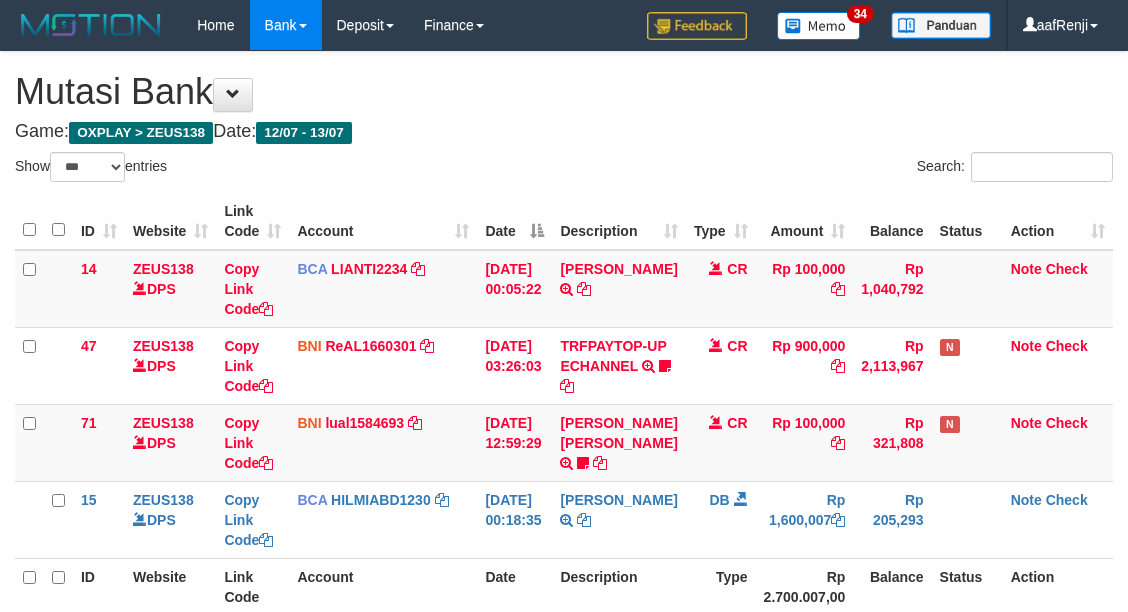 scroll, scrollTop: 237, scrollLeft: 0, axis: vertical 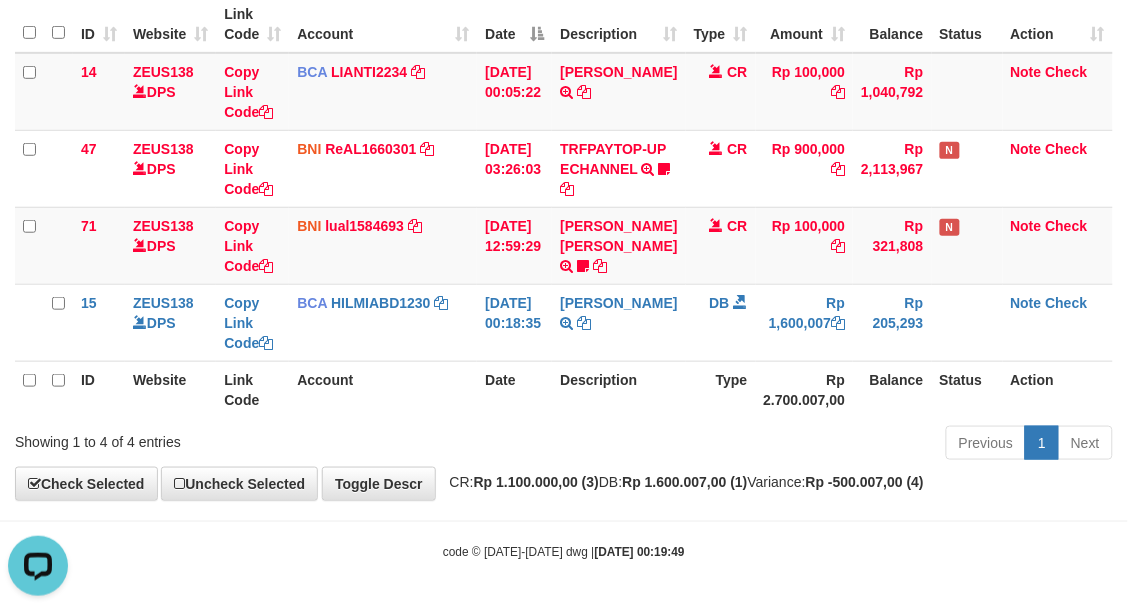 click on "Rp 2.700.007,00" at bounding box center [805, 389] 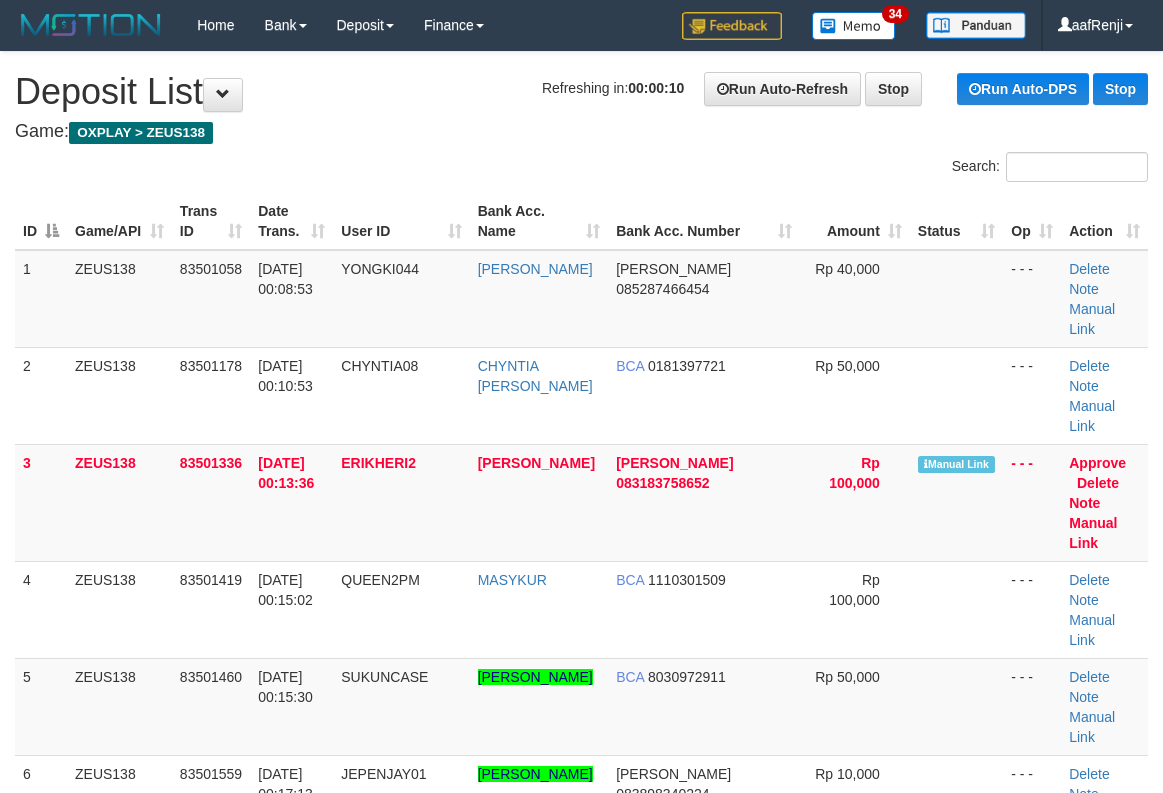 scroll, scrollTop: 0, scrollLeft: 0, axis: both 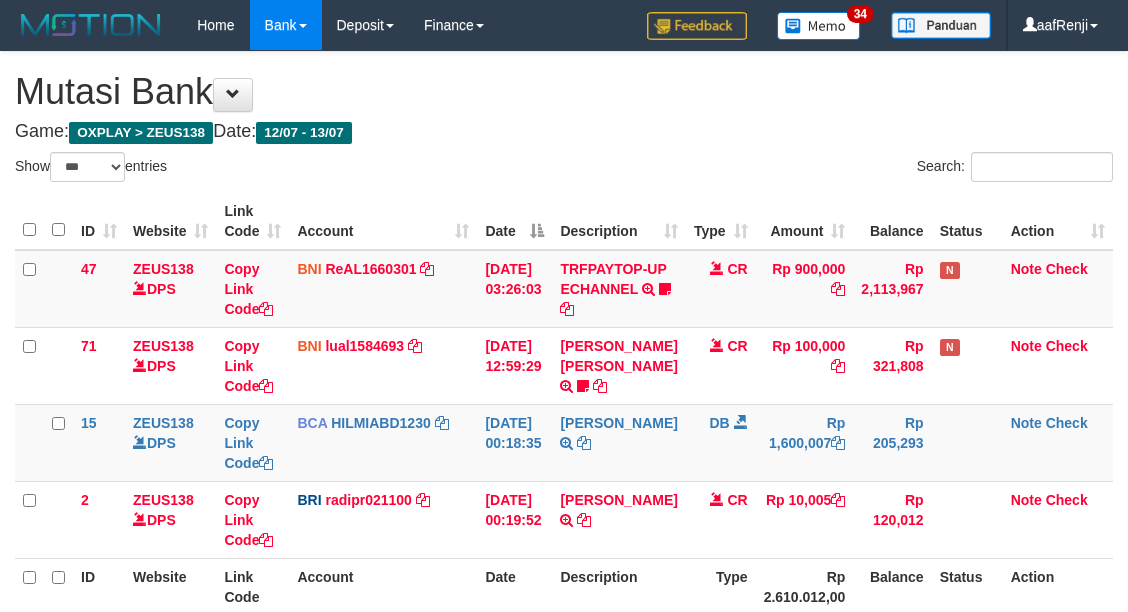 select on "***" 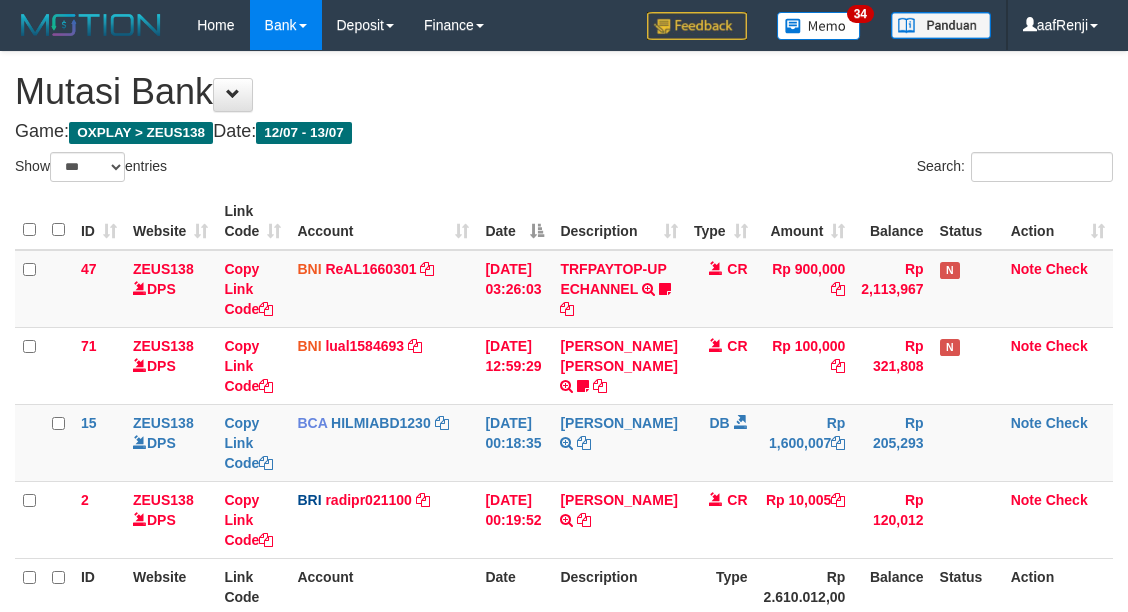 scroll, scrollTop: 237, scrollLeft: 0, axis: vertical 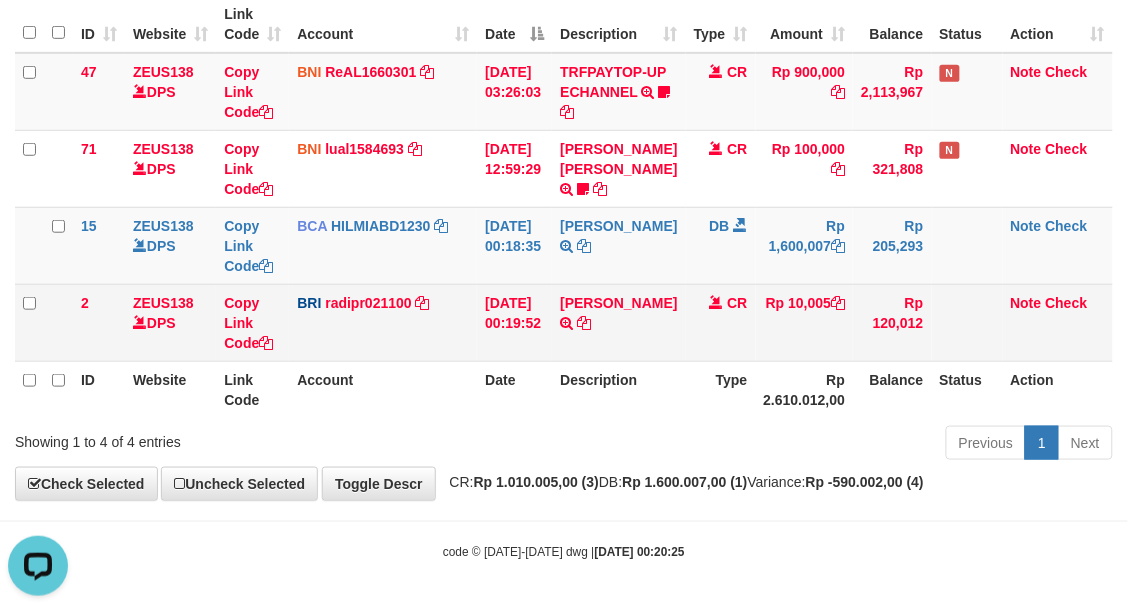click on "2
ZEUS138    DPS
Copy Link Code
BRI
radipr021100
DPS
REYNALDI ADI PRATAMA
mutasi_20250713_3774 | 2
mutasi_20250713_3774 | 2
[DATE] 00:19:52
[PERSON_NAME] AFAN P         TRANSFER NBMB [PERSON_NAME] P TO [PERSON_NAME]
Rp 10,005
Rp 120,012
Note
Check" at bounding box center (564, 322) 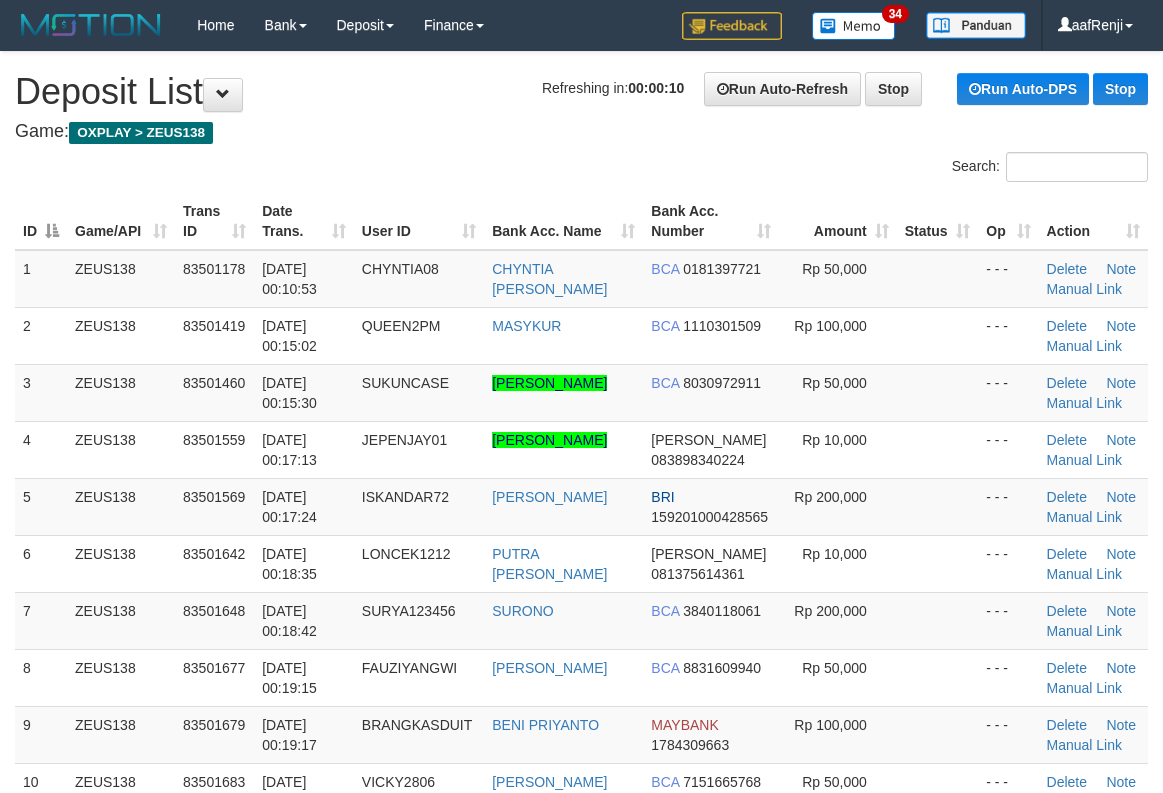 scroll, scrollTop: 0, scrollLeft: 0, axis: both 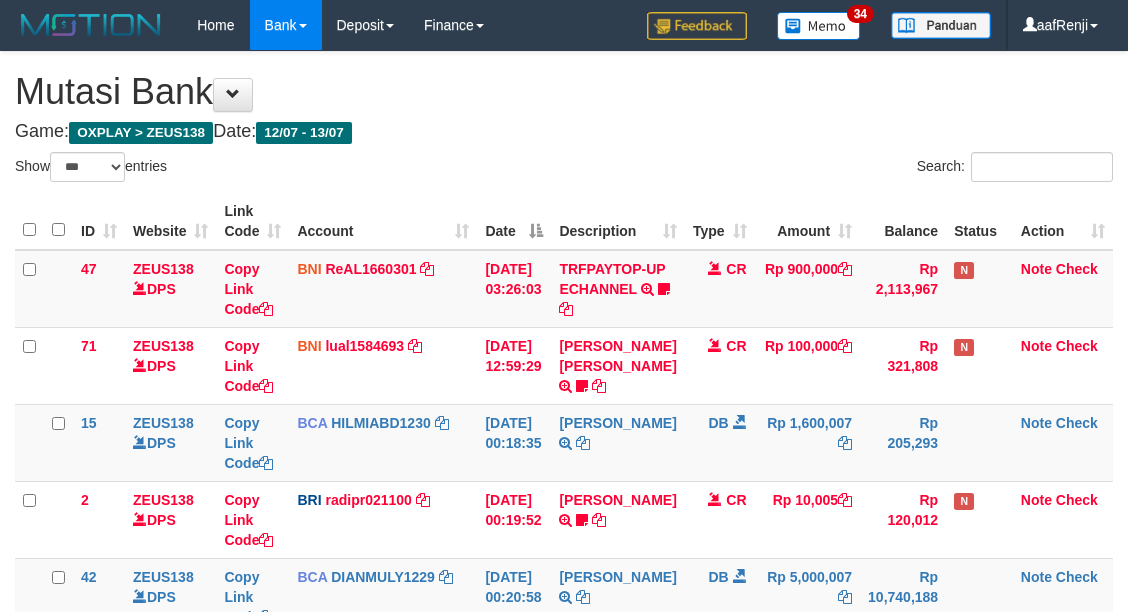 select on "***" 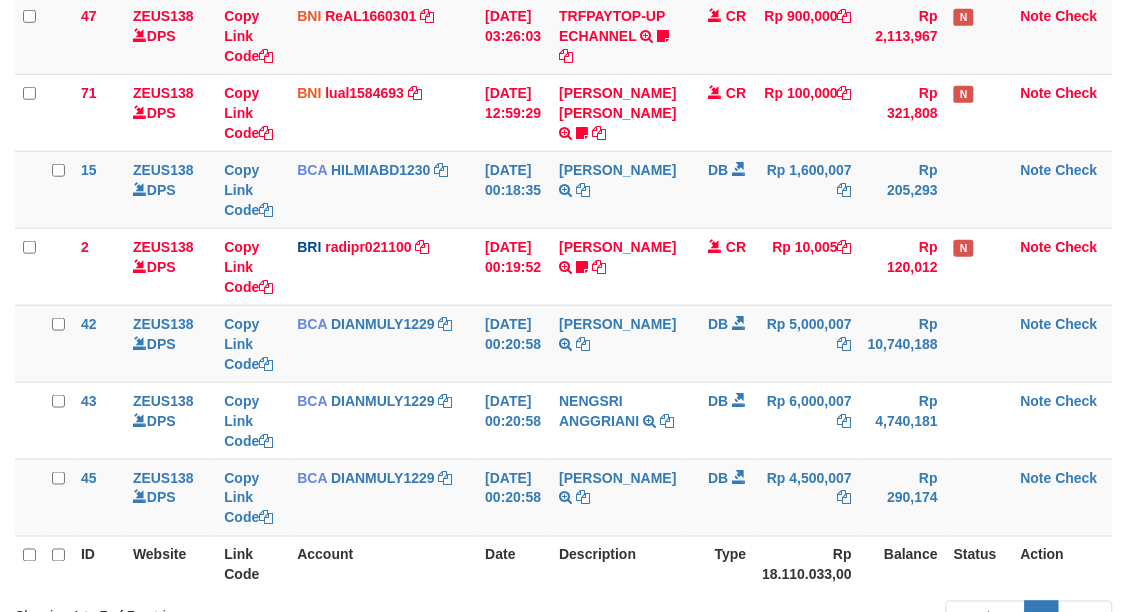 scroll, scrollTop: 237, scrollLeft: 0, axis: vertical 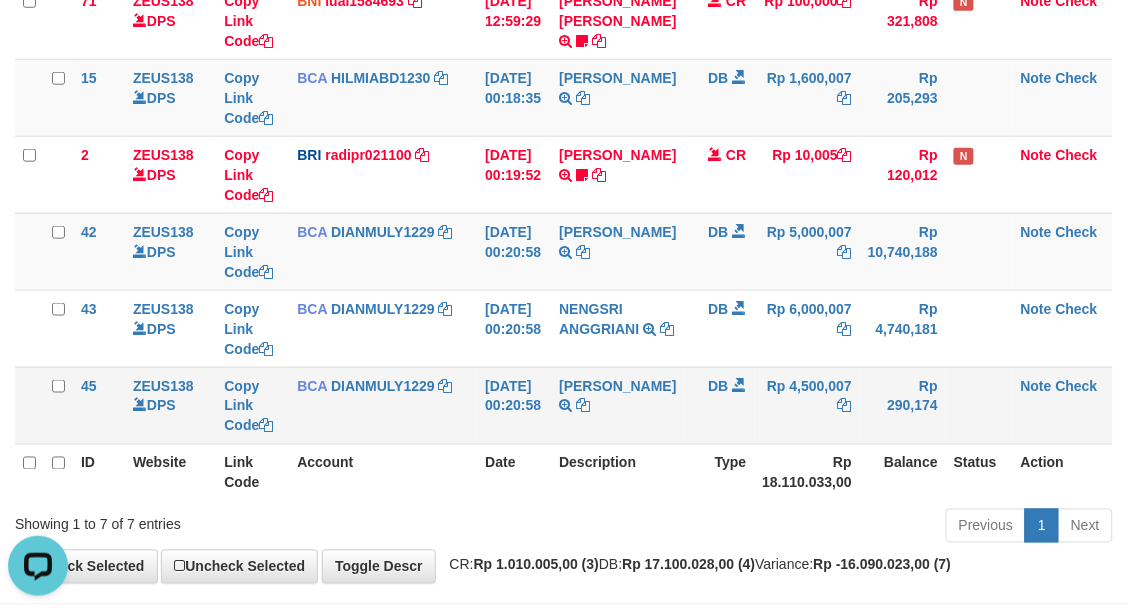 click on "13/07/2025 00:20:58" at bounding box center [514, 405] 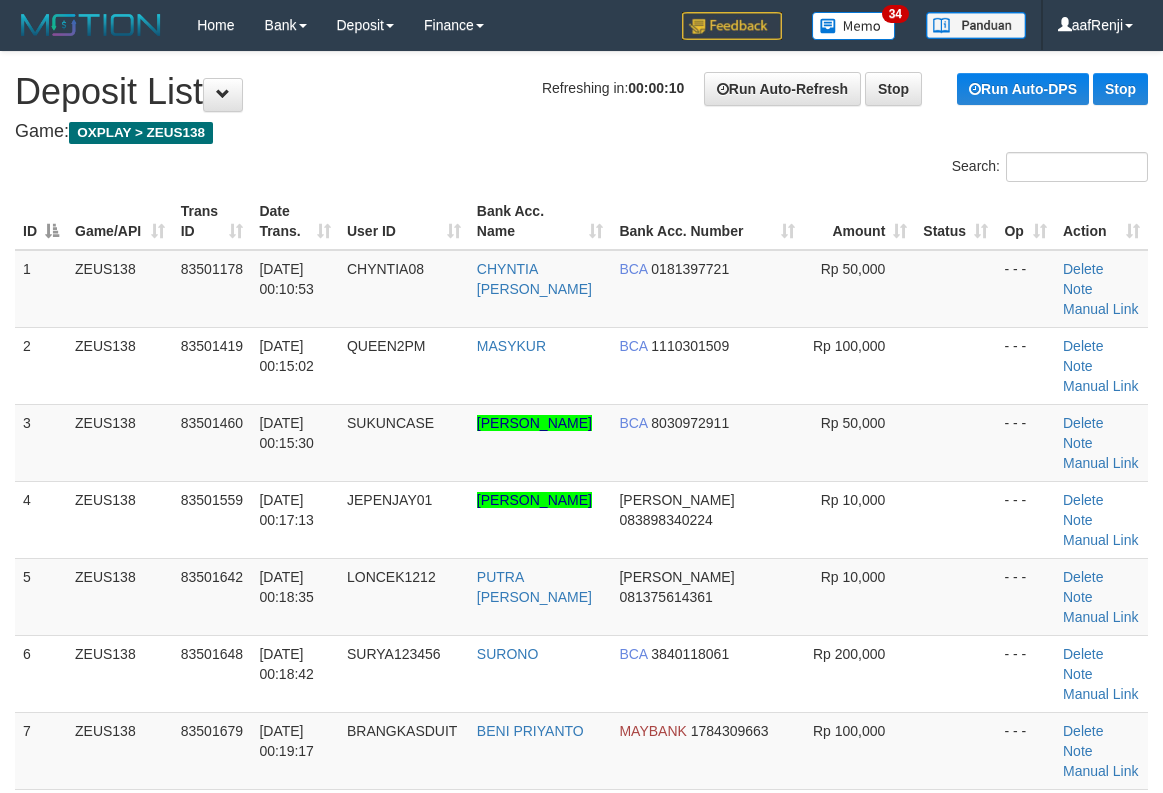 scroll, scrollTop: 0, scrollLeft: 0, axis: both 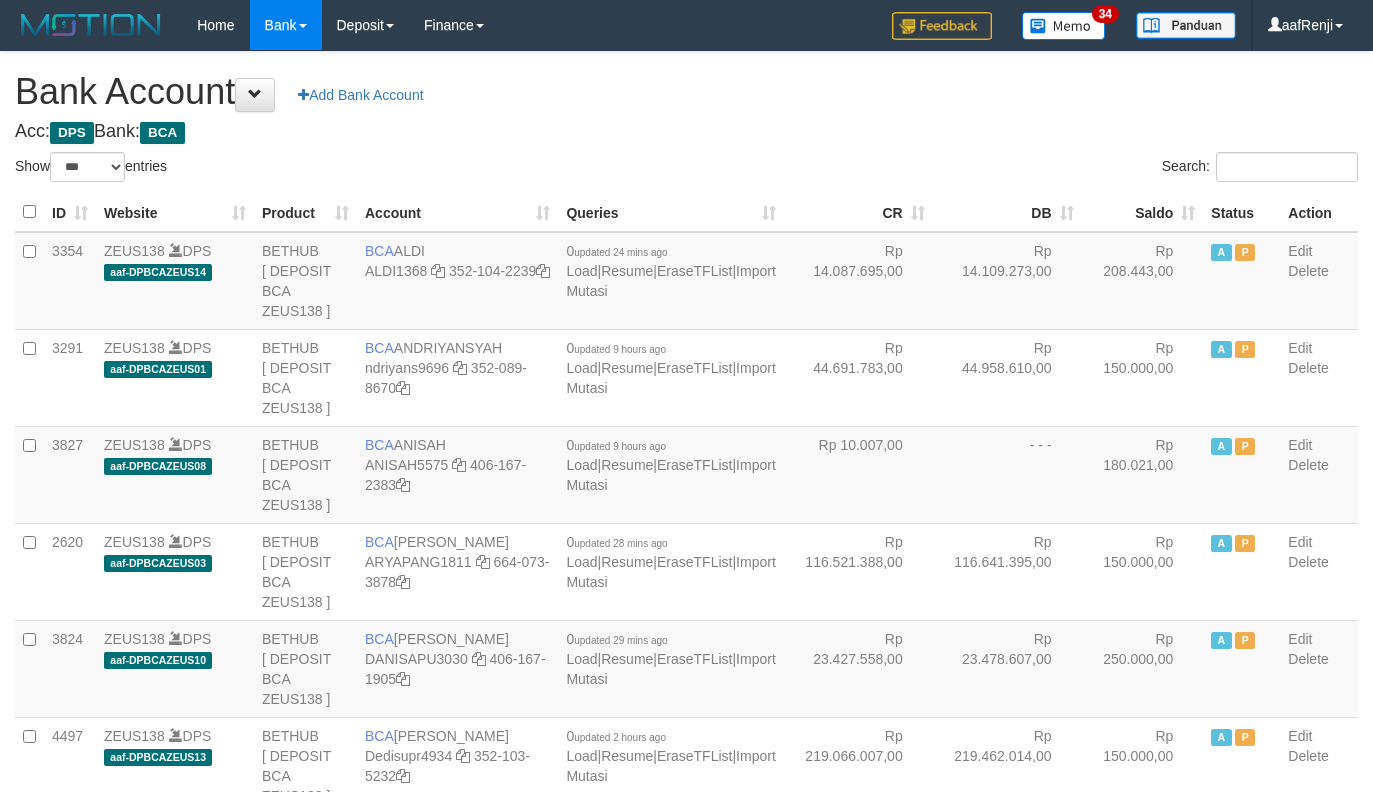 select on "***" 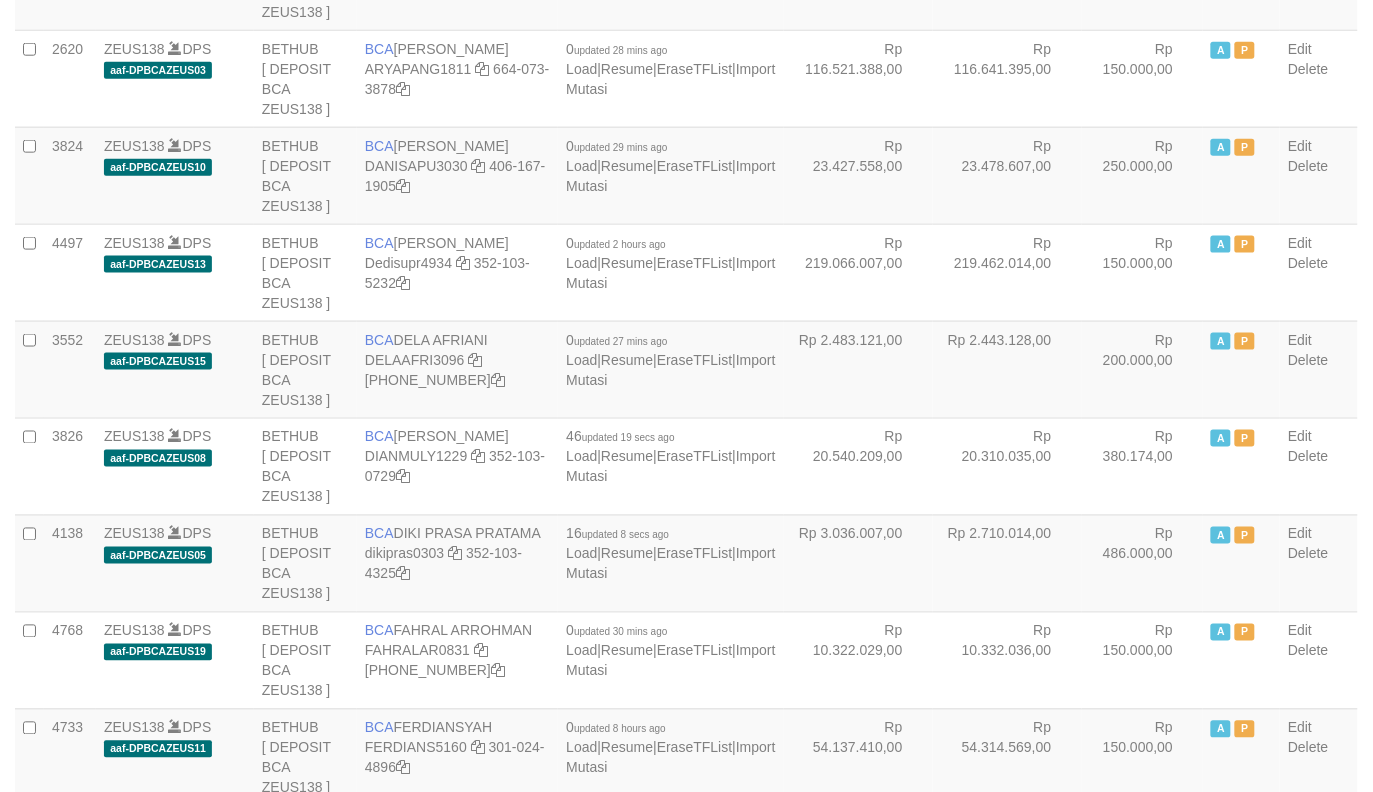 scroll, scrollTop: 535, scrollLeft: 0, axis: vertical 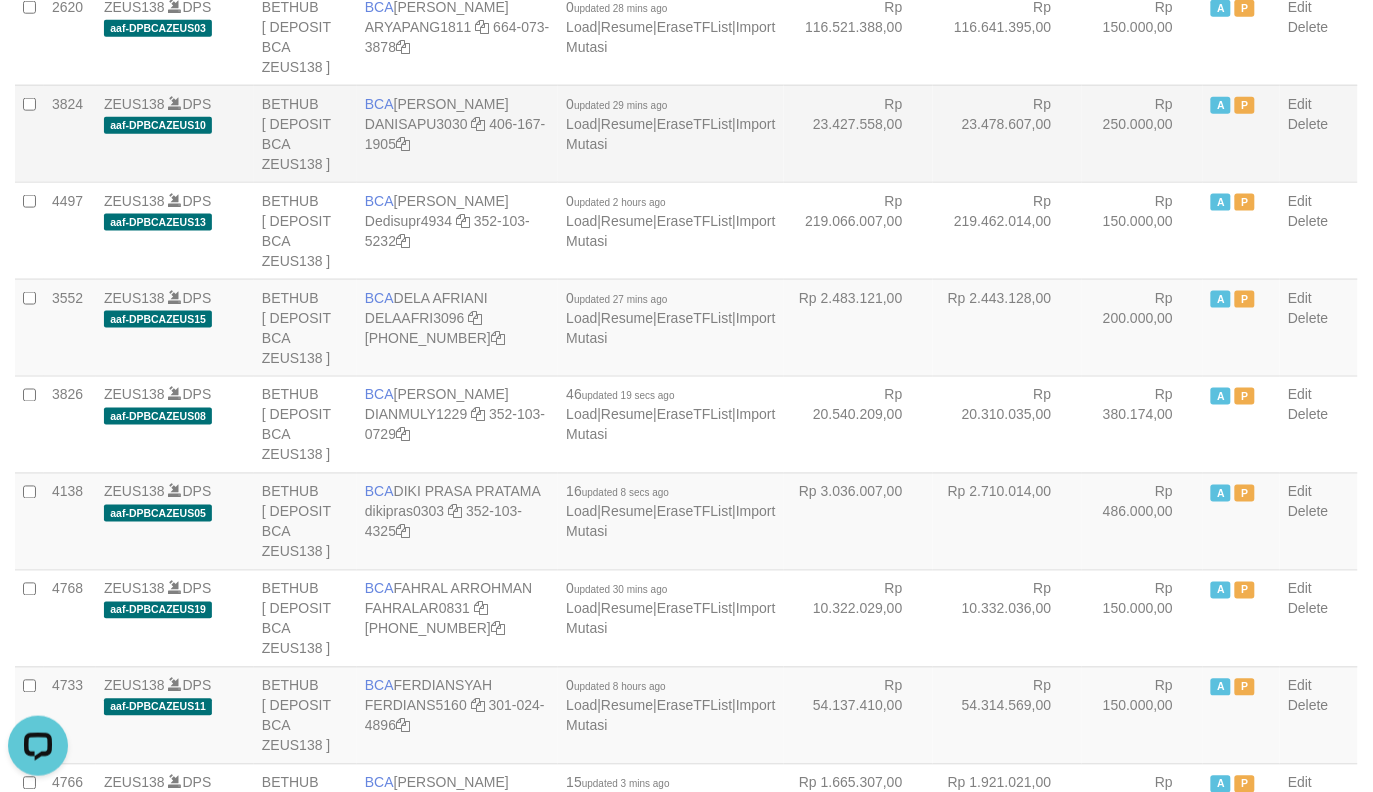 click on "Rp 23.427.558,00" at bounding box center (858, 133) 